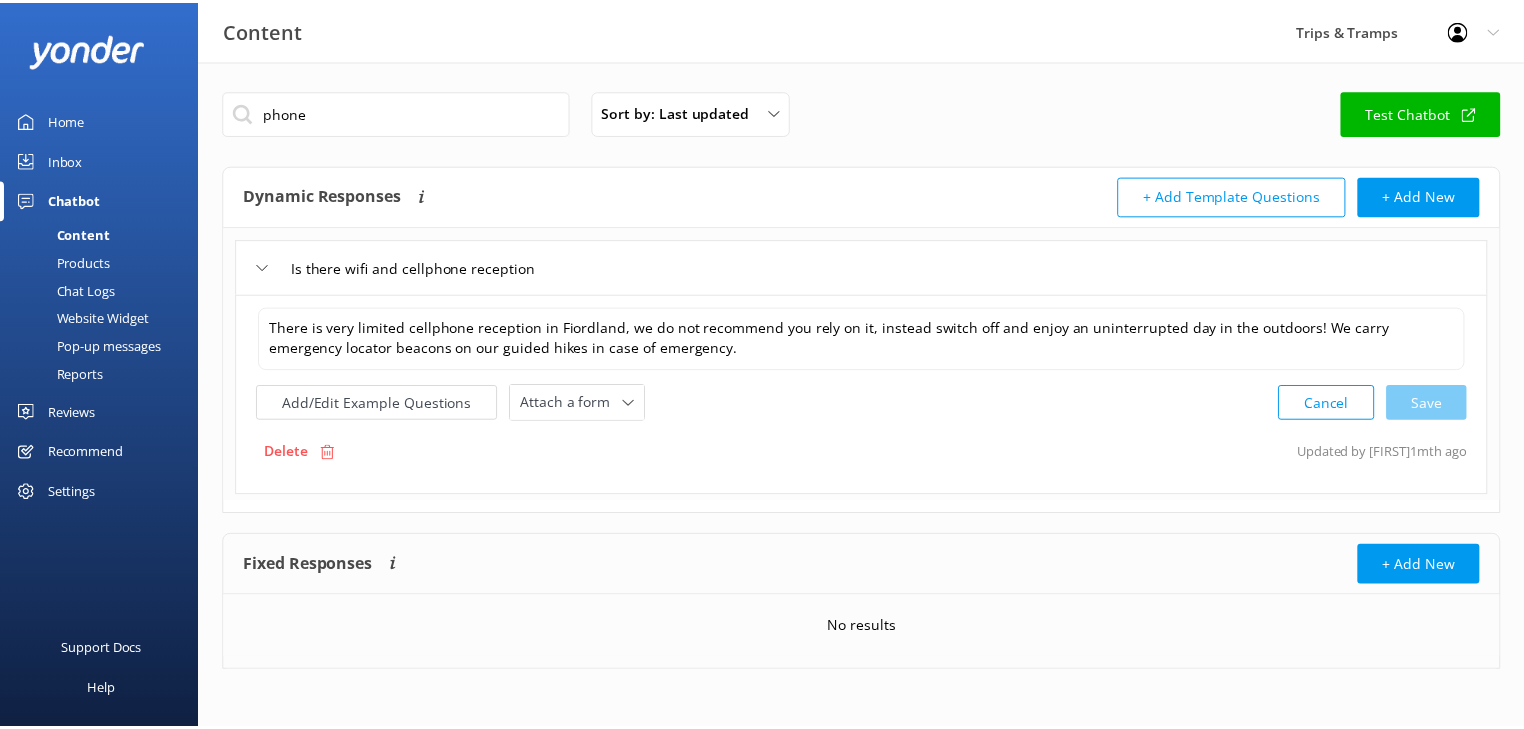 scroll, scrollTop: 0, scrollLeft: 0, axis: both 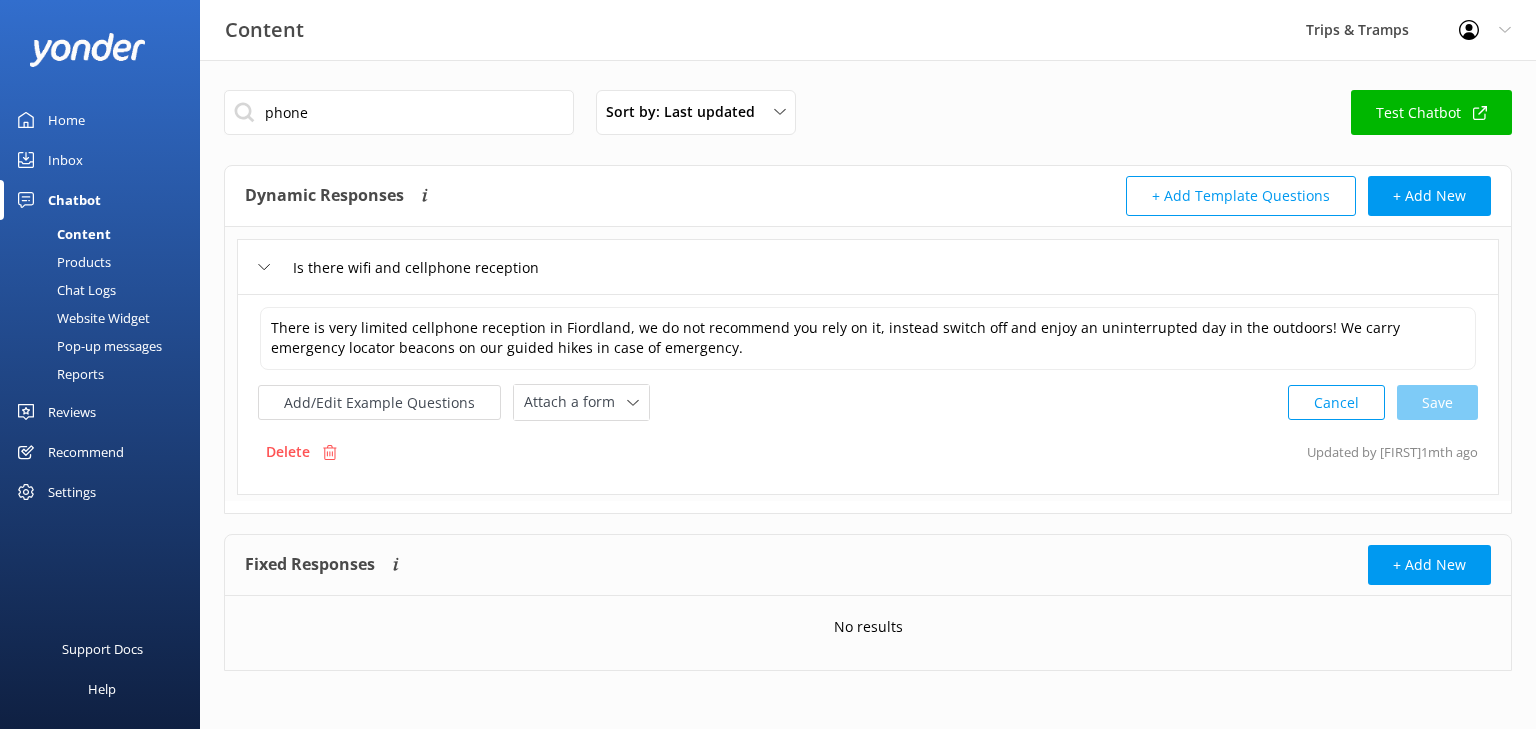click on "Reviews" at bounding box center [72, 412] 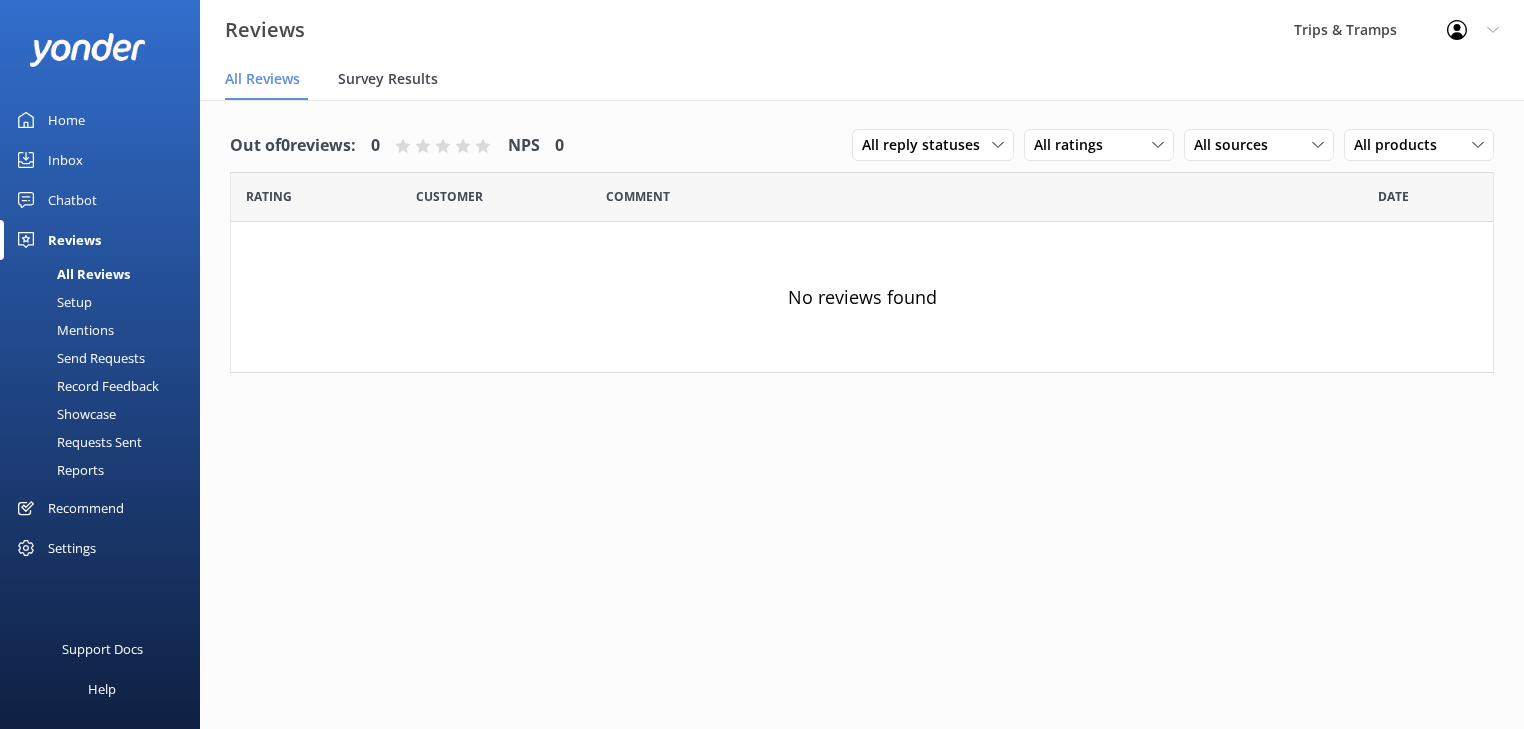 click on "Survey Results" at bounding box center (388, 79) 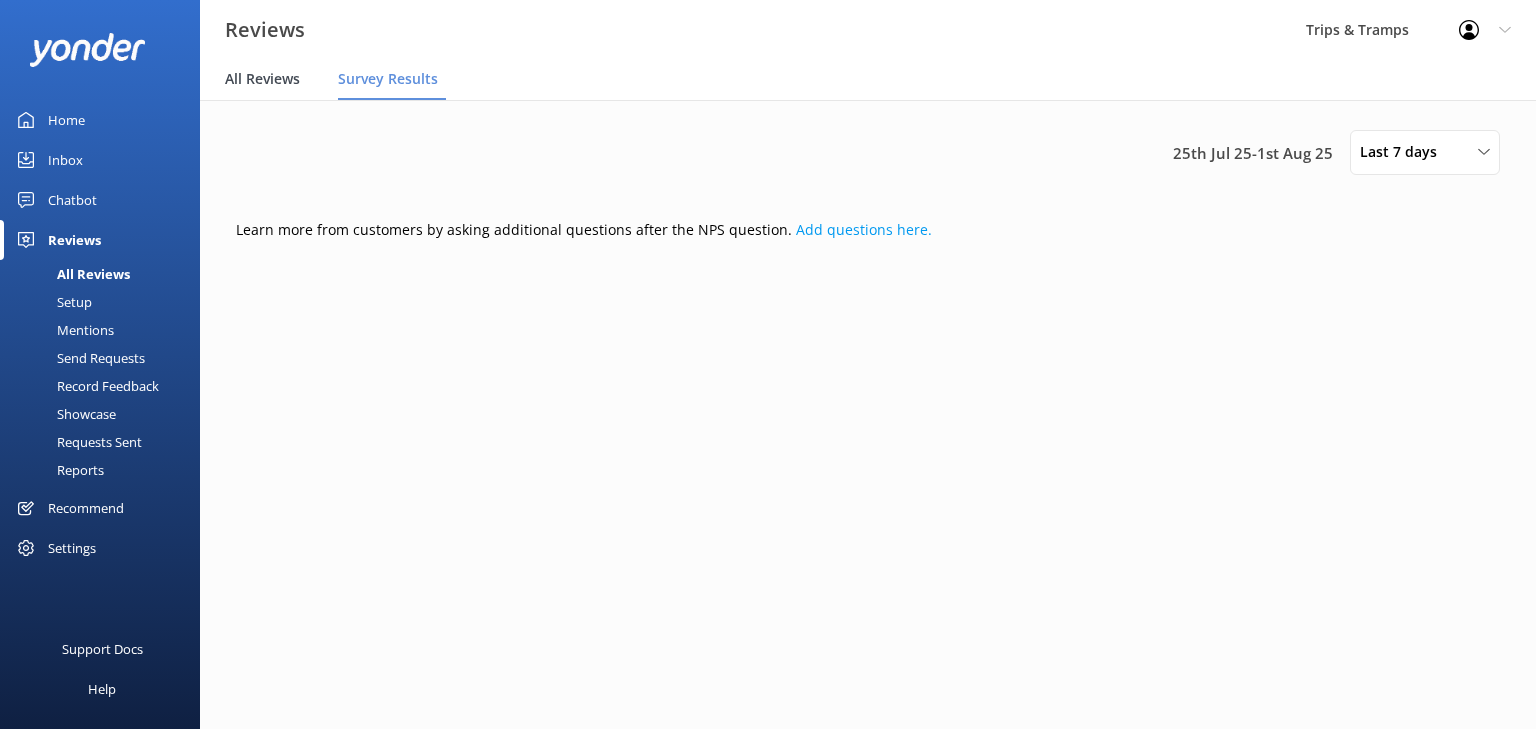 click on "All Reviews" at bounding box center (262, 79) 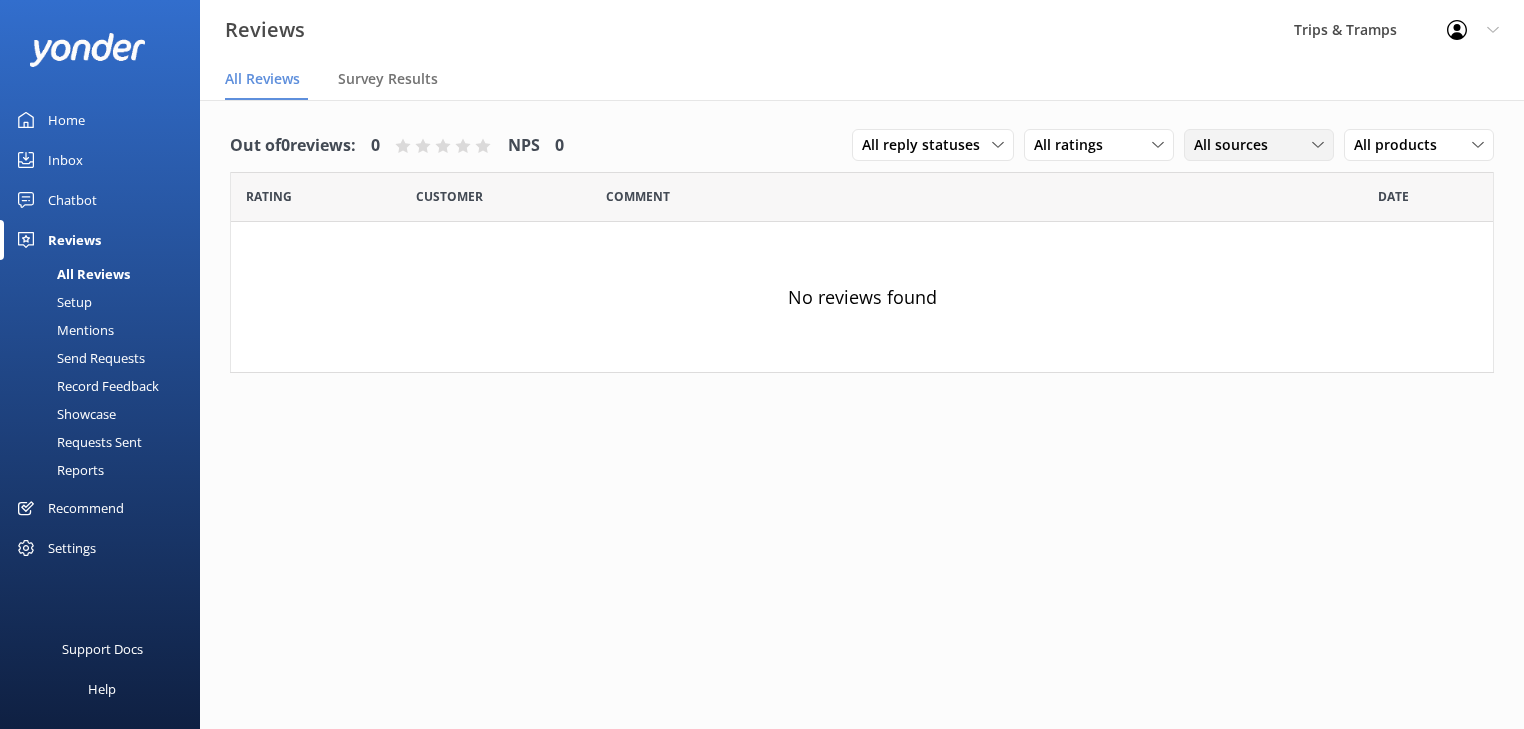 click on "All sources All sources Yonder survey Heard by staff" at bounding box center [1259, 145] 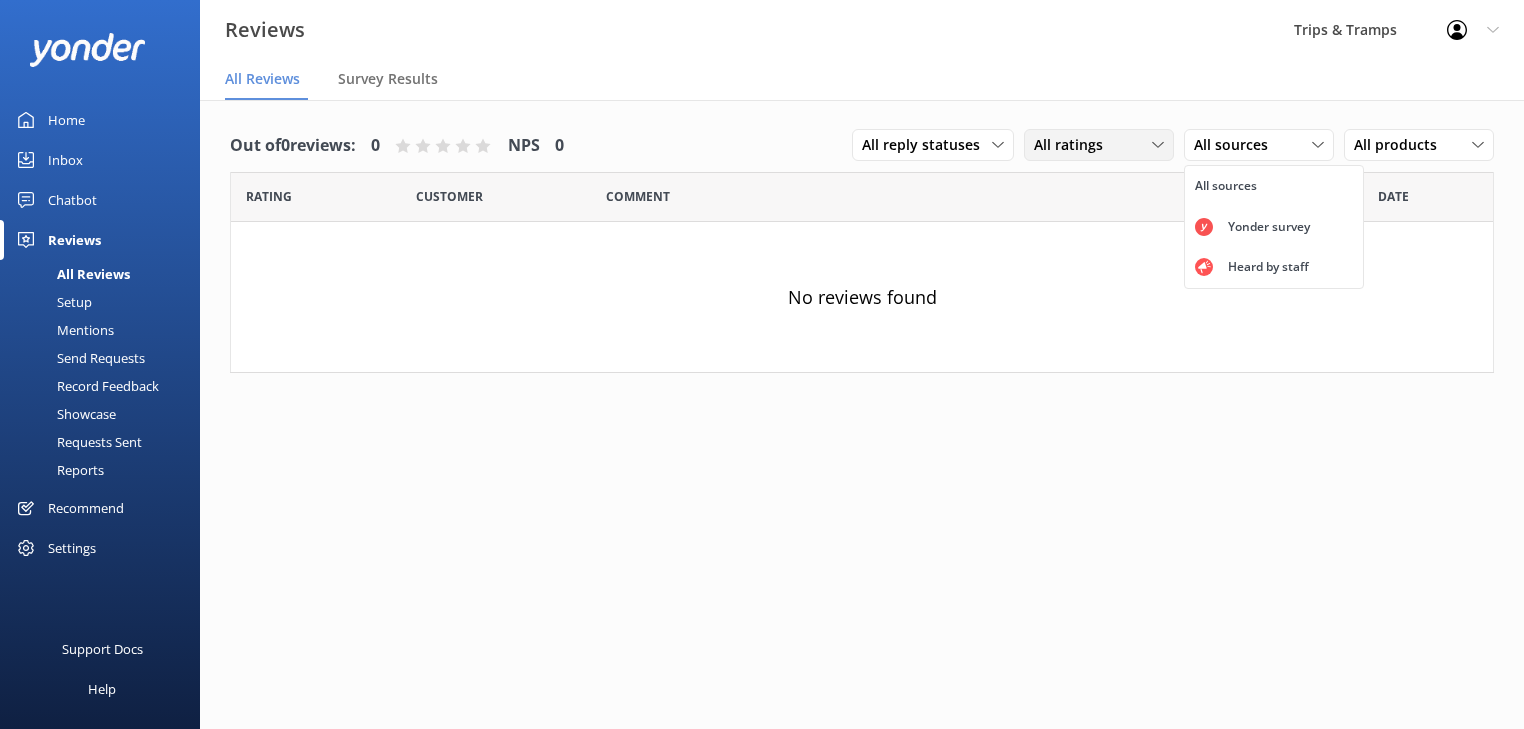 click on "All ratings" at bounding box center (1099, 145) 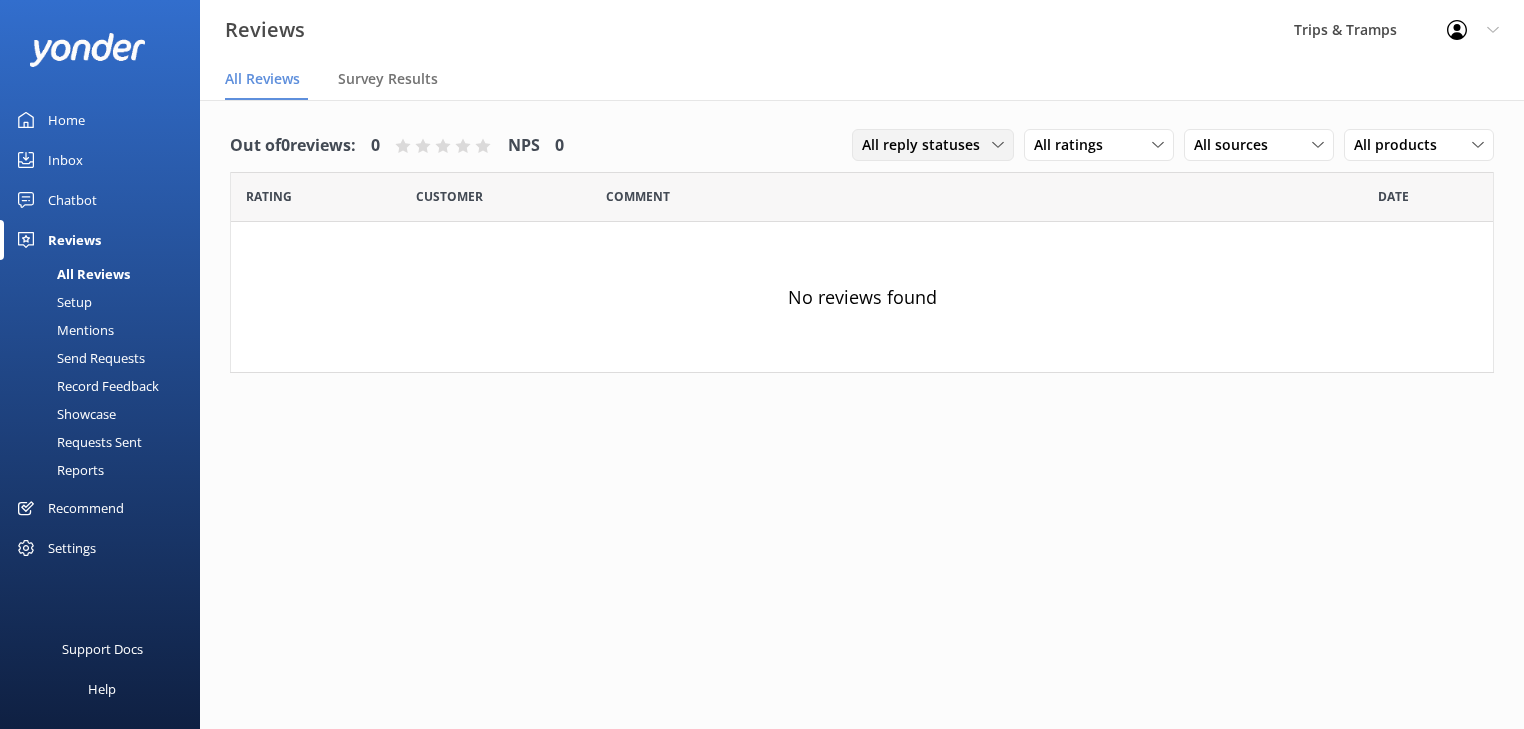 click on "All reply statuses" at bounding box center (927, 145) 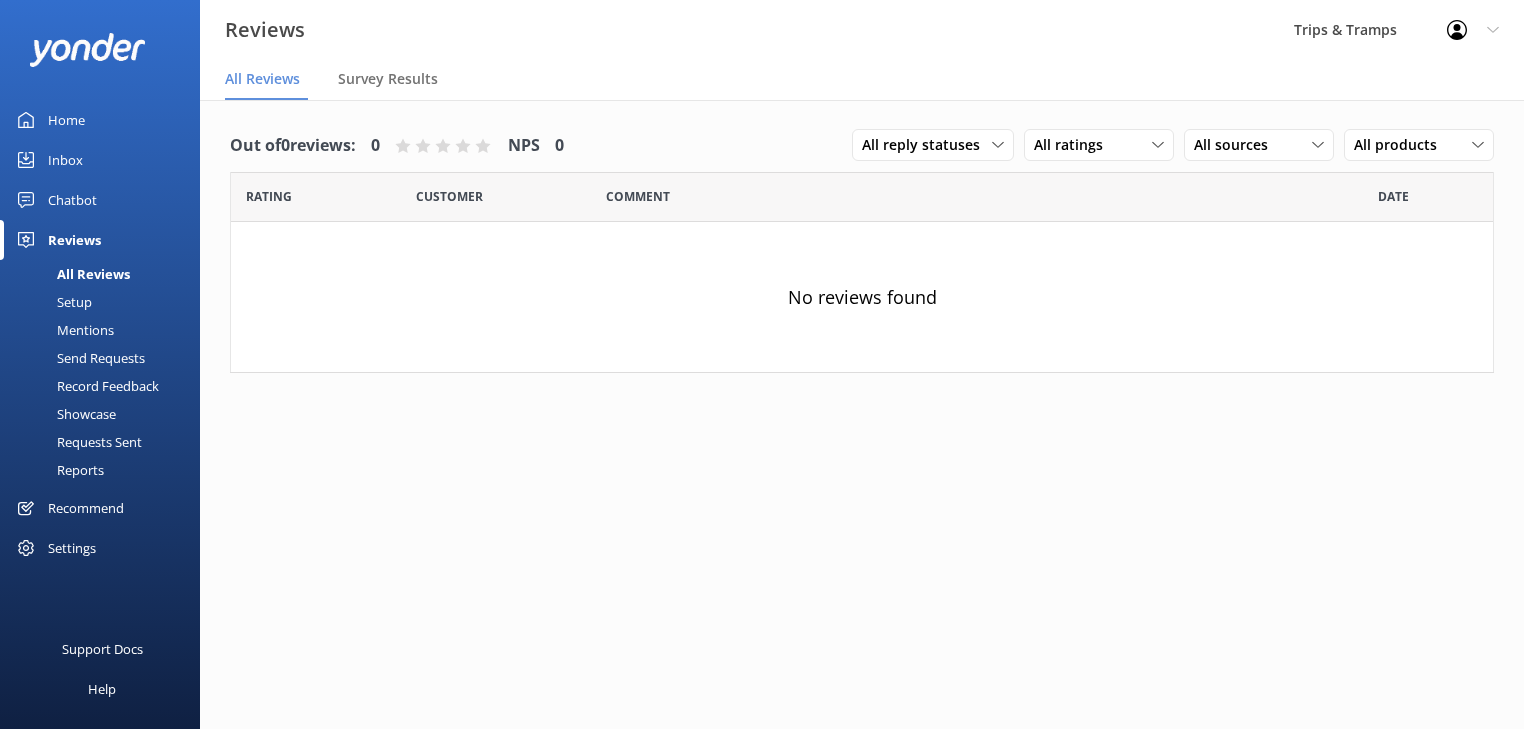 click on "No reviews found" at bounding box center (862, 297) 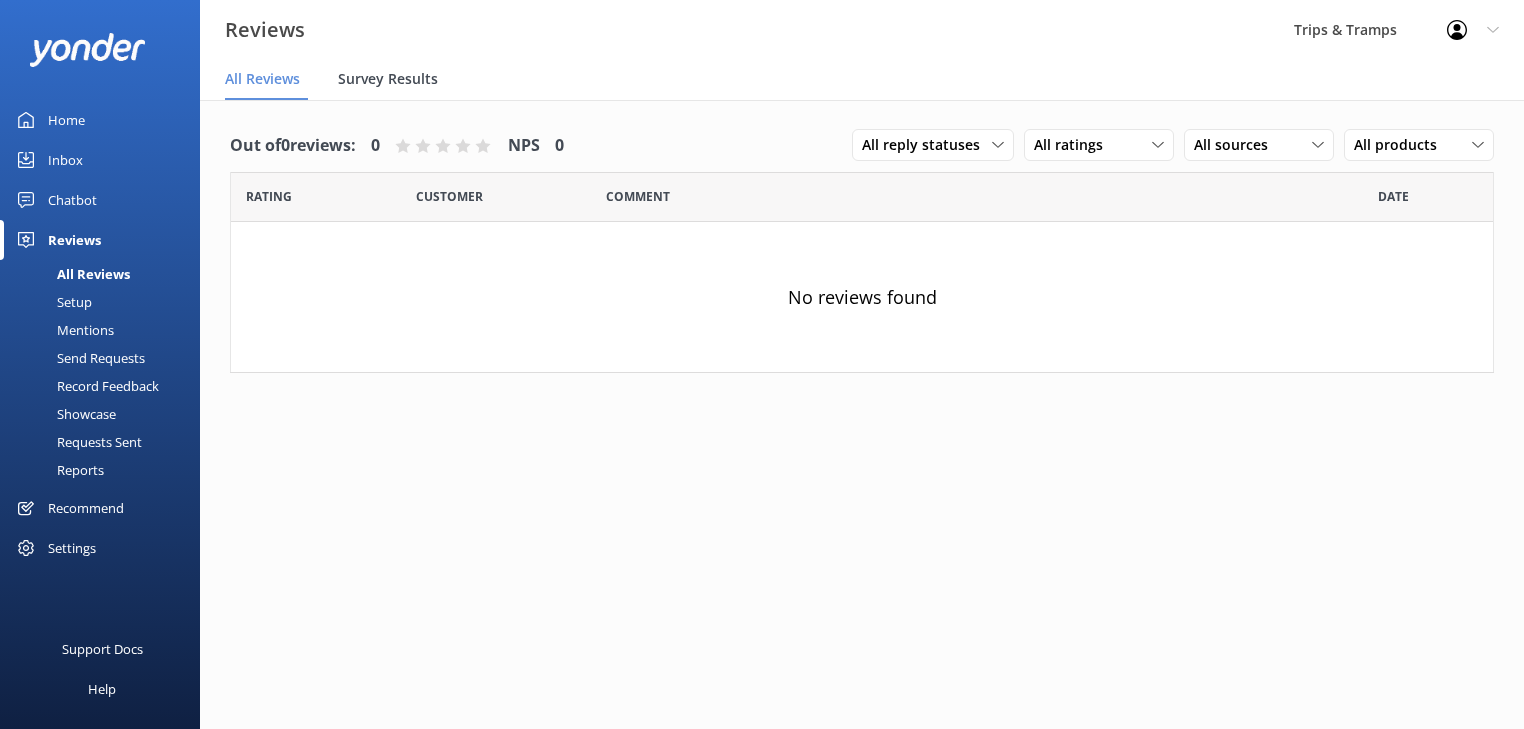 click on "Survey Results" at bounding box center [388, 79] 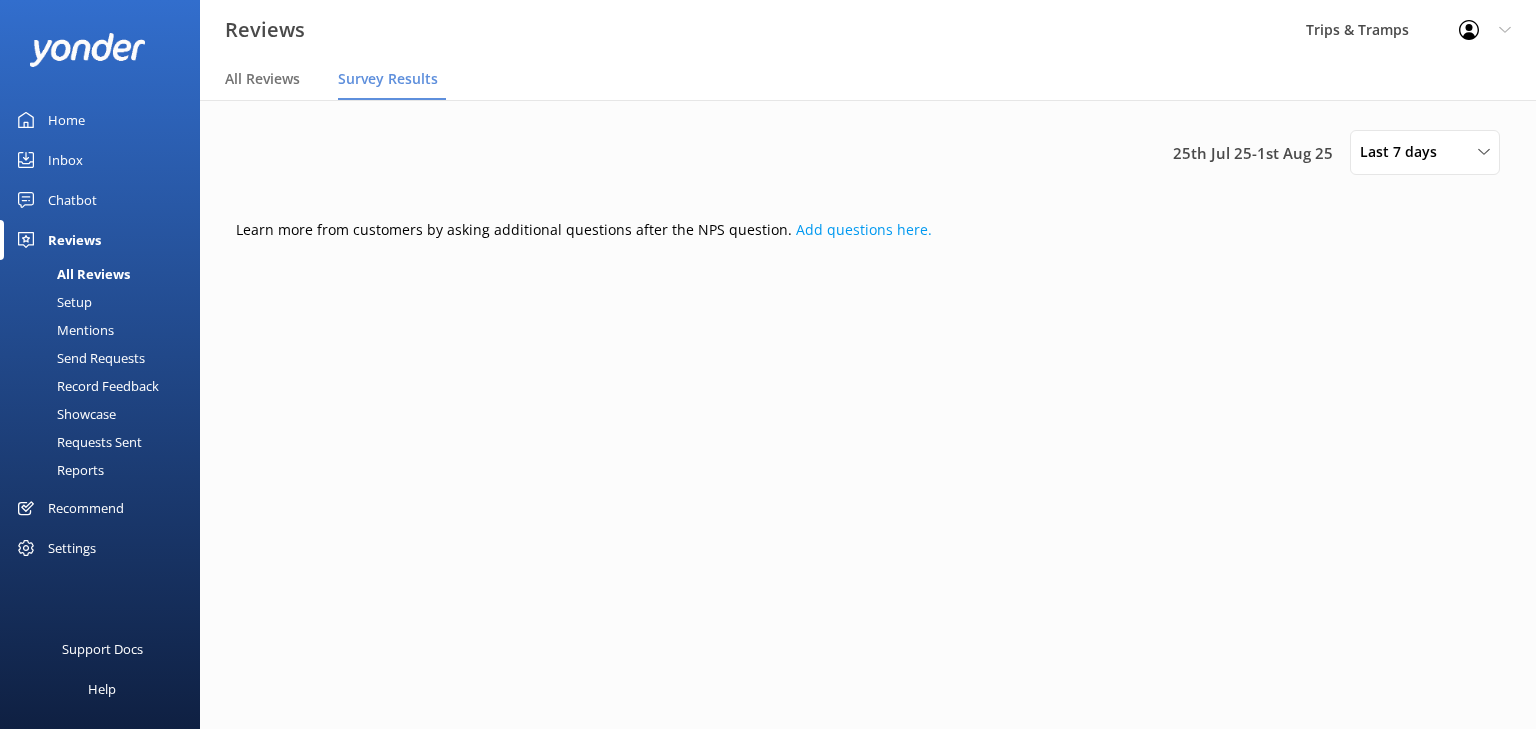 click on "Settings" at bounding box center (72, 548) 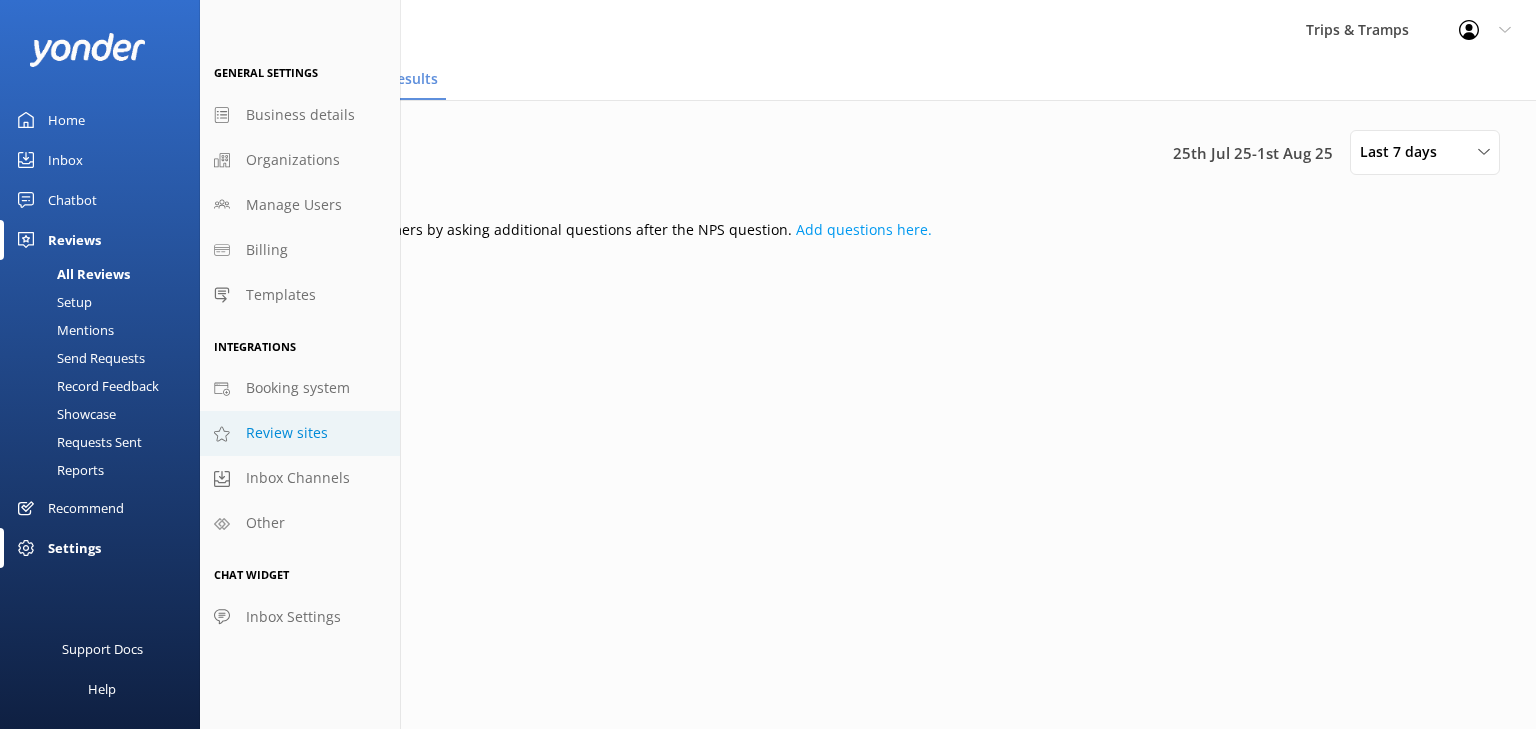 click on "Review sites" at bounding box center [287, 433] 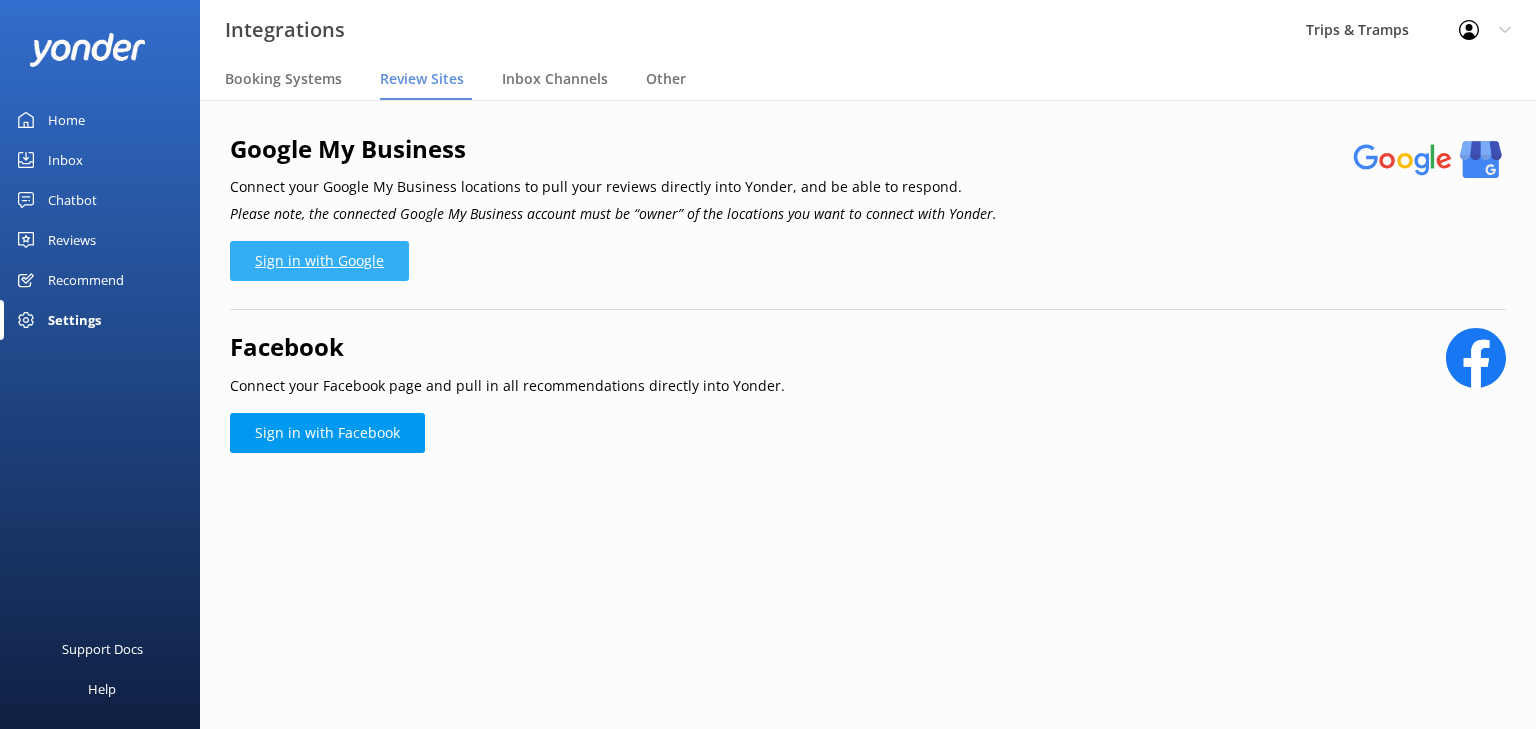 click on "Sign in with Google" at bounding box center (319, 261) 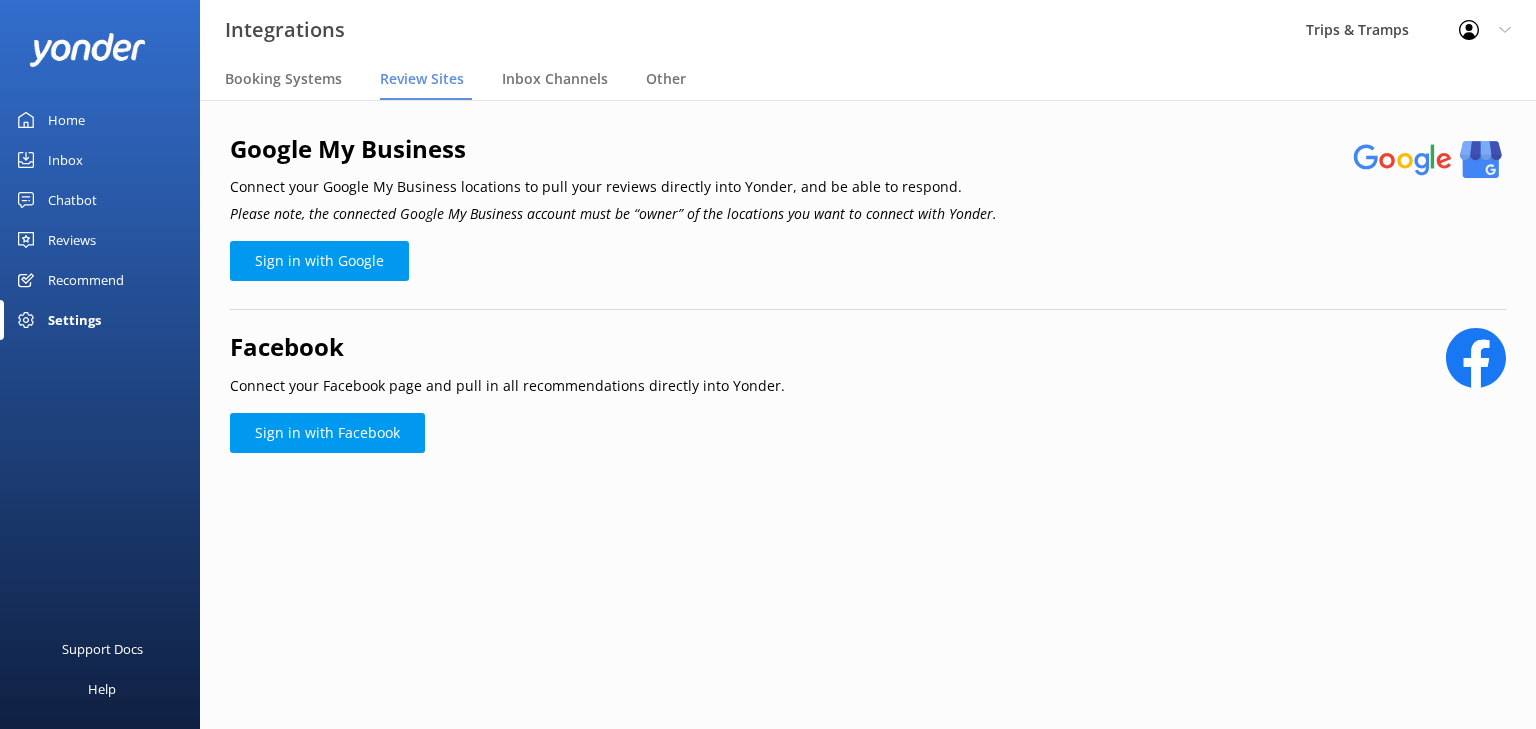 click on "Home" at bounding box center [100, 120] 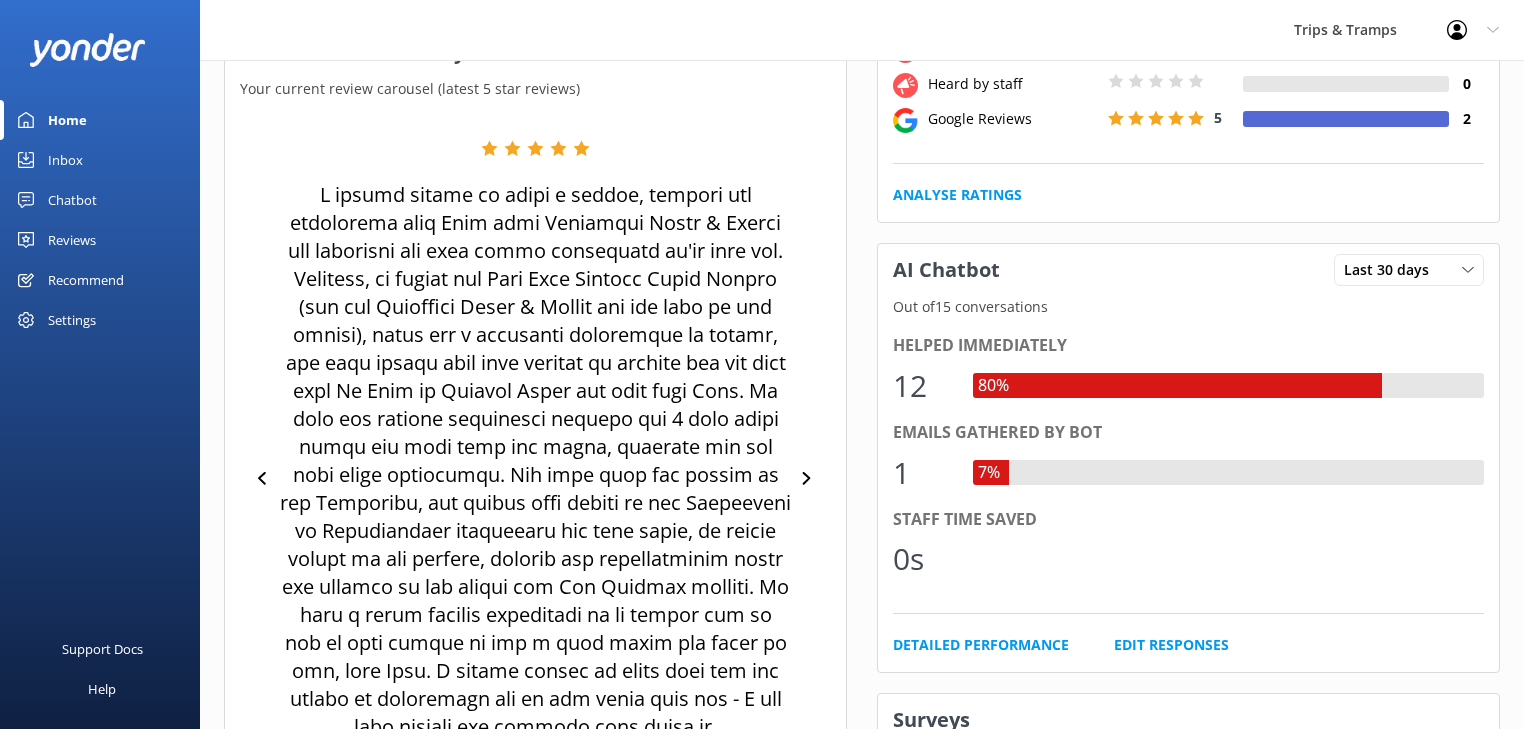 scroll, scrollTop: 320, scrollLeft: 0, axis: vertical 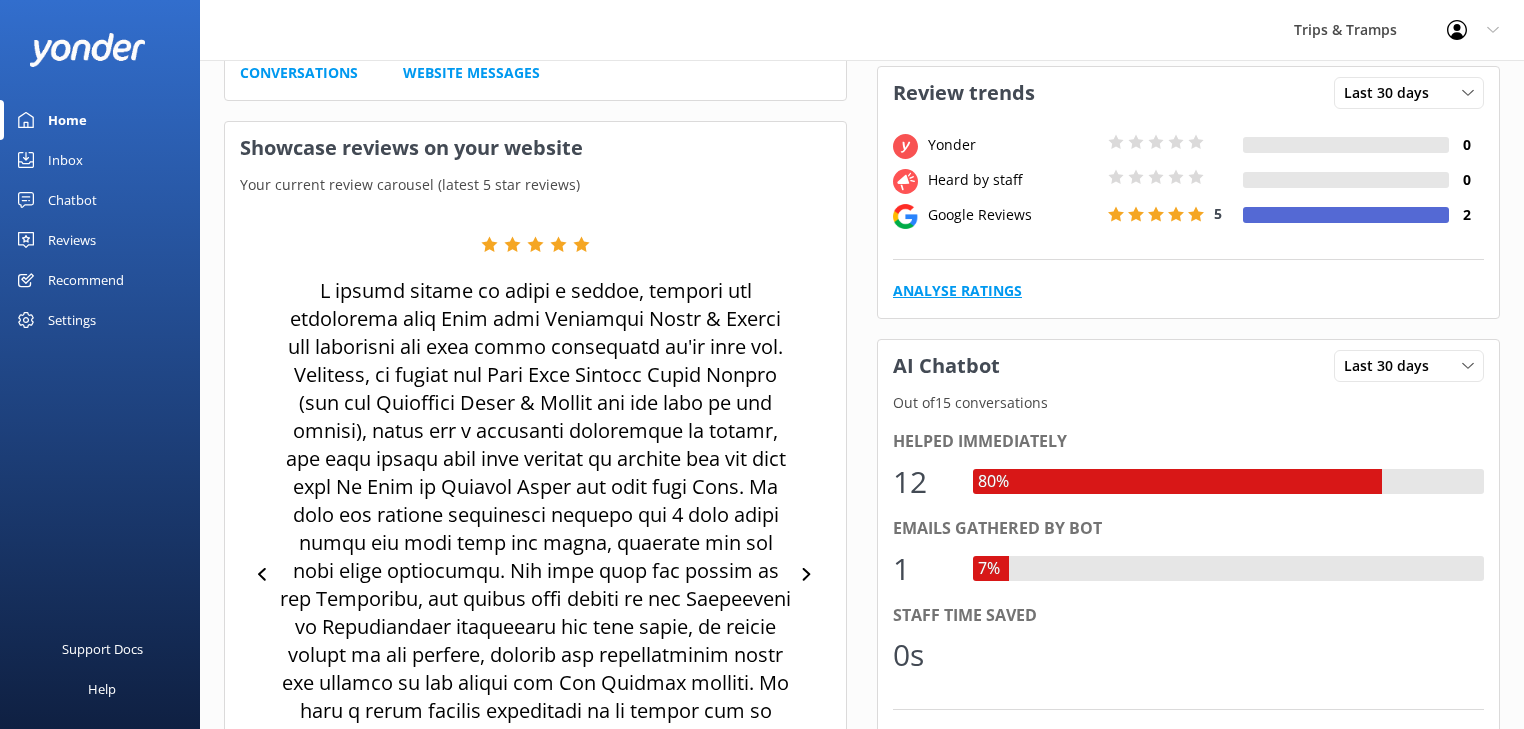 click on "Analyse Ratings" at bounding box center (957, 291) 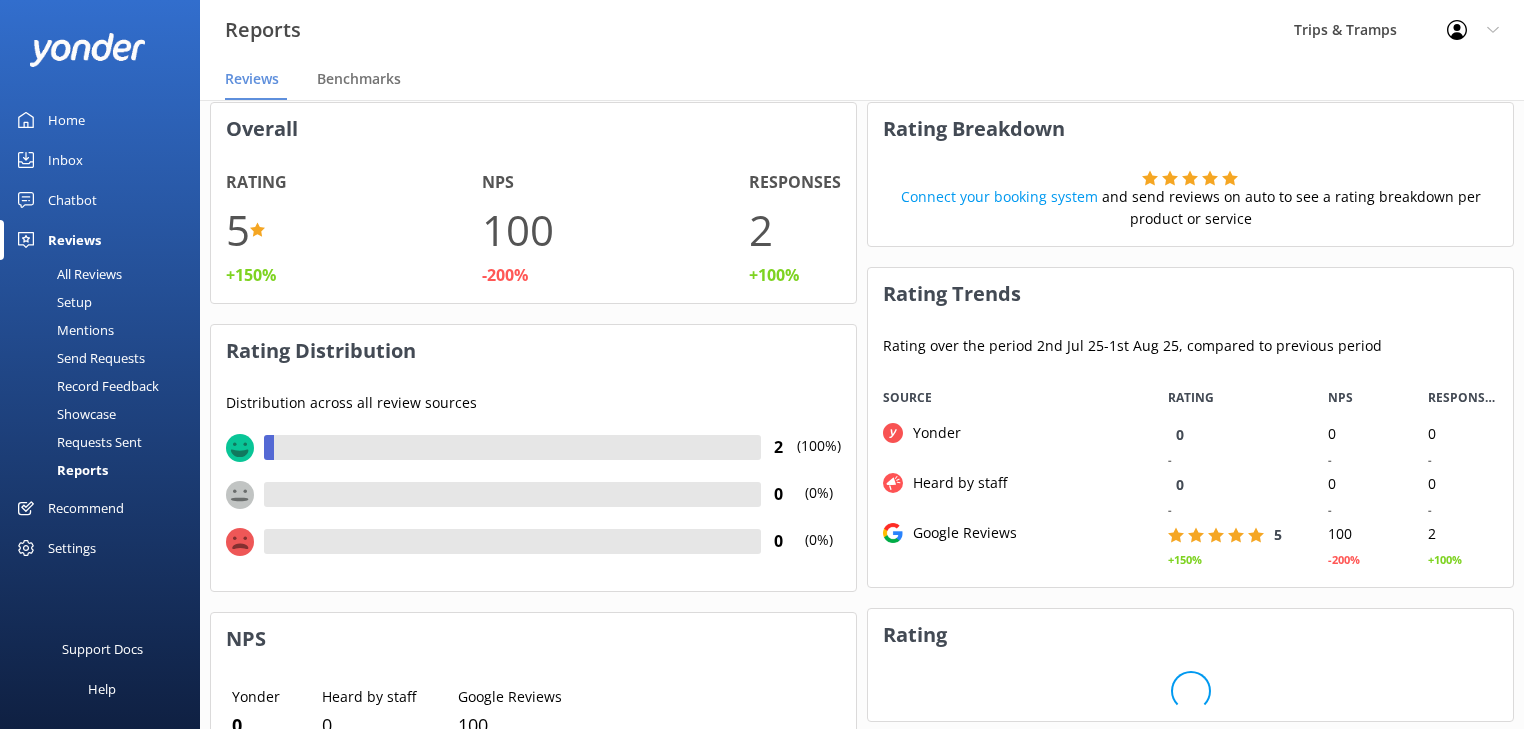 scroll, scrollTop: 12, scrollLeft: 12, axis: both 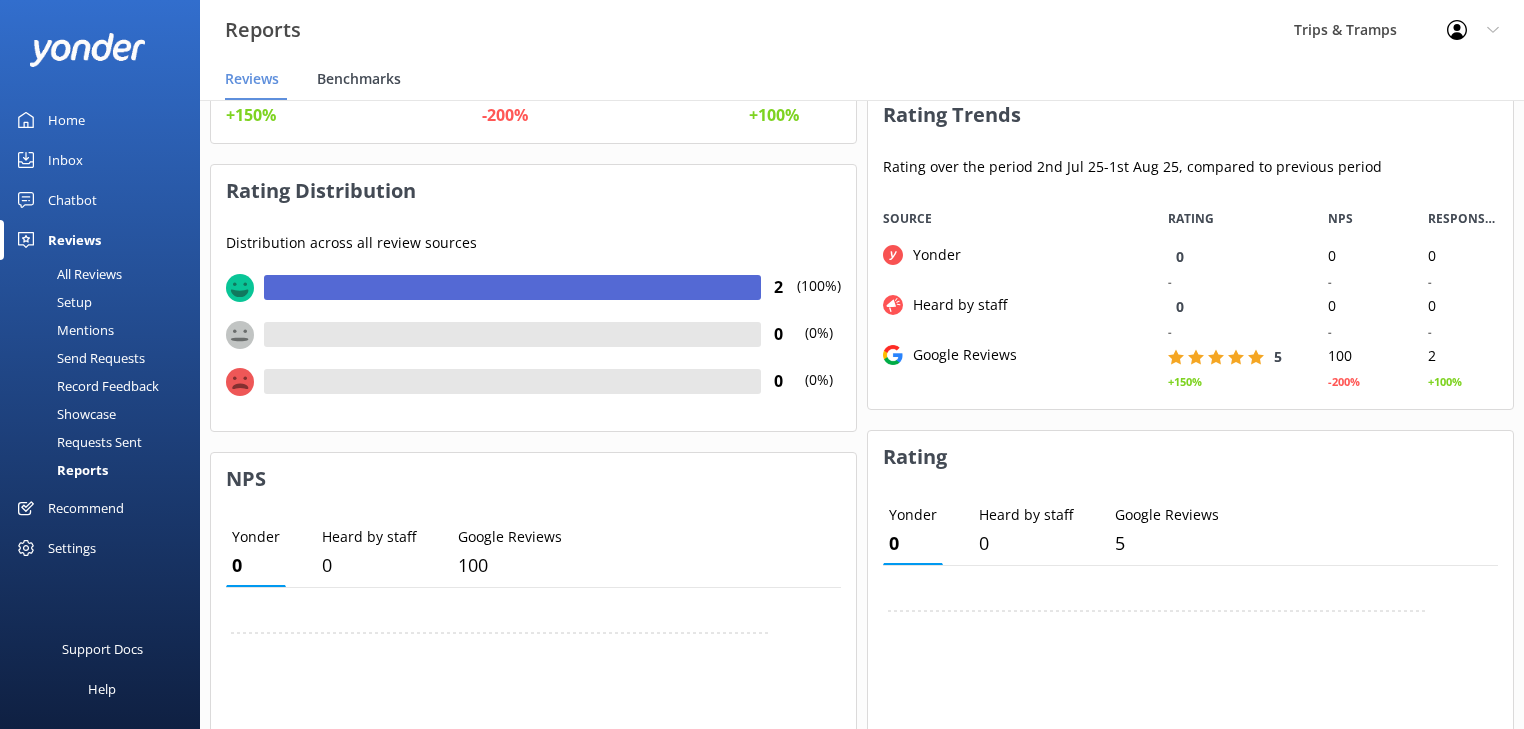 click on "Benchmarks" at bounding box center (359, 79) 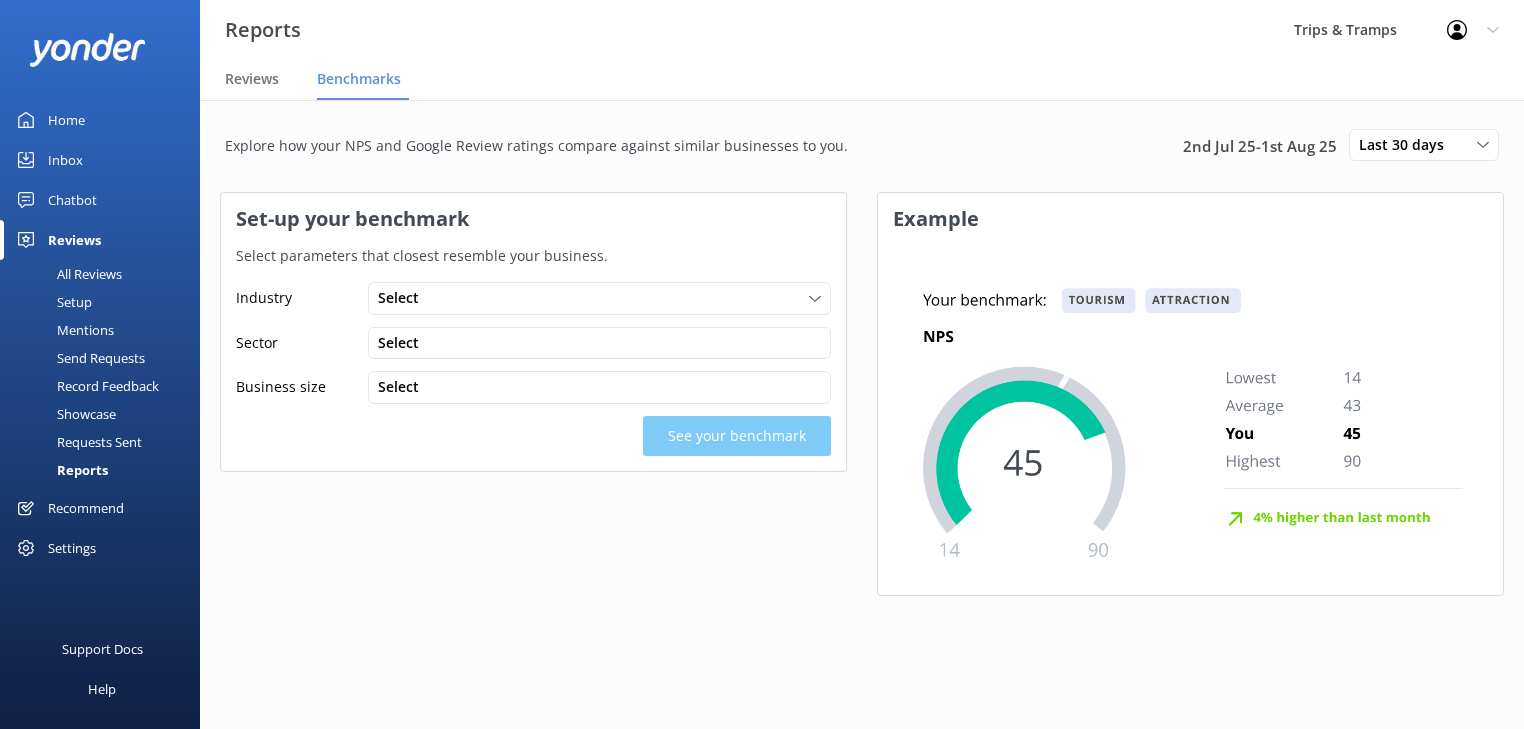 scroll, scrollTop: 0, scrollLeft: 0, axis: both 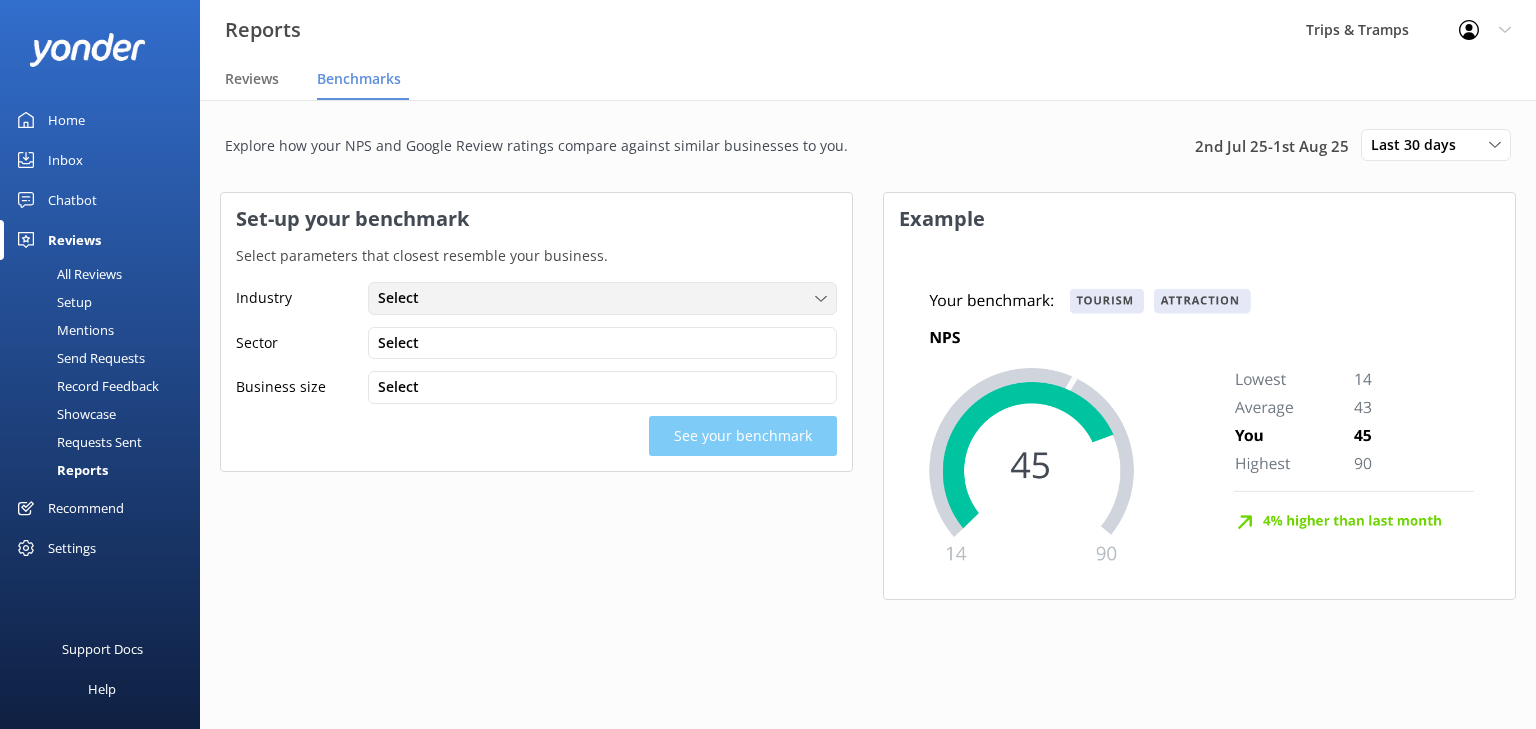 click on "Select" at bounding box center (602, 298) 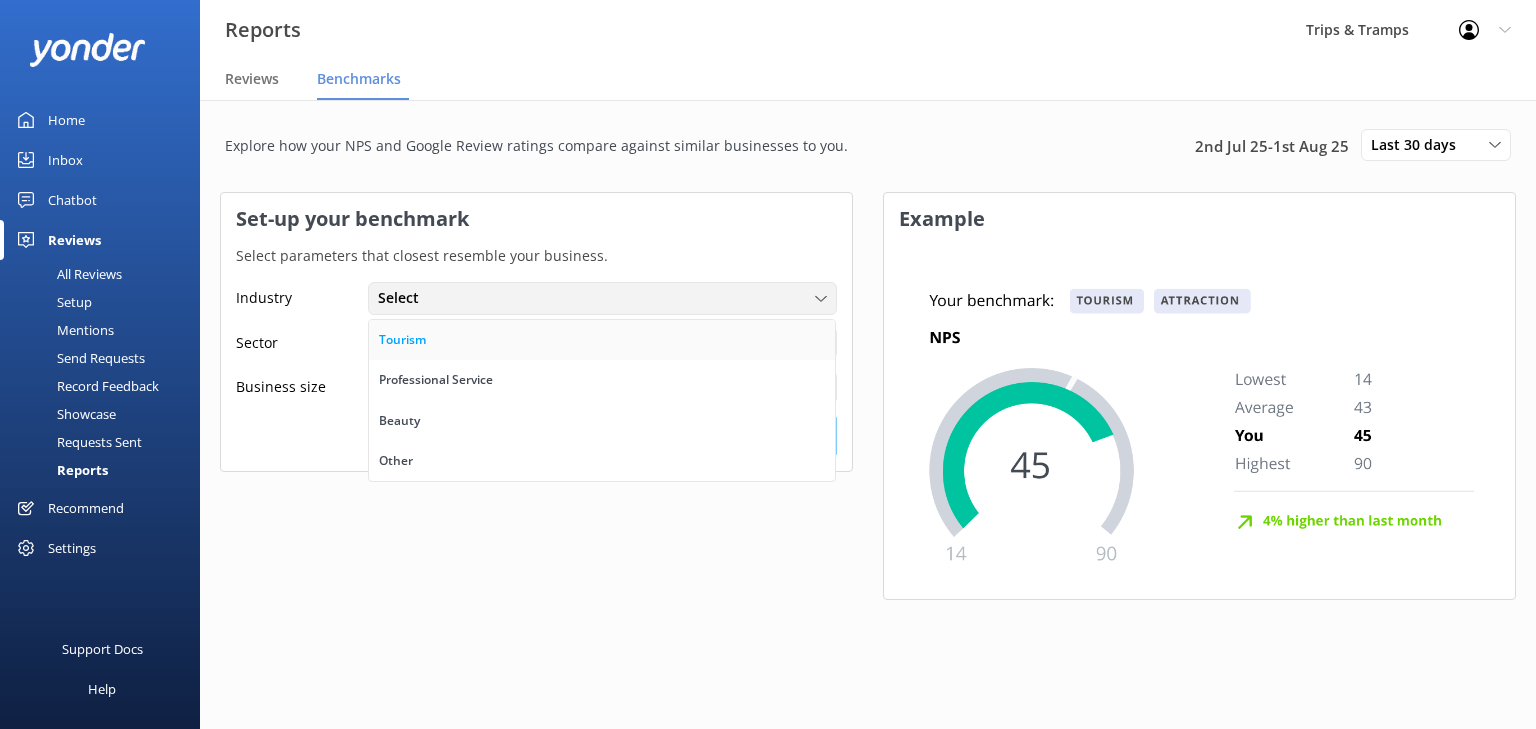 click on "Tourism" at bounding box center [602, 340] 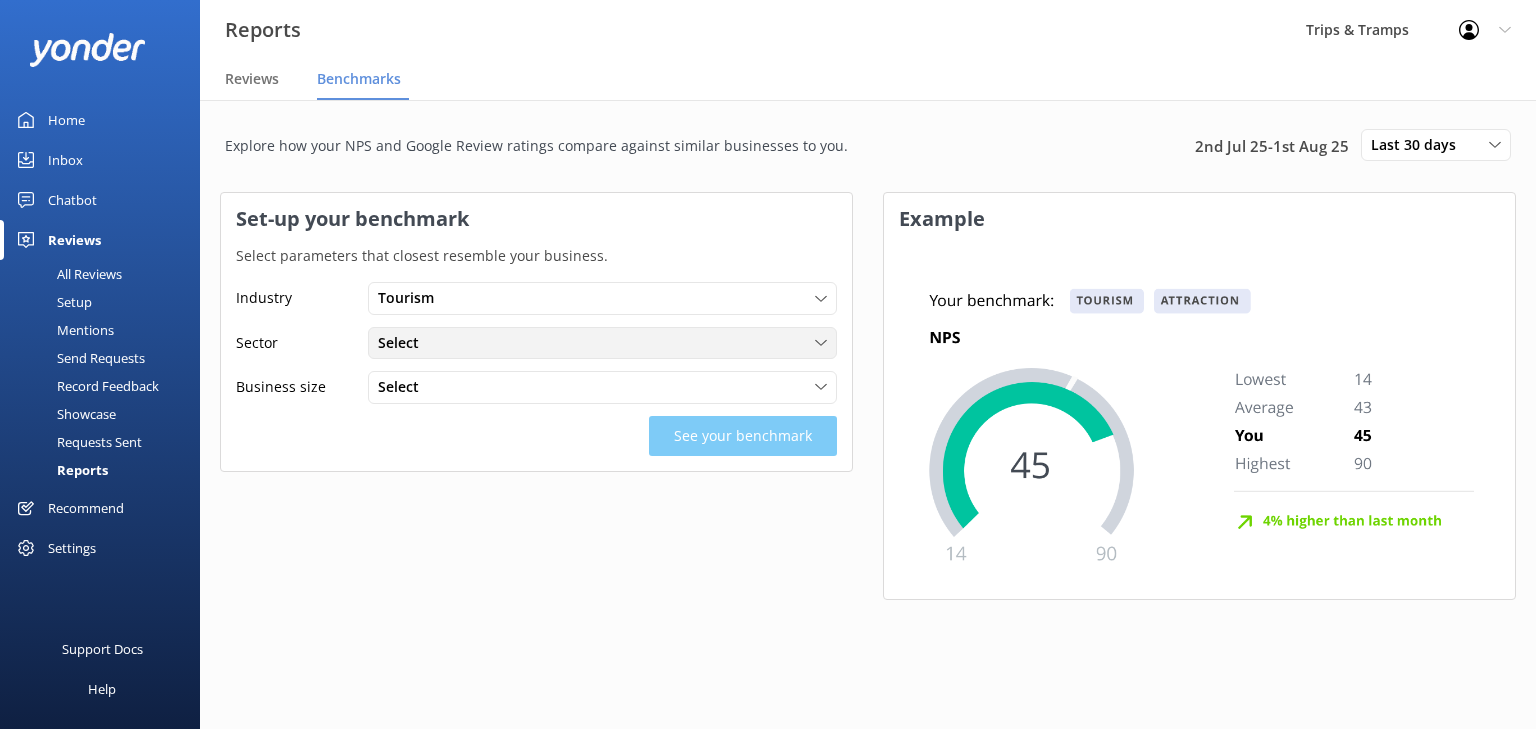click on "Select" at bounding box center [602, 343] 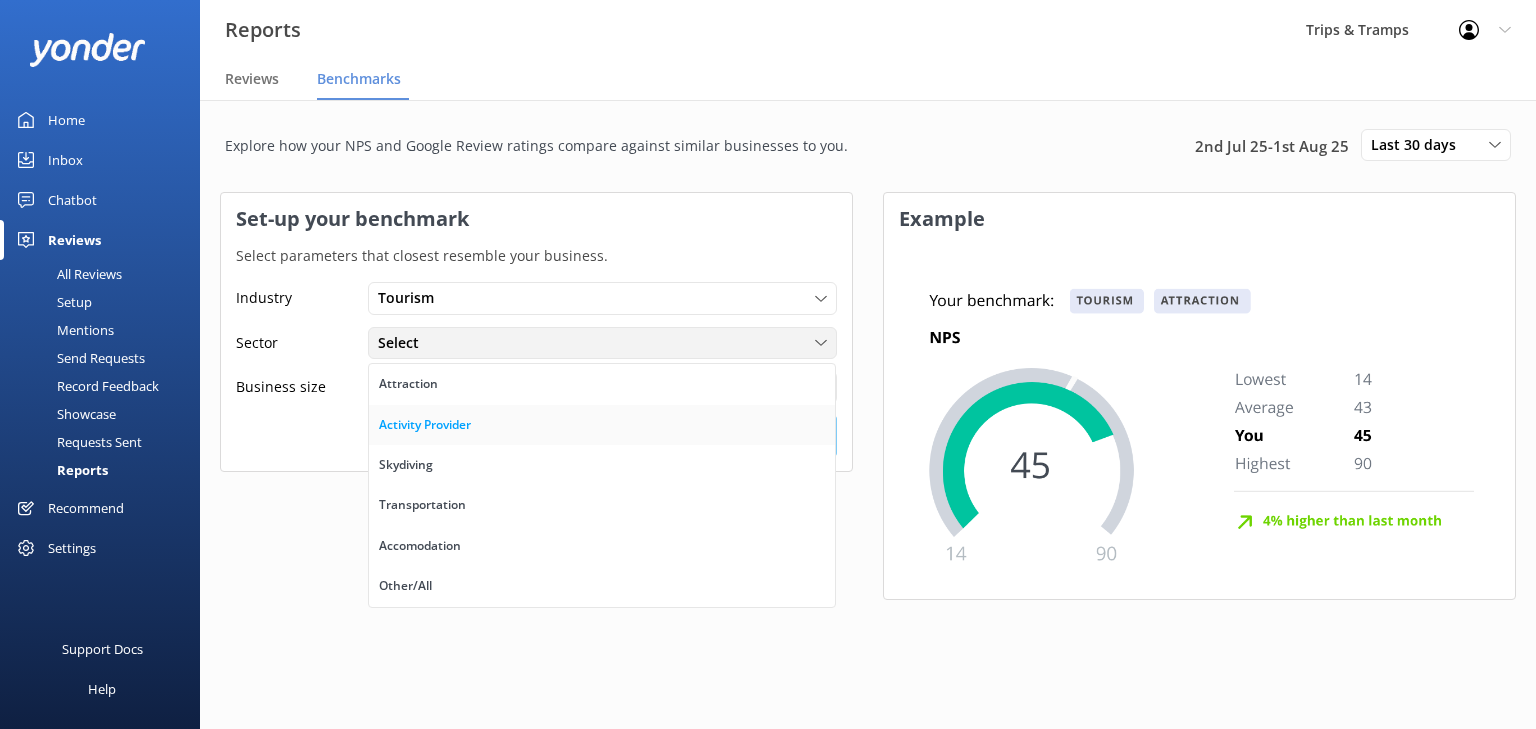 click on "Activity Provider" at bounding box center (602, 425) 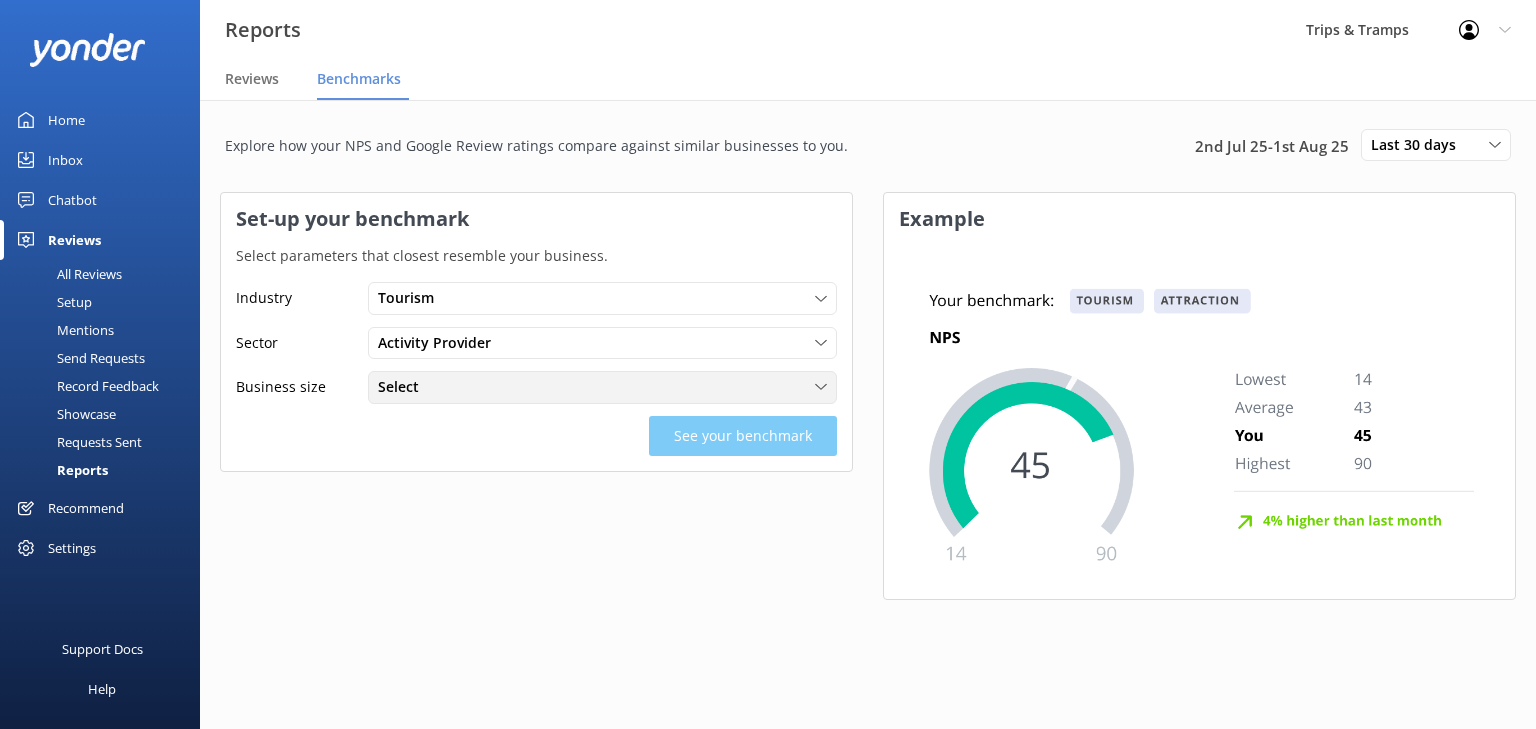 click on "Select < 100 customers per month 100 - 250 customers per month 250 - 1000 customers per month > 1000 customers per month" at bounding box center [602, 387] 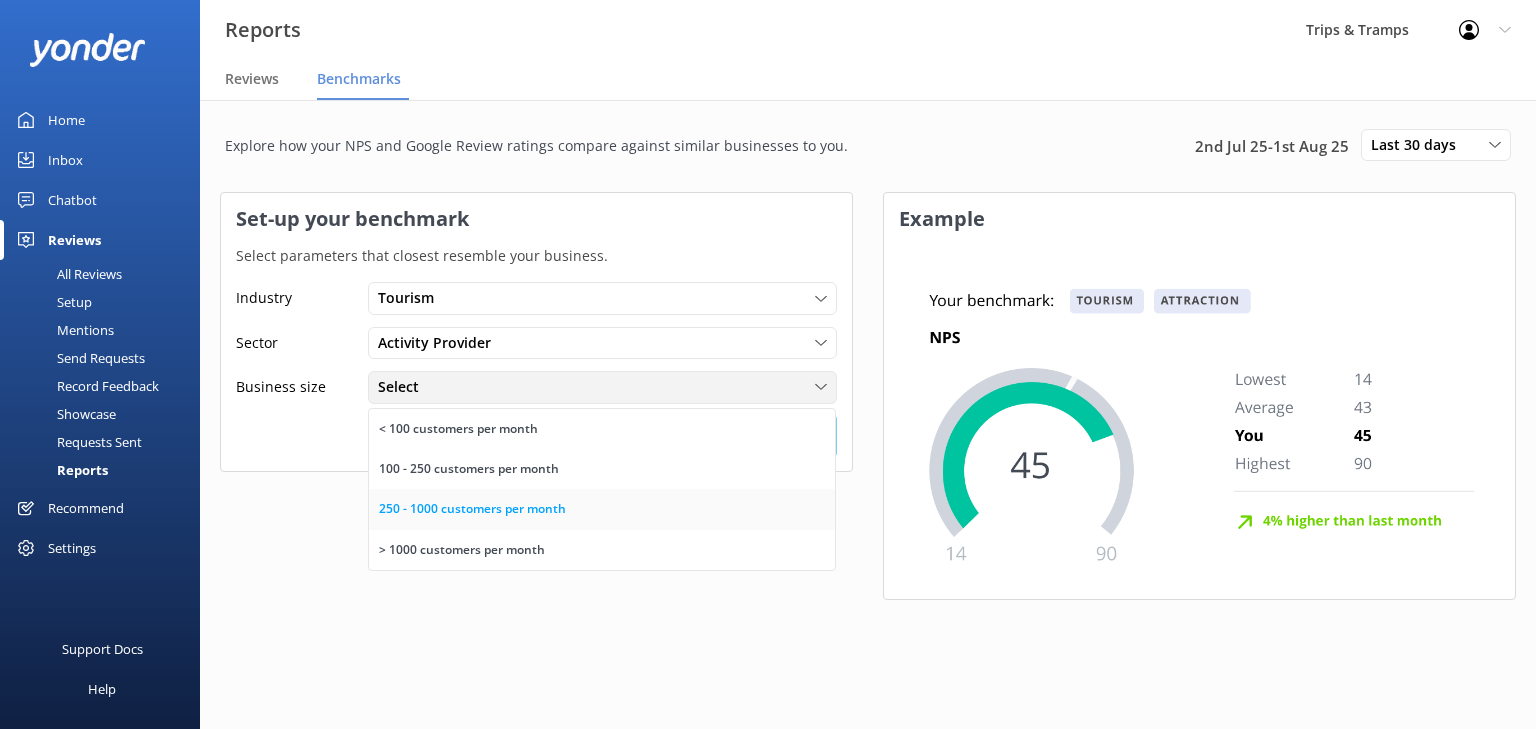 click on "250 - 1000 customers per month" at bounding box center [472, 509] 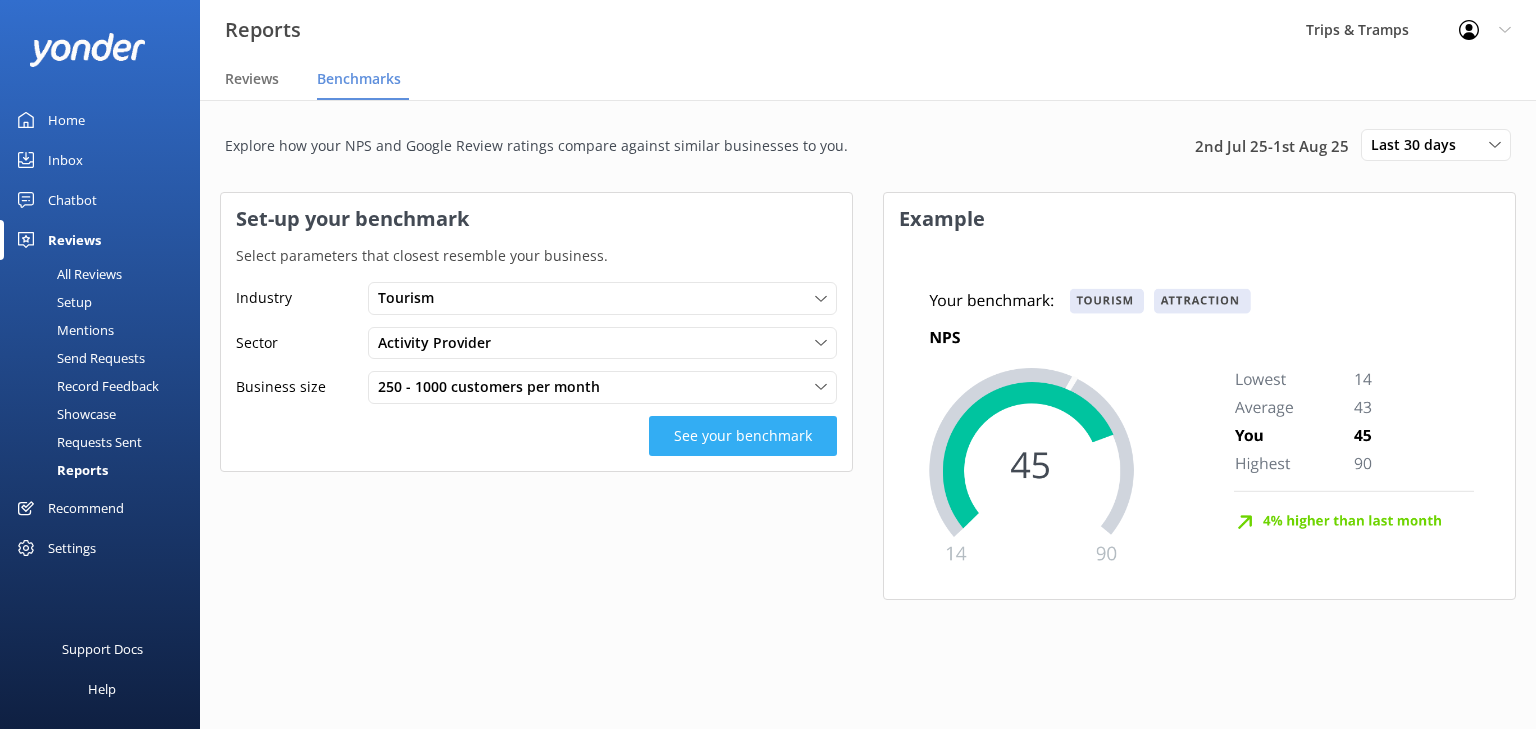 click on "See your benchmark" at bounding box center [743, 436] 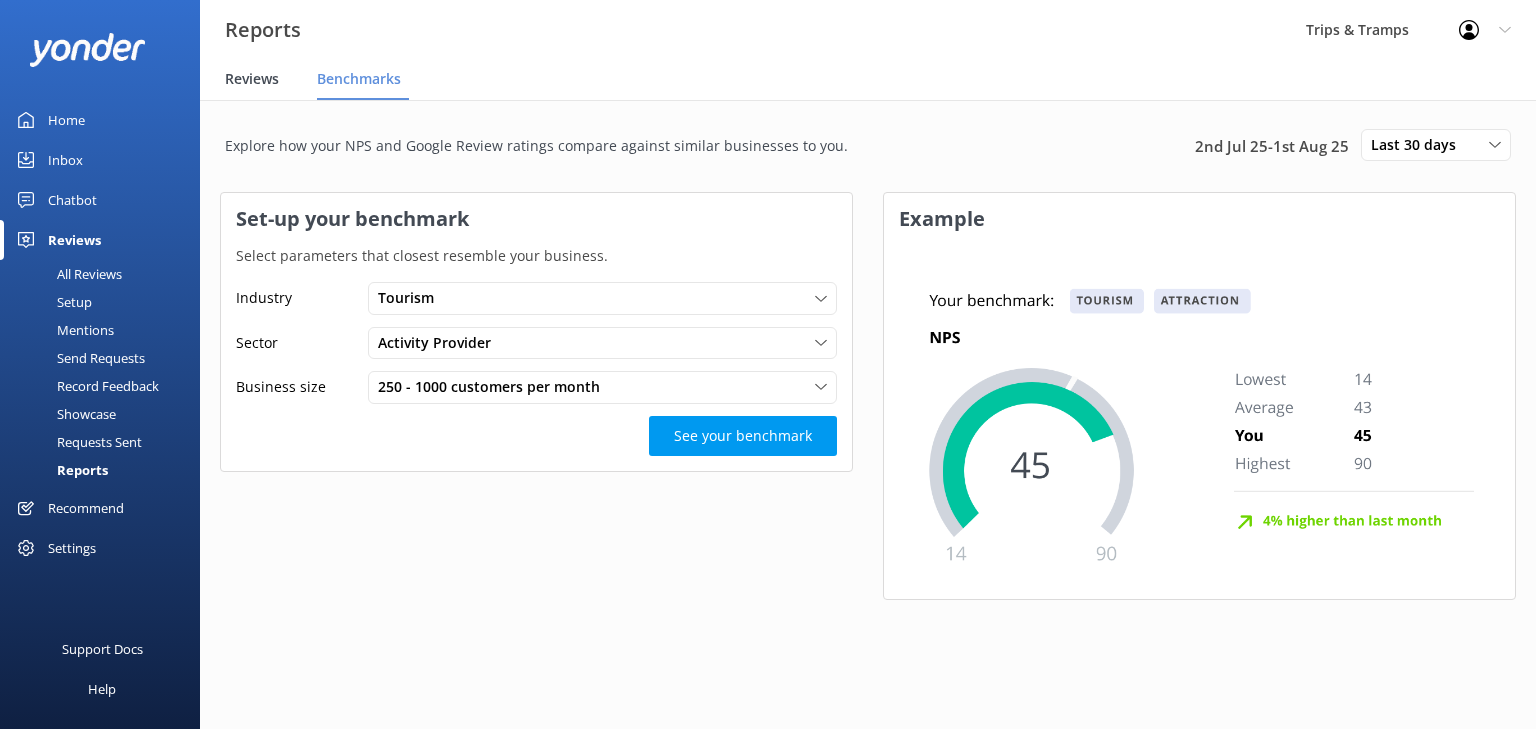 click on "Reviews" at bounding box center [252, 79] 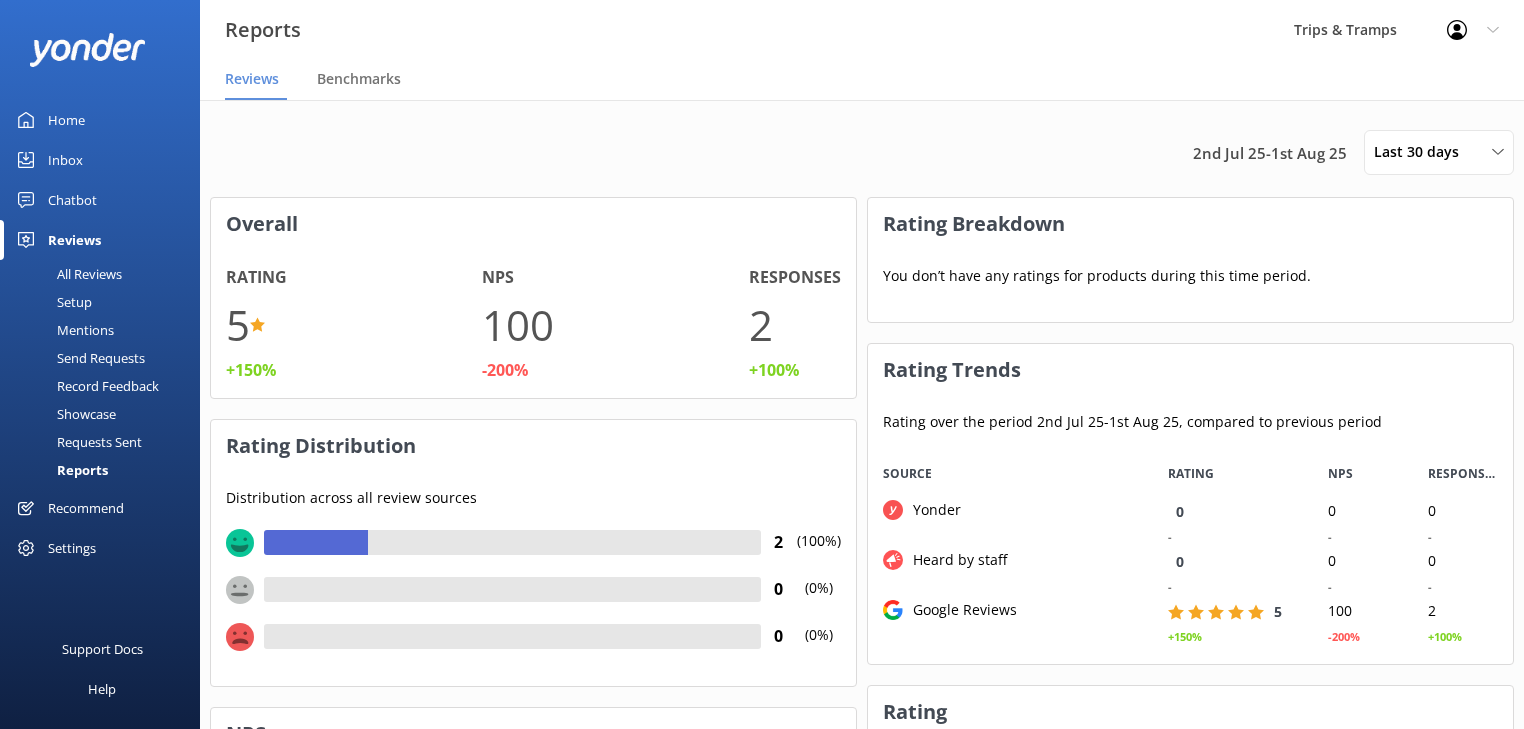 scroll, scrollTop: 12, scrollLeft: 12, axis: both 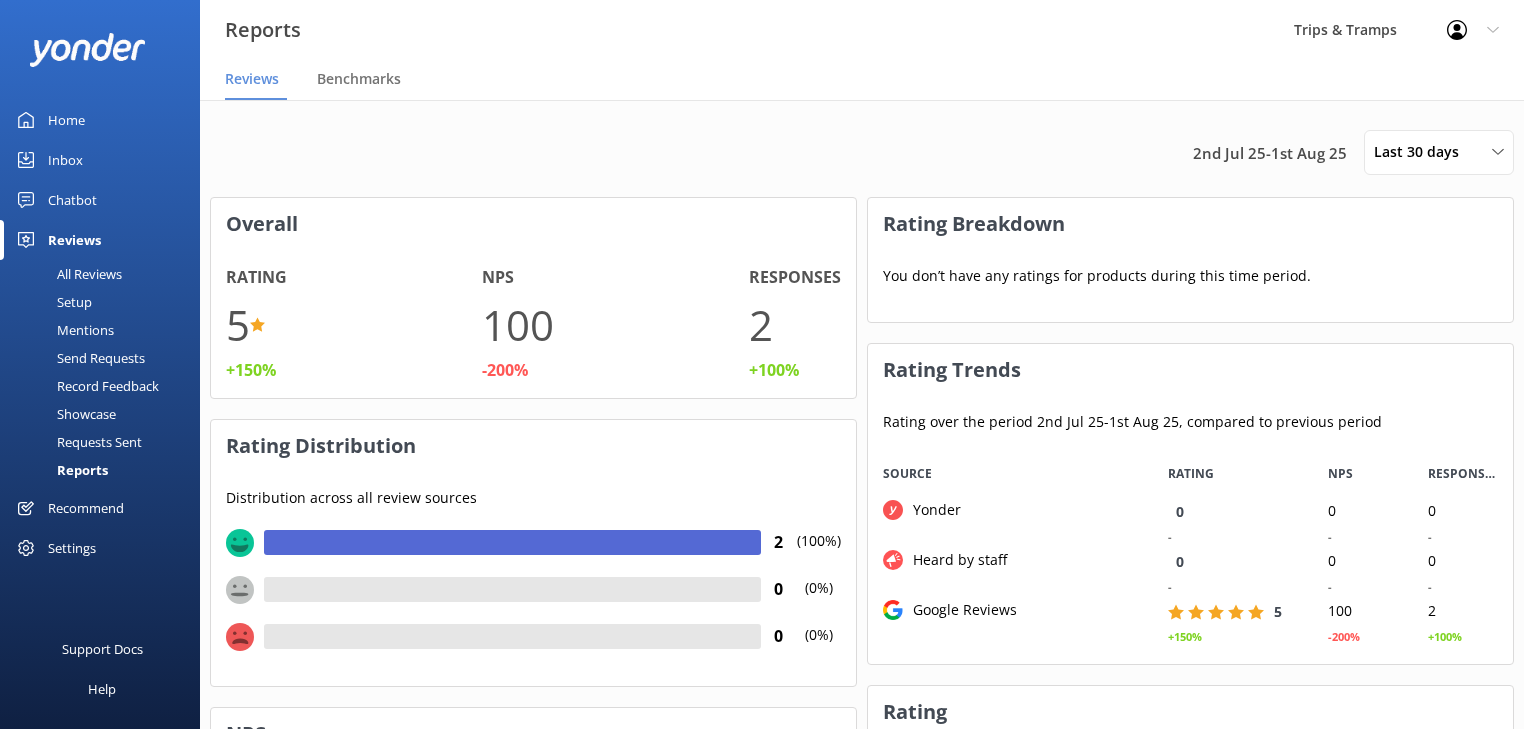 click on "Mentions" at bounding box center (63, 330) 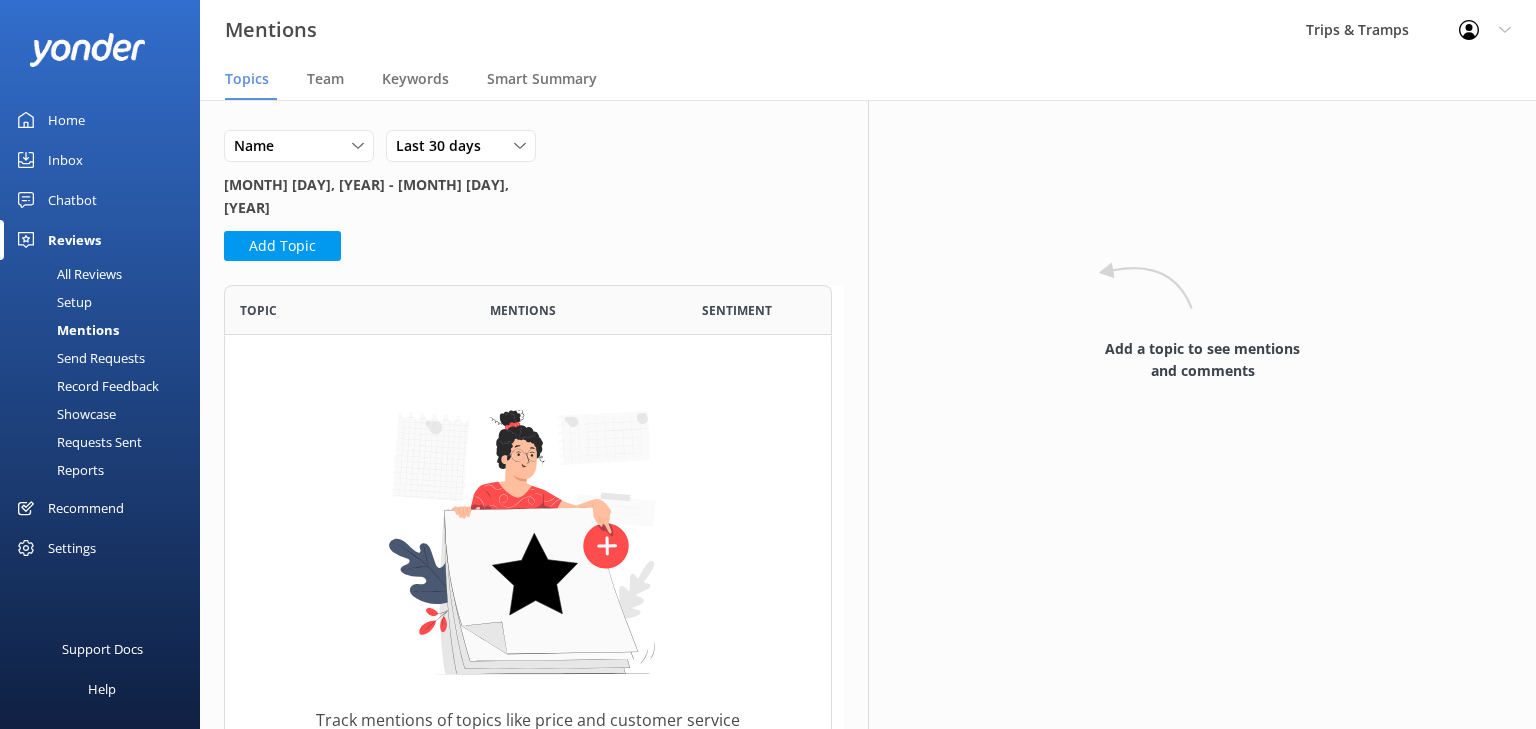 scroll, scrollTop: 12, scrollLeft: 12, axis: both 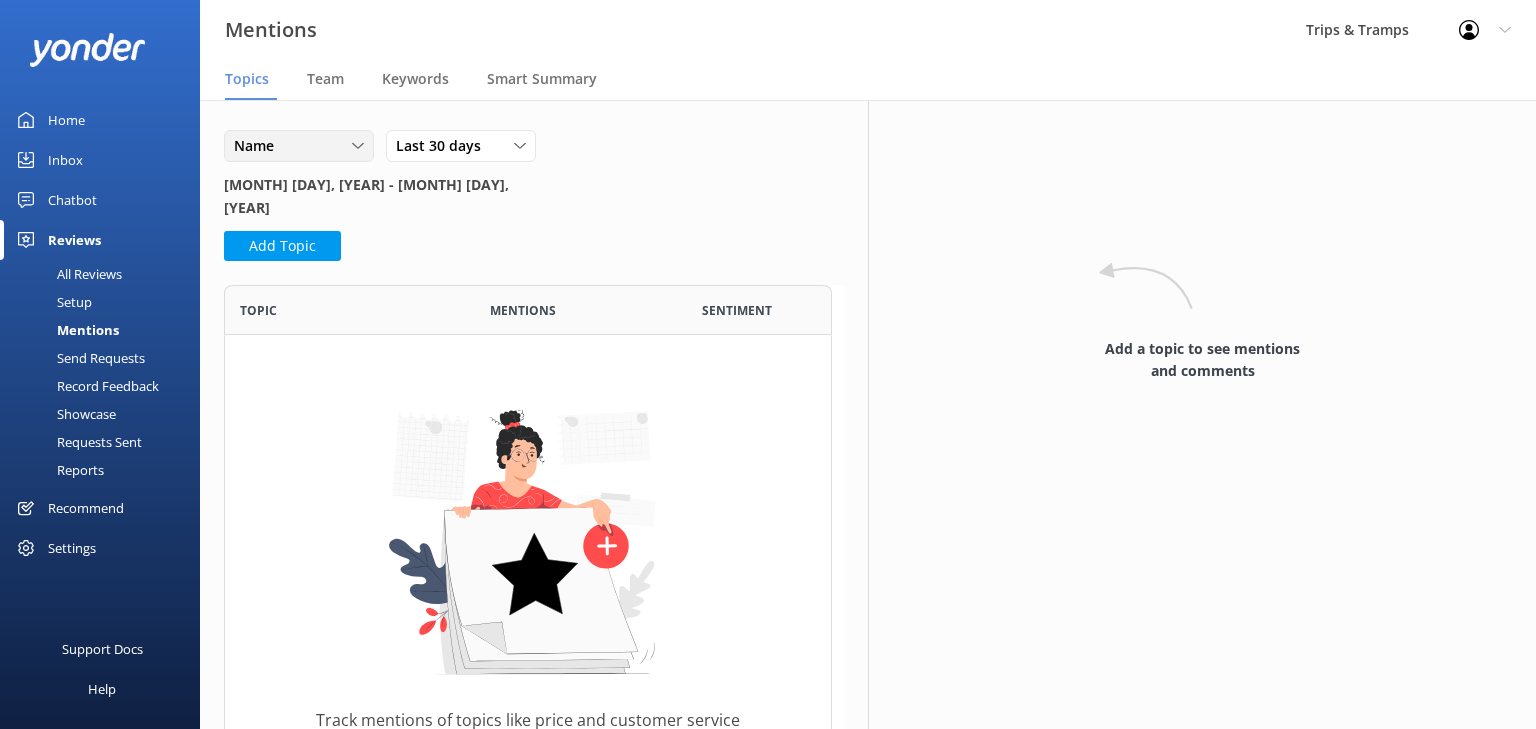 click on "Name" at bounding box center (299, 146) 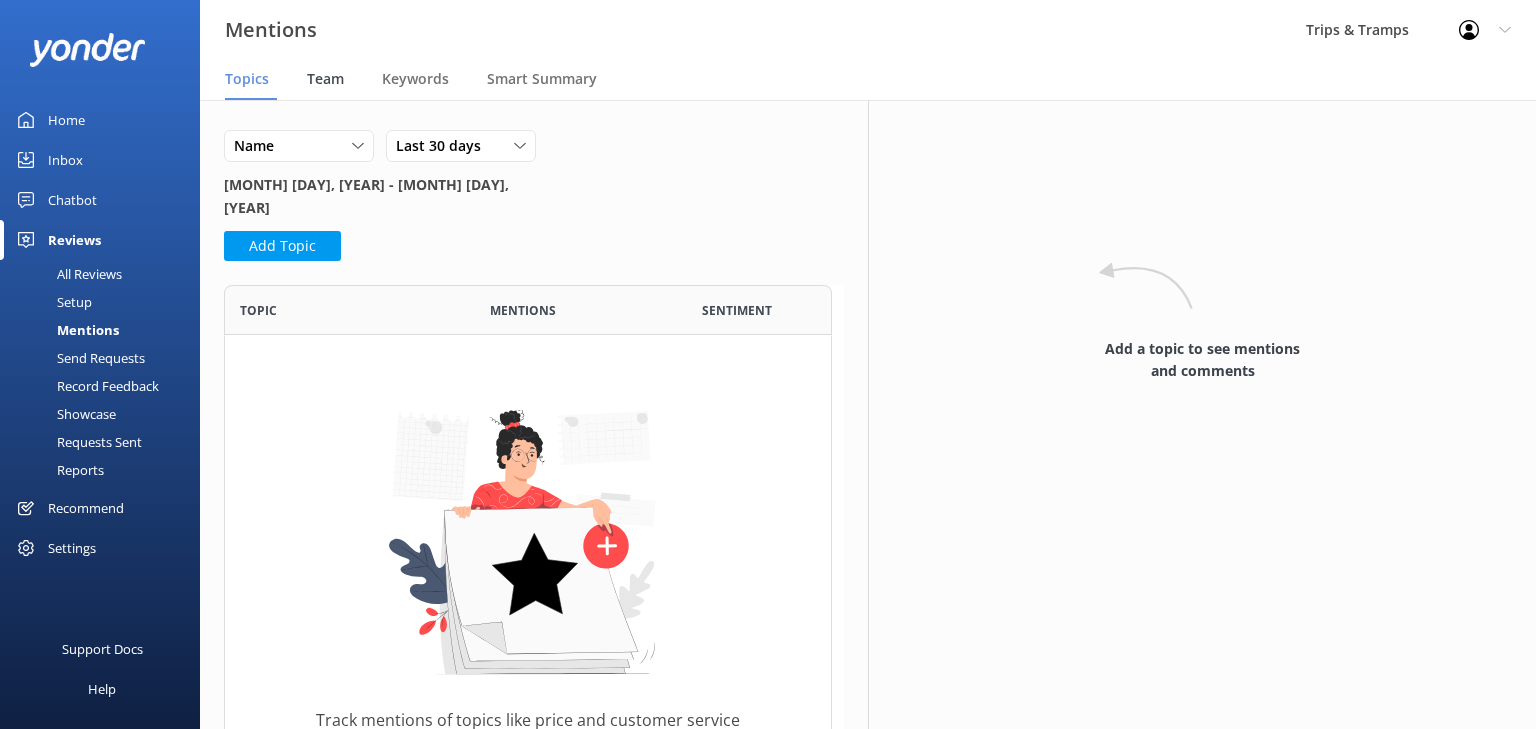 click on "Team" at bounding box center (329, 80) 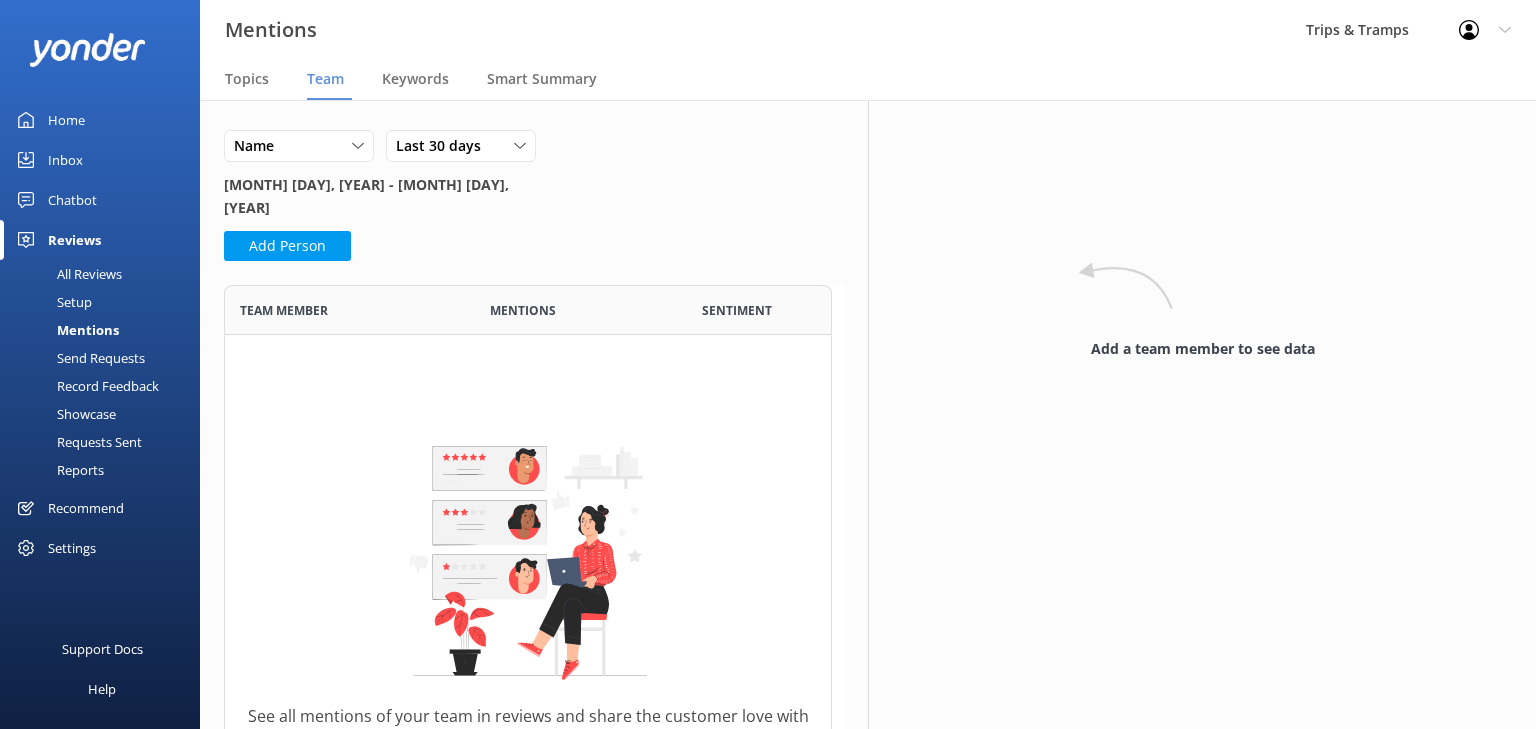 scroll, scrollTop: 13, scrollLeft: 12, axis: both 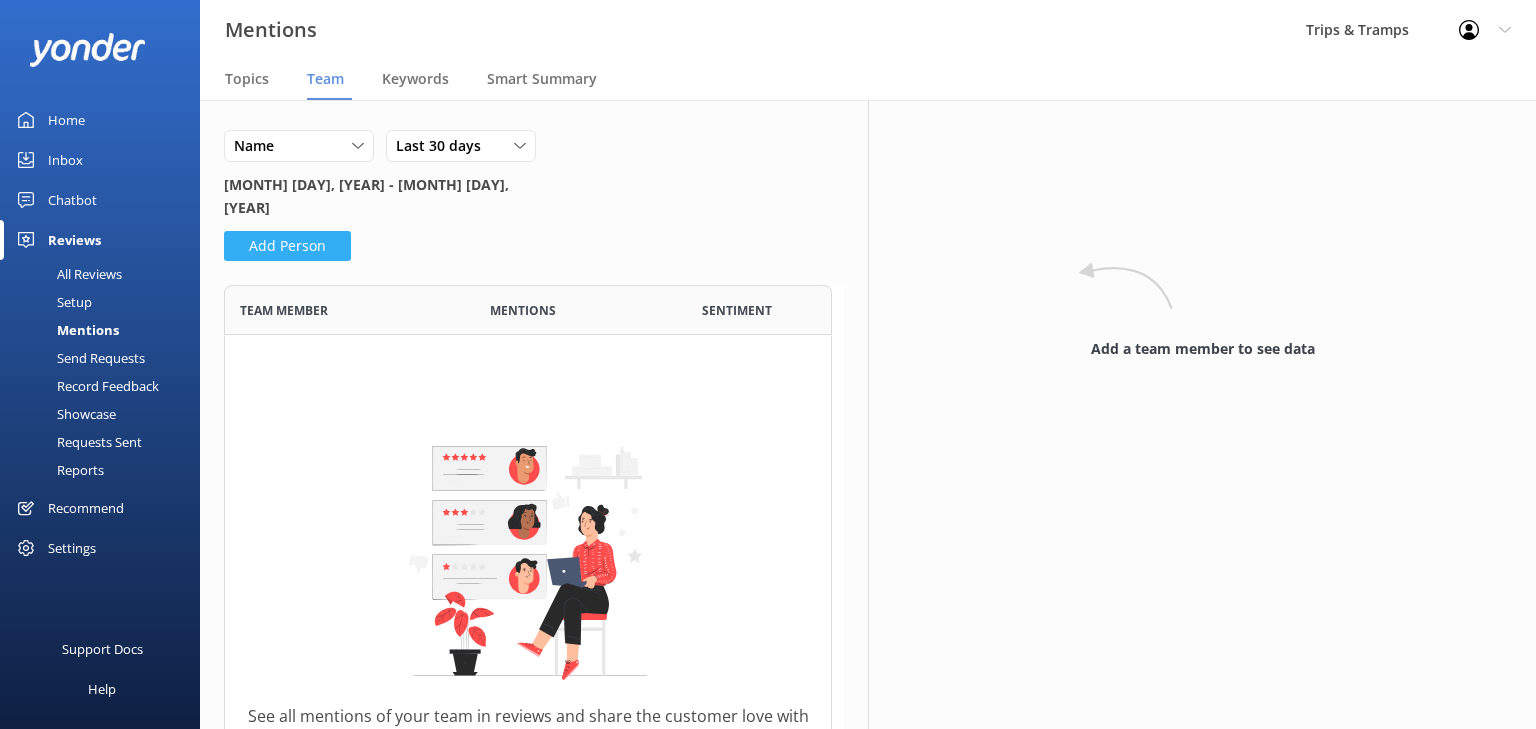 click on "Add Person" at bounding box center (287, 246) 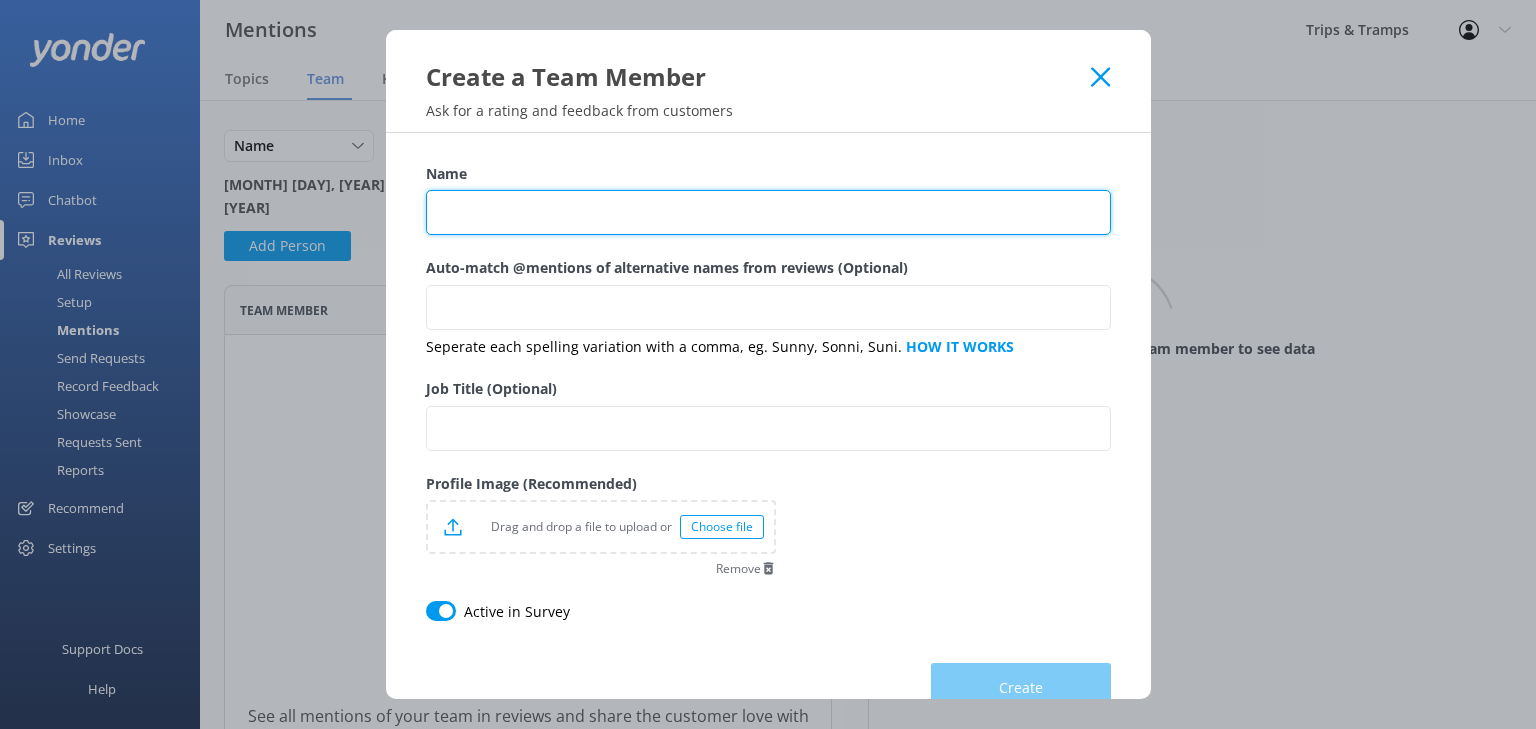 click on "Name" at bounding box center [768, 212] 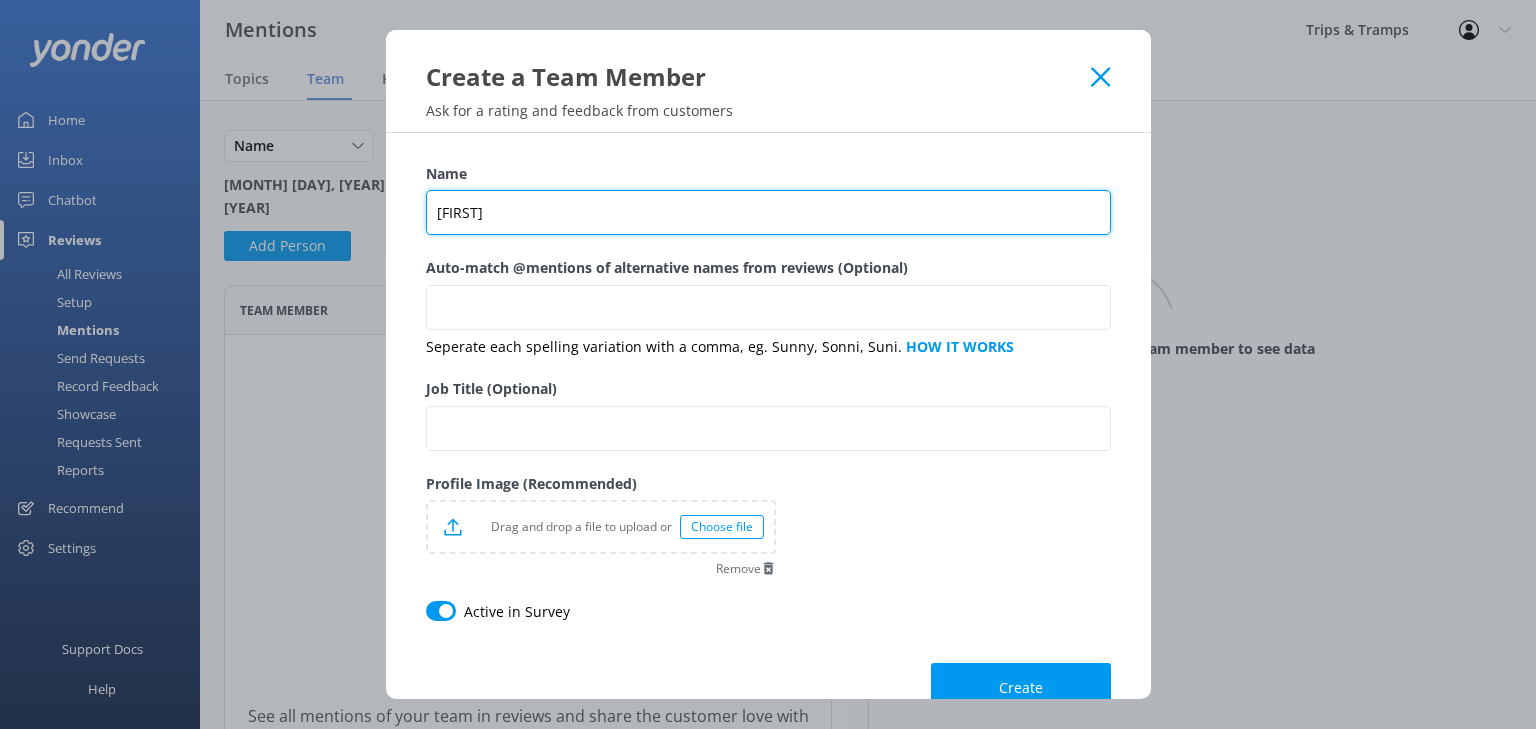 type on "Geoff" 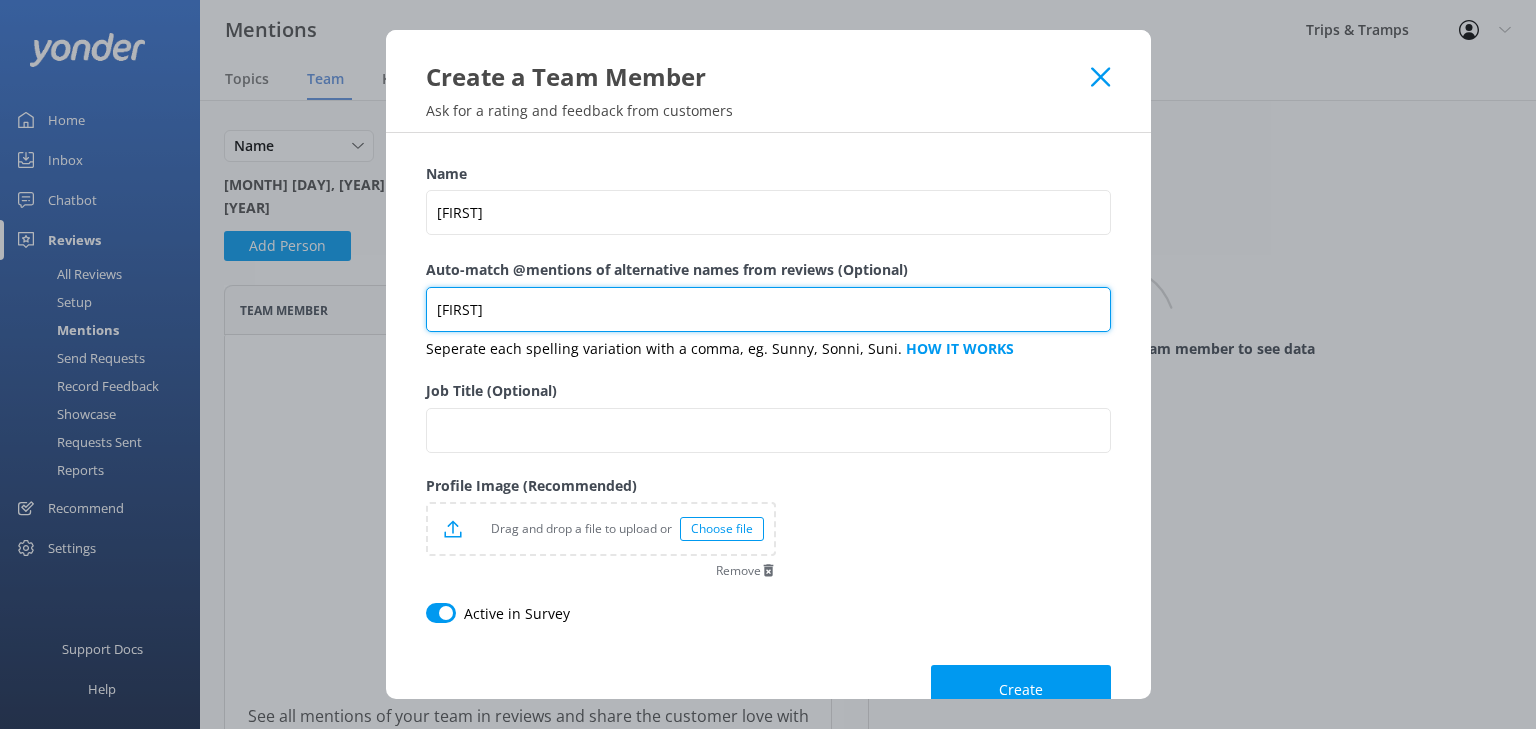 type on "Jeff" 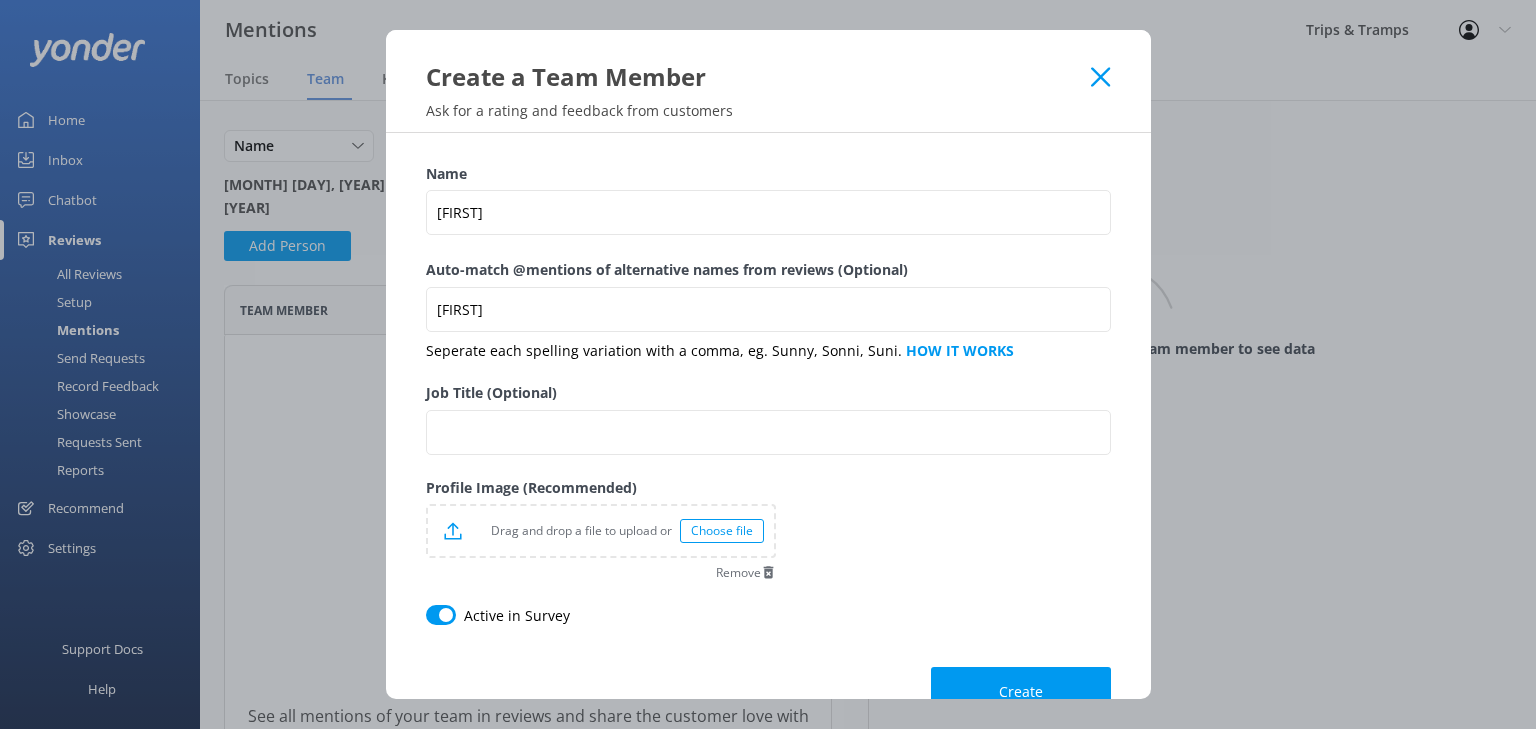 click 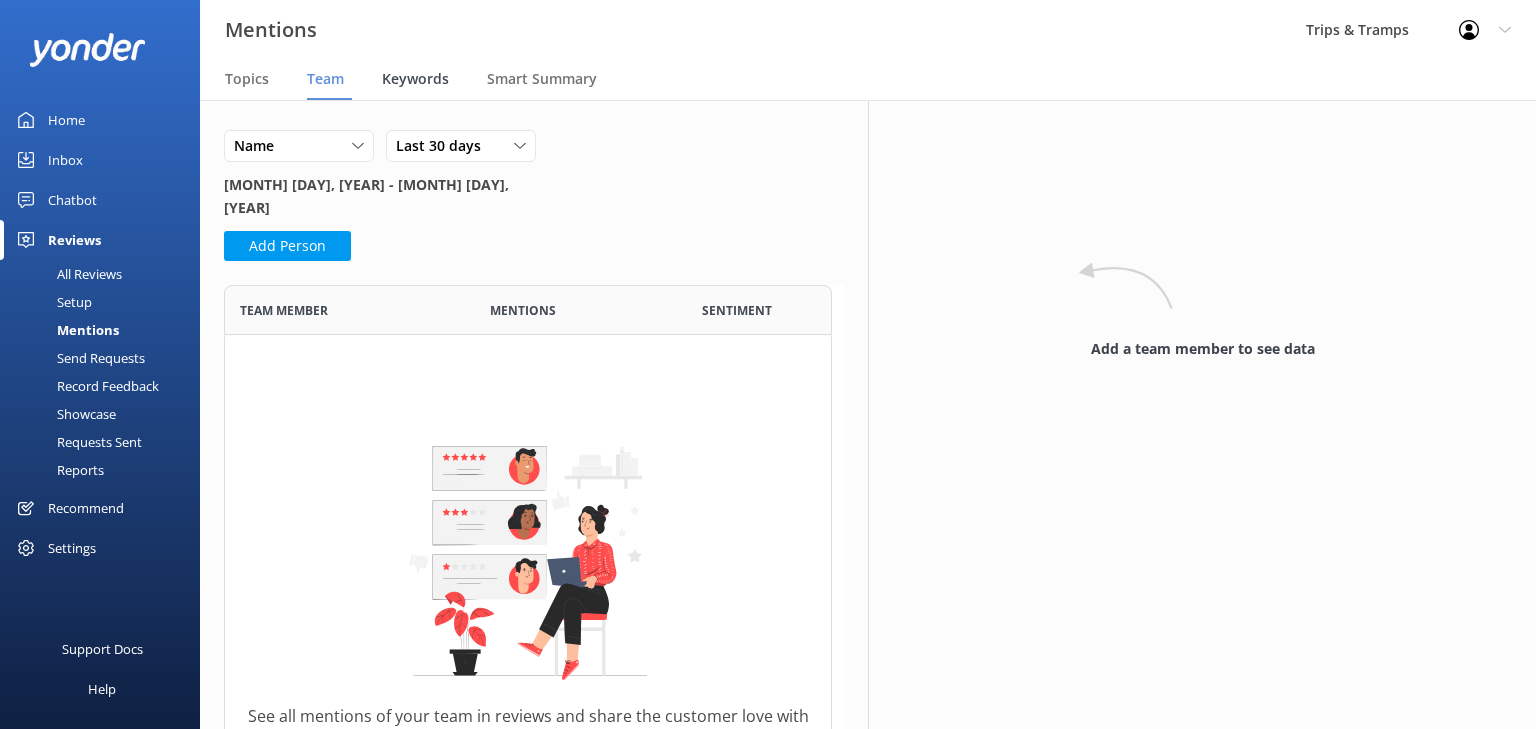 click on "Keywords" at bounding box center (415, 79) 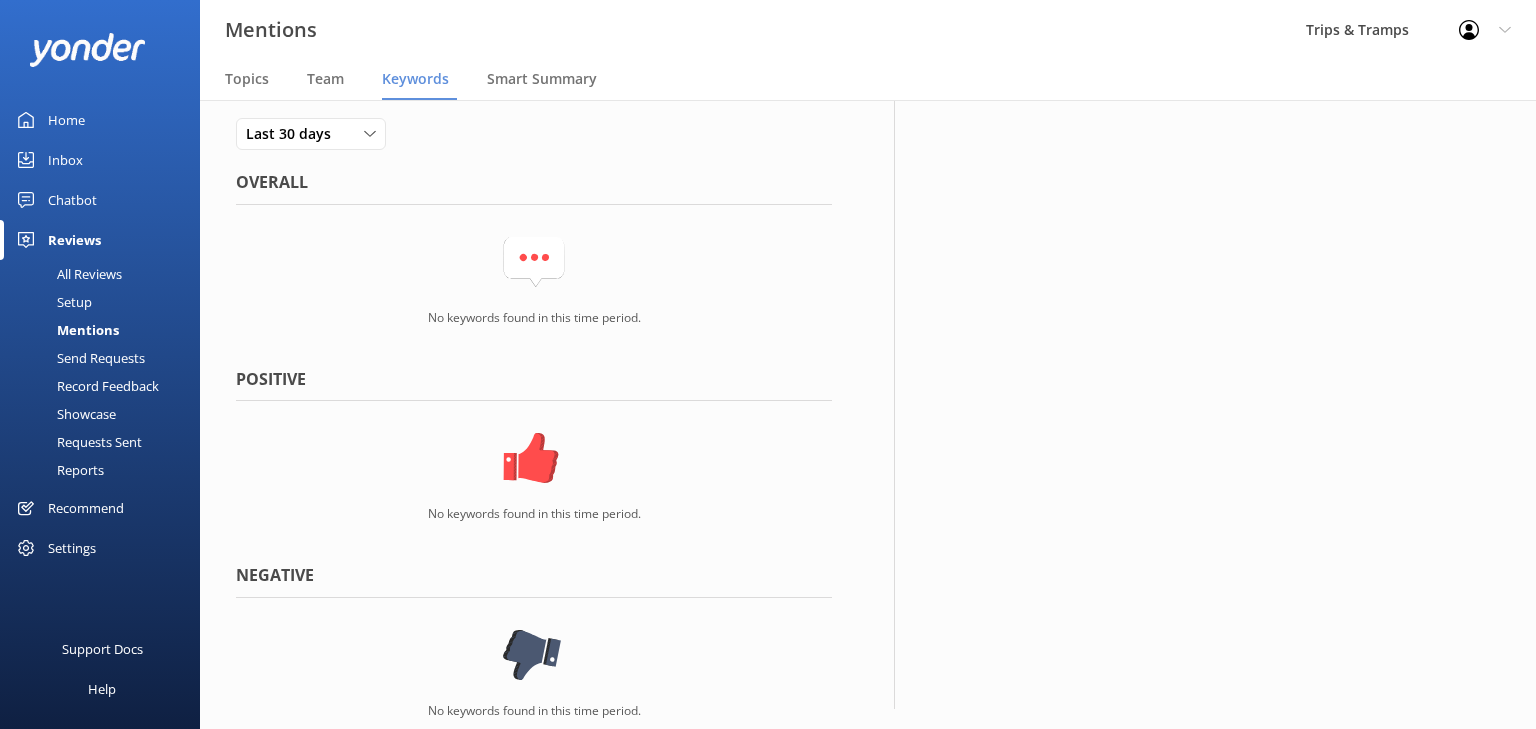 scroll, scrollTop: 0, scrollLeft: 0, axis: both 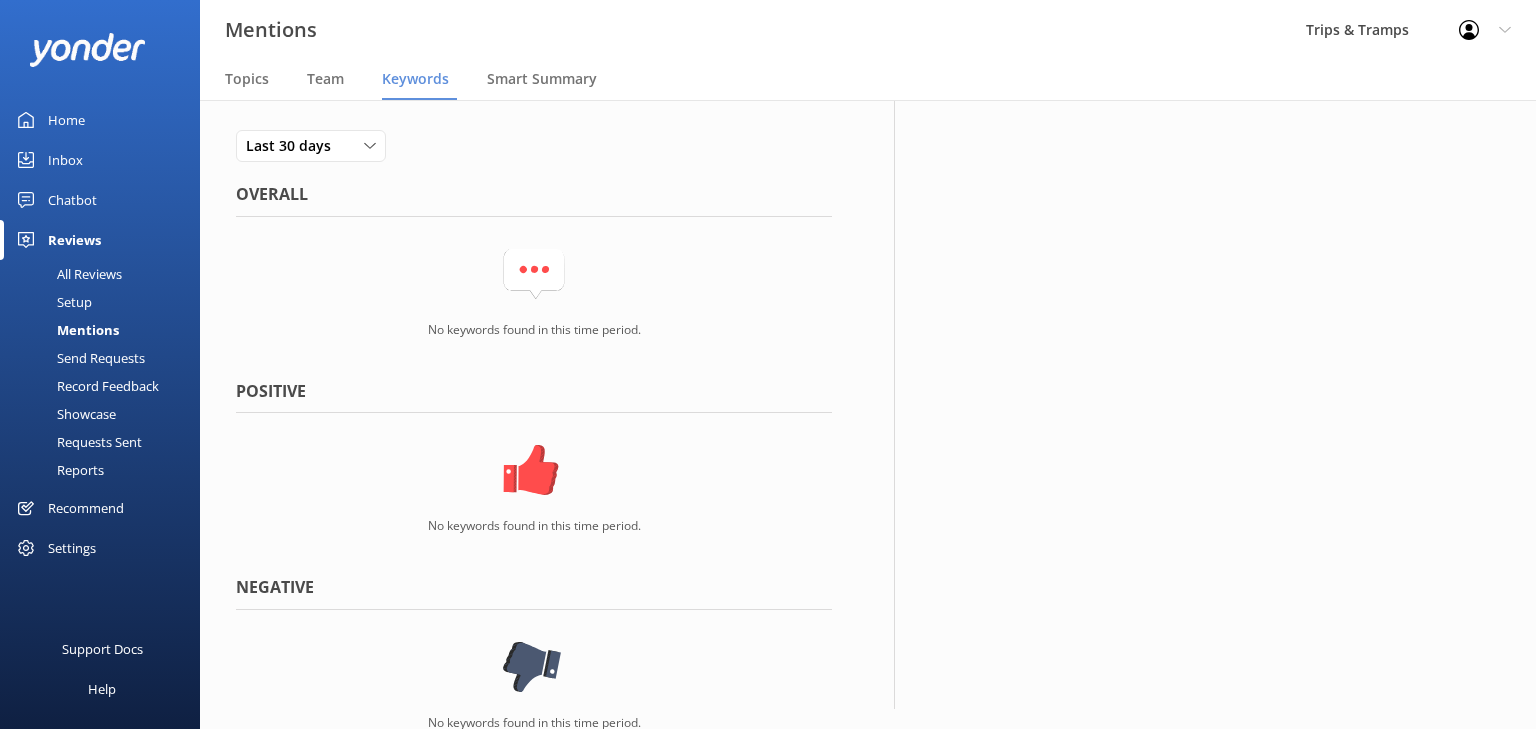 click 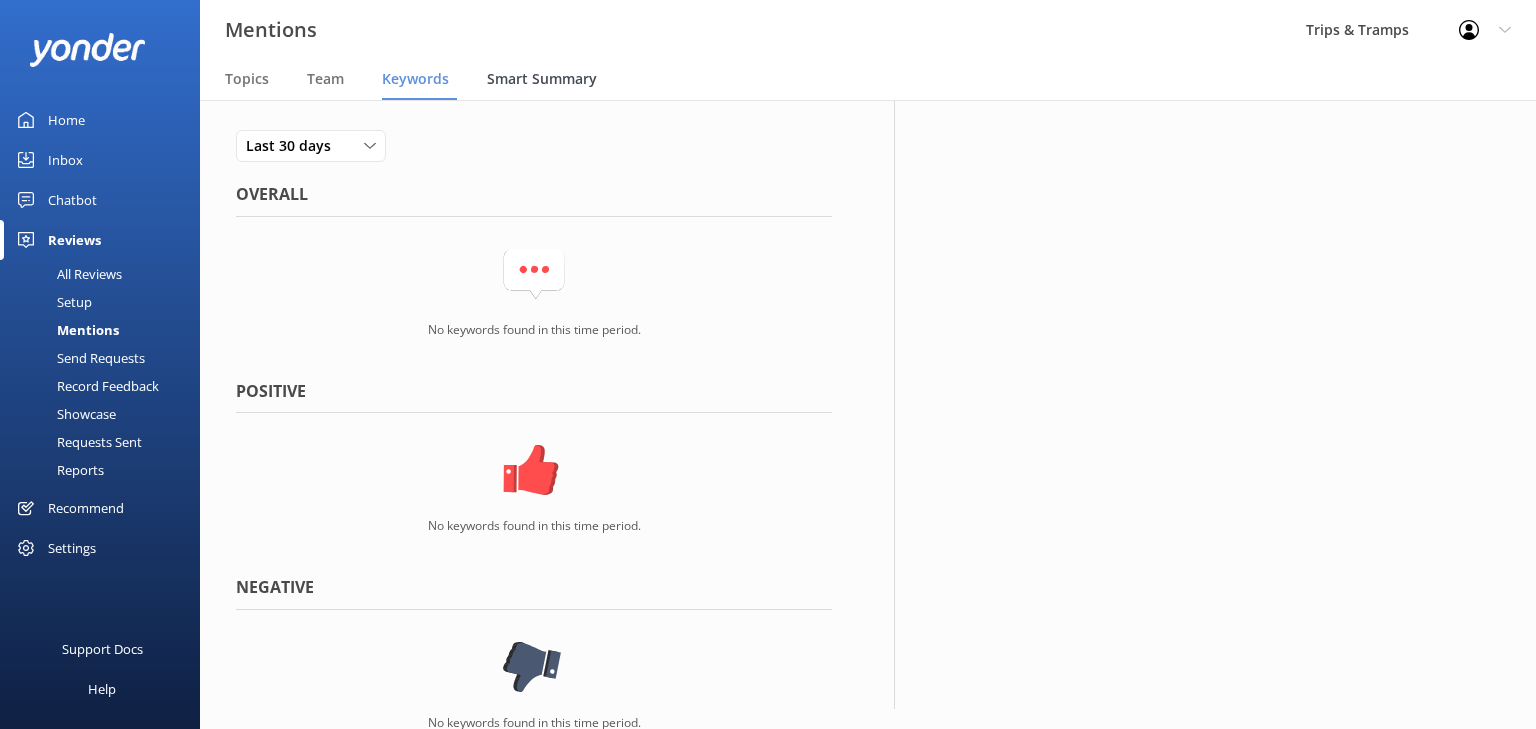 click on "Smart Summary" at bounding box center [542, 79] 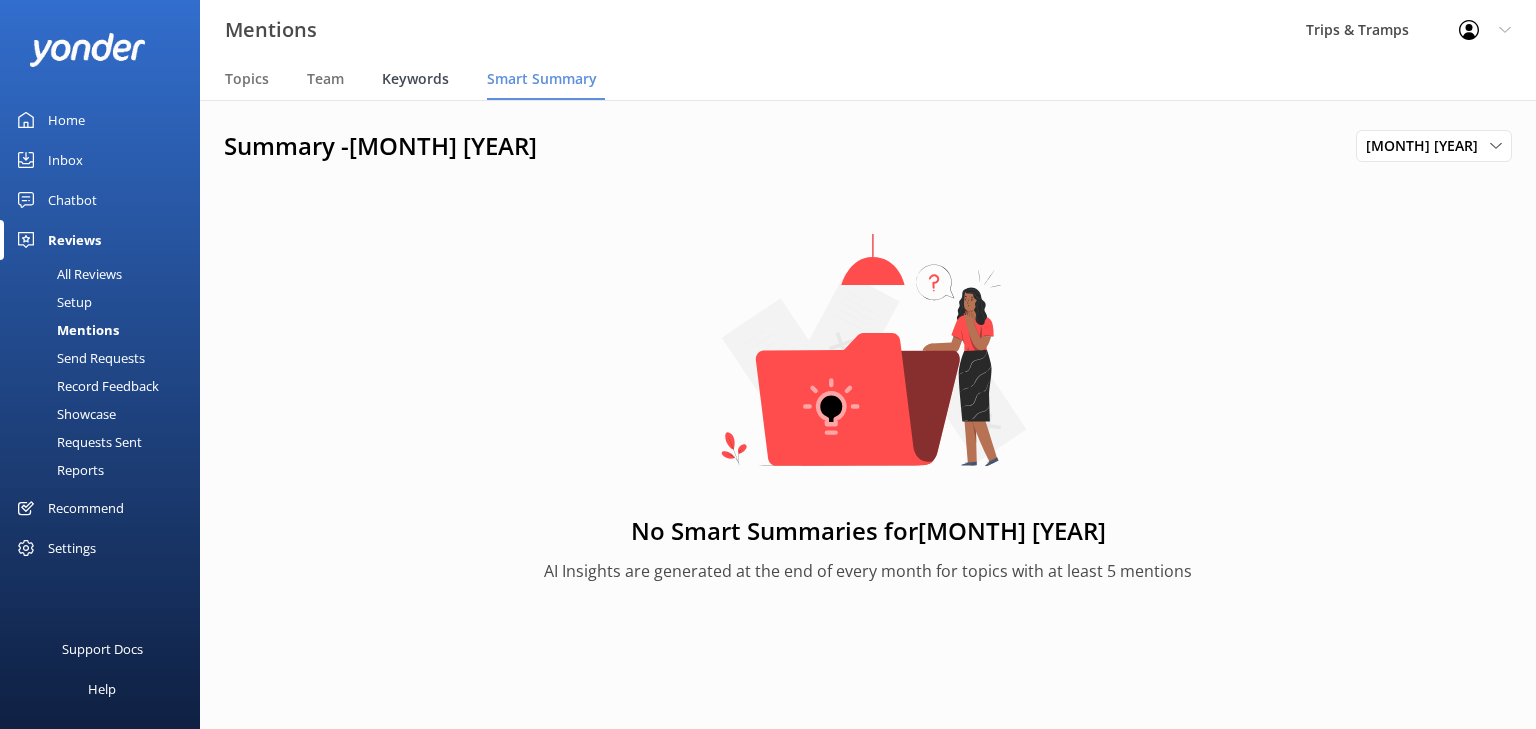 click on "Keywords" at bounding box center [415, 79] 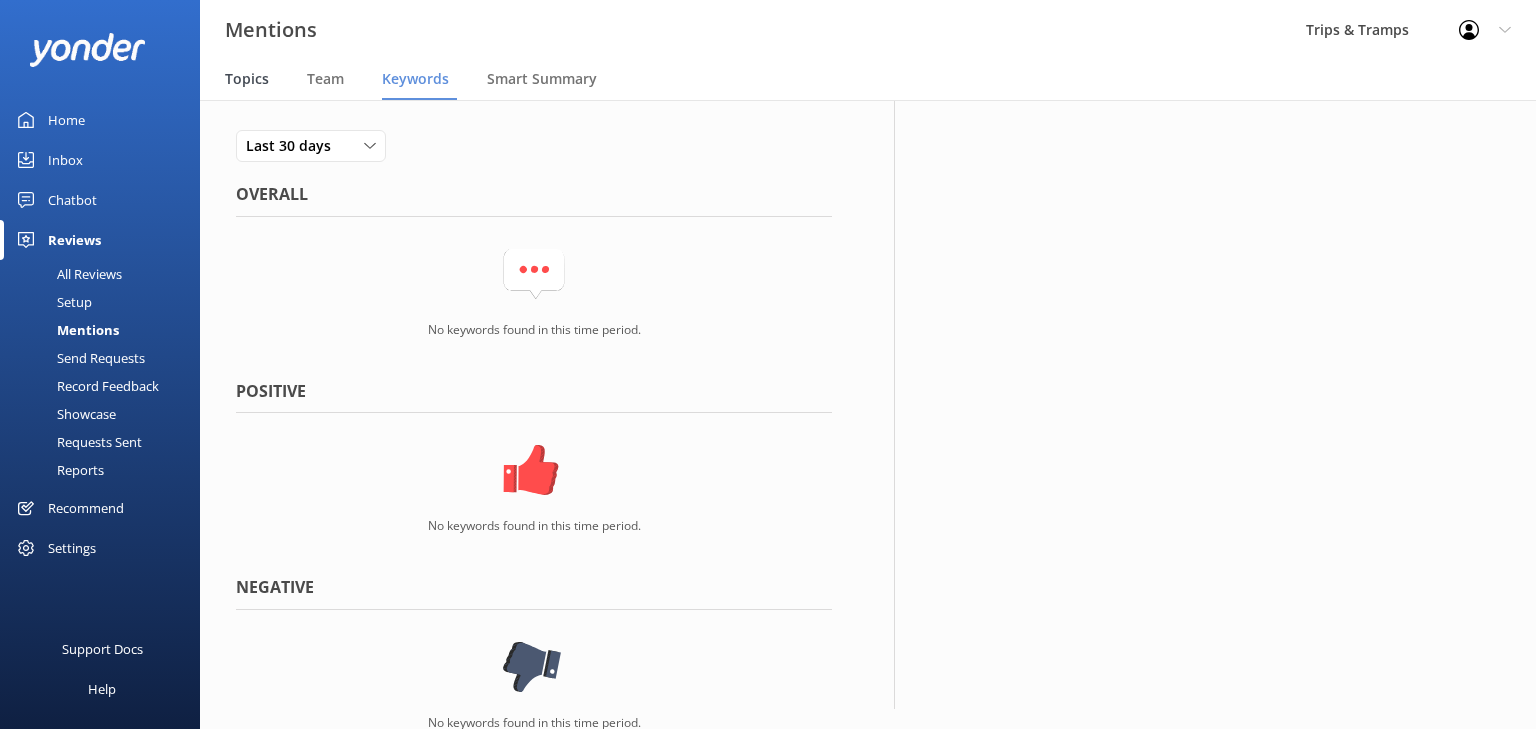 click on "Topics" at bounding box center [247, 79] 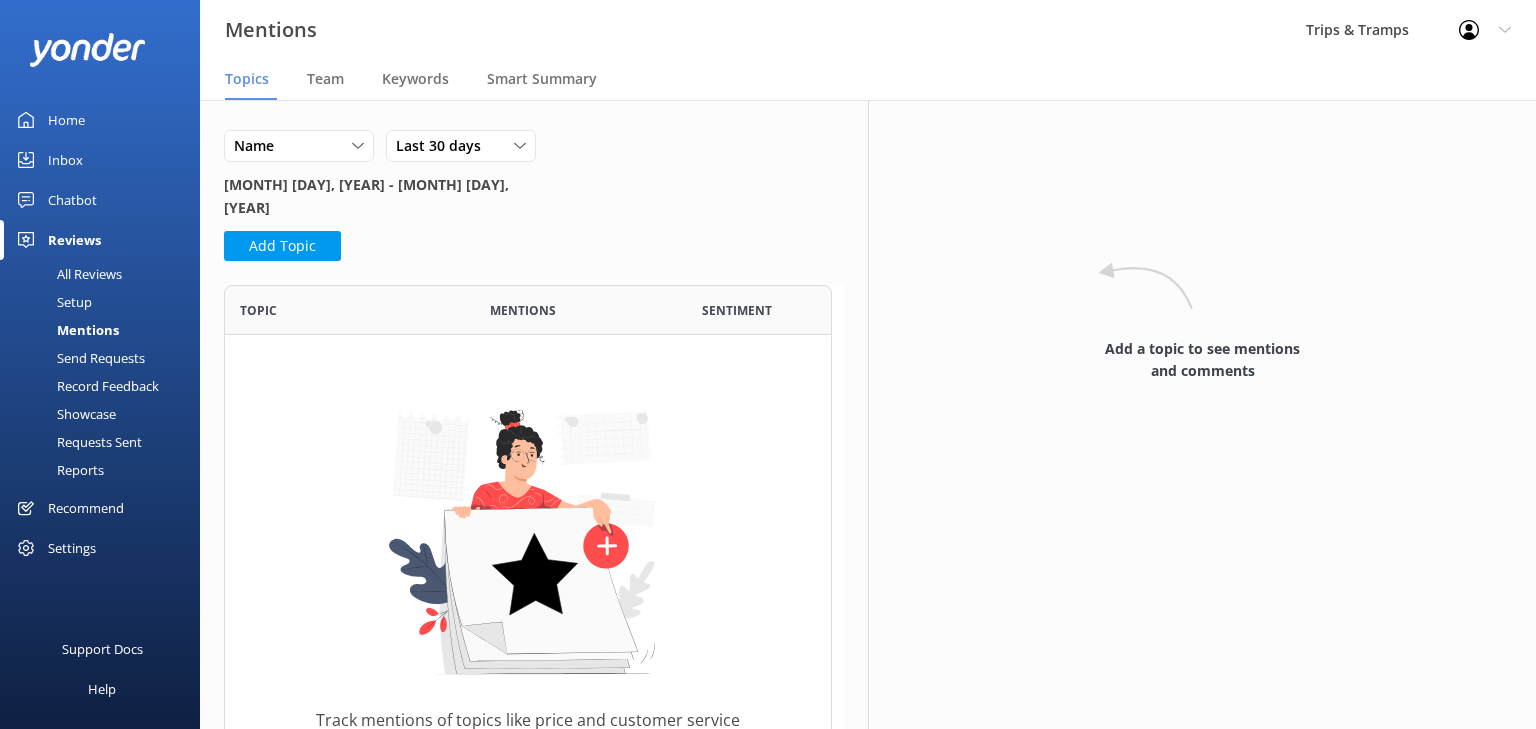scroll, scrollTop: 12, scrollLeft: 12, axis: both 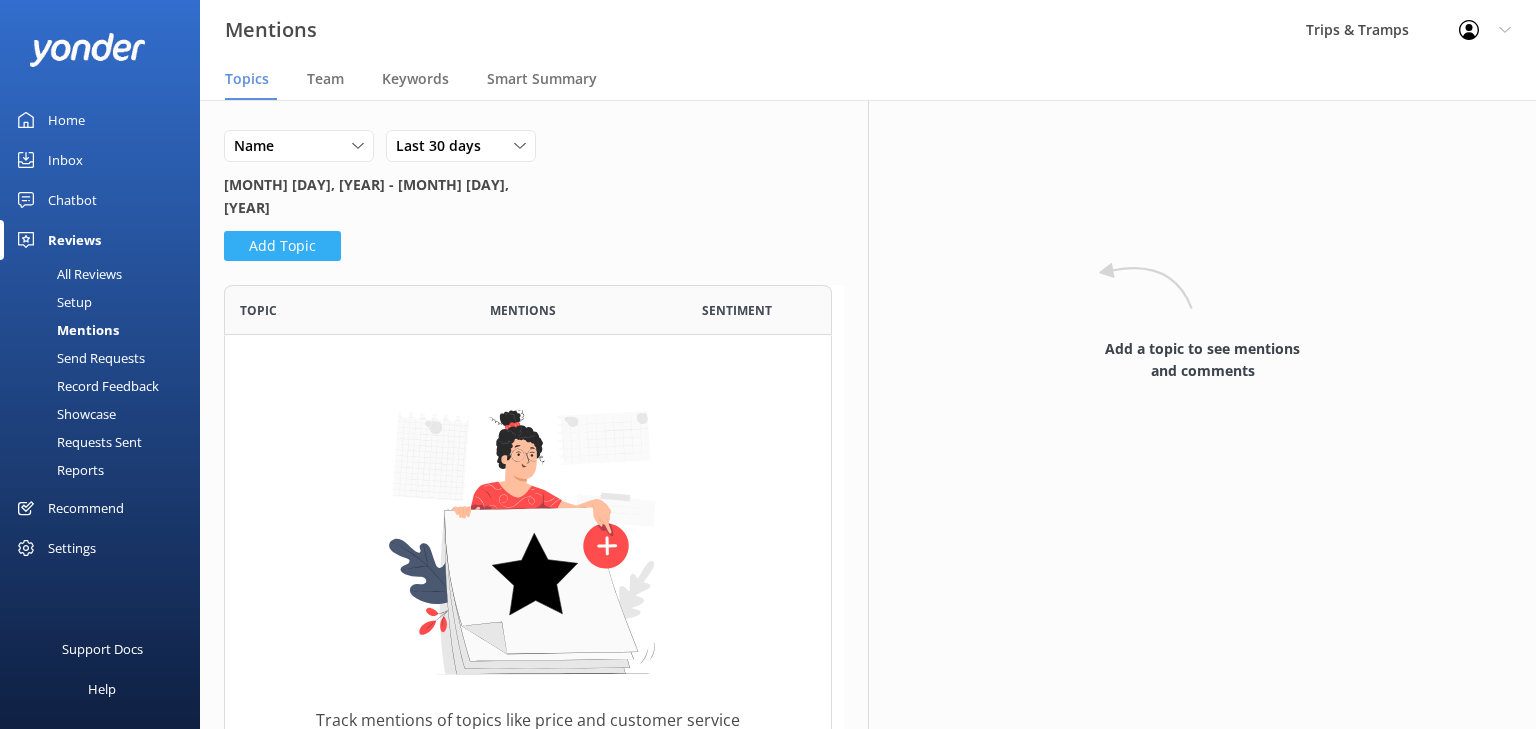 click on "Add Topic" at bounding box center [282, 246] 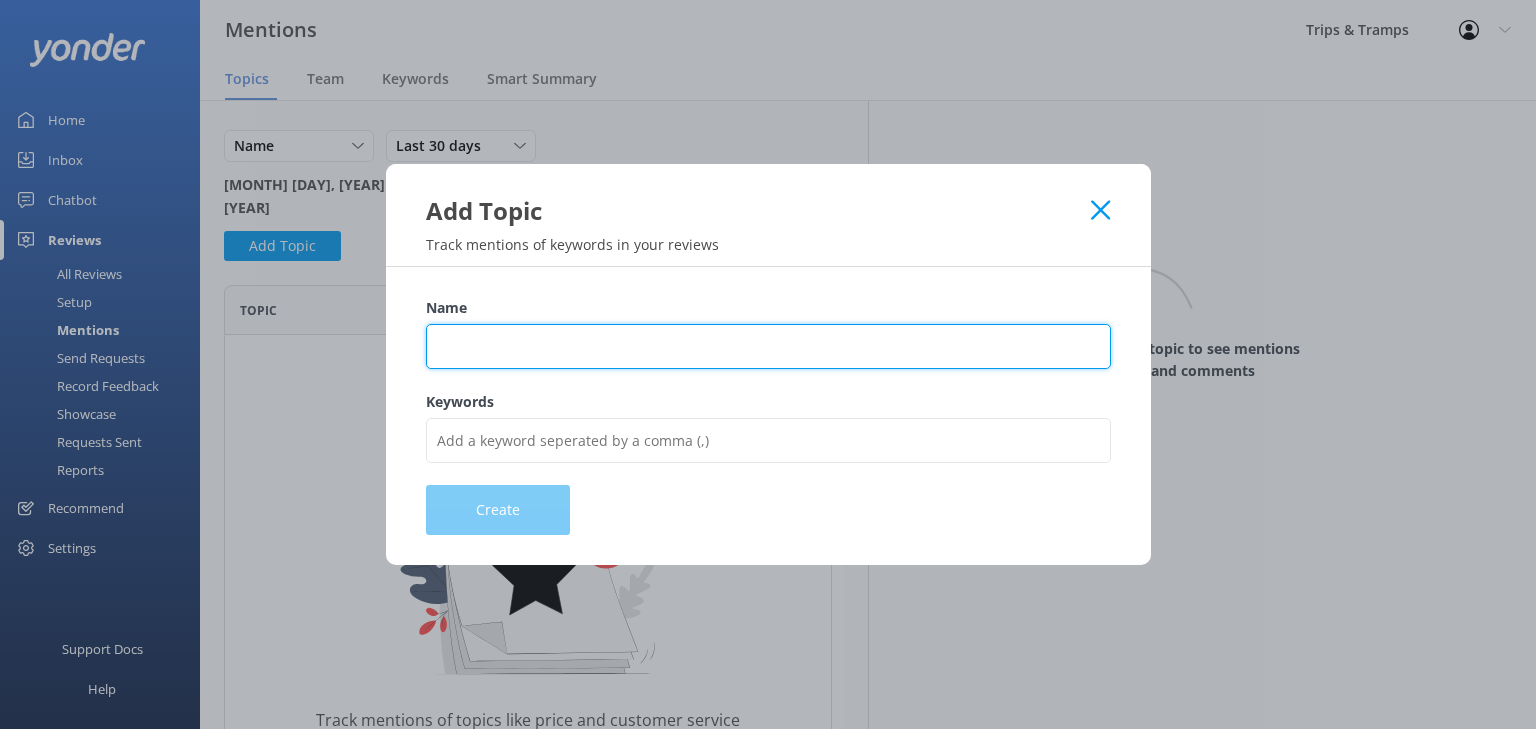 click on "Name" at bounding box center (768, 346) 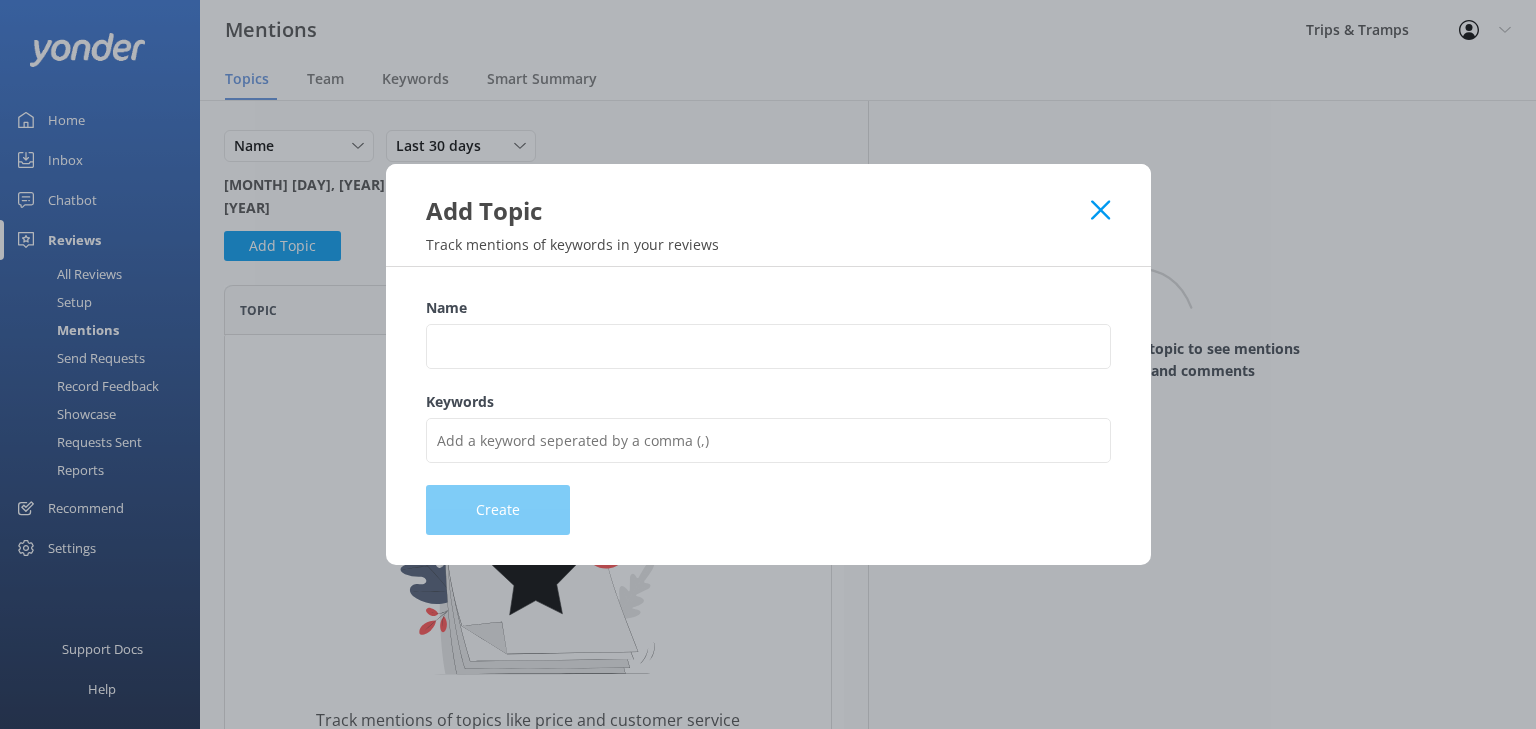 click on "Add Topic" at bounding box center (768, 195) 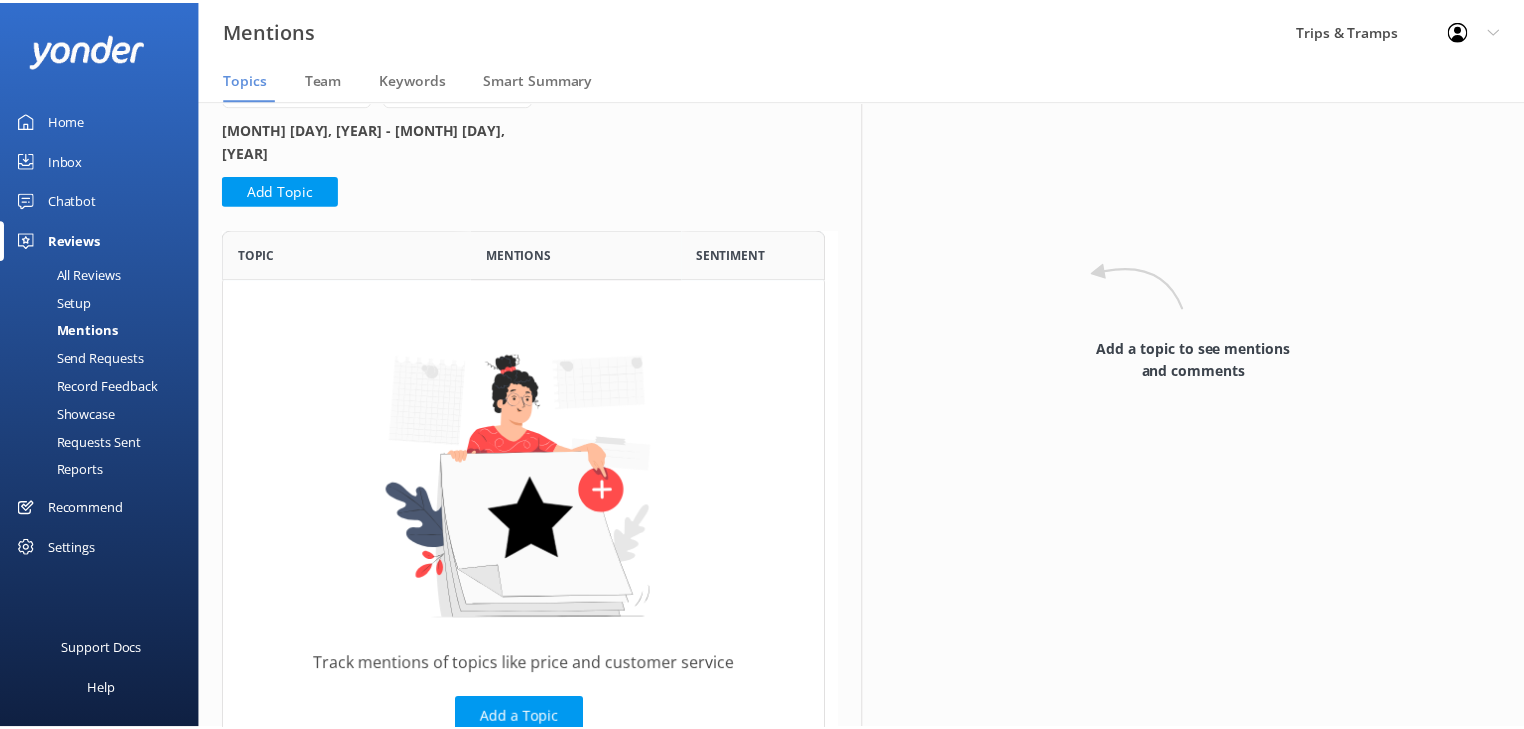 scroll, scrollTop: 110, scrollLeft: 0, axis: vertical 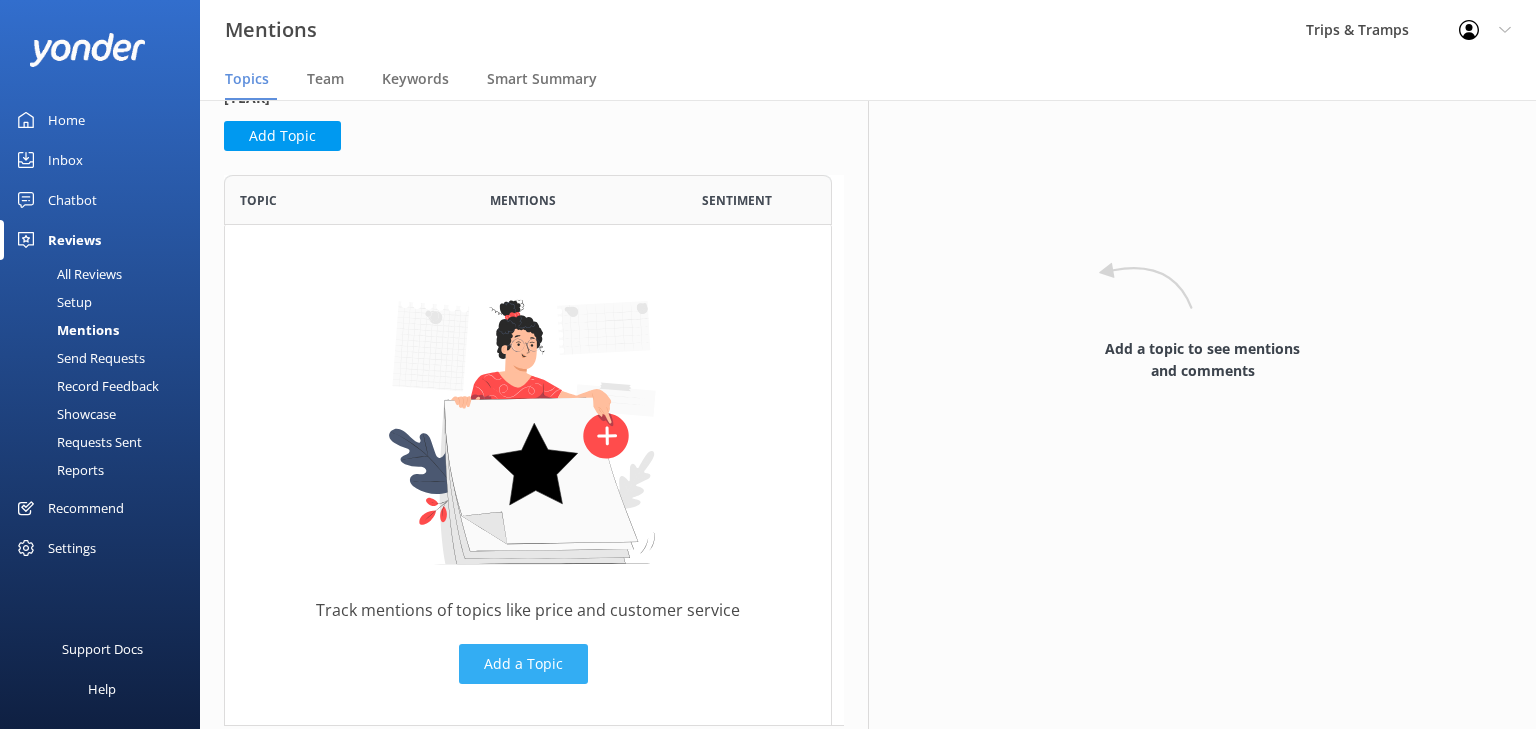 click on "Add a Topic" at bounding box center (523, 664) 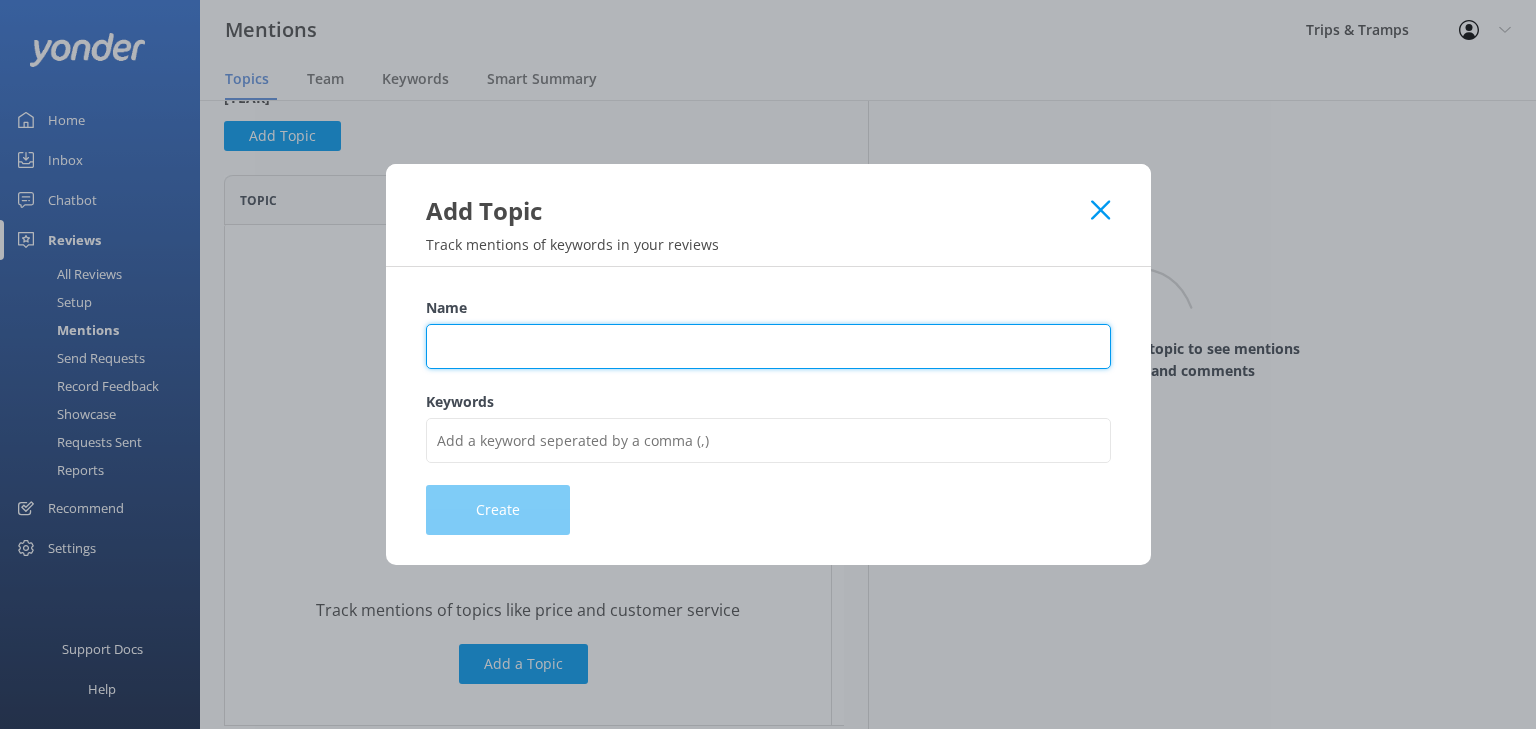 click on "Name" at bounding box center (768, 346) 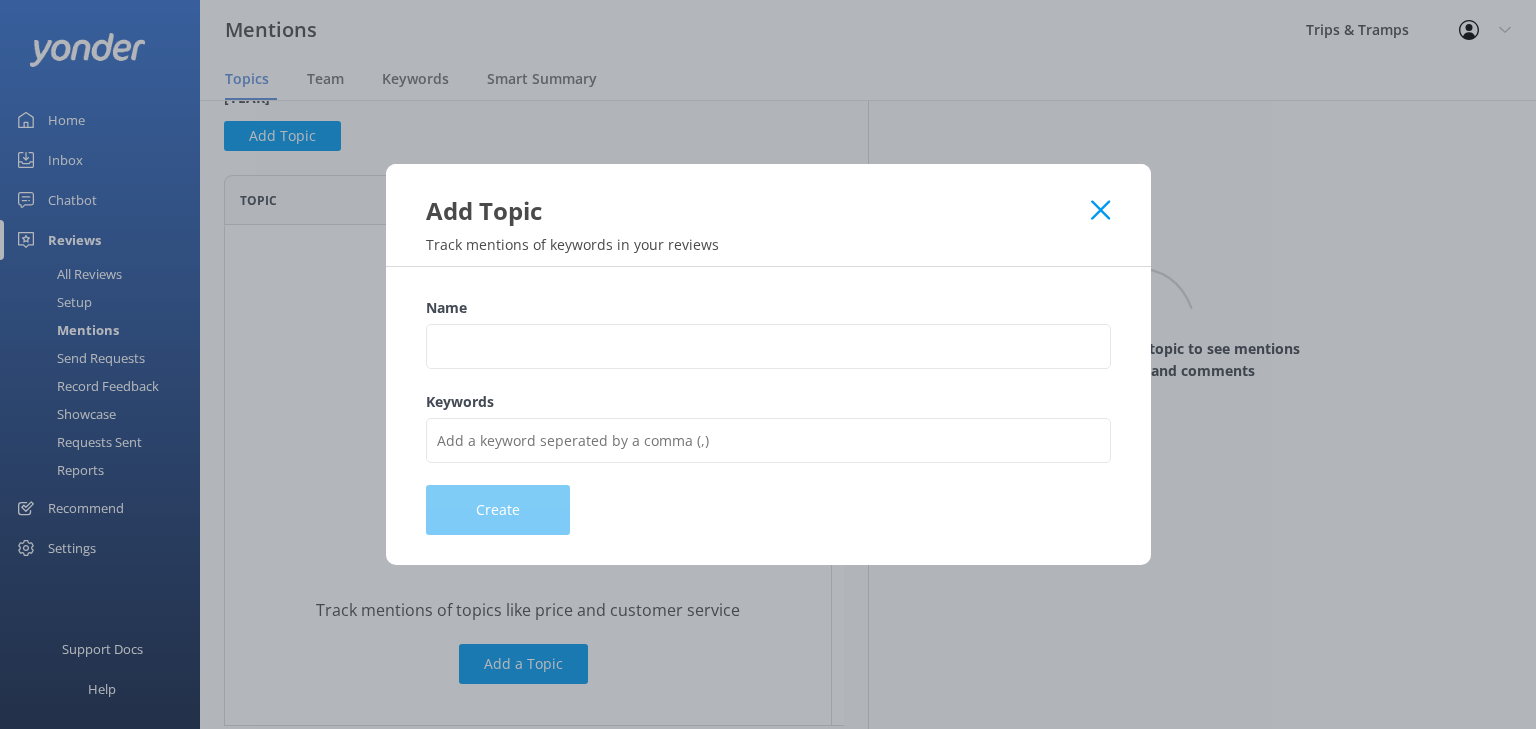 click 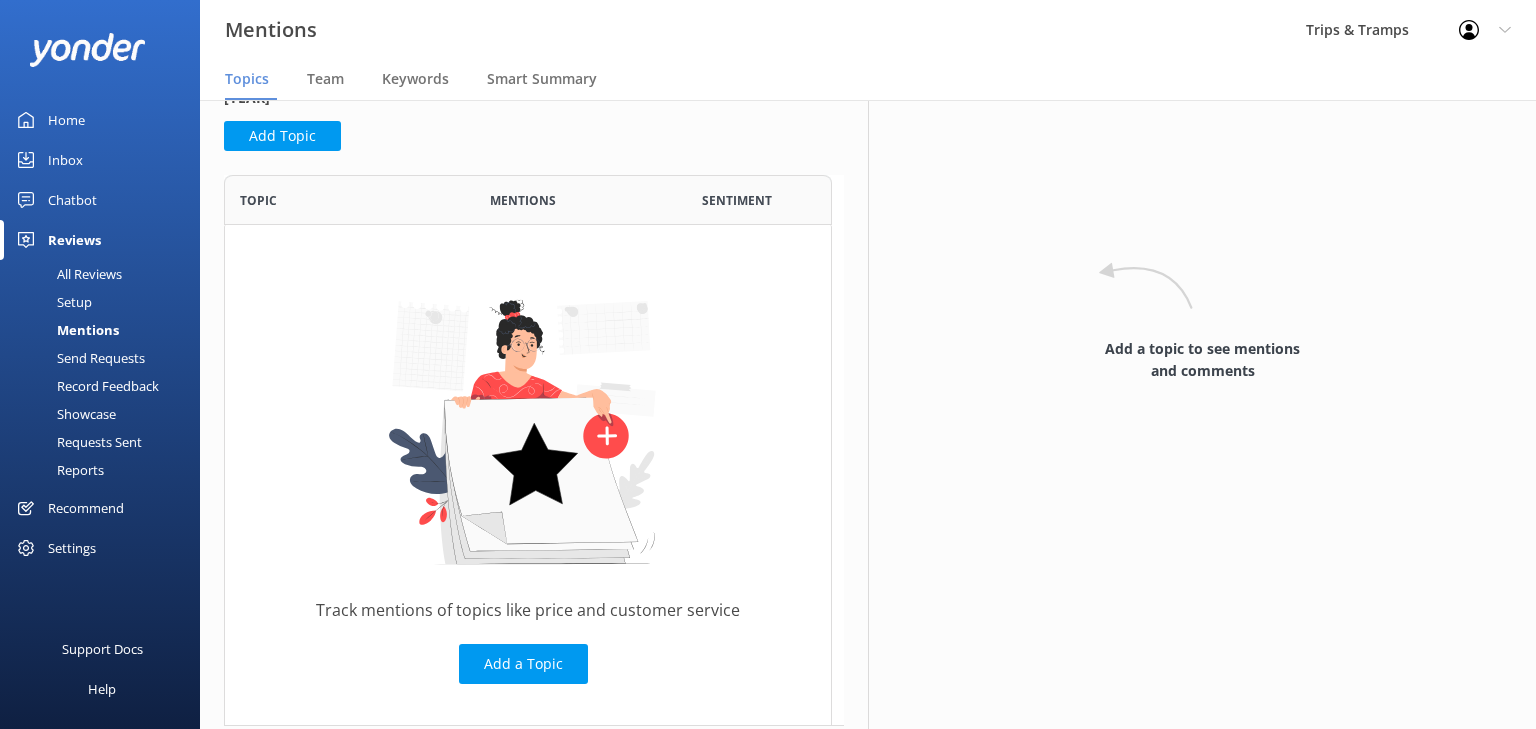 click on "Record Feedback" at bounding box center [85, 386] 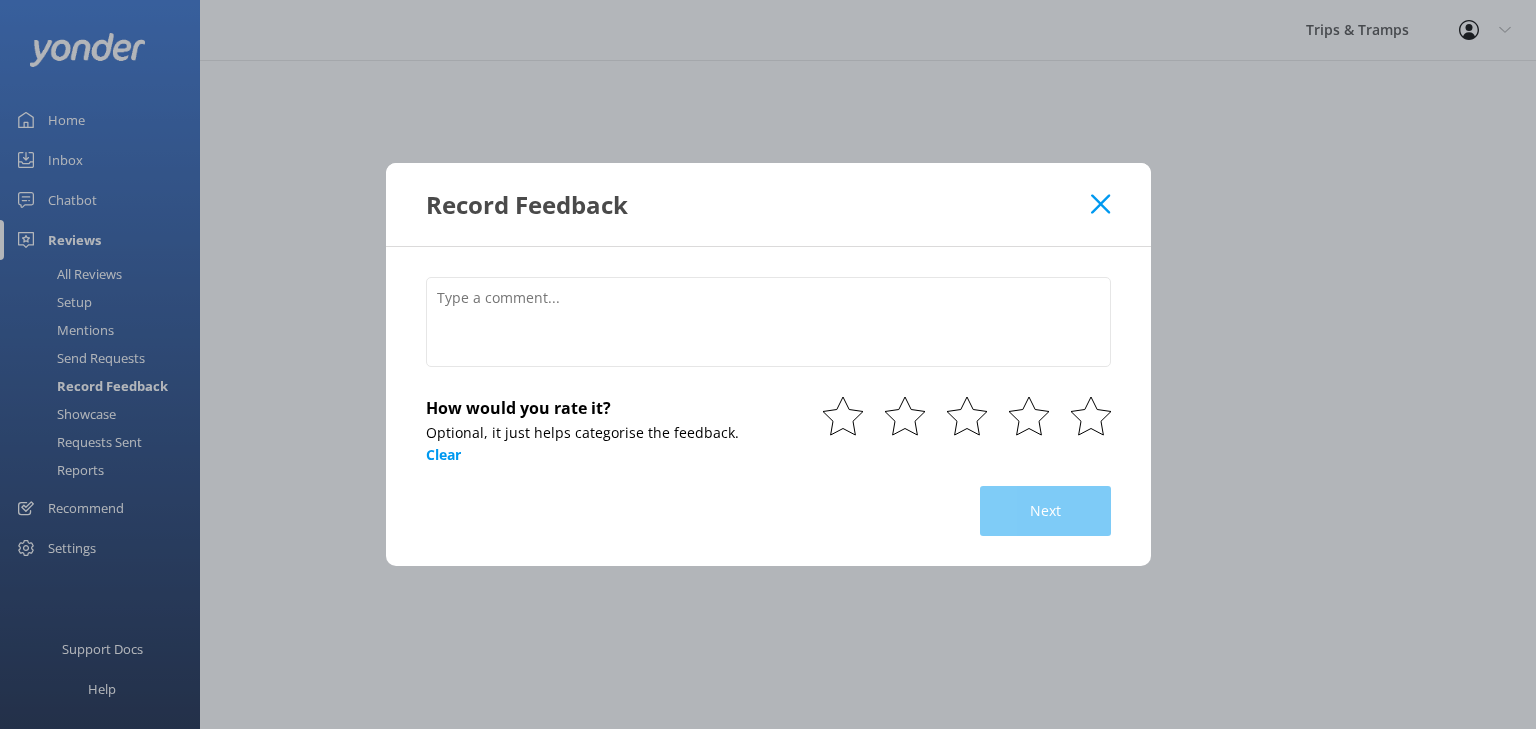 click on "Record Feedback How would you rate it? Optional, it just helps categorise the feedback. Clear Next" at bounding box center [768, 364] 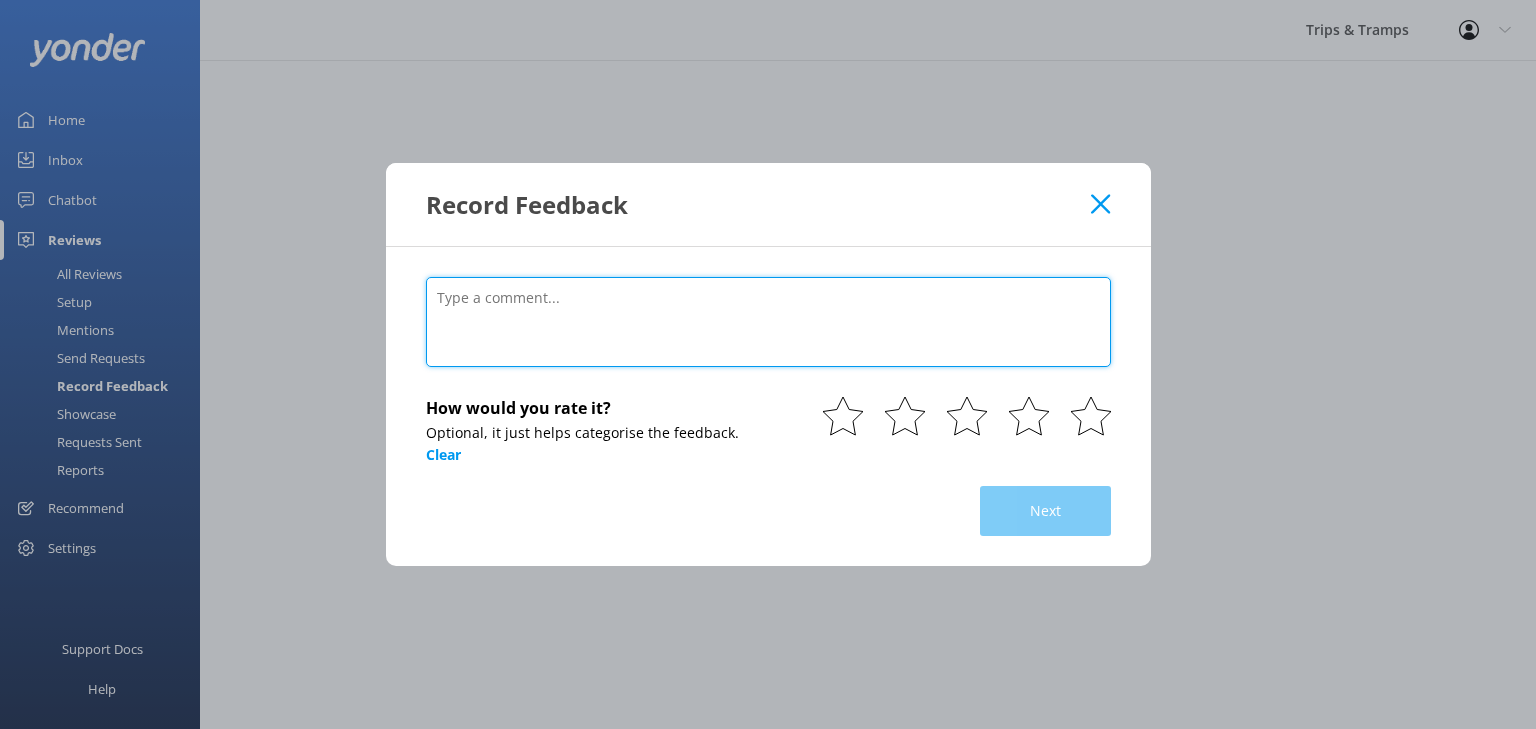 click at bounding box center (768, 322) 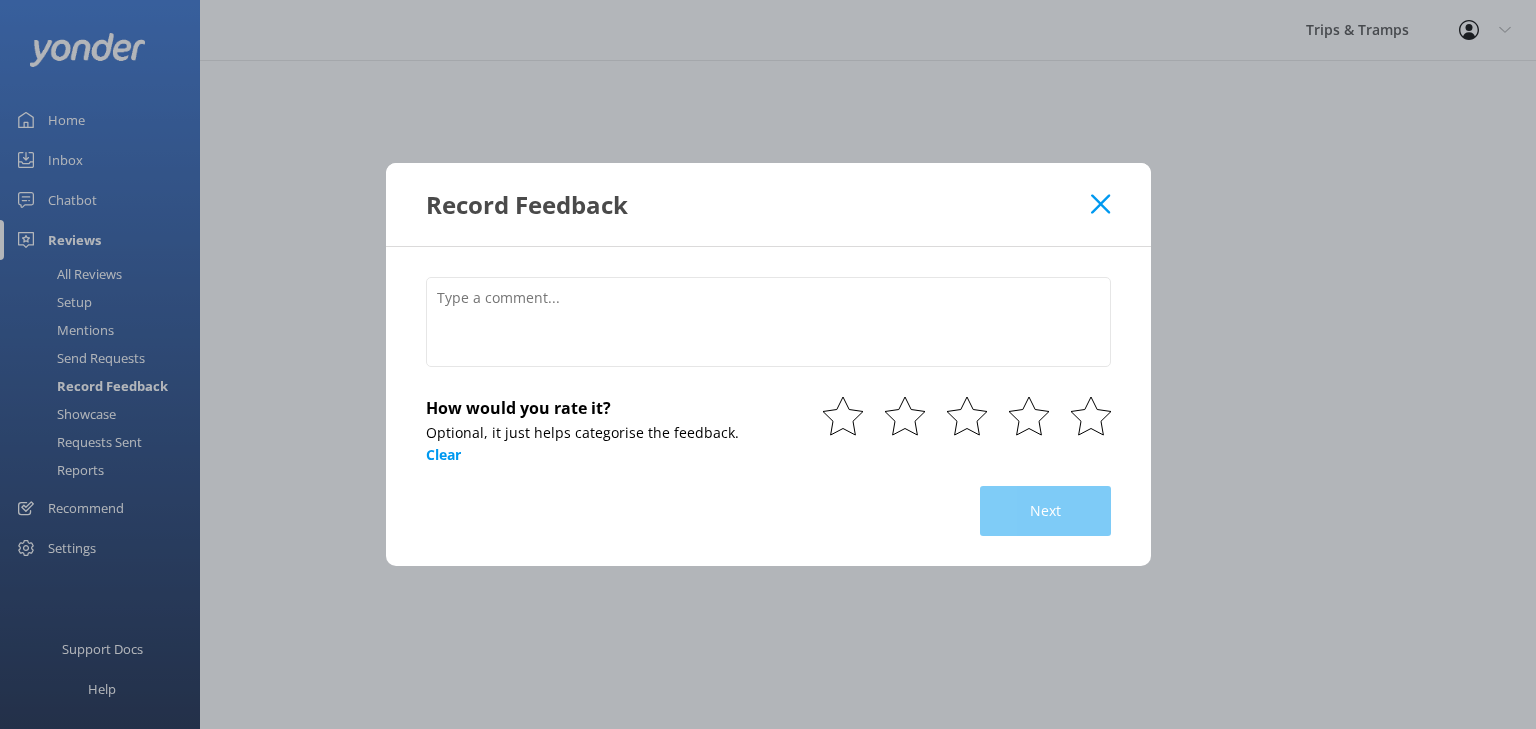 click 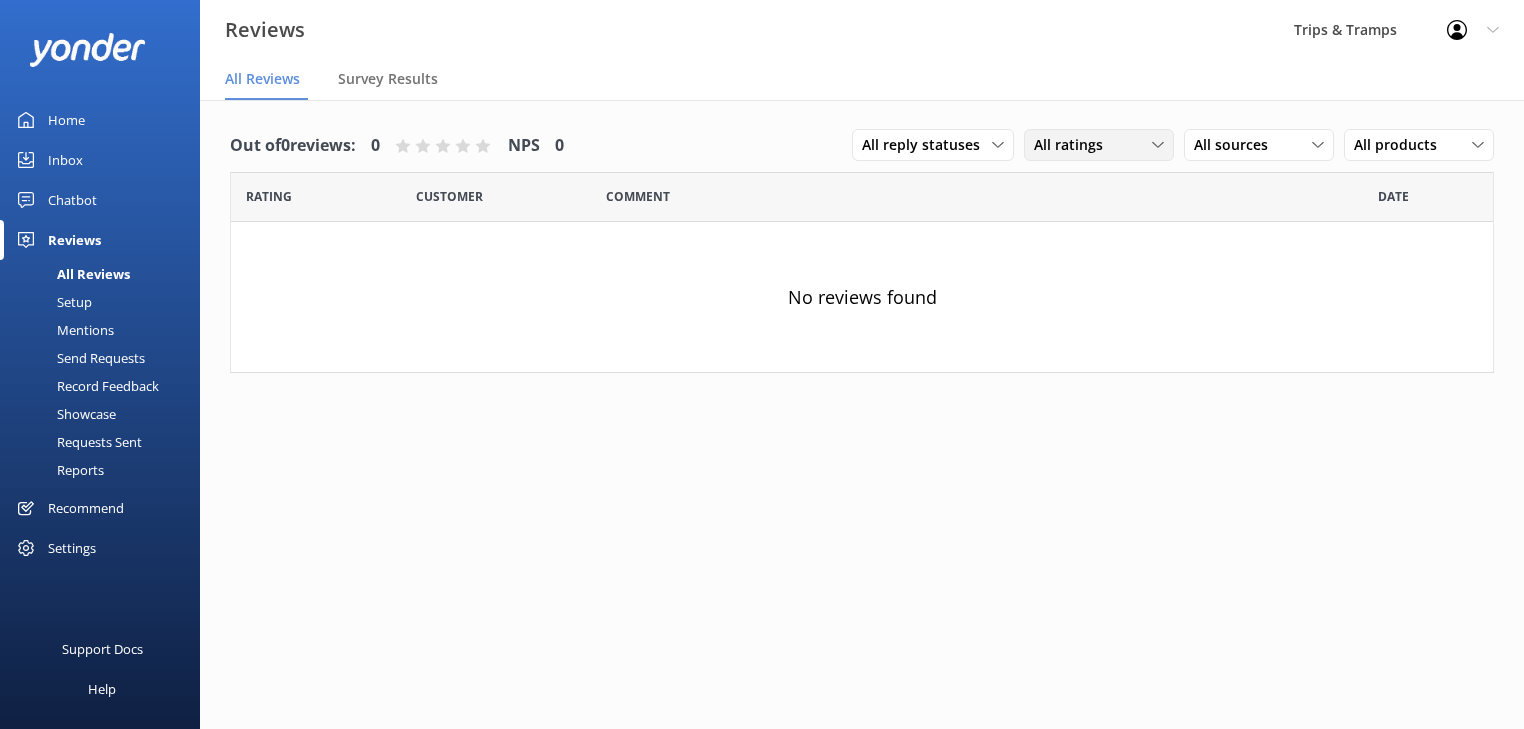 click on "All ratings" at bounding box center (1074, 145) 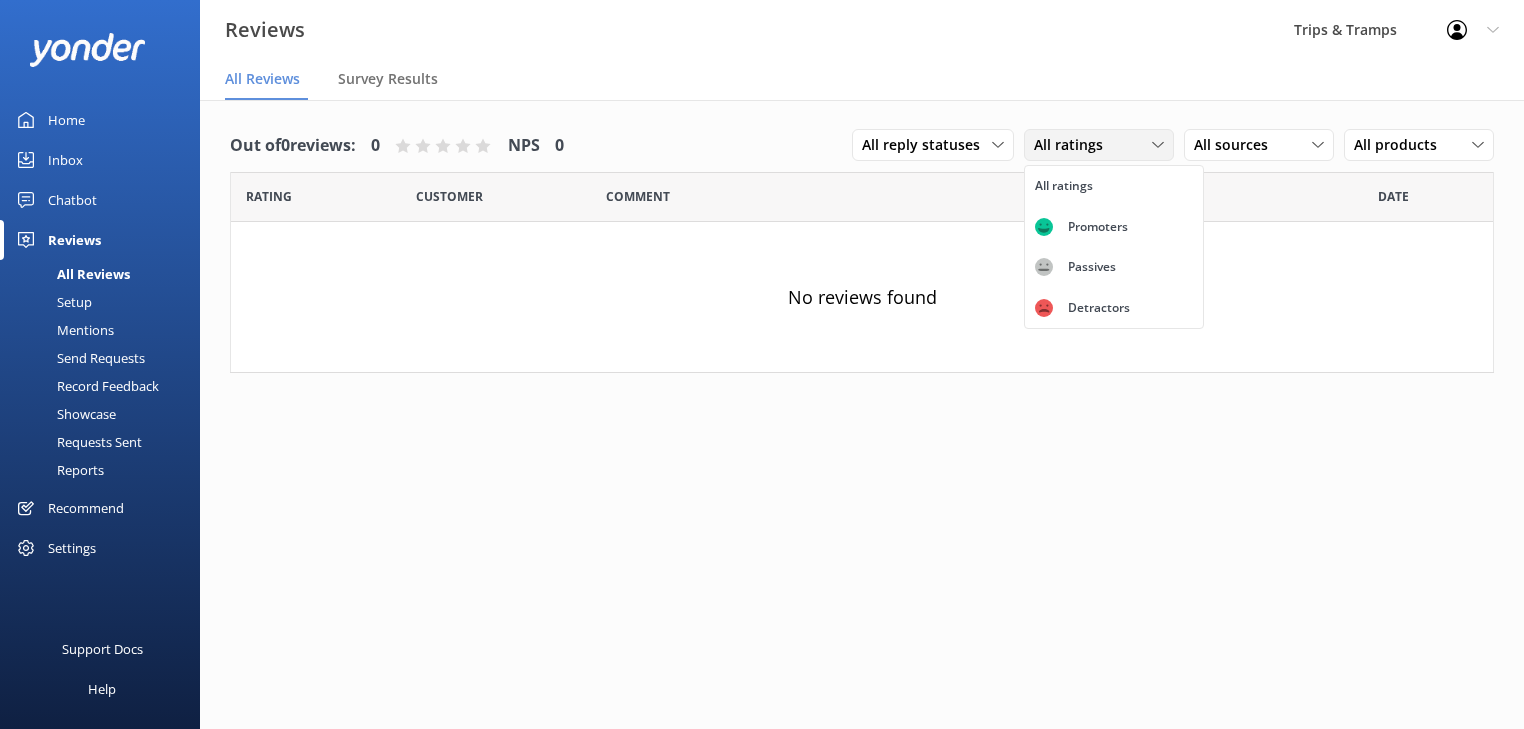 click on "All ratings" at bounding box center (1074, 145) 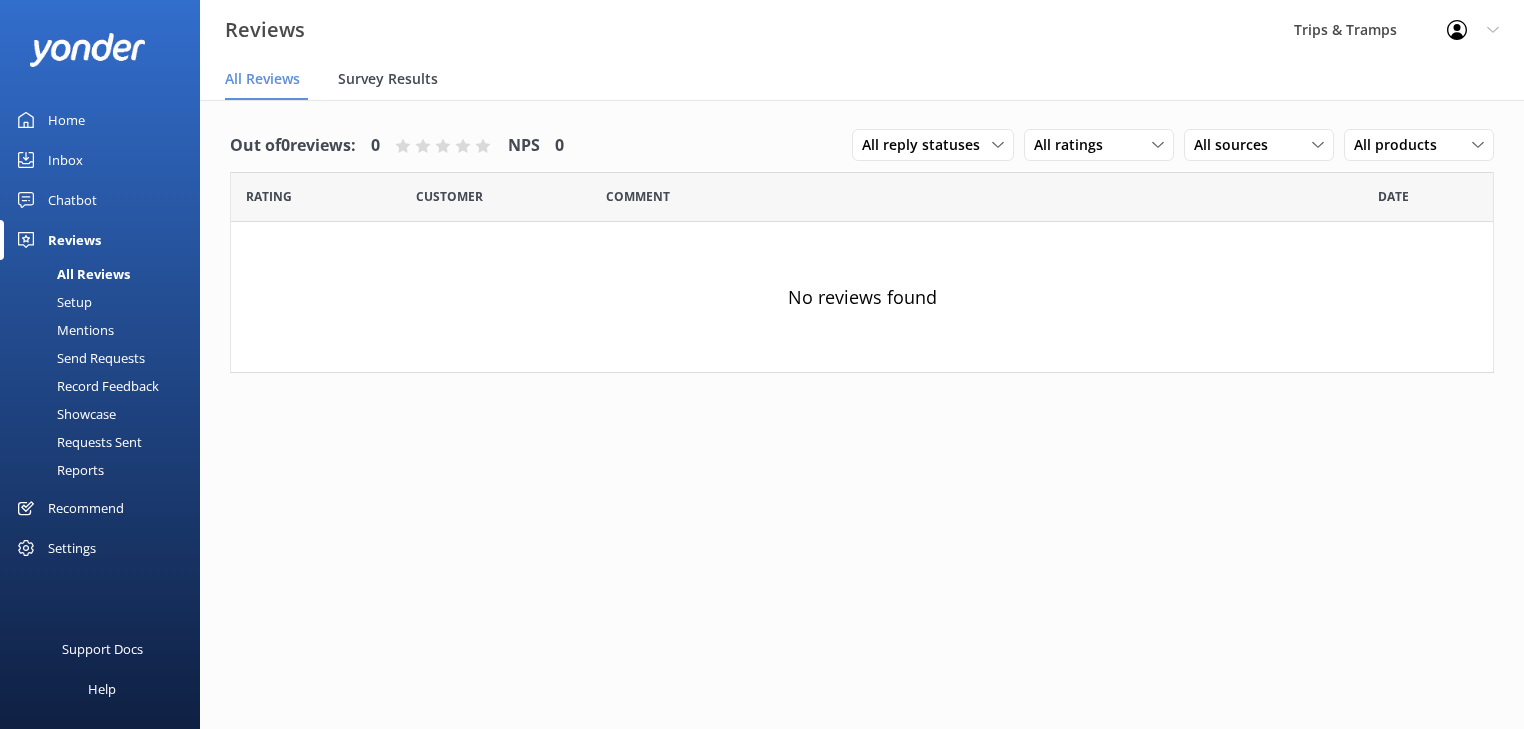 click on "Survey Results" at bounding box center [388, 79] 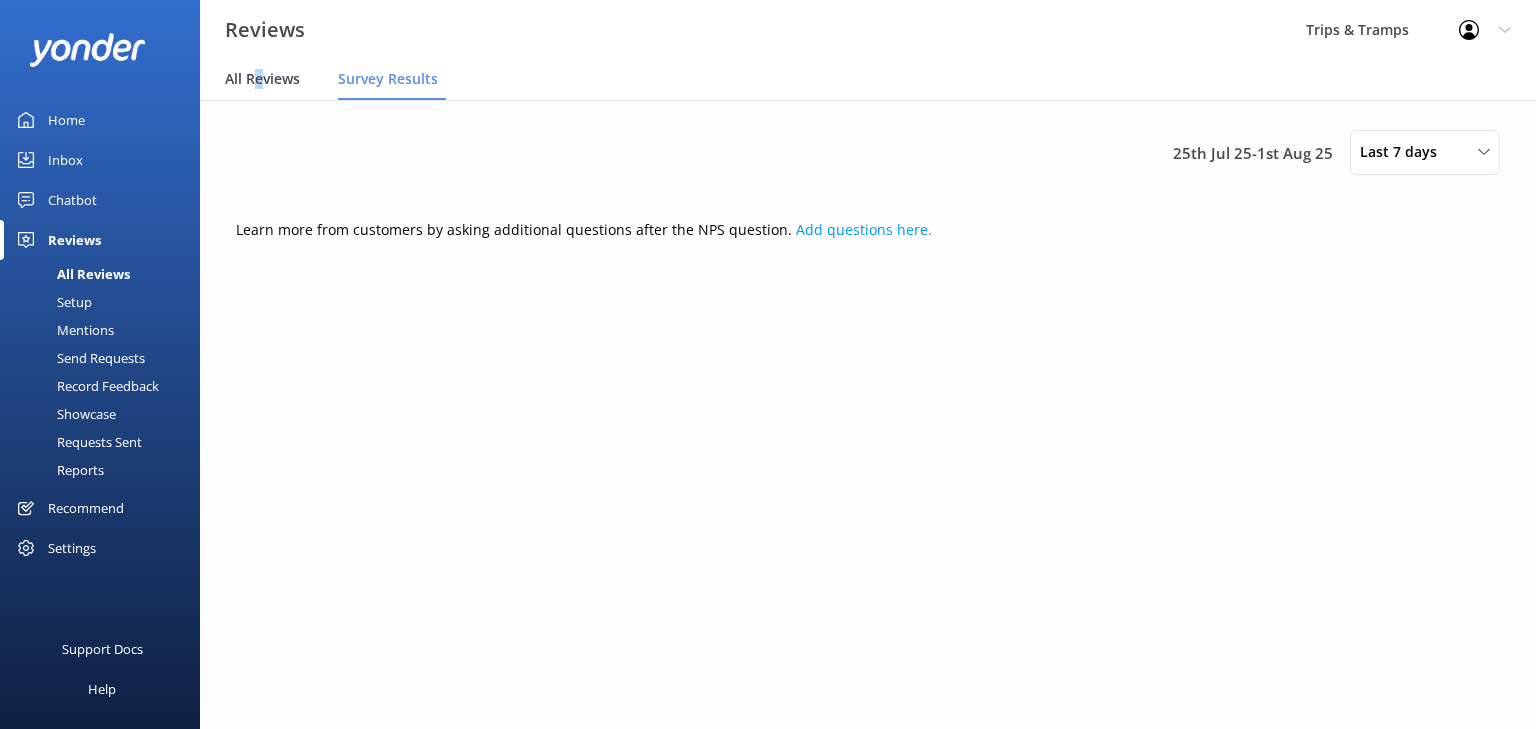 click on "All Reviews" at bounding box center (262, 79) 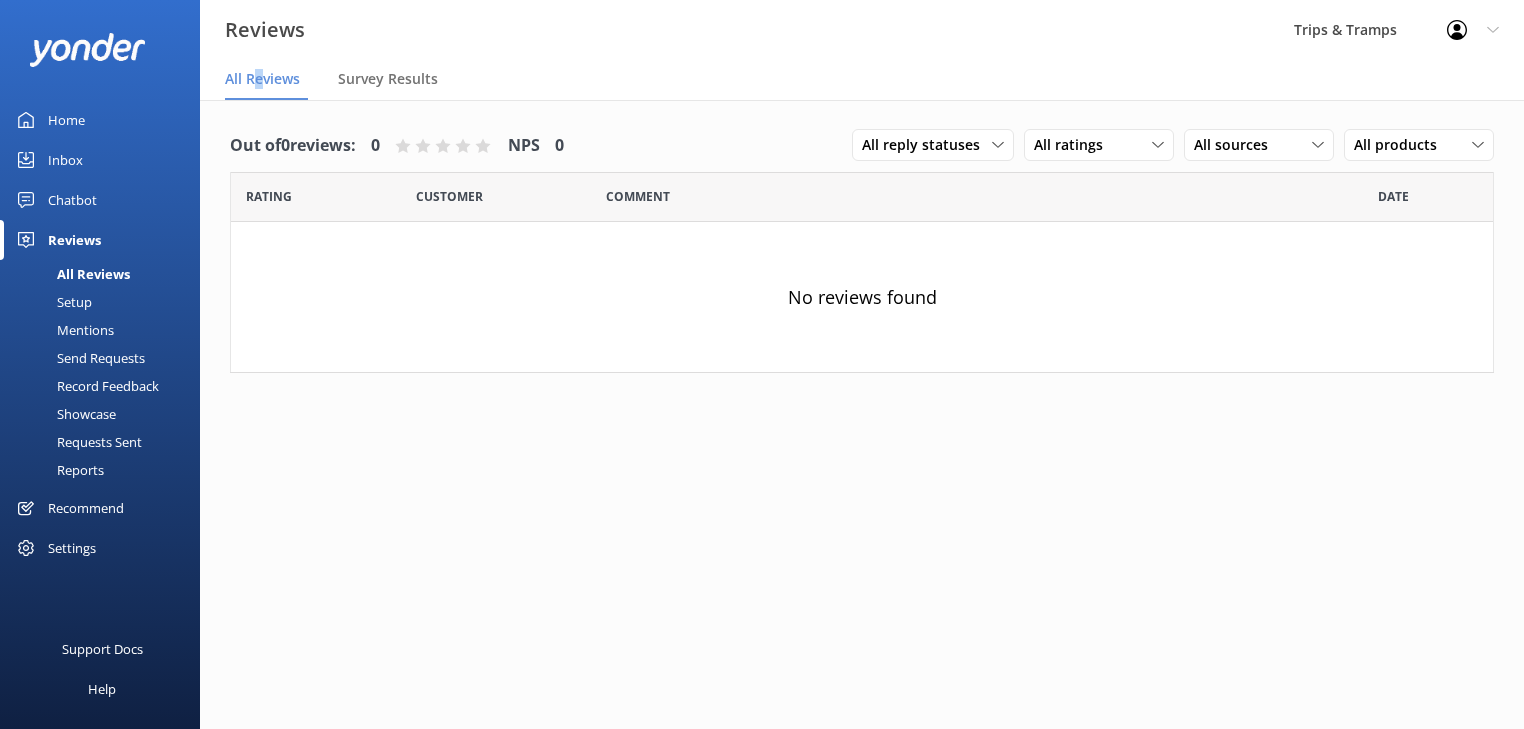 click on "All Reviews" at bounding box center [71, 274] 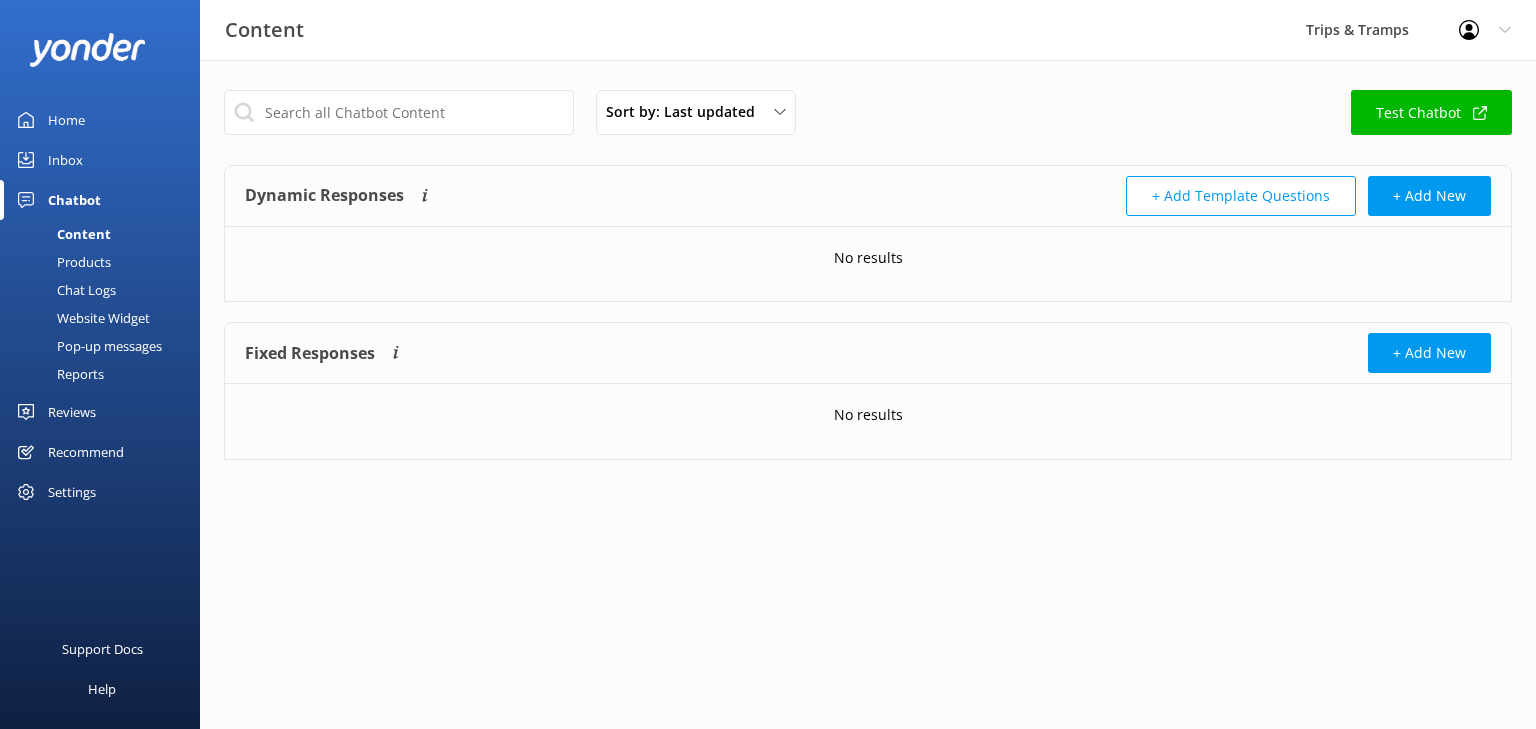 click on "Home" at bounding box center [66, 120] 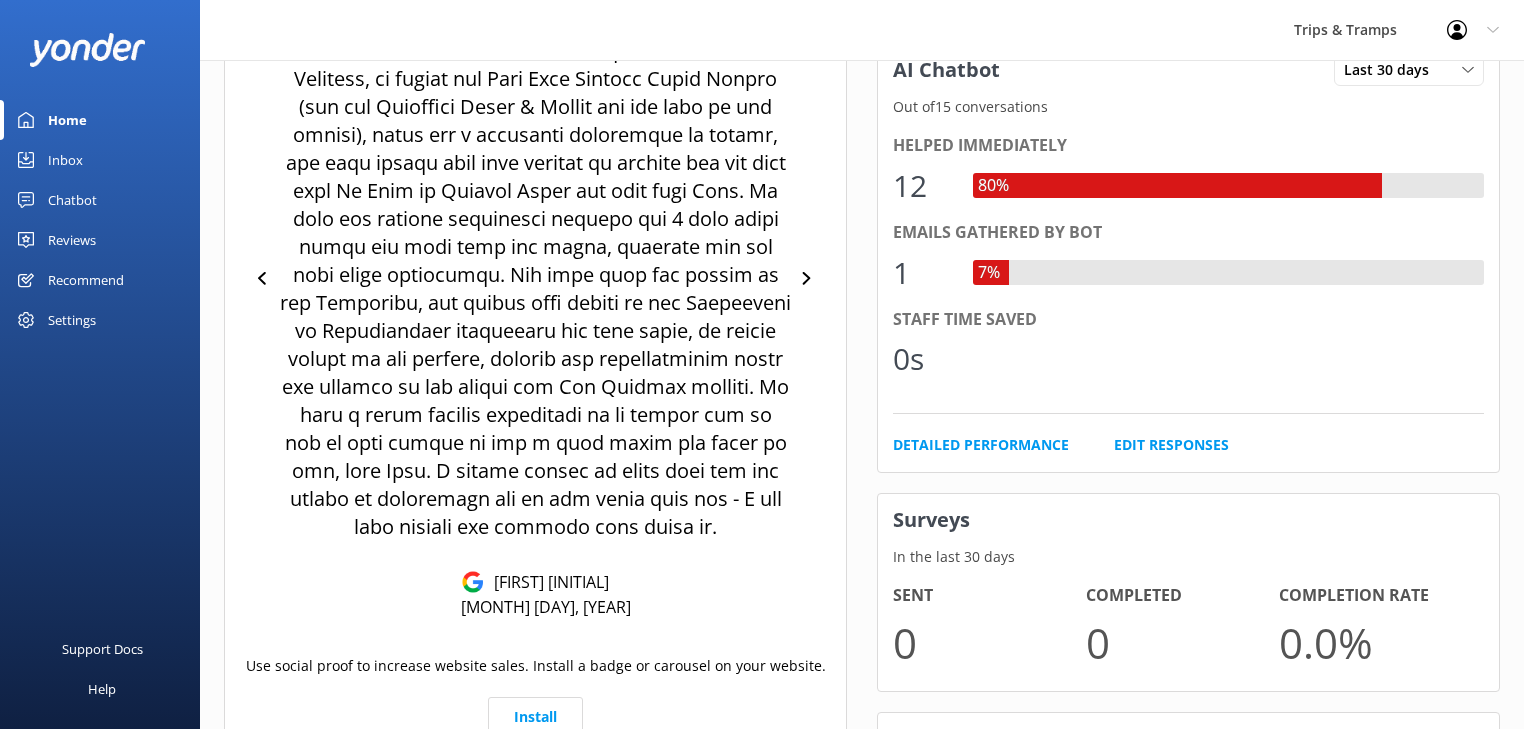 scroll, scrollTop: 456, scrollLeft: 0, axis: vertical 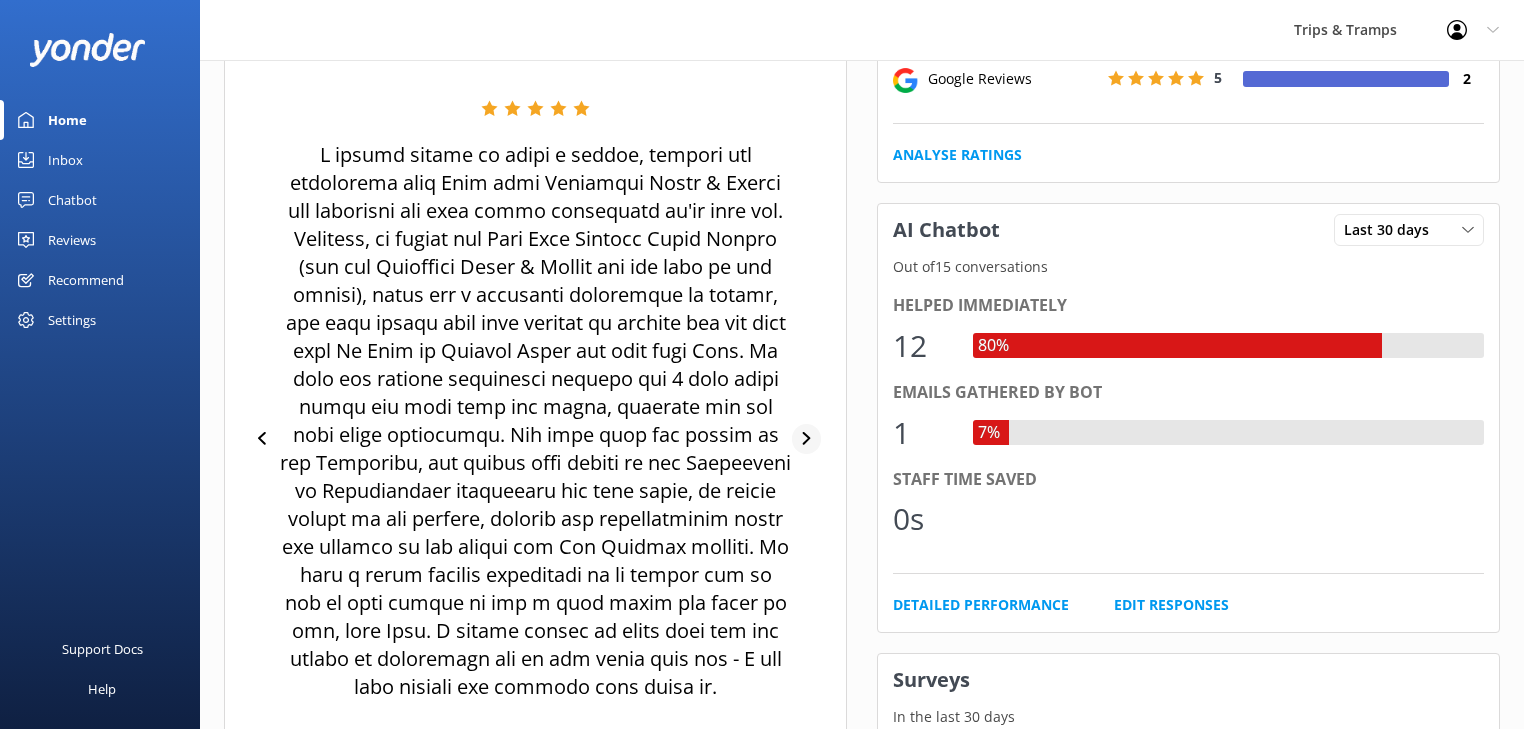 click 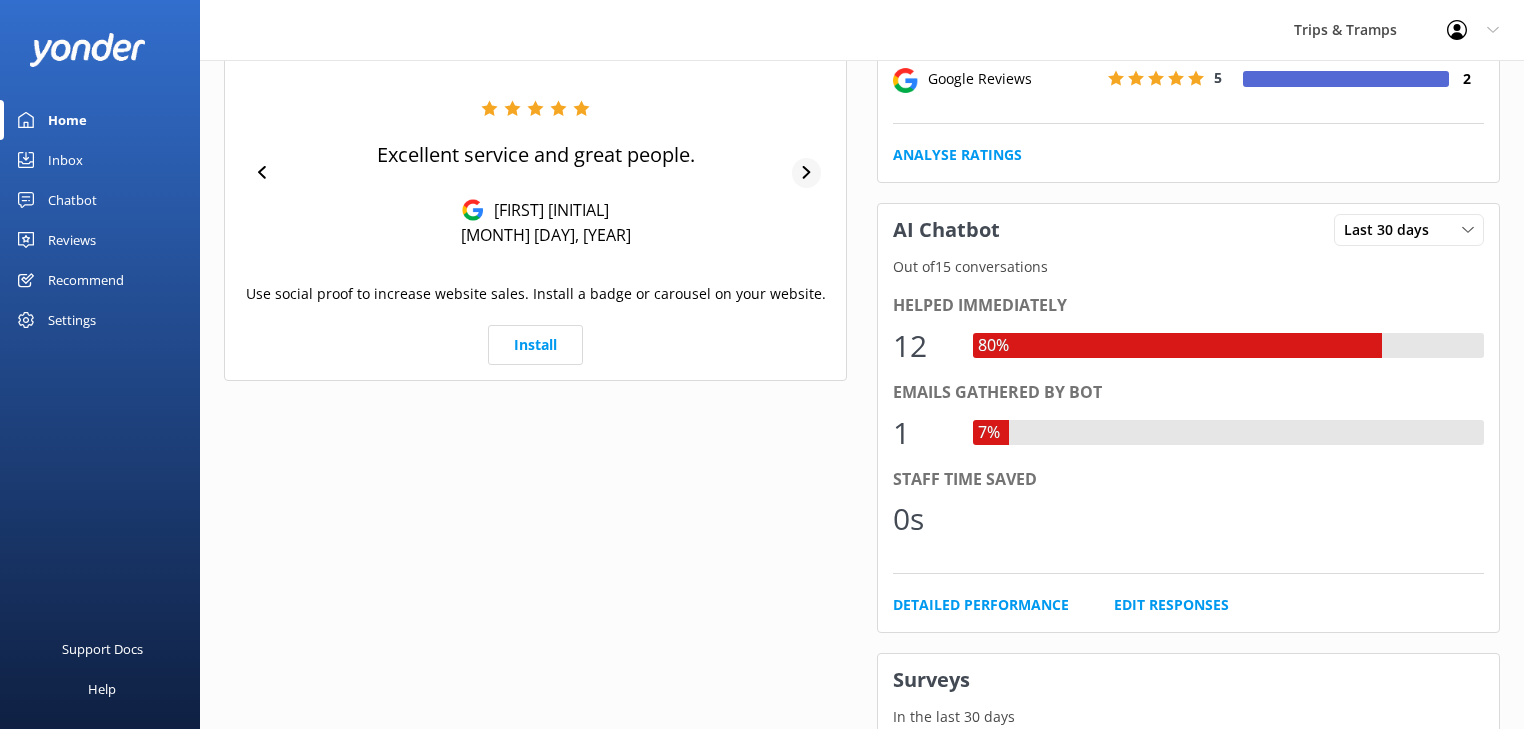 click 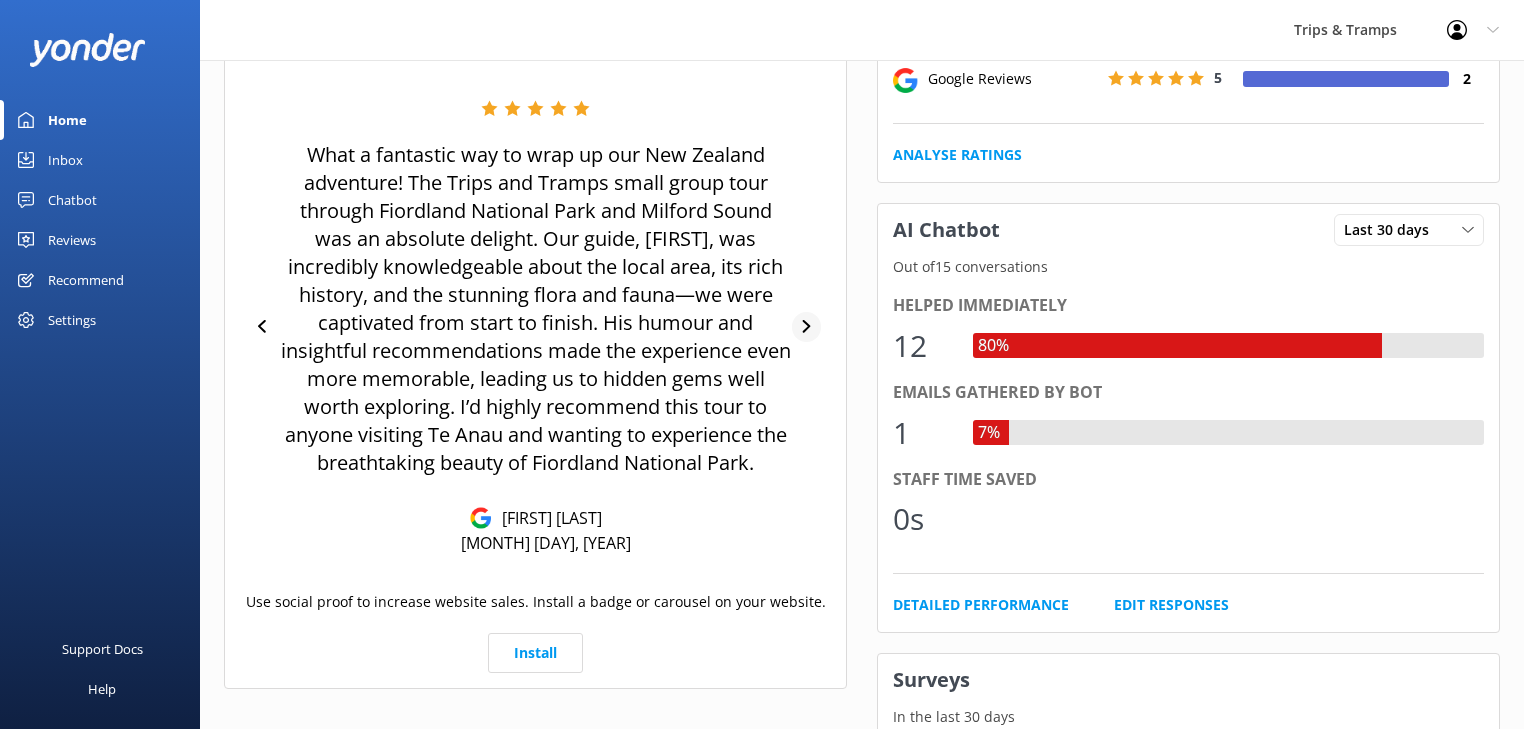 click at bounding box center (806, 327) 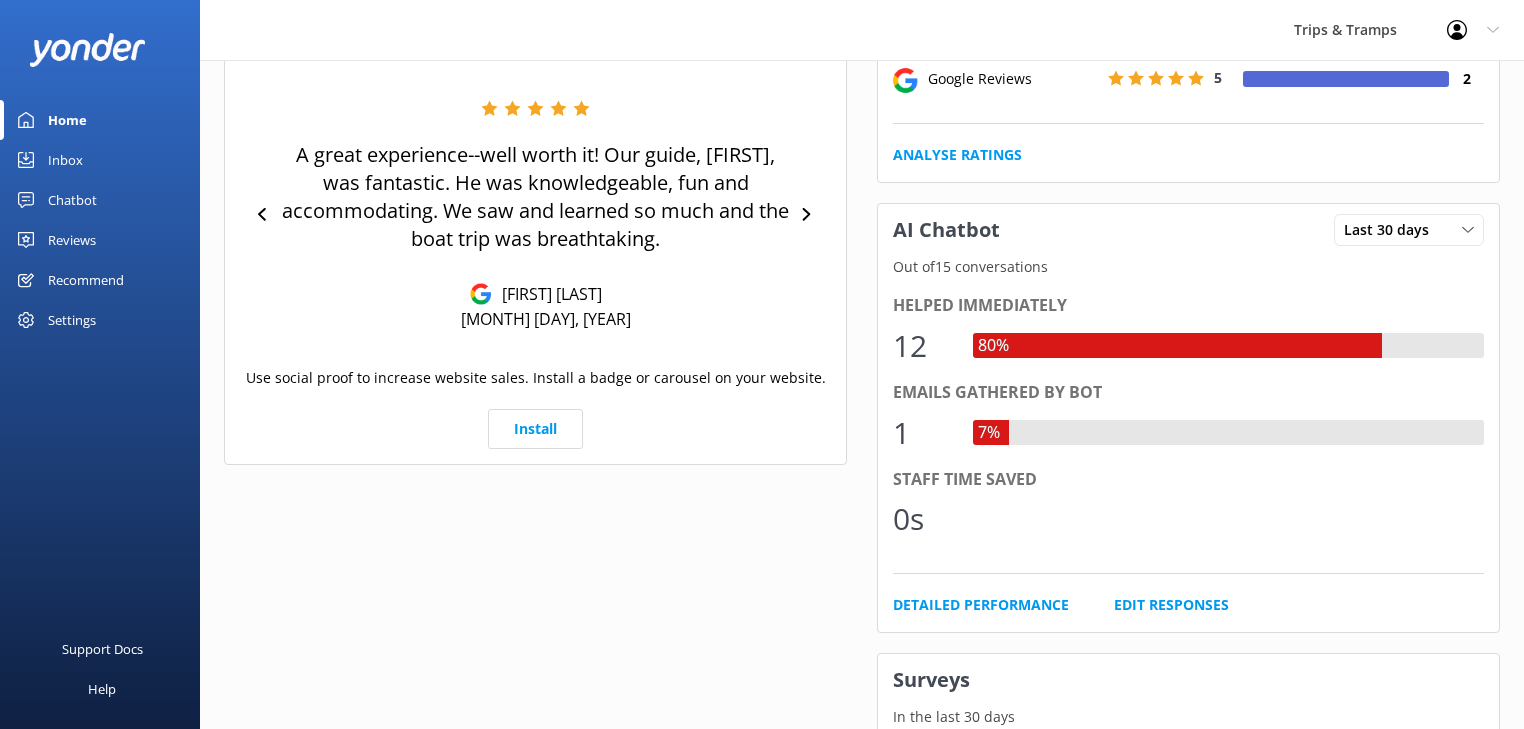 click on "Home" at bounding box center [100, 120] 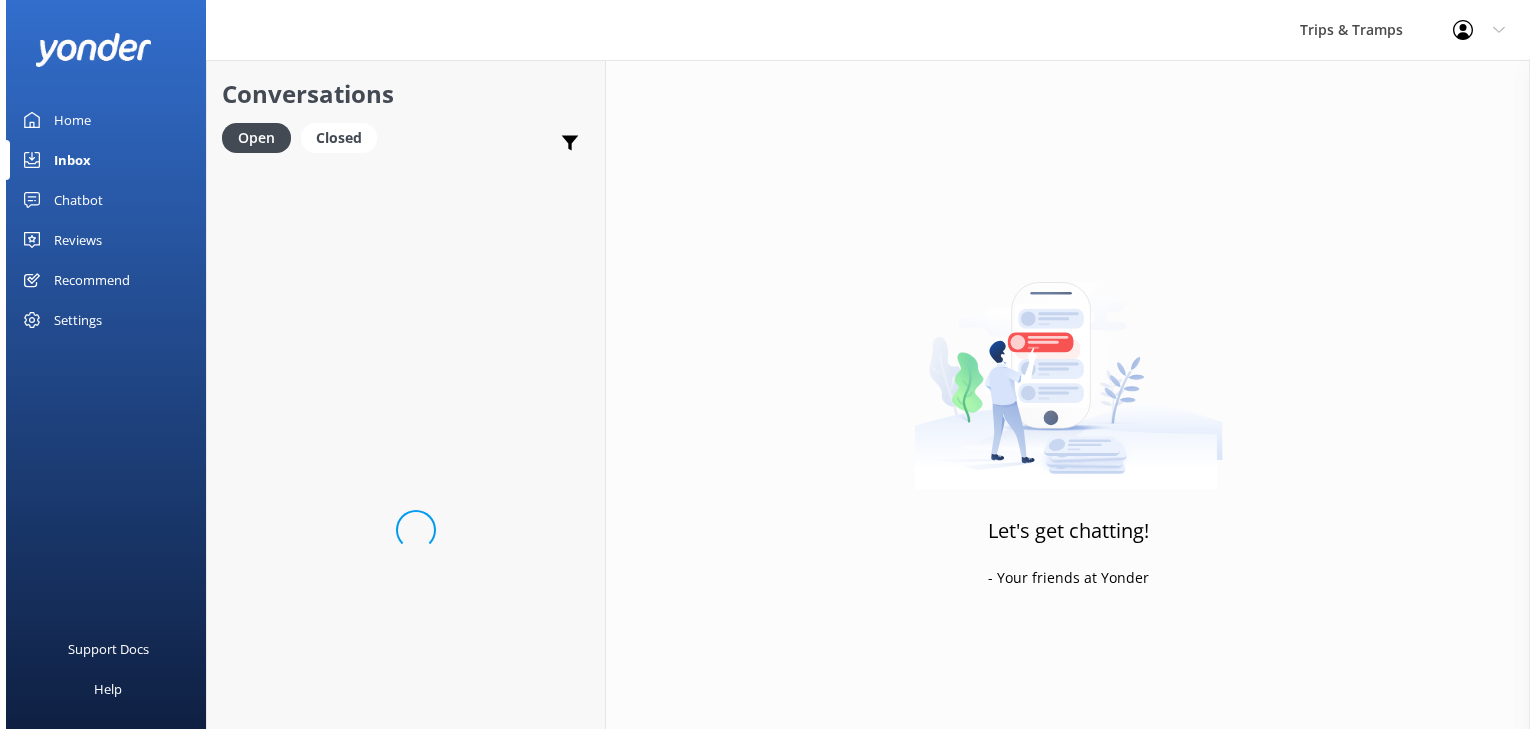 scroll, scrollTop: 0, scrollLeft: 0, axis: both 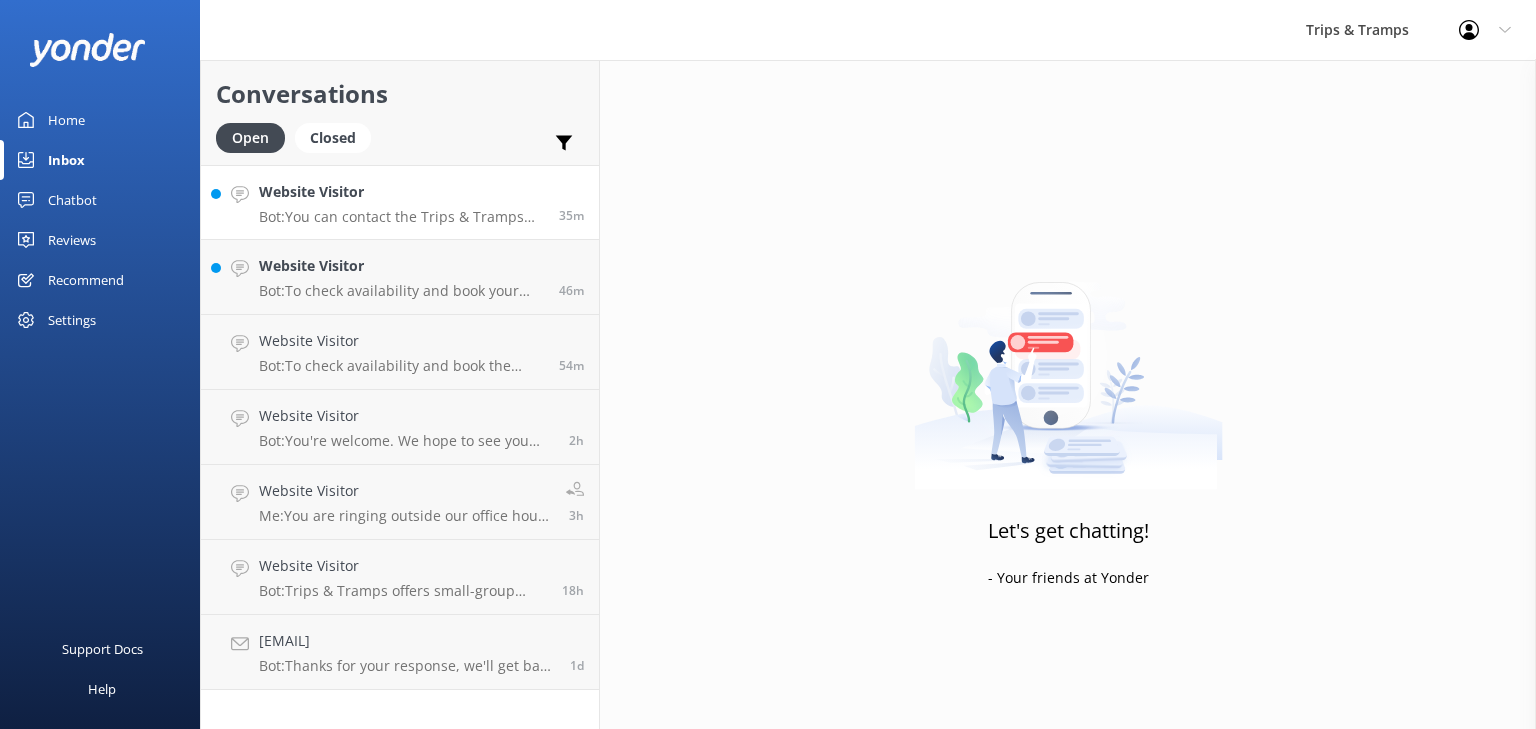 click on "Bot:  You can contact the Trips & Tramps team at 0800 305 807 within NZ or +64 3 2497081 for international calls, or email info@tripsandtramps.com. Visit https://tripsandtramps.com/contact-us." at bounding box center (401, 217) 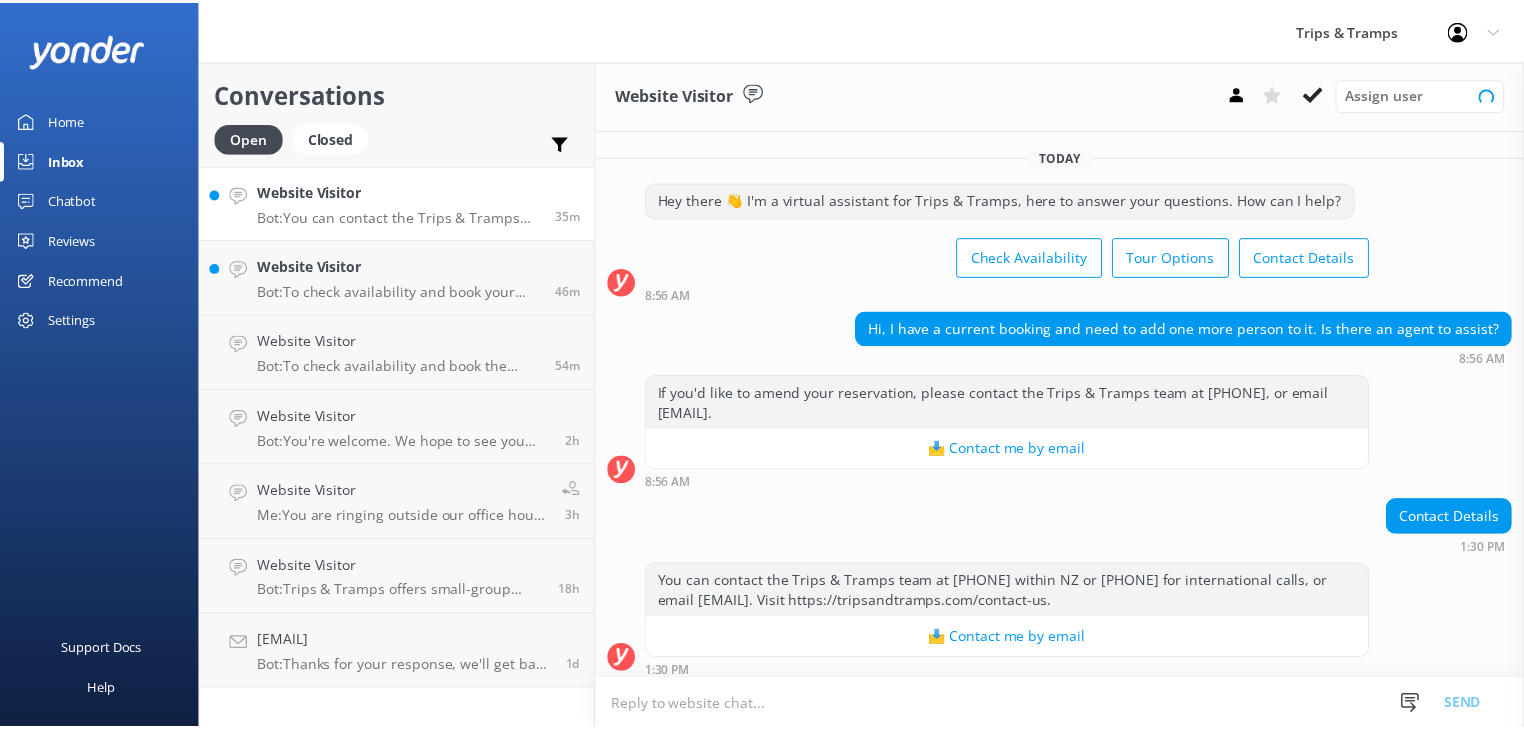 scroll, scrollTop: 6, scrollLeft: 0, axis: vertical 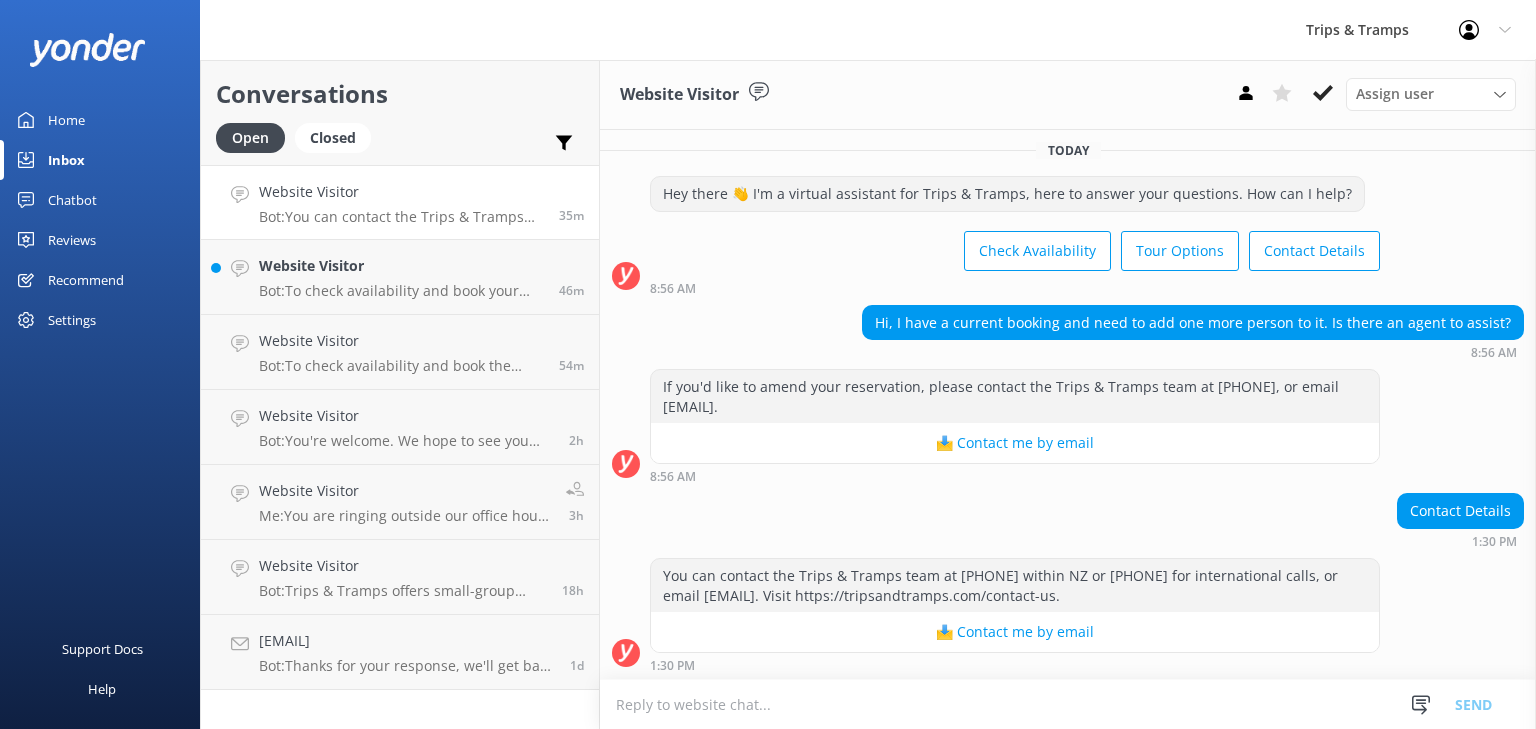 click on "Chatbot" at bounding box center (72, 200) 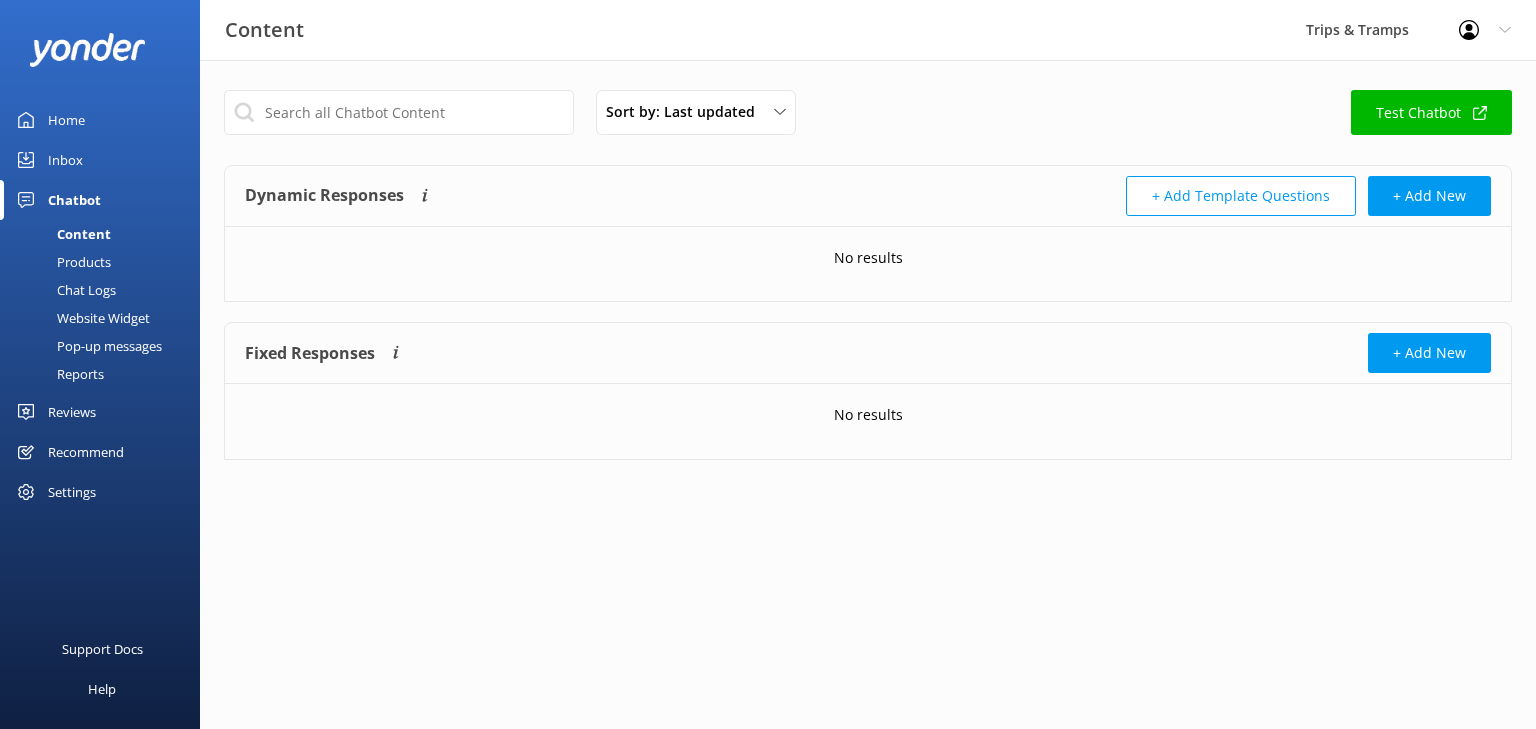 click on "Content" at bounding box center [61, 234] 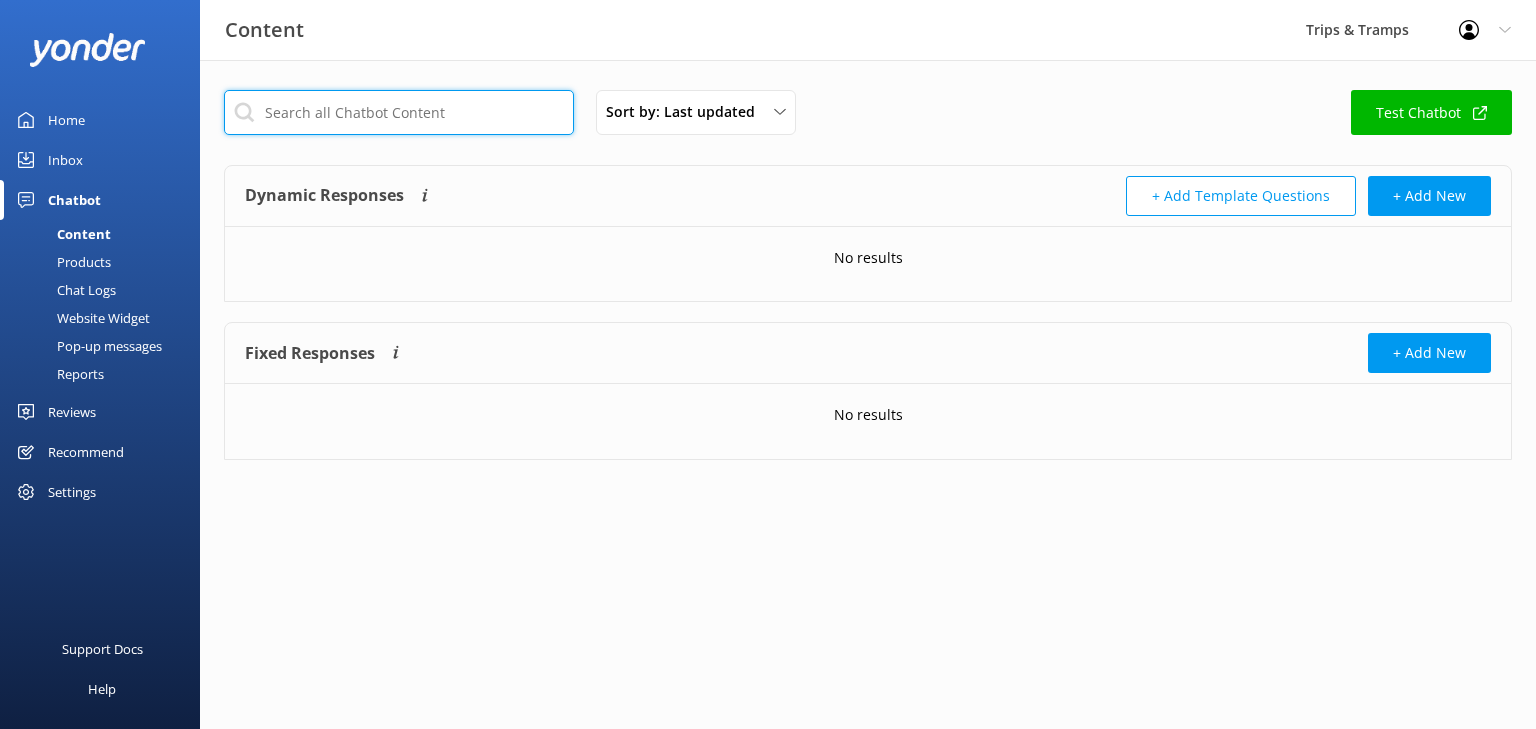click at bounding box center (399, 112) 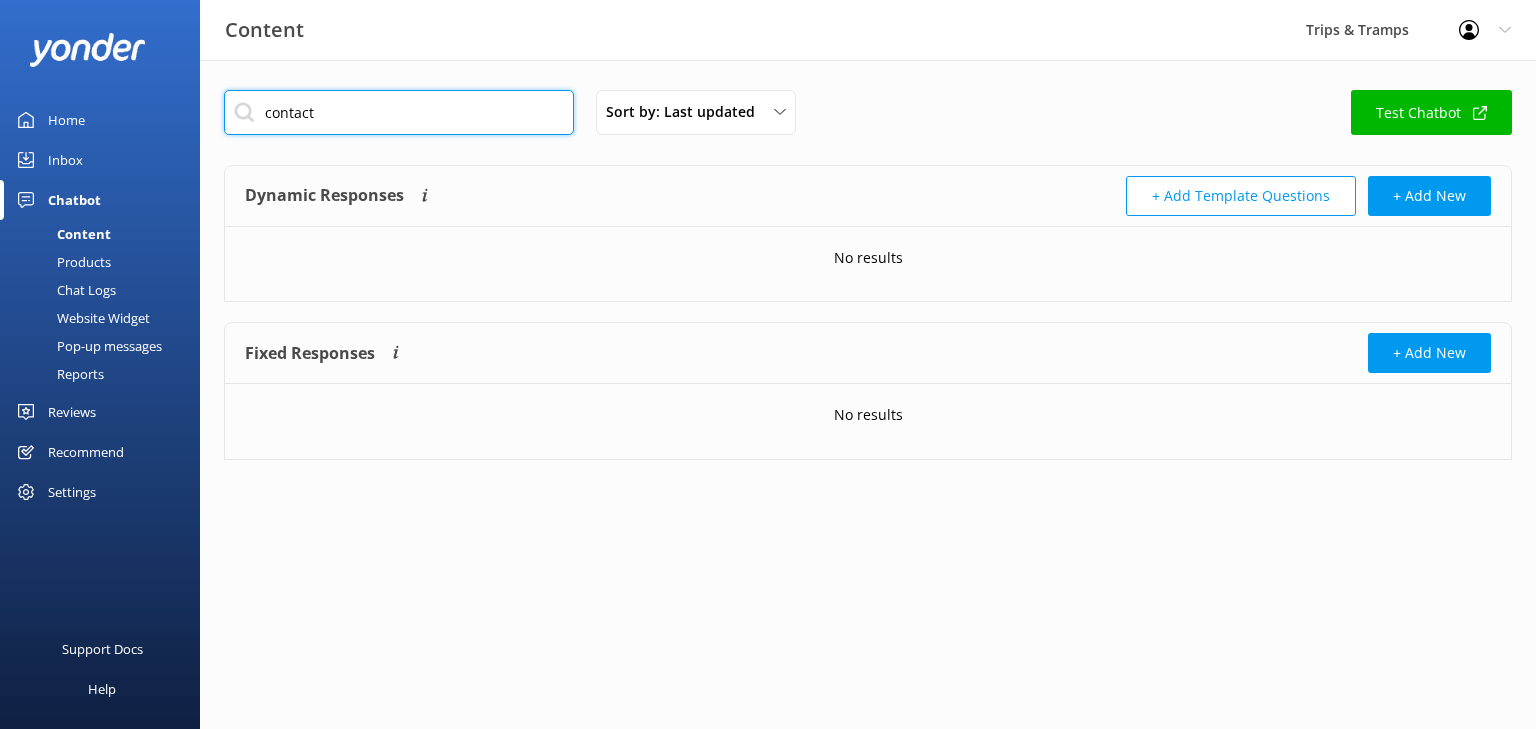 click on "contact" at bounding box center [399, 112] 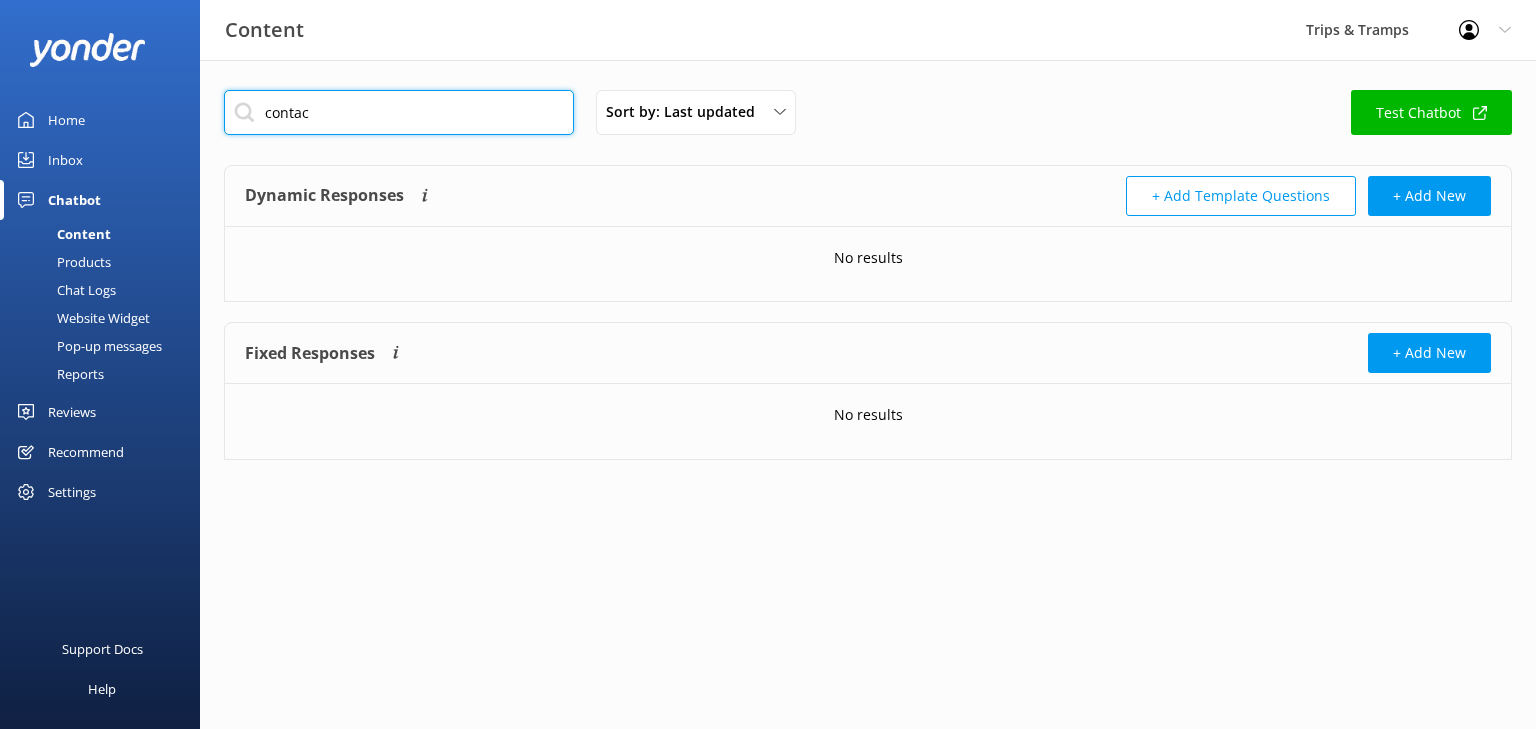 type on "contact" 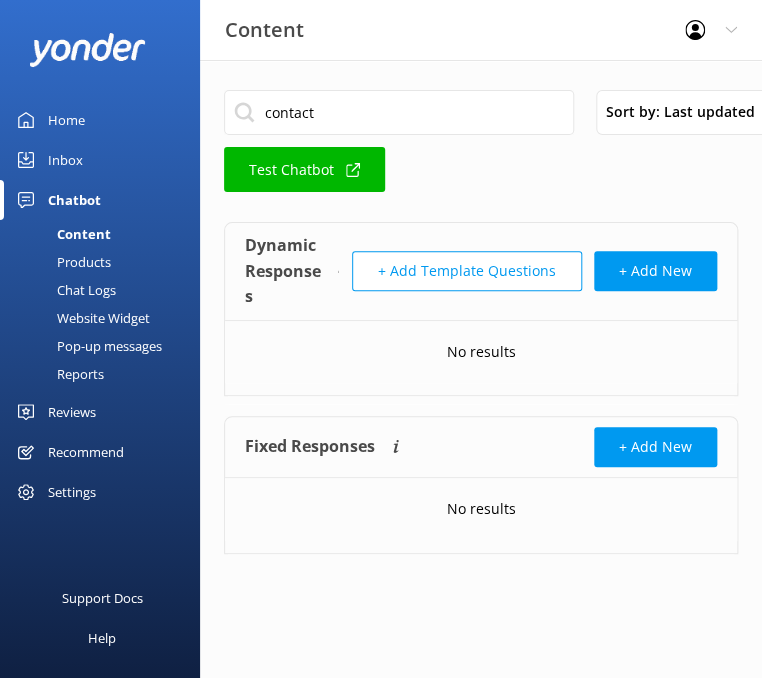 click at bounding box center (701, 30) 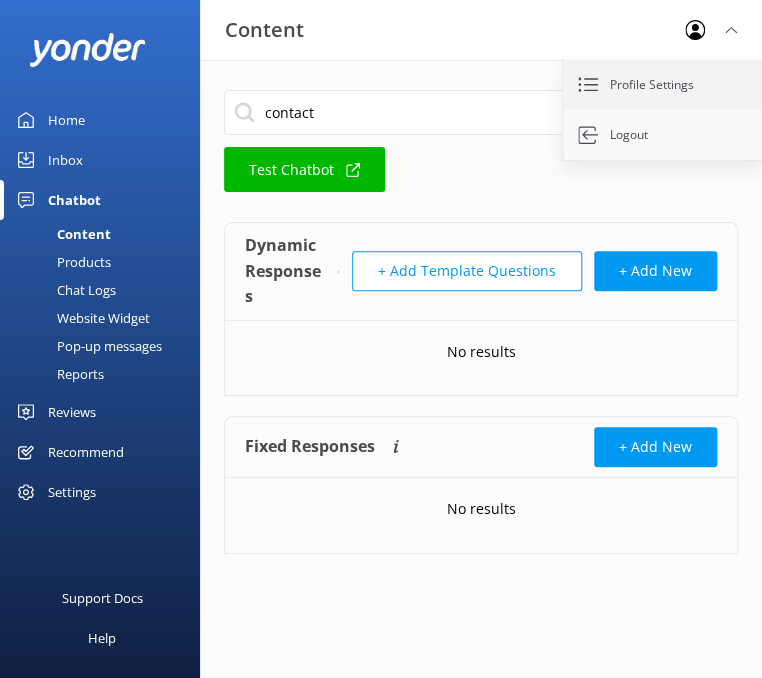 click on "Profile Settings" at bounding box center [663, 85] 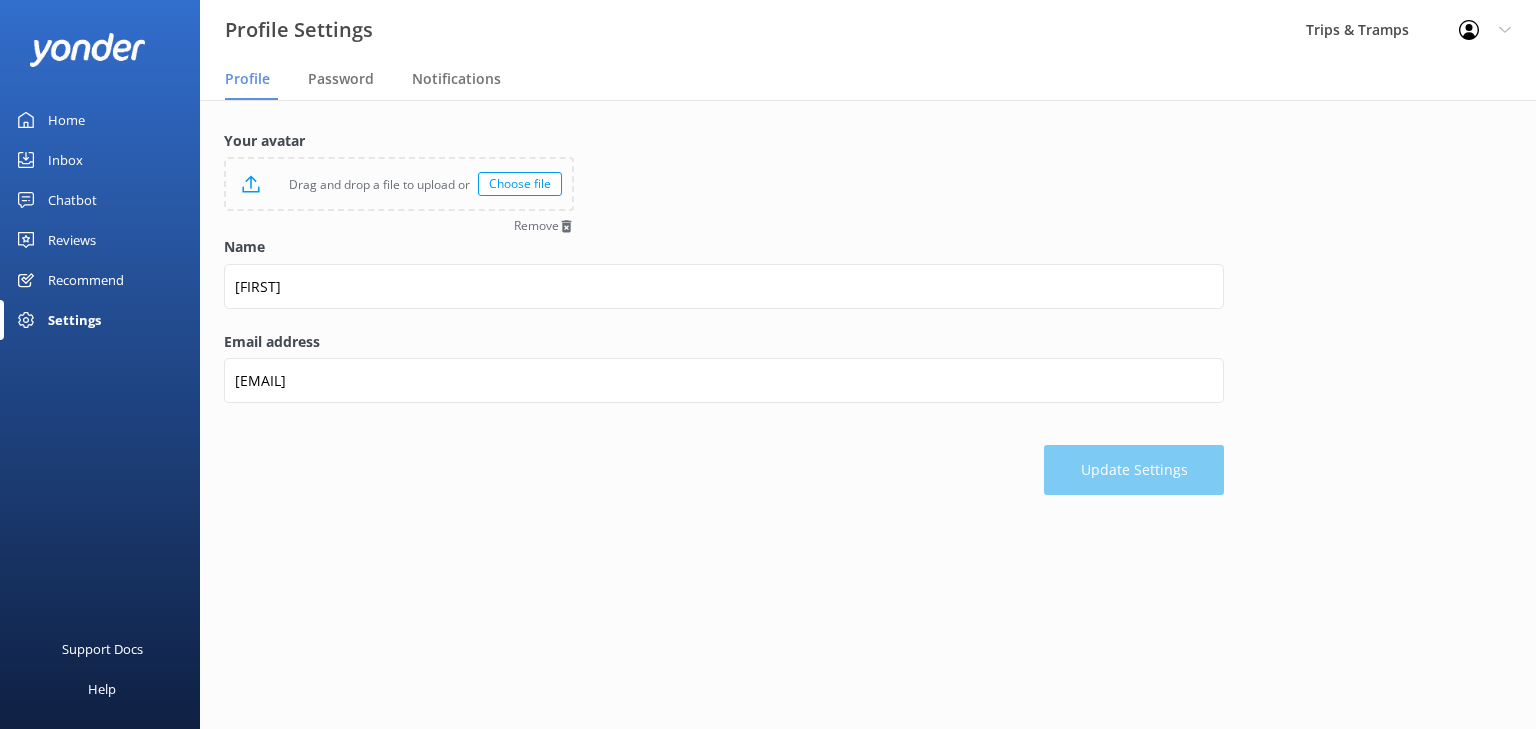 click on "Settings" at bounding box center [74, 320] 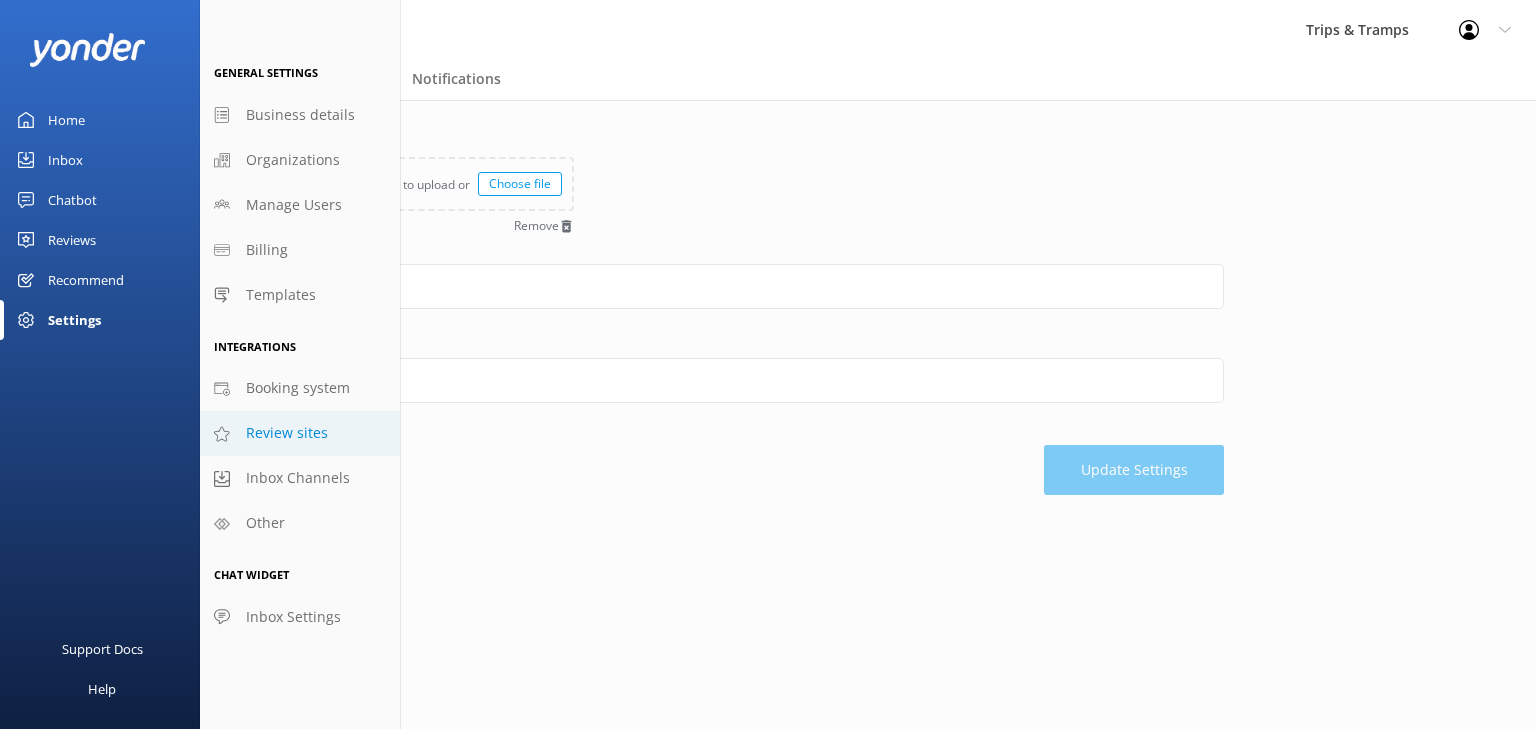 click on "Review sites" at bounding box center [287, 433] 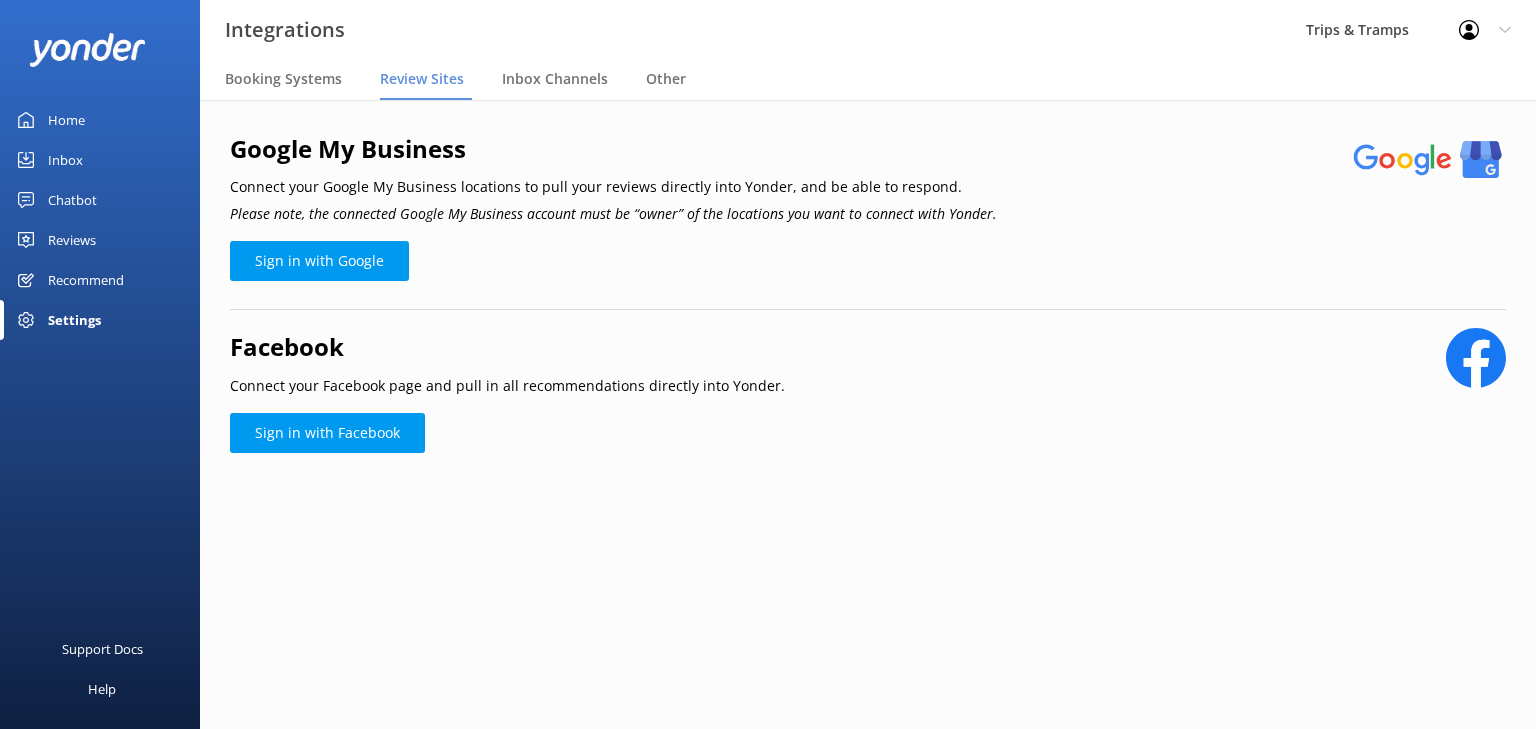 click on "Reviews" at bounding box center [72, 240] 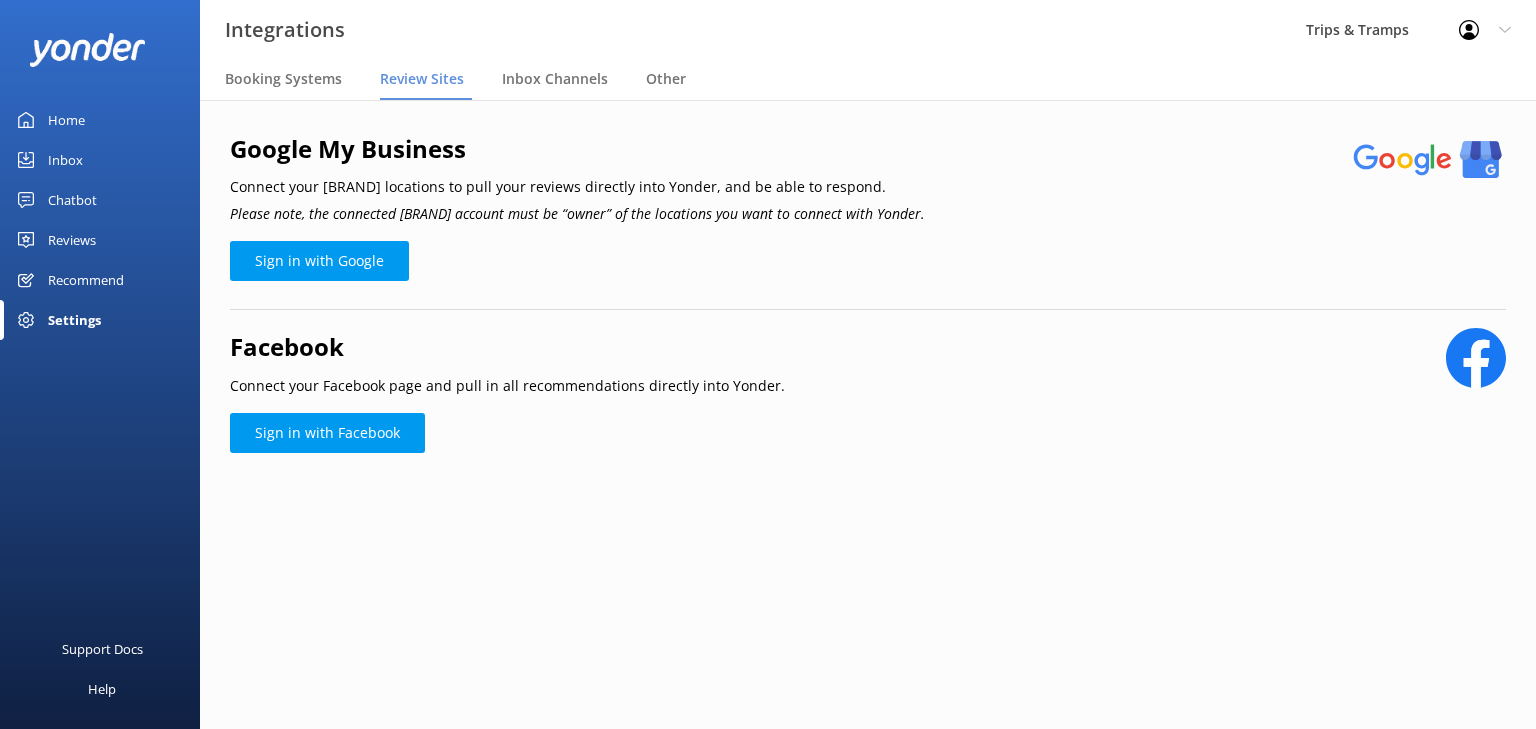 scroll, scrollTop: 0, scrollLeft: 0, axis: both 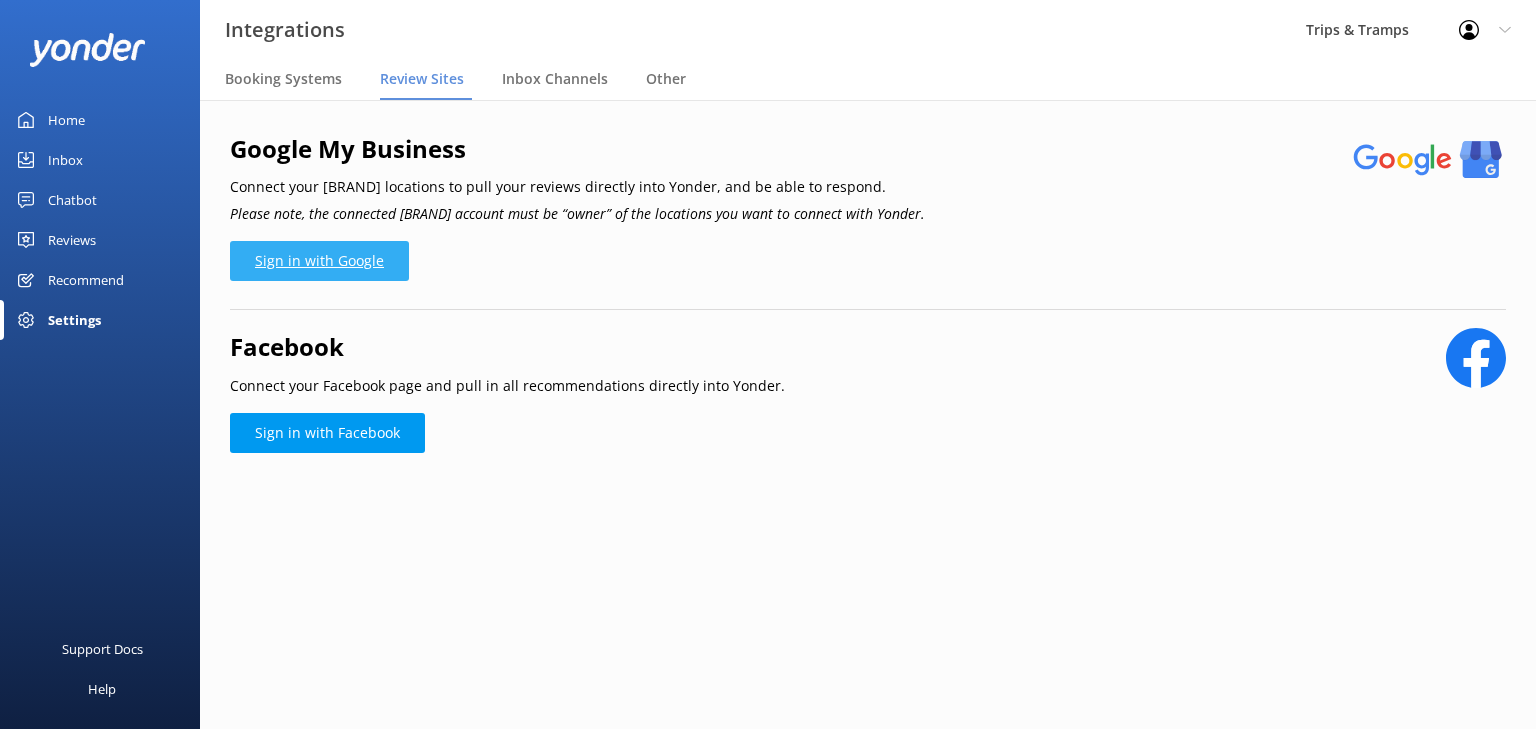 click on "Sign in with Google" at bounding box center [319, 261] 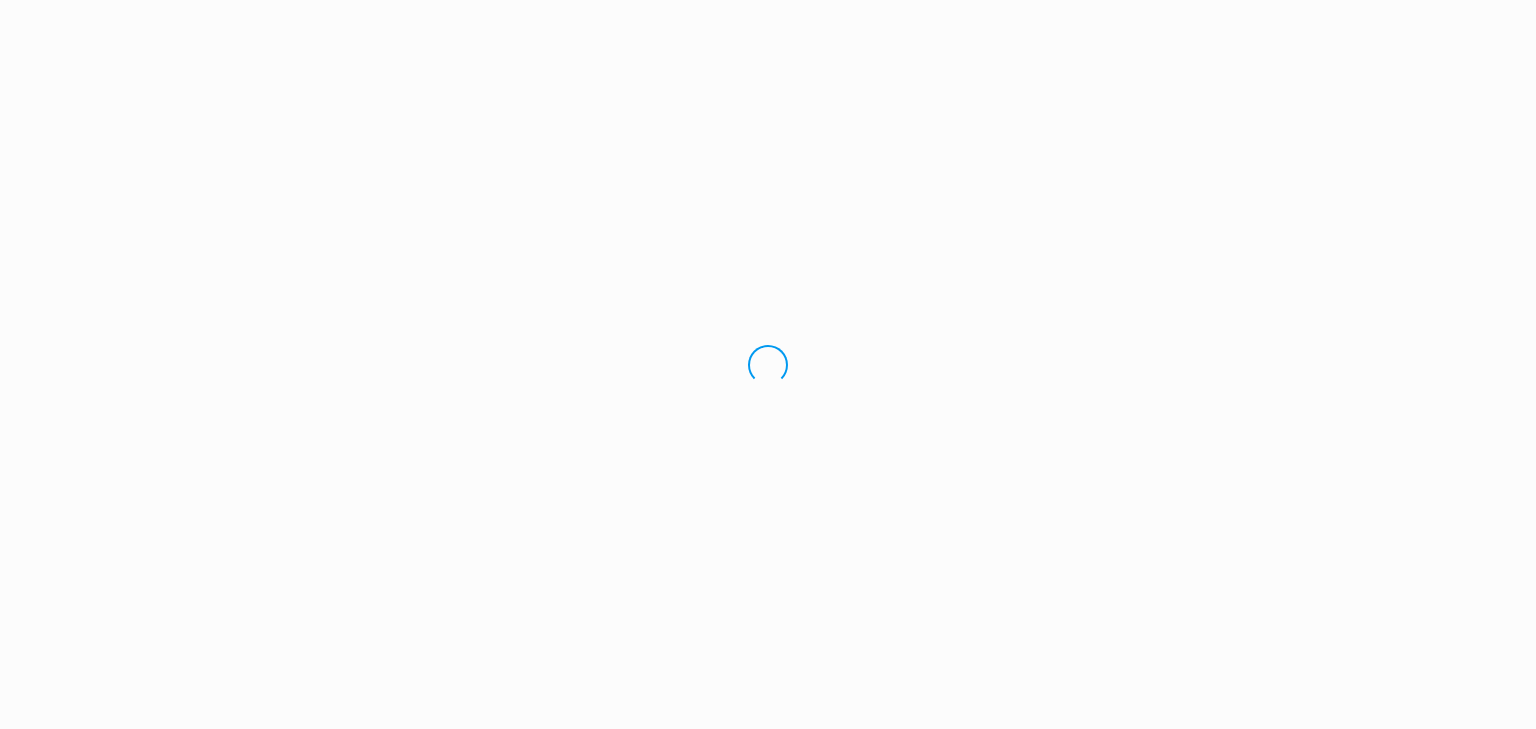 scroll, scrollTop: 0, scrollLeft: 0, axis: both 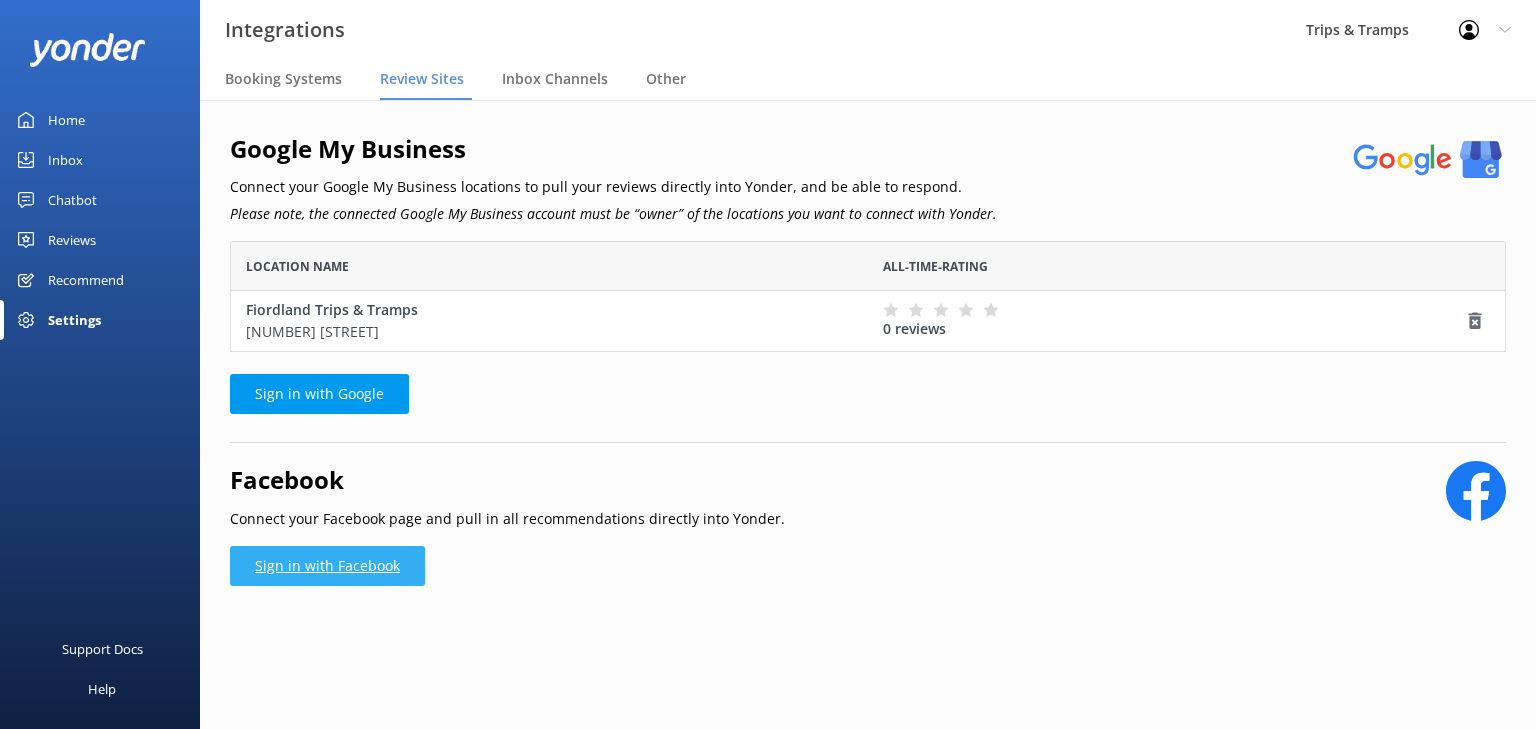 click on "Sign in with Facebook" at bounding box center (327, 566) 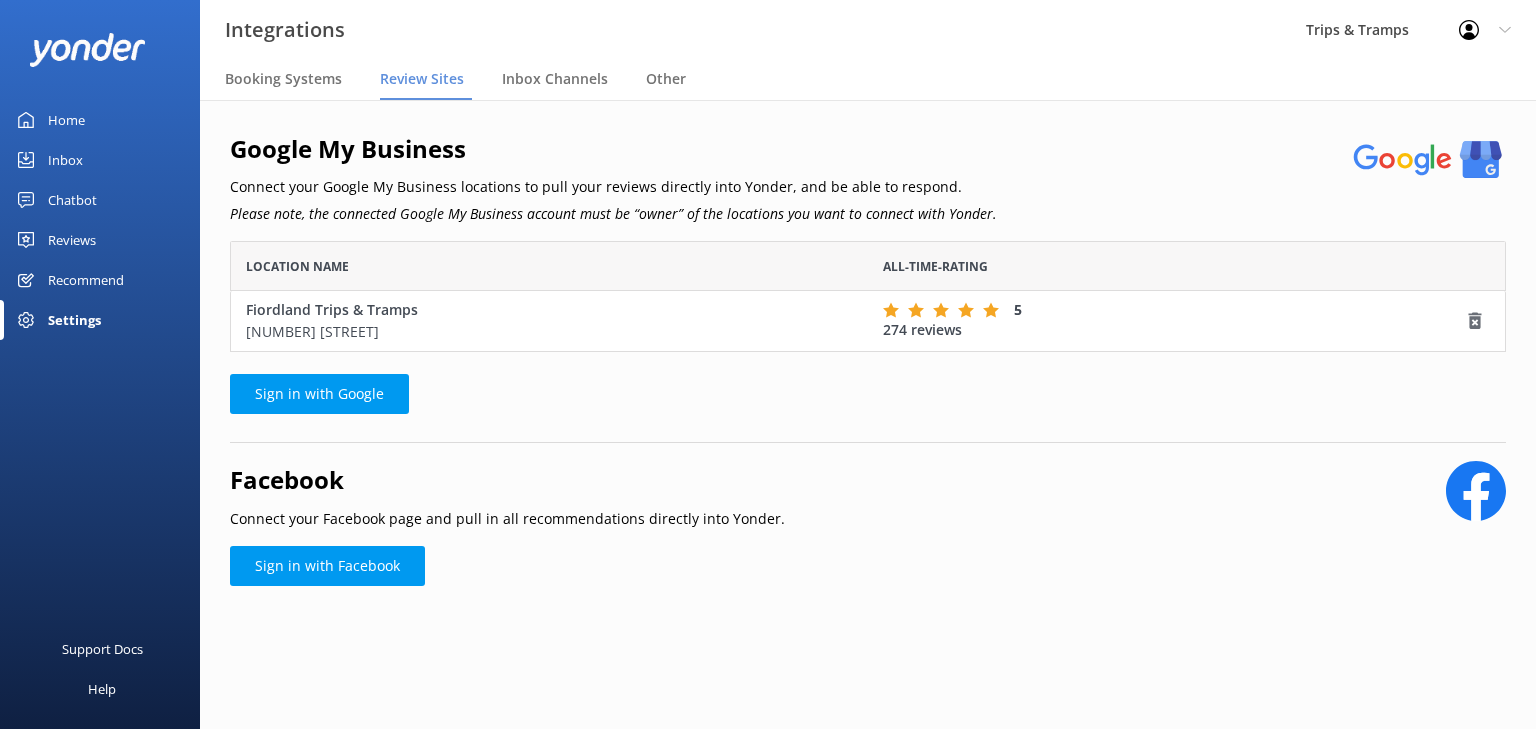 scroll, scrollTop: 0, scrollLeft: 0, axis: both 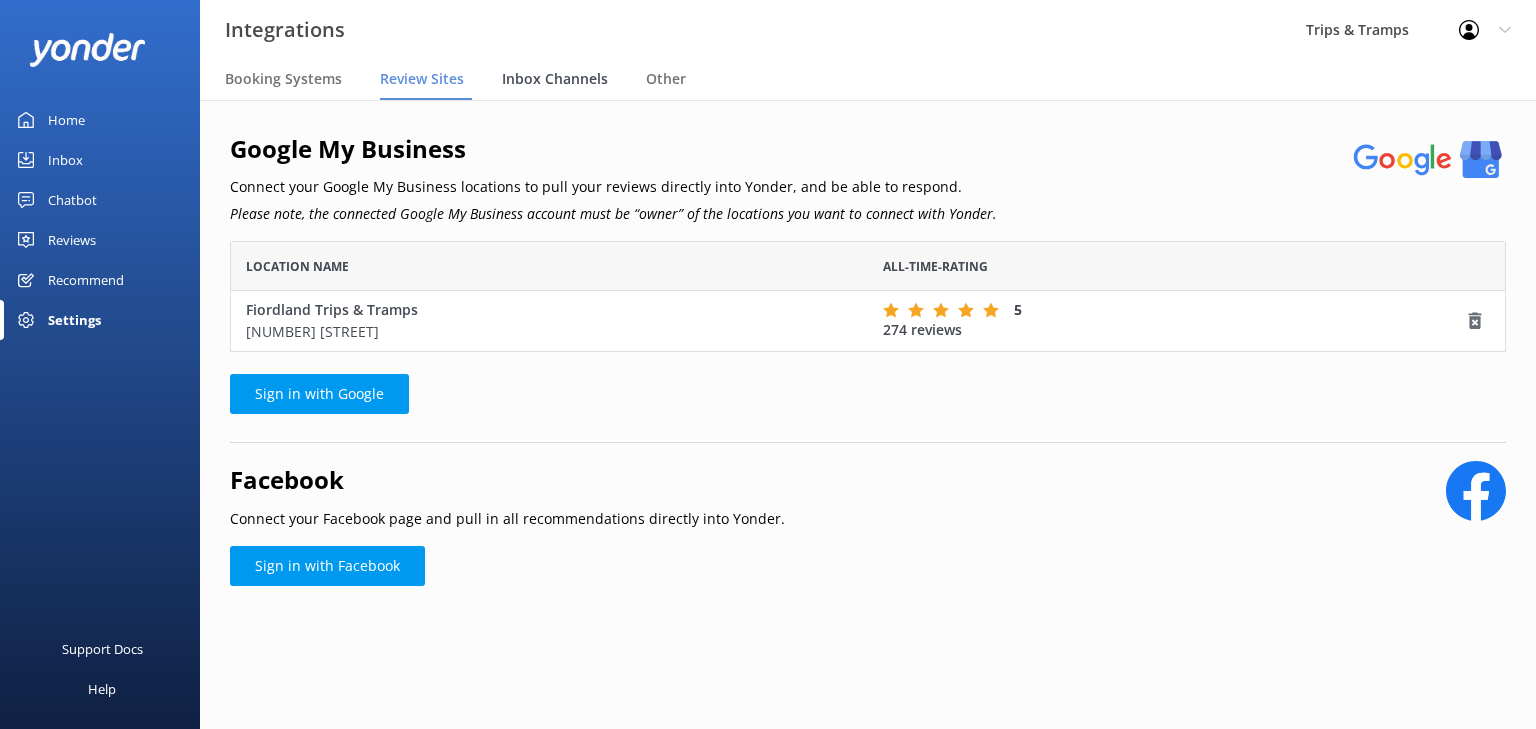 click on "Inbox Channels" at bounding box center (555, 79) 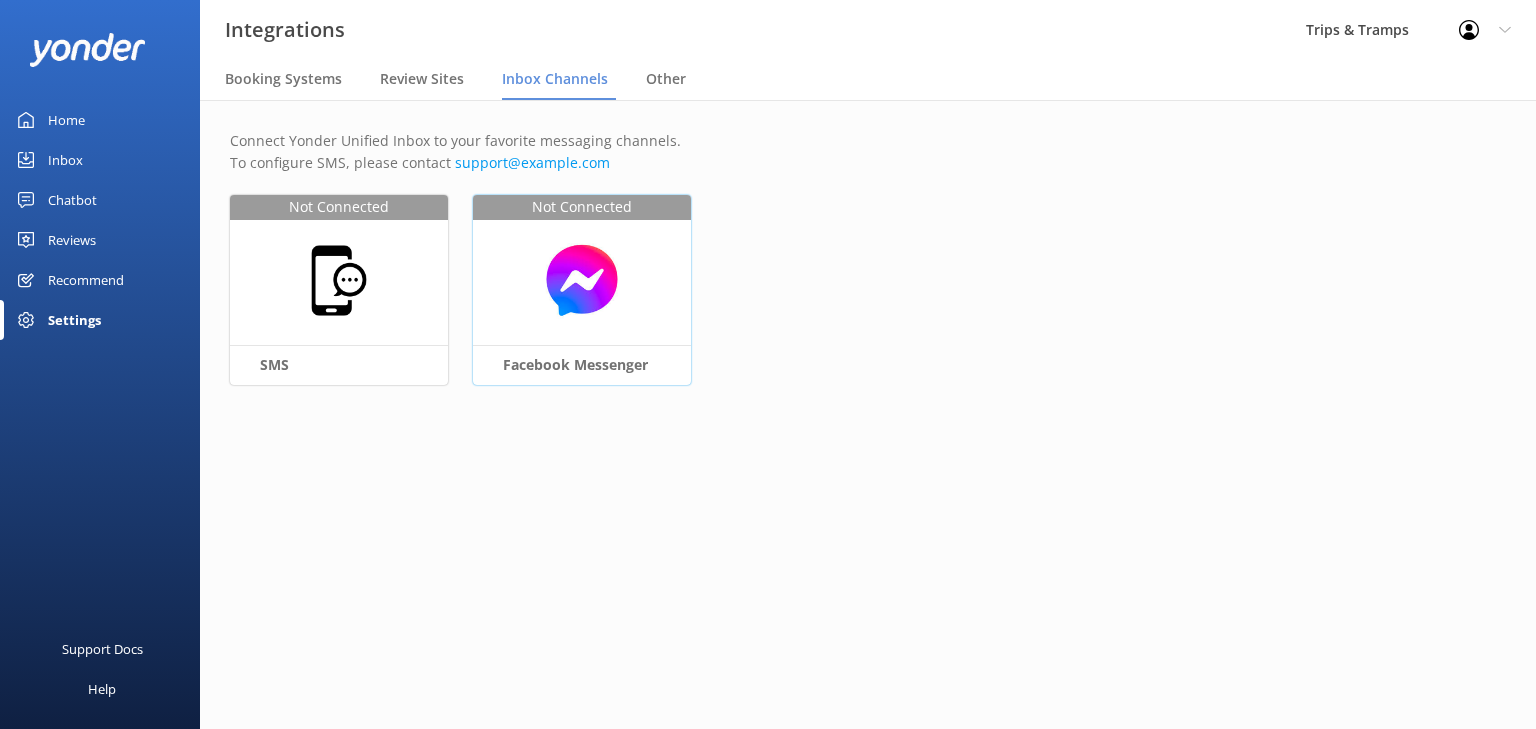 click on "Facebook Messenger" at bounding box center (582, 364) 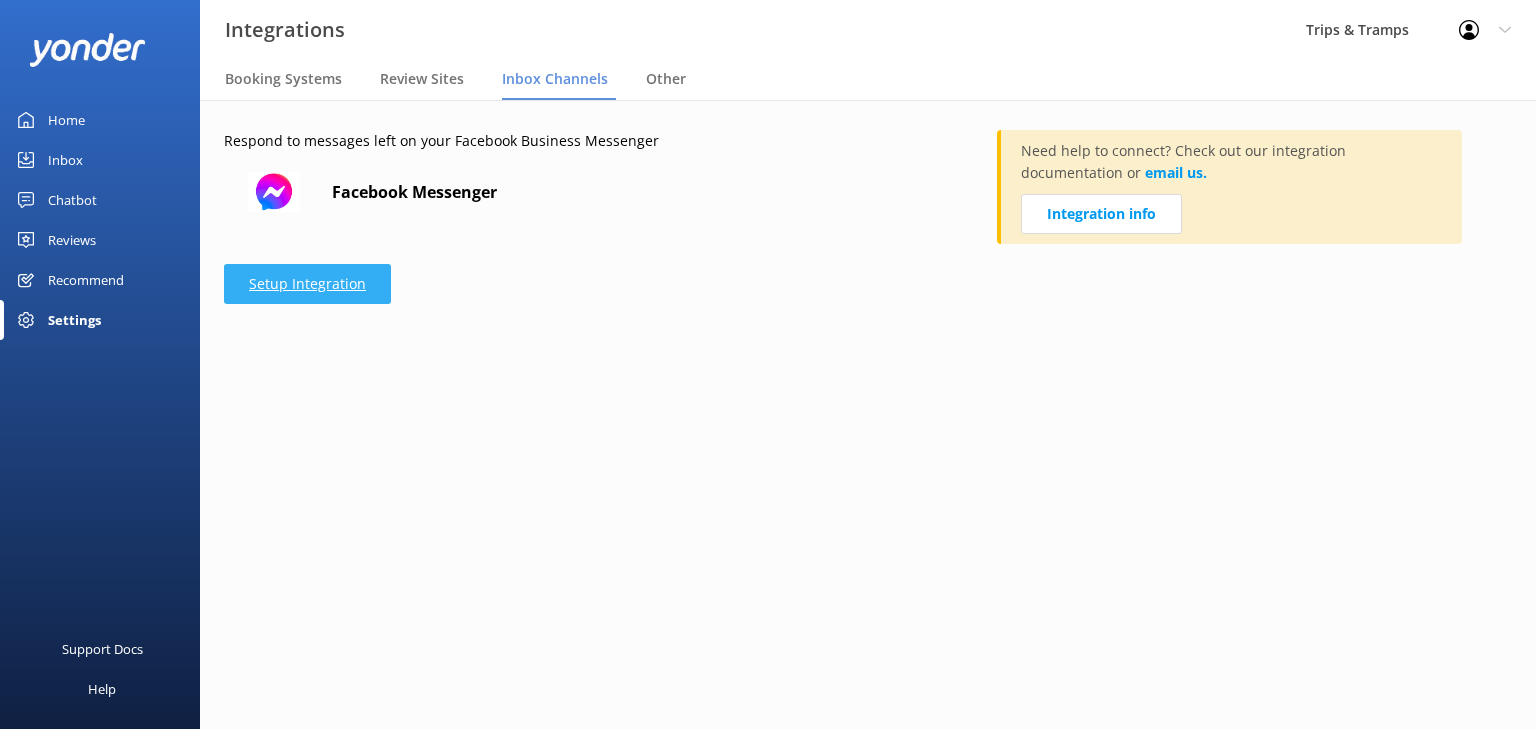 click on "Setup Integration" at bounding box center (307, 284) 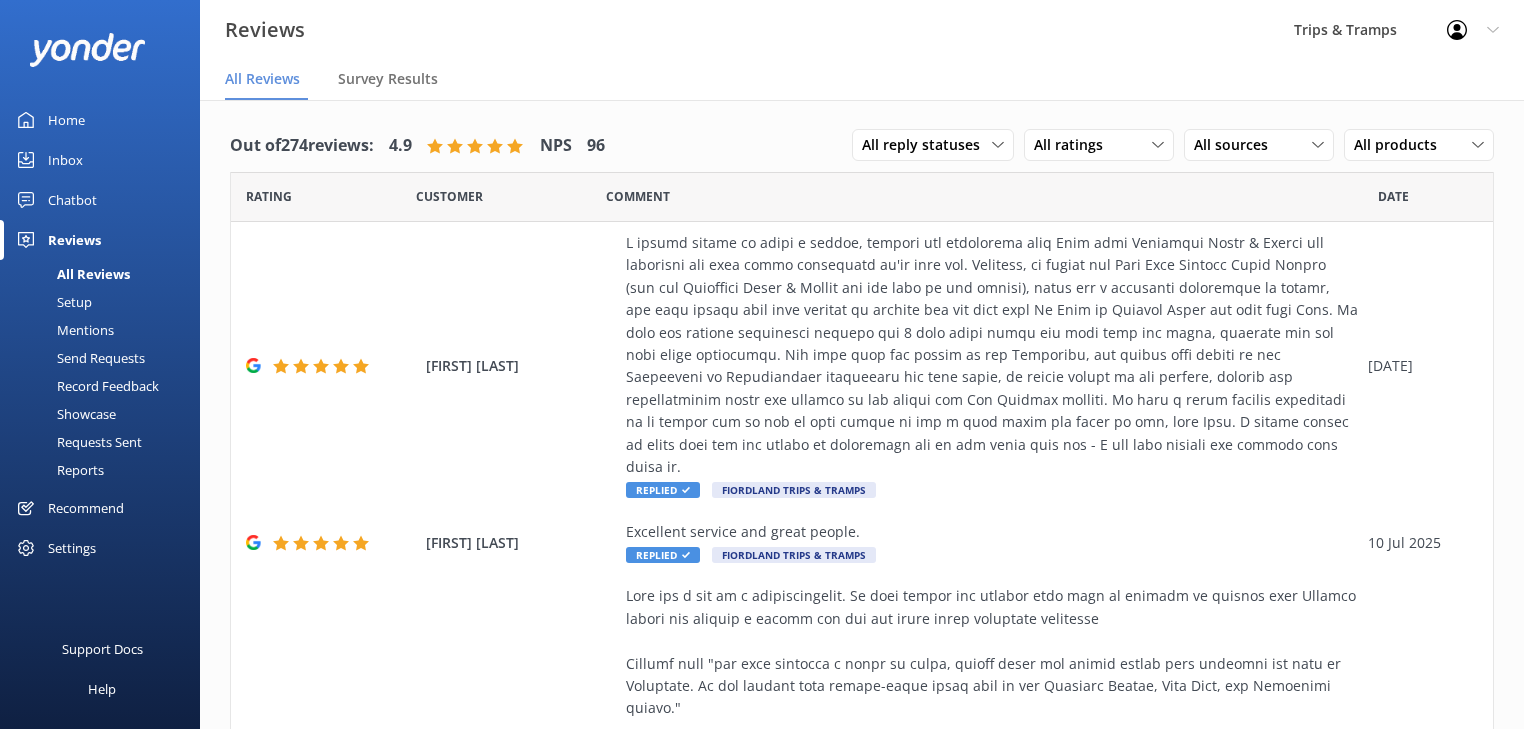scroll, scrollTop: 0, scrollLeft: 0, axis: both 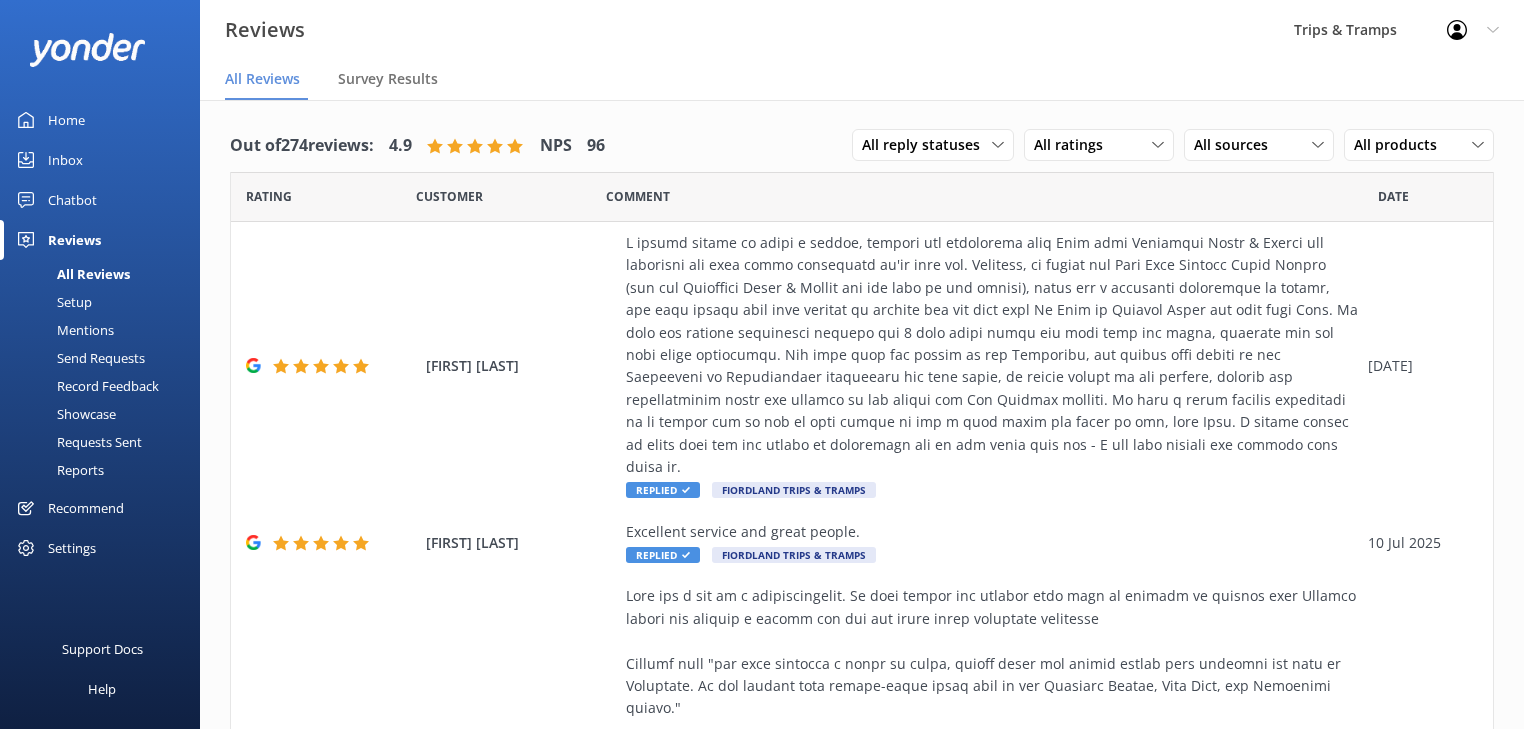 click on "Chatbot" at bounding box center [72, 200] 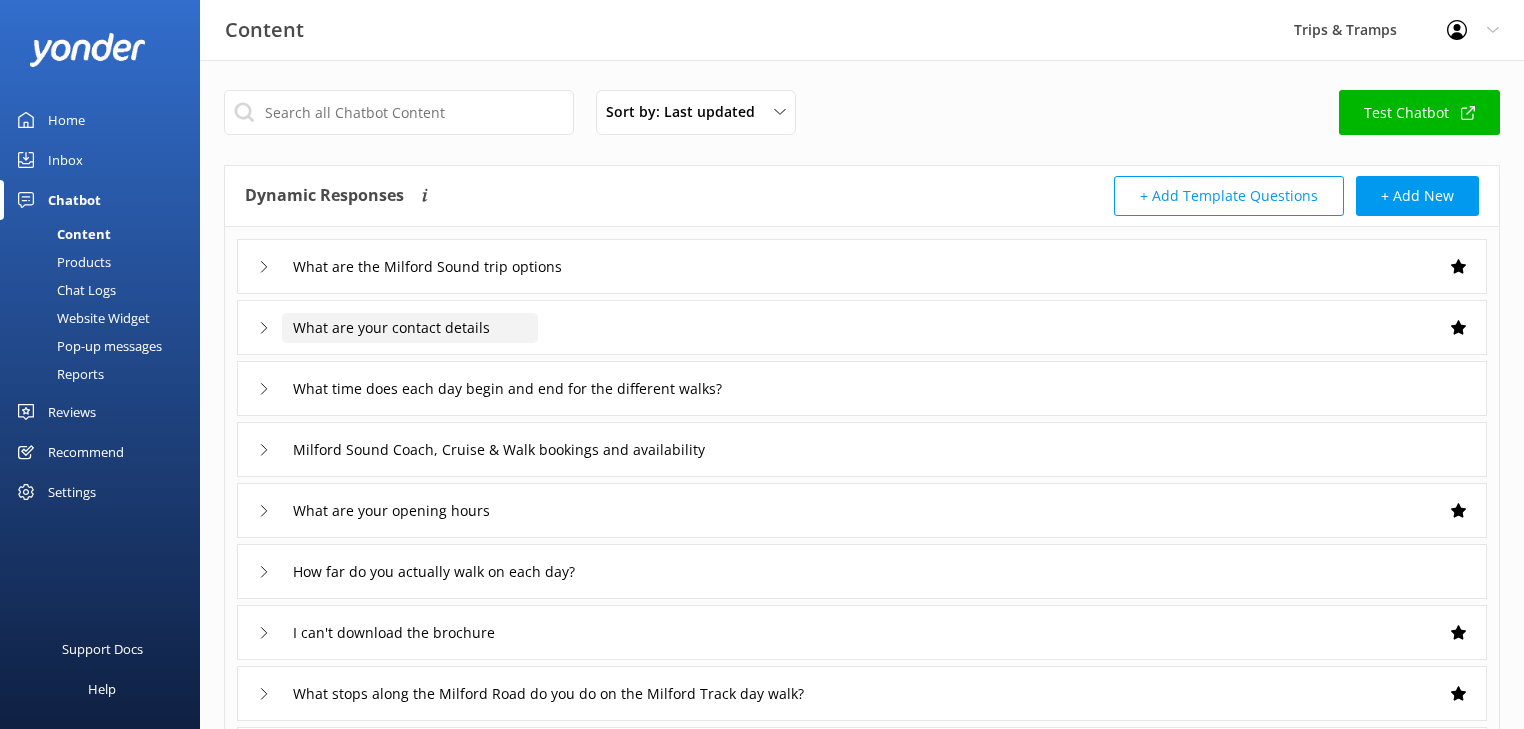 click on "What are your contact details" at bounding box center [450, 267] 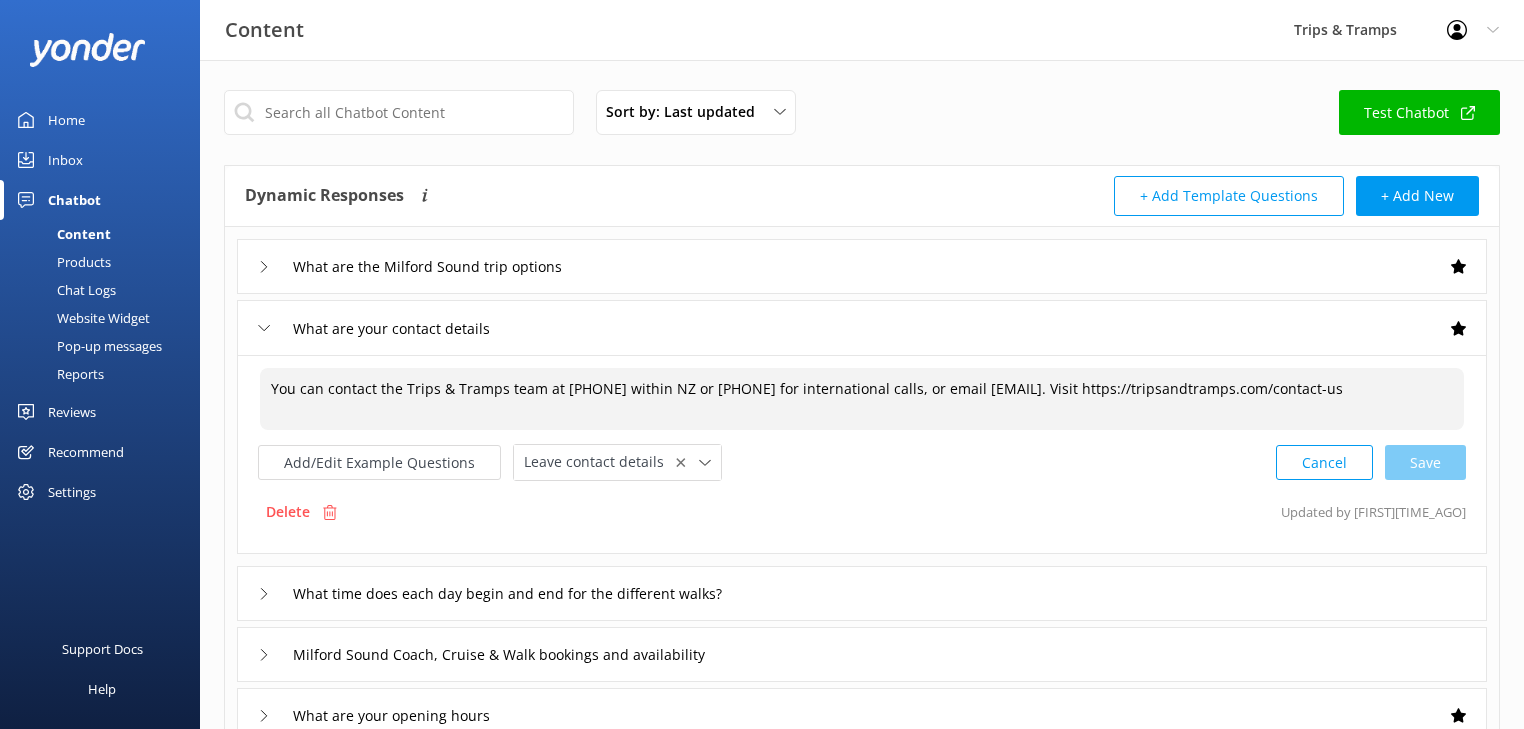 click on "You can contact the Trips & Tramps team at [PHONE] within NZ or [PHONE] for international calls, or email [EMAIL]. Visit https://tripsandtramps.com/contact-us" at bounding box center (862, 399) 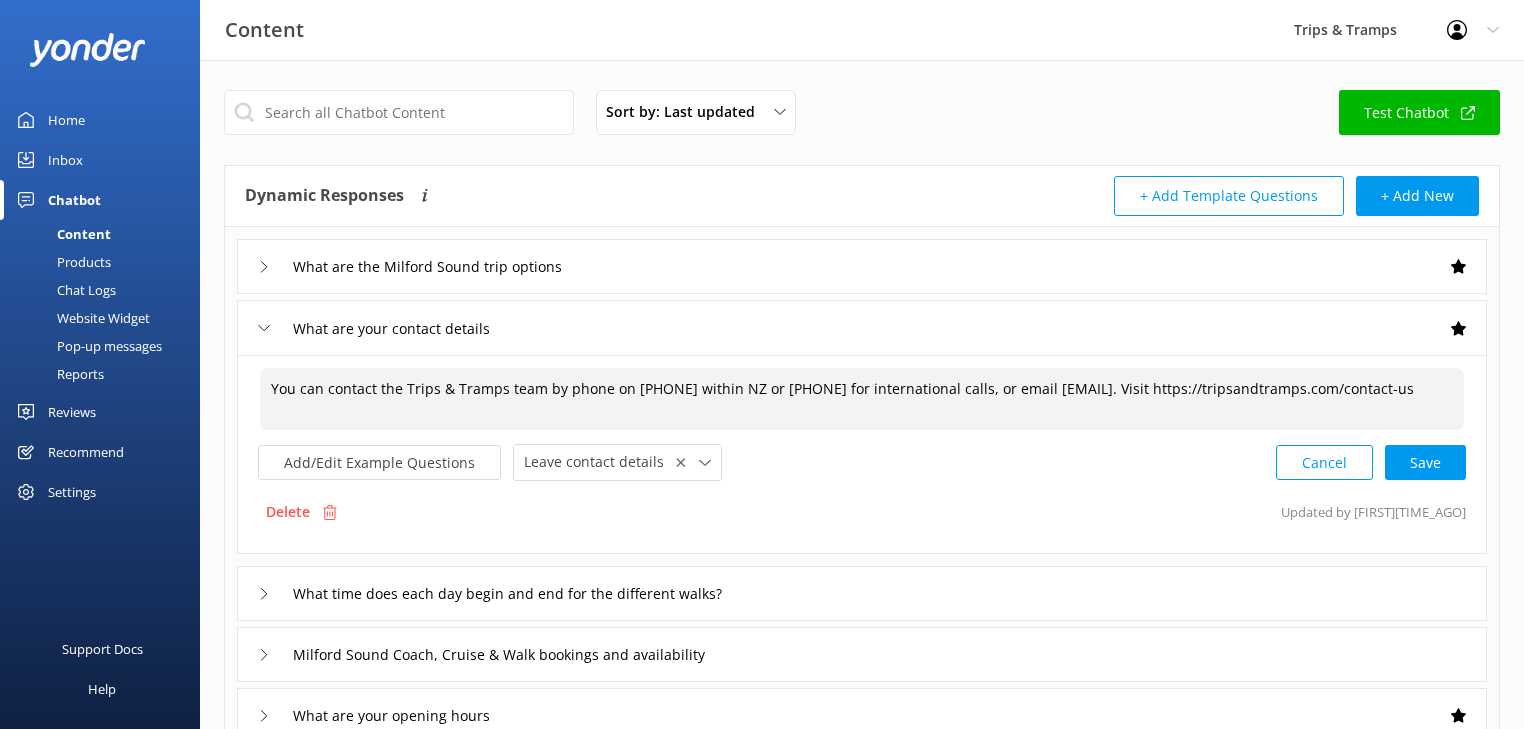 click on "You can contact the Trips & Tramps team by phone on 0800 305 807 within NZ or +64 3 2497081 for international calls, or email info@tripsandtramps.com. Visit https://tripsandtramps.com/contact-us" at bounding box center (862, 399) 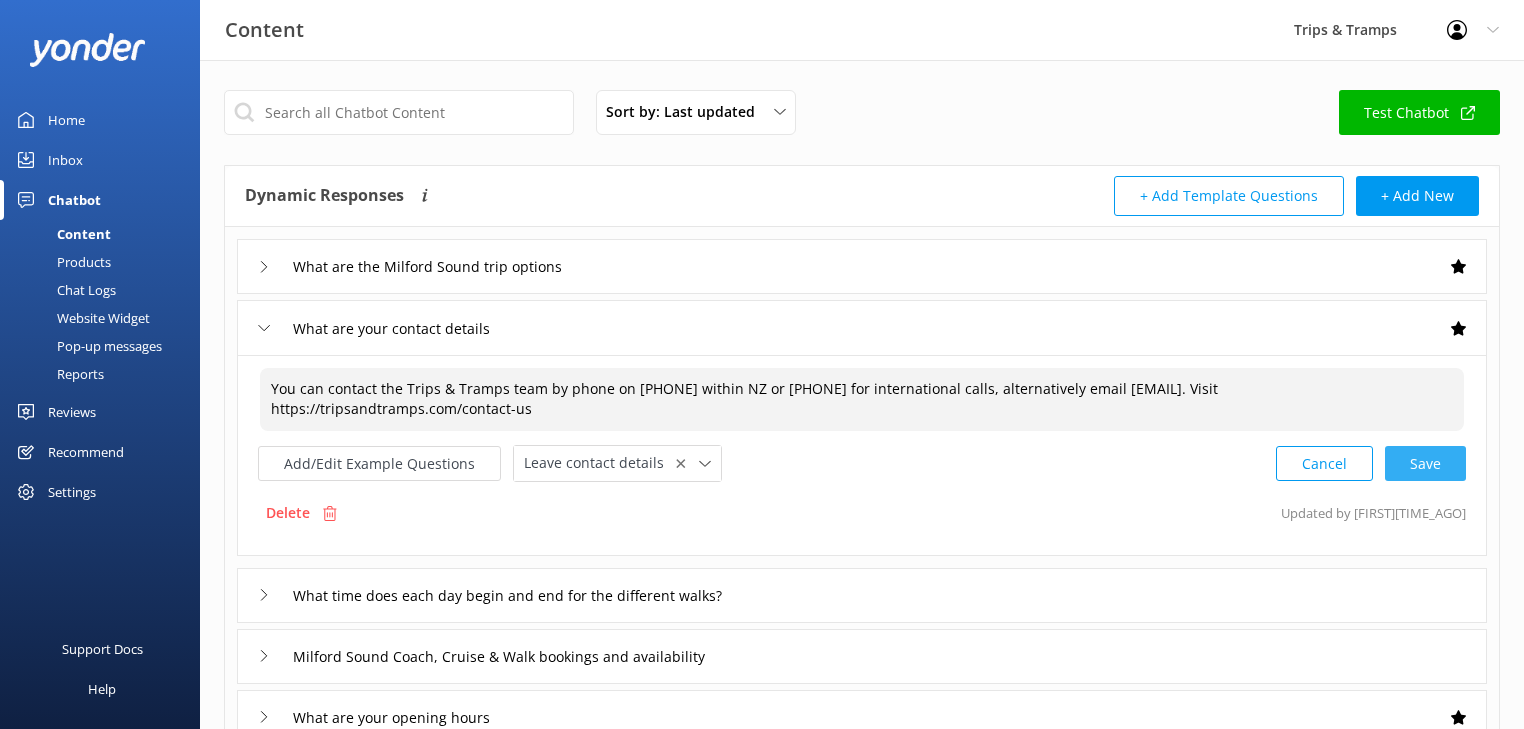 click on "Cancel Save" at bounding box center [1371, 463] 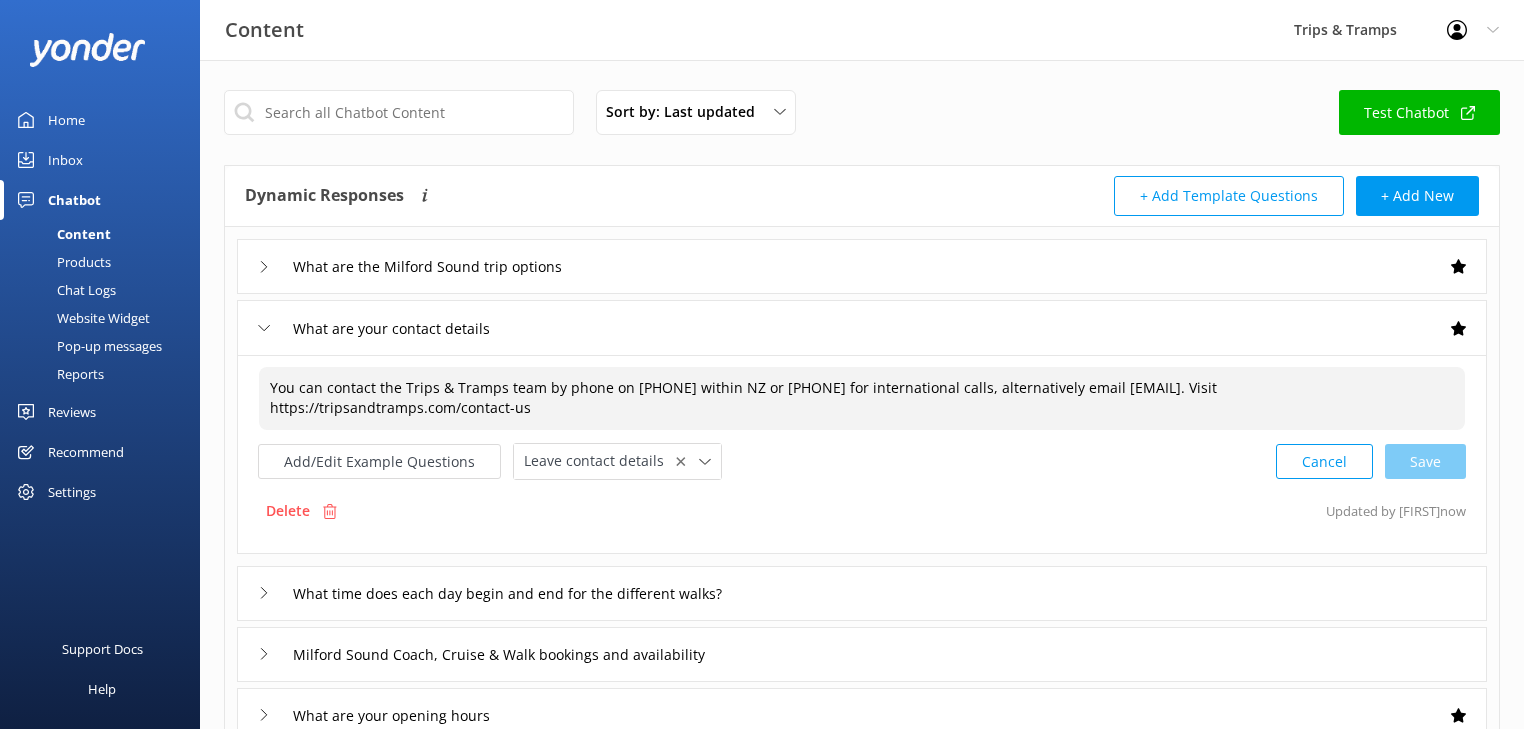 type on "You can contact the Trips & Tramps team by phone on 0800 305 807 within NZ or +64 3 2497081 for international calls, alternatively email info@tripsandtramps.com. Visit https://tripsandtramps.com/contact-us" 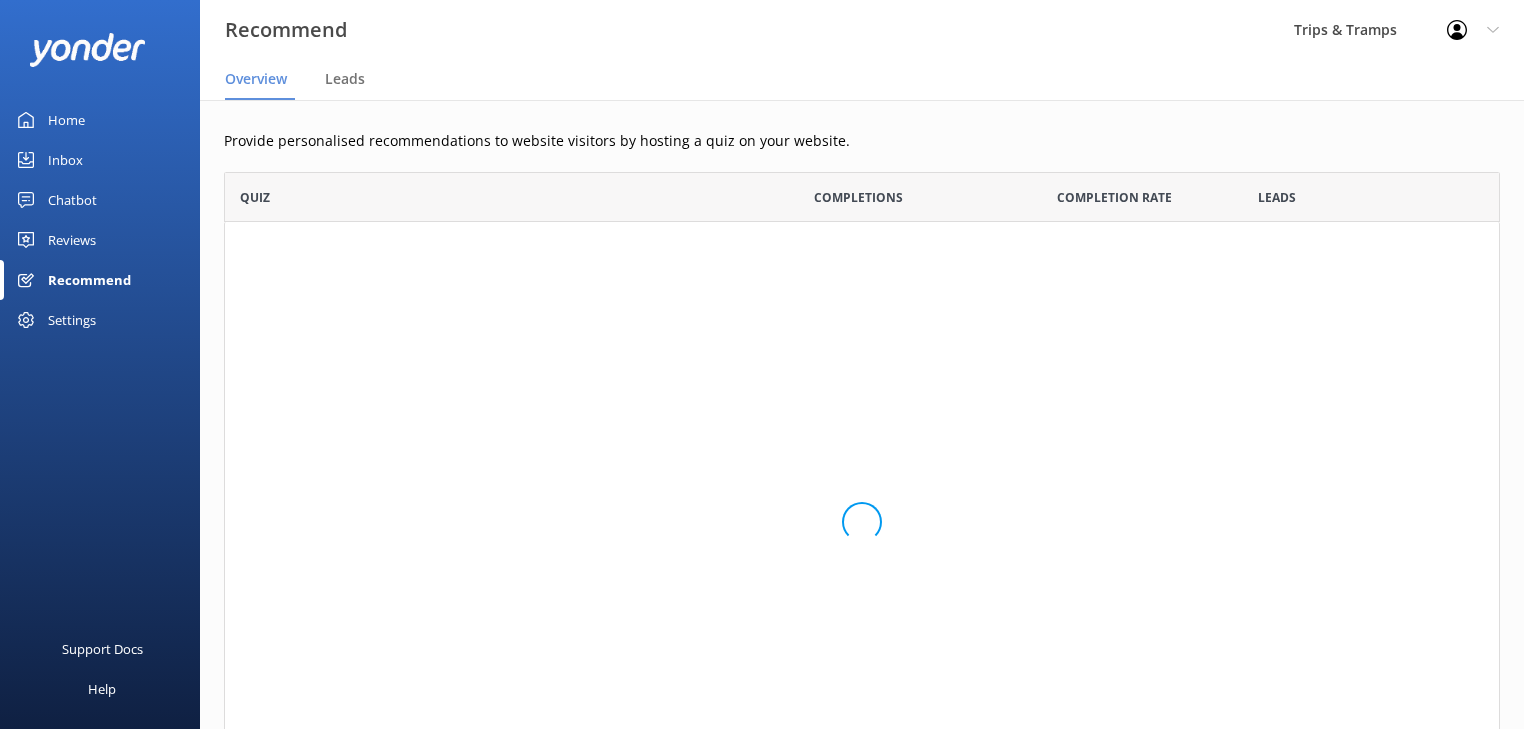 scroll, scrollTop: 12, scrollLeft: 12, axis: both 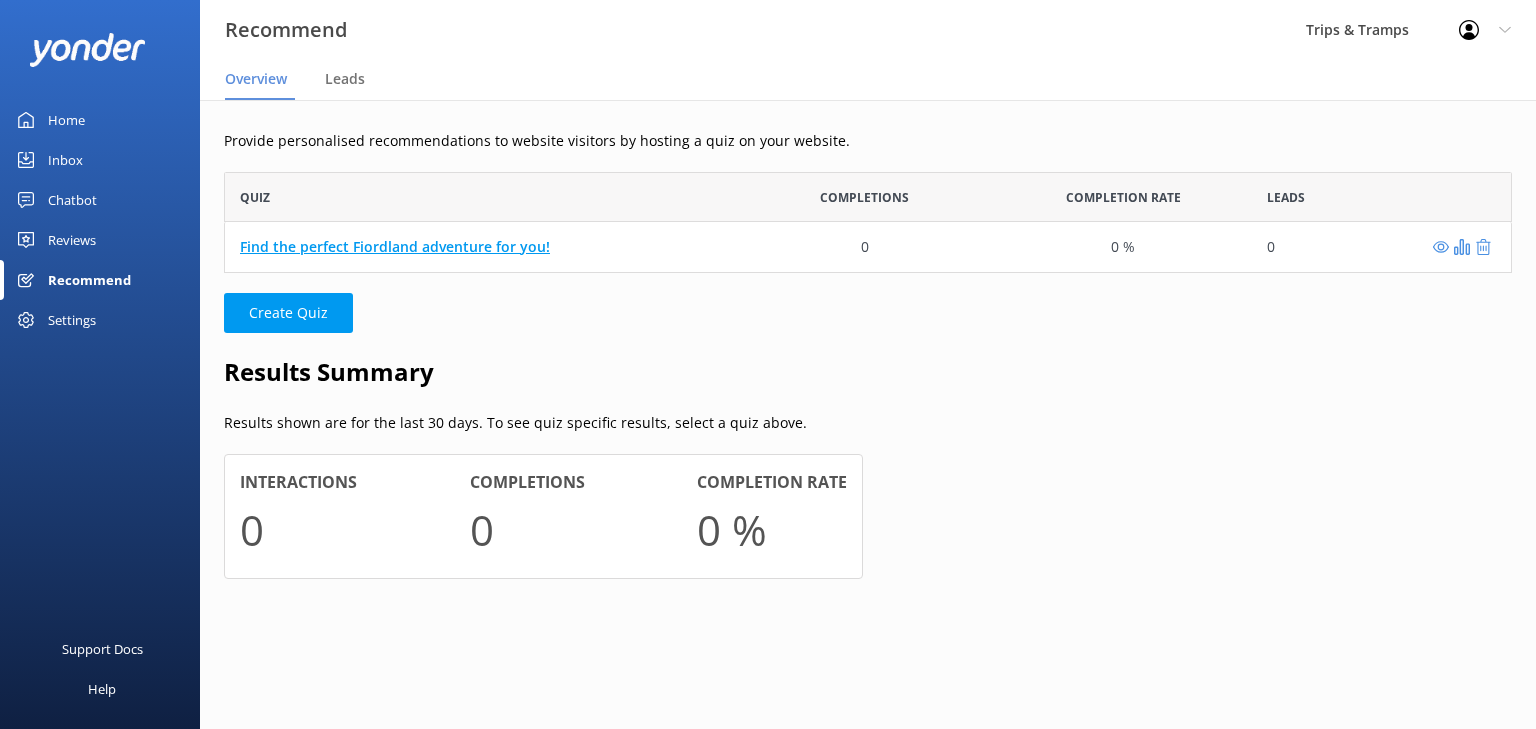 click on "Find the perfect Fiordland adventure for you!" at bounding box center [395, 246] 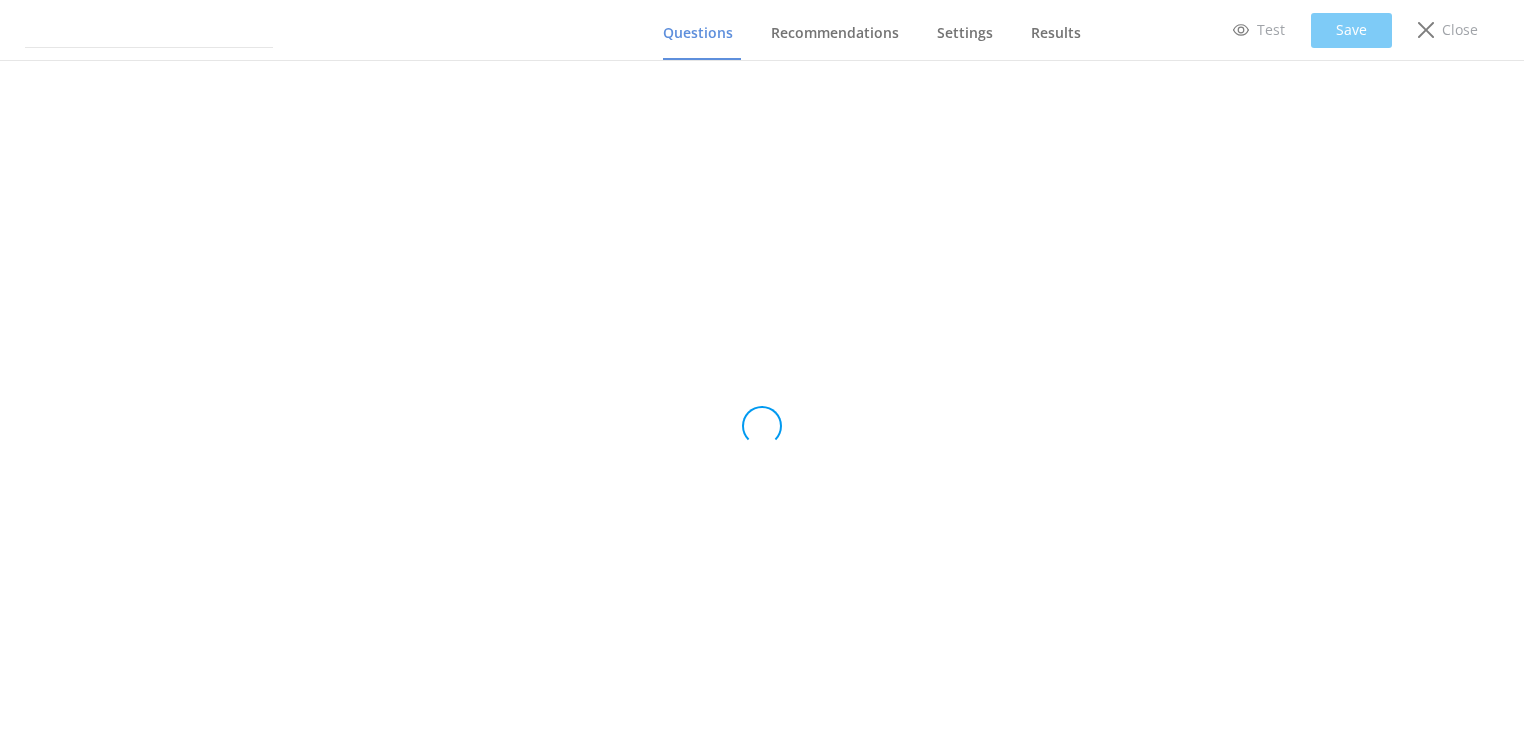 type on "Find the perfect Fiordland adventure for you!" 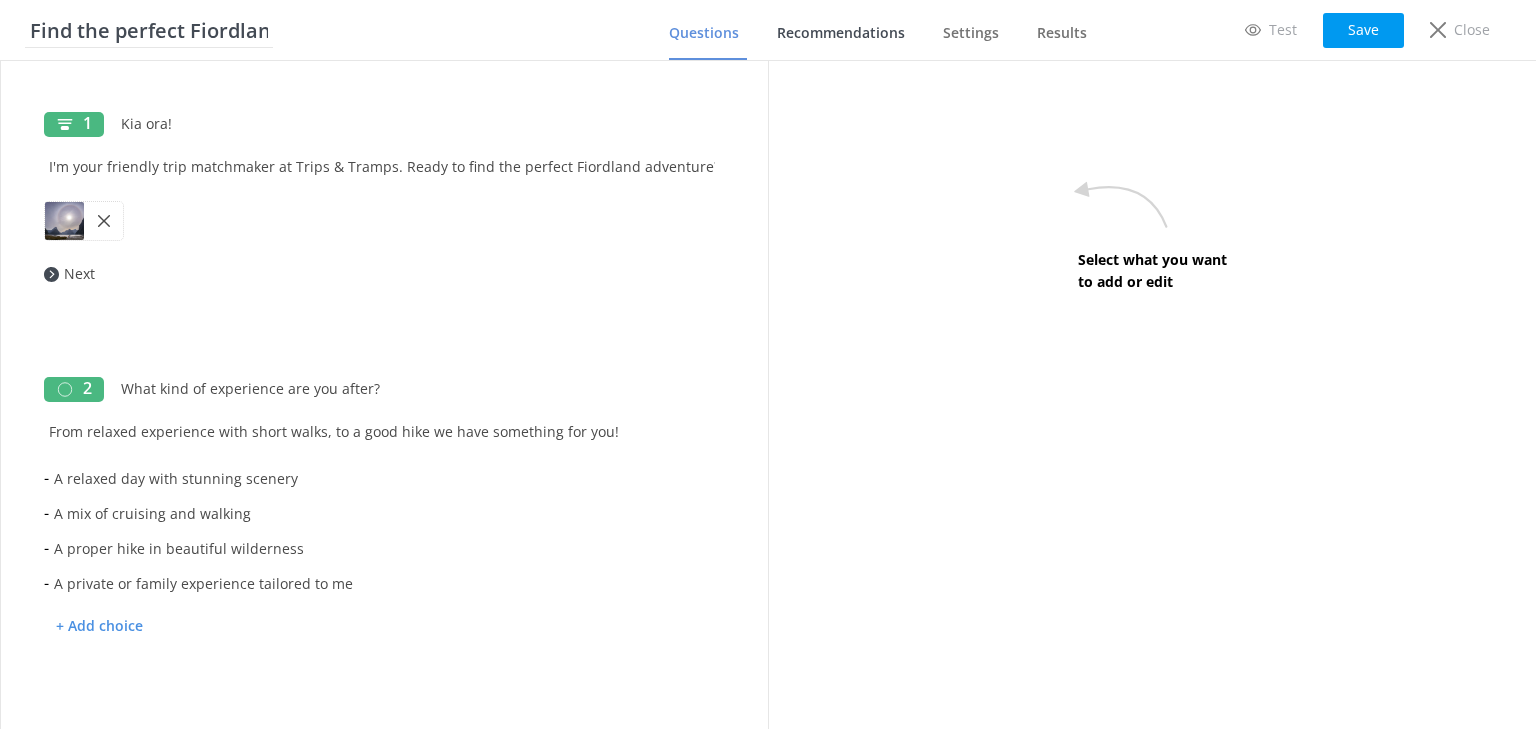 click on "Recommendations" at bounding box center (841, 33) 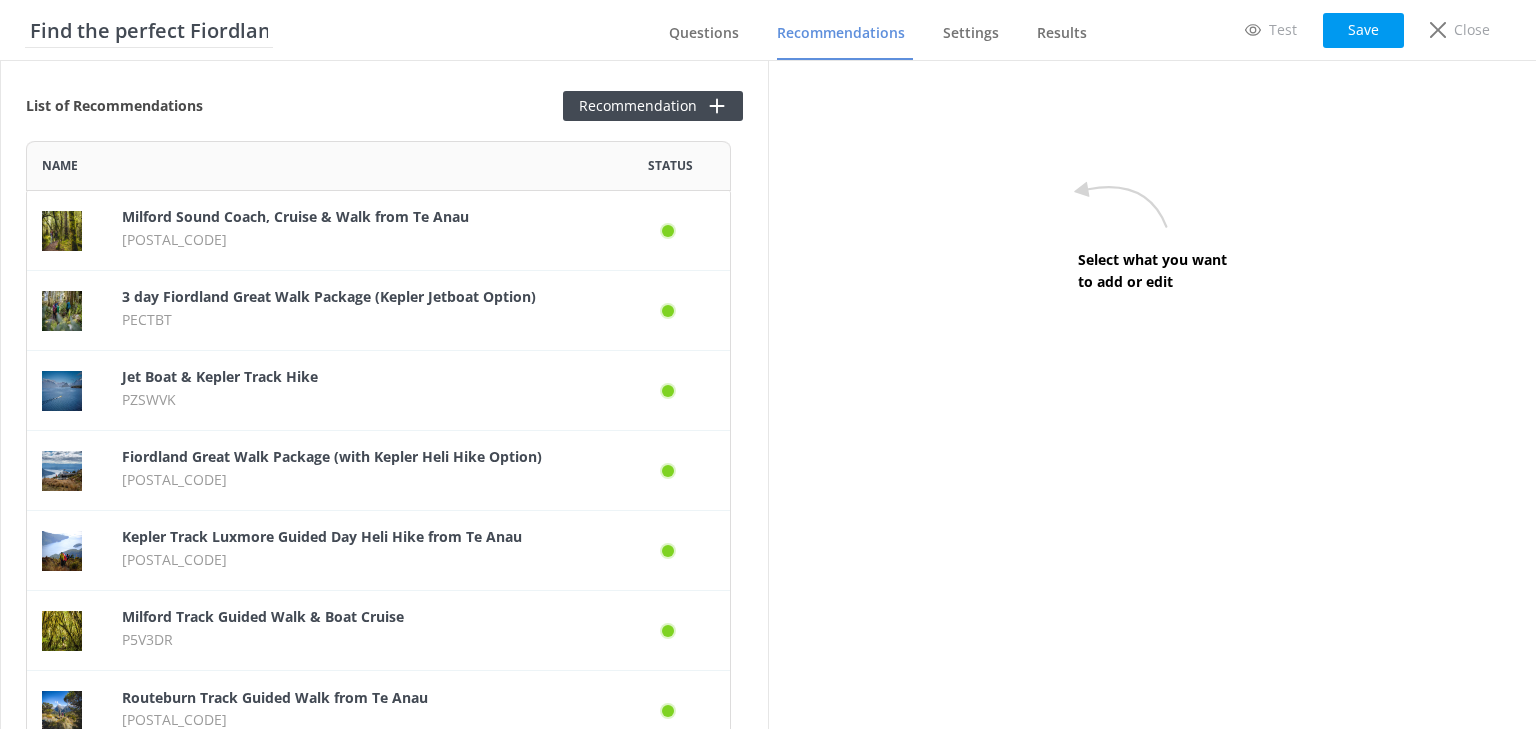 scroll, scrollTop: 12, scrollLeft: 12, axis: both 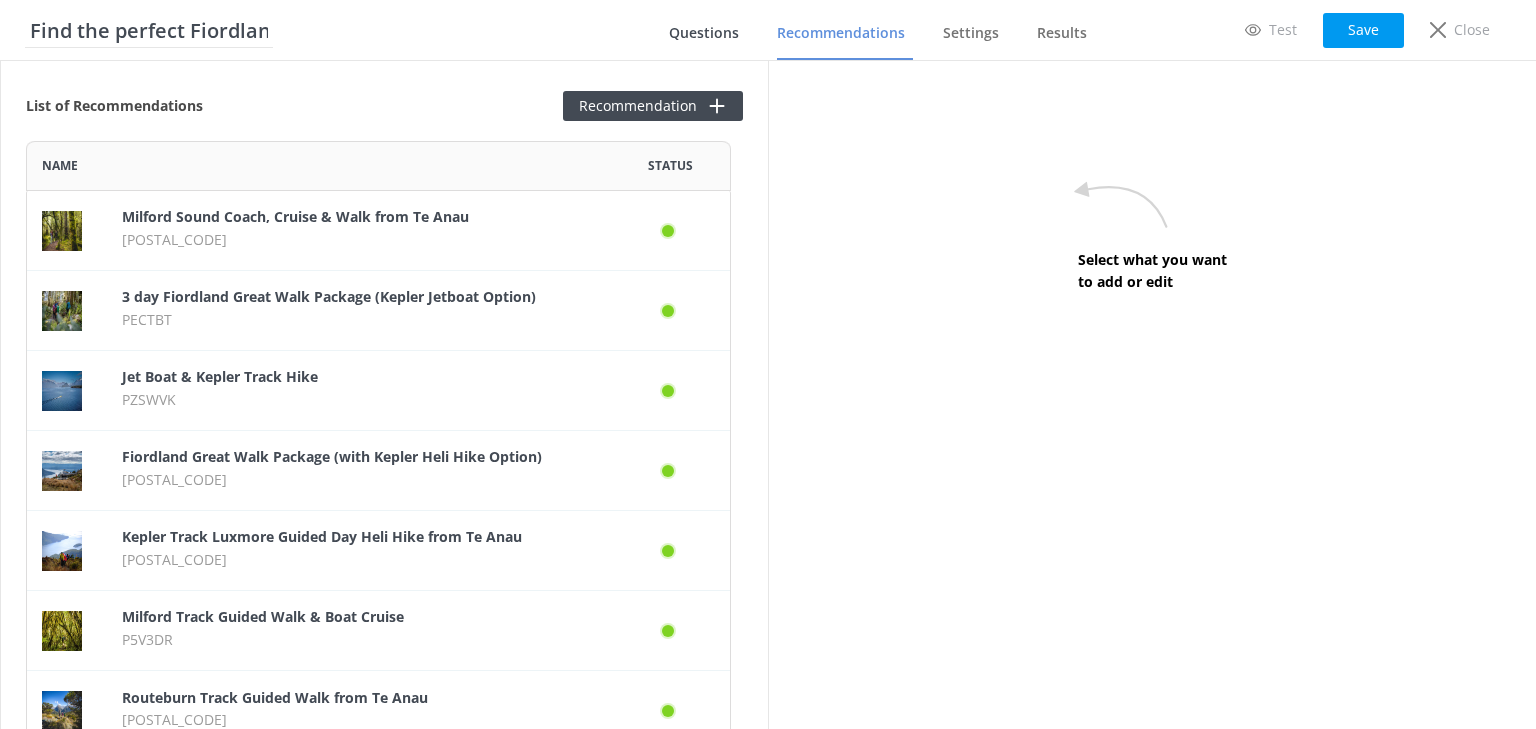 click on "Questions" at bounding box center [704, 33] 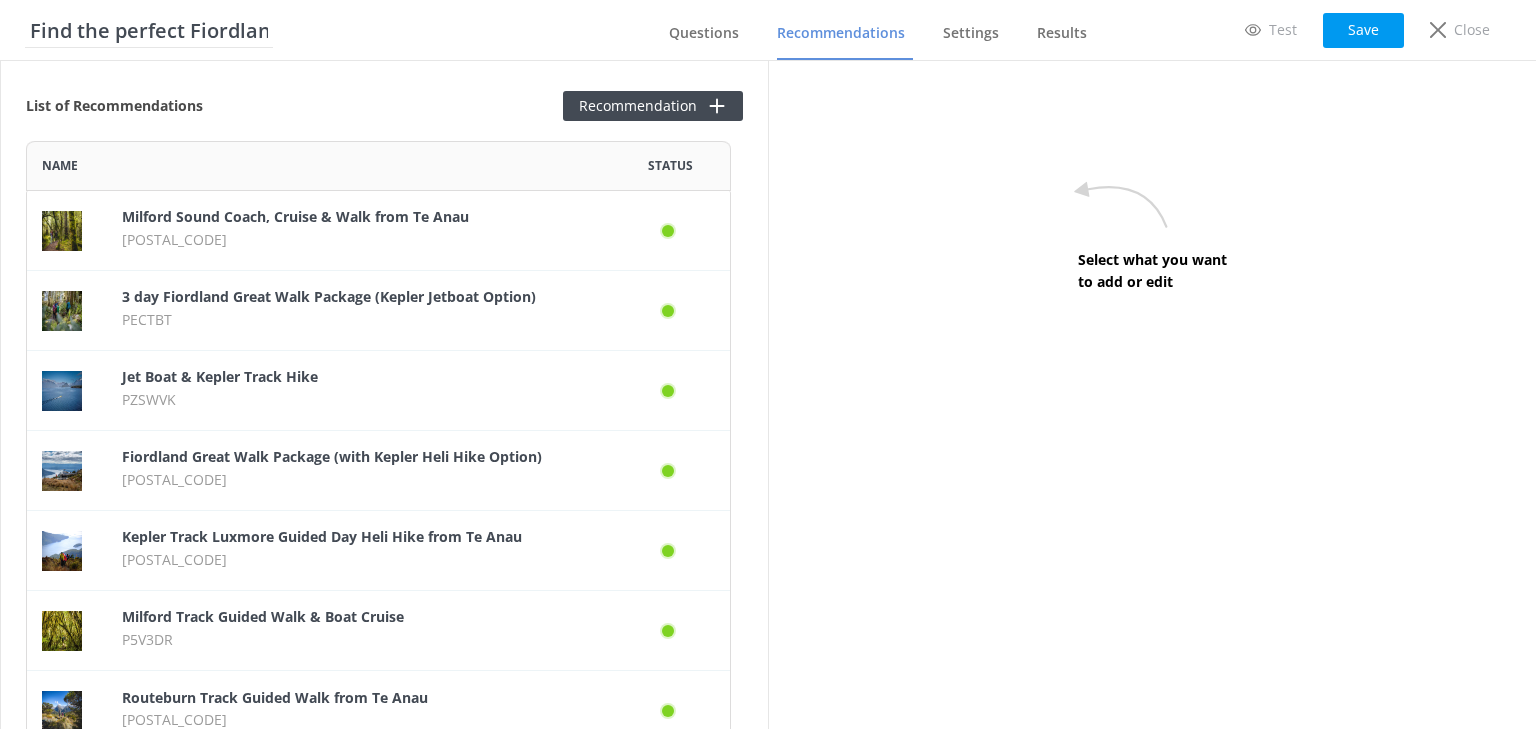 scroll, scrollTop: 12, scrollLeft: 12, axis: both 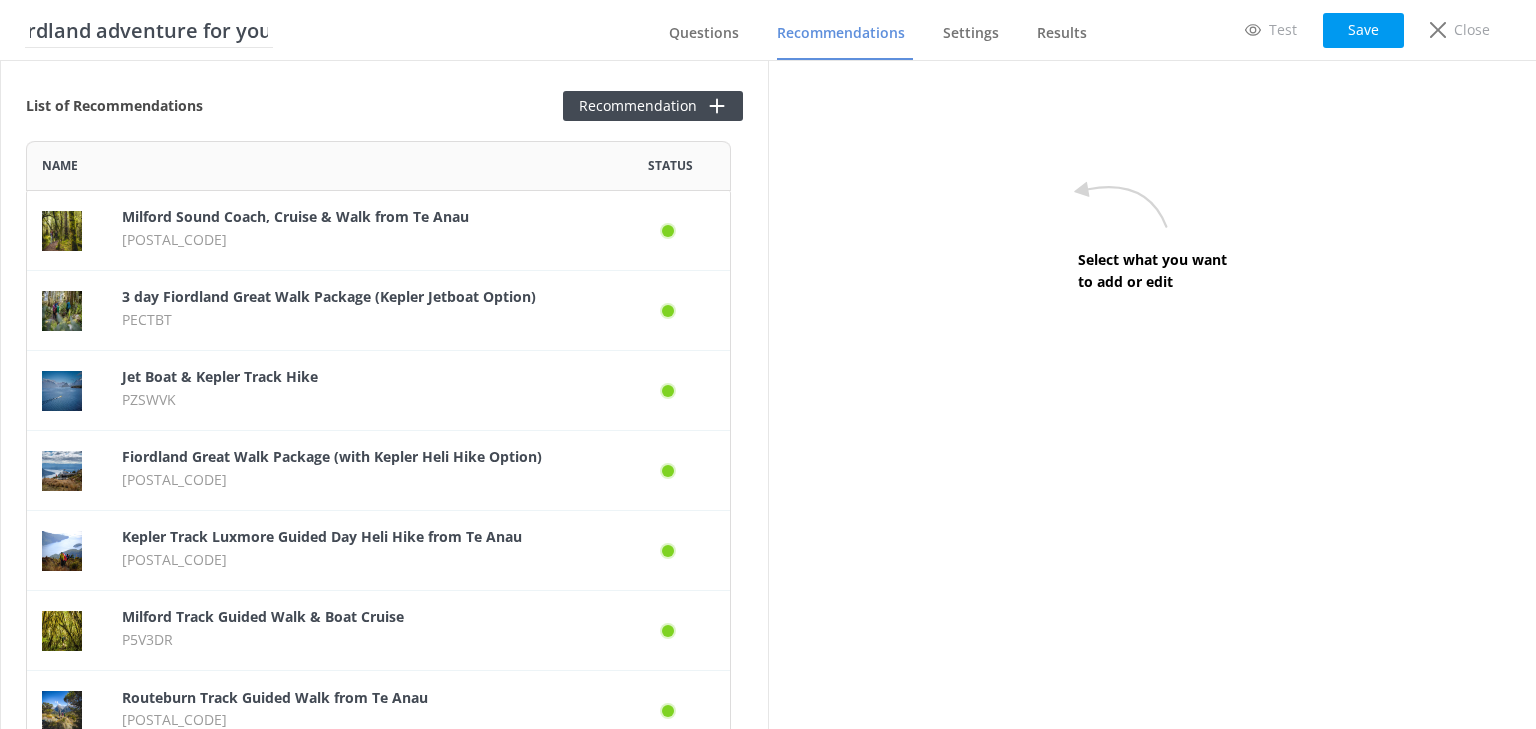 drag, startPoint x: 228, startPoint y: 31, endPoint x: 352, endPoint y: 40, distance: 124.32619 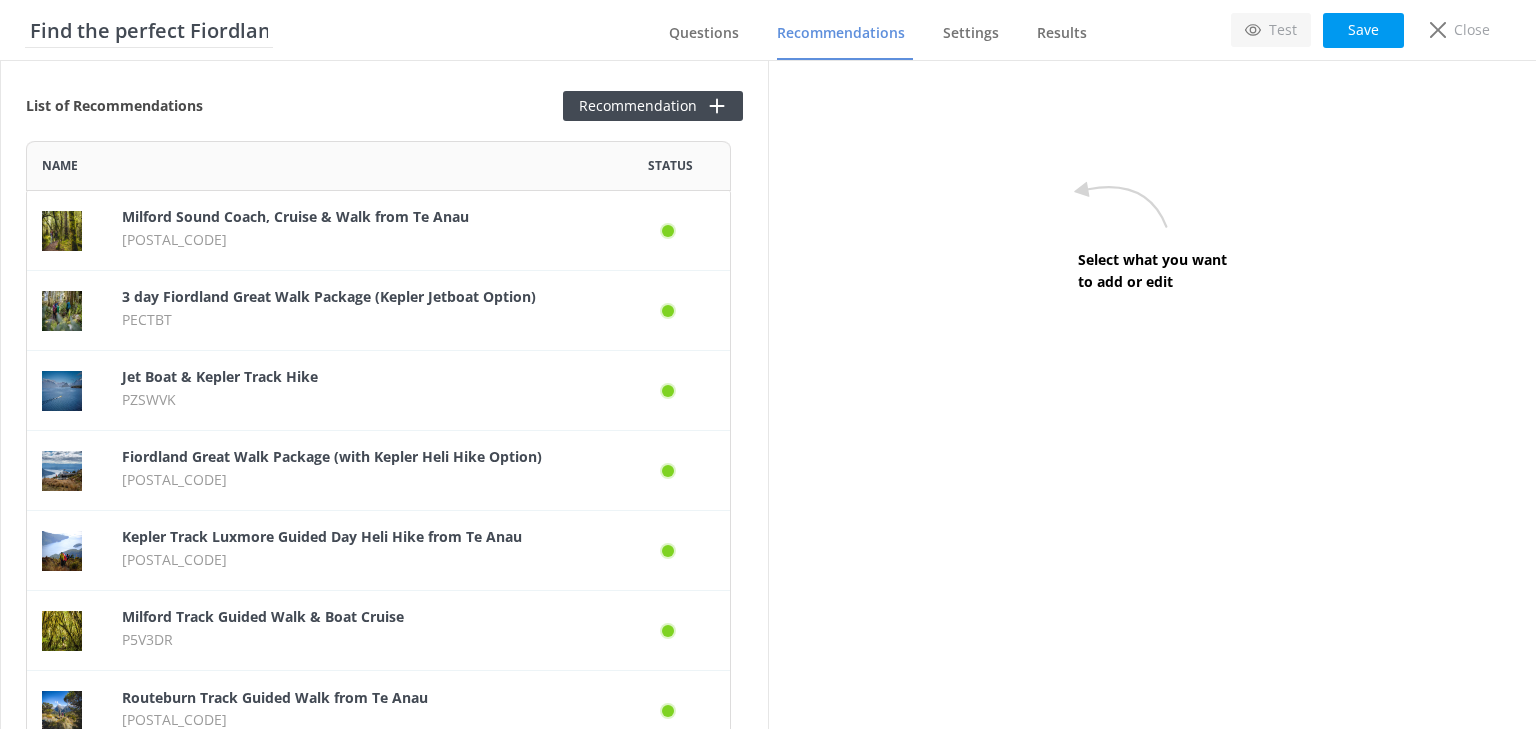 click 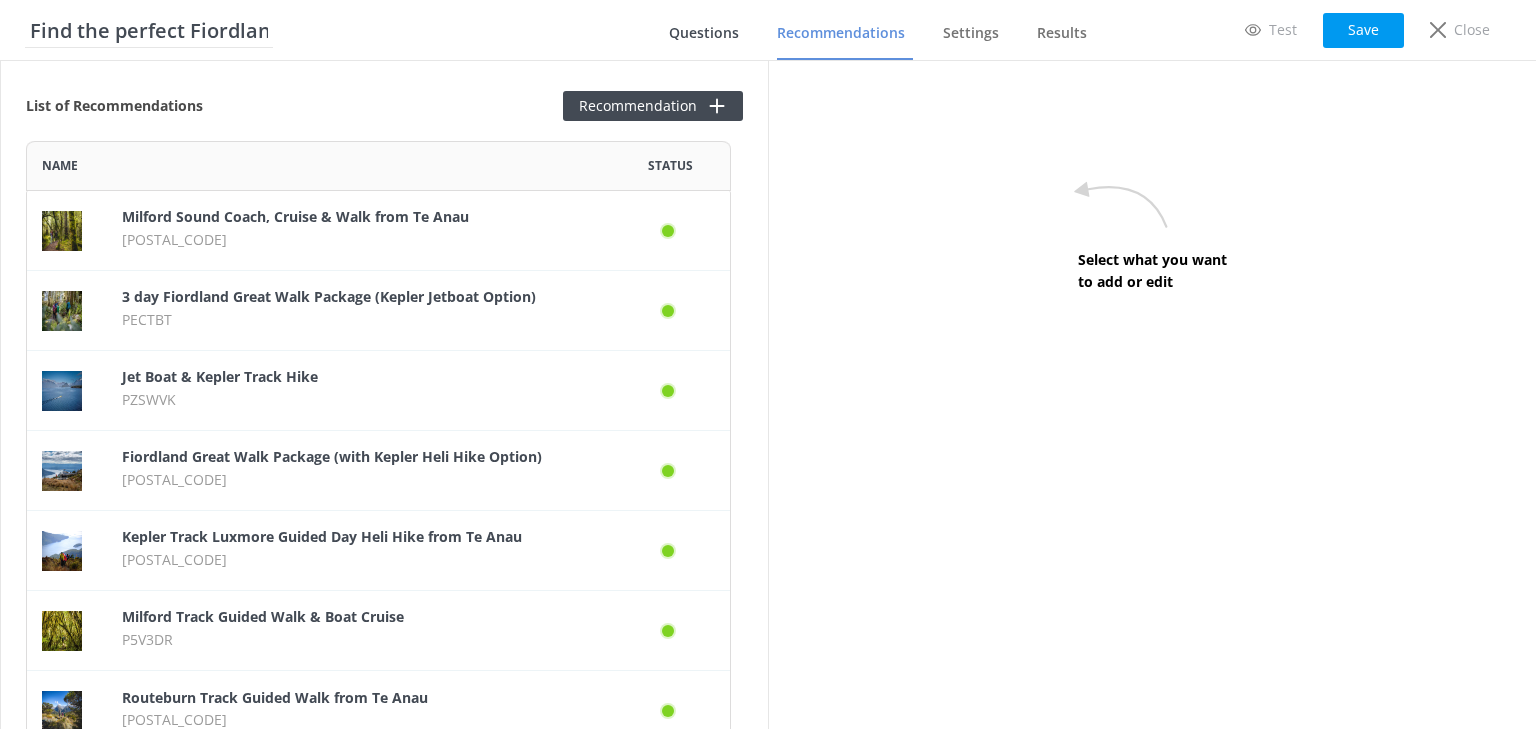 click on "Questions" at bounding box center (704, 33) 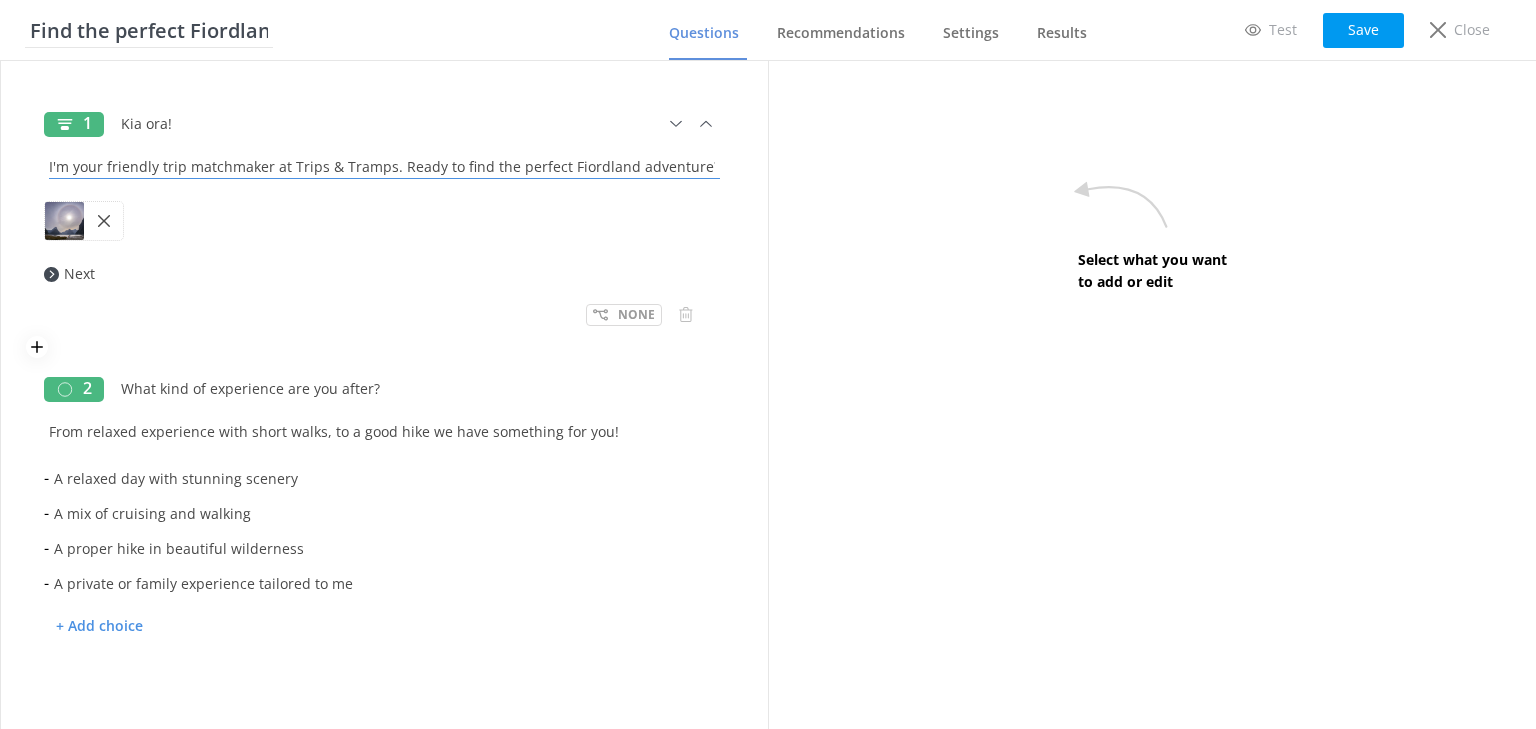 click on "I'm your friendly trip matchmaker at Trips & Tramps. Ready to find the perfect Fiordland adventure? Let’s go!" at bounding box center [384, 161] 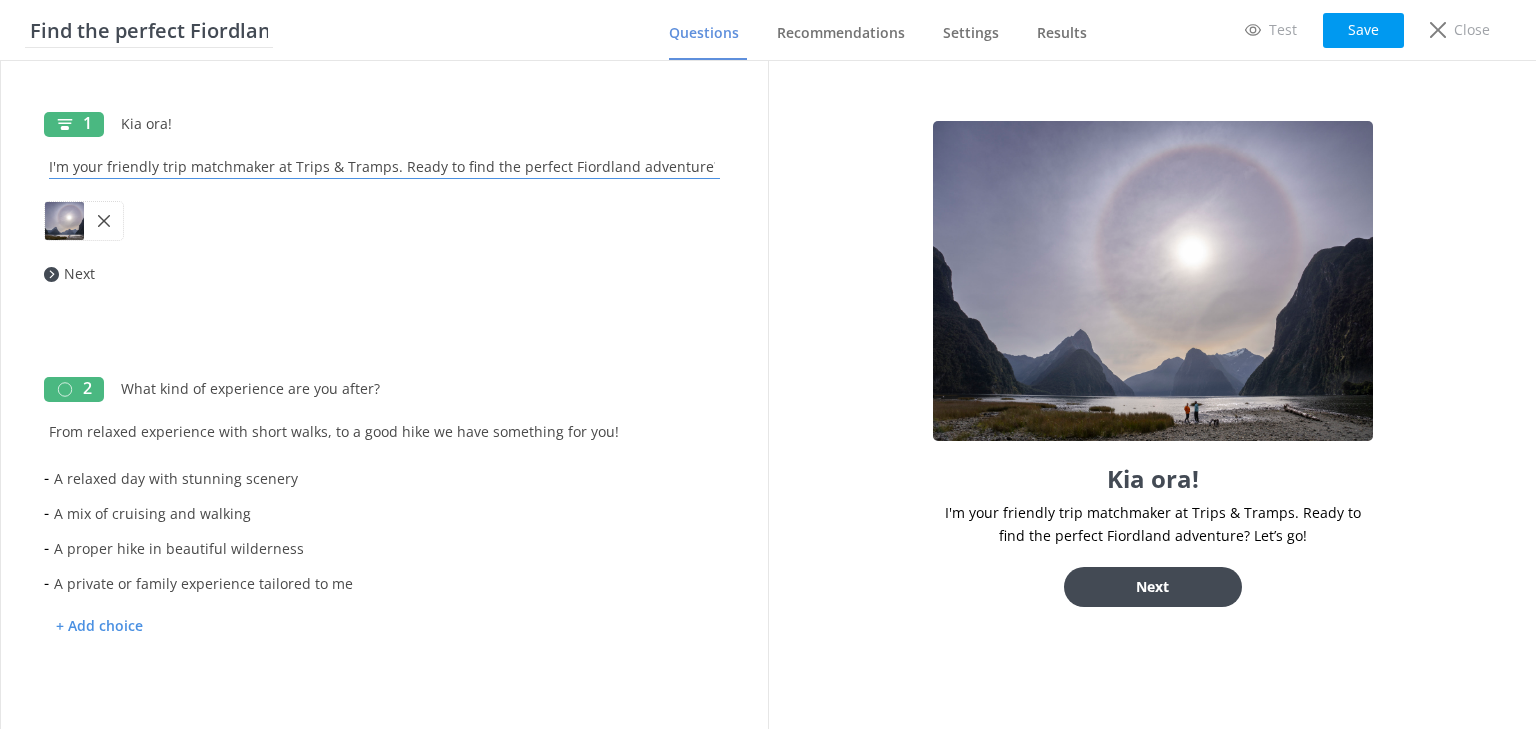 scroll, scrollTop: 0, scrollLeft: 50, axis: horizontal 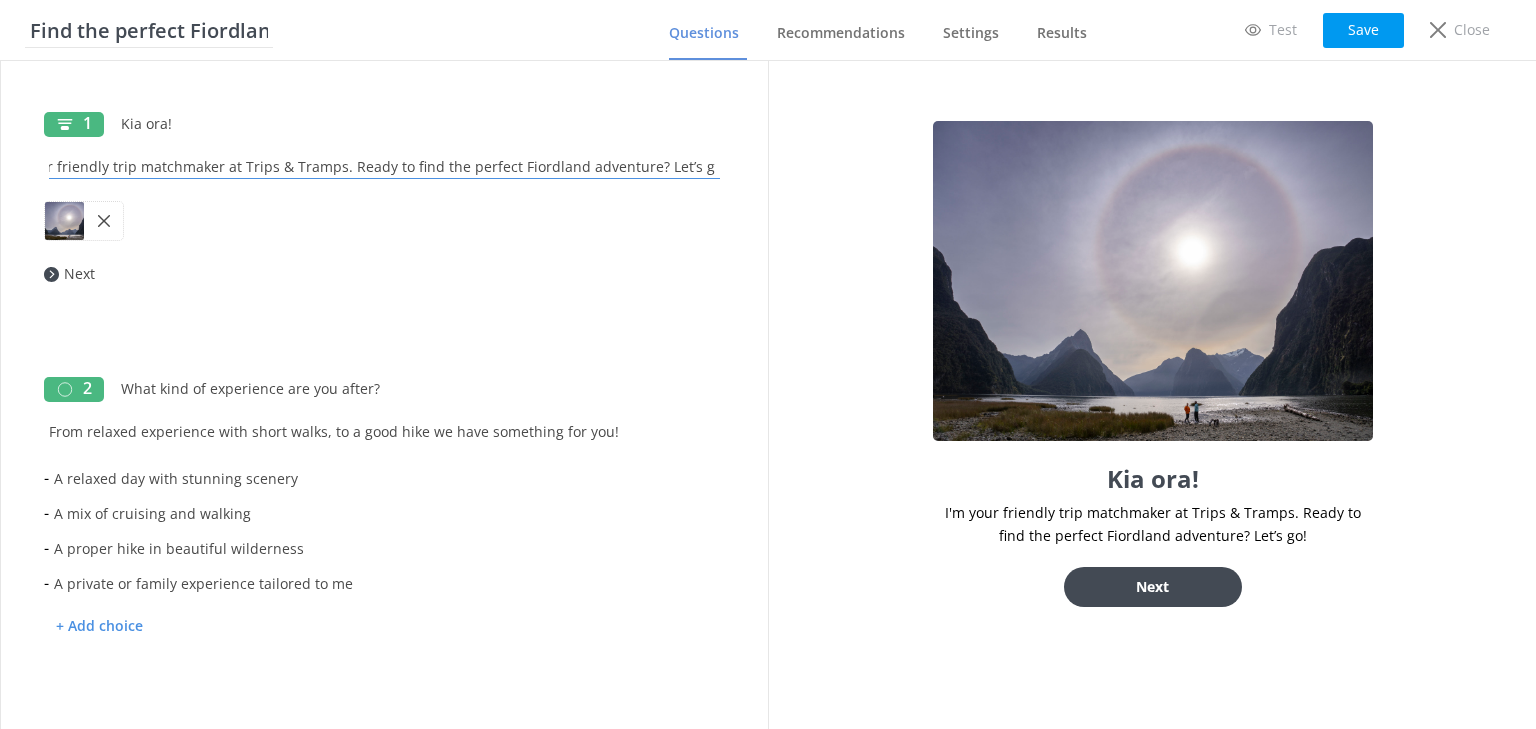 drag, startPoint x: 56, startPoint y: 166, endPoint x: 839, endPoint y: 190, distance: 783.36774 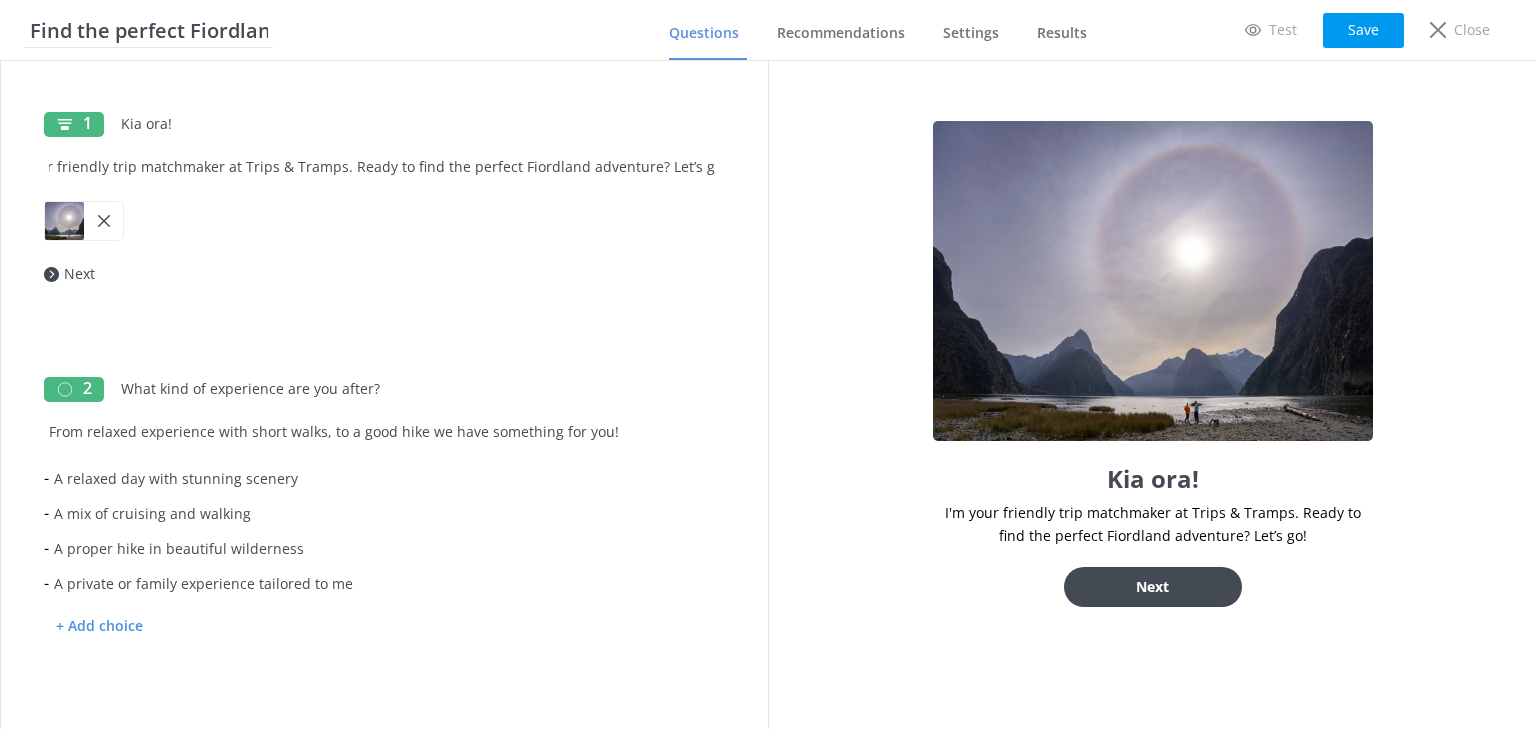 scroll, scrollTop: 0, scrollLeft: 0, axis: both 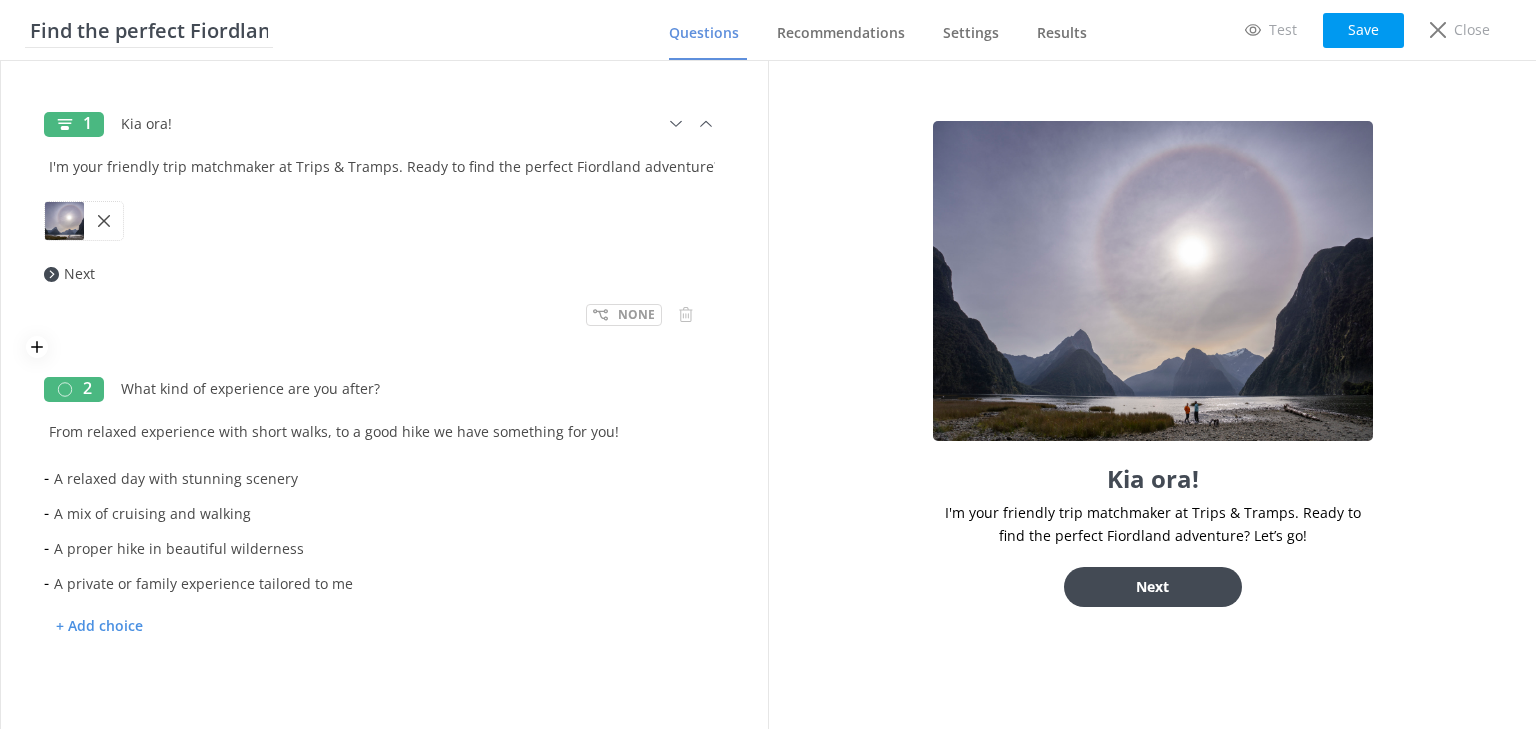 click on "I'm your friendly trip matchmaker at Trips & Tramps. Ready to find the perfect Fiordland adventure? Let’s go!" at bounding box center [384, 167] 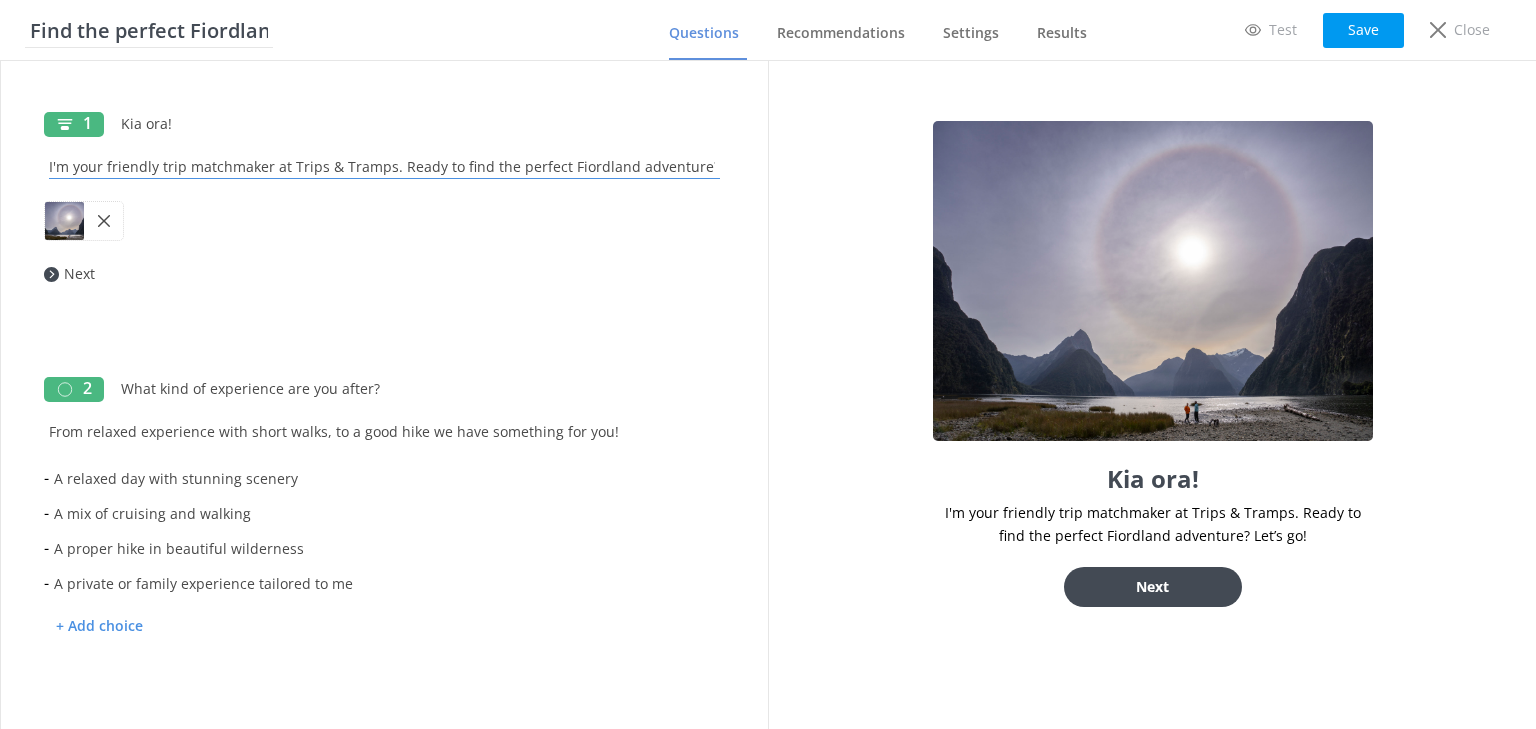 scroll, scrollTop: 0, scrollLeft: 50, axis: horizontal 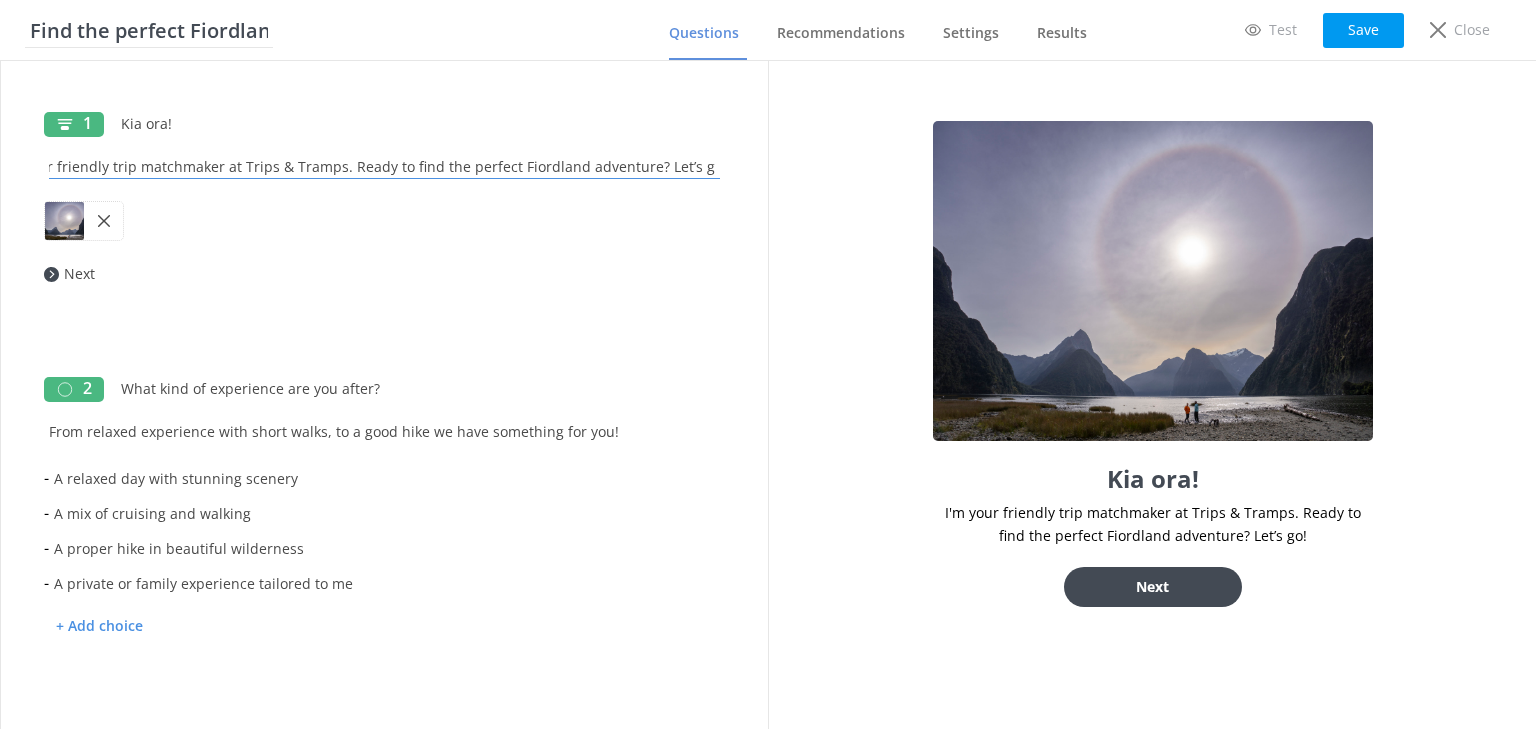 drag, startPoint x: 48, startPoint y: 166, endPoint x: 942, endPoint y: 224, distance: 895.87946 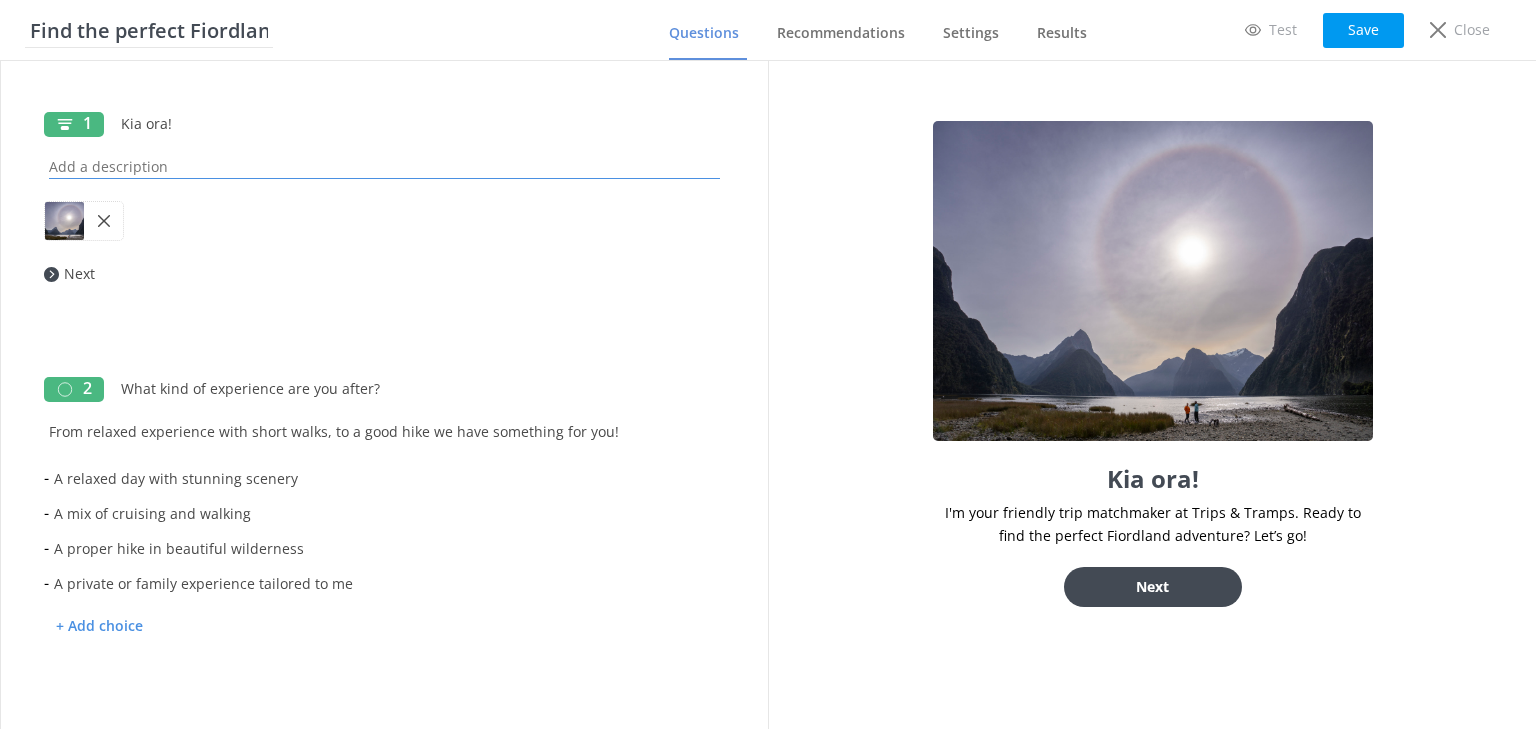 scroll, scrollTop: 0, scrollLeft: 0, axis: both 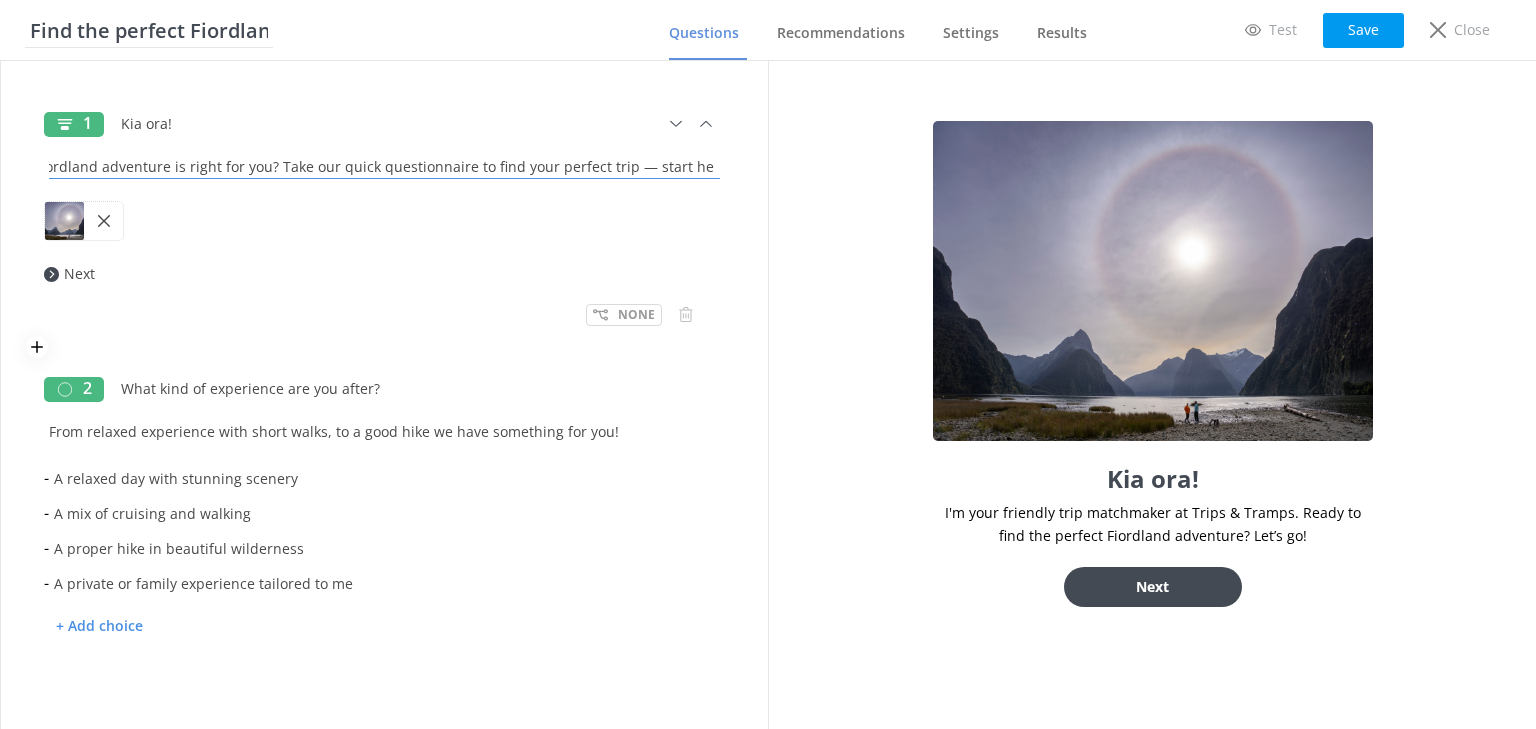 click on "Not sure which Fiordland adventure is right for you? Take our quick questionnaire to find your perfect trip — start here!" at bounding box center (384, 161) 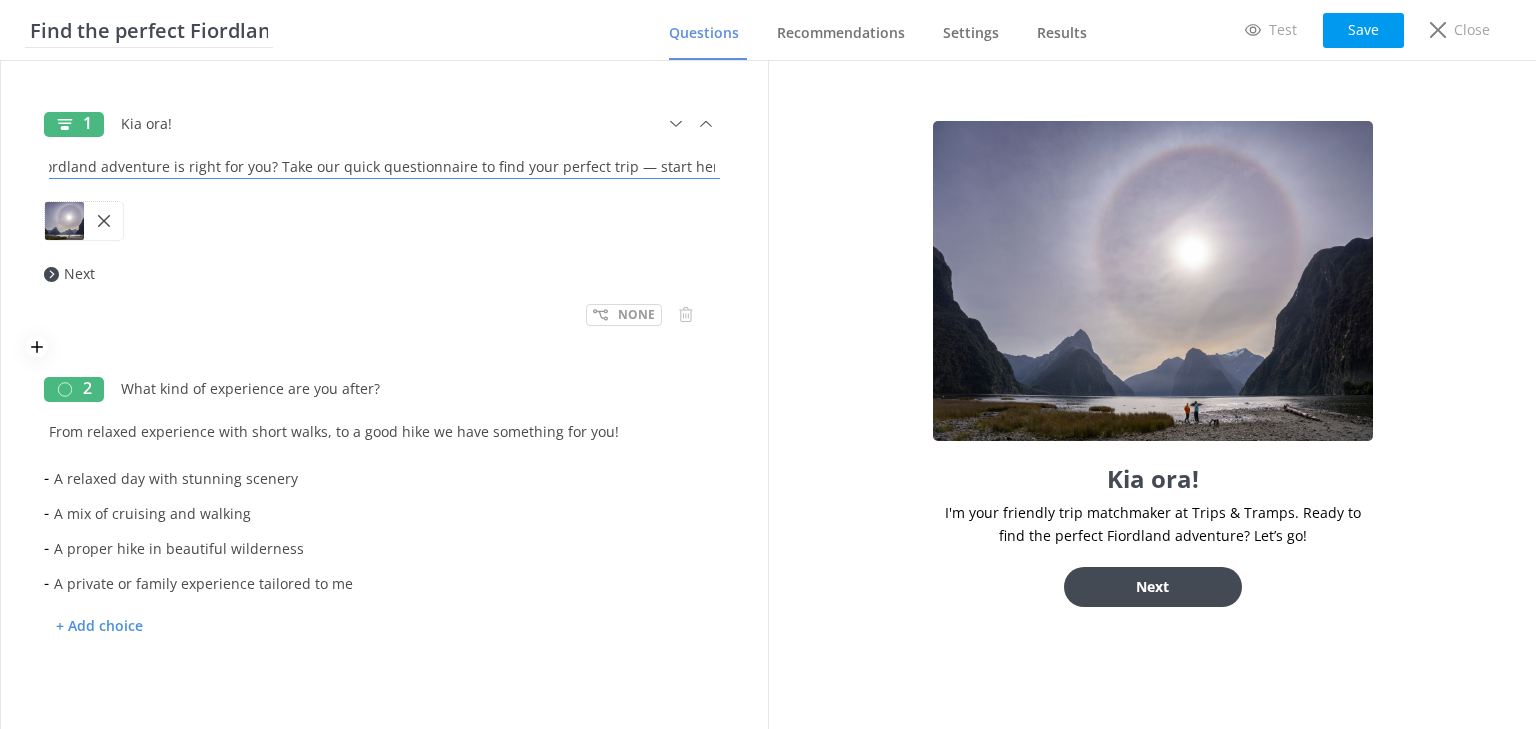 drag, startPoint x: 705, startPoint y: 164, endPoint x: 617, endPoint y: 166, distance: 88.02273 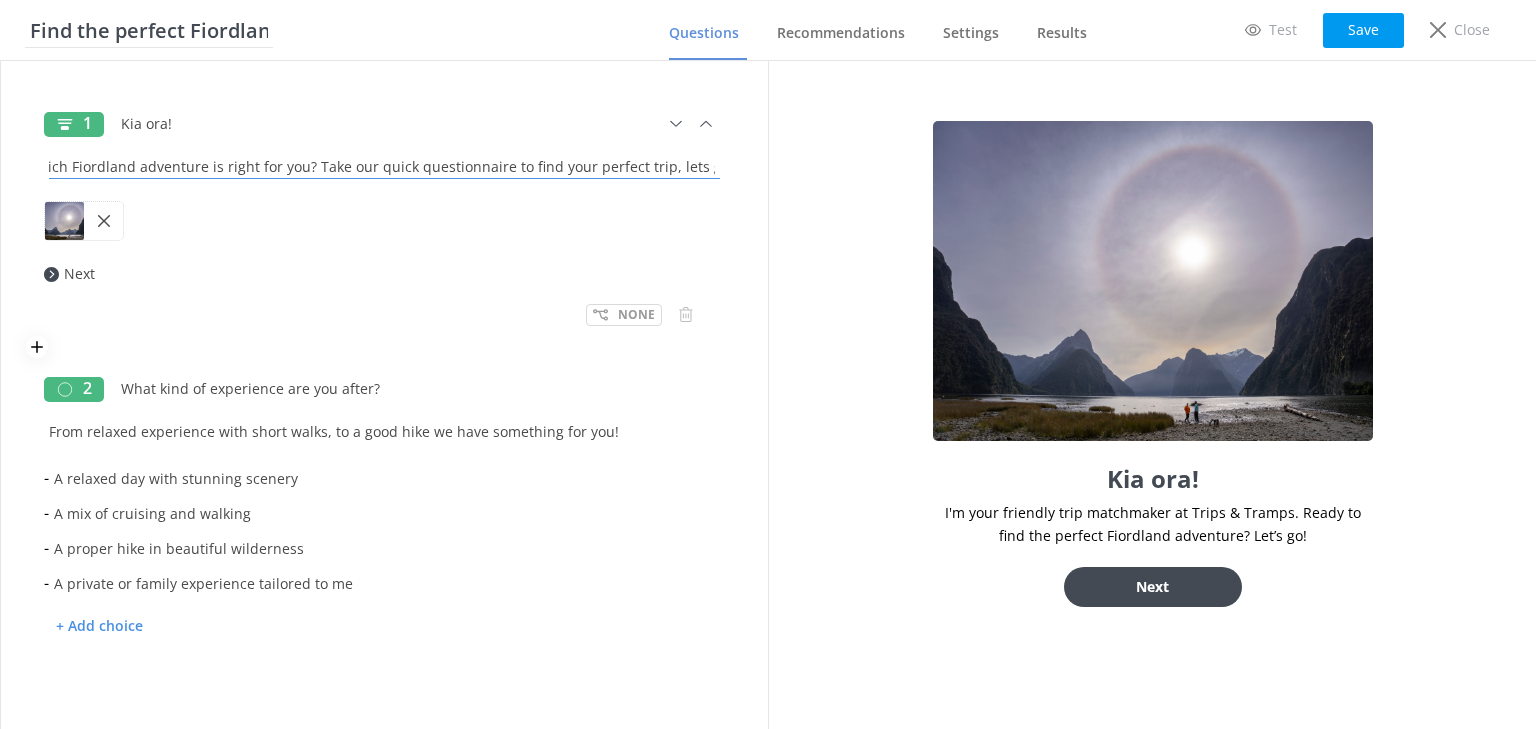 scroll, scrollTop: 0, scrollLeft: 87, axis: horizontal 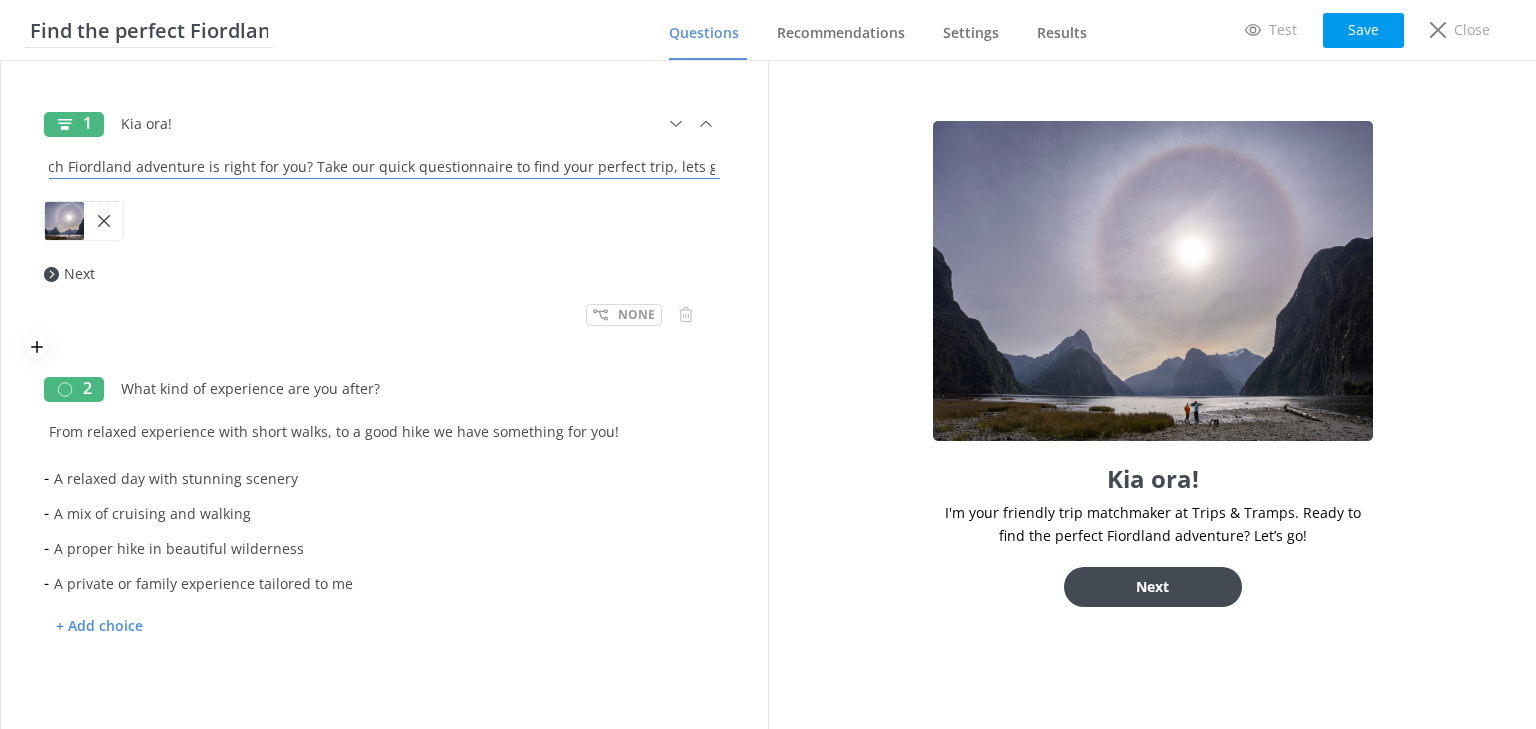 type on "Not sure which Fiordland adventure is right for you? Take our quick questionnaire to find your perfect trip, lets go!" 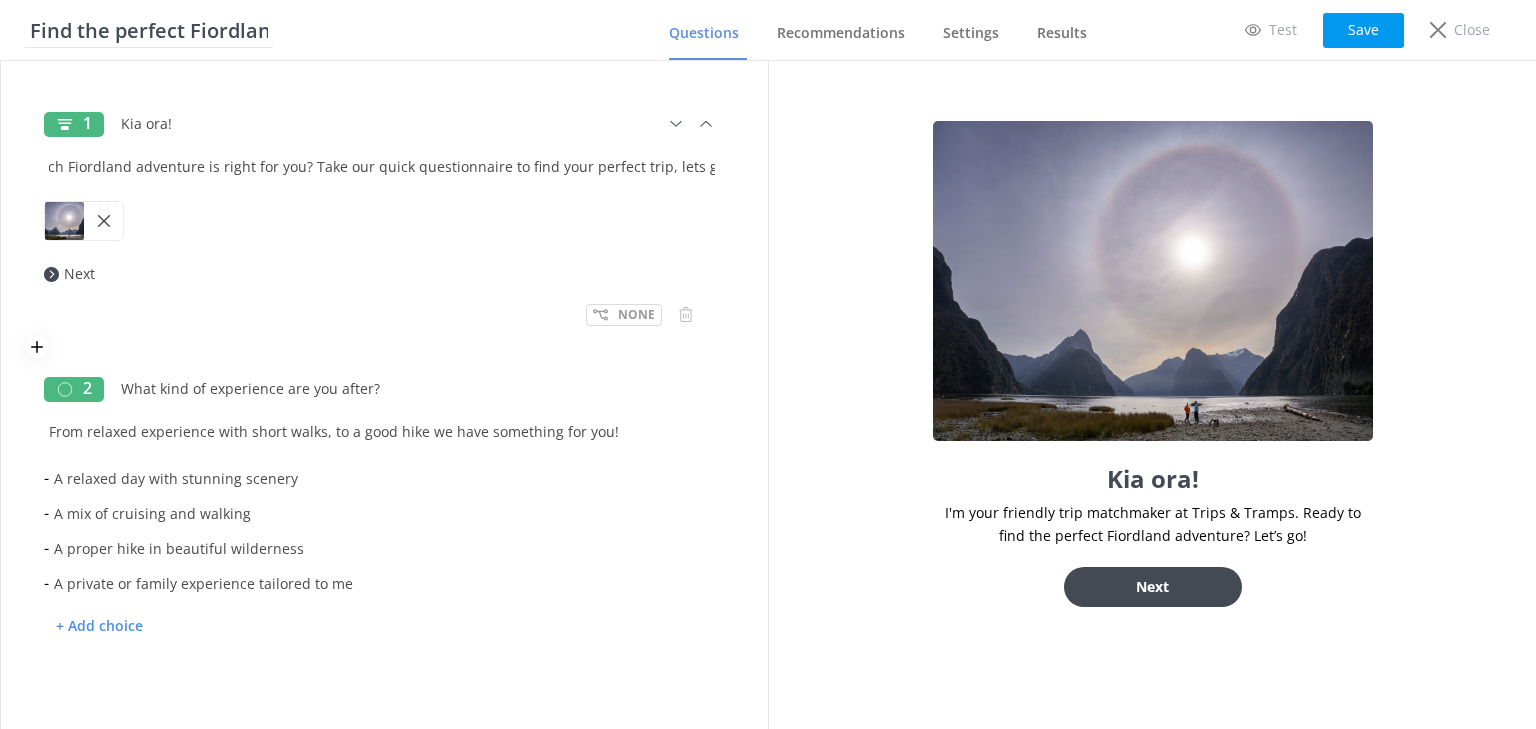 scroll, scrollTop: 0, scrollLeft: 0, axis: both 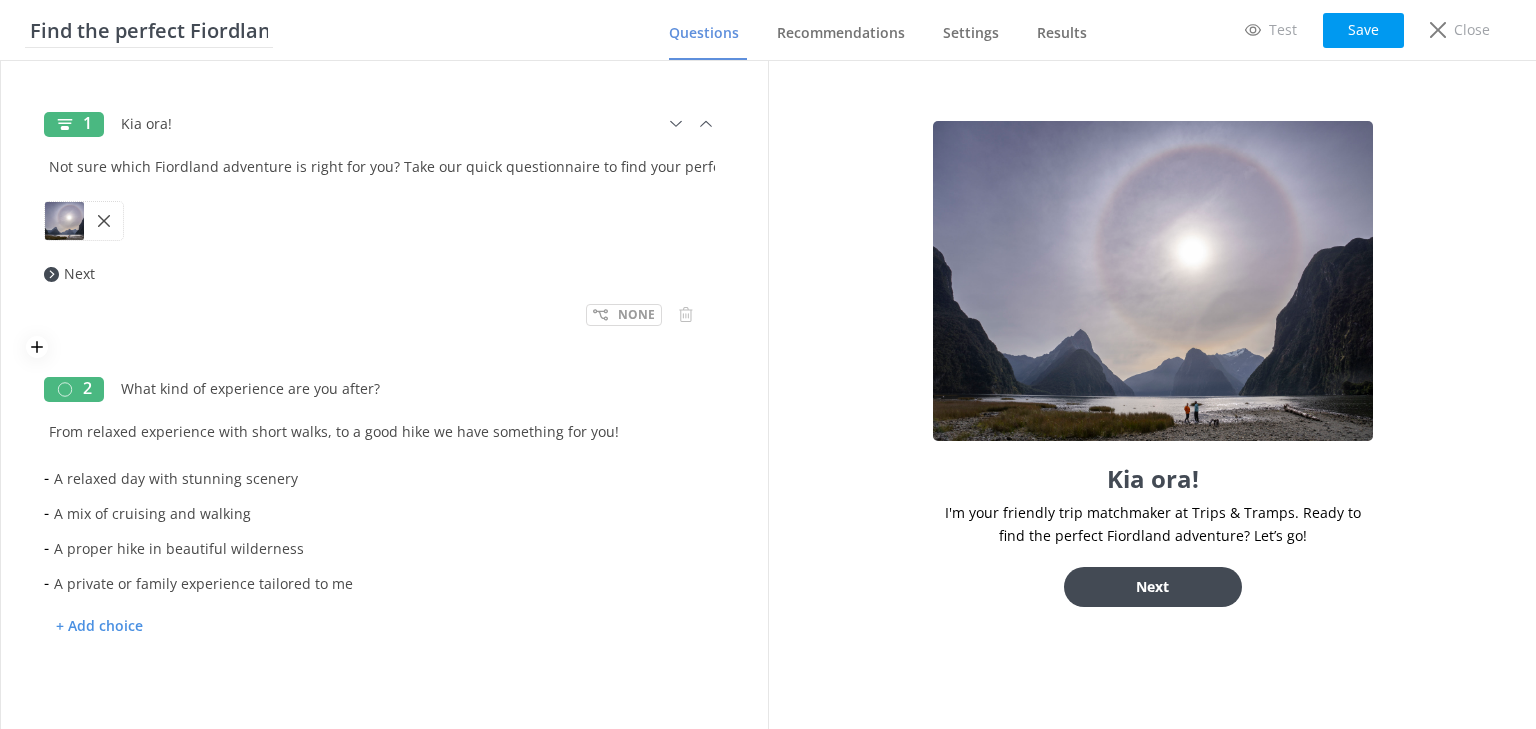 click on "None" at bounding box center (384, 314) 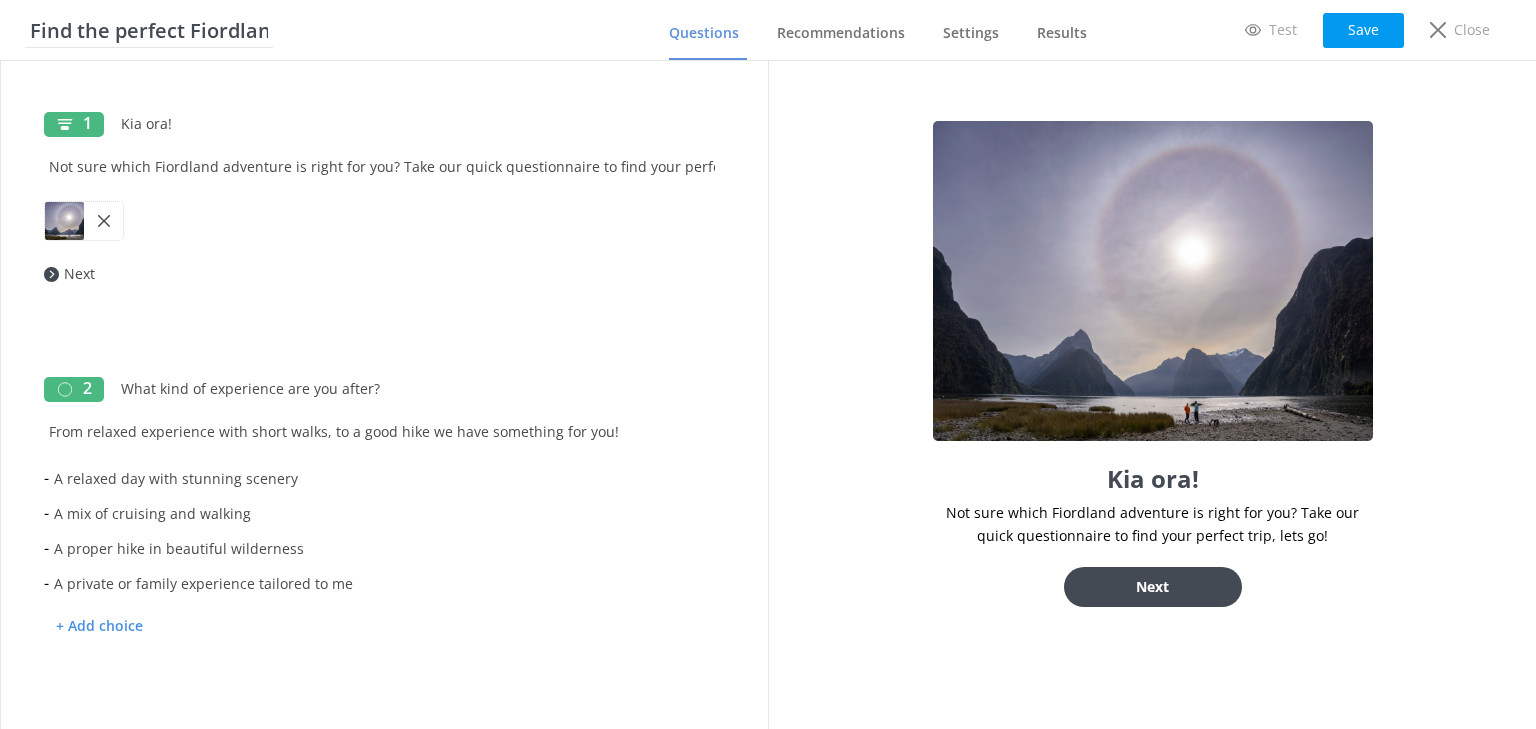 click on "Next" at bounding box center (1153, 587) 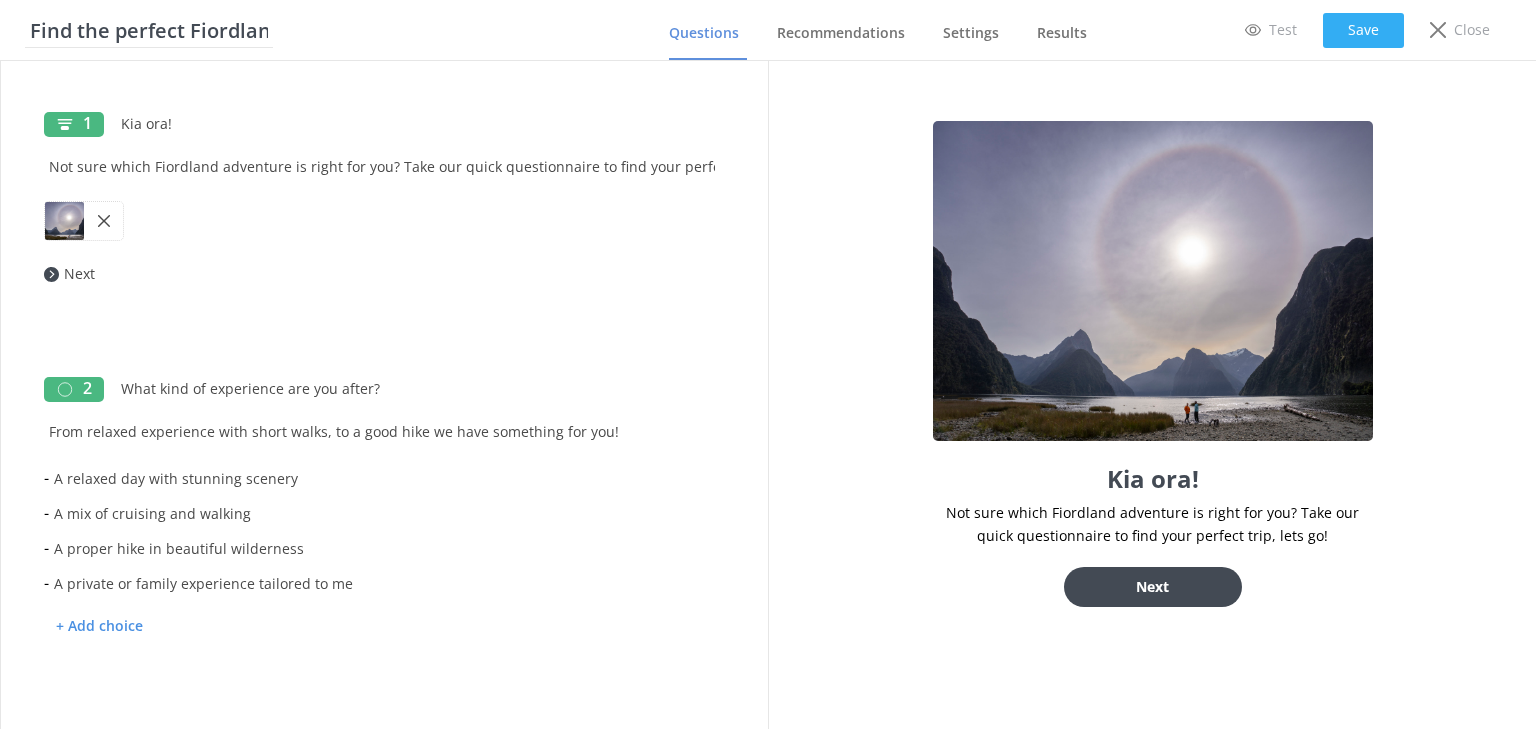 click on "Save" at bounding box center (1363, 30) 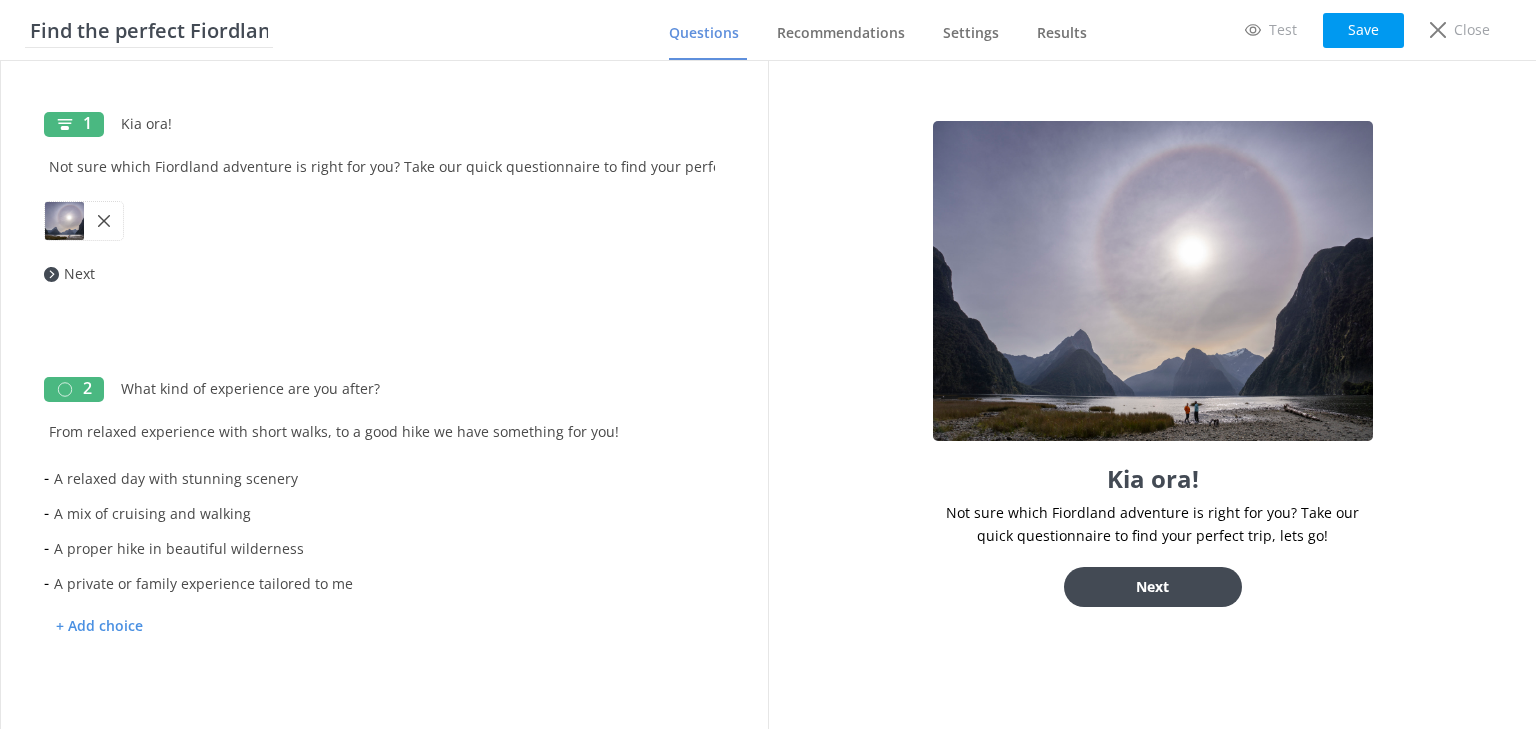 click on "Next" at bounding box center [1153, 587] 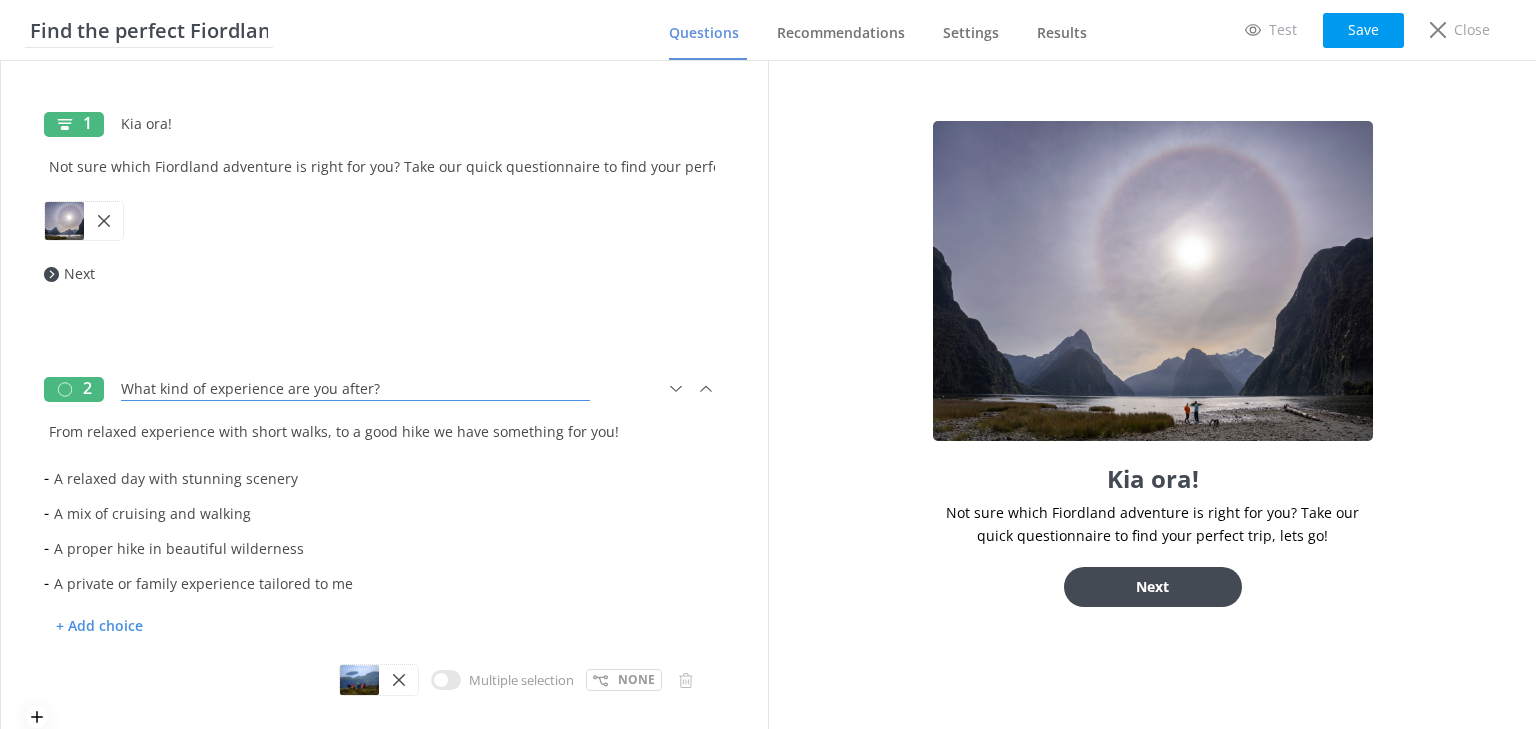 click on "What kind of experience are you after?" at bounding box center (355, 383) 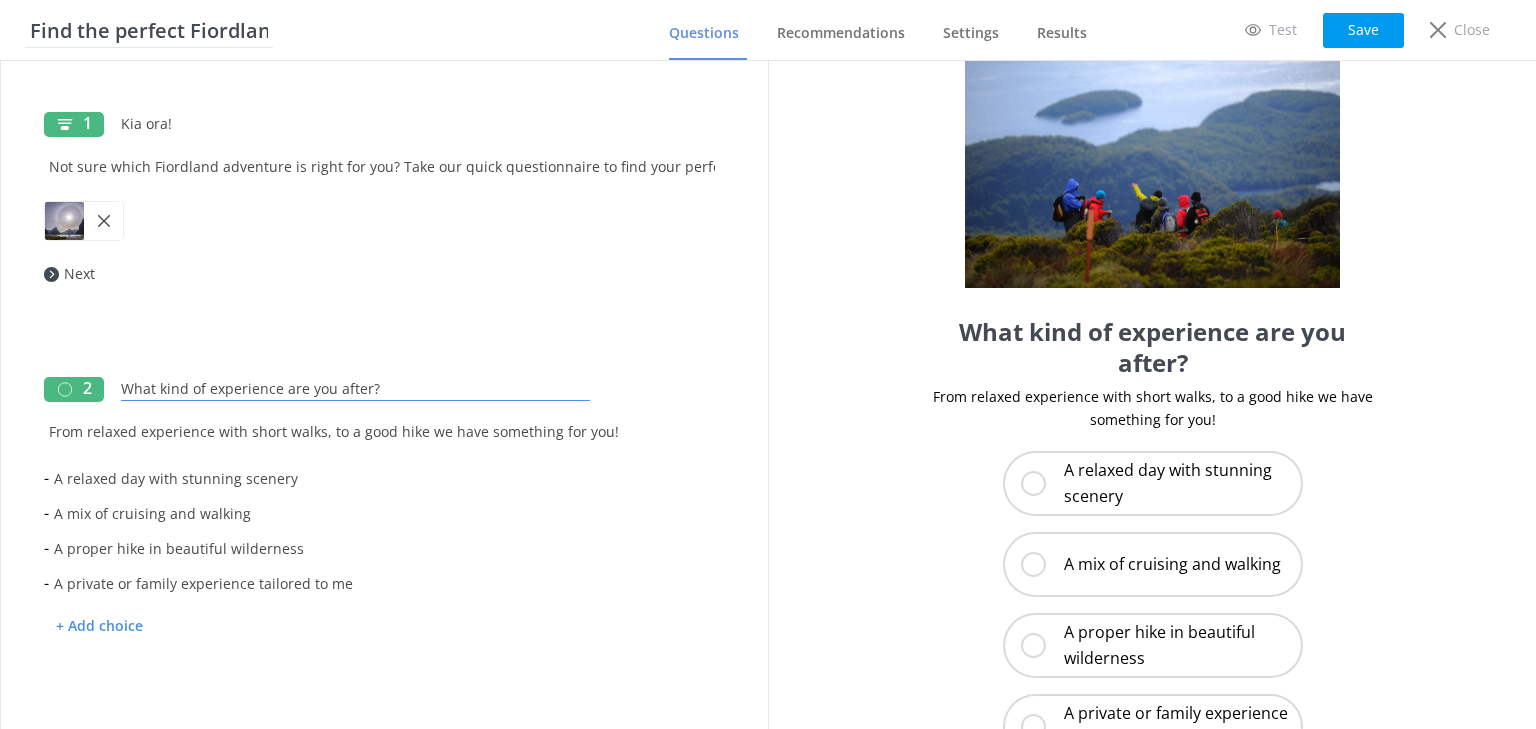 scroll, scrollTop: 129, scrollLeft: 0, axis: vertical 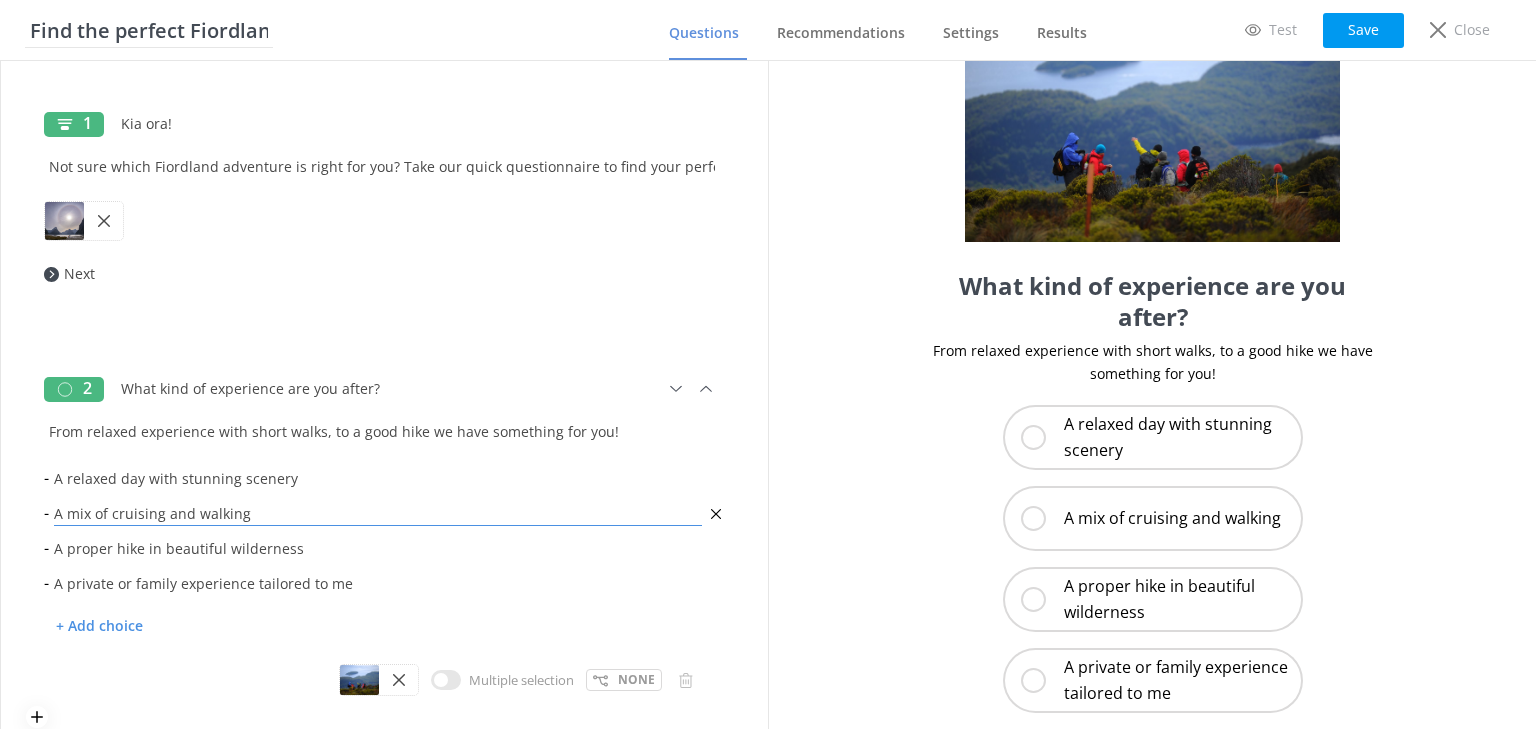 click on "A mix of cruising and walking" at bounding box center [378, 513] 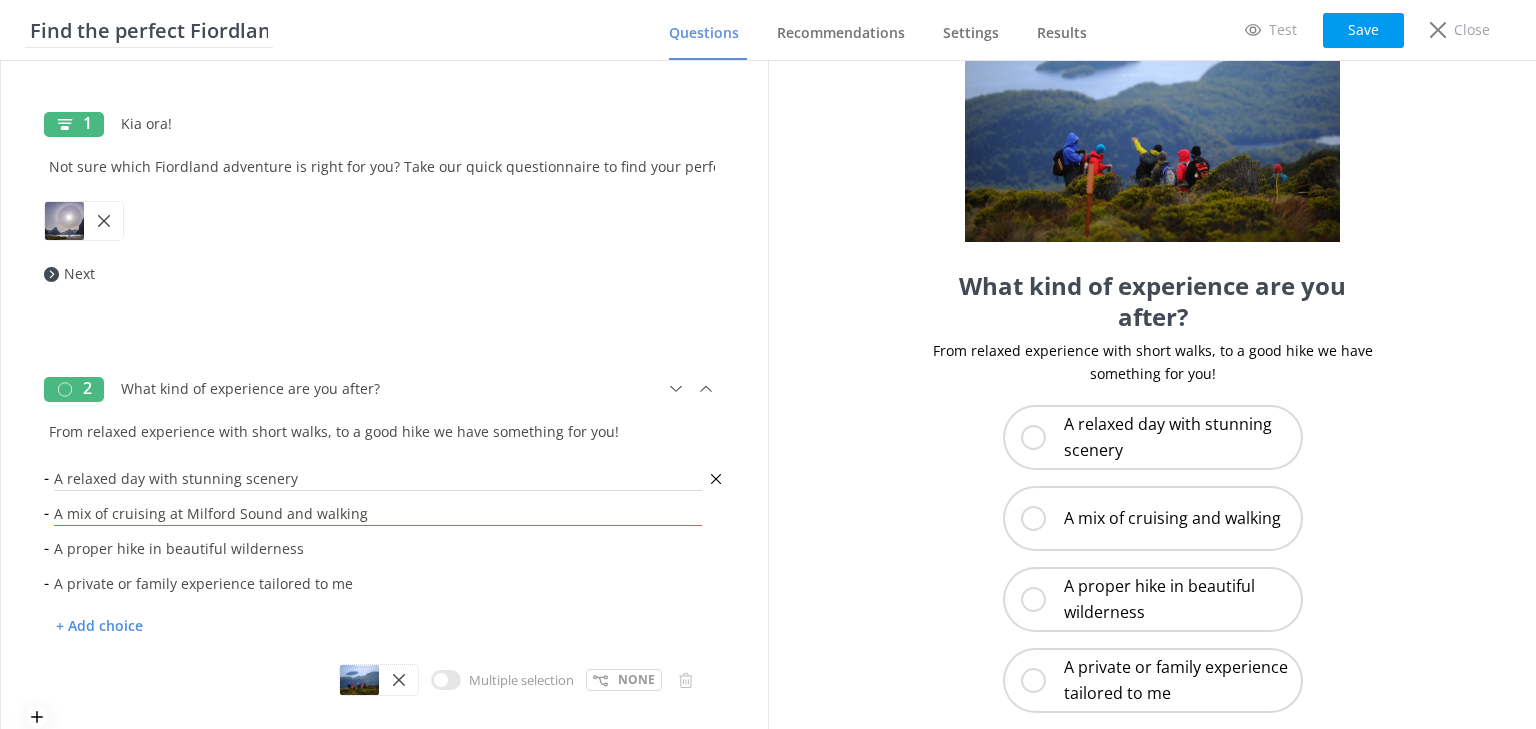 type on "A mix of cruising at Milford Sound and walking" 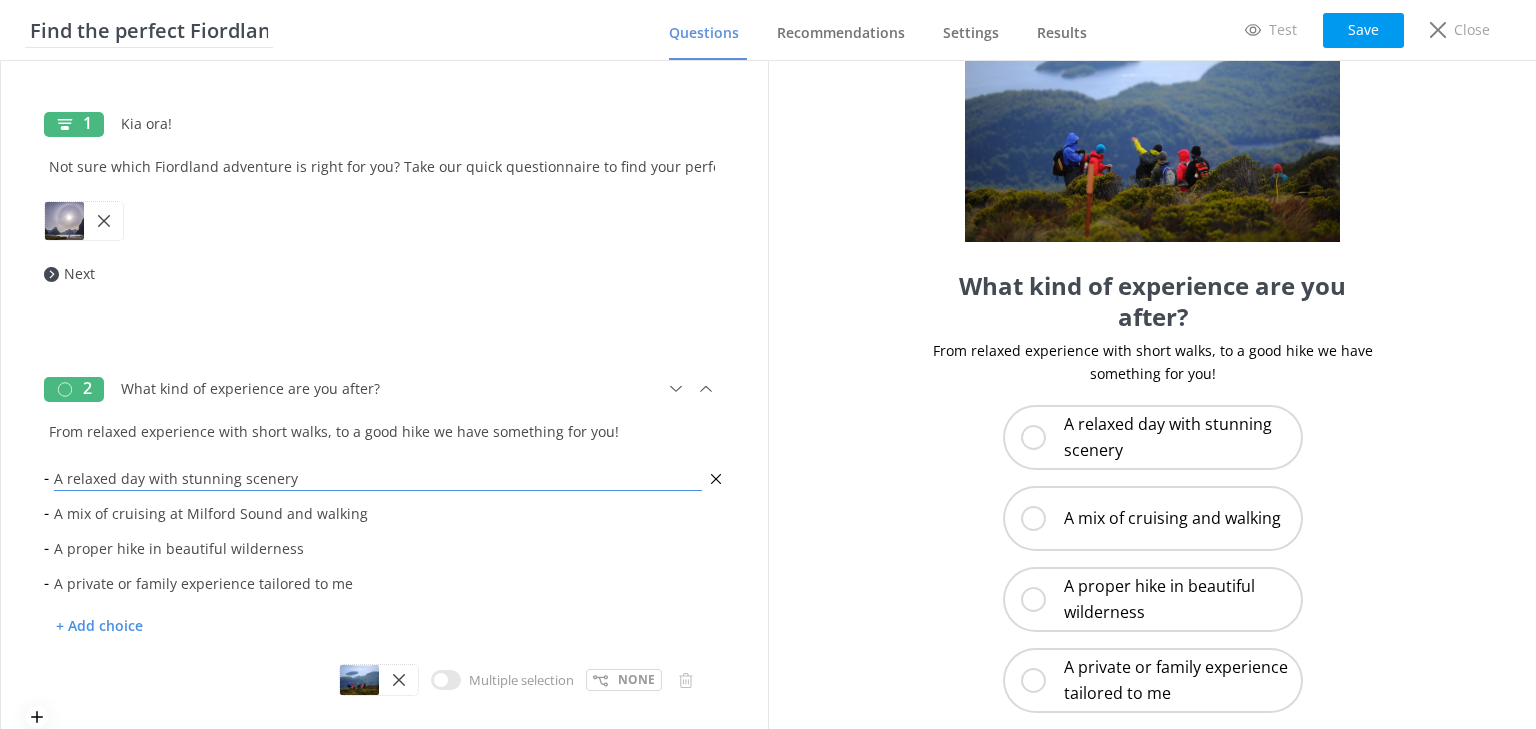 click on "A relaxed day with stunning scenery" at bounding box center (378, 478) 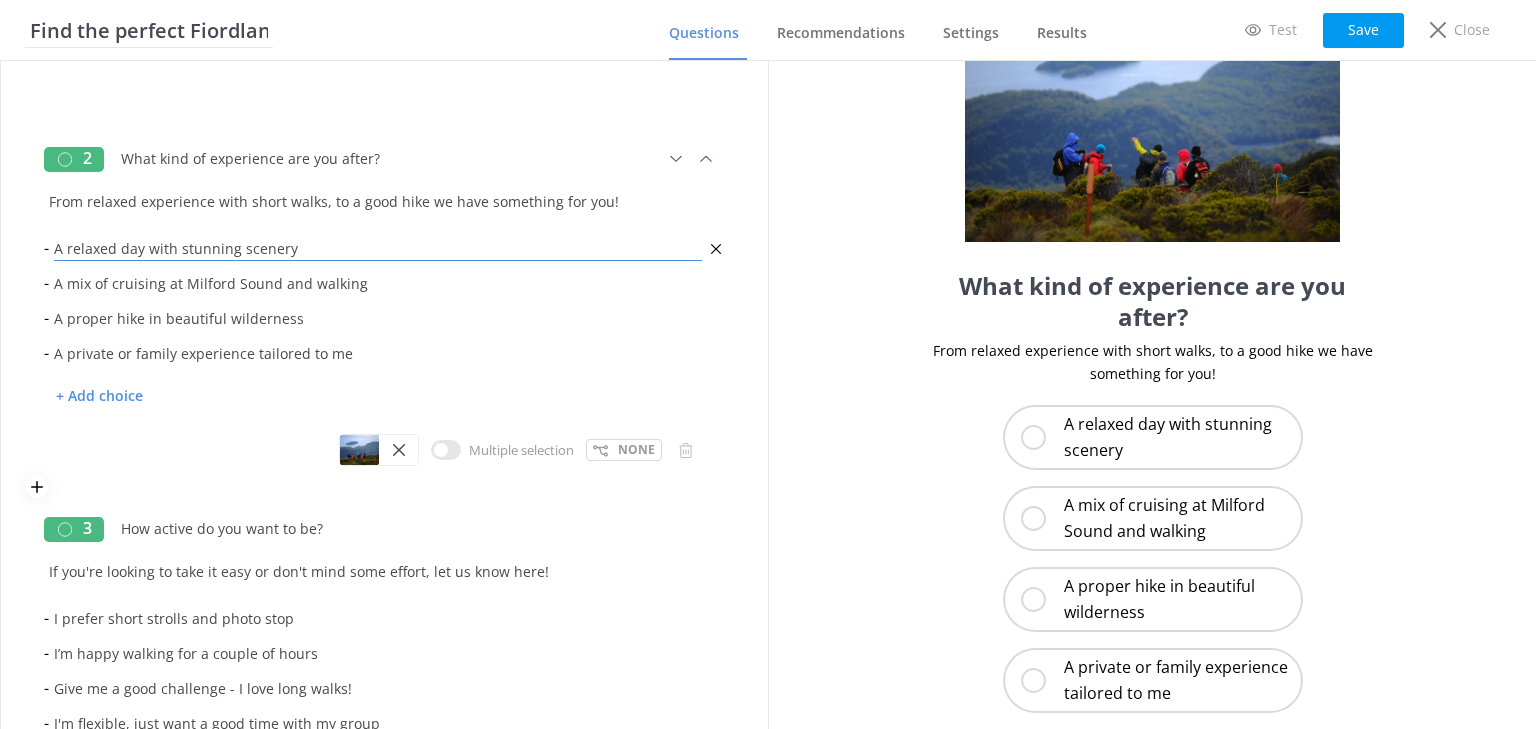 scroll, scrollTop: 240, scrollLeft: 0, axis: vertical 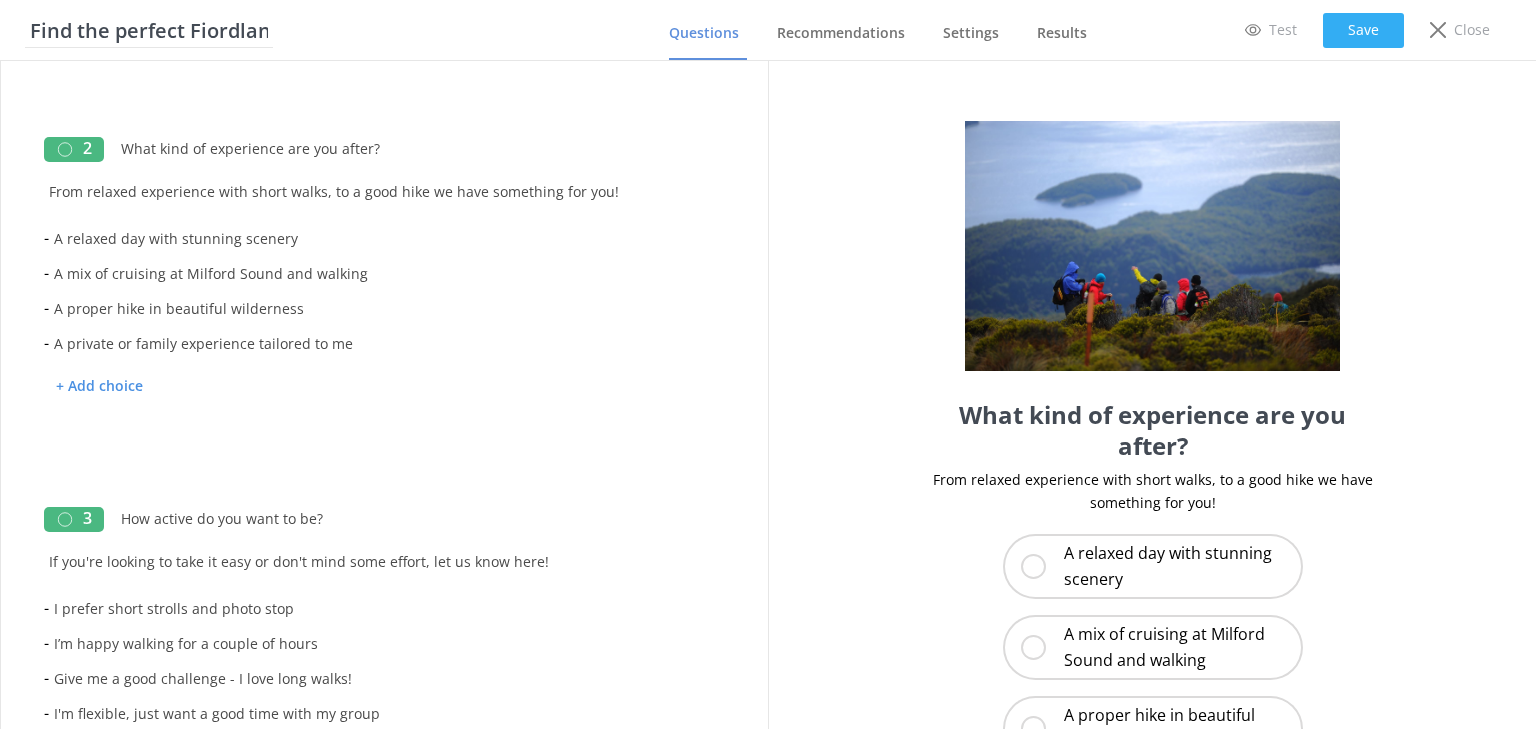 click on "Save" at bounding box center [1363, 30] 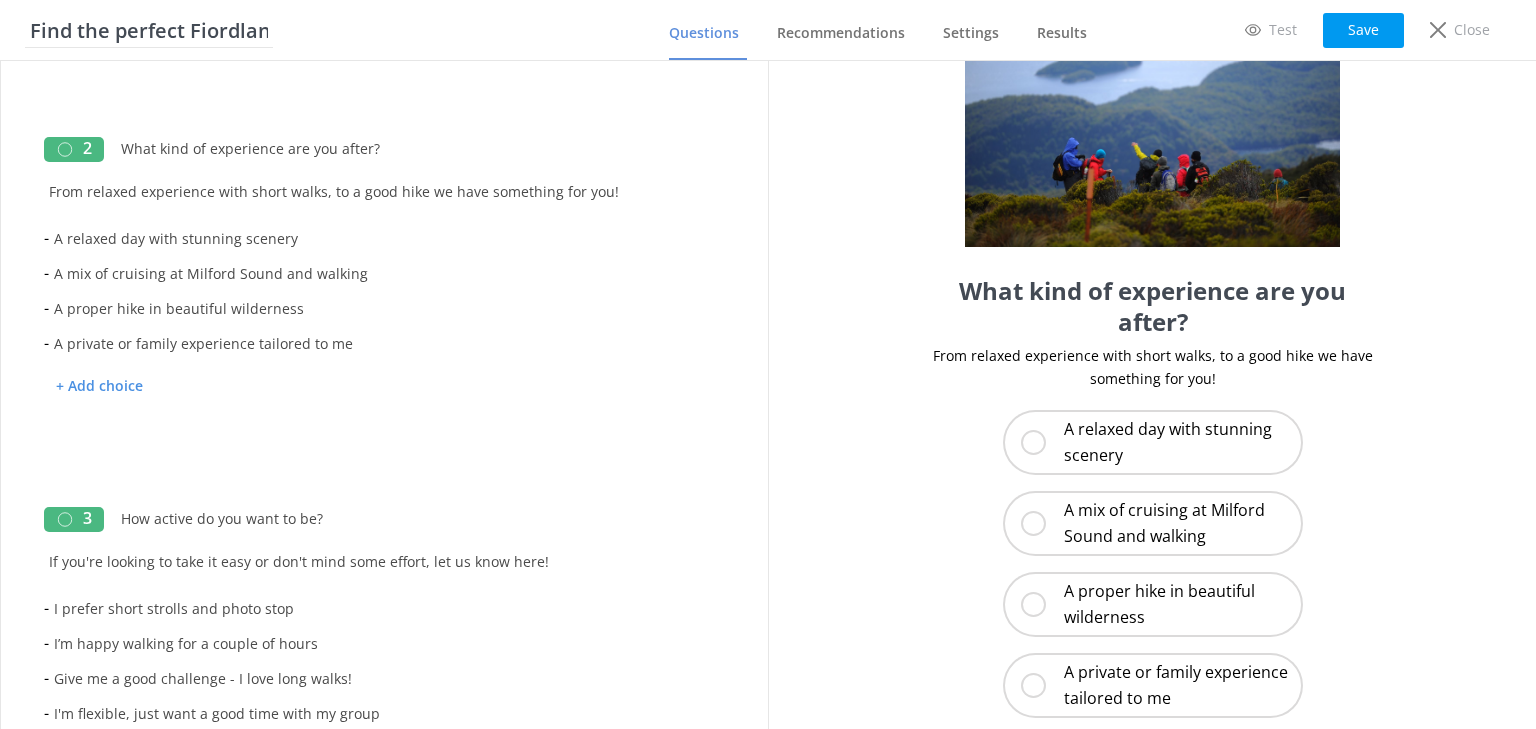 scroll, scrollTop: 129, scrollLeft: 0, axis: vertical 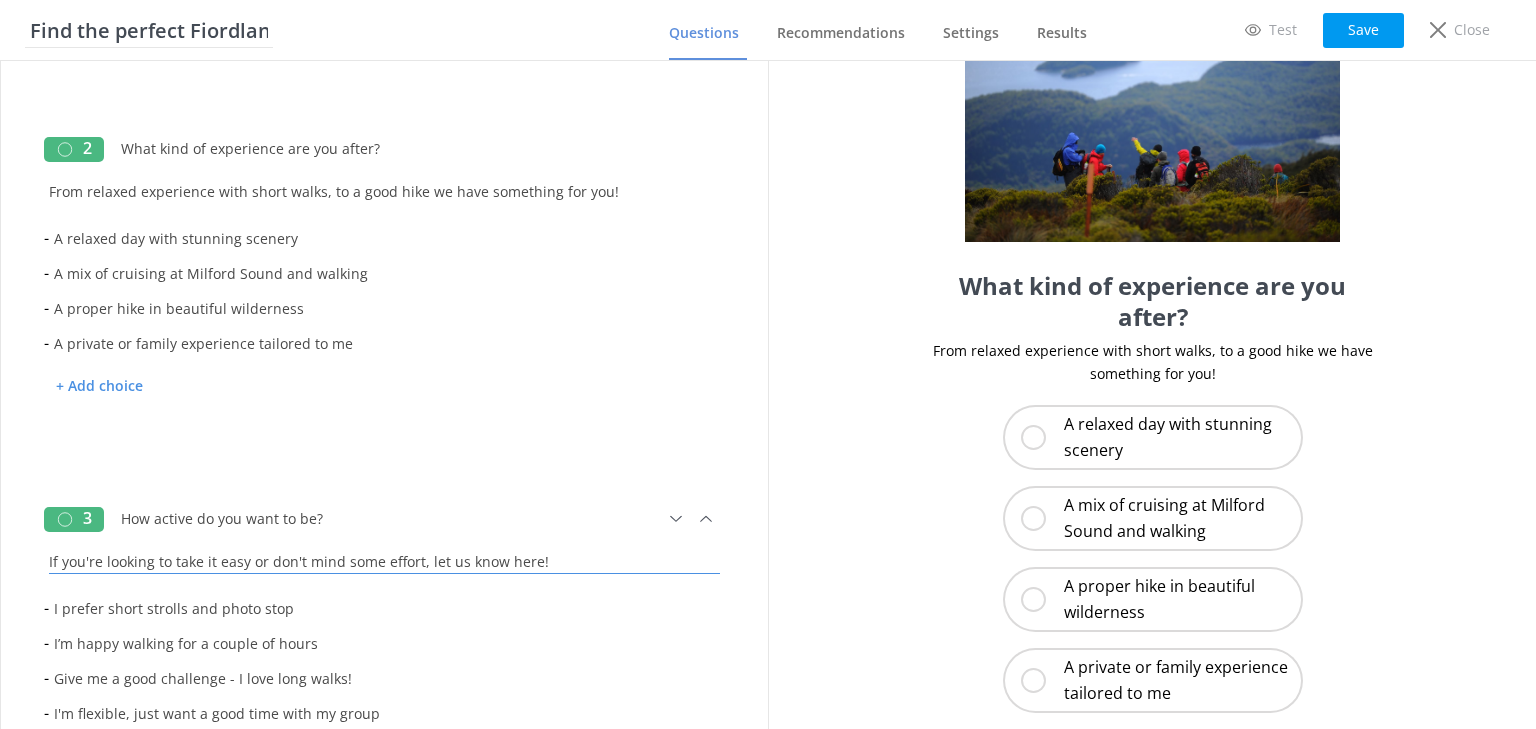 click on "If you're looking to take it easy or don't mind some effort, let us know here!" at bounding box center [384, 556] 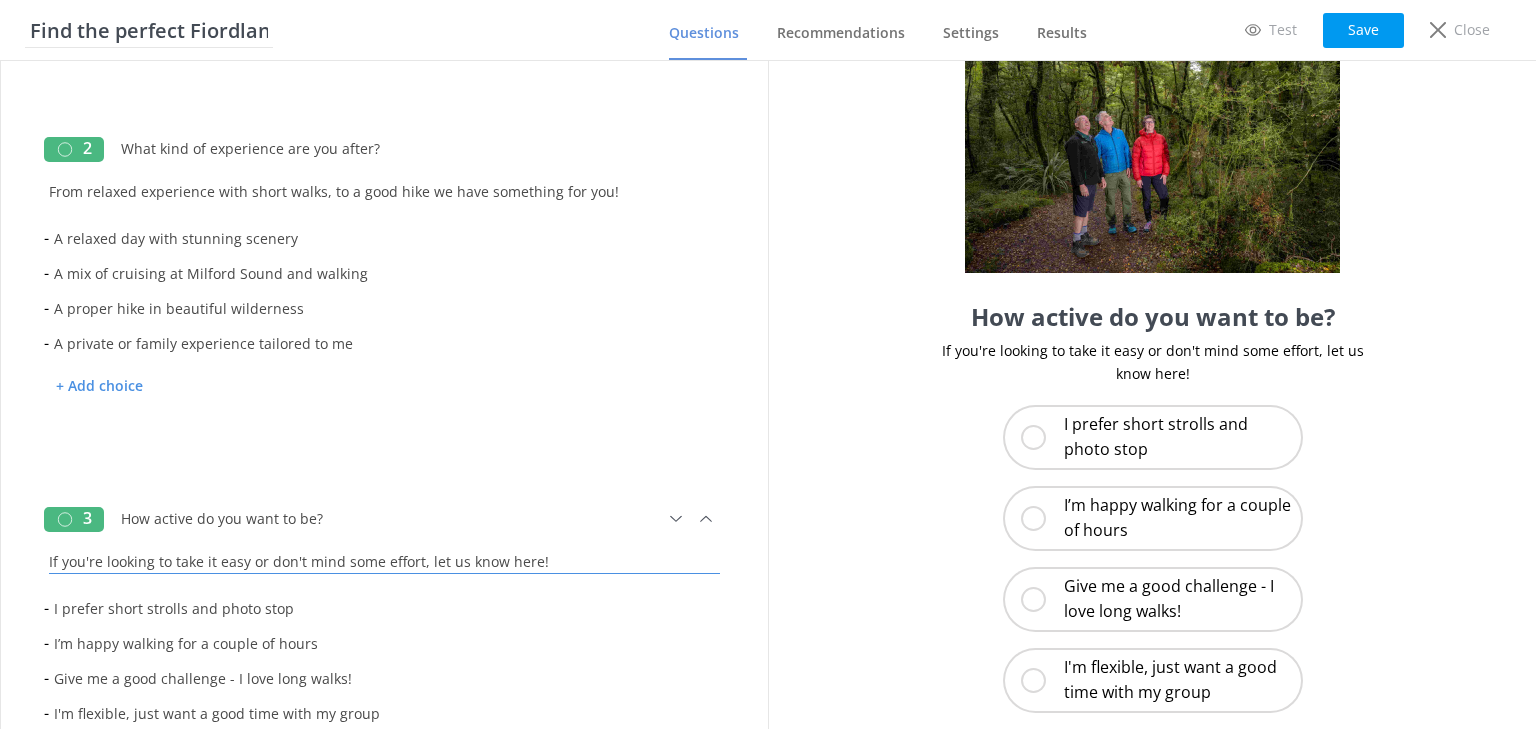 drag, startPoint x: 532, startPoint y: 561, endPoint x: 506, endPoint y: 561, distance: 26 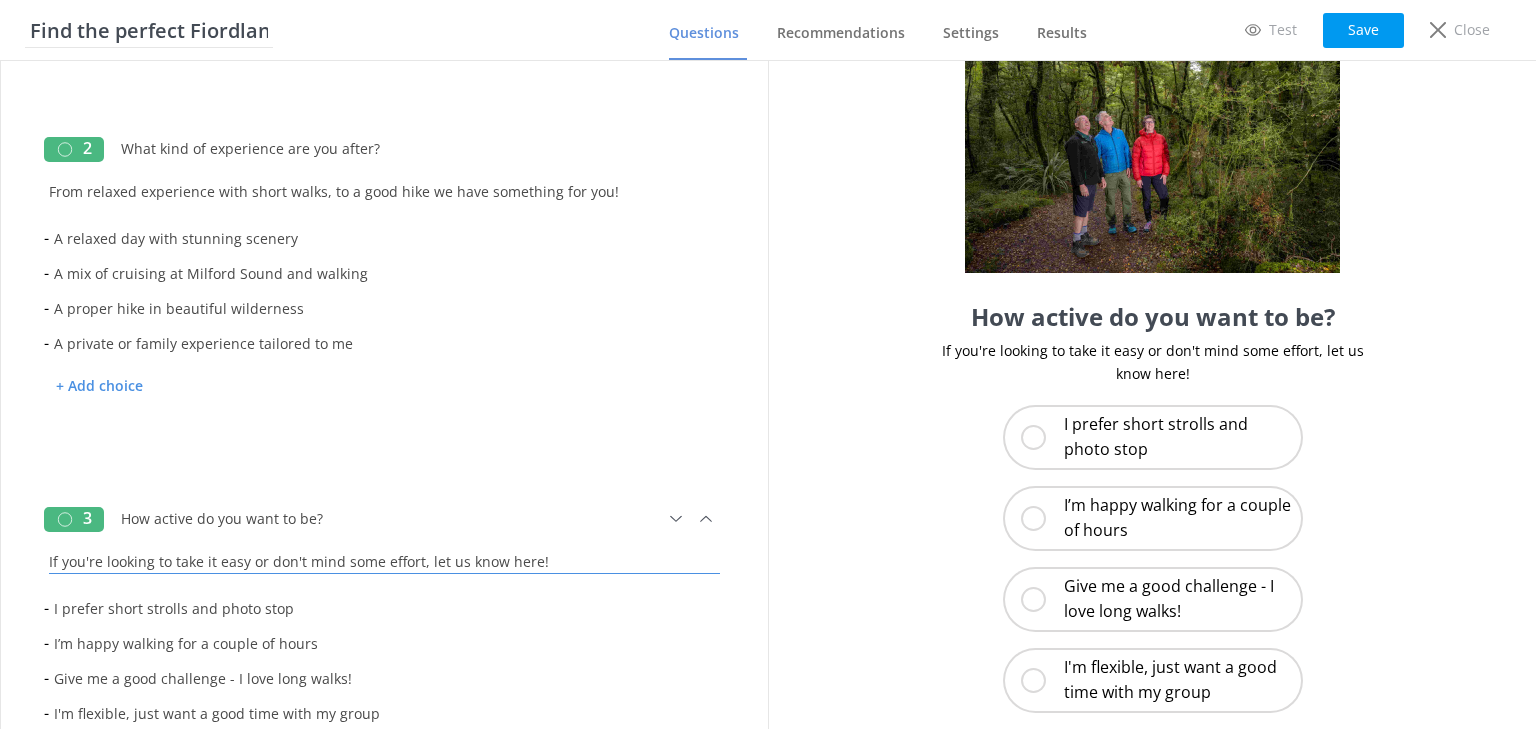 click on "If you're looking to take it easy or don't mind some effort, let us know here!" at bounding box center (384, 556) 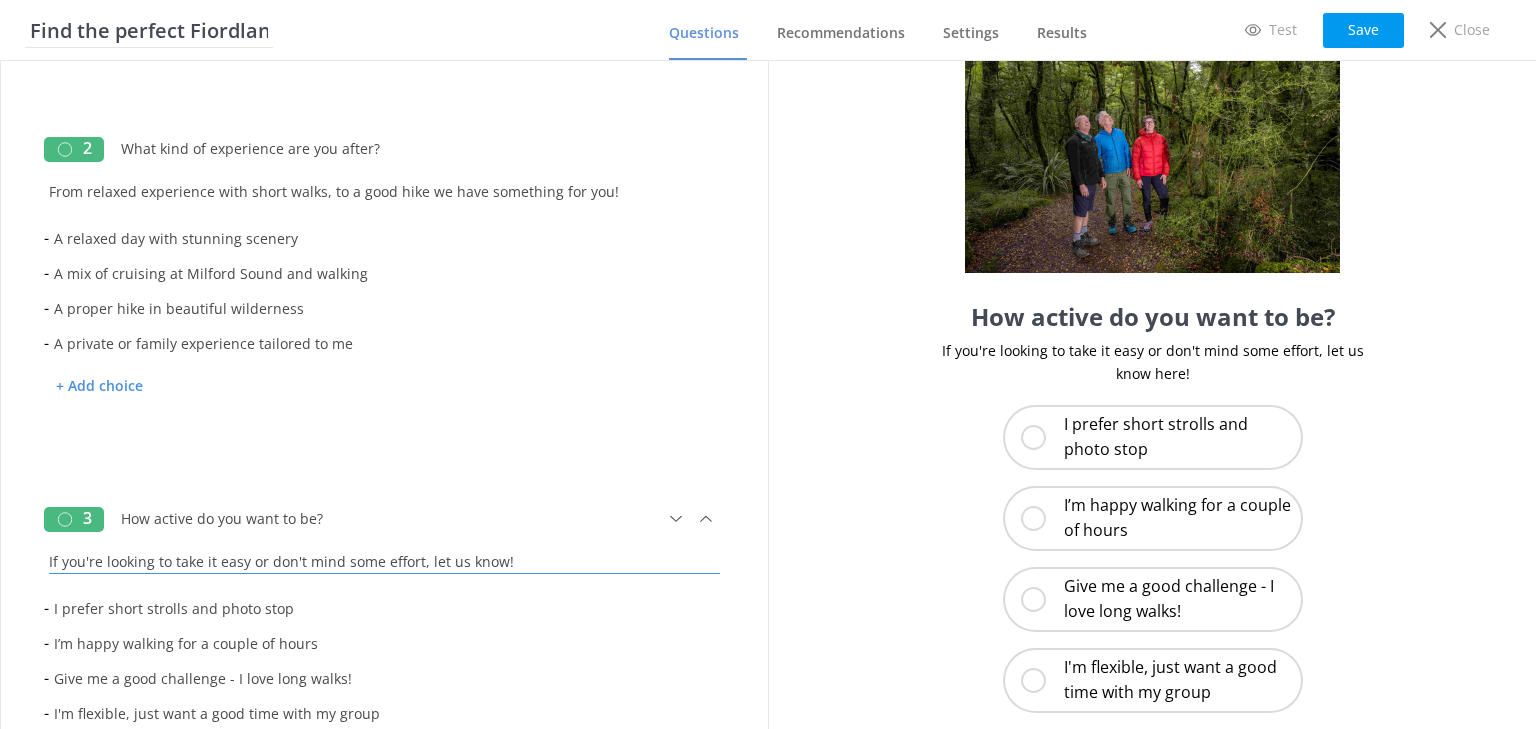 click on "If you're looking to take it easy or don't mind some effort, let us know!" at bounding box center [384, 556] 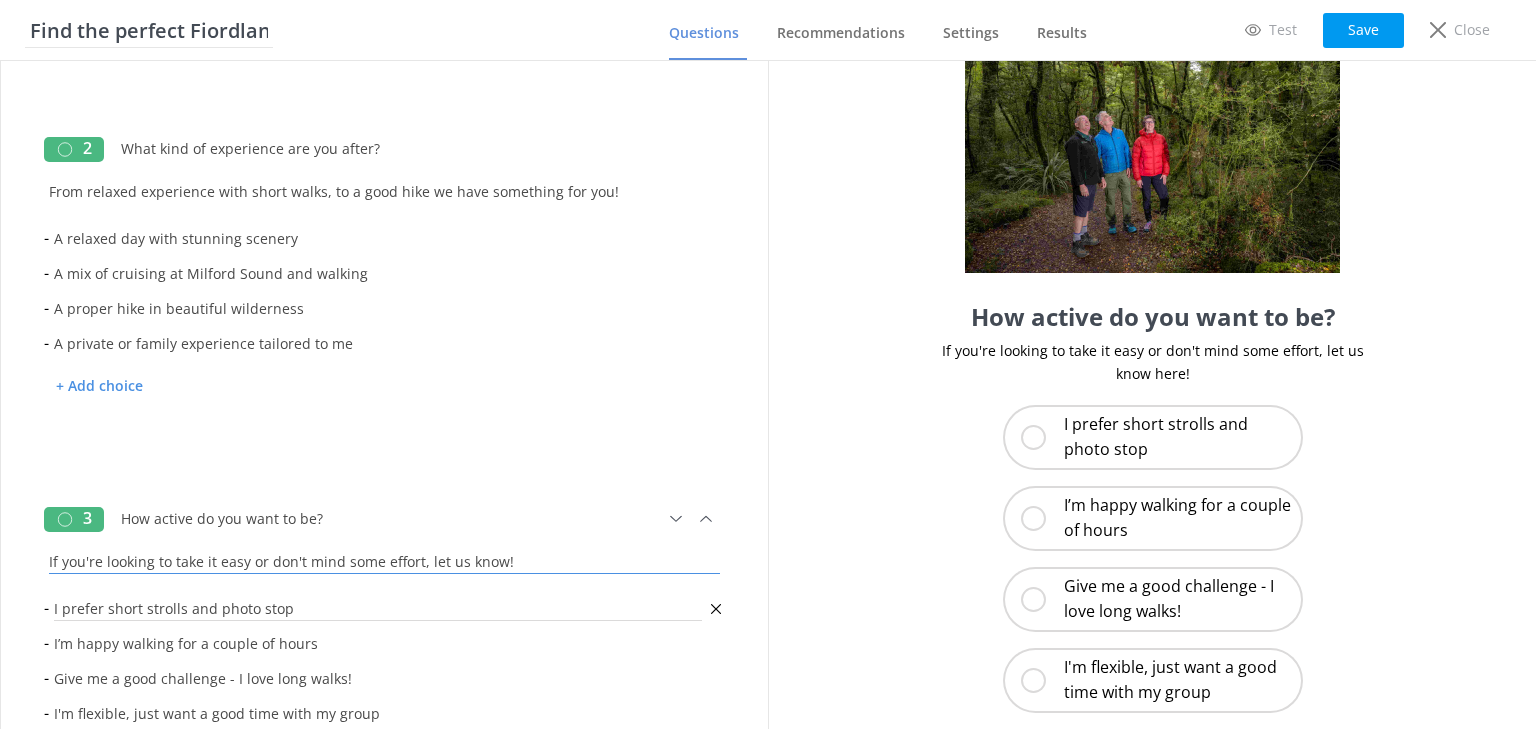type on "If you're looking to take it easy or don't mind some effort, let us know!" 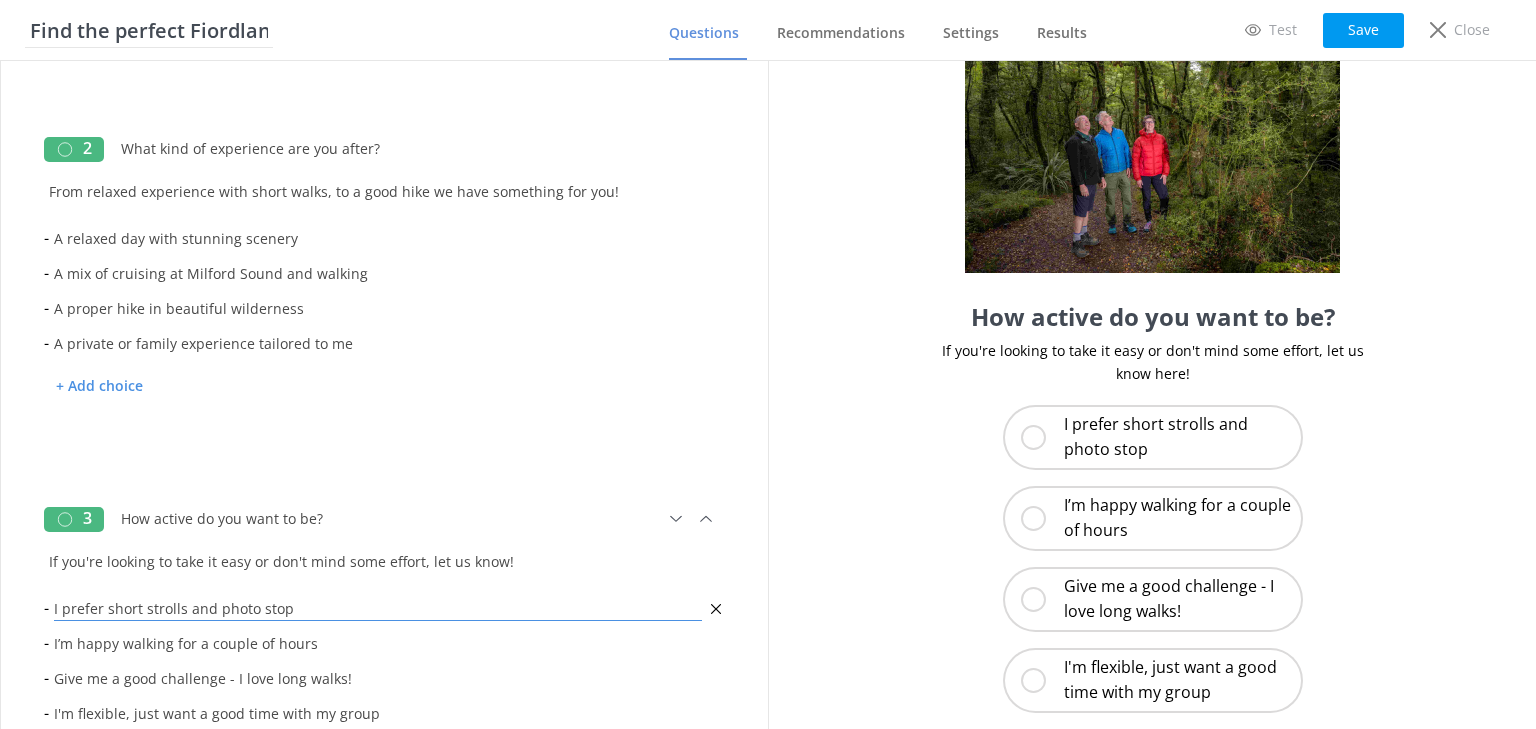 click on "I prefer short strolls and photo stop" at bounding box center [378, 608] 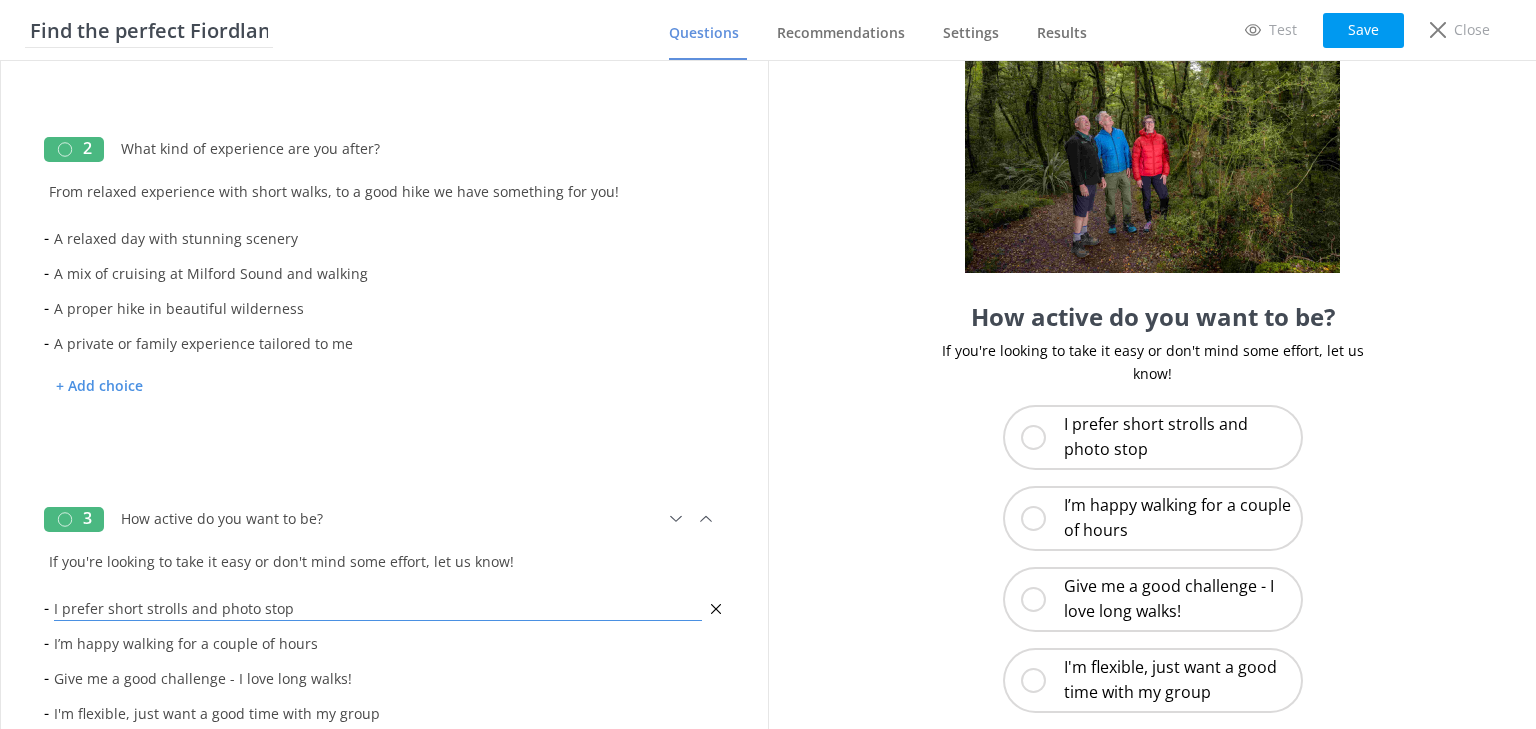 click on "I prefer short strolls and photo stop" at bounding box center (378, 608) 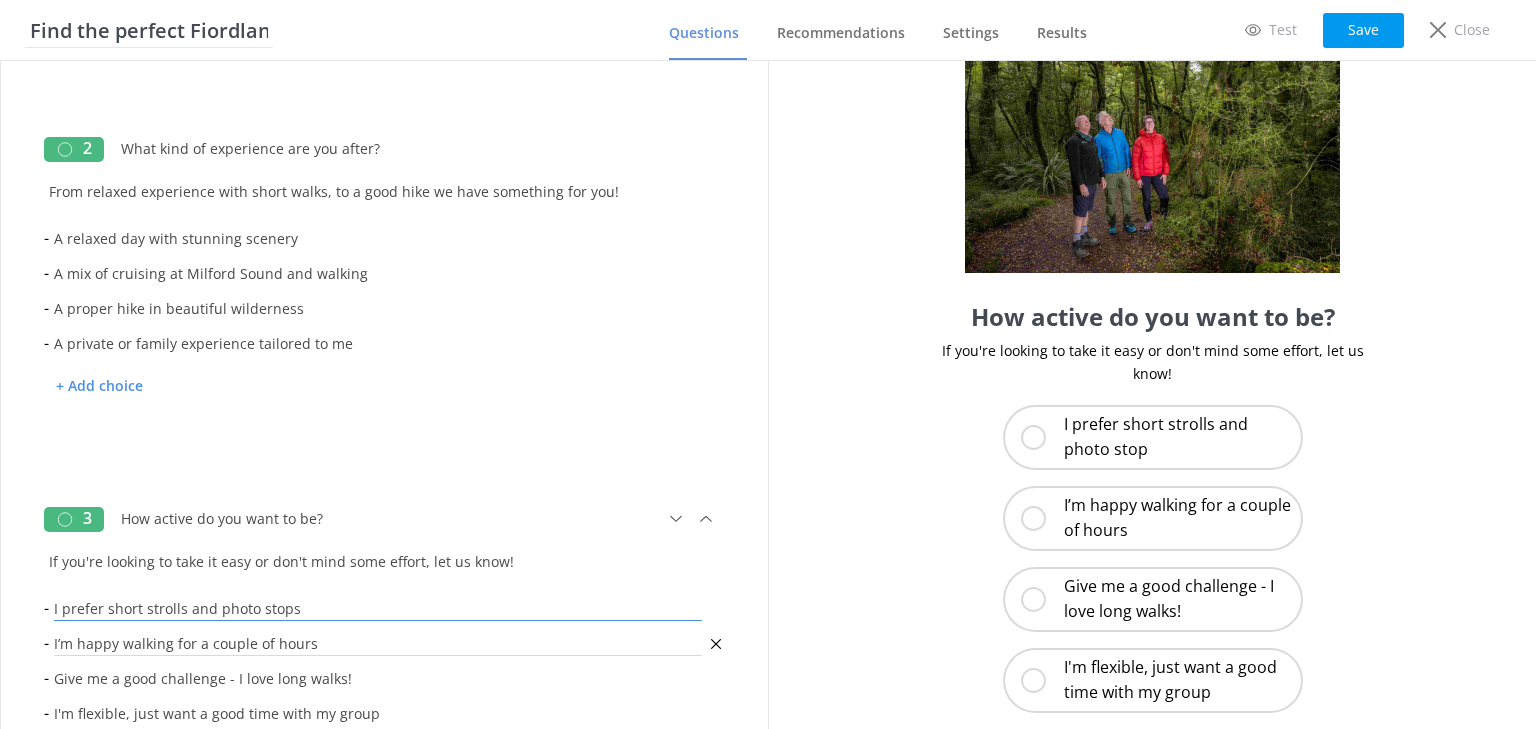 type on "I prefer short strolls and photo stops" 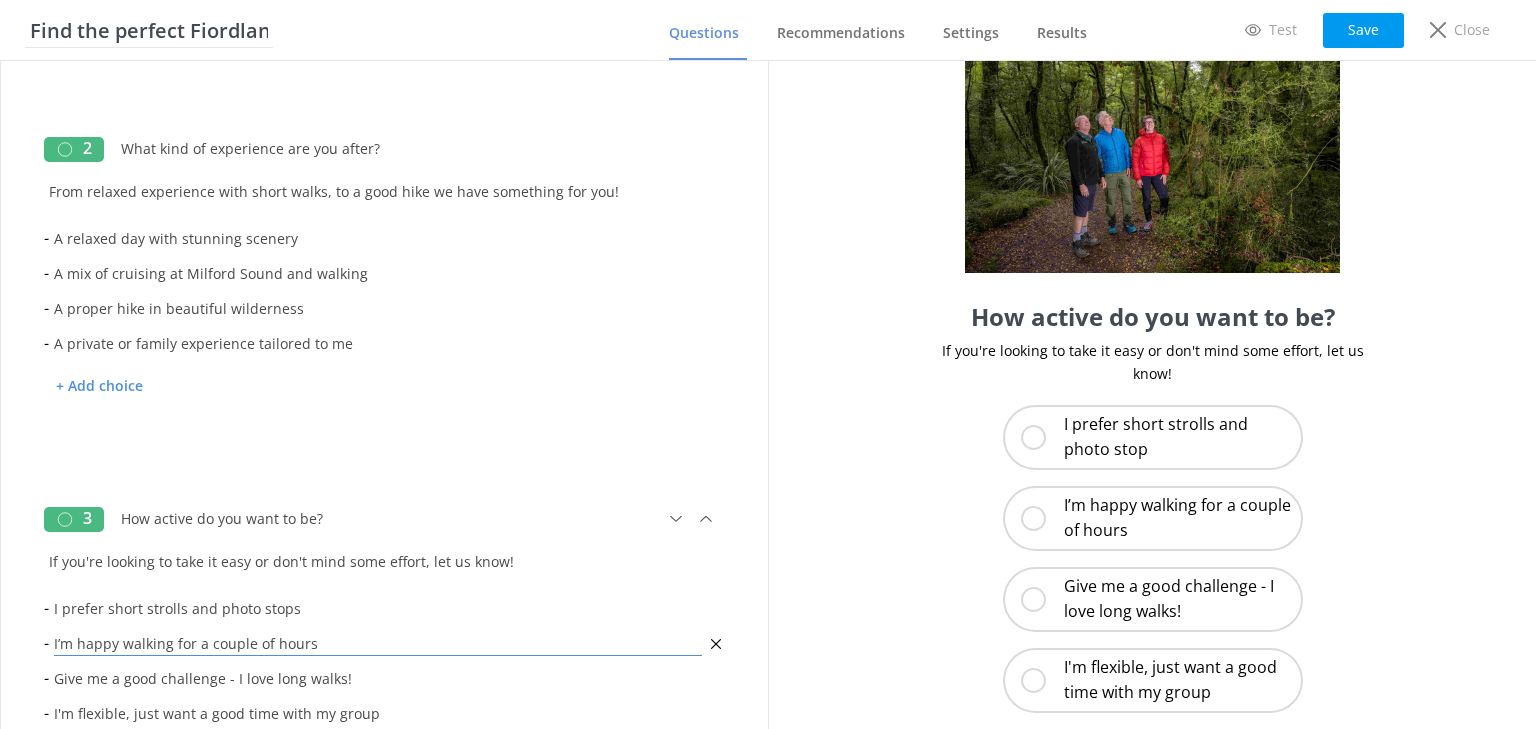 click on "I’m happy walking for a couple of hours" at bounding box center [378, 643] 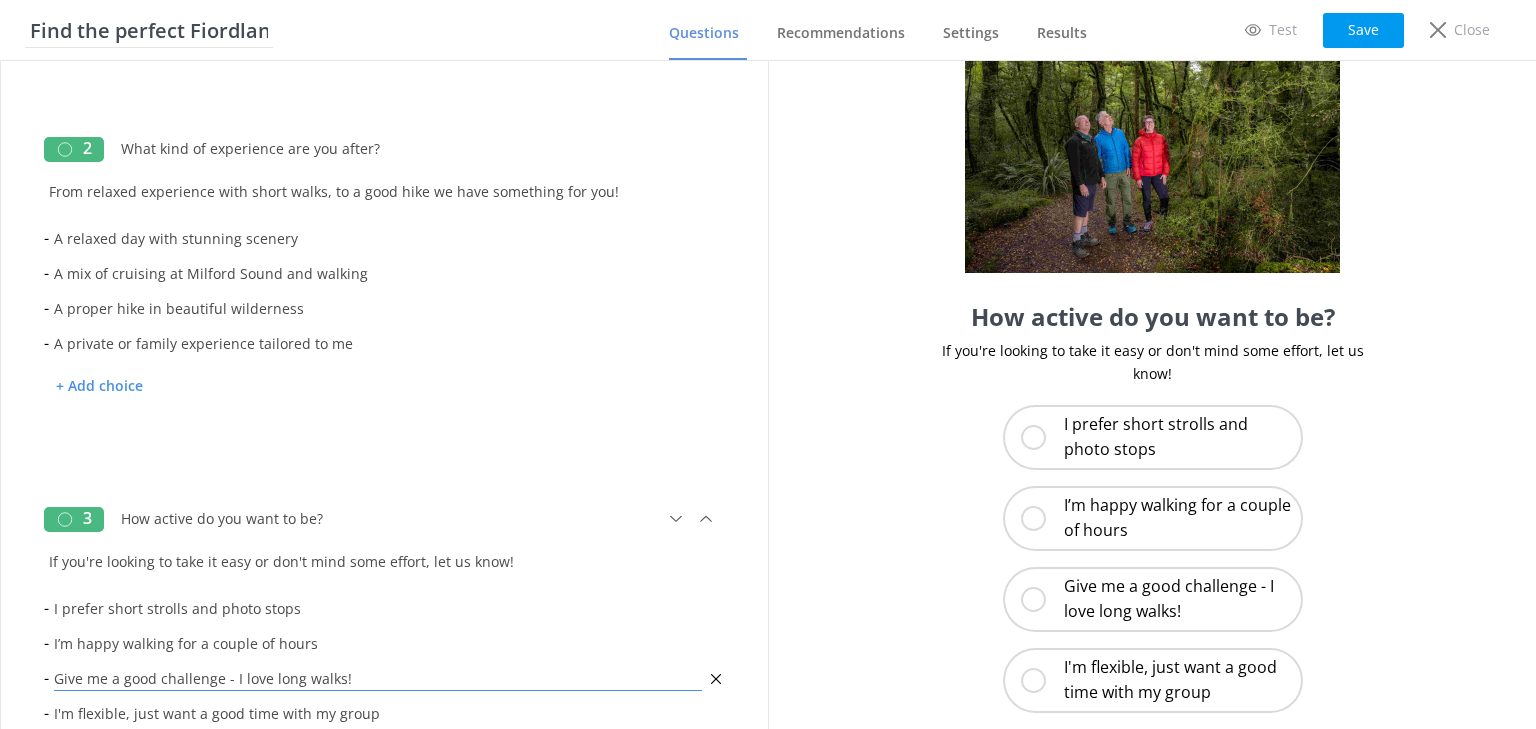 click on "Give me a good challenge - I love long walks!" at bounding box center [378, 678] 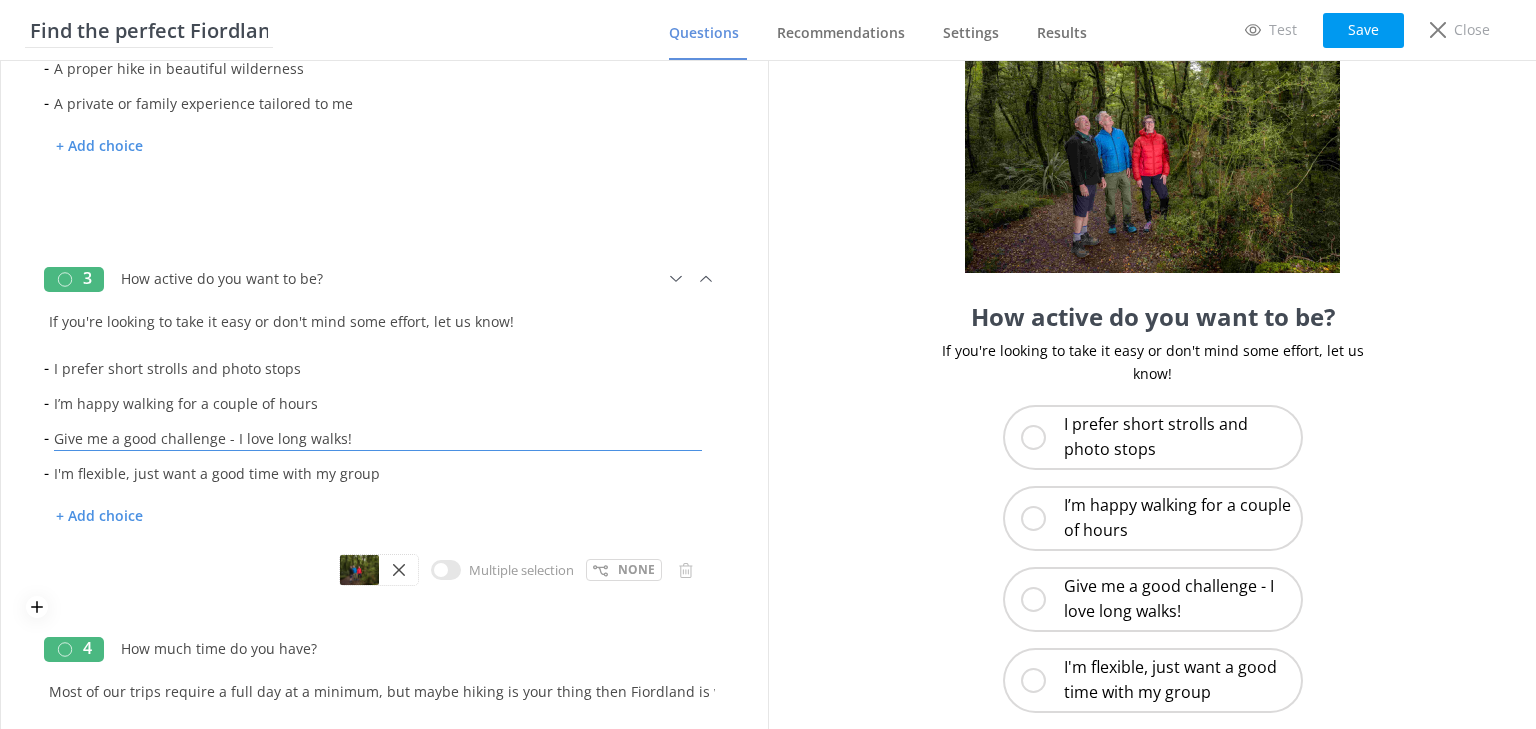 scroll, scrollTop: 720, scrollLeft: 0, axis: vertical 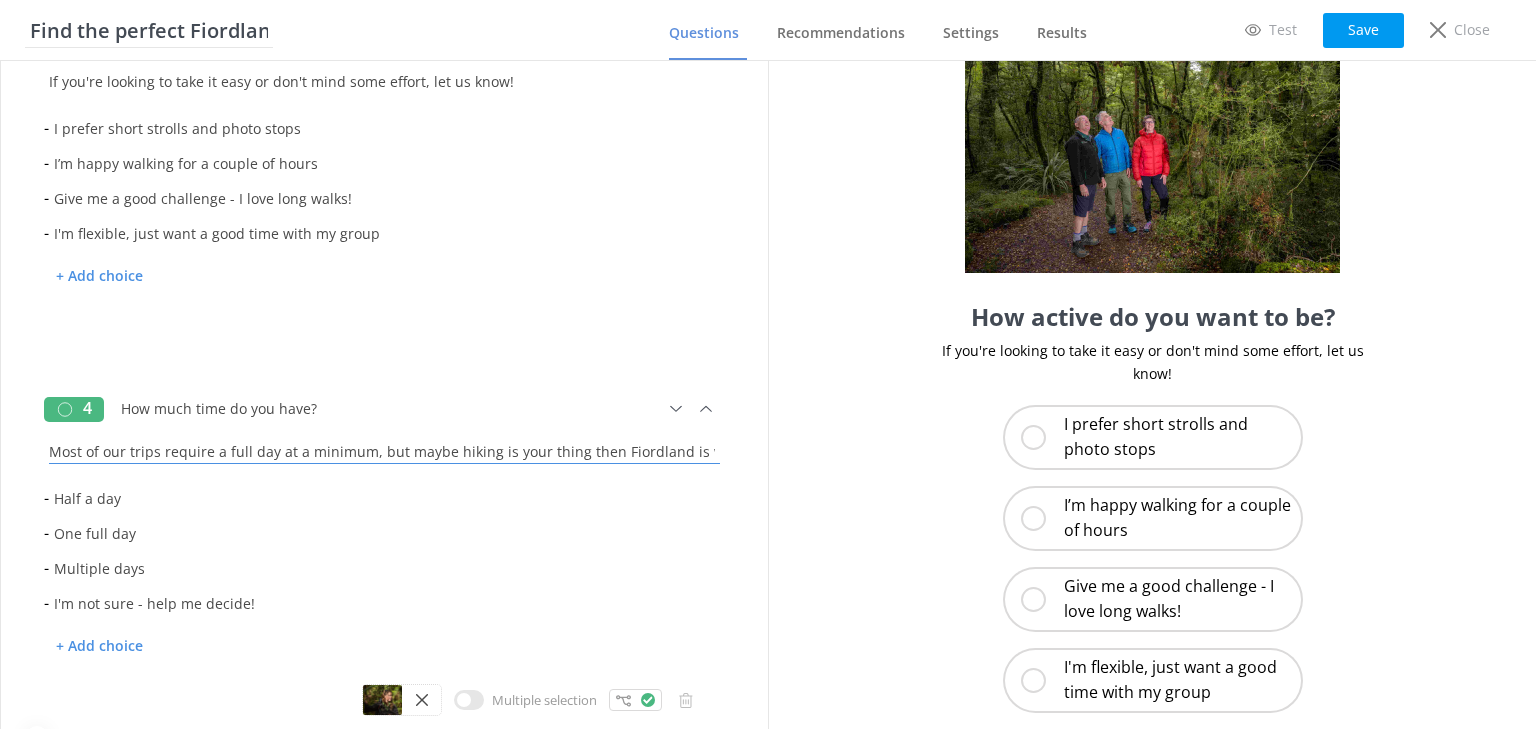 click on "Most of our trips require a full day at a minimum, but maybe hiking is your thing then Fiordland is worth spending more time in!" at bounding box center (384, 446) 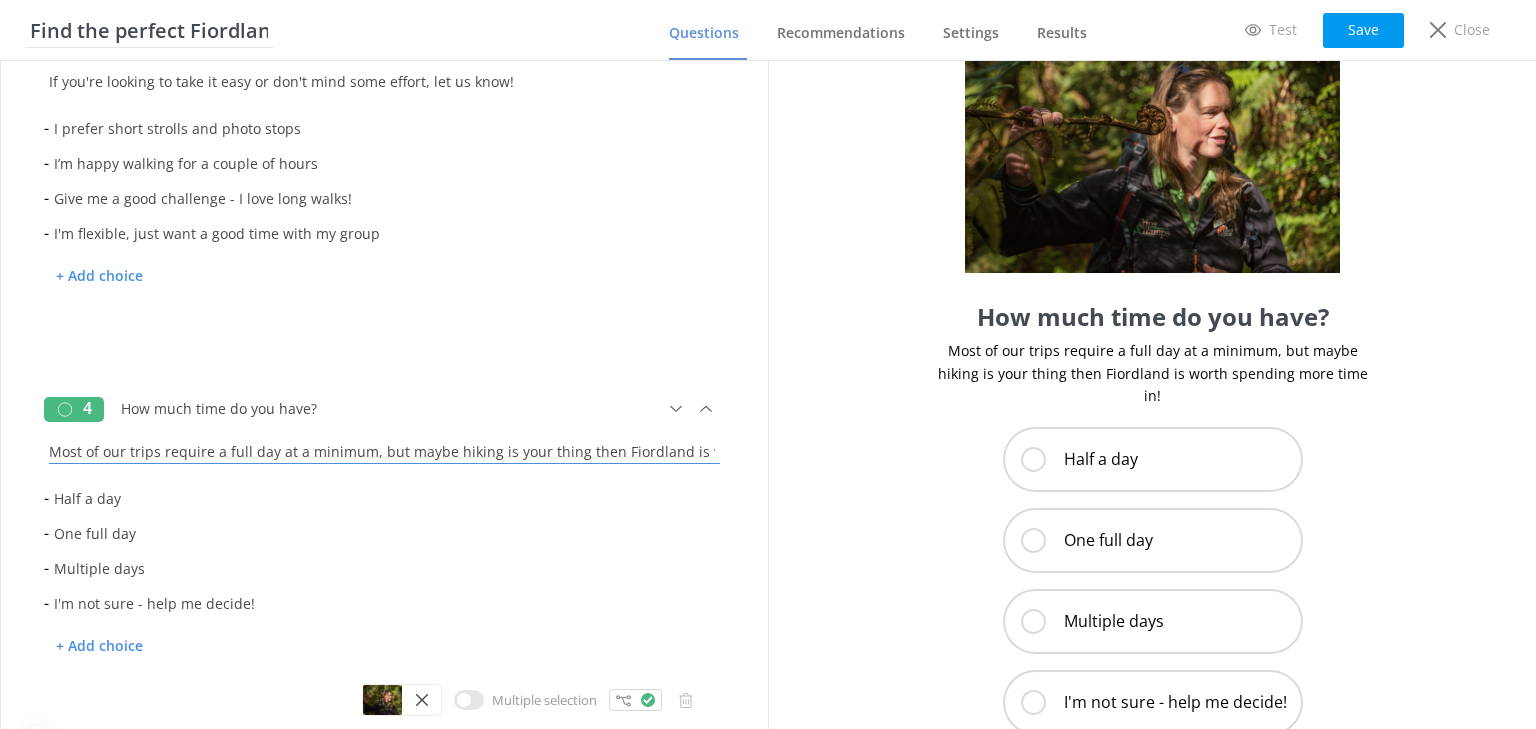 drag, startPoint x: 364, startPoint y: 448, endPoint x: 273, endPoint y: 452, distance: 91.08787 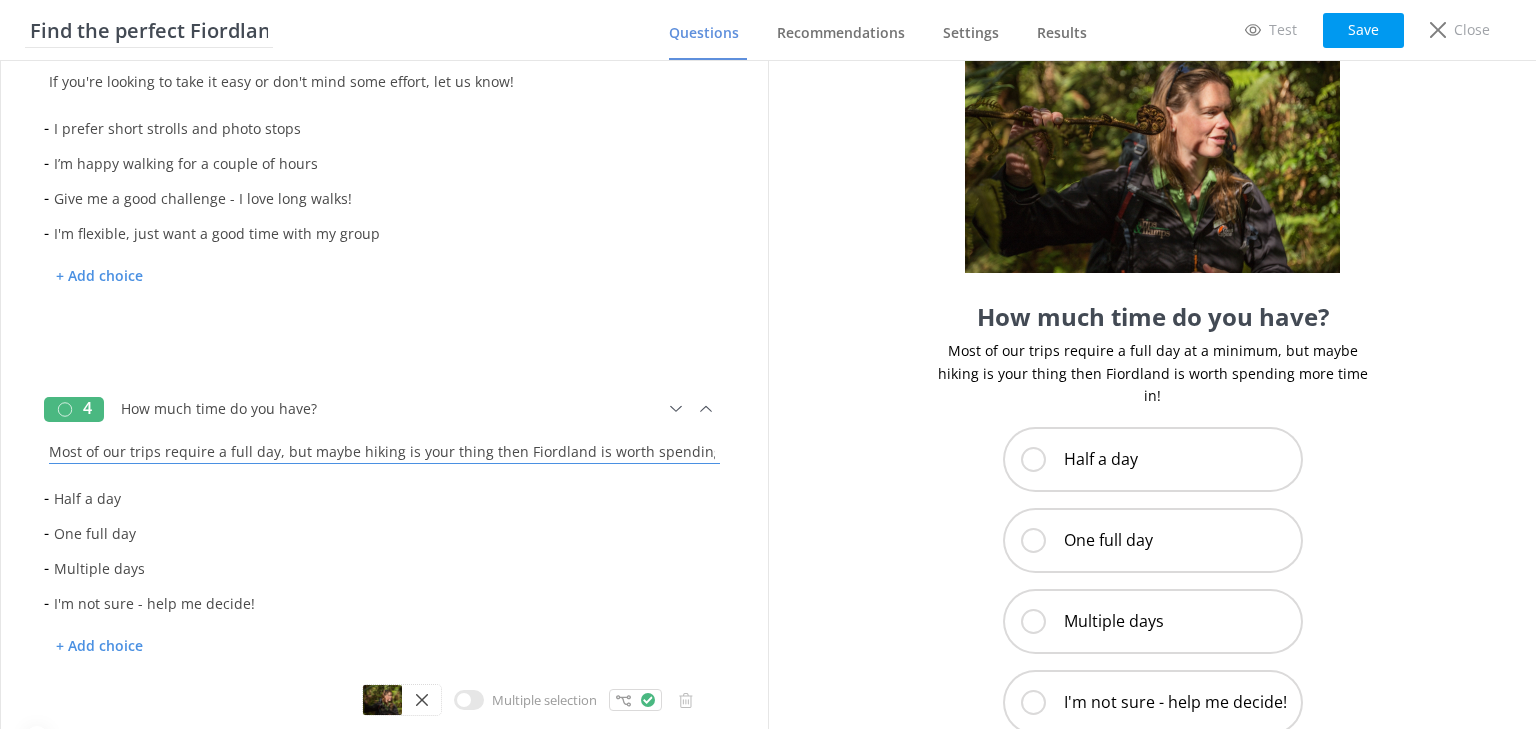 click on "Most of our trips require a full day, but maybe hiking is your thing then Fiordland is worth spending more time in!" at bounding box center [384, 446] 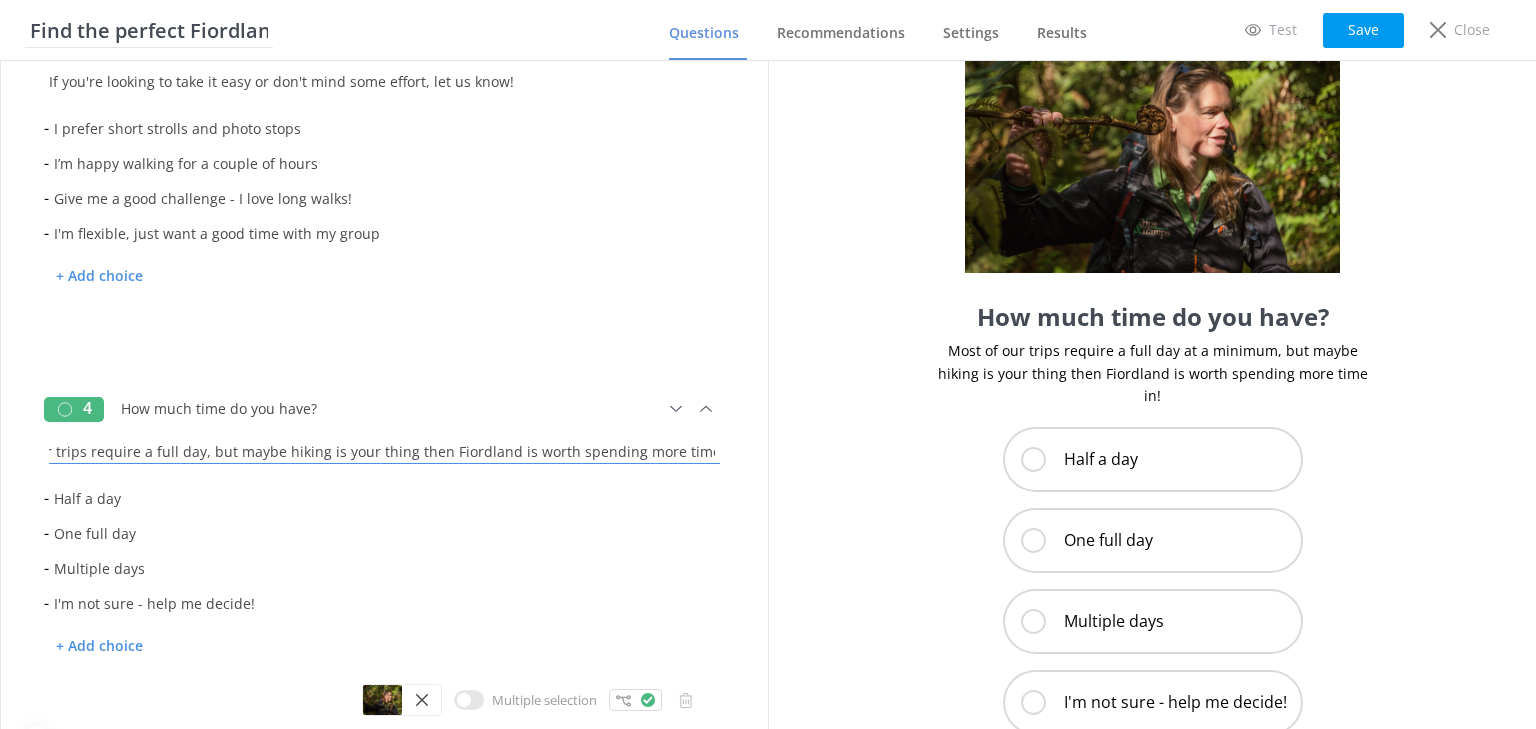 scroll, scrollTop: 0, scrollLeft: 82, axis: horizontal 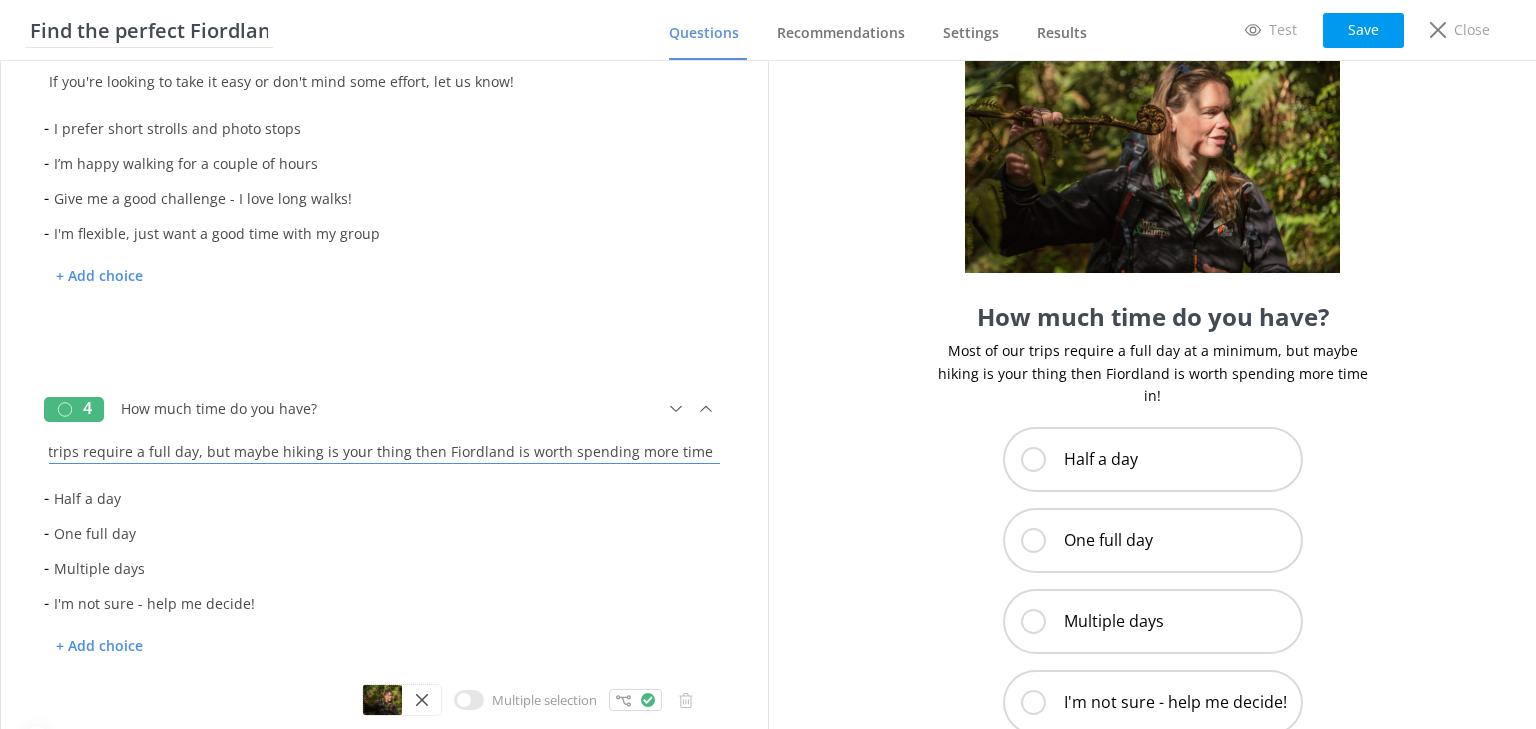 drag, startPoint x: 641, startPoint y: 450, endPoint x: 697, endPoint y: 453, distance: 56.0803 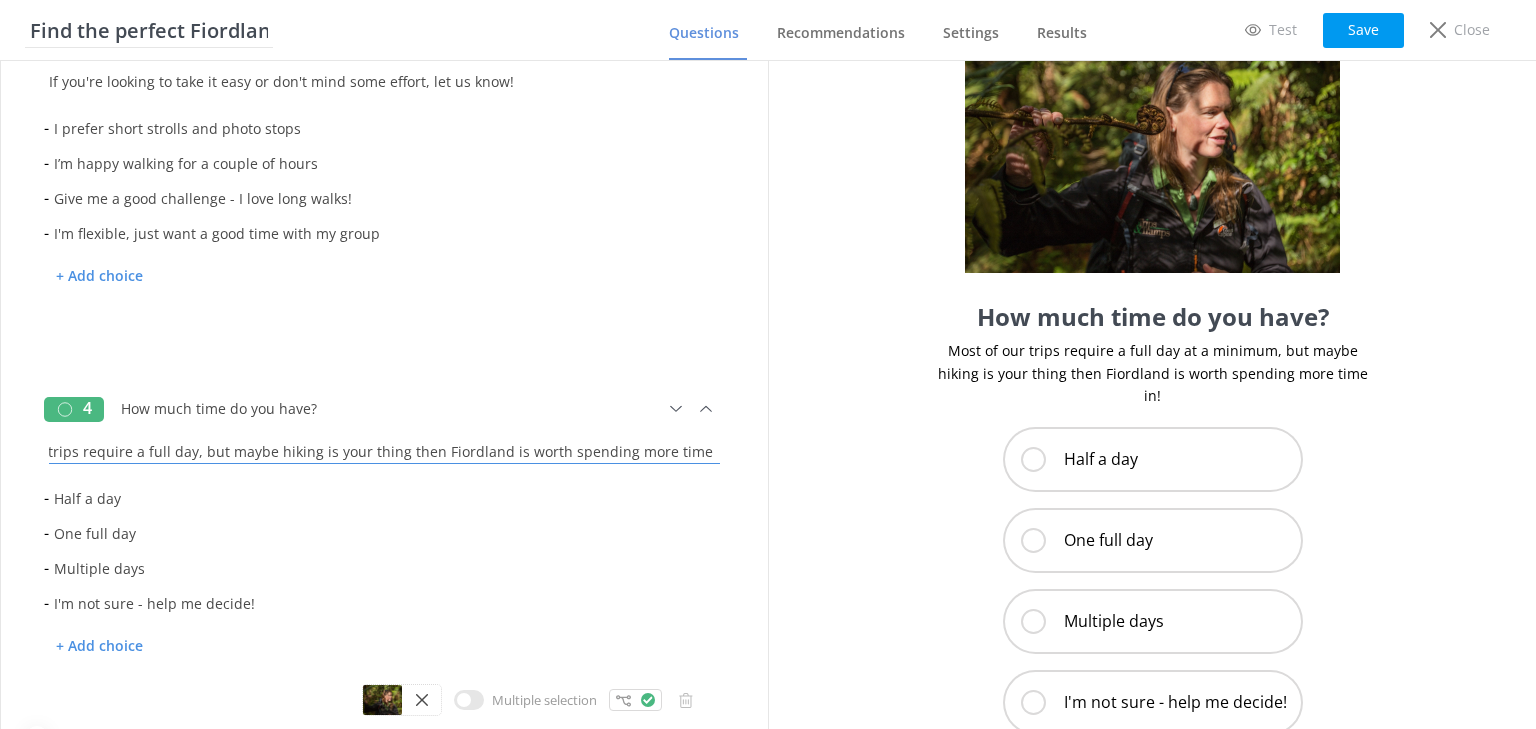 drag, startPoint x: 698, startPoint y: 452, endPoint x: 617, endPoint y: 453, distance: 81.00617 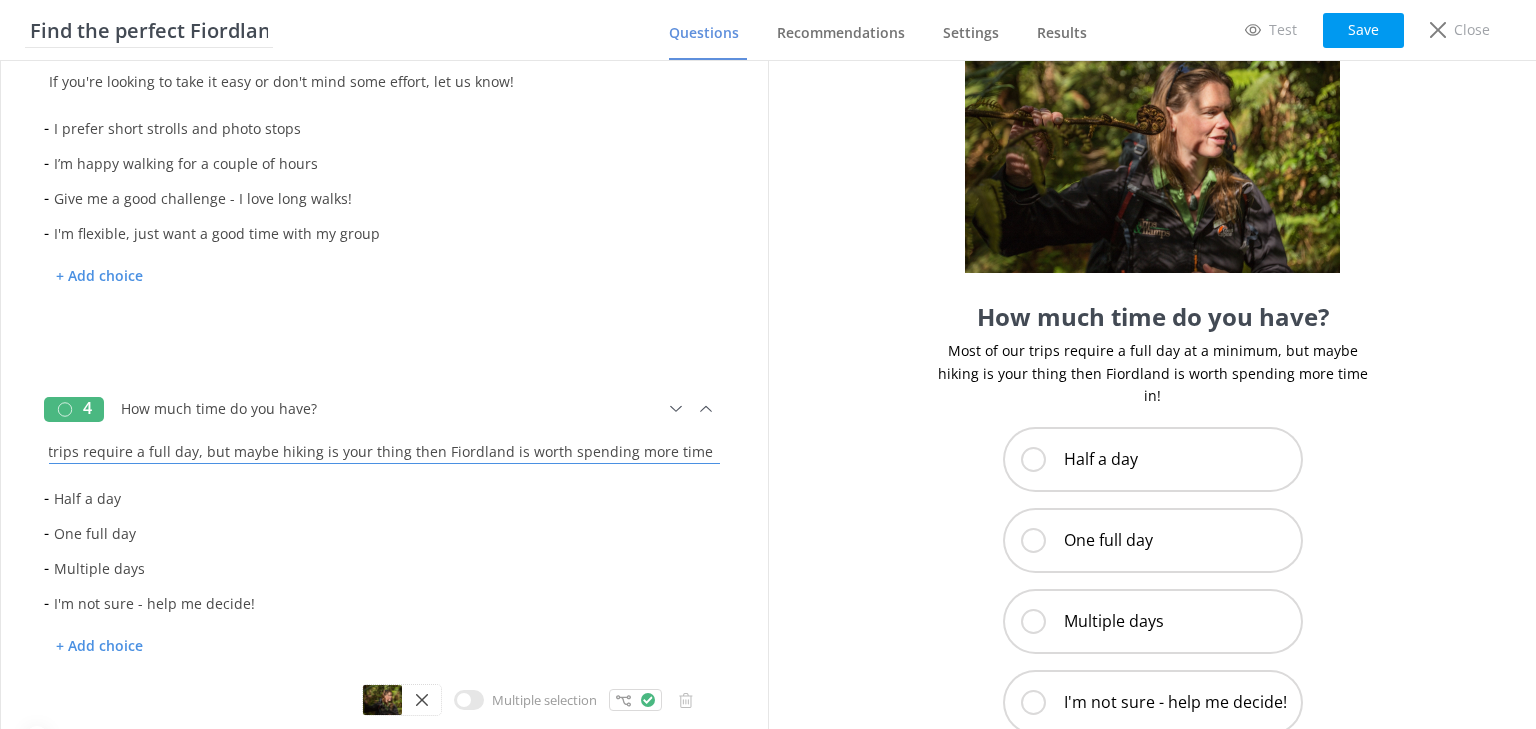 click on "Most of our trips require a full day, but maybe hiking is your thing then Fiordland is worth spending more time in!" at bounding box center (384, 446) 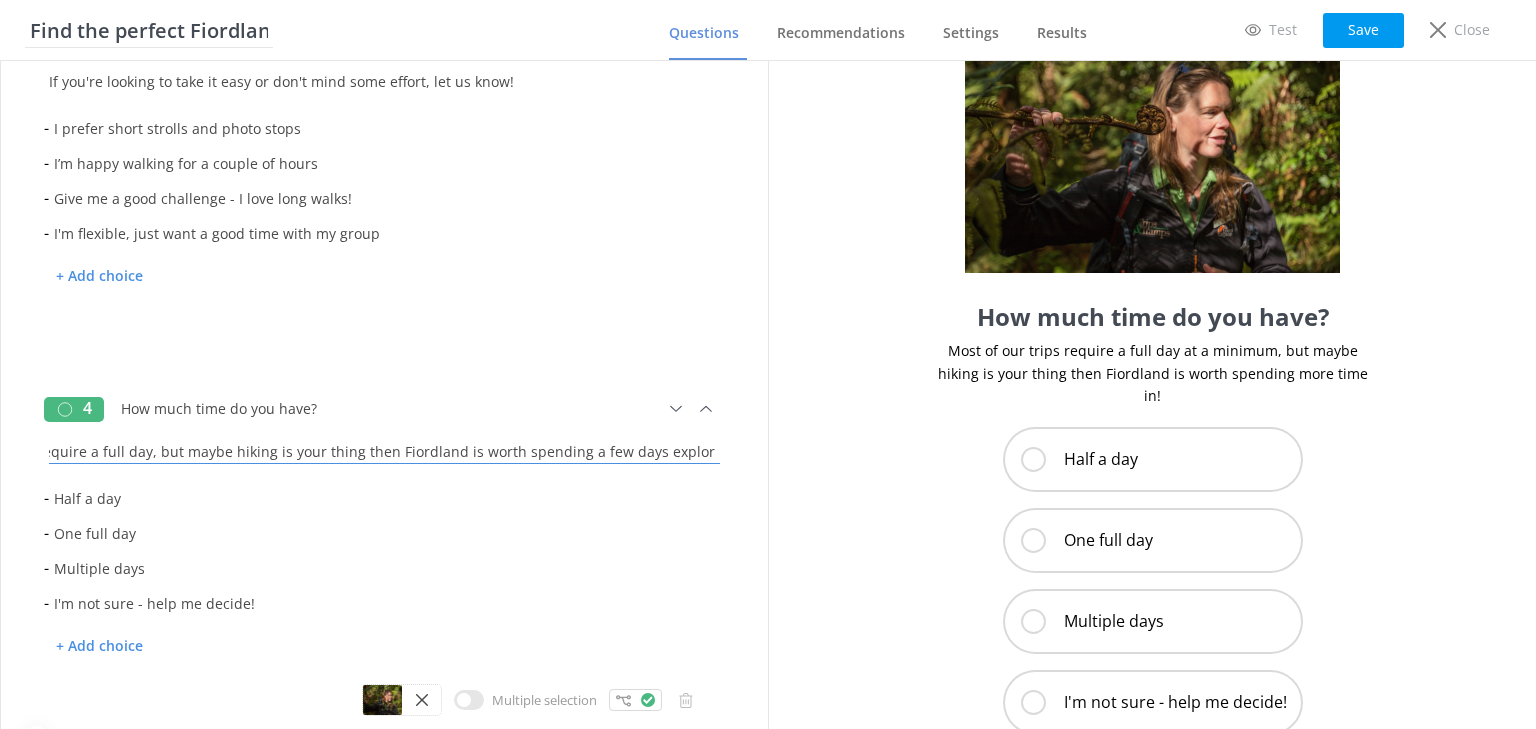 scroll, scrollTop: 0, scrollLeft: 132, axis: horizontal 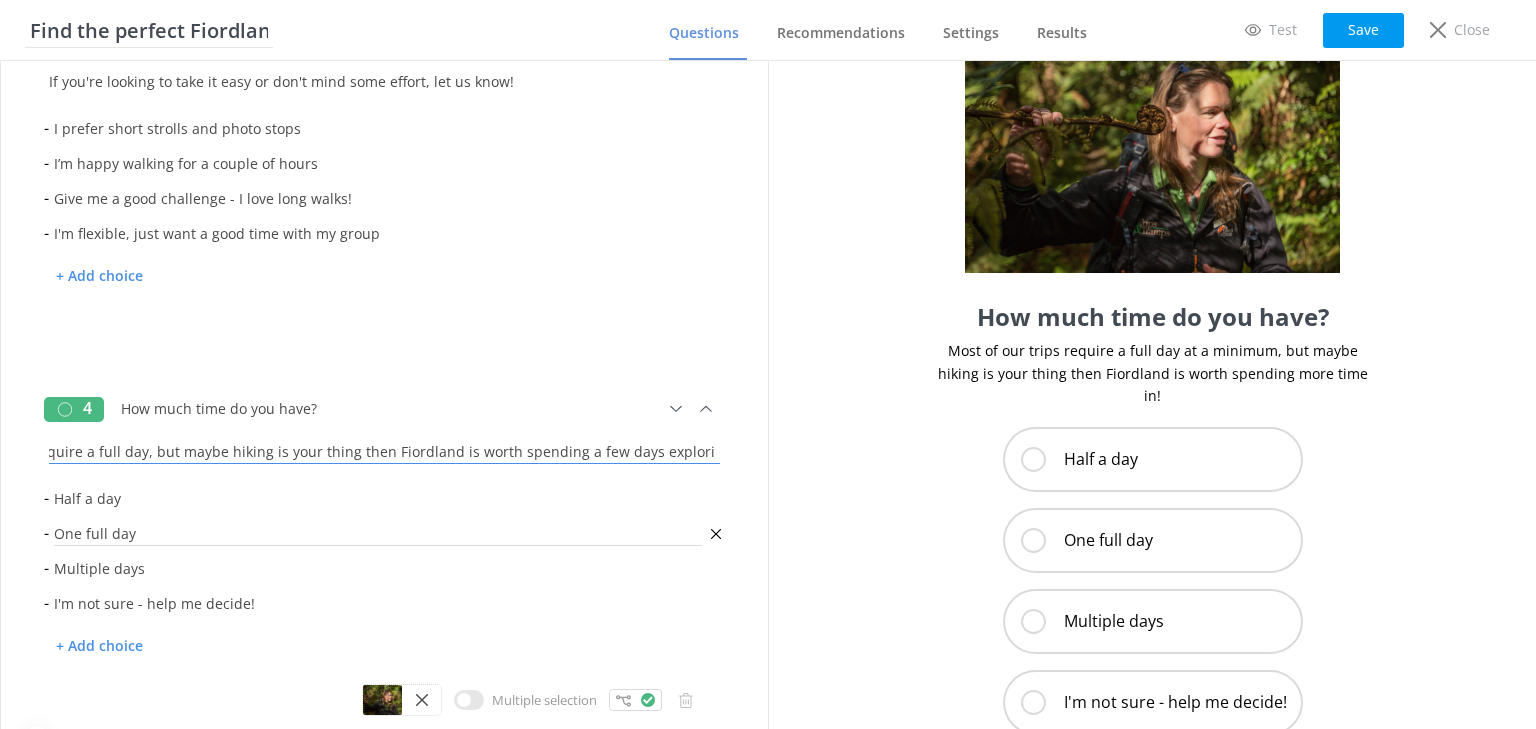 type on "Most of our trips require a full day, but maybe hiking is your thing then Fiordland is worth spending a few days exploring!!" 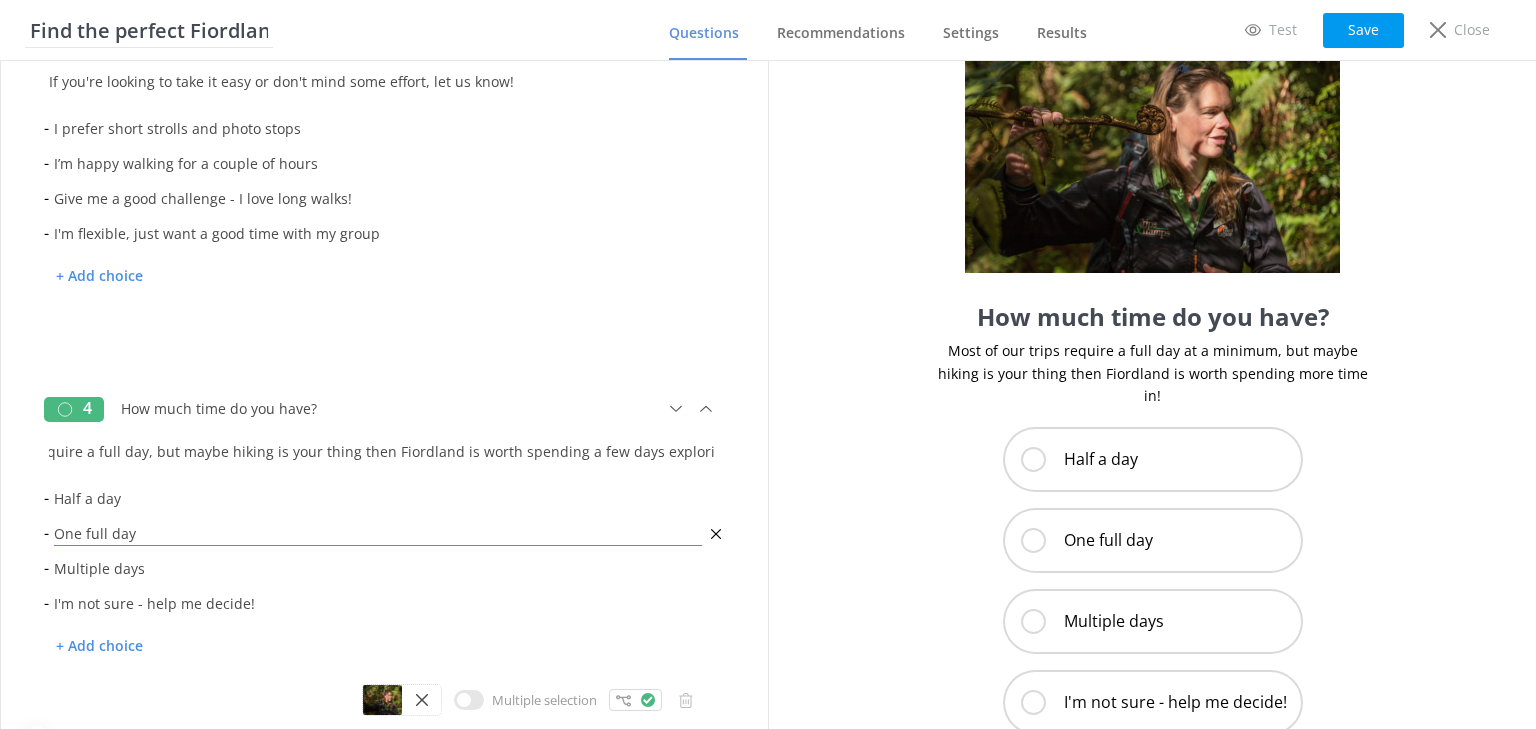 click on "One full day" at bounding box center [378, 533] 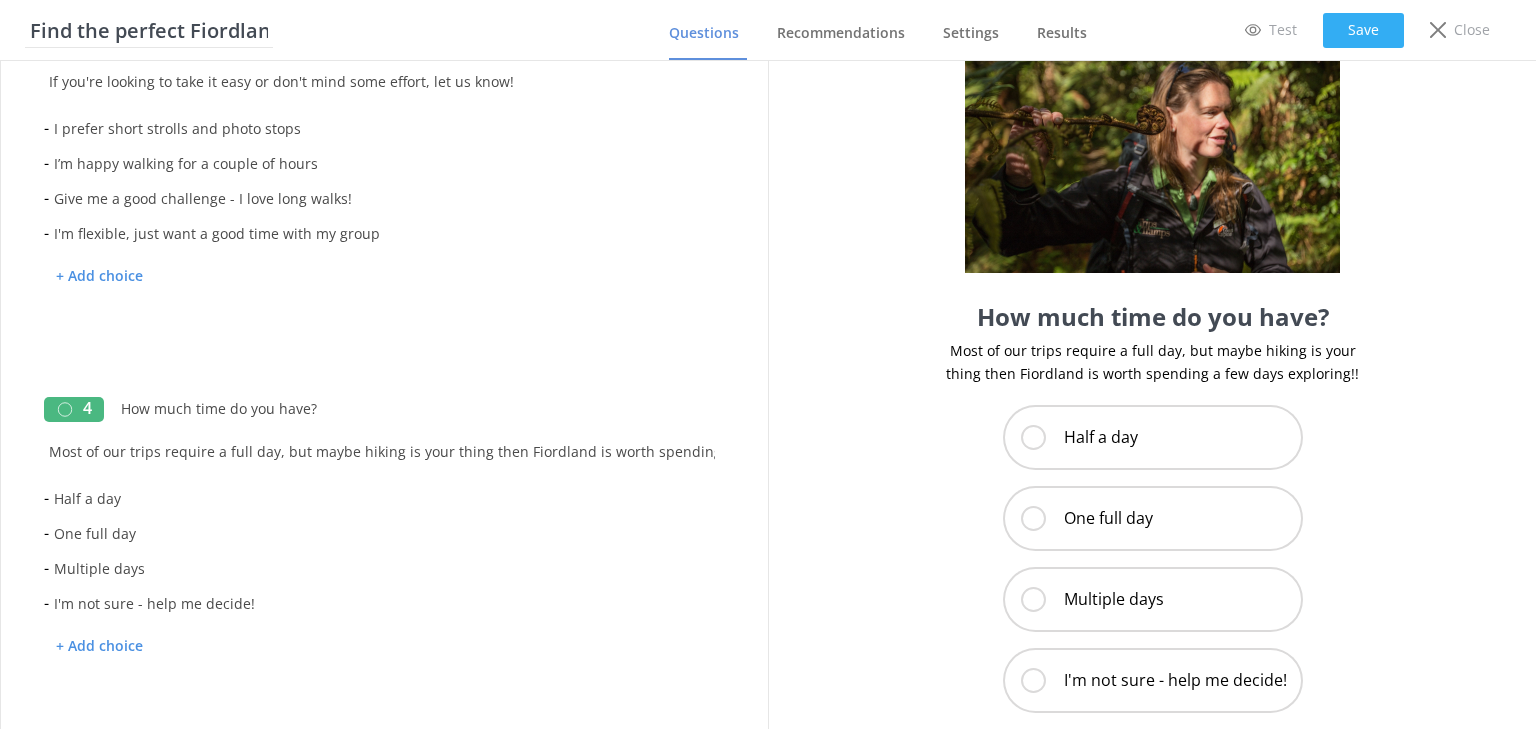 click on "Save" at bounding box center [1363, 30] 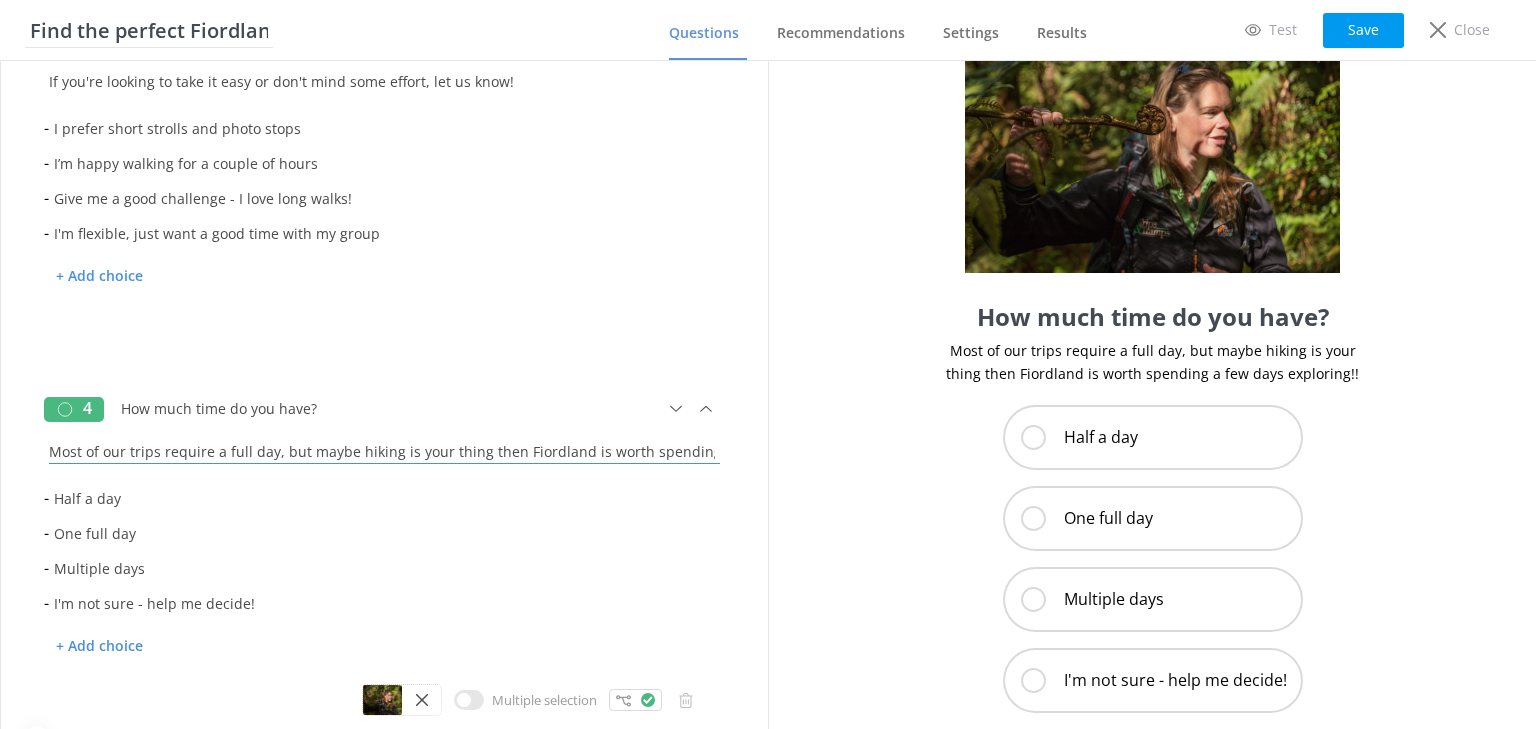 click on "Most of our trips require a full day, but maybe hiking is your thing then Fiordland is worth spending a few days exploring!!" at bounding box center (384, 446) 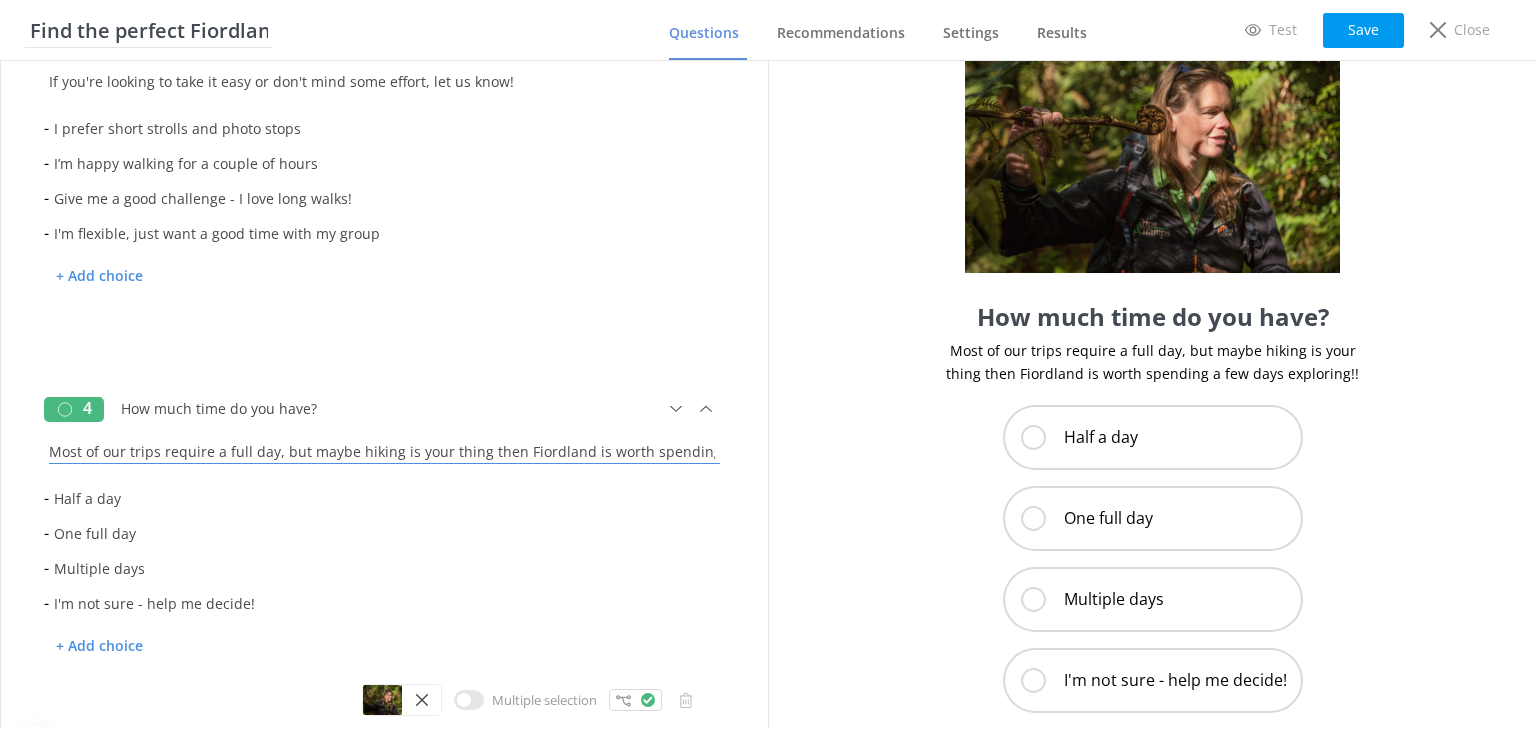 click on "Most of our trips require a full day, but maybe hiking is your thing then Fiordland is worth spending a few days exploring!!" at bounding box center (384, 446) 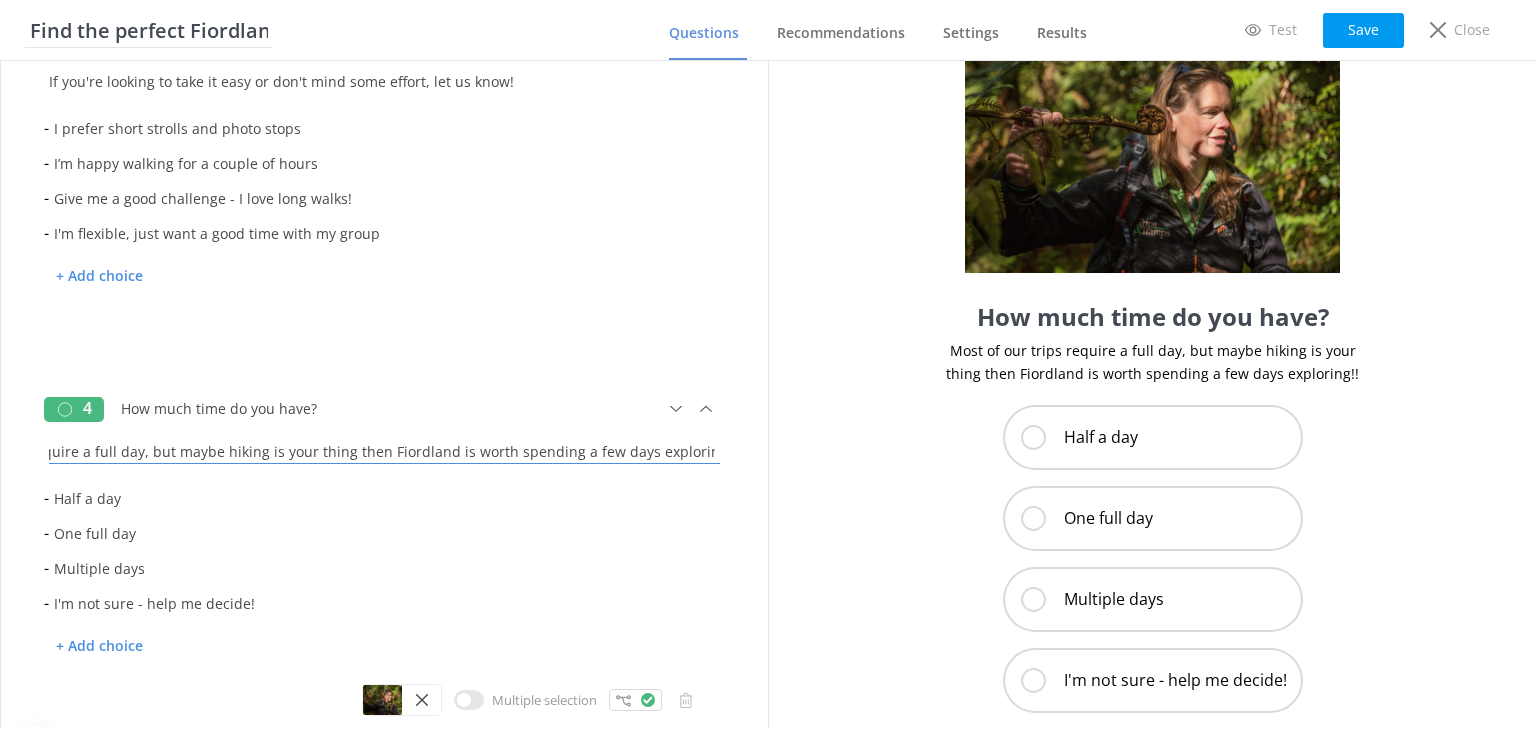 drag, startPoint x: 485, startPoint y: 452, endPoint x: 728, endPoint y: 456, distance: 243.03291 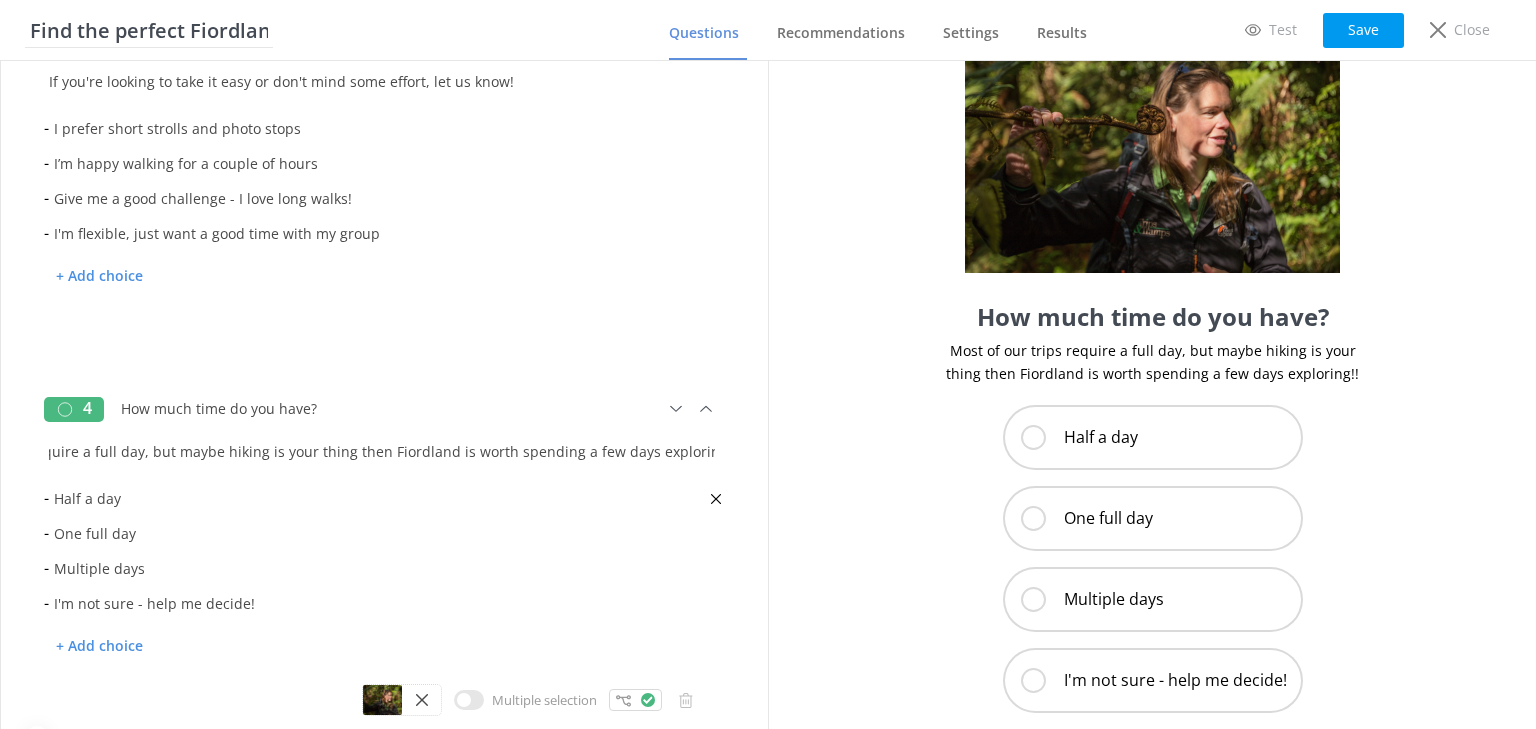 click on "- Half a day" at bounding box center (384, 498) 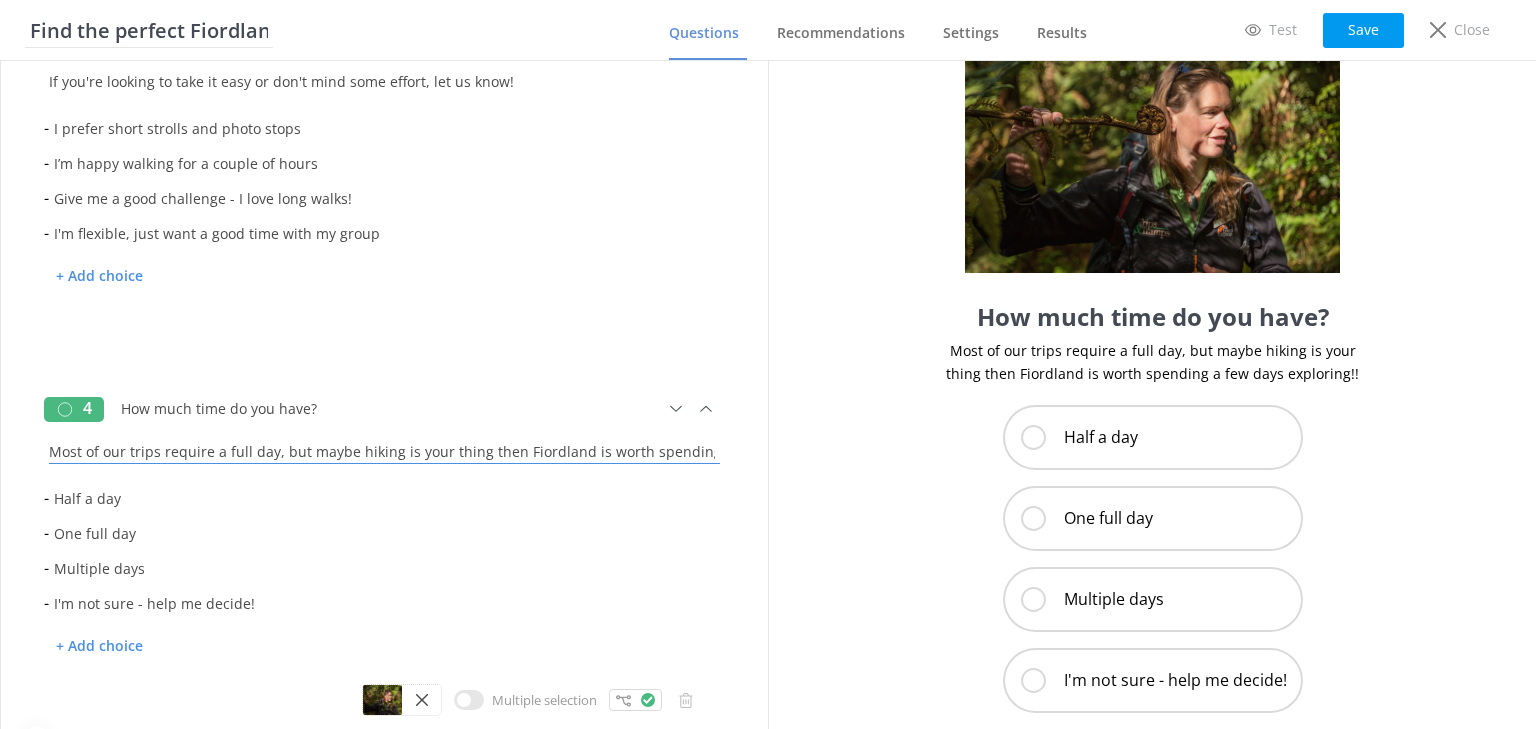 click on "Most of our trips require a full day, but maybe hiking is your thing then Fiordland is worth spending a few days exploring!!" at bounding box center [384, 446] 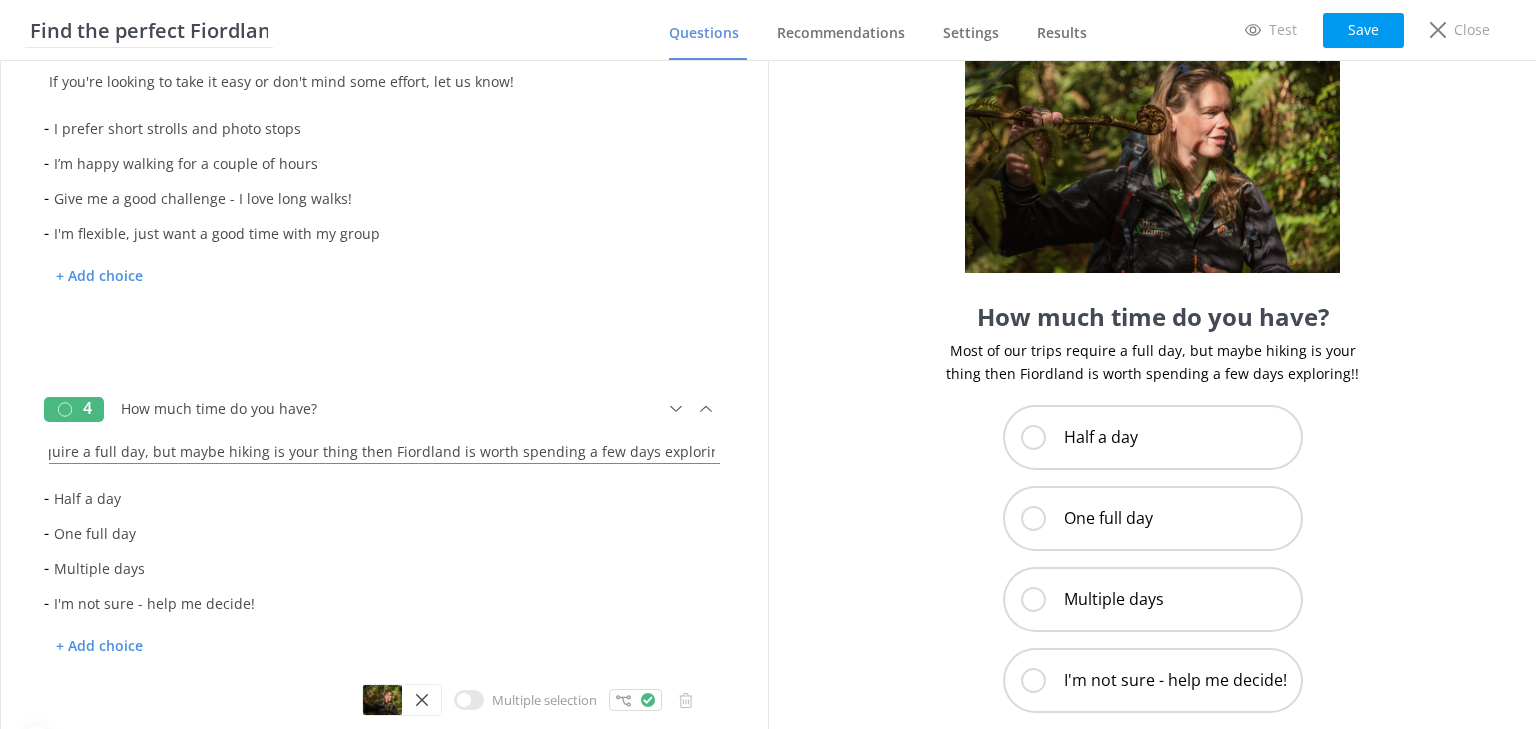 drag, startPoint x: 520, startPoint y: 457, endPoint x: 726, endPoint y: 459, distance: 206.0097 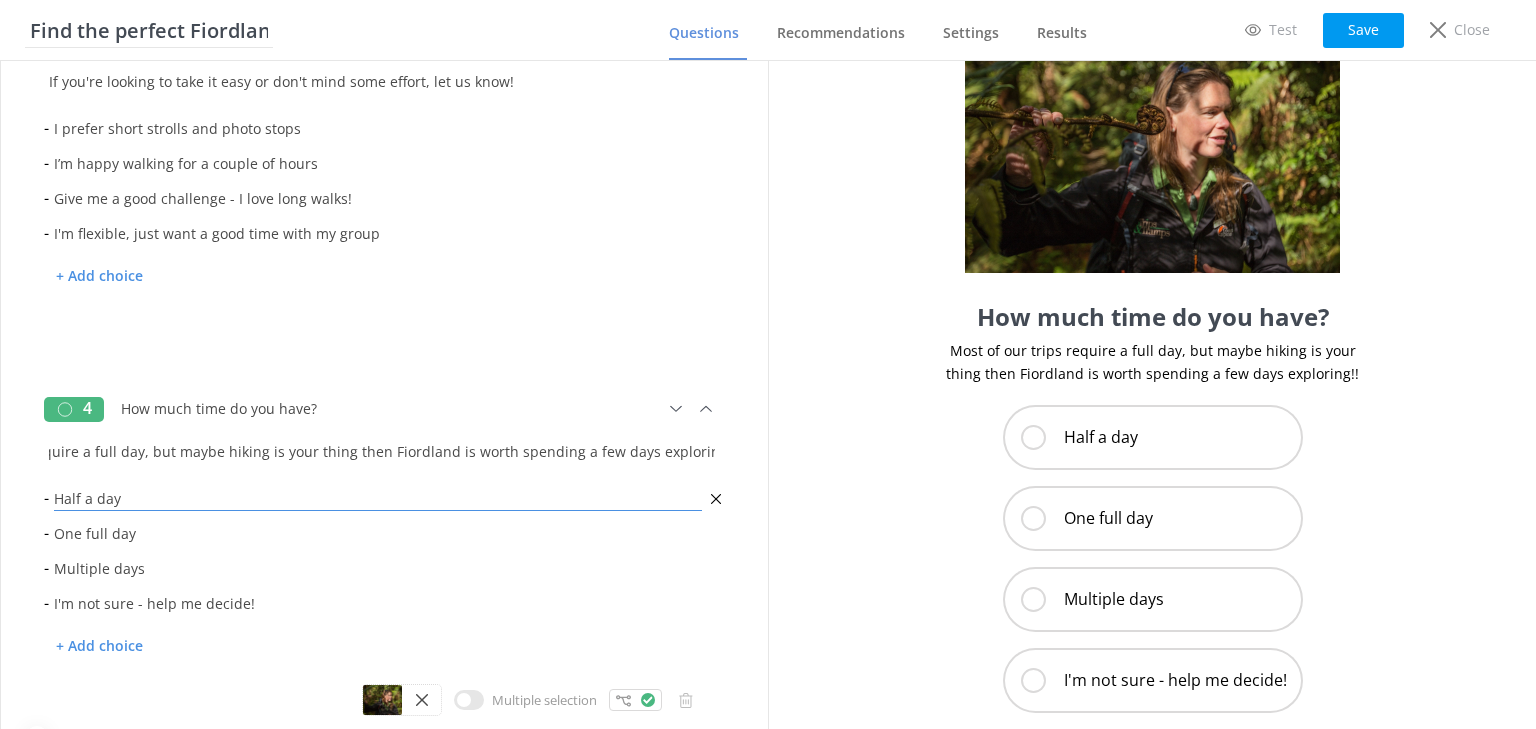 click on "Half a day" at bounding box center [378, 498] 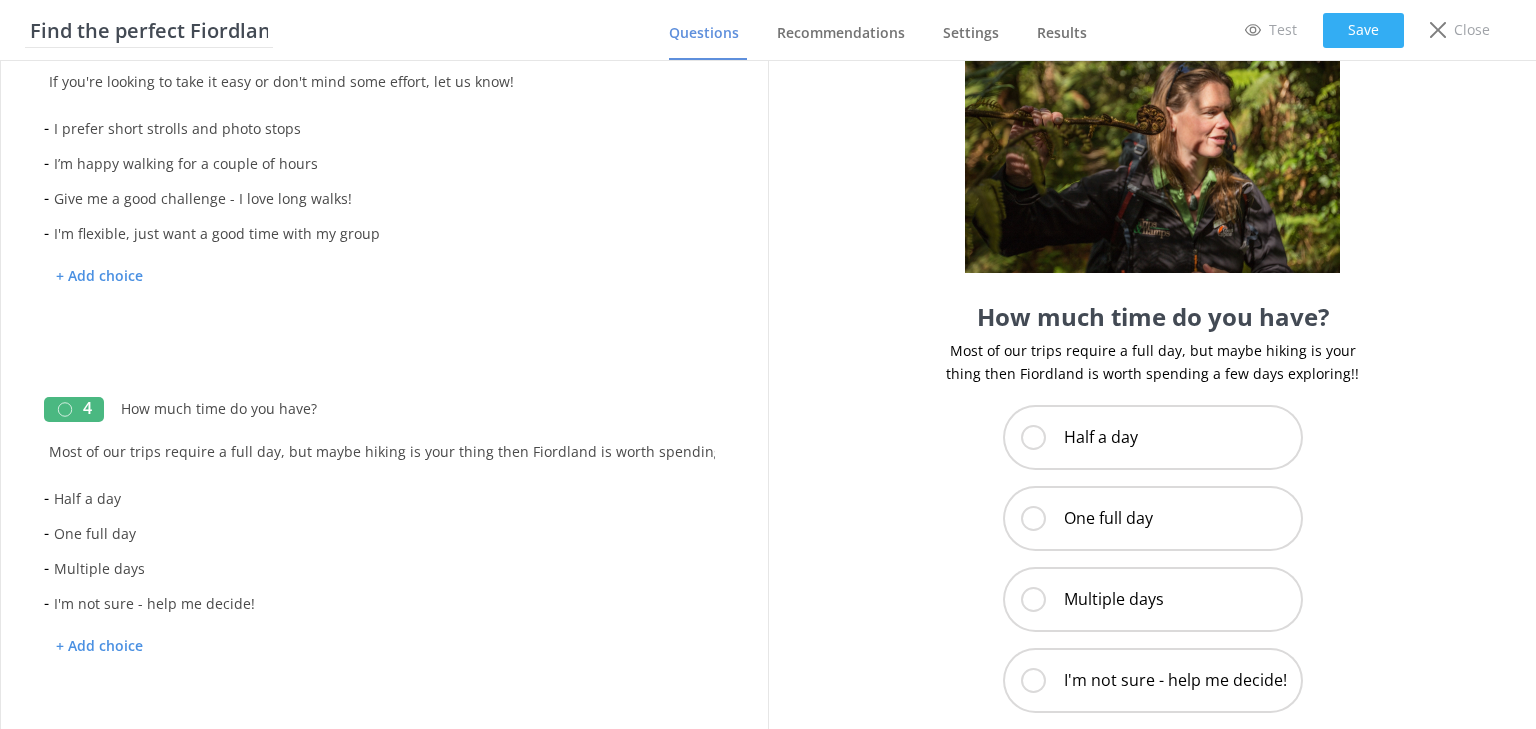 click on "Save" at bounding box center [1363, 30] 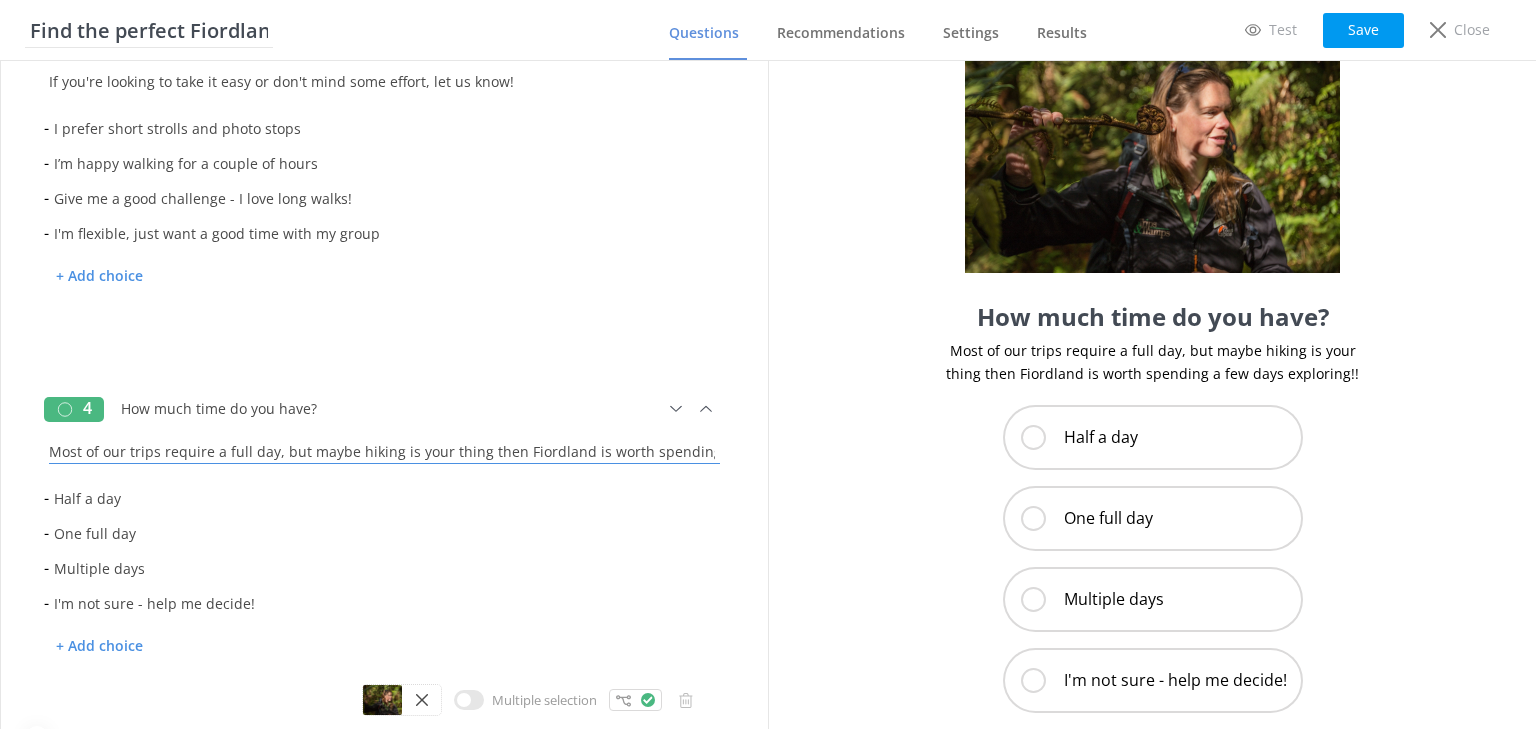 drag, startPoint x: 349, startPoint y: 450, endPoint x: 309, endPoint y: 453, distance: 40.112343 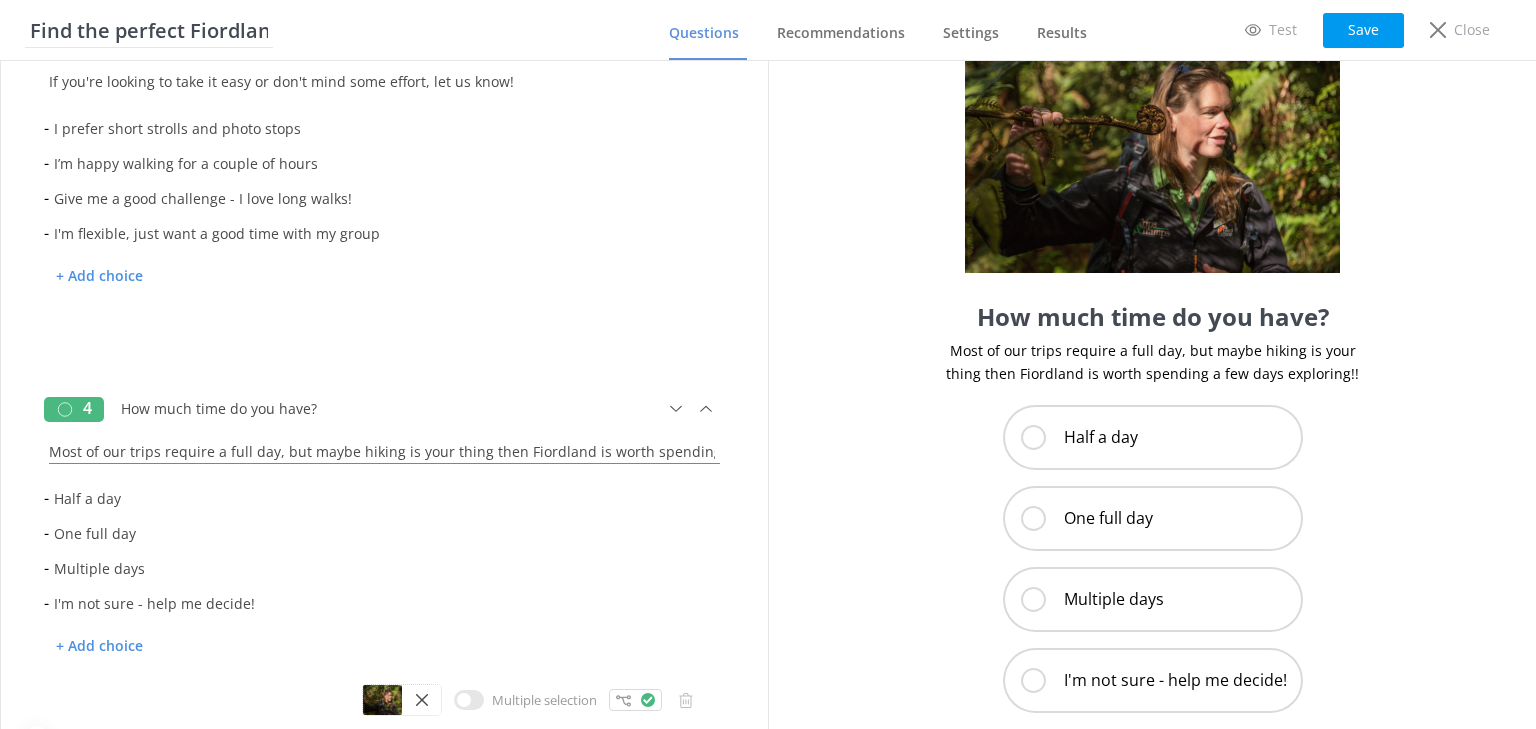 click on "Most of our trips require a full day, but maybe hiking is your thing then Fiordland is worth spending a few days exploring!!" at bounding box center (384, 446) 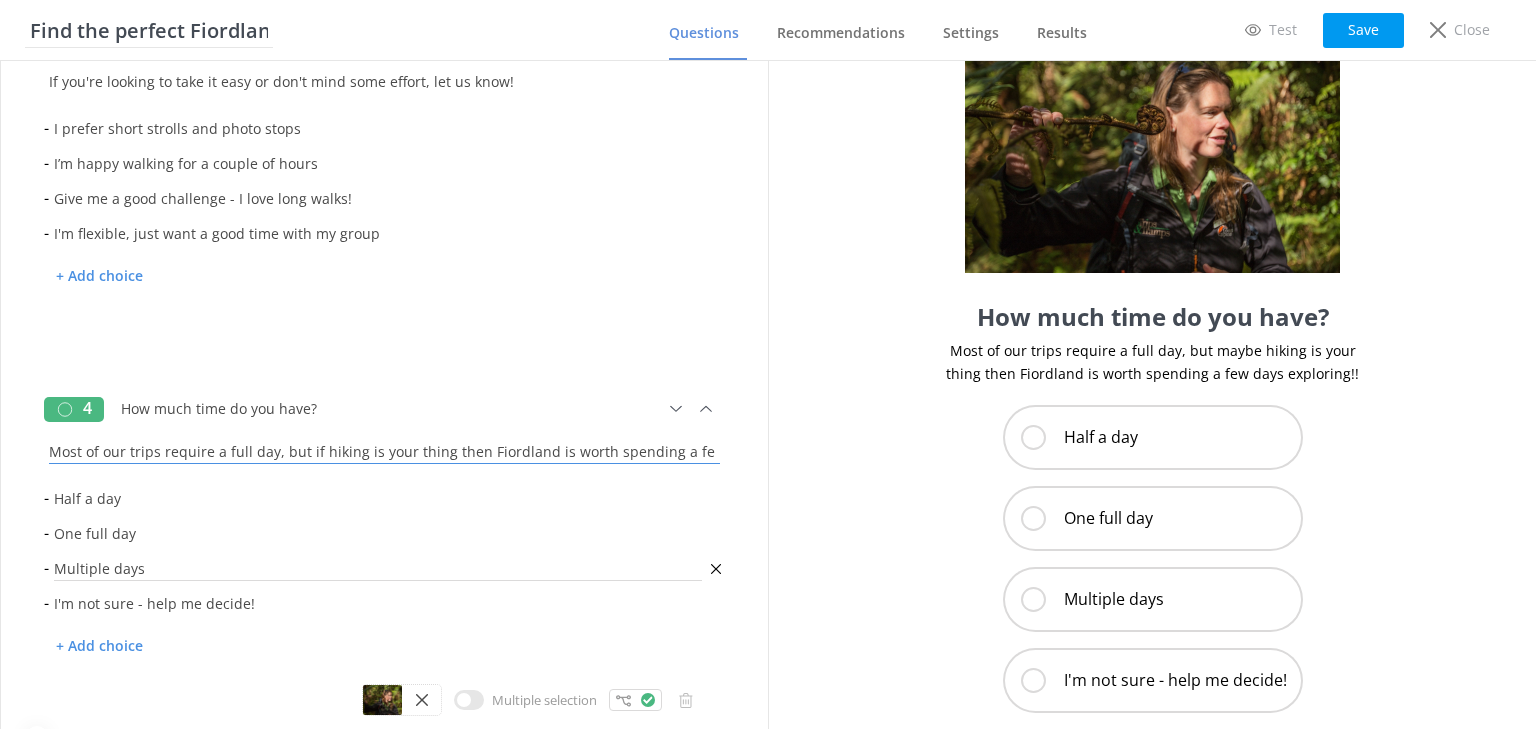 type on "Most of our trips require a full day, but if hiking is your thing then Fiordland is worth spending a few days exploring!!" 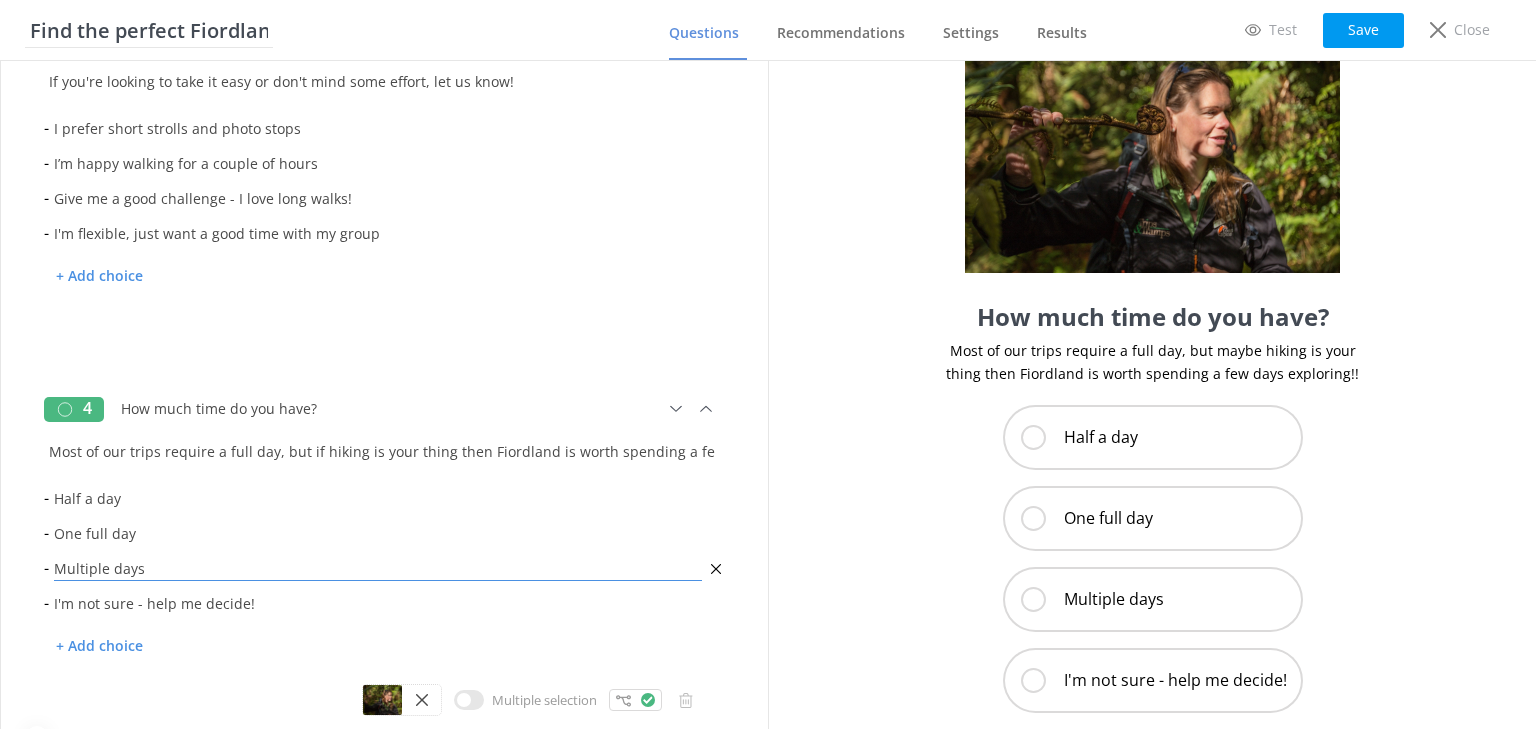 click on "Multiple days" at bounding box center [378, 568] 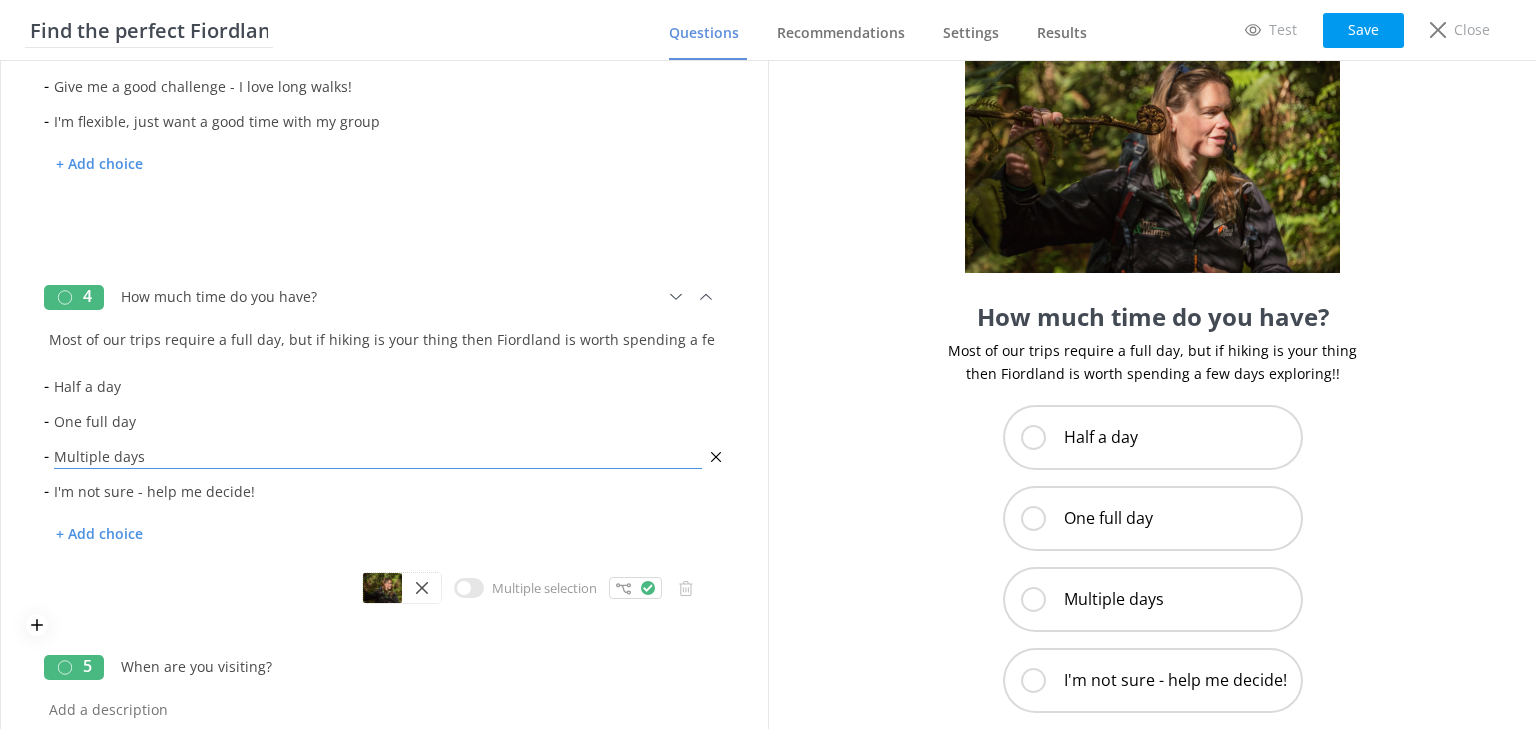 scroll, scrollTop: 960, scrollLeft: 0, axis: vertical 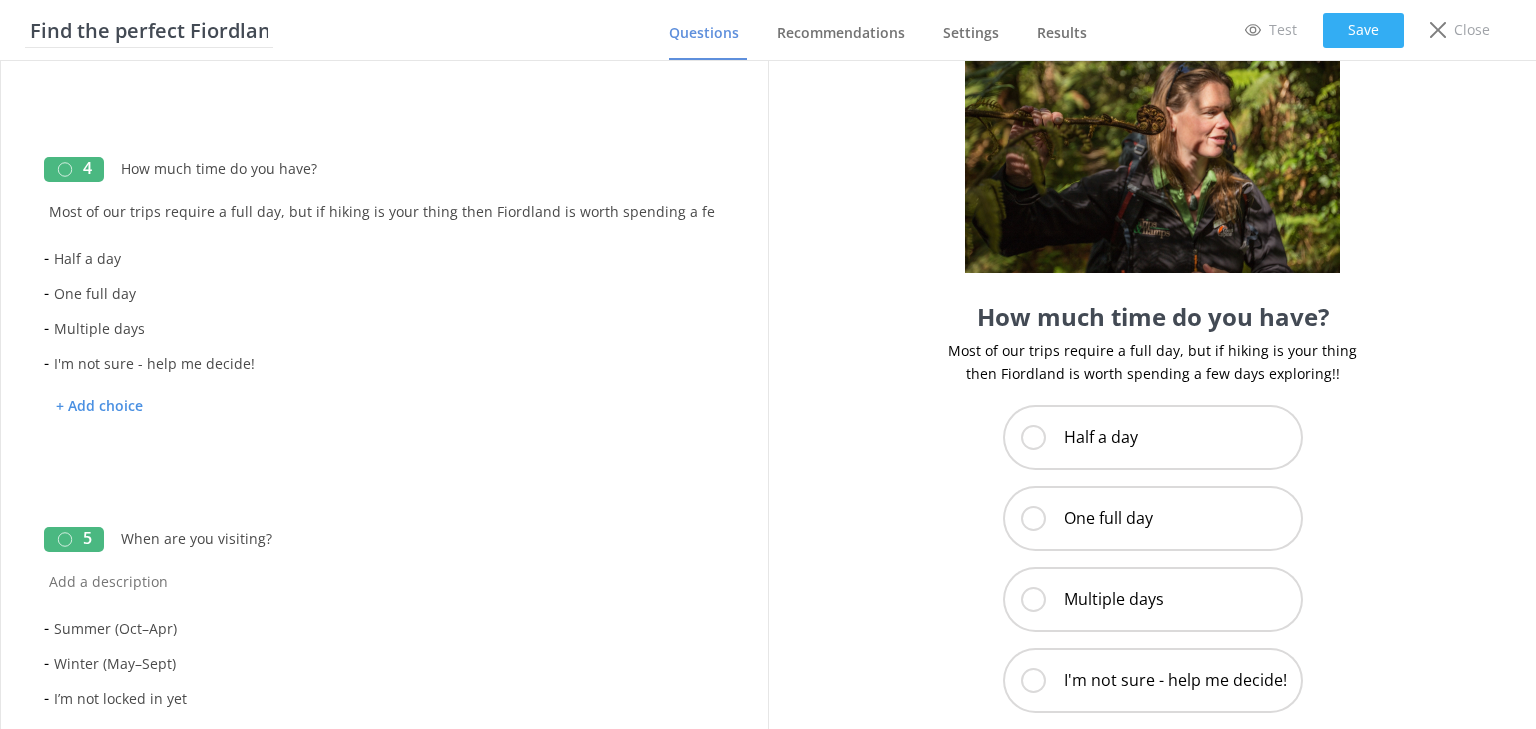 click on "Save" at bounding box center (1363, 30) 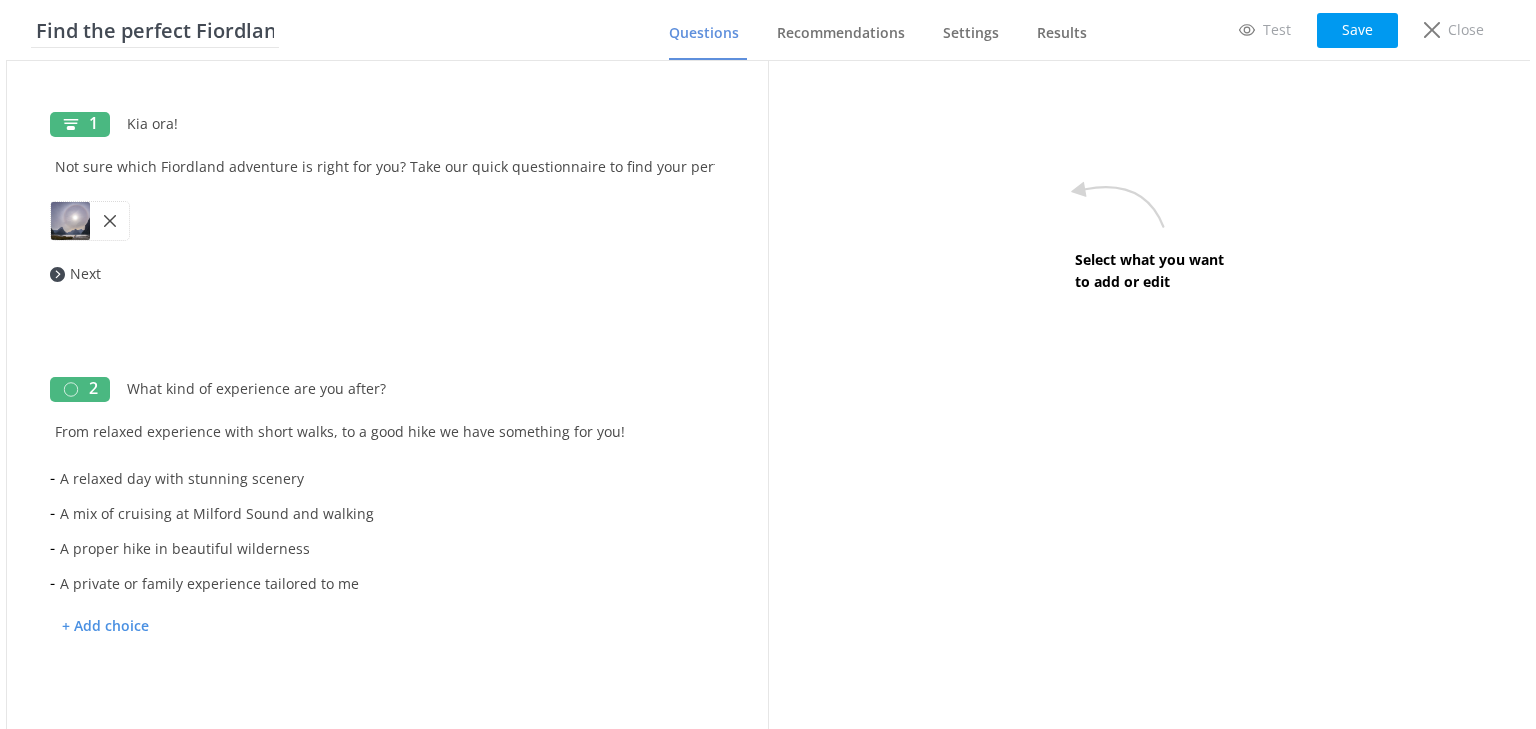 scroll, scrollTop: 0, scrollLeft: 0, axis: both 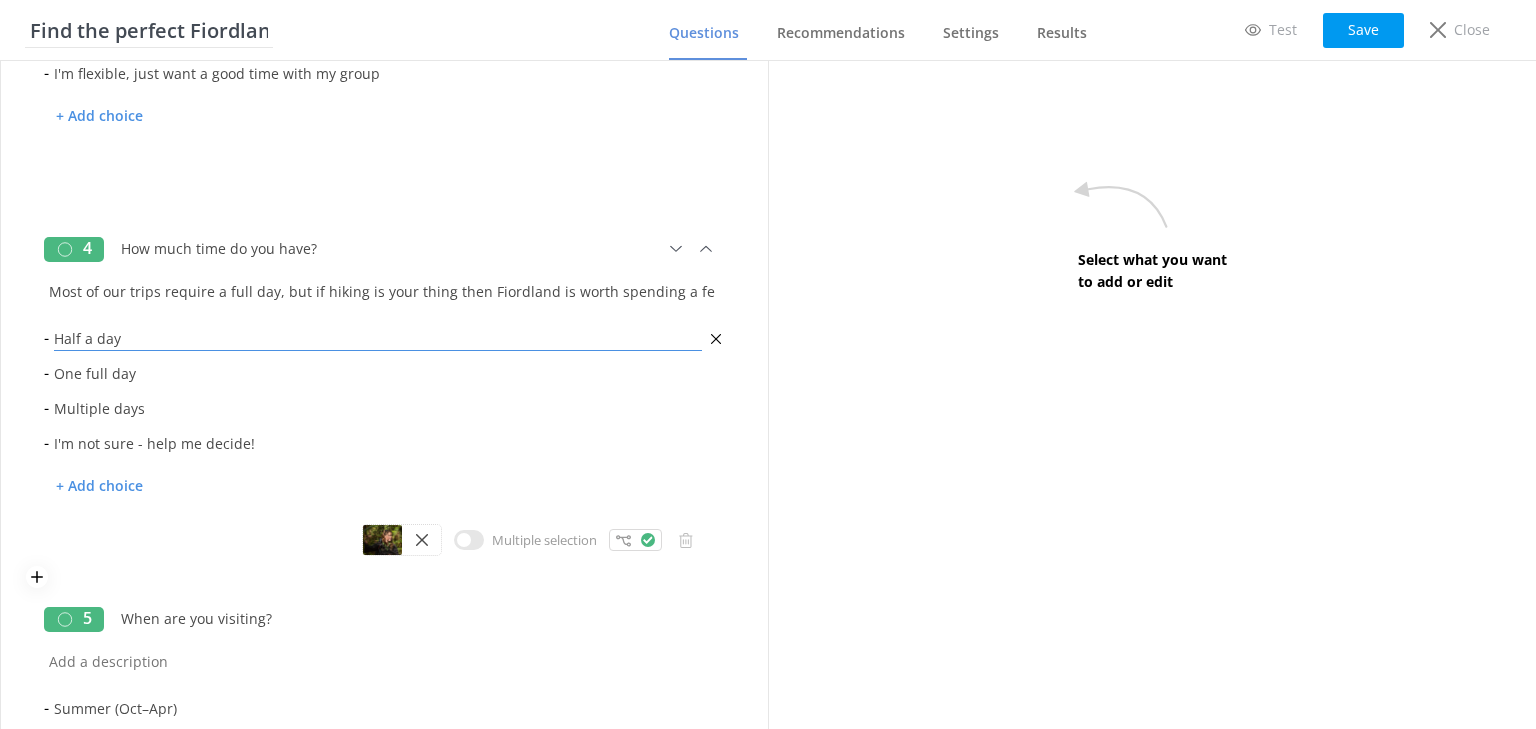 click on "Half a day" at bounding box center [378, 338] 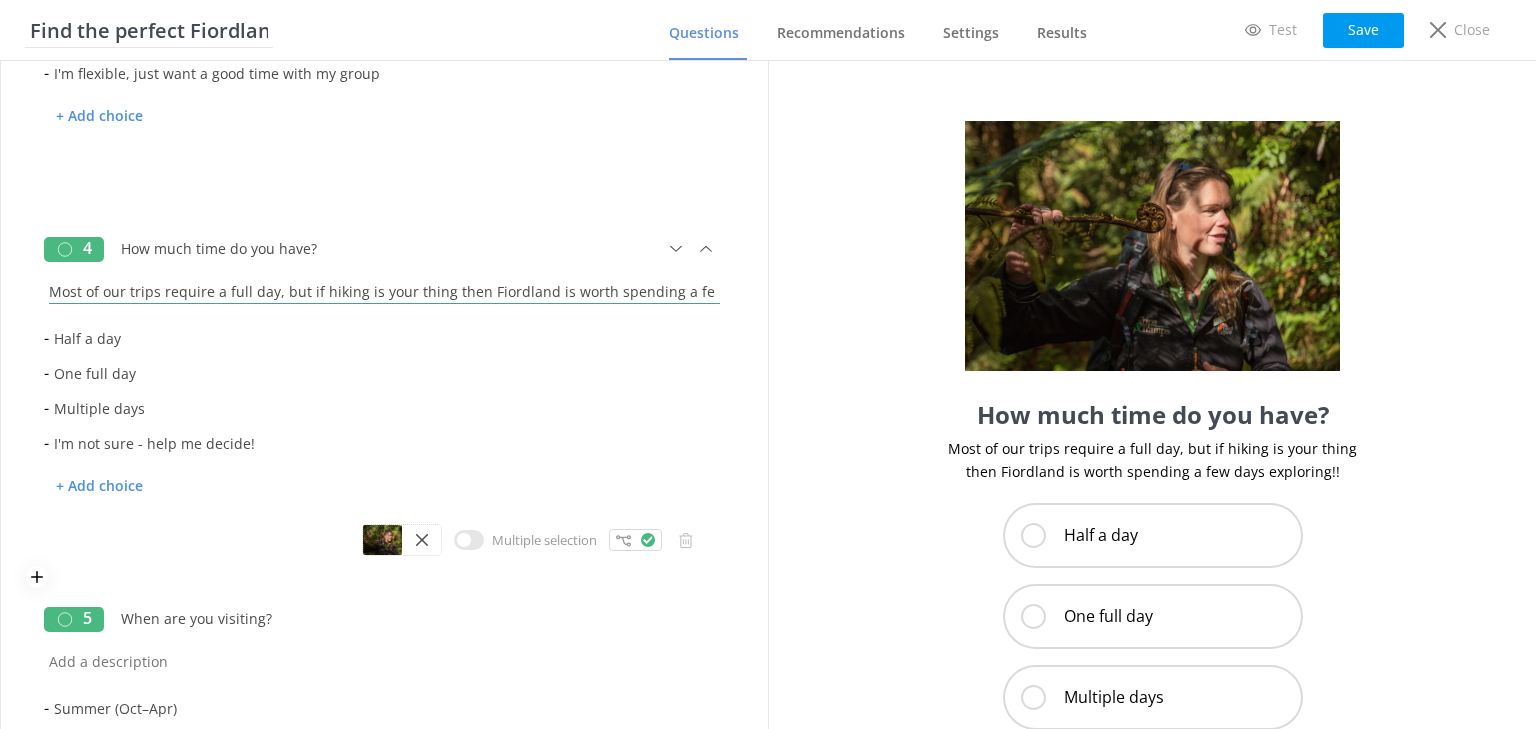 drag, startPoint x: 496, startPoint y: 294, endPoint x: 509, endPoint y: 291, distance: 13.341664 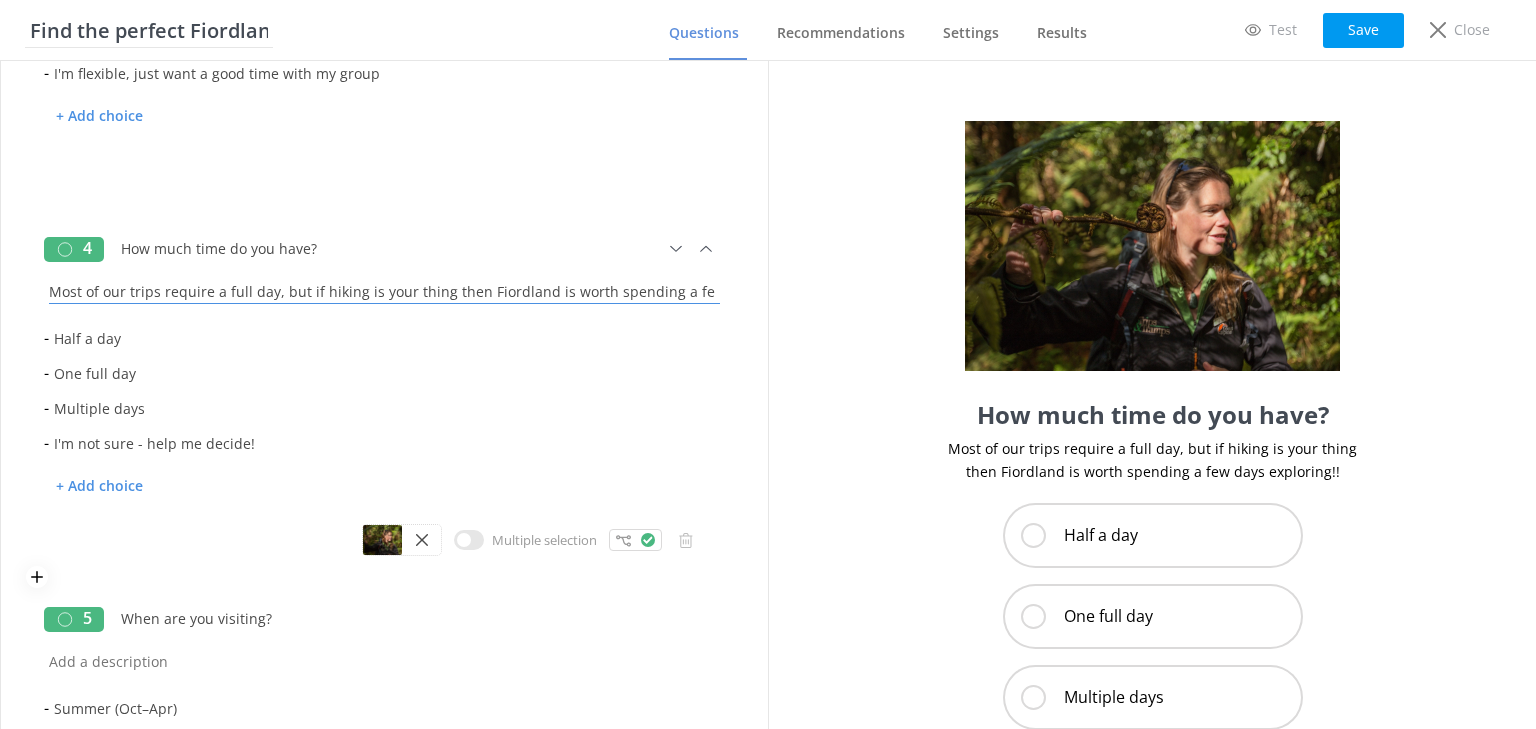 click on "Most of our trips require a full day, but if hiking is your thing then Fiordland is worth spending a few days exploring!!" at bounding box center [384, 286] 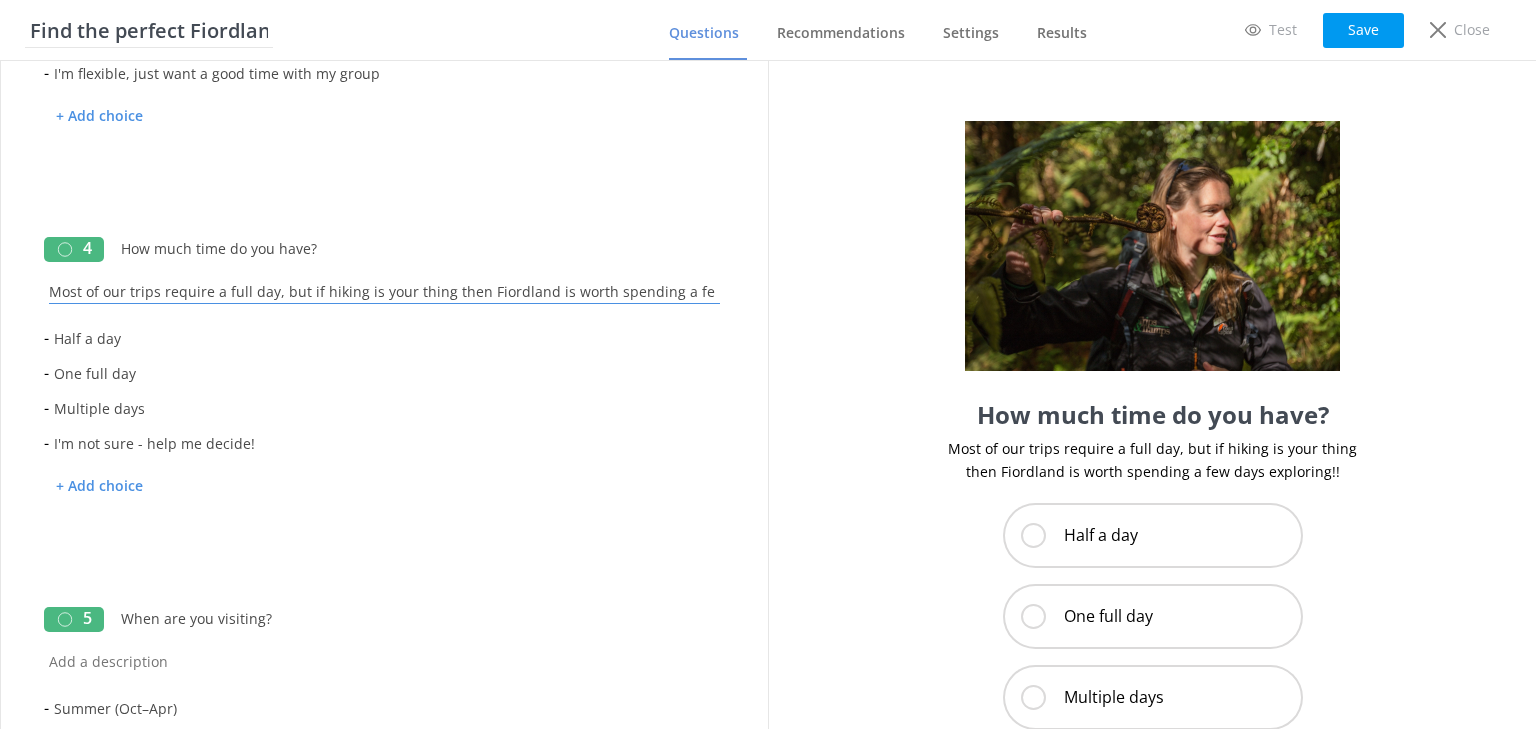scroll, scrollTop: 0, scrollLeft: 100, axis: horizontal 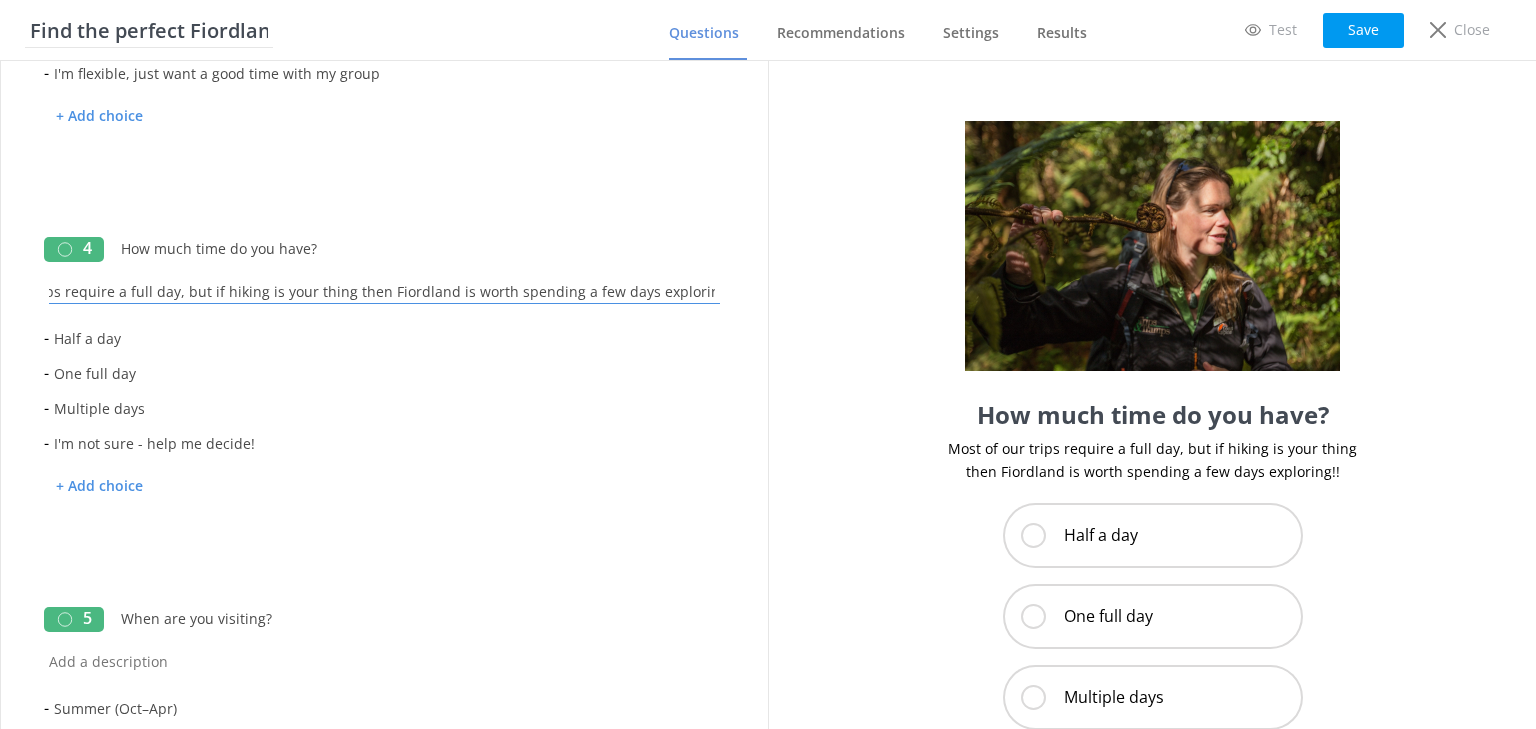 drag, startPoint x: 708, startPoint y: 298, endPoint x: 860, endPoint y: 312, distance: 152.64337 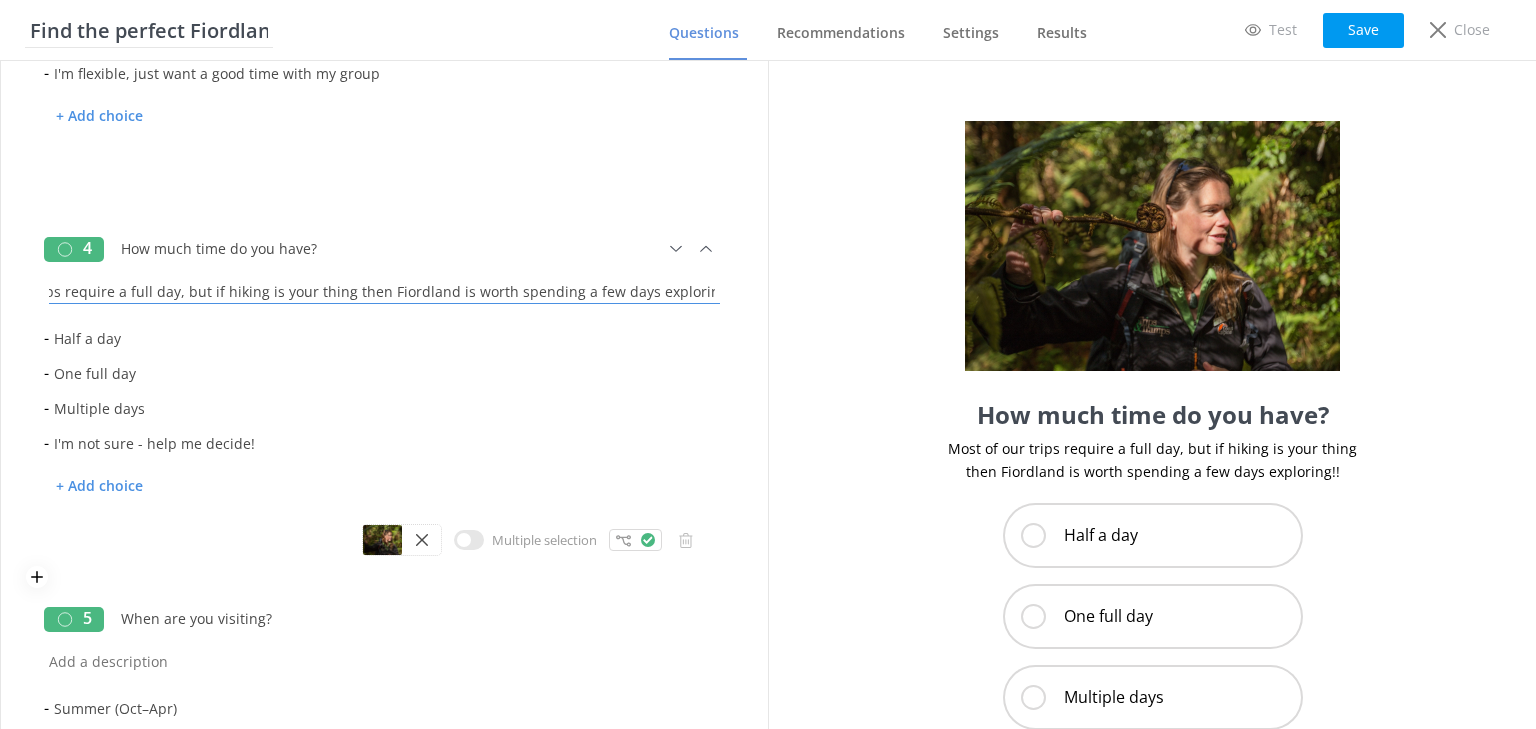 click on "Most of our trips require a full day, but if hiking is your thing then Fiordland is worth spending a few days exploring!!" at bounding box center (384, 286) 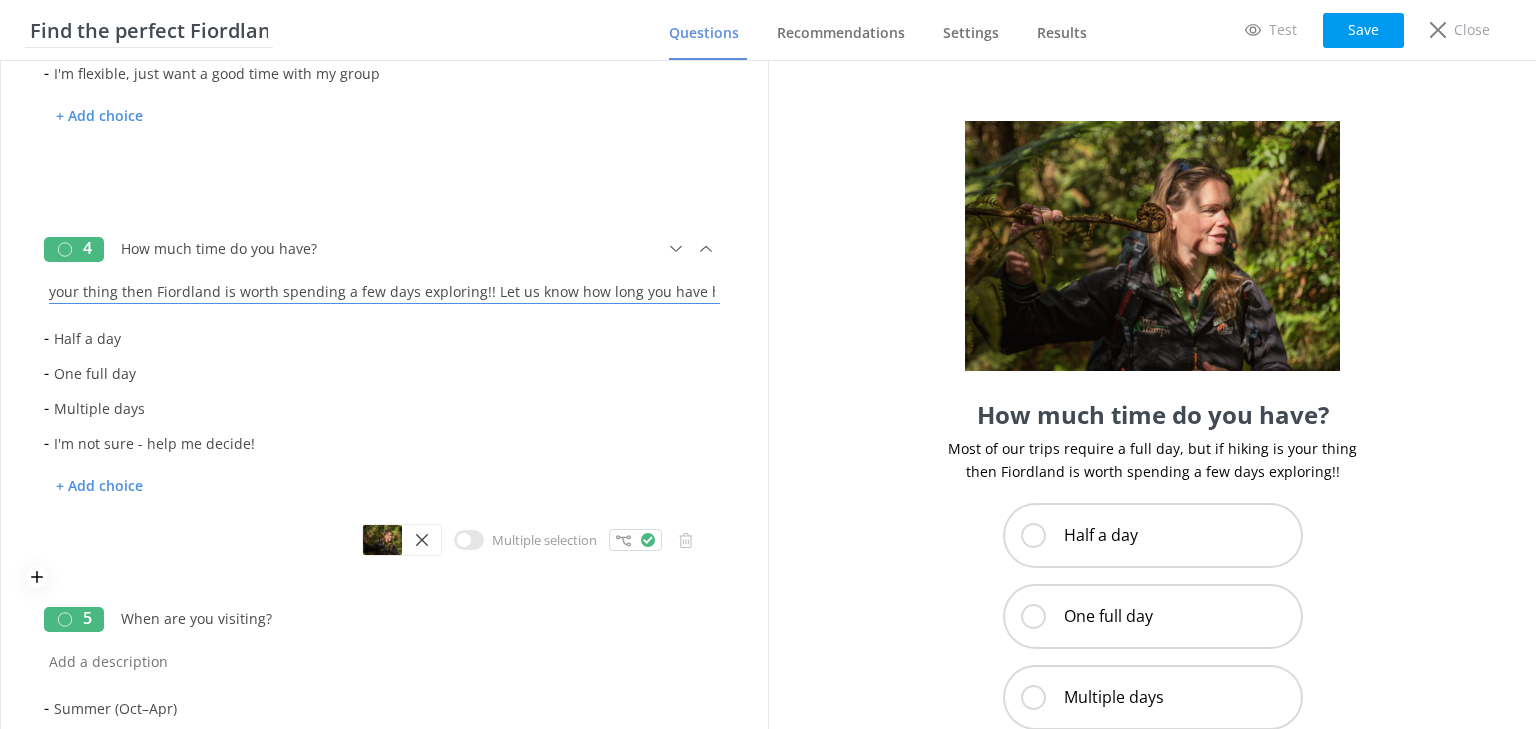 scroll, scrollTop: 0, scrollLeft: 344, axis: horizontal 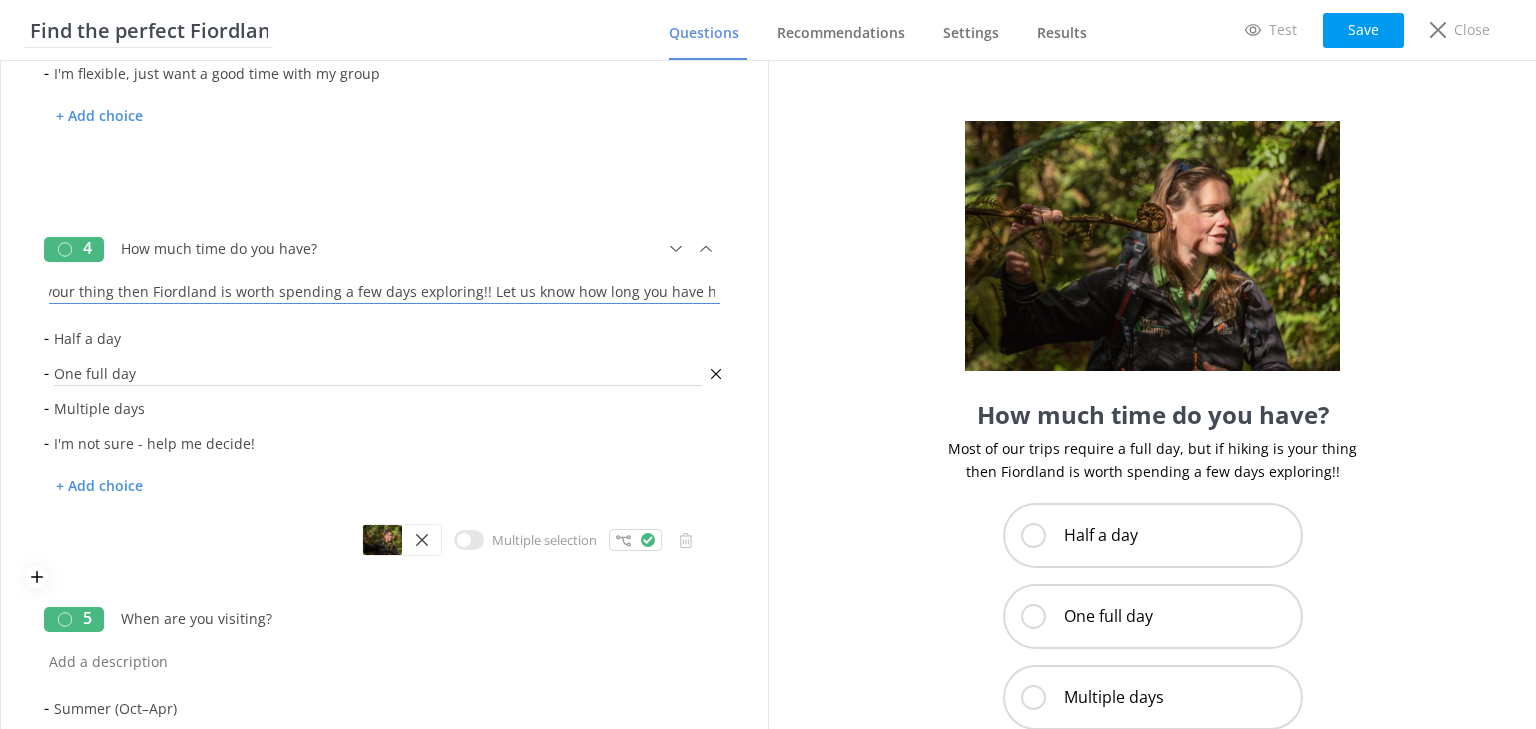 type on "Most of our trips require a full day, but if hiking is your thing then Fiordland is worth spending a few days exploring!! Let us know how long you have here." 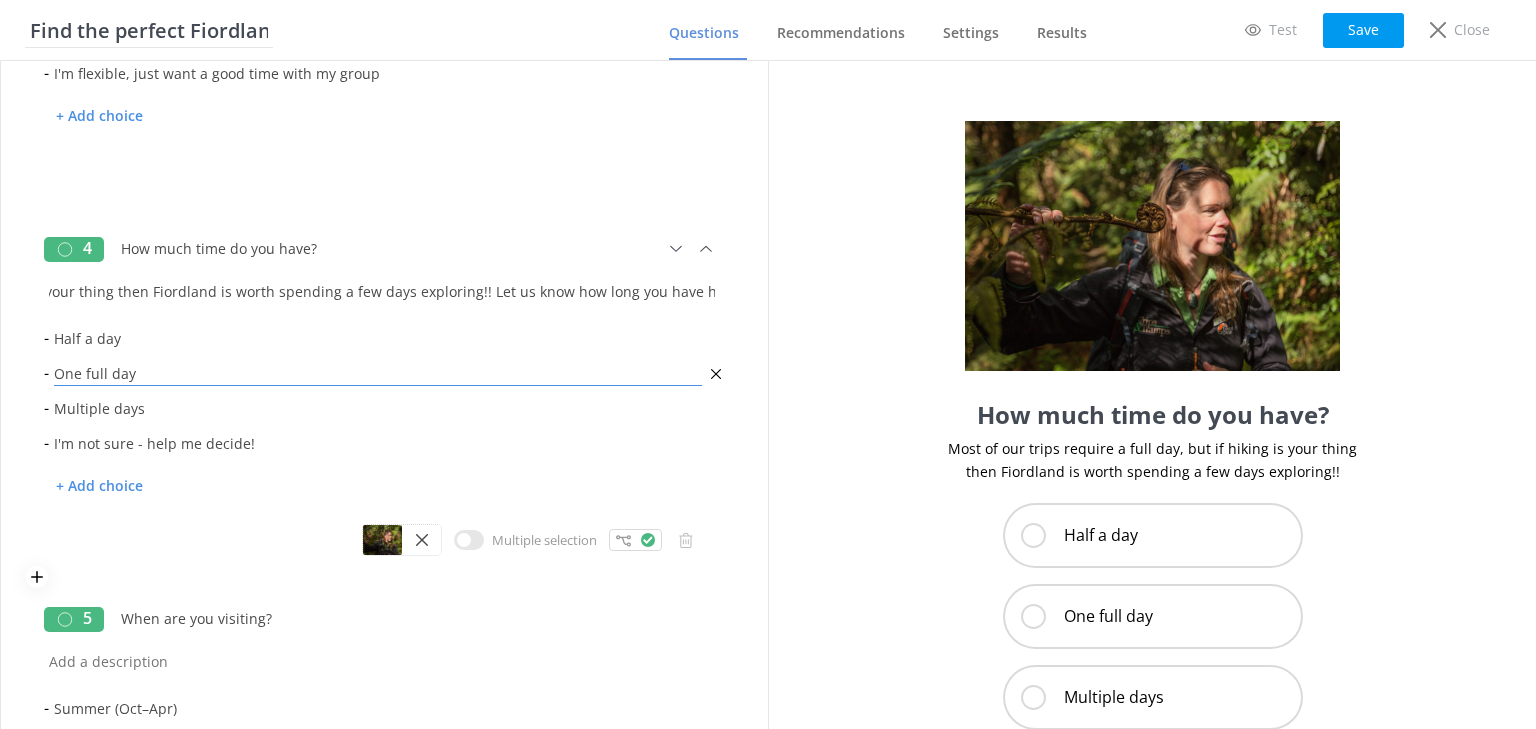 click on "One full day" at bounding box center (378, 373) 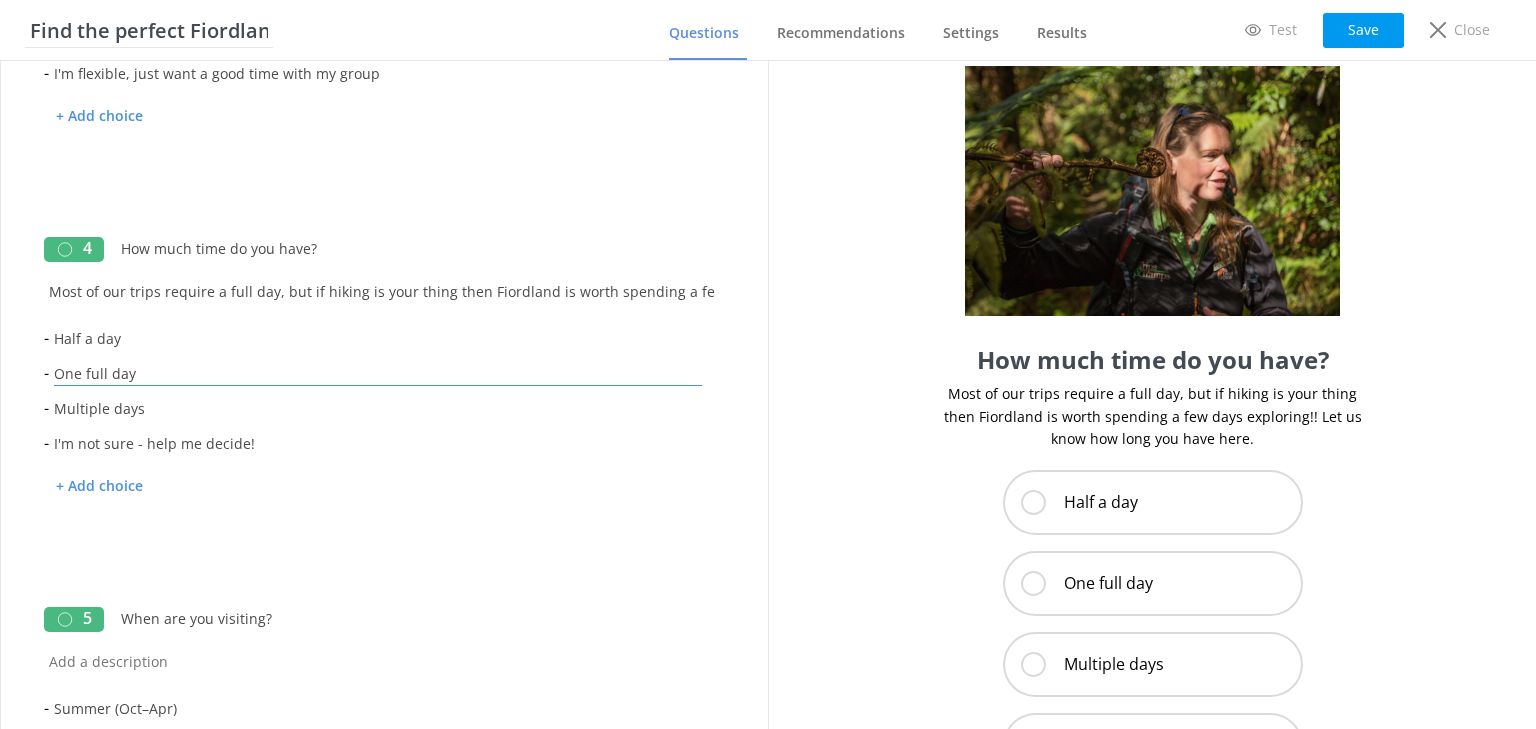 scroll, scrollTop: 120, scrollLeft: 0, axis: vertical 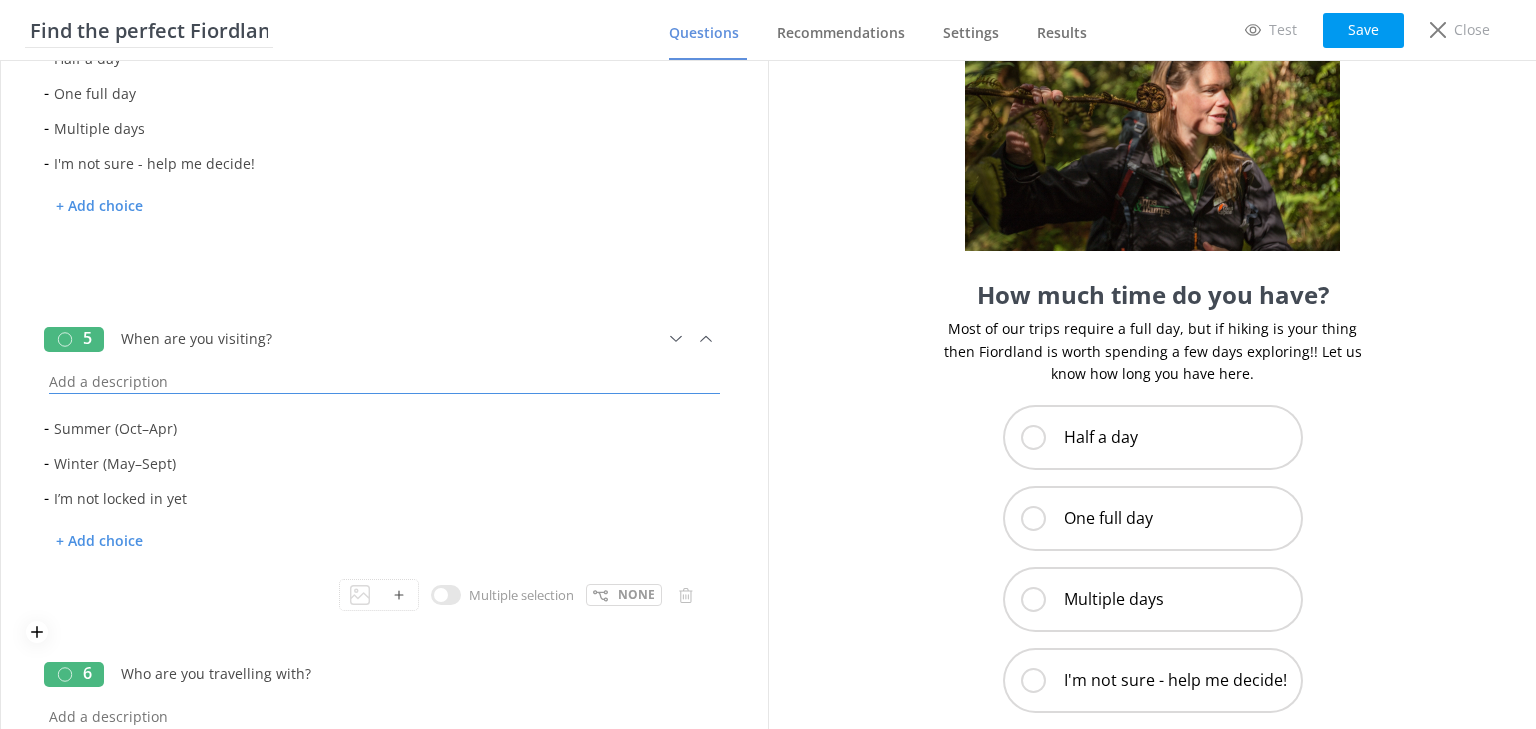 click at bounding box center [384, 376] 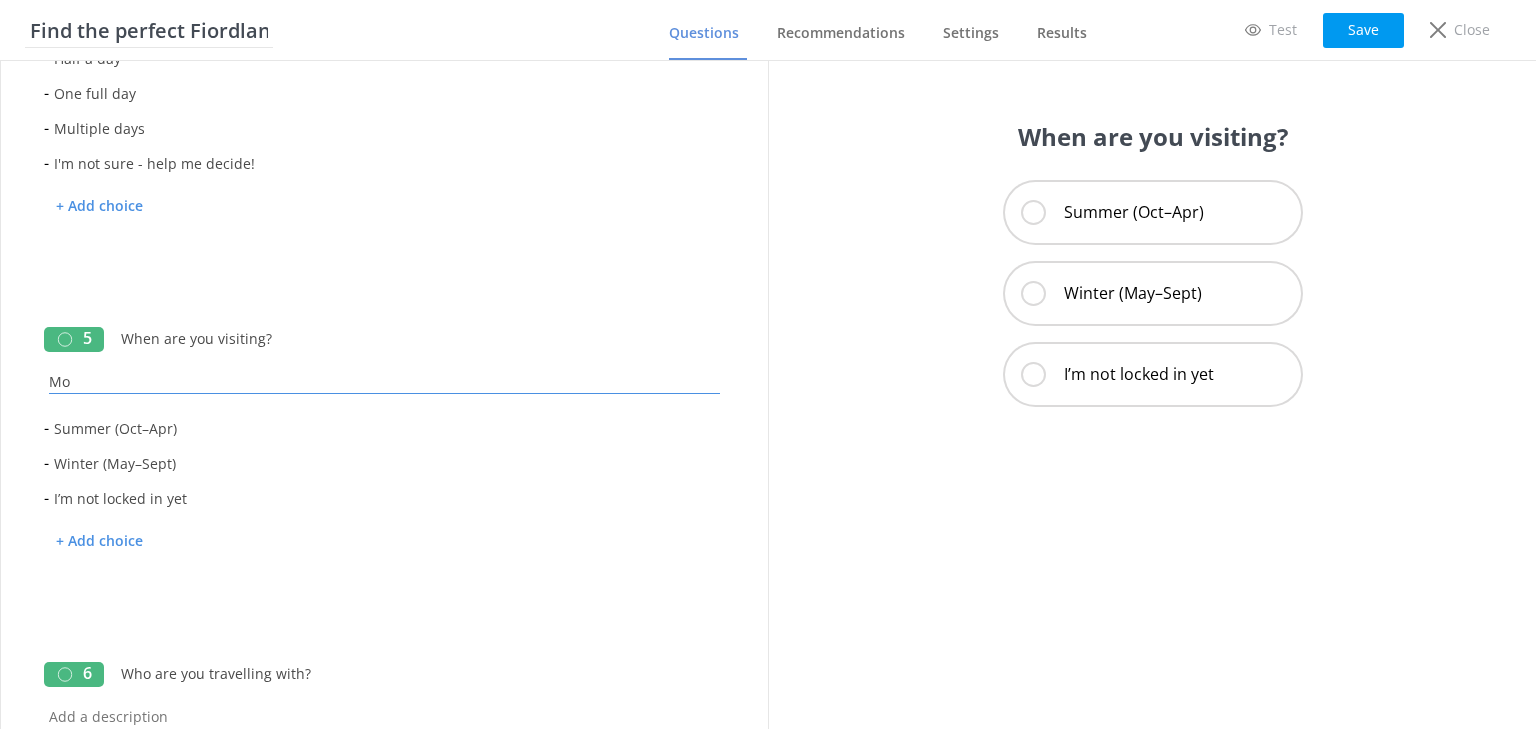 type on "Mo" 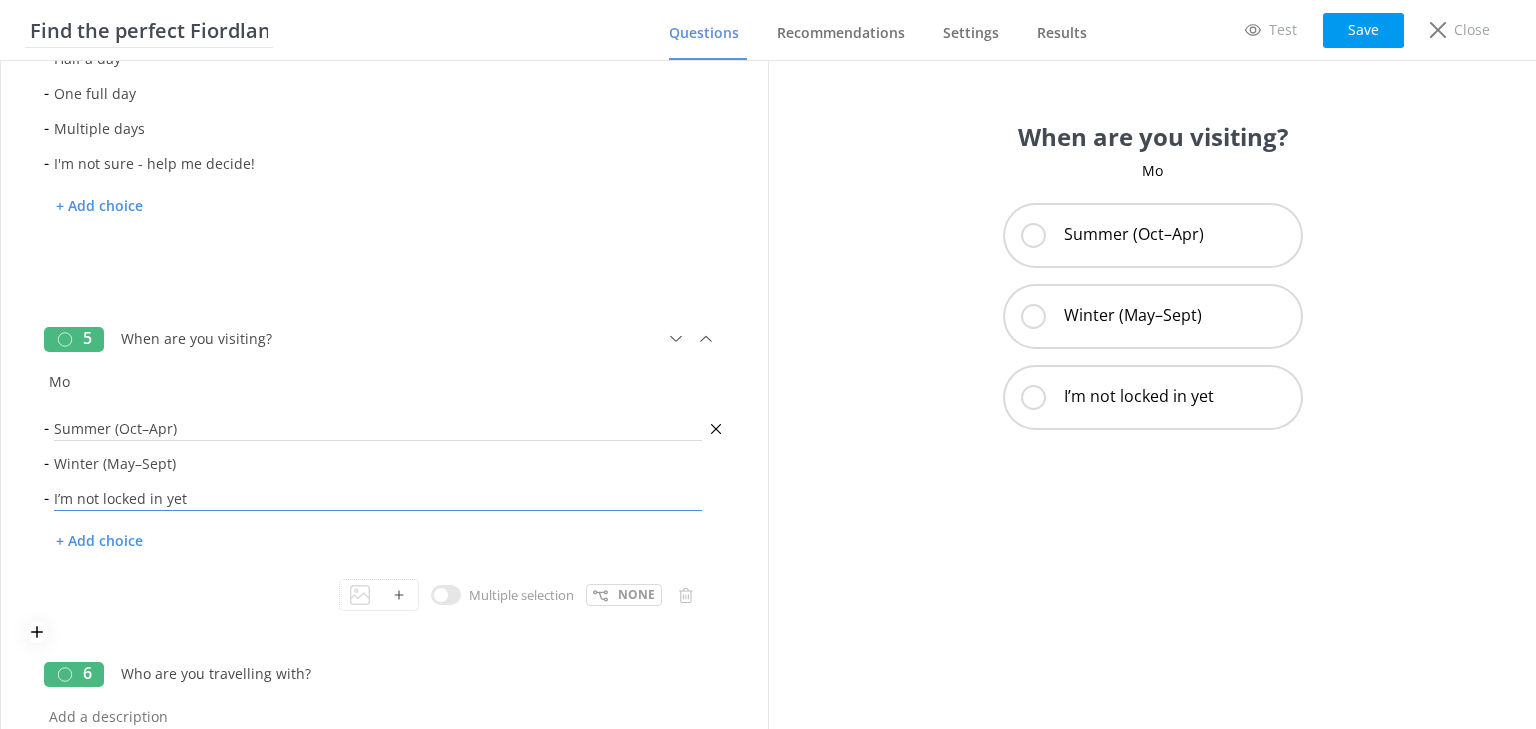drag, startPoint x: 208, startPoint y: 508, endPoint x: 60, endPoint y: 426, distance: 169.1981 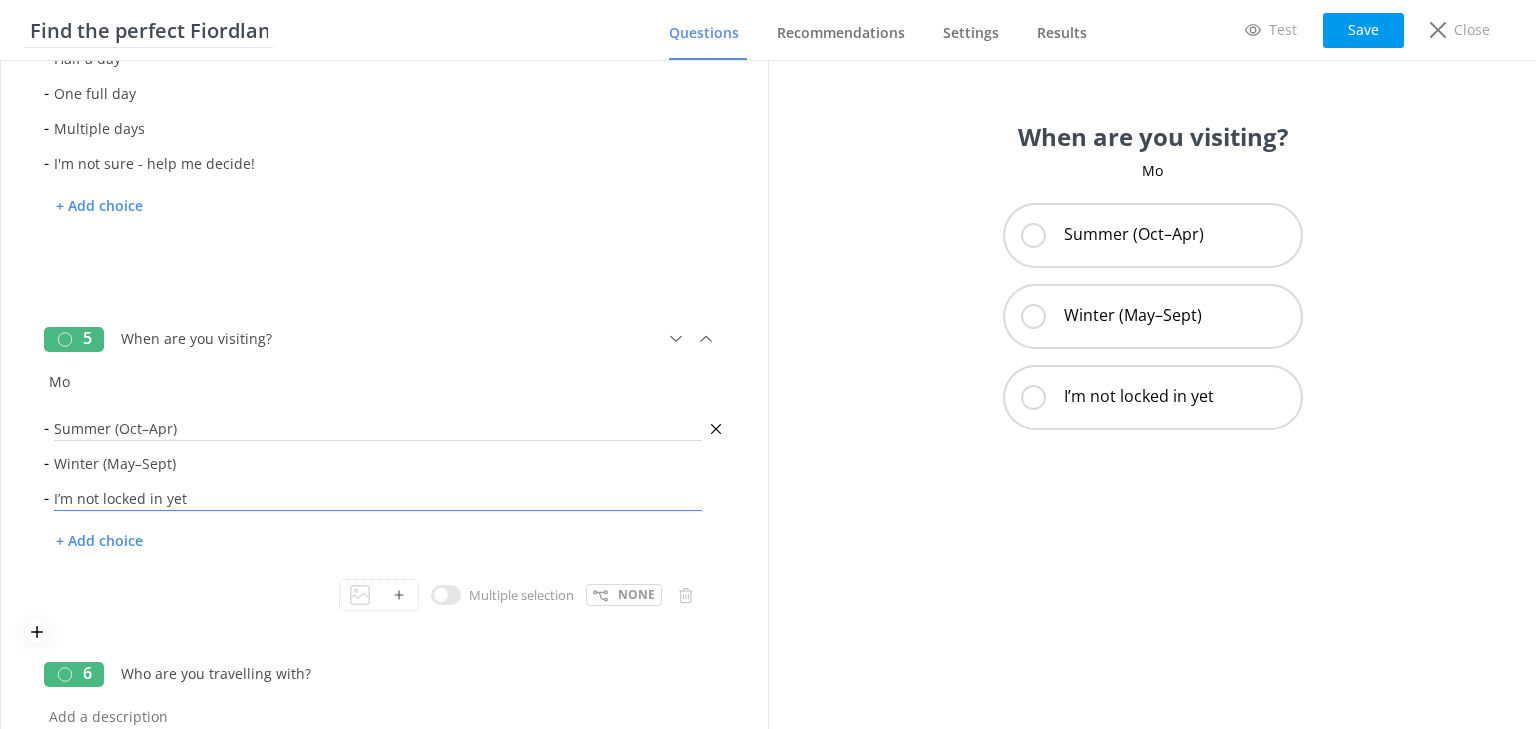click on "- Summer ([MONTH]–[MONTH]) - Winter ([MONTH]–[MONTH]) - I’m not locked in yet + Add choice" at bounding box center [384, 495] 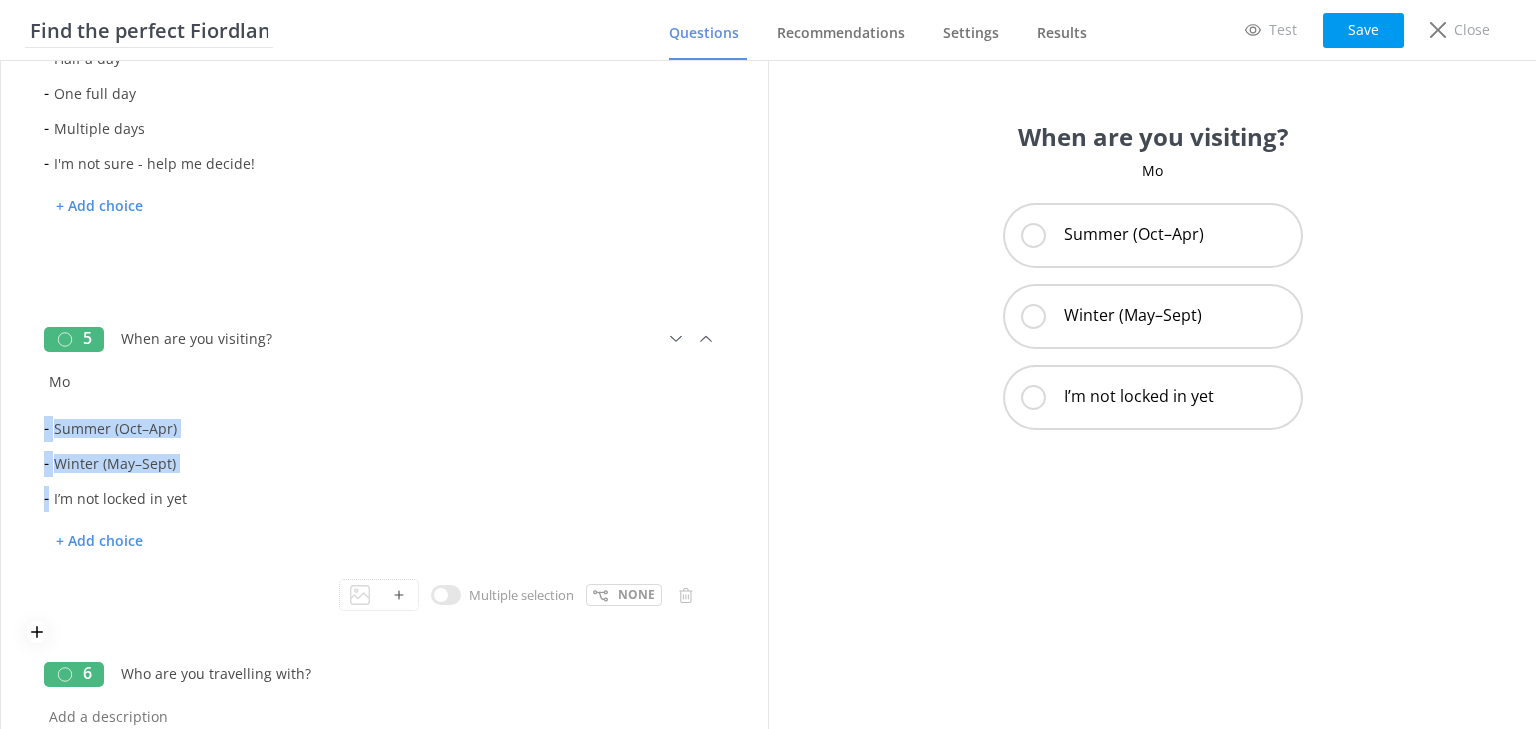 drag, startPoint x: 44, startPoint y: 424, endPoint x: 192, endPoint y: 518, distance: 175.32826 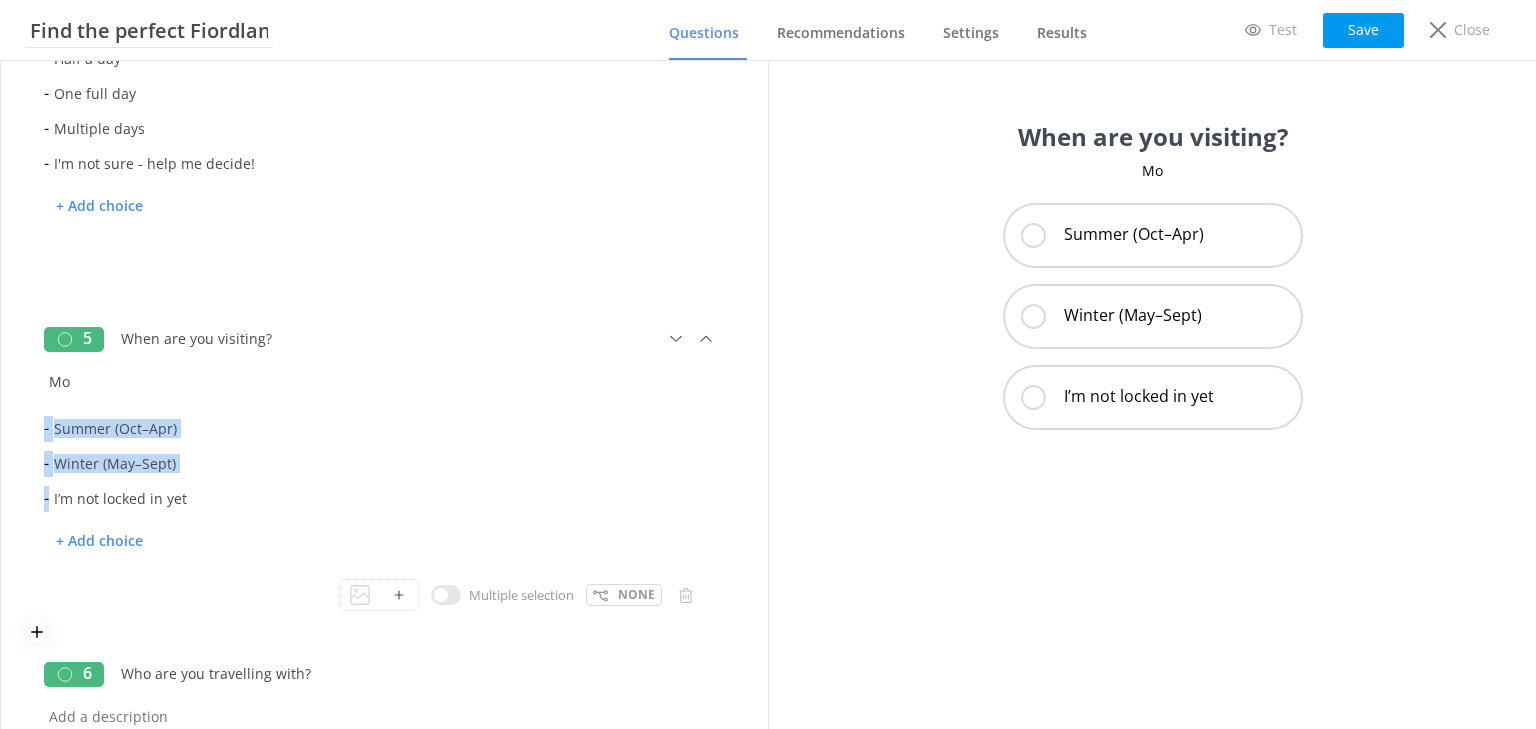 click on "- Summer ([MONTH]–[MONTH]) - Winter ([MONTH]–[MONTH]) - I’m not locked in yet + Add choice" at bounding box center [384, 495] 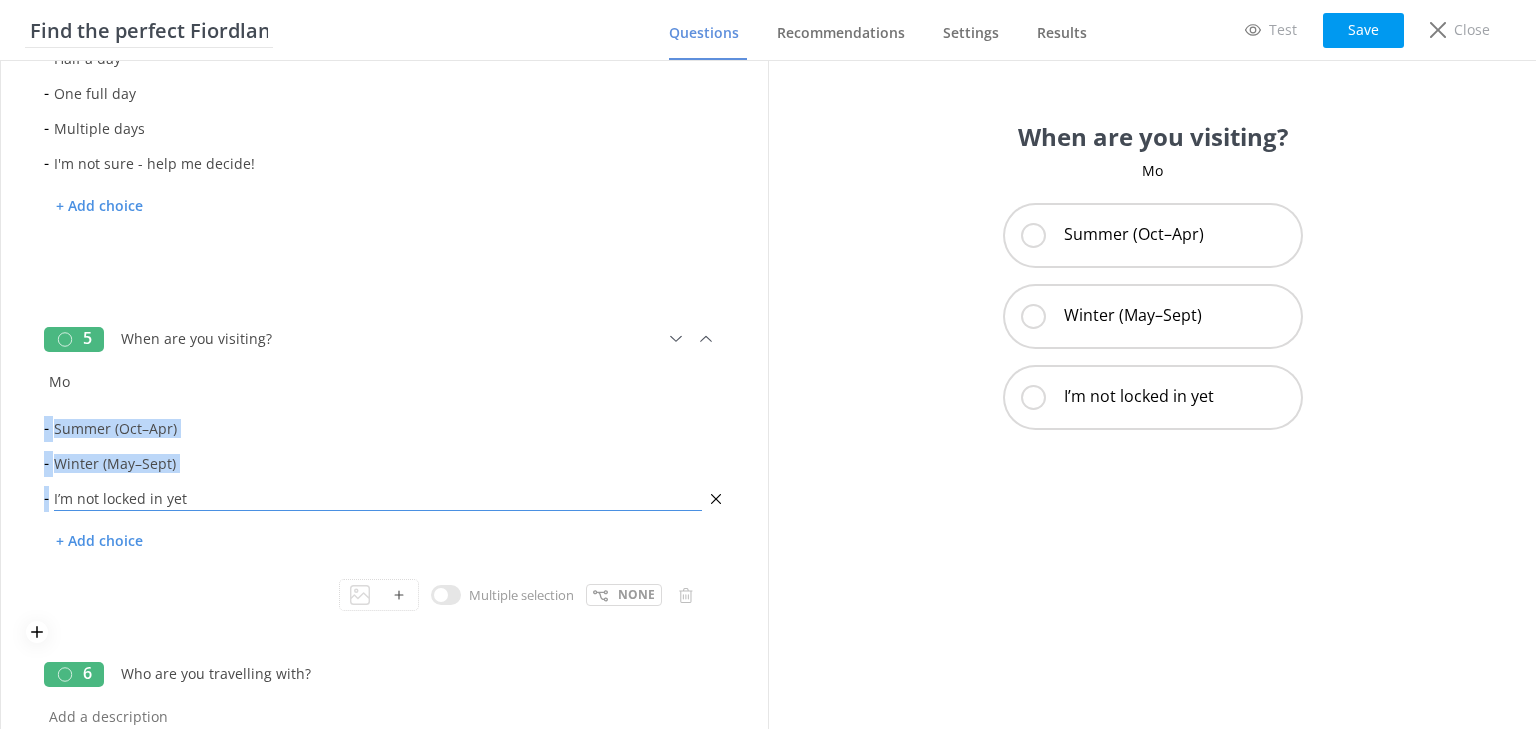 copy on "- - -" 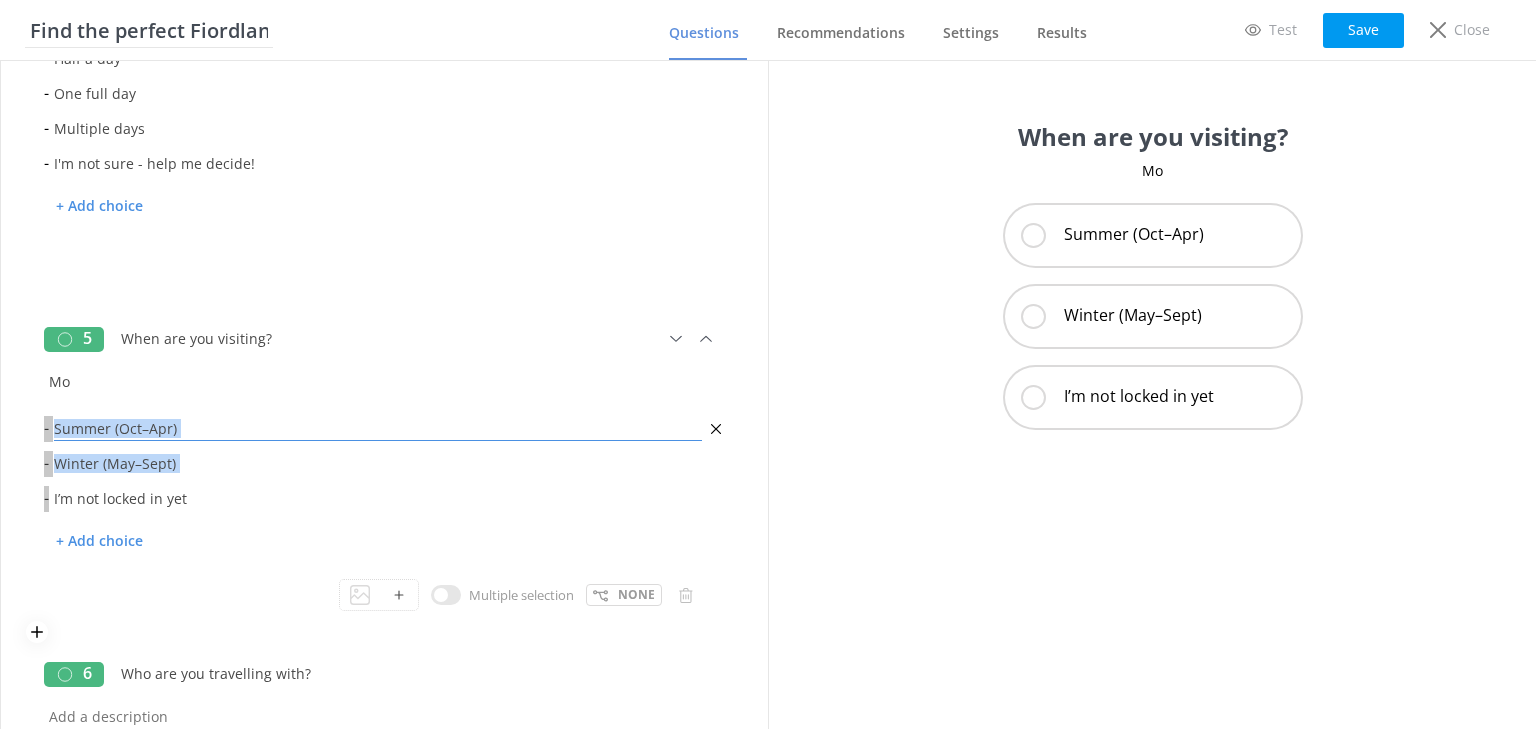 drag, startPoint x: 169, startPoint y: 420, endPoint x: 188, endPoint y: 420, distance: 19 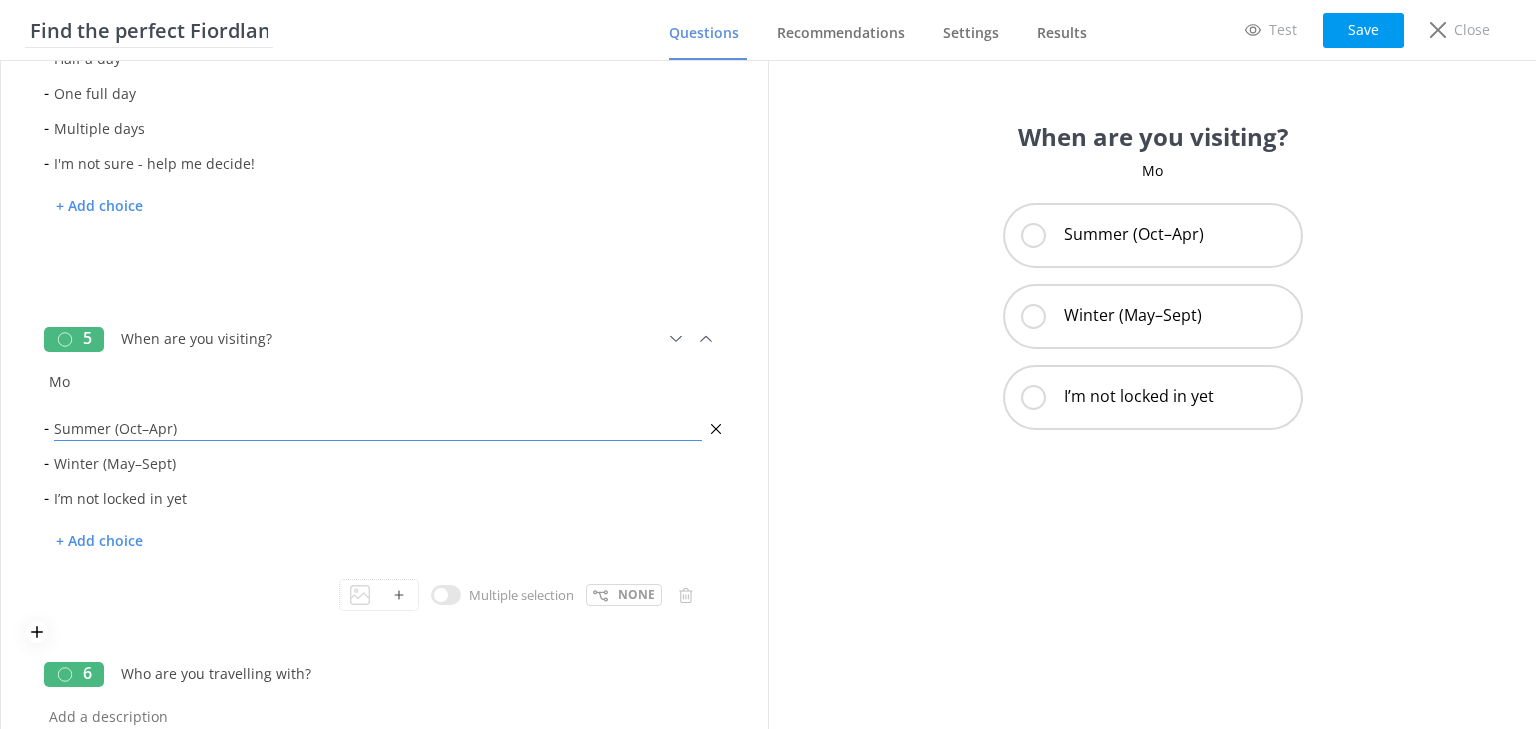 click on "Summer (Oct–Apr)" at bounding box center [378, 428] 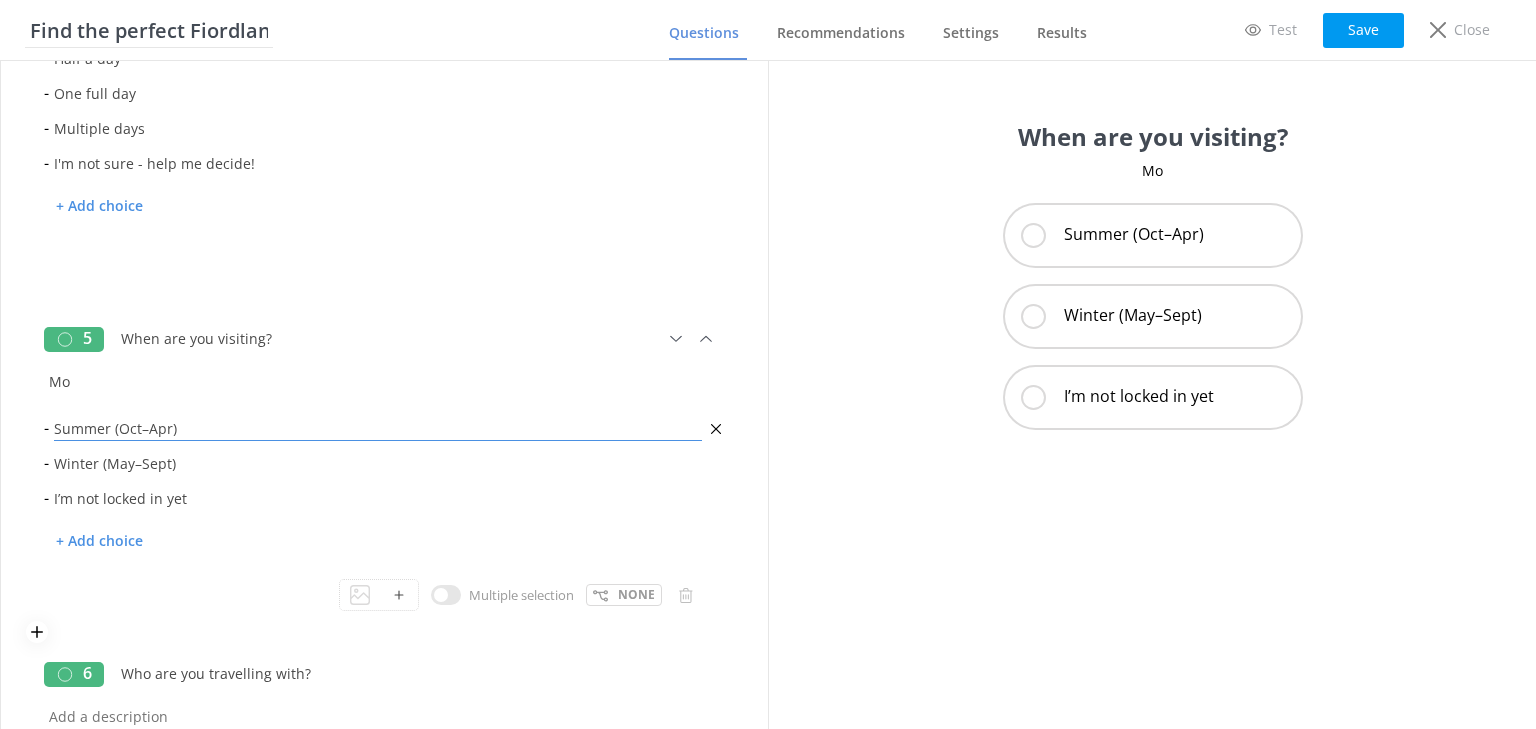 paste on "Longer days, warmer weather, lush rainforest, and a full range of guided walks and experiences." 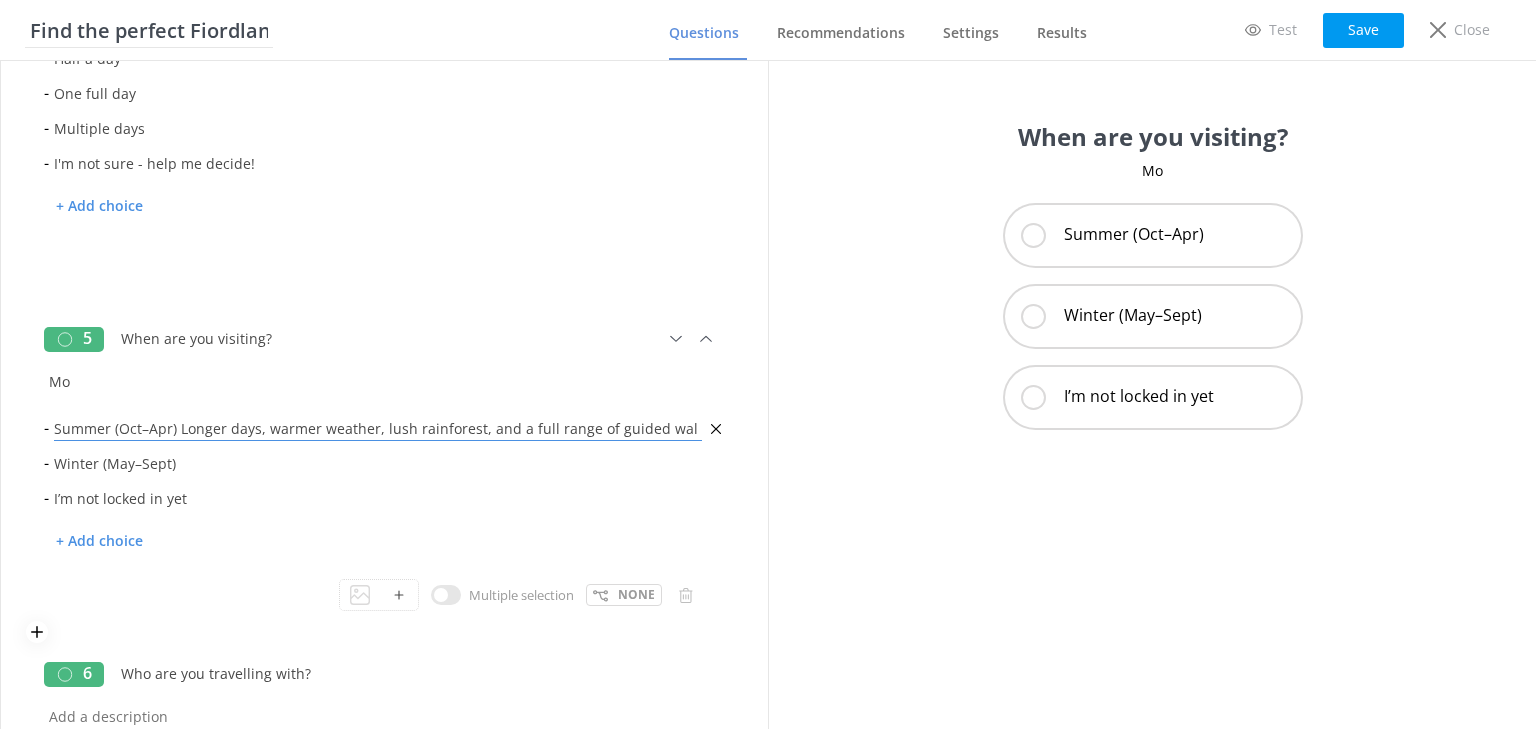 scroll, scrollTop: 0, scrollLeft: 117, axis: horizontal 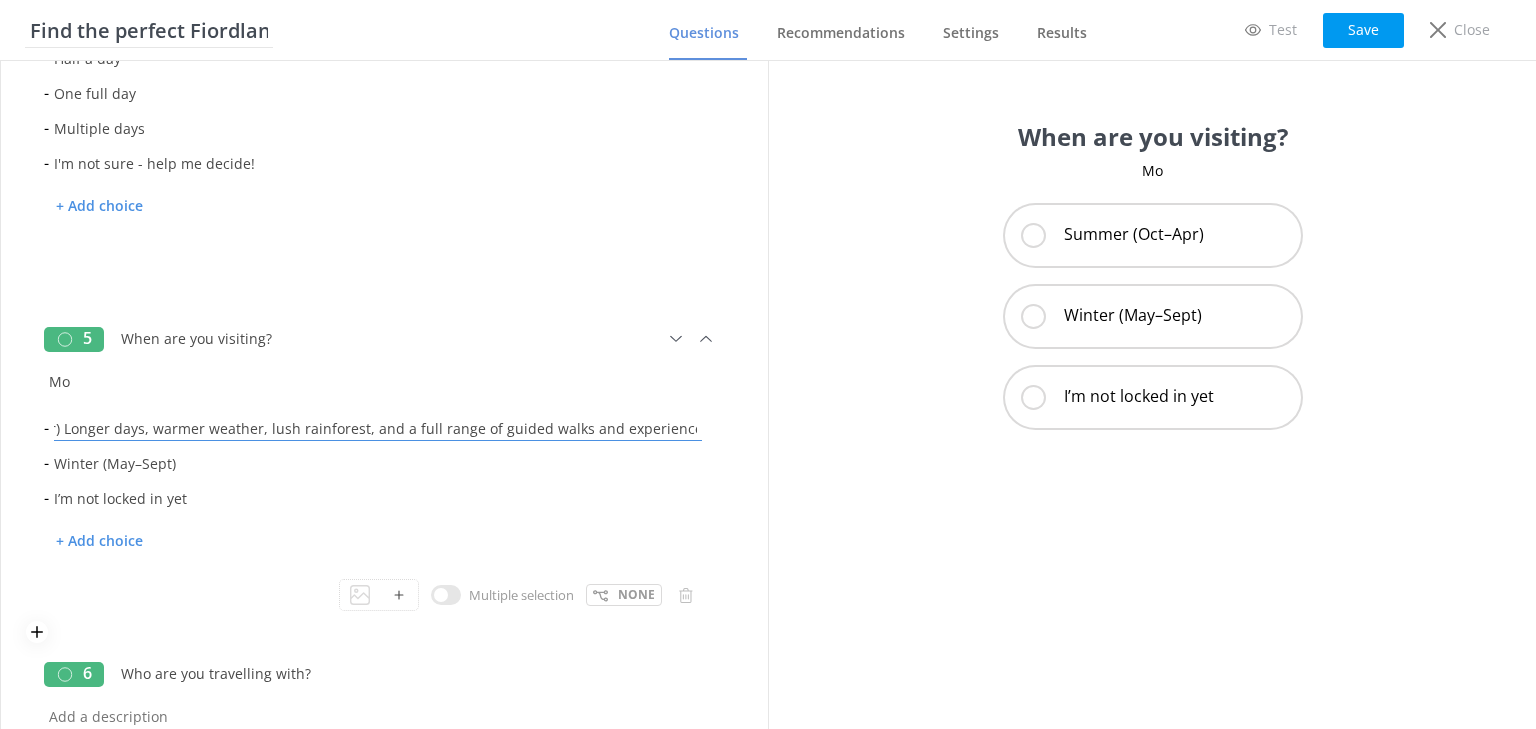 type on "Summer (Oct–Apr) Longer days, warmer weather, lush rainforest, and a full range of guided walks and experiences." 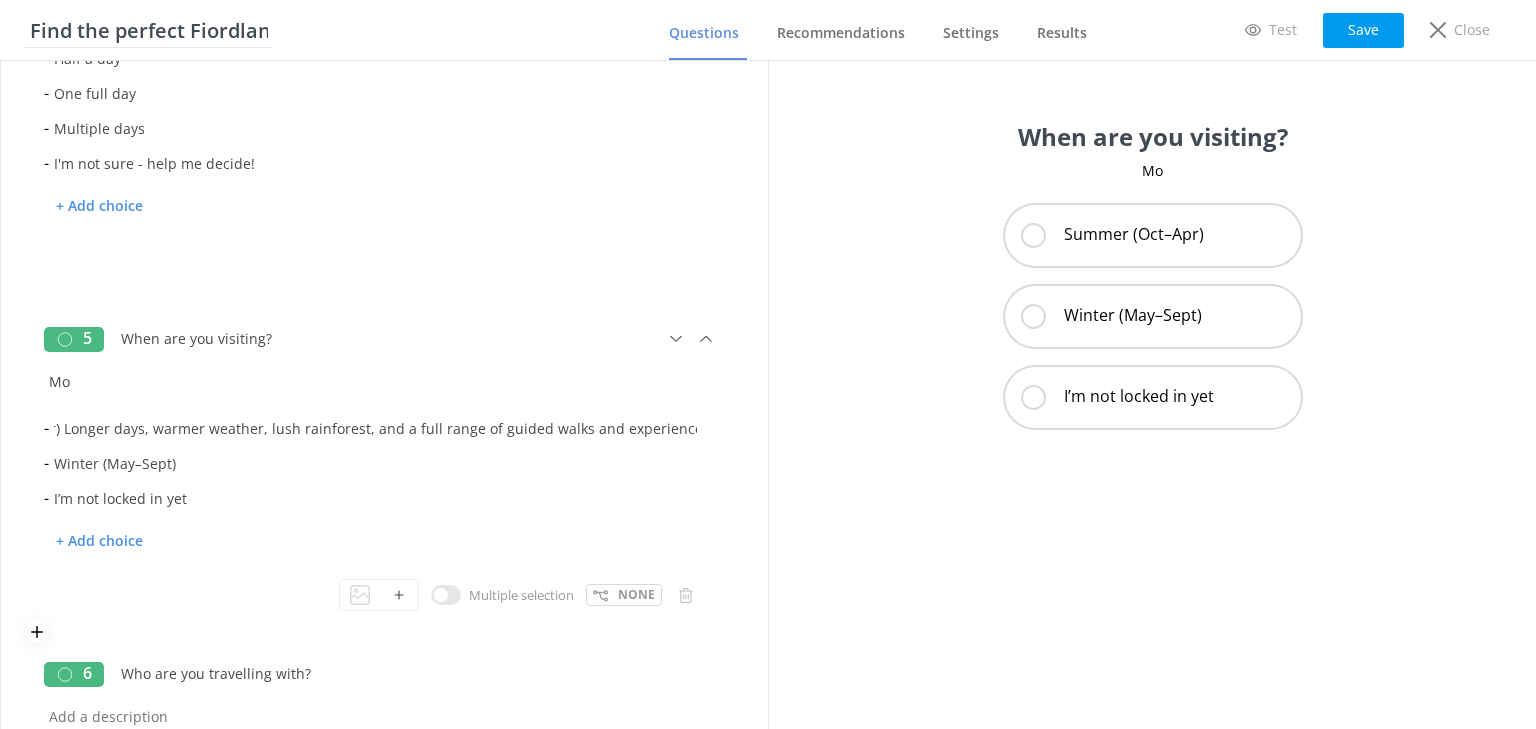 click on "Mo" at bounding box center [384, 382] 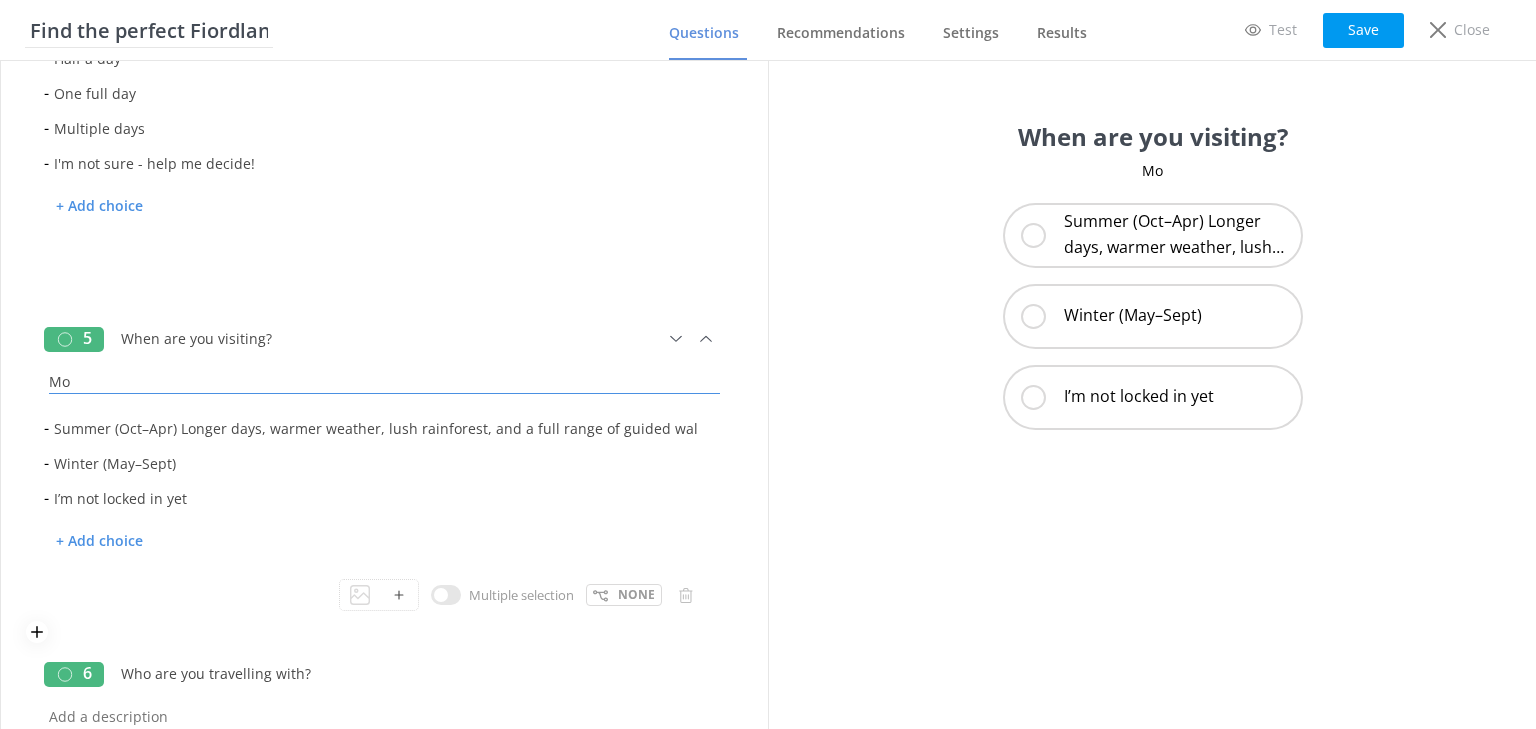 click on "Mo" at bounding box center [384, 376] 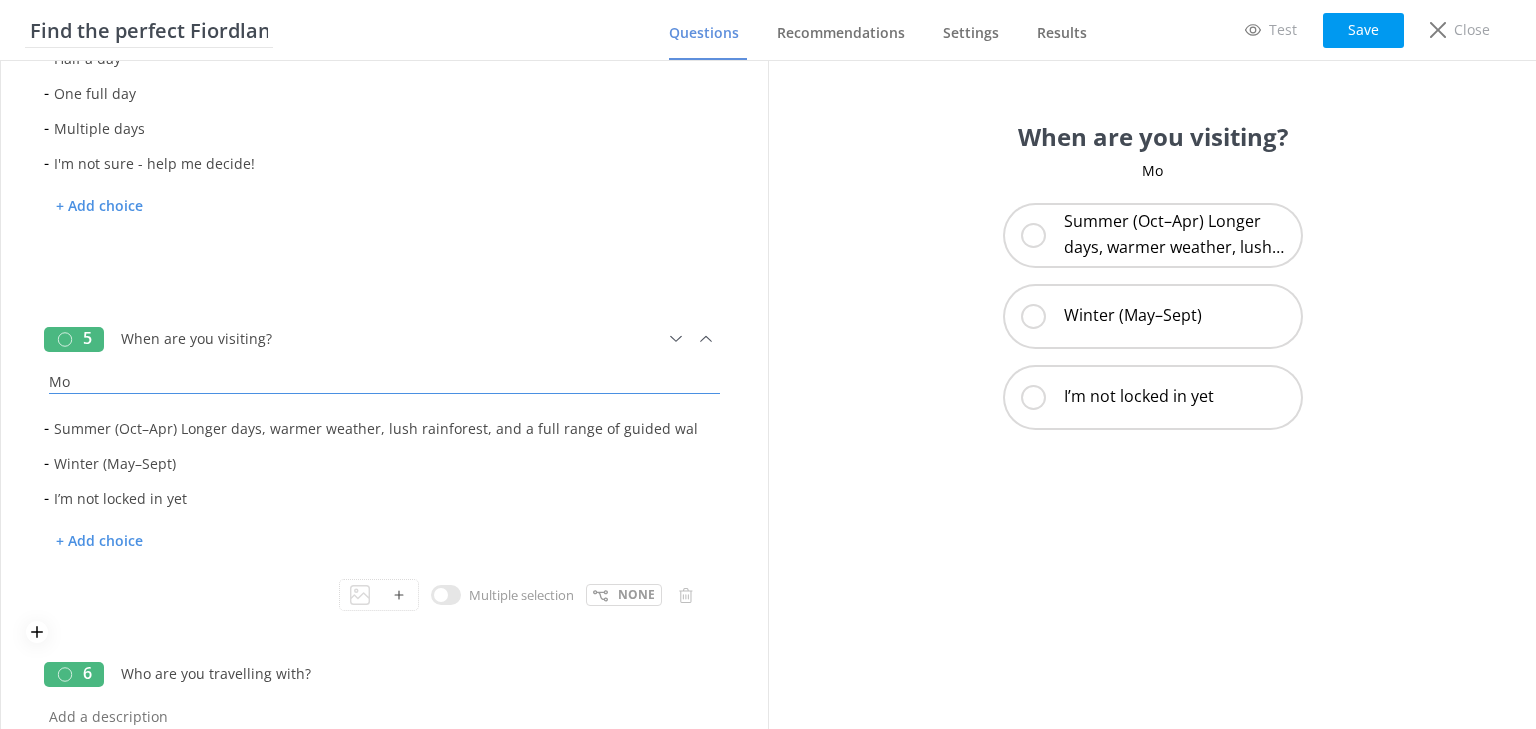 type on "M" 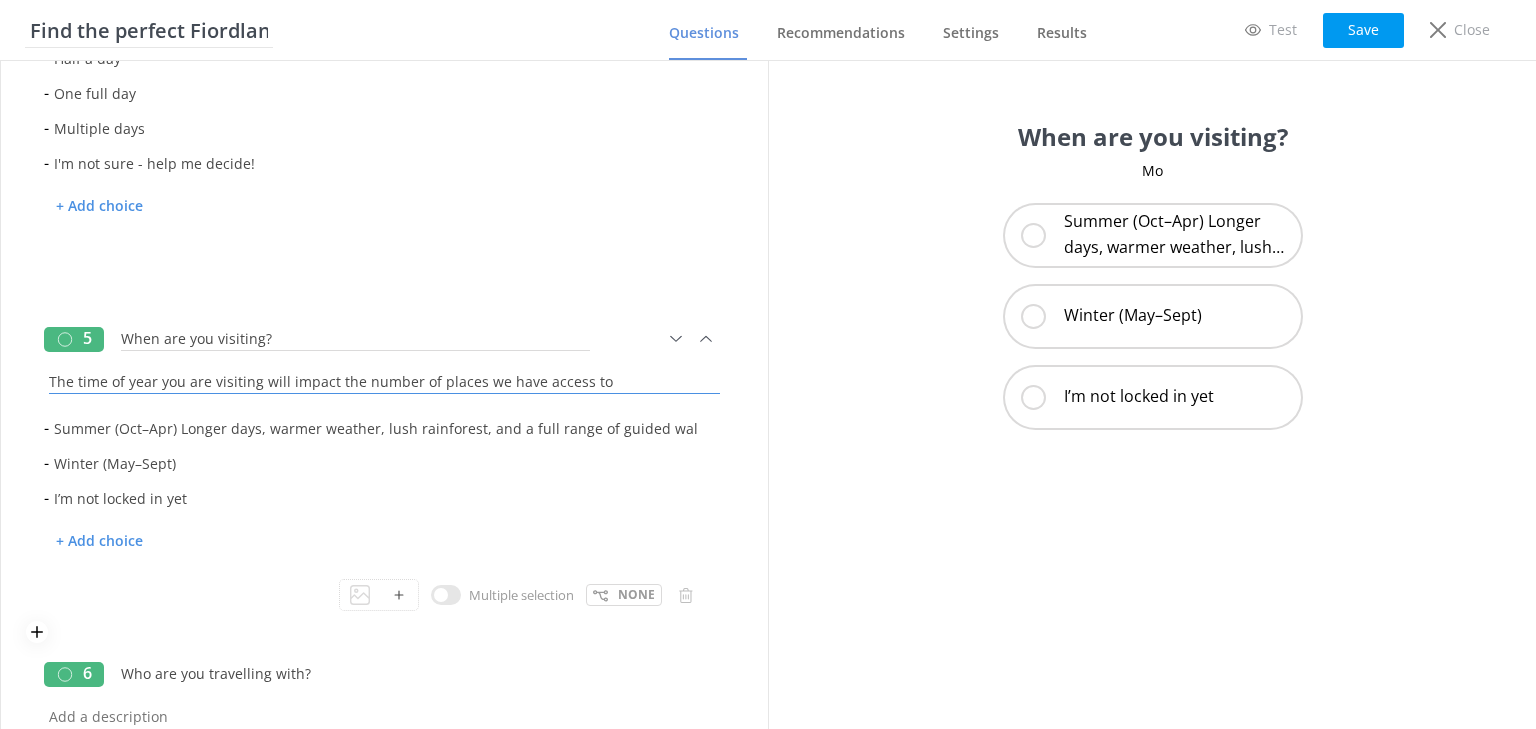 drag, startPoint x: 613, startPoint y: 379, endPoint x: 120, endPoint y: 320, distance: 496.51788 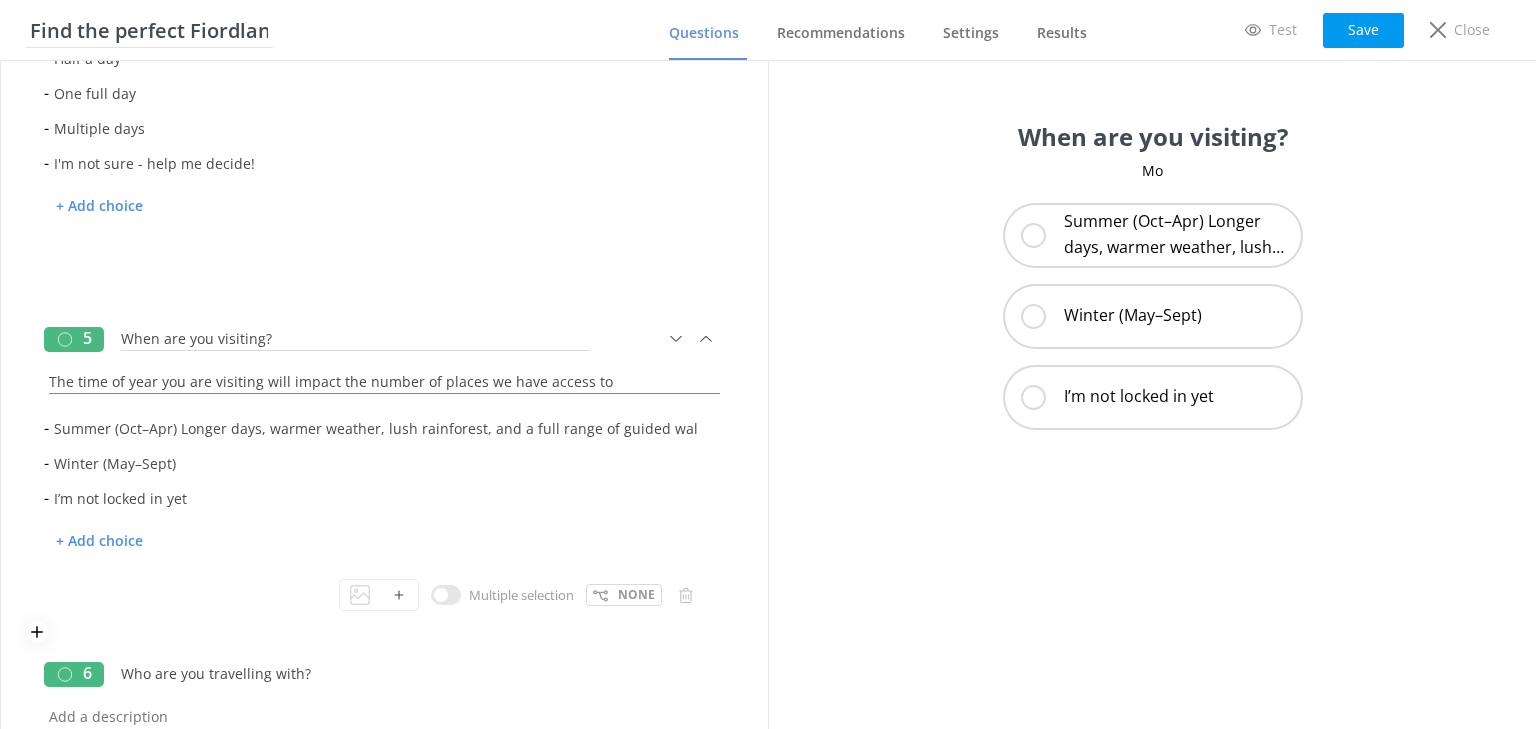 click on "5 When are you visiting? The time of year you are visiting will impact the number of places we have access to - Summer (Oct–Apr) Longer days, warmer weather, lush rainforest, and a full range of guided walks and experiences. - Winter (May–Sept) - I’m not locked in yet + Add choice Multiple selection None" at bounding box center [384, 473] 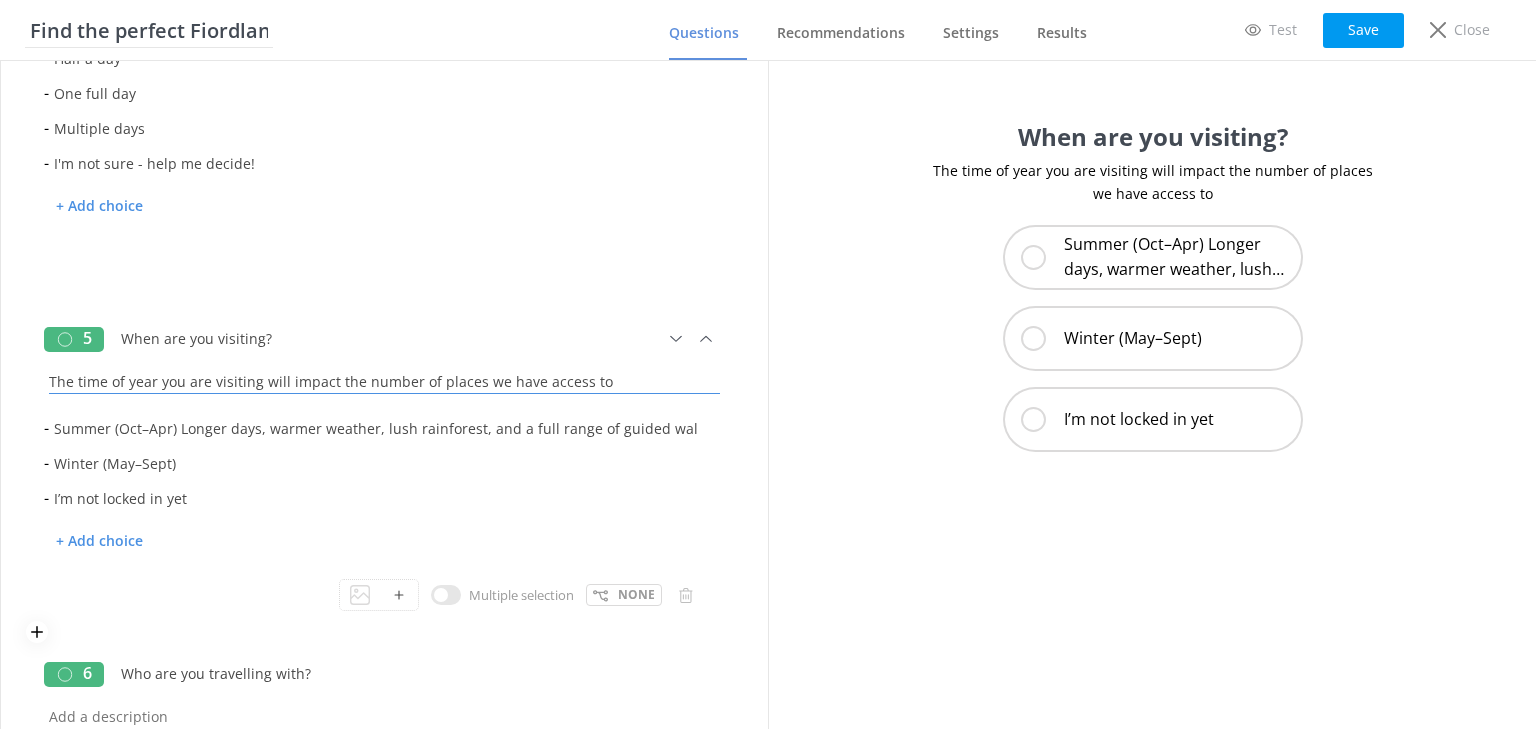 click on "The time of year you are visiting will impact the number of places we have access to" at bounding box center (384, 376) 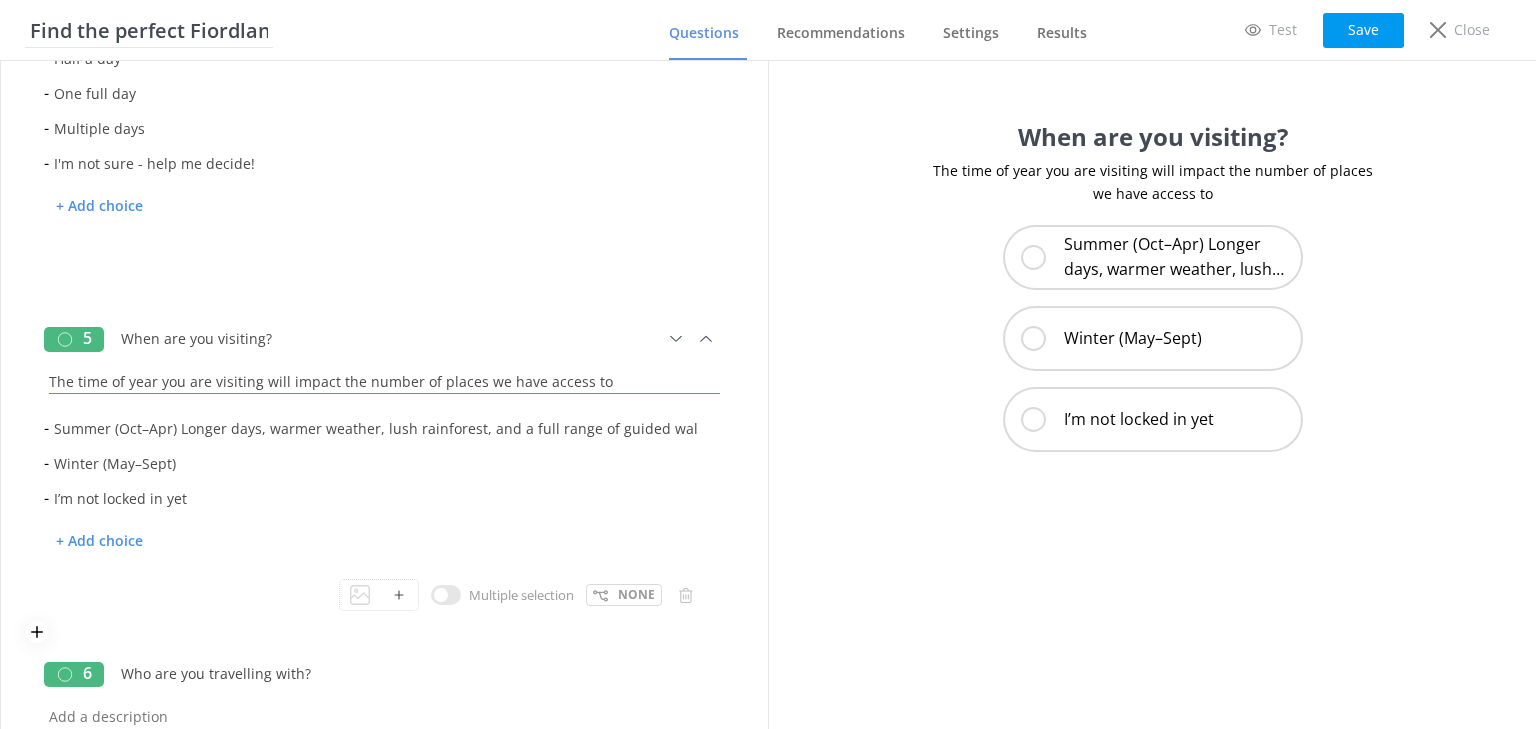drag, startPoint x: 598, startPoint y: 381, endPoint x: 32, endPoint y: 376, distance: 566.0221 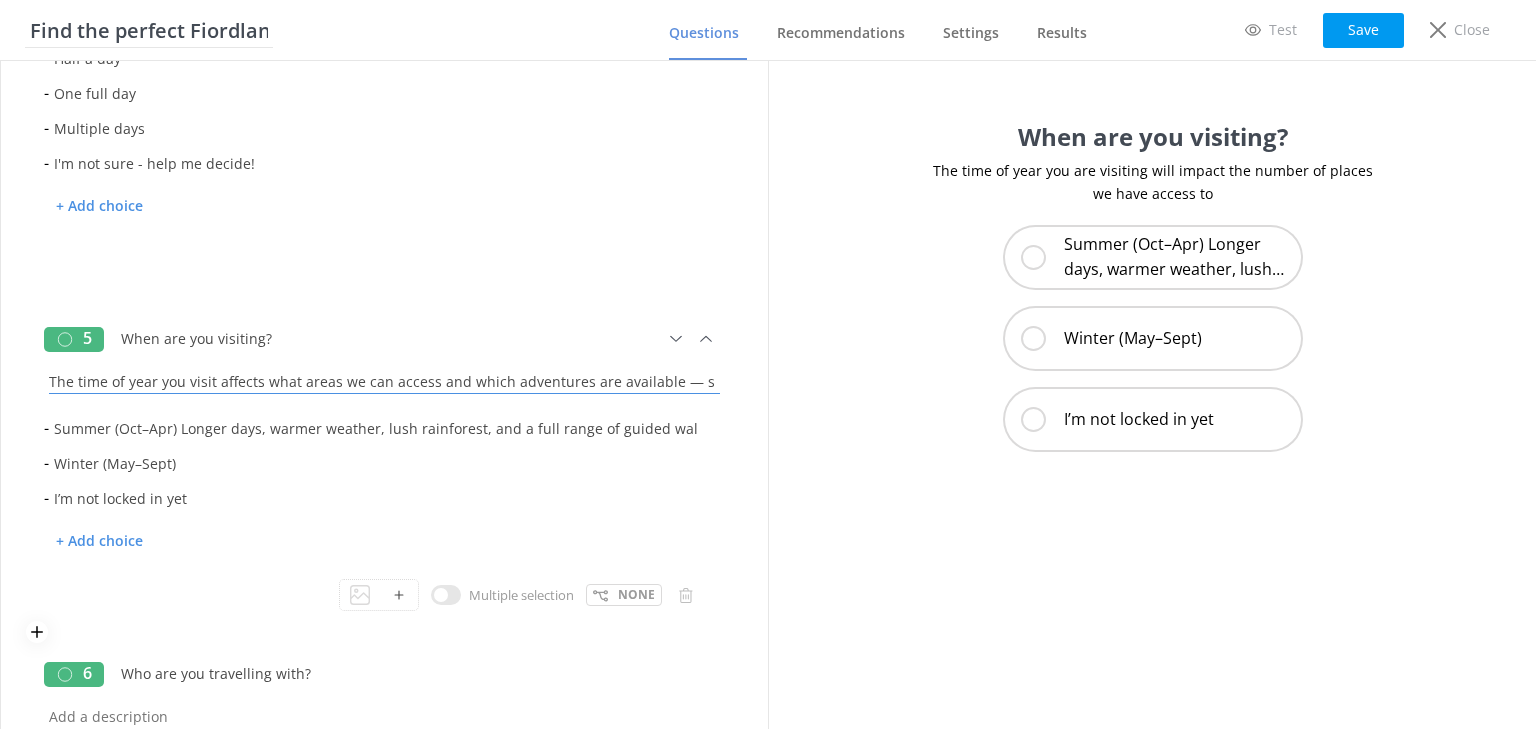 scroll, scrollTop: 0, scrollLeft: 208, axis: horizontal 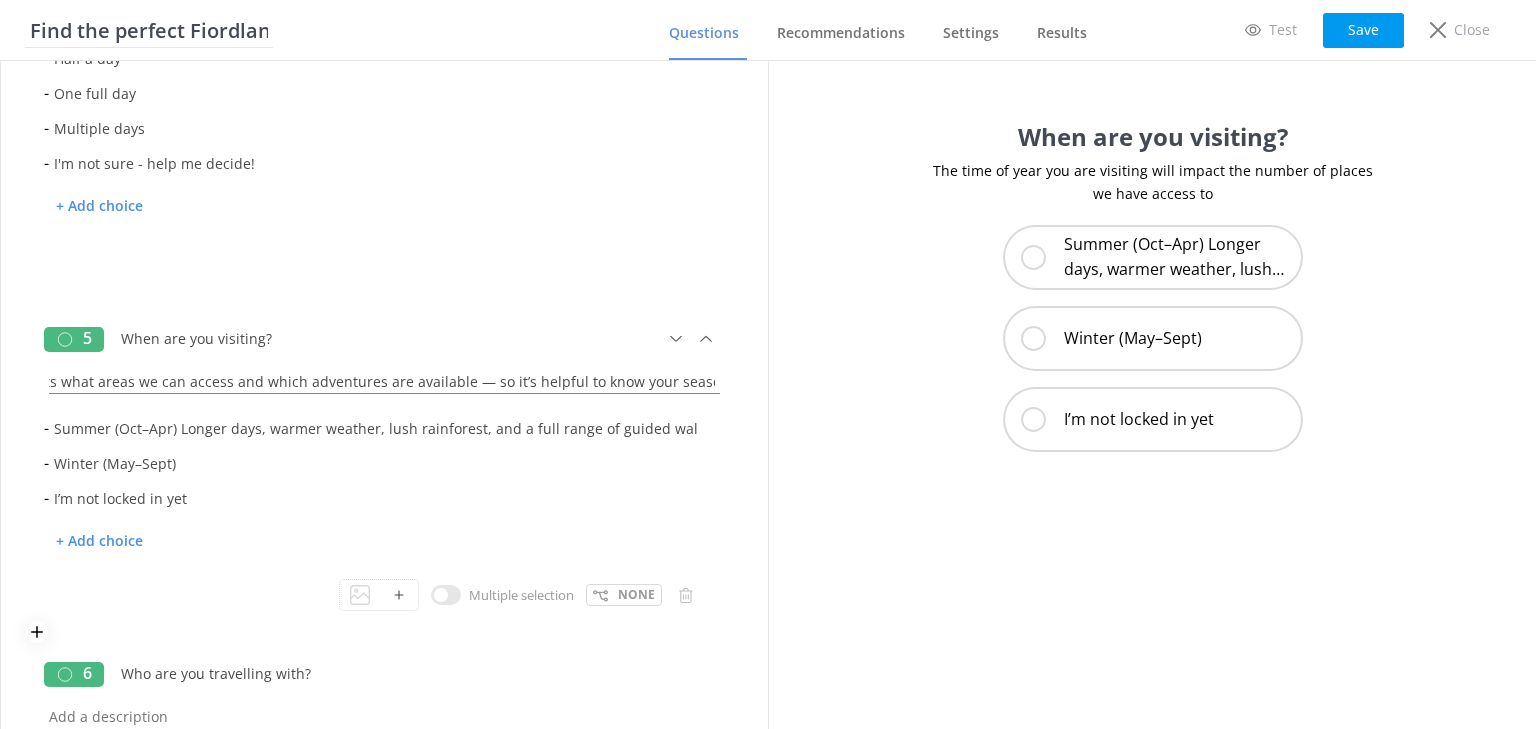 click on "The time of year you visit affects what areas we can access and which adventures are available — so it’s helpful to know your season!" at bounding box center (384, 376) 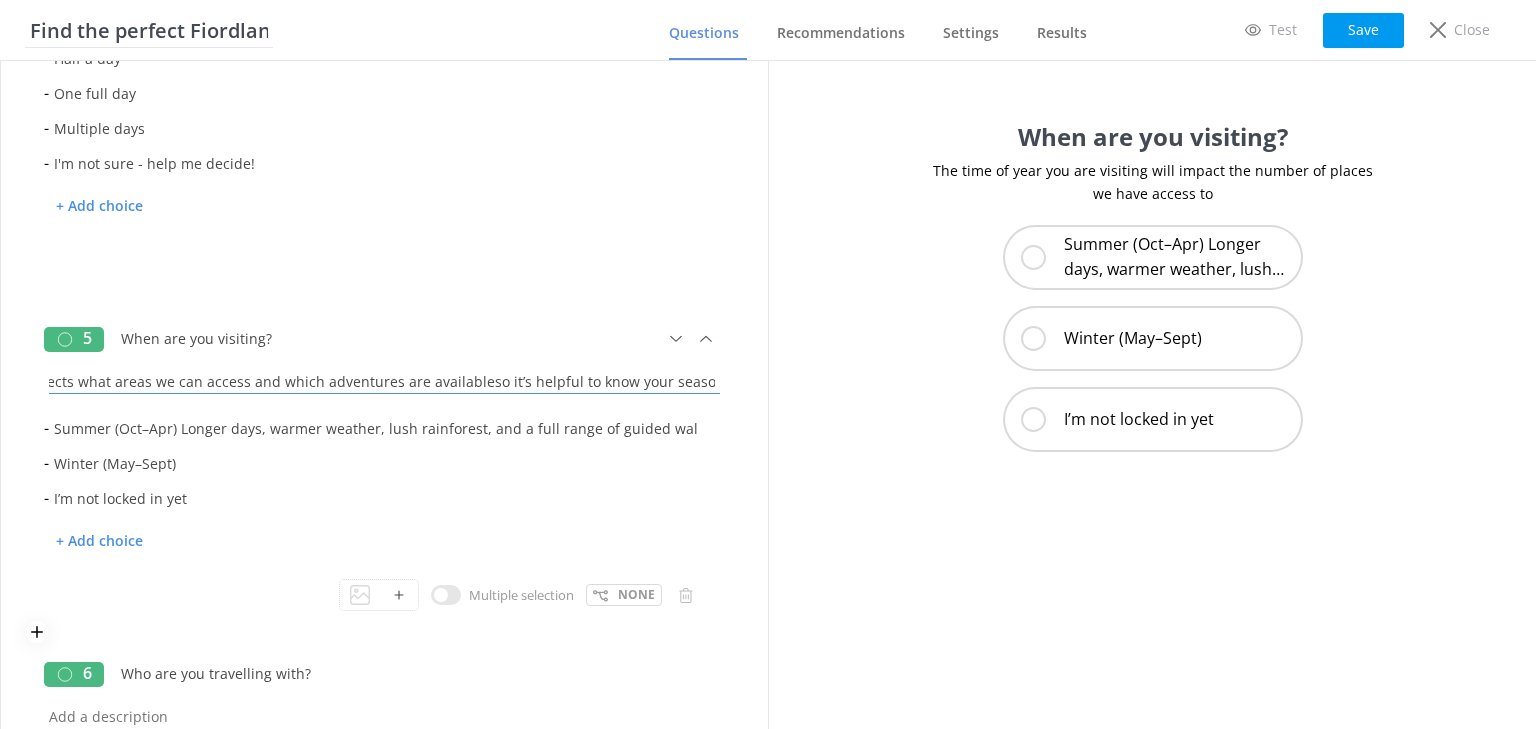 scroll, scrollTop: 0, scrollLeft: 188, axis: horizontal 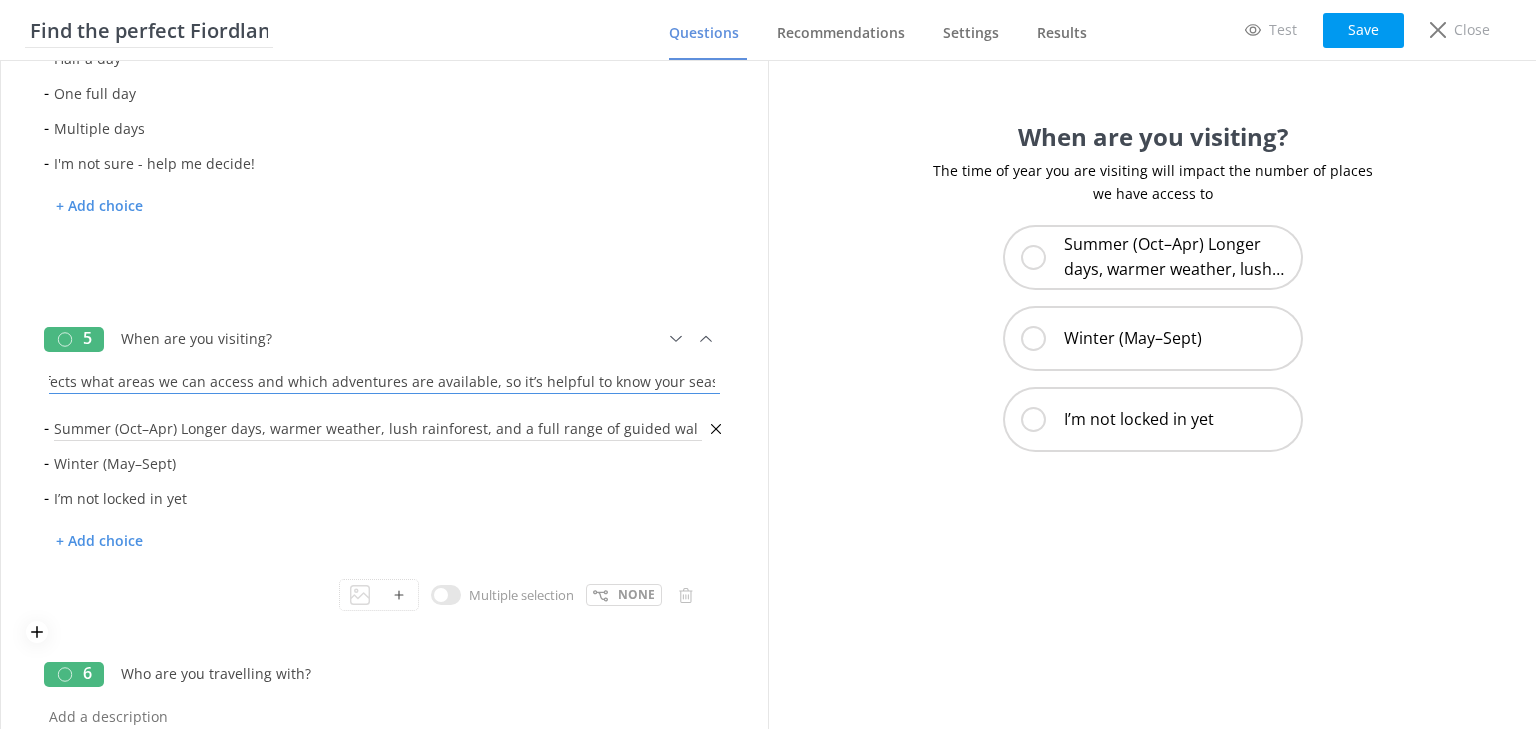 type on "The time of year you visit affects what areas we can access and which adventures are available, so it’s helpful to know your season!" 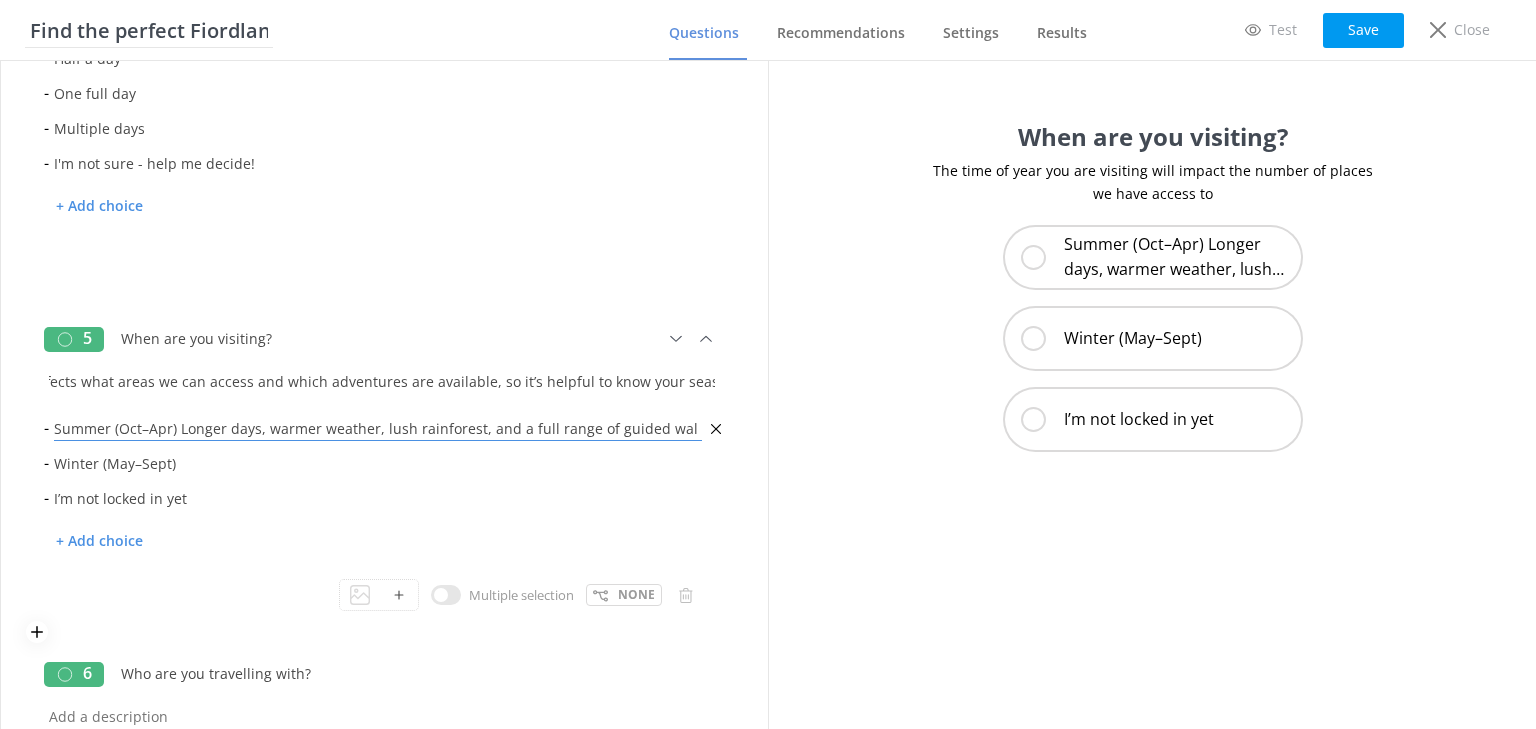 scroll, scrollTop: 0, scrollLeft: 0, axis: both 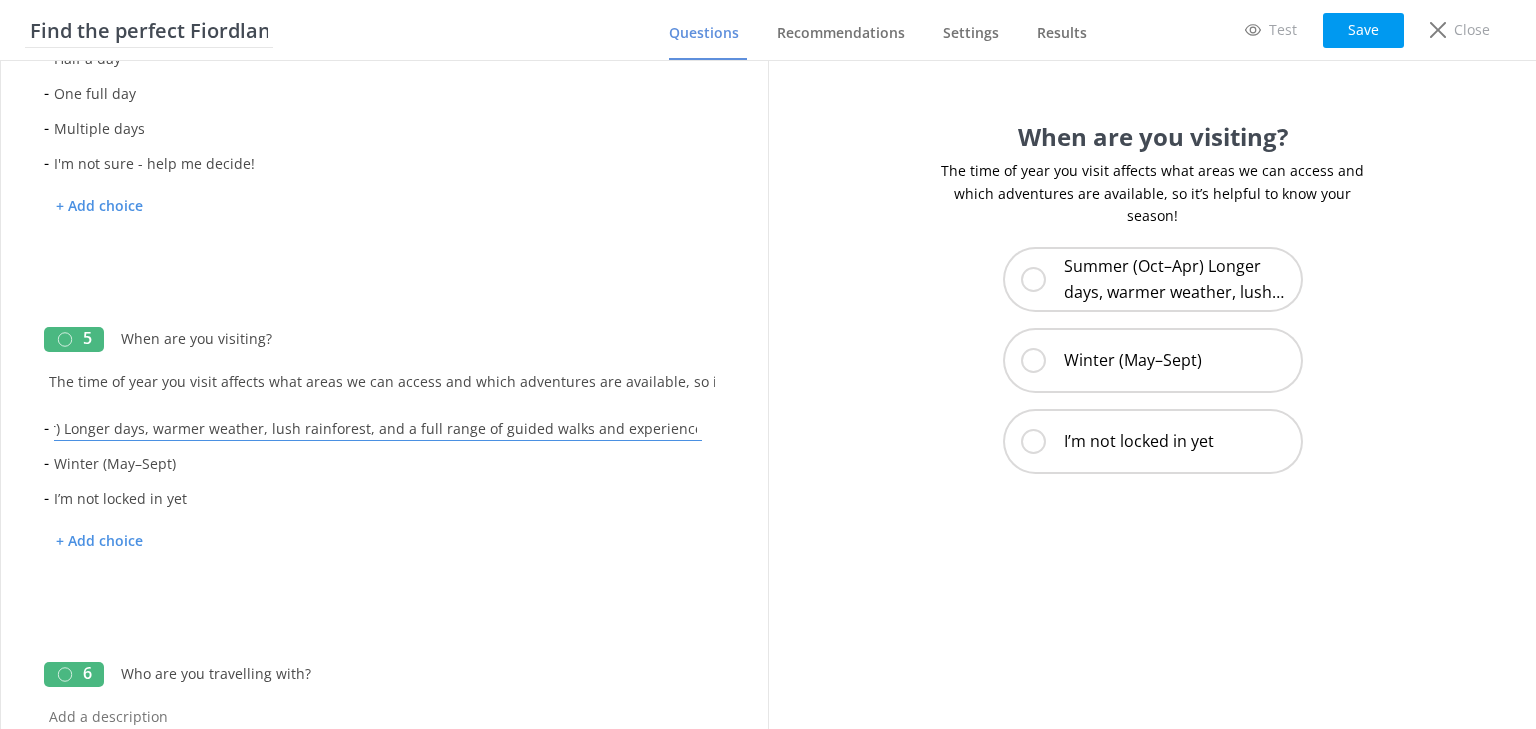 drag, startPoint x: 532, startPoint y: 432, endPoint x: 747, endPoint y: 439, distance: 215.11392 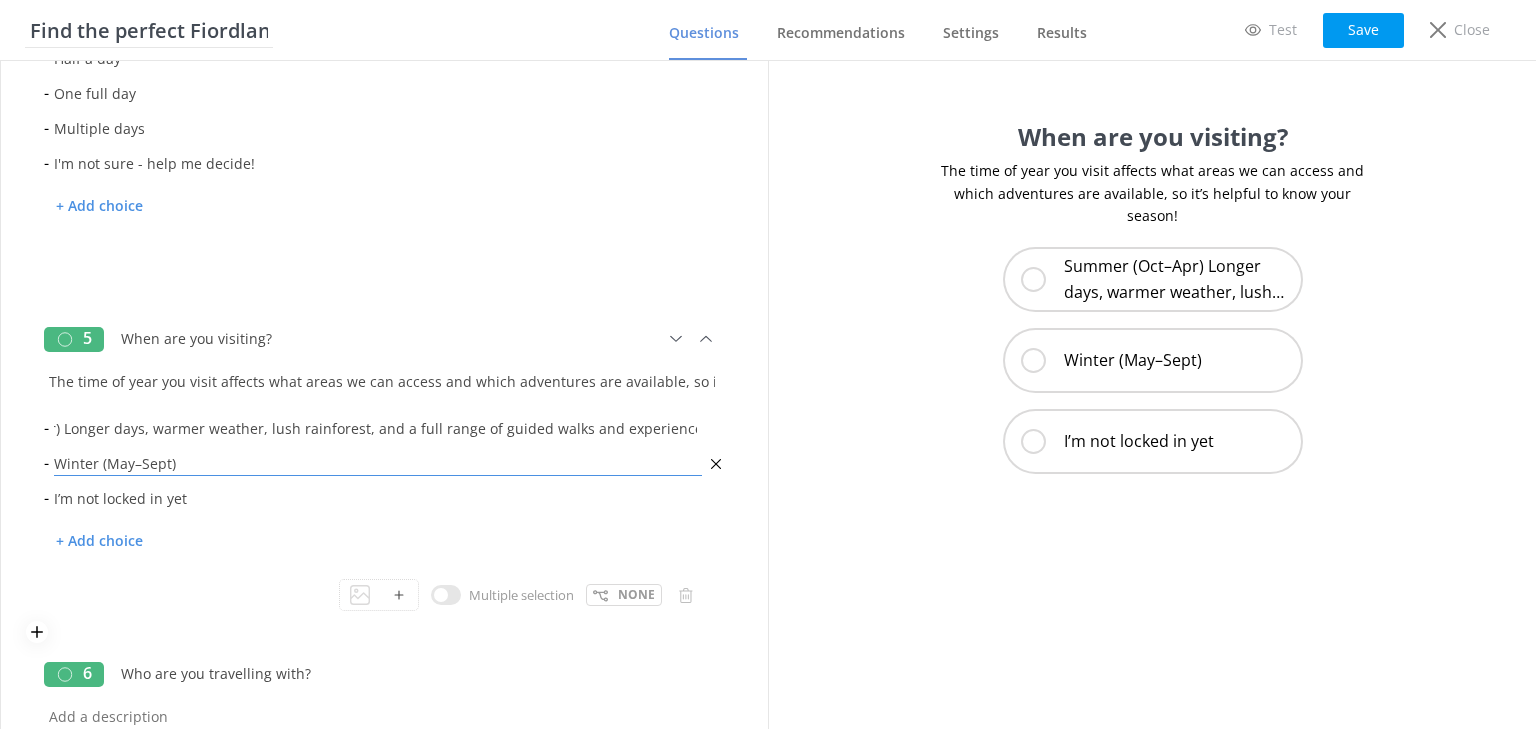 click on "Winter (May–Sept)" at bounding box center (378, 463) 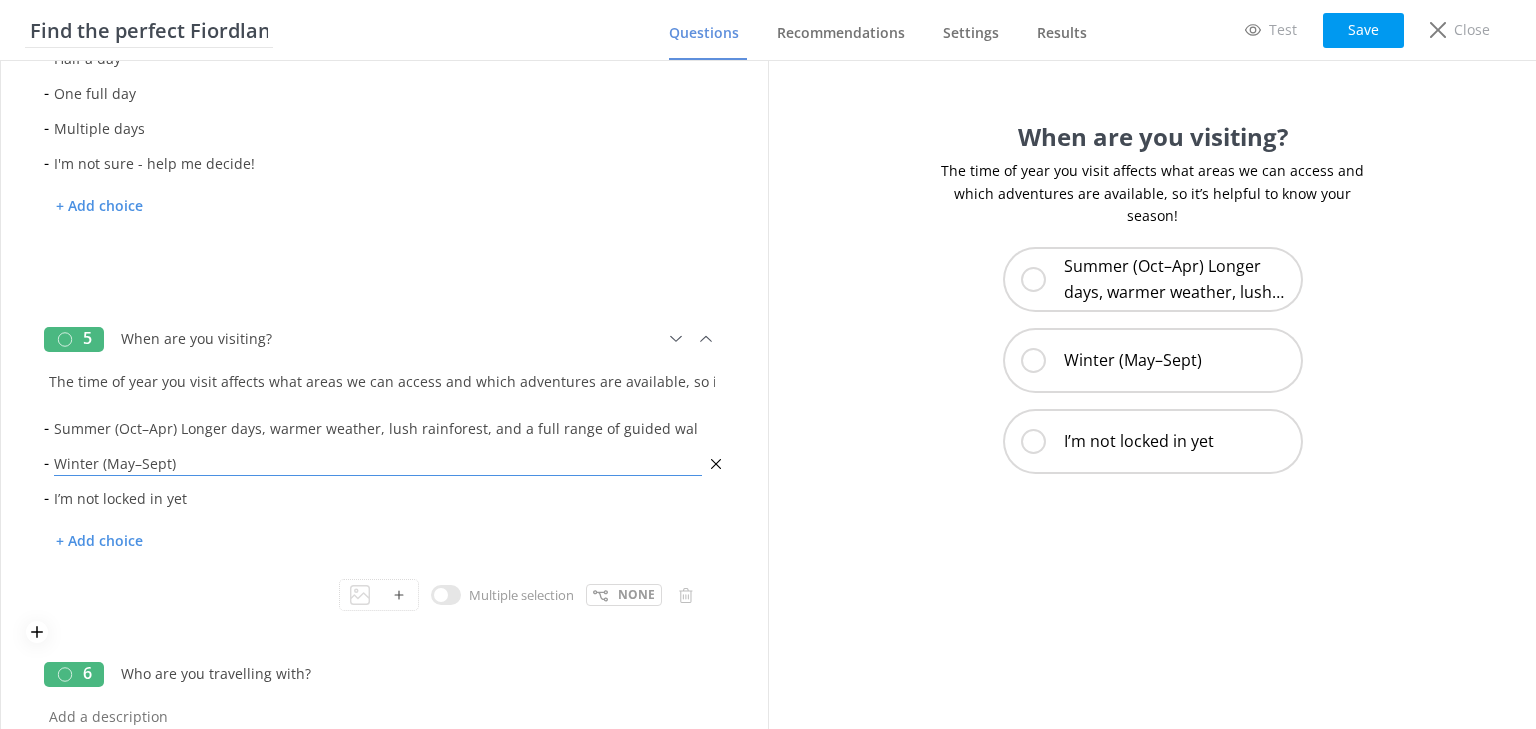click on "Winter (May–Sept)" at bounding box center (378, 463) 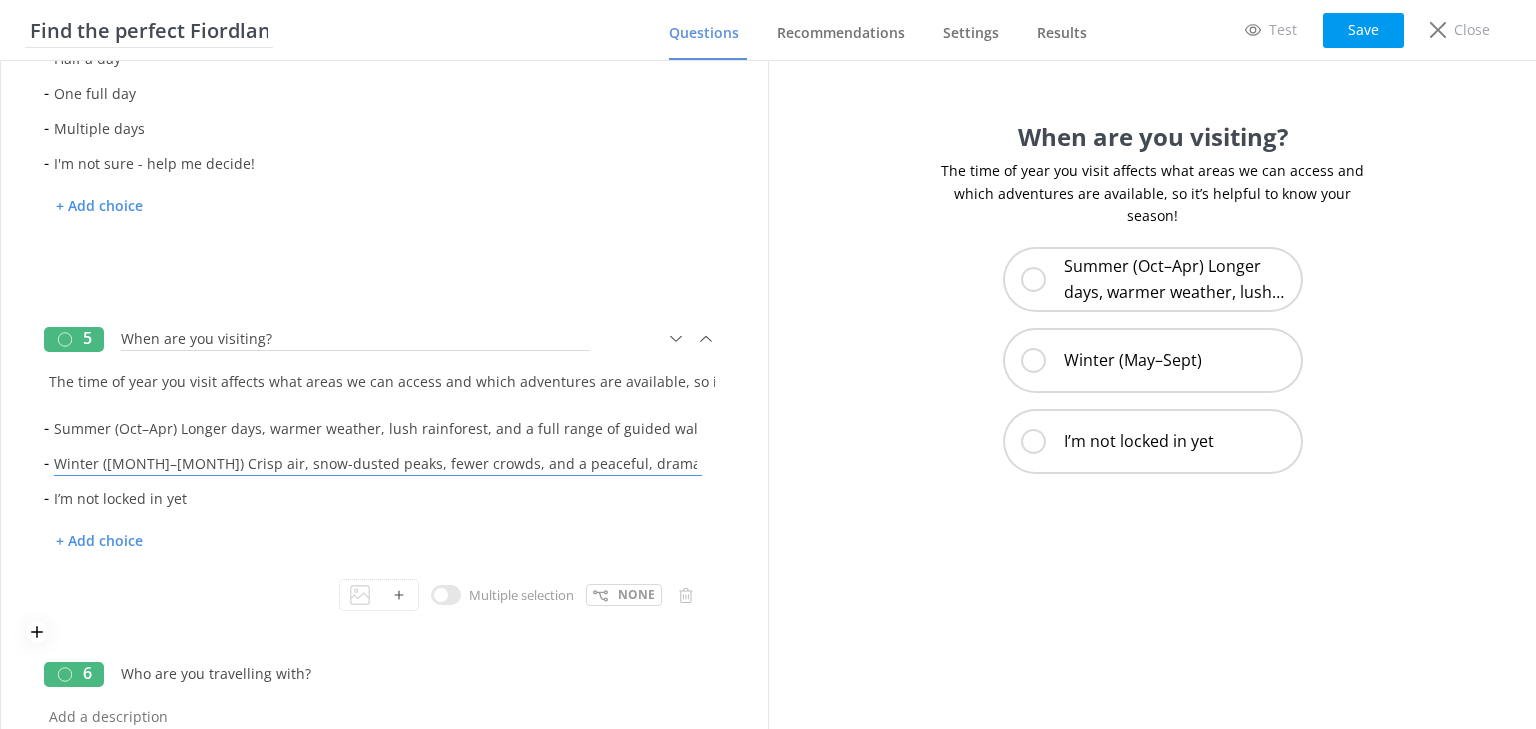 scroll, scrollTop: 0, scrollLeft: 15, axis: horizontal 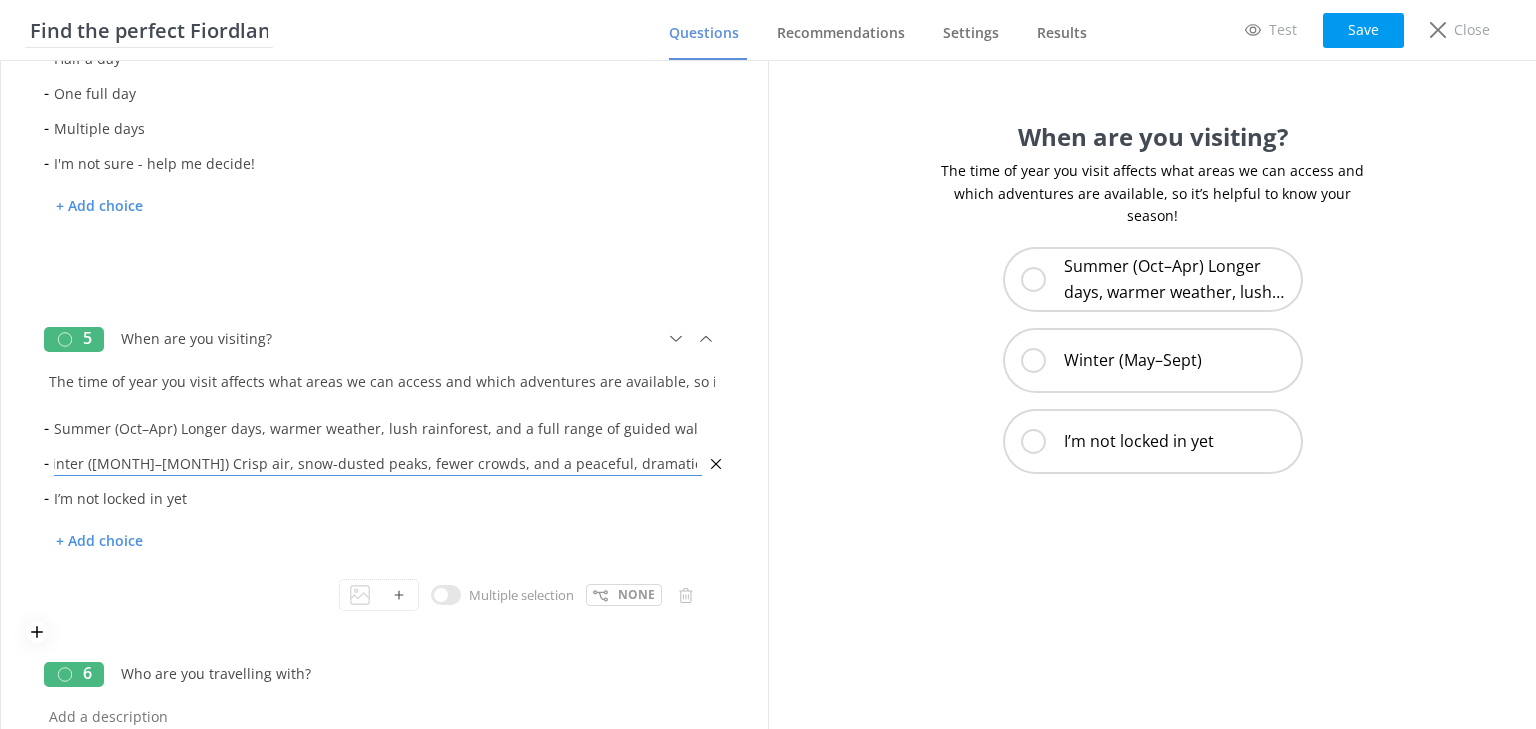 drag, startPoint x: 442, startPoint y: 466, endPoint x: 400, endPoint y: 467, distance: 42.0119 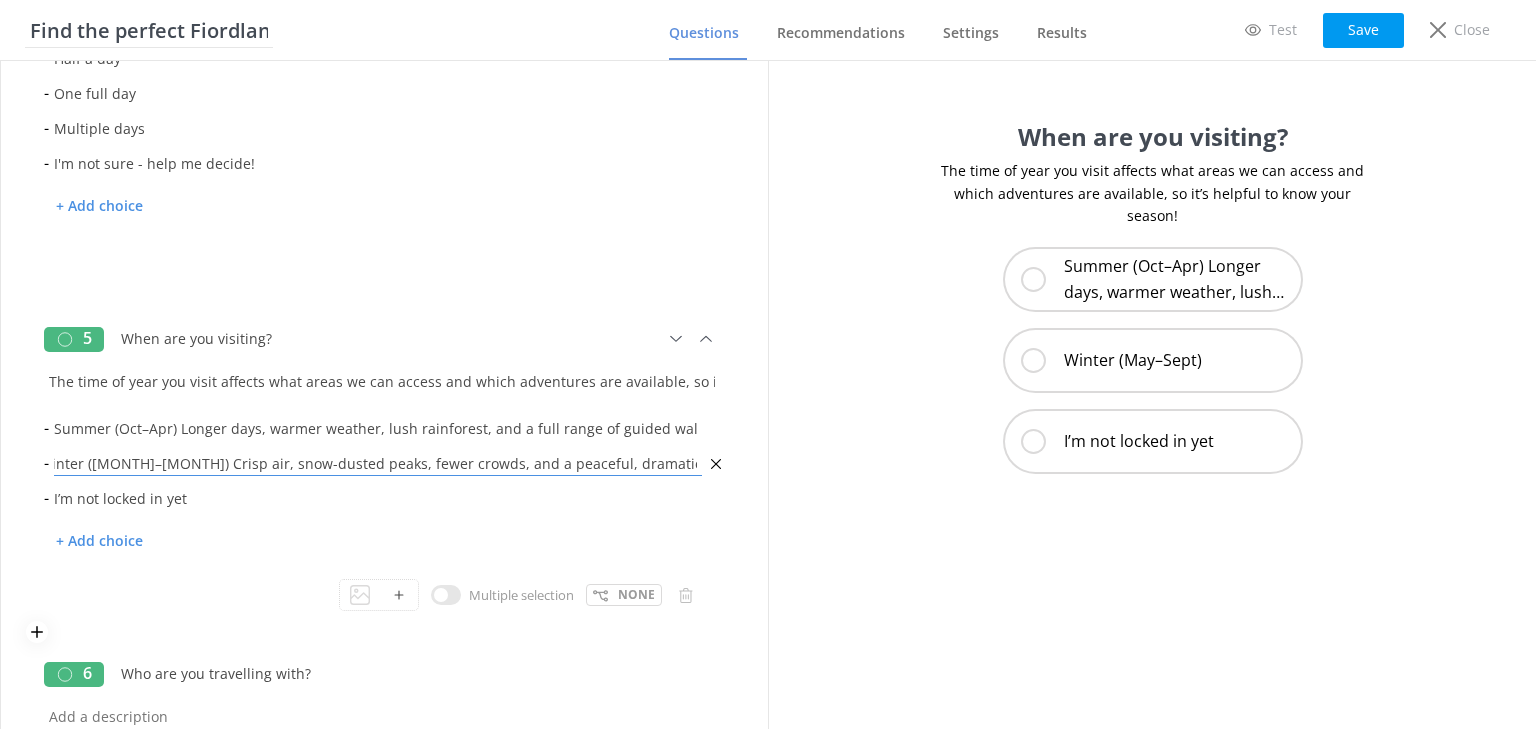 click on "Winter ([MONTH]–[MONTH]) Crisp air, snow-dusted peaks, fewer crowds, and a peaceful, dramatic landscape." at bounding box center [378, 463] 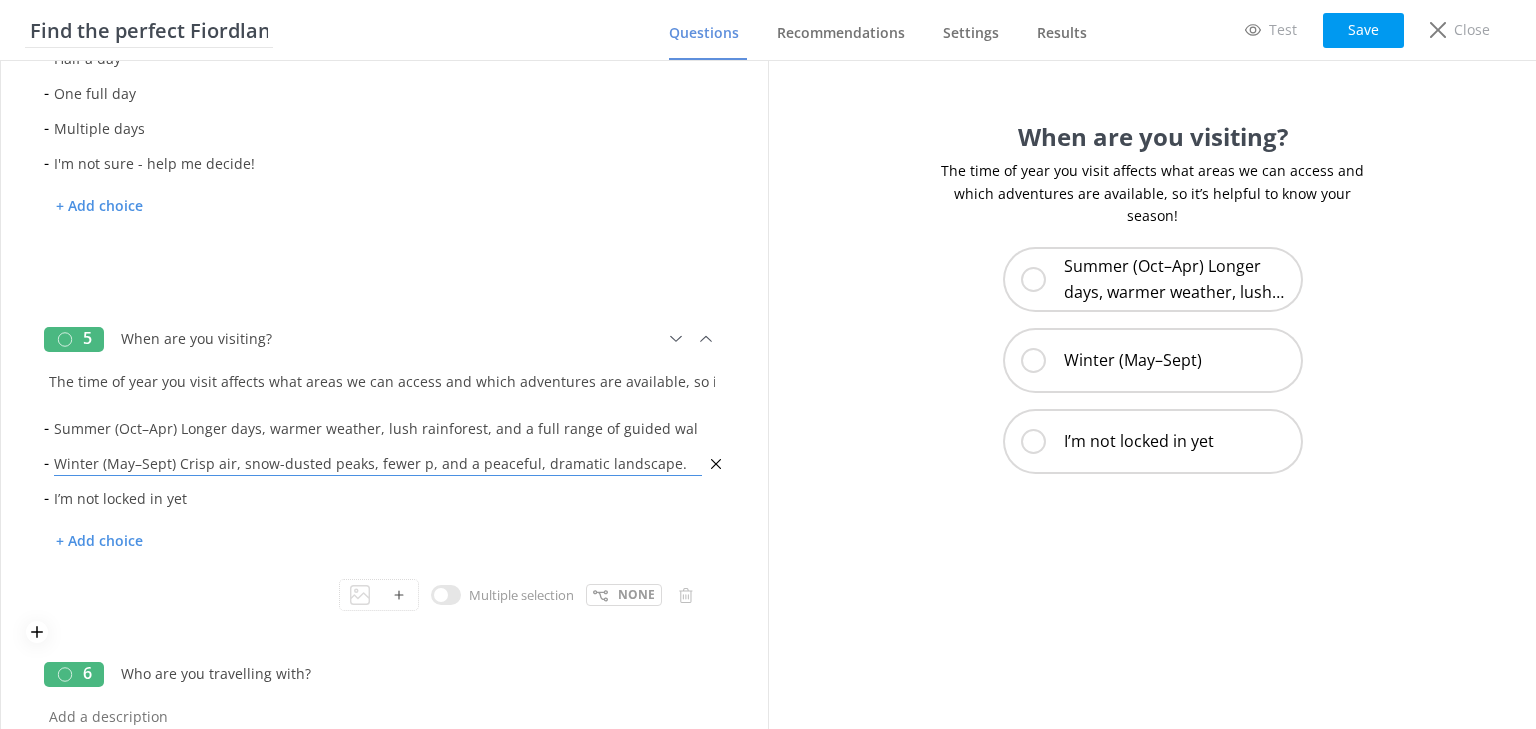 scroll, scrollTop: 0, scrollLeft: 0, axis: both 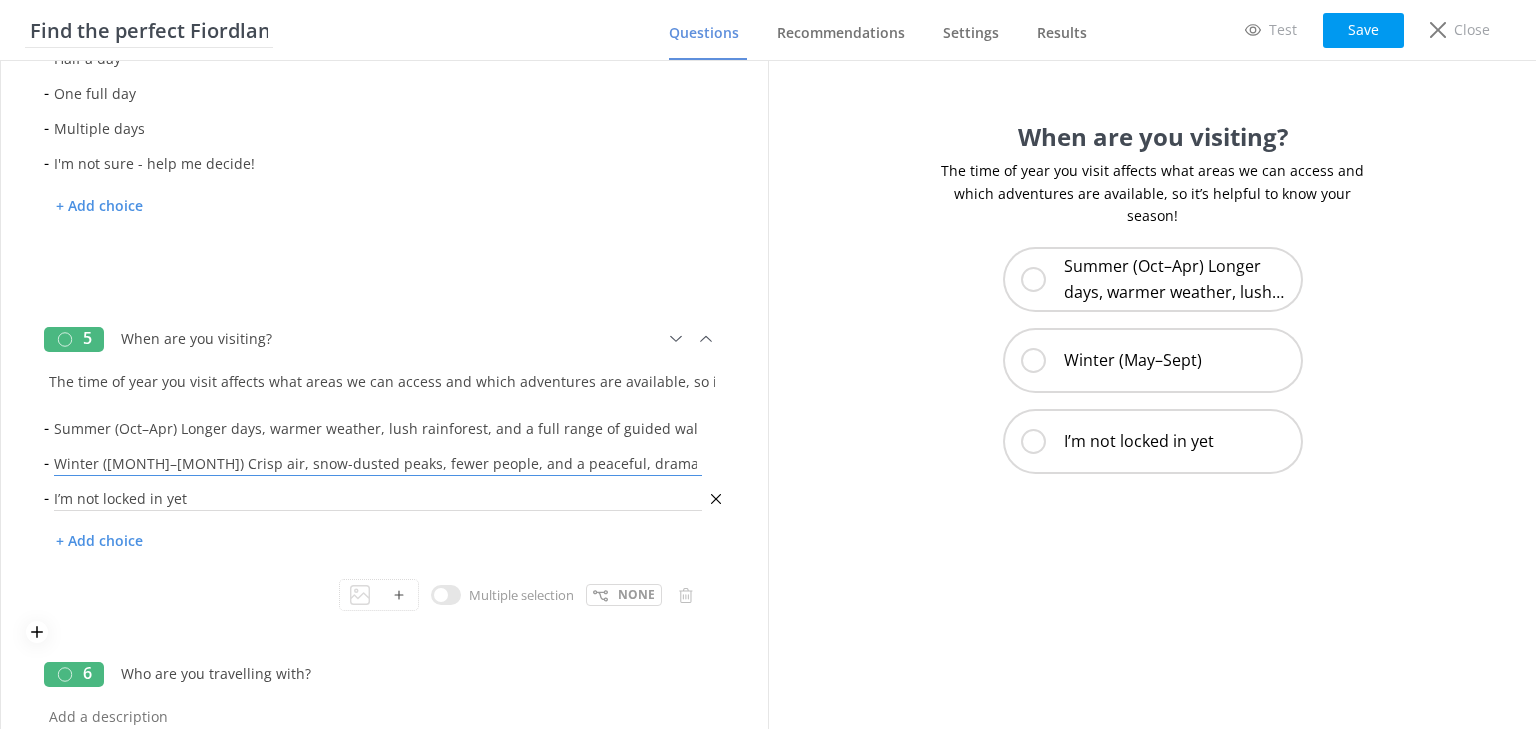 type on "Winter ([MONTH]–[MONTH]) Crisp air, snow-dusted peaks, fewer people, and a peaceful, dramatic landscape." 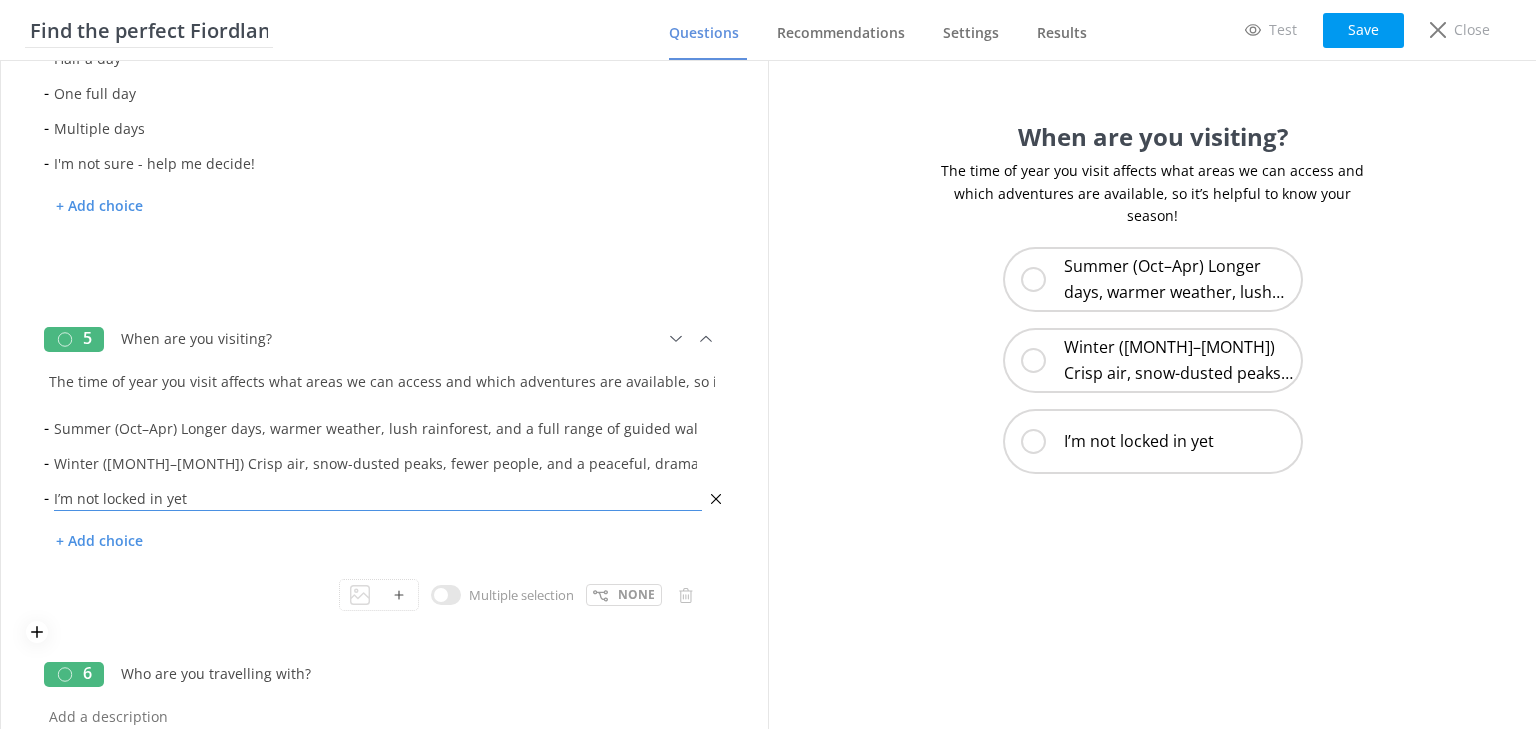 click on "I’m not locked in yet" at bounding box center [378, 498] 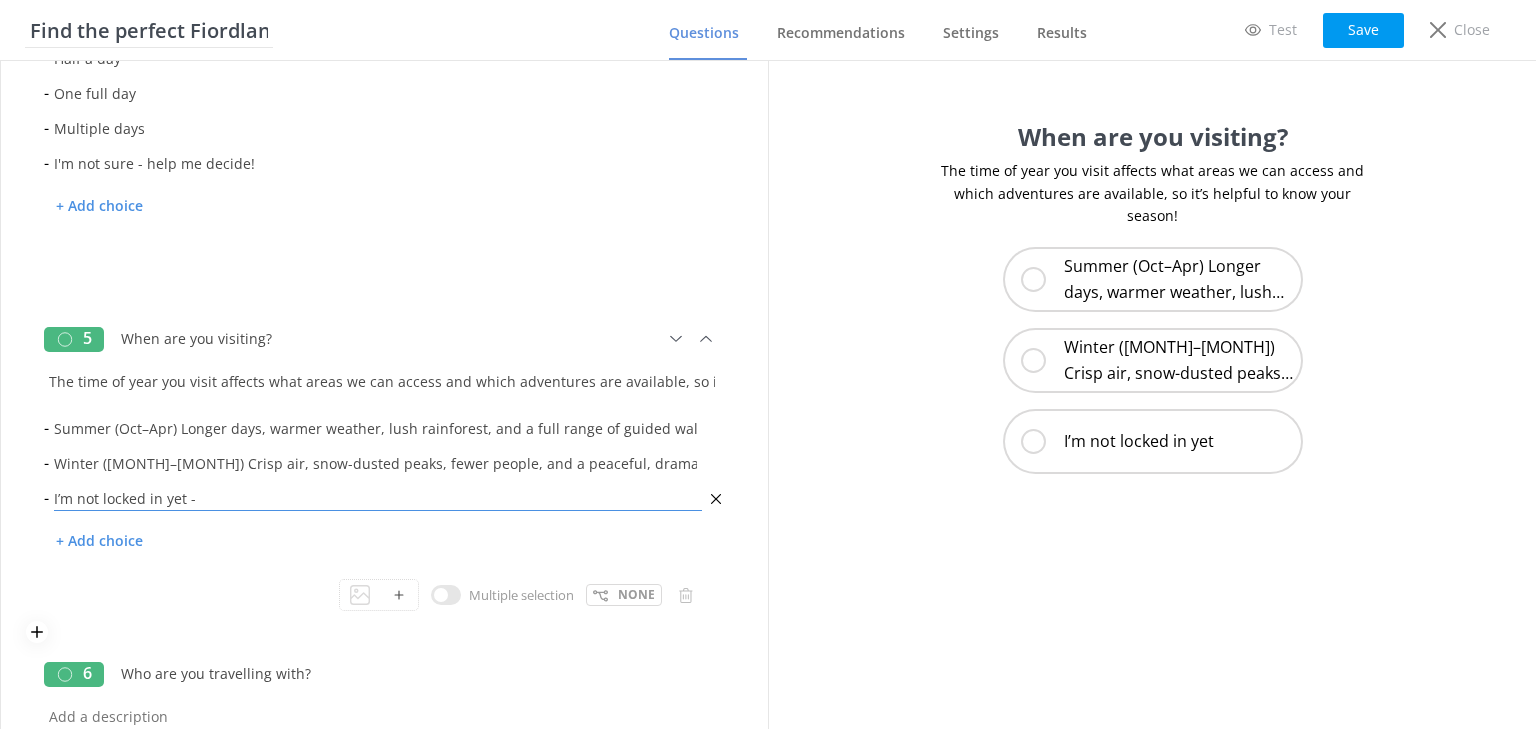 paste on "No worries! We’ll help you explore the best options for any time of year." 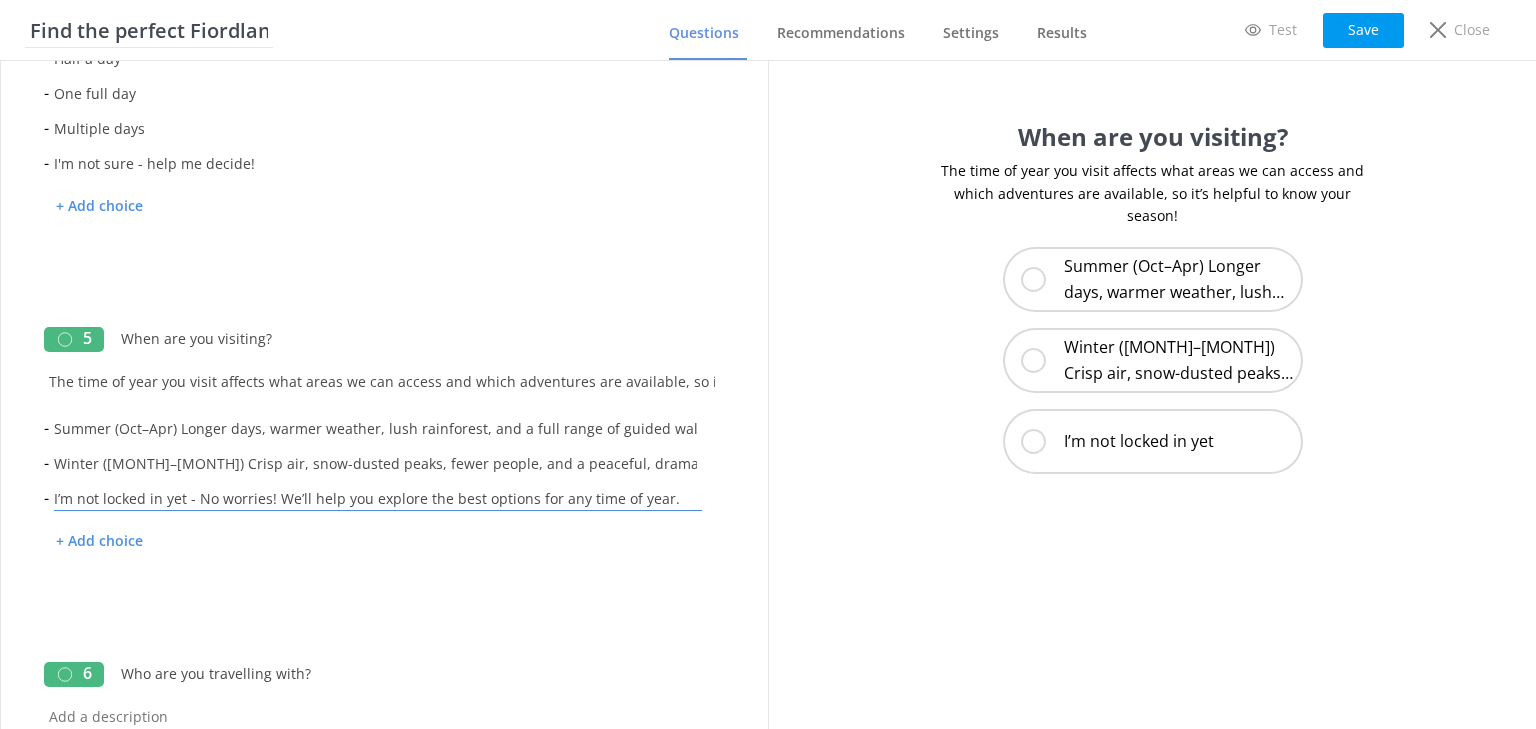 type on "I’m not locked in yet - No worries! We’ll help you explore the best options for any time of year." 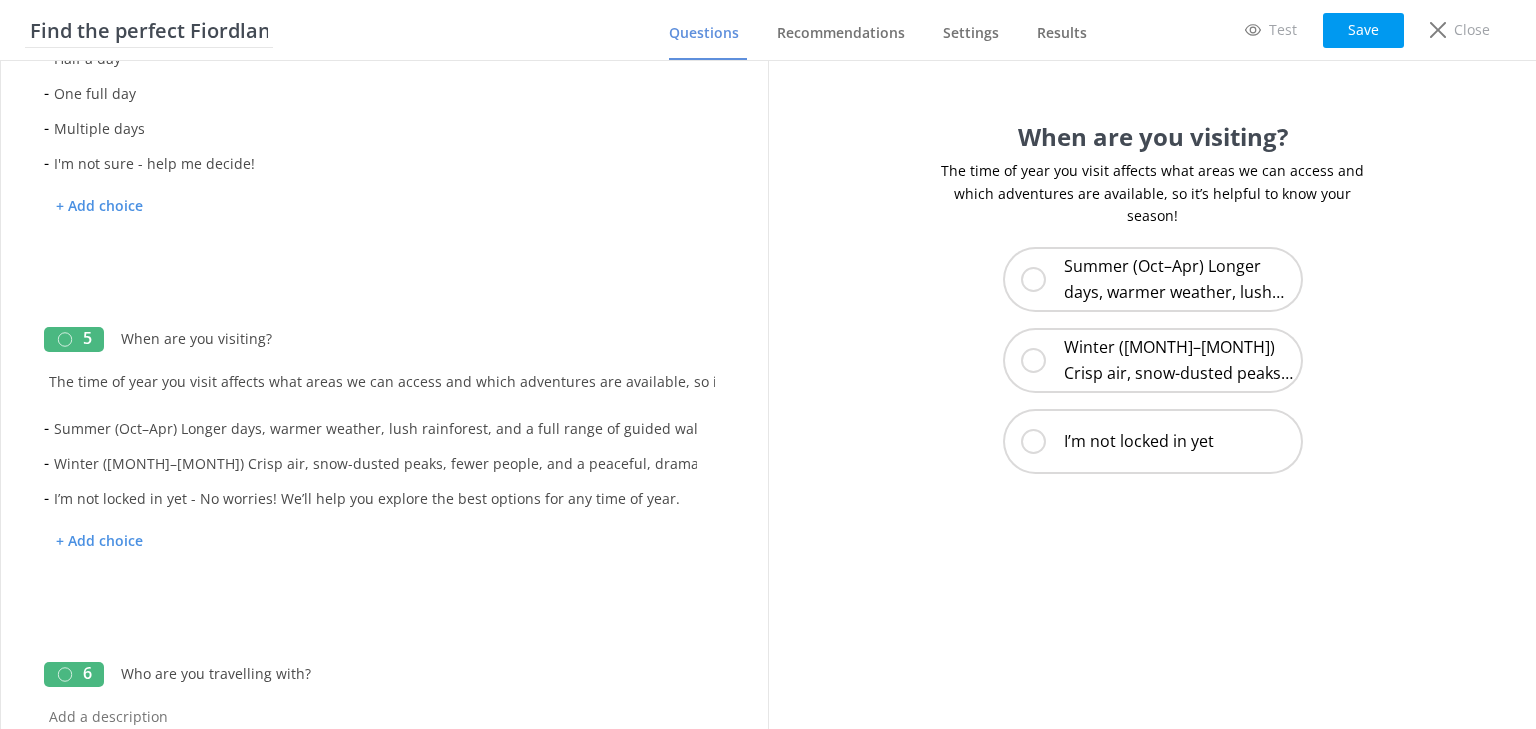 drag, startPoint x: 815, startPoint y: 632, endPoint x: 826, endPoint y: 622, distance: 14.866069 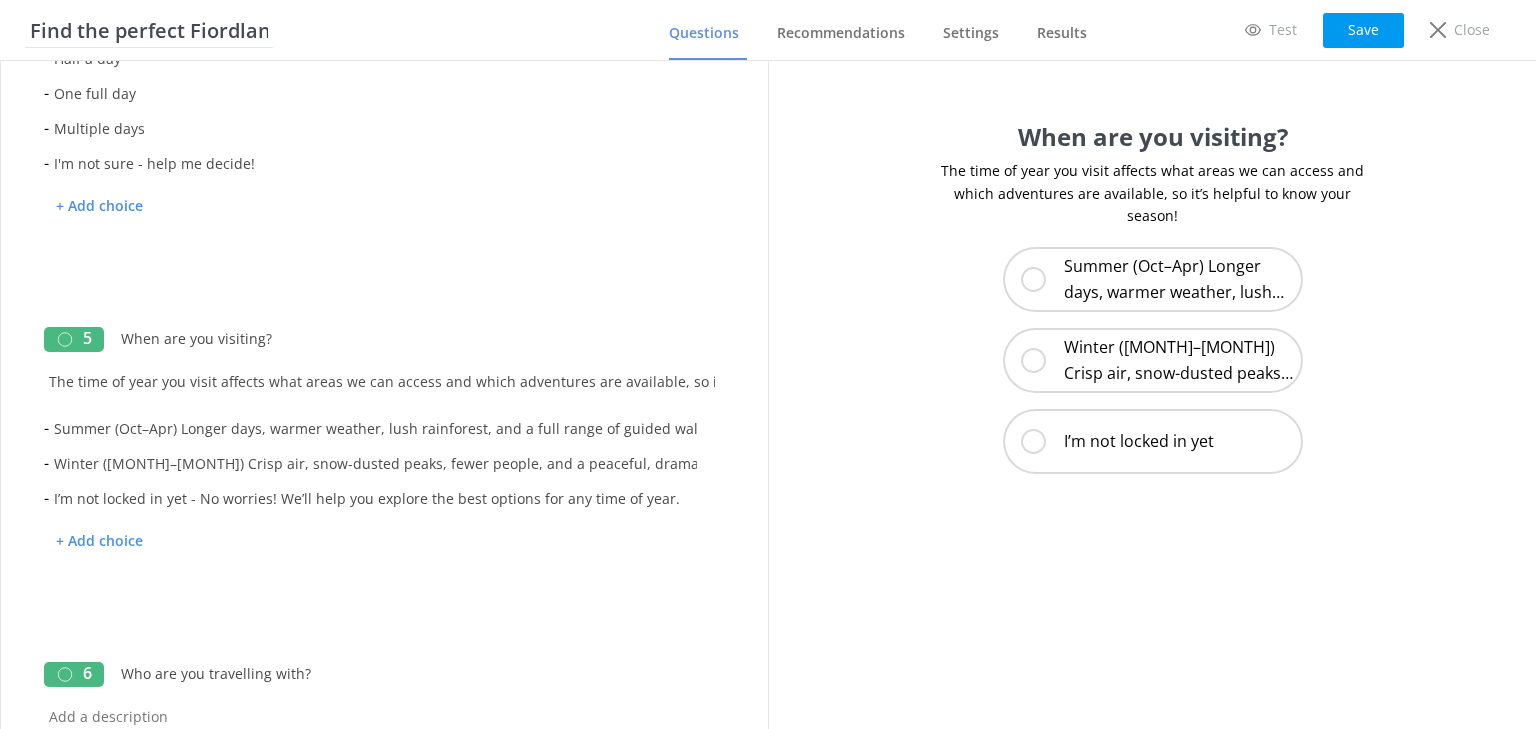 click on "When are you visiting? The time of year you visit affects what areas we can access and which adventures are available, so it’s helpful to know your season! Summer ([MONTH]–[MONTH]) Longer days, warmer weather, lush rainforest, and a full range of guided walks and experiences. Winter ([MONTH]–[MONTH]) Crisp air, snow-dusted peaks, fewer people, and a peaceful, dramatic landscape. I’m not locked in yet" at bounding box center (1152, 395) 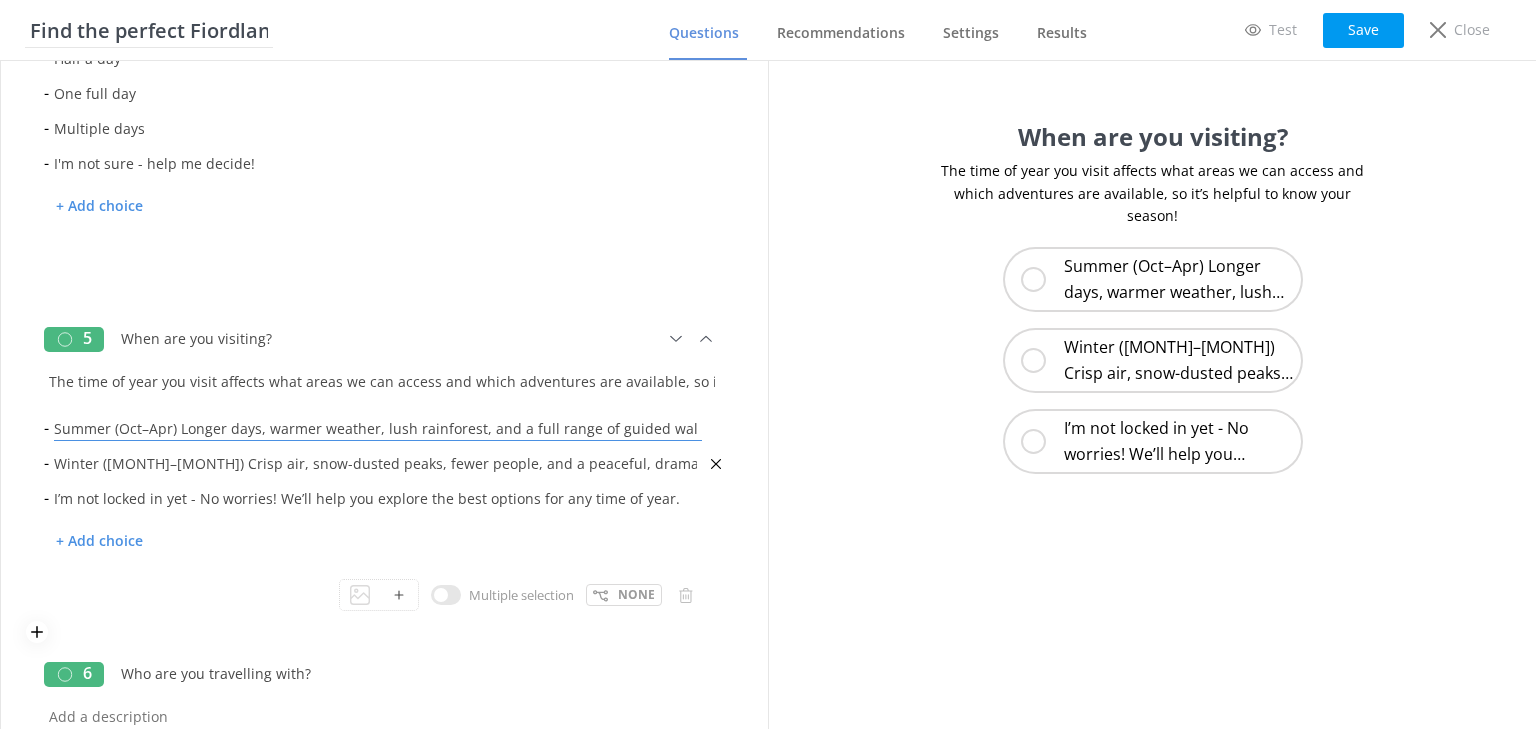 scroll, scrollTop: 0, scrollLeft: 117, axis: horizontal 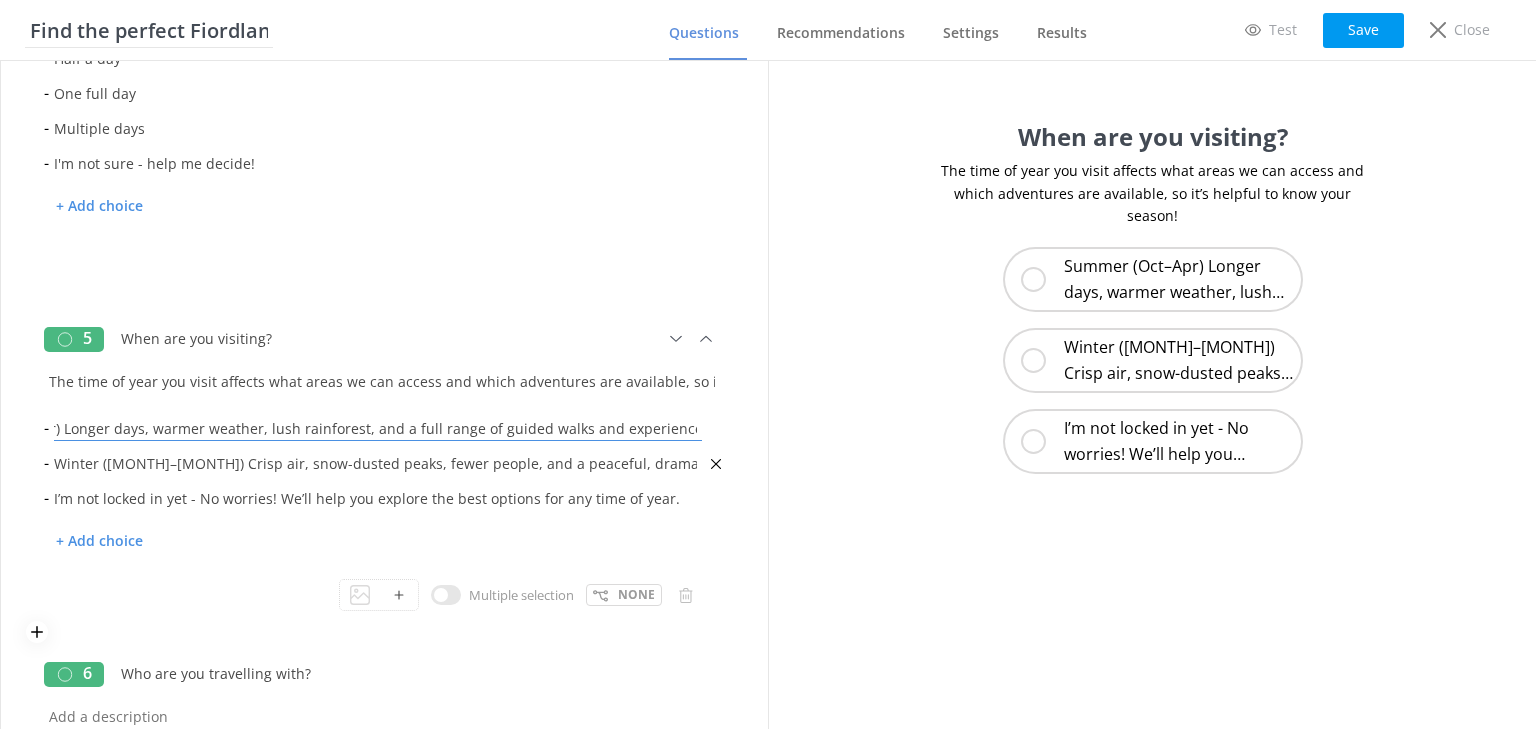 drag, startPoint x: 179, startPoint y: 427, endPoint x: 699, endPoint y: 445, distance: 520.31146 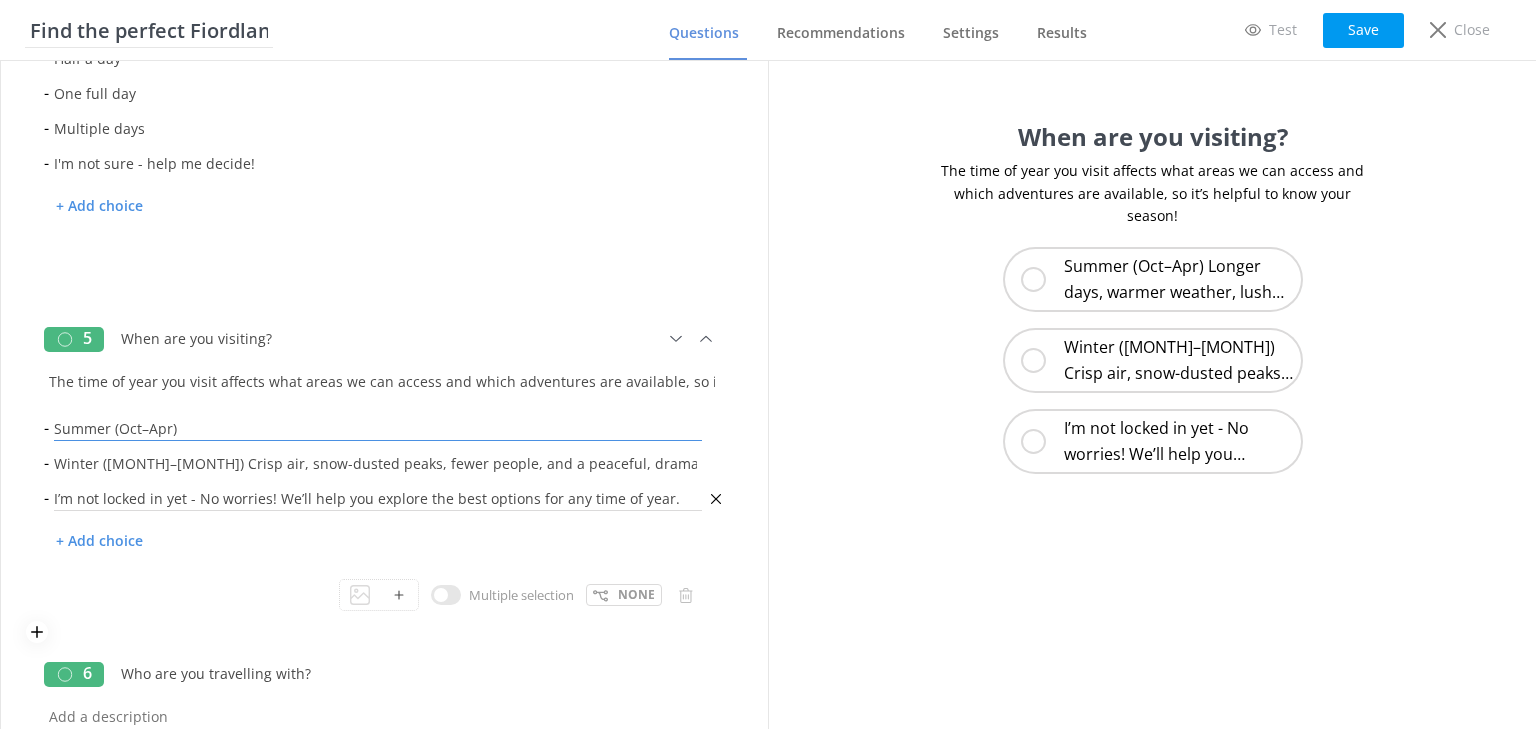scroll, scrollTop: 0, scrollLeft: 0, axis: both 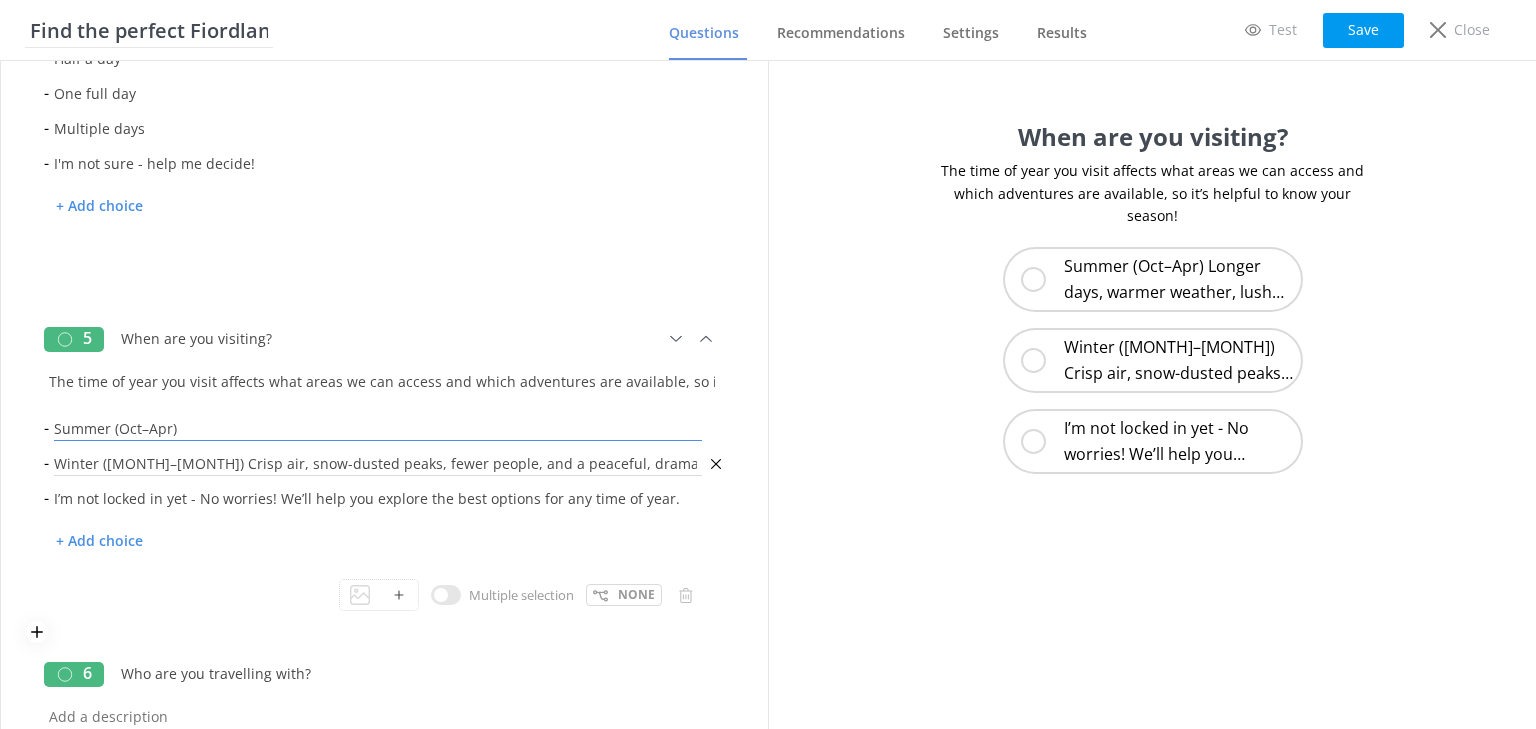 type on "Summer (Oct–Apr)" 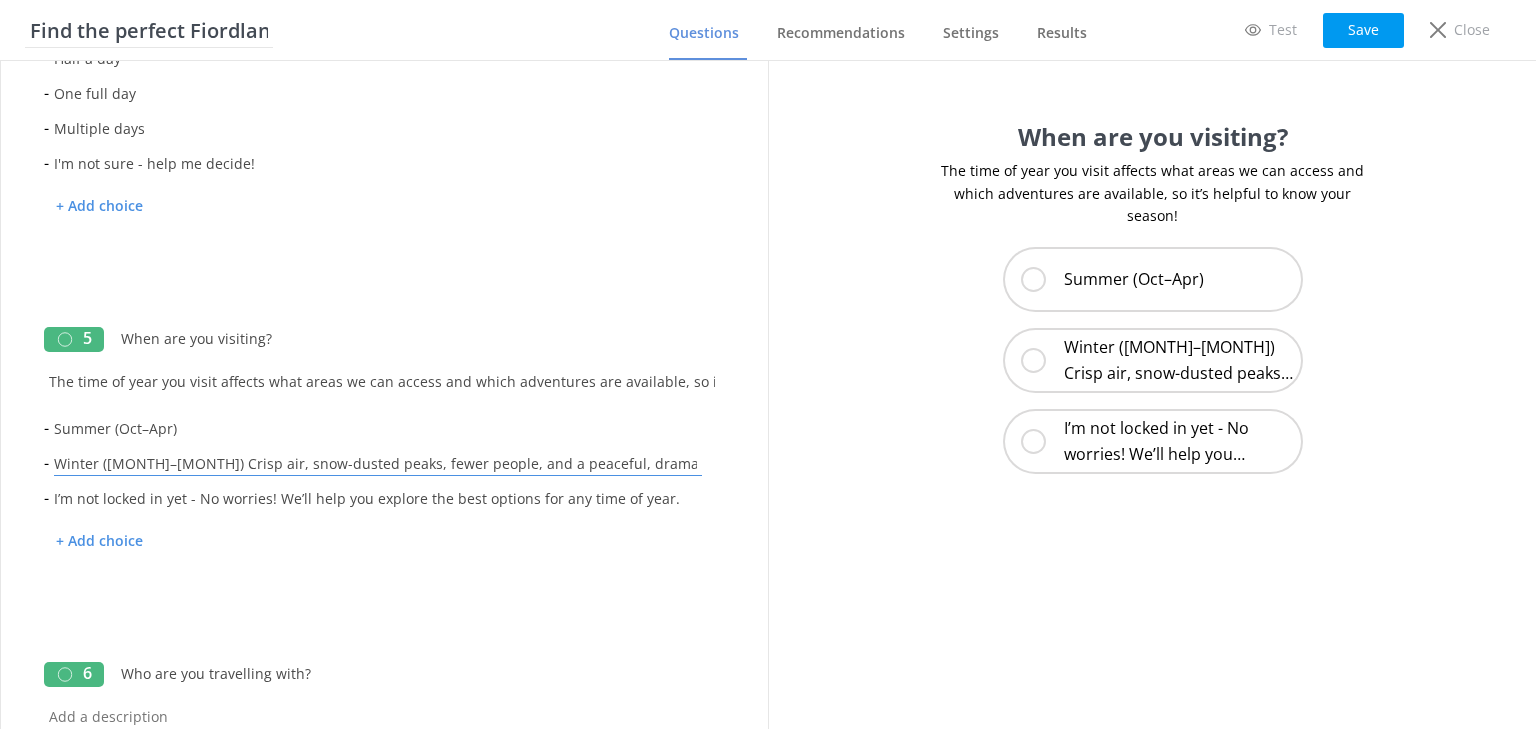 scroll, scrollTop: 0, scrollLeft: 12, axis: horizontal 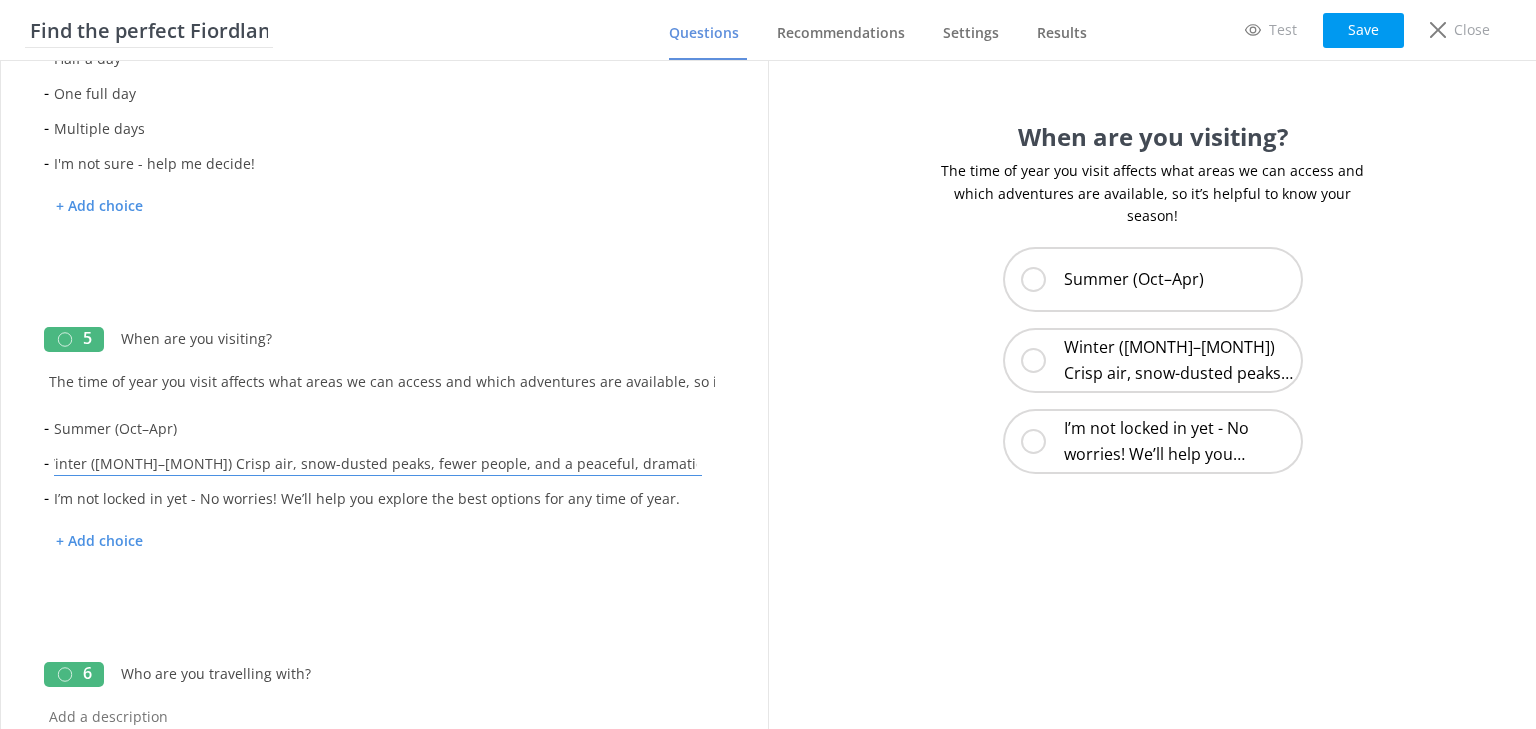 drag, startPoint x: 176, startPoint y: 466, endPoint x: 827, endPoint y: 493, distance: 651.5597 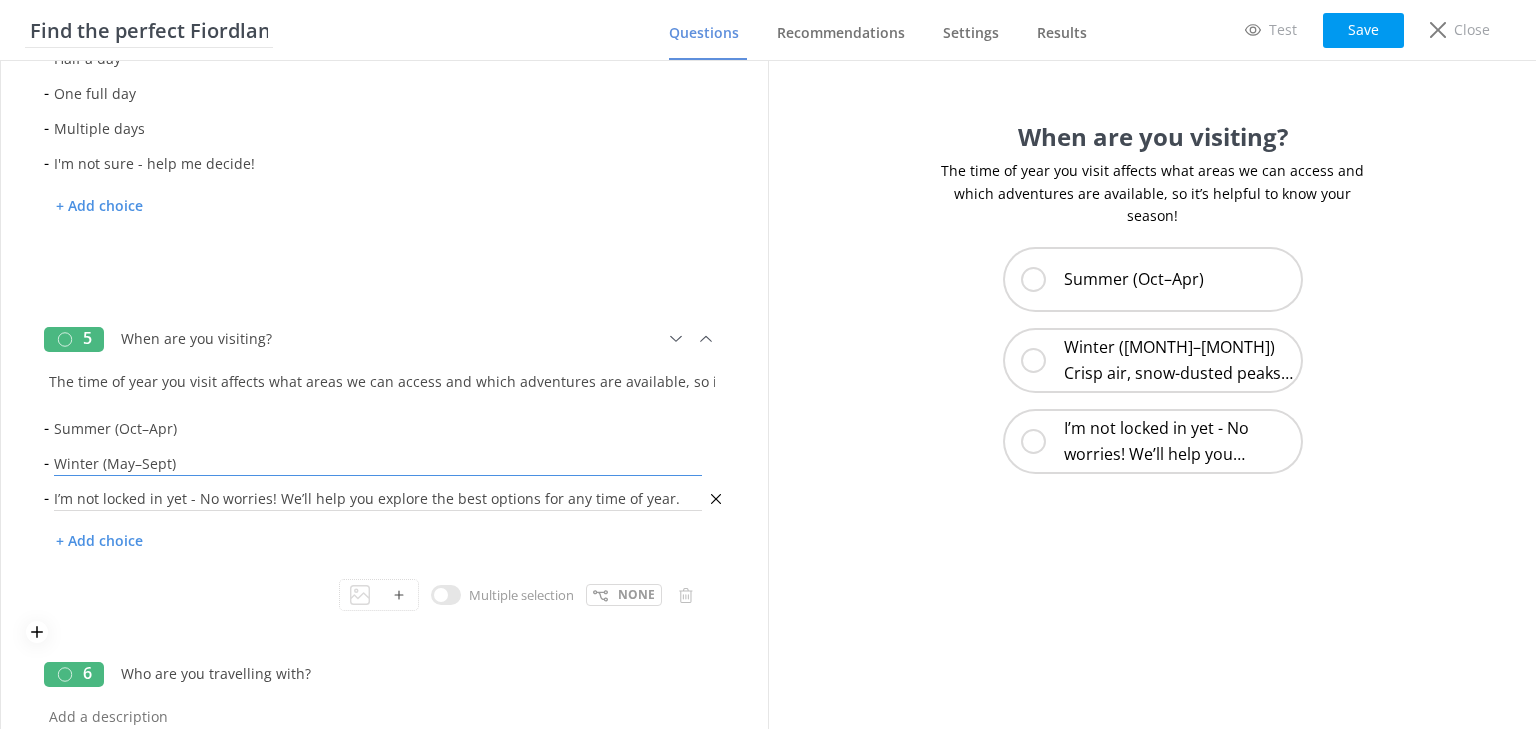 scroll, scrollTop: 0, scrollLeft: 0, axis: both 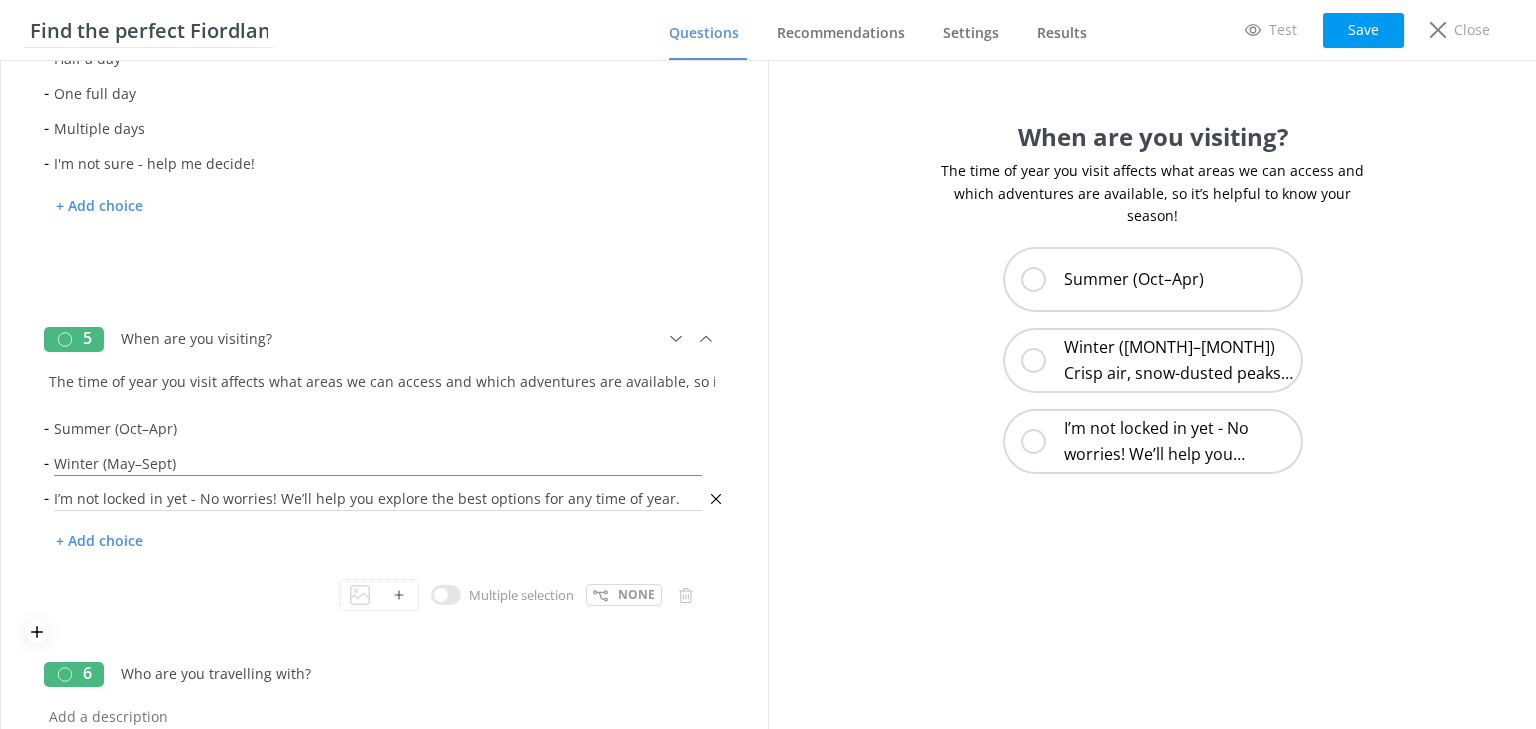 type on "Winter (May–Sept)" 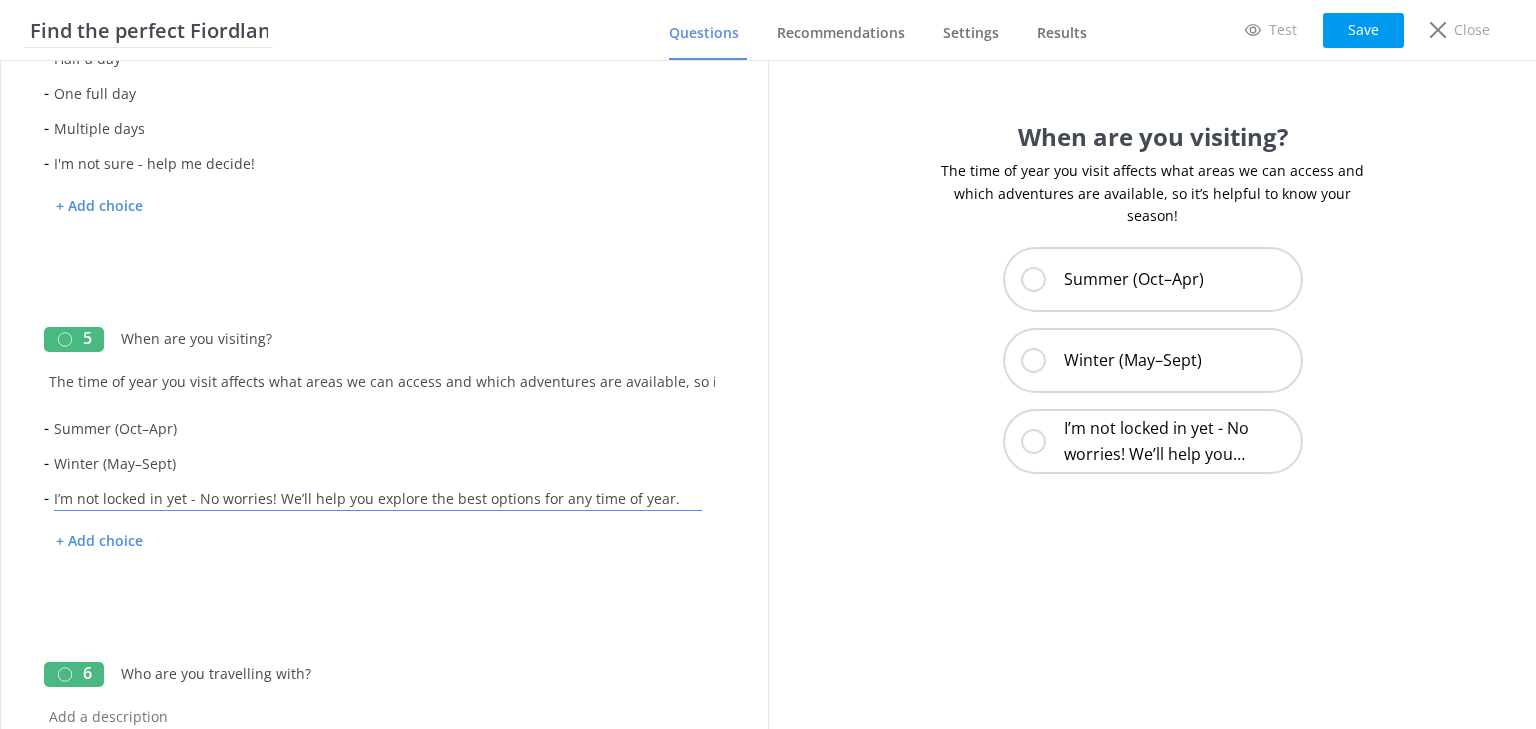 drag, startPoint x: 182, startPoint y: 501, endPoint x: 803, endPoint y: 528, distance: 621.5867 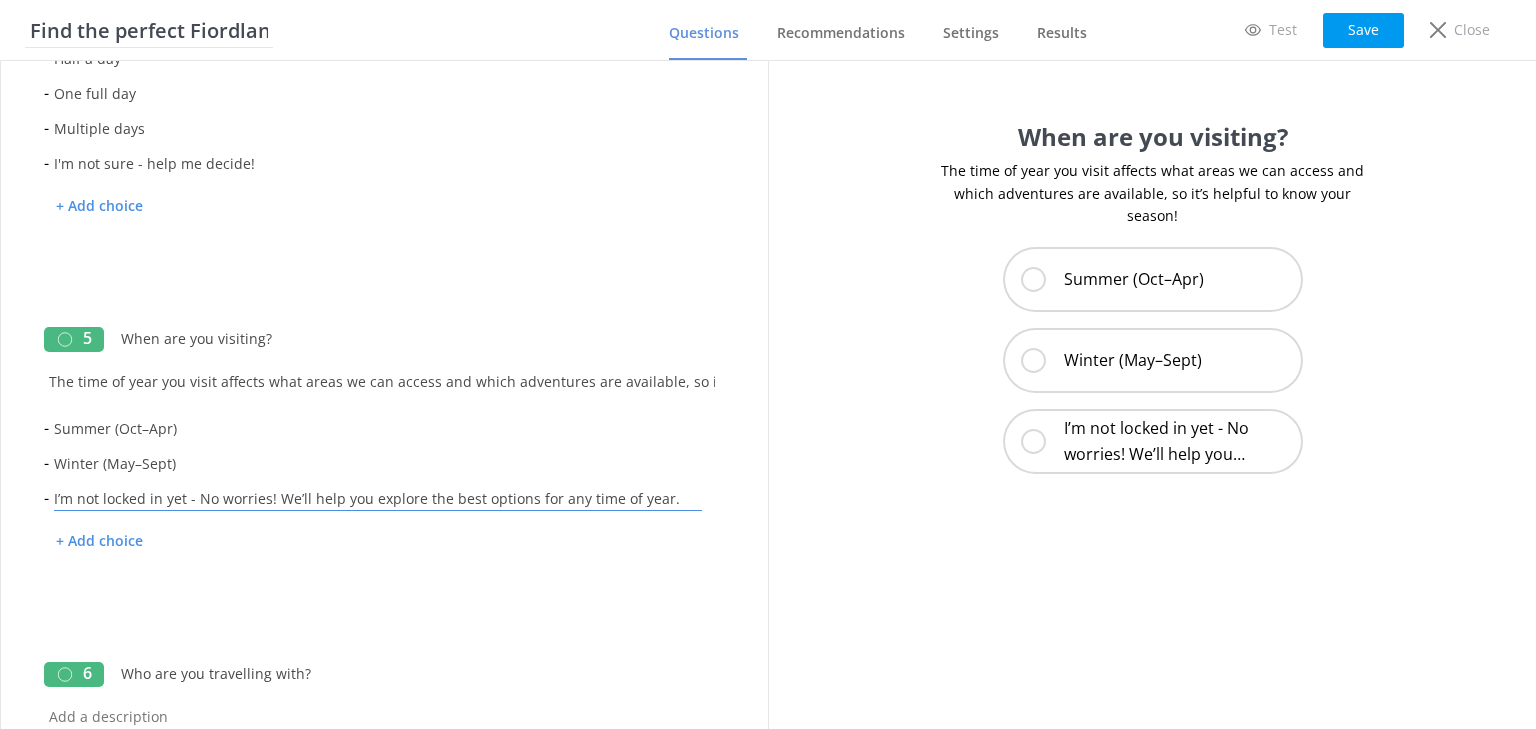 click on "Find the perfect Fiordland adventure for you! Questions Recommendations Settings Results Test Save Close 1 Kia ora! Not sure which Fiordland adventure is right for you? Take our quick questionnaire to find your perfect trip, lets go! Next None 2 What kind of experience are you after? From relaxed experience with short walks, to a good hike we have something for you! - A relaxed day with stunning scenery - A mix of cruising at Milford Sound and walking - A proper hike in beautiful wilderness - A private or family experience tailored to me + Add choice Multiple selection None 3 How active do you want to be? If you're looking to take it easy or don't mind some effort, let us know! - I prefer short strolls and photo stops - I’m happy walking for a couple of hours - Give me a good challenge - I love long walks! - I'm flexible, just want a good time with my group + Add choice Multiple selection None 4 How much time do you have? - Half a day - One full day - Multiple days - I'm not sure - help me decide! 5 - - - 6" at bounding box center [768, 395] 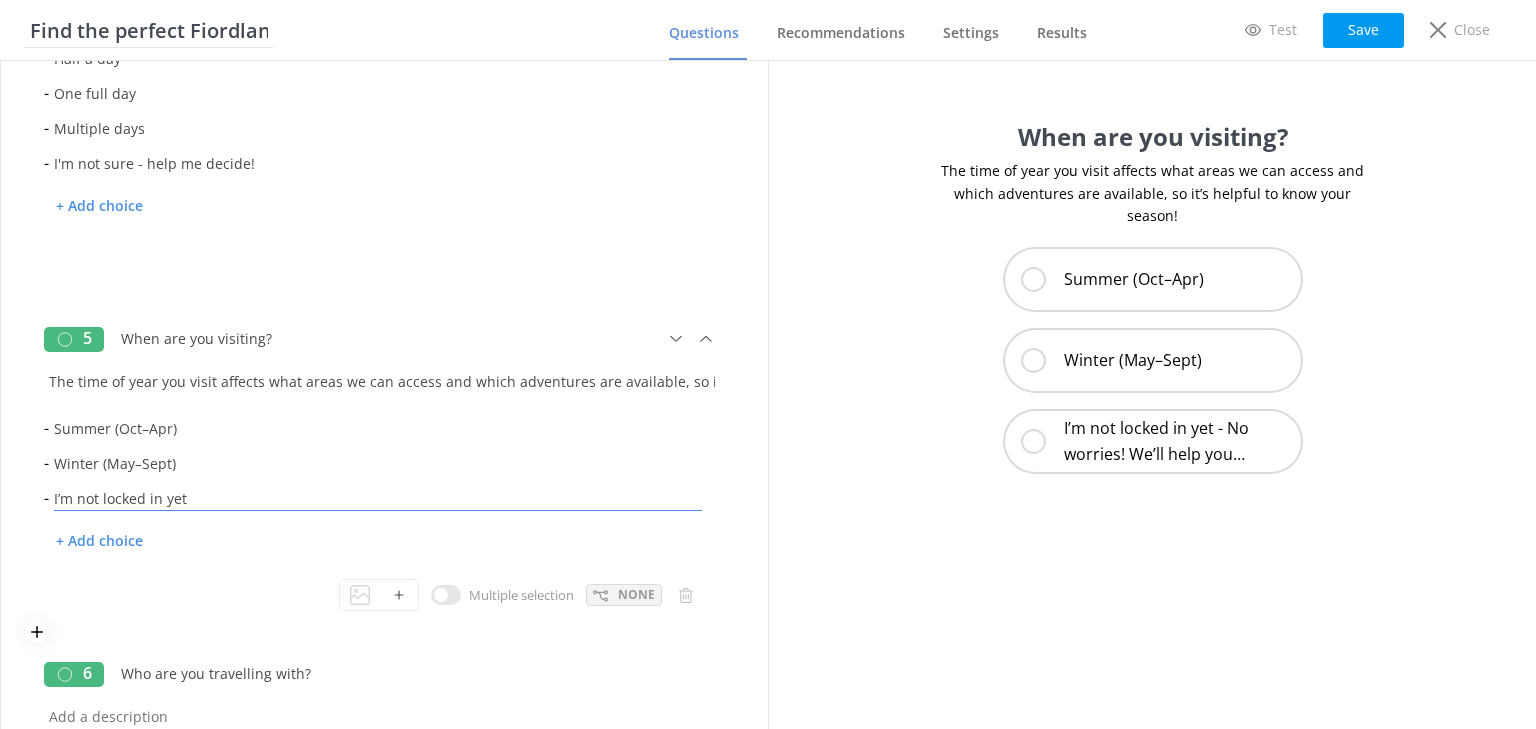 type on "I’m not locked in yet" 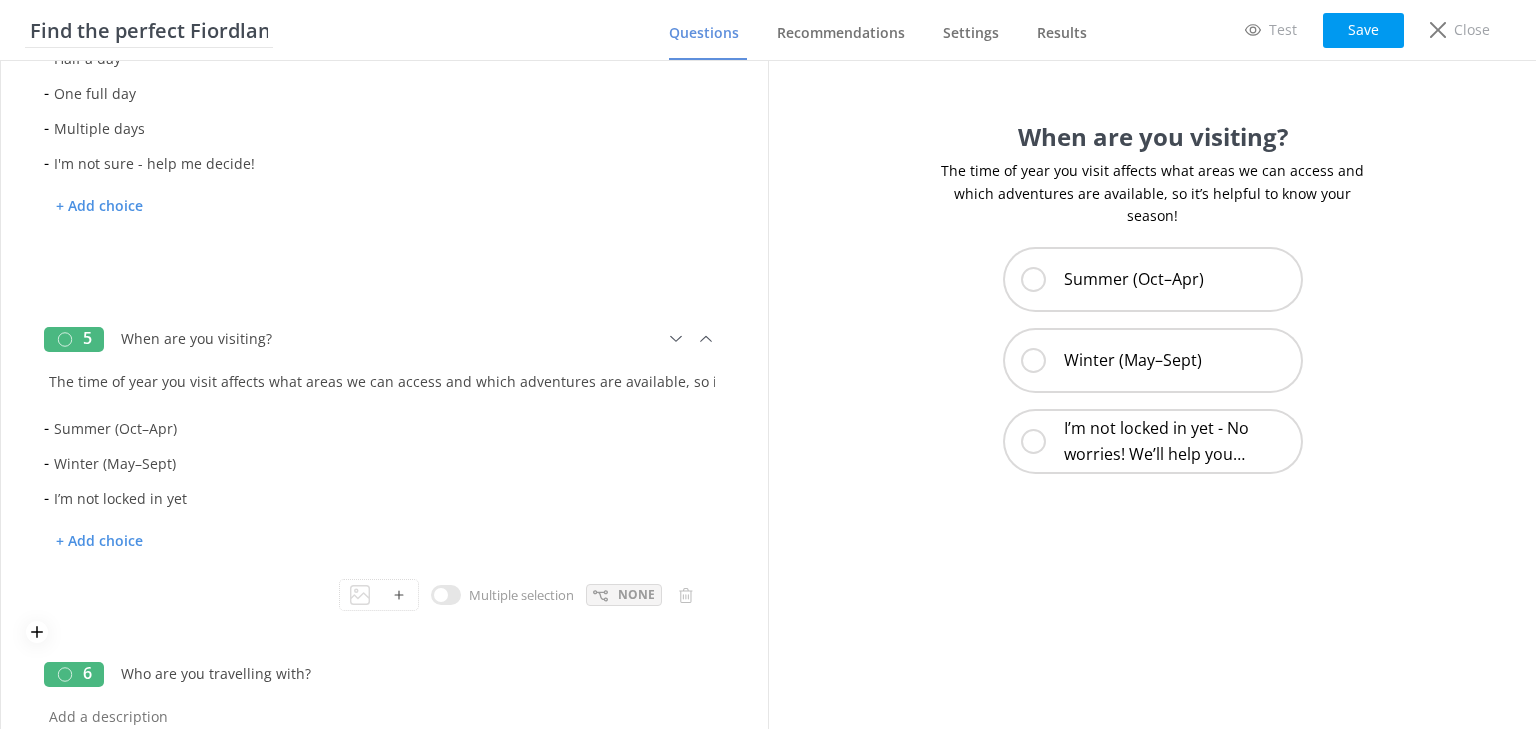 click 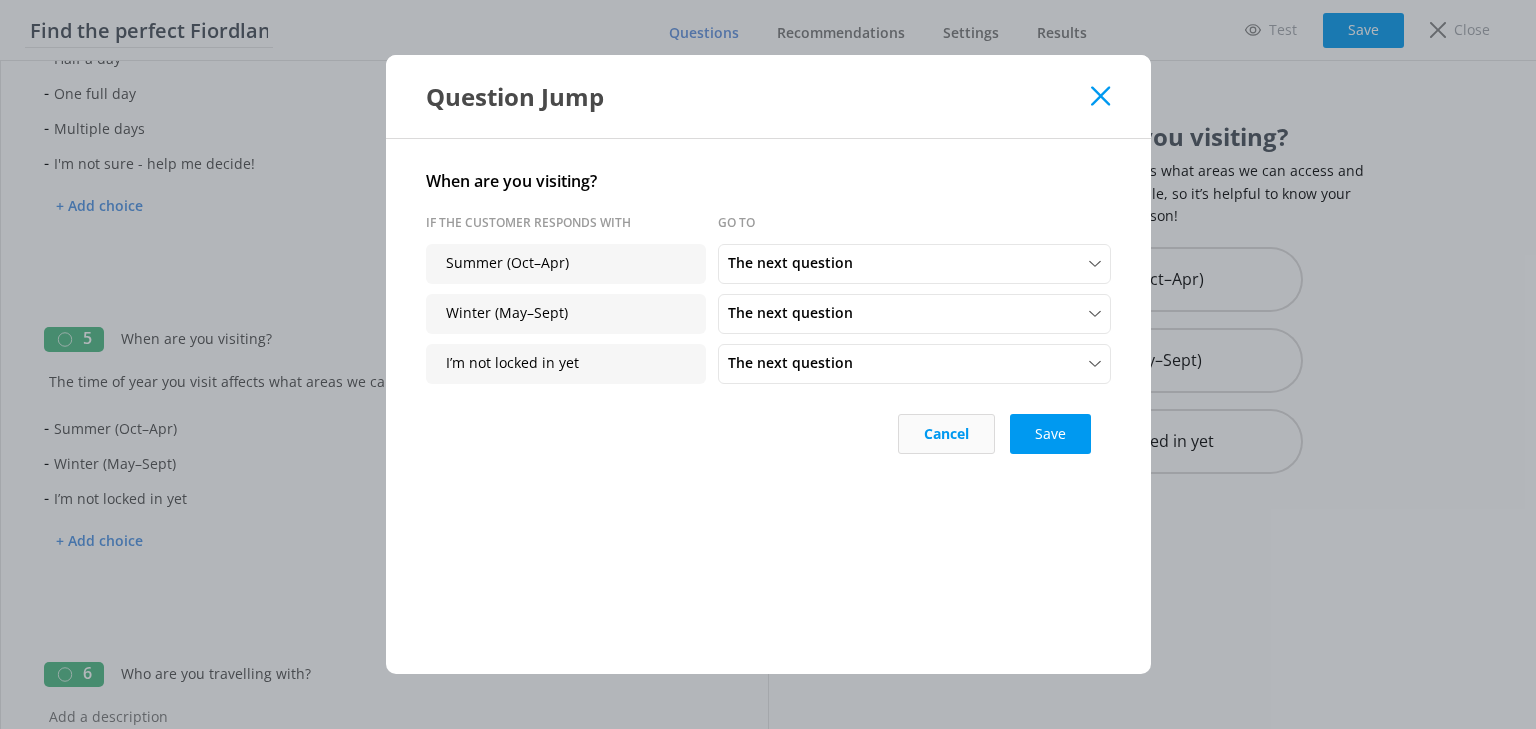 click on "Cancel" at bounding box center [946, 434] 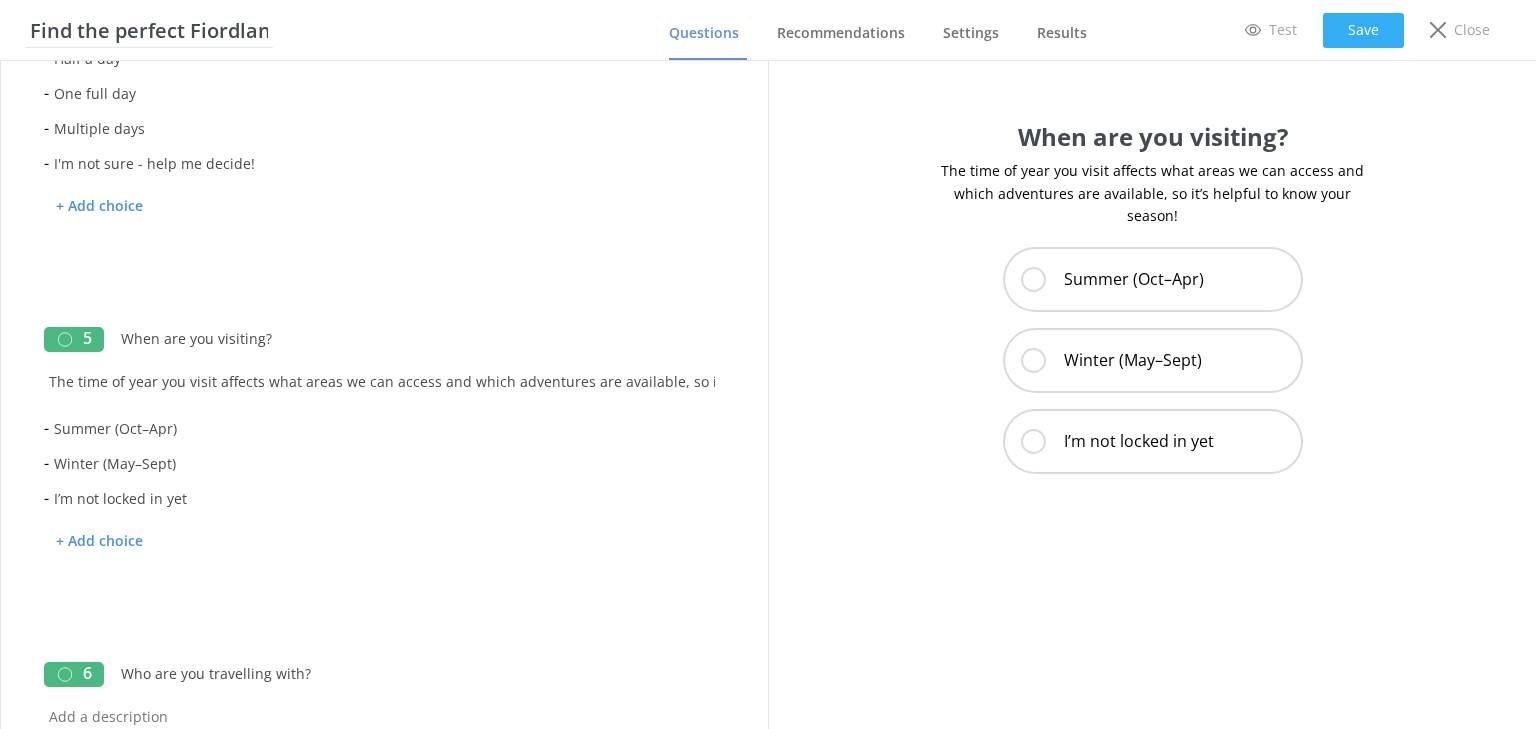click on "Save" at bounding box center (1363, 30) 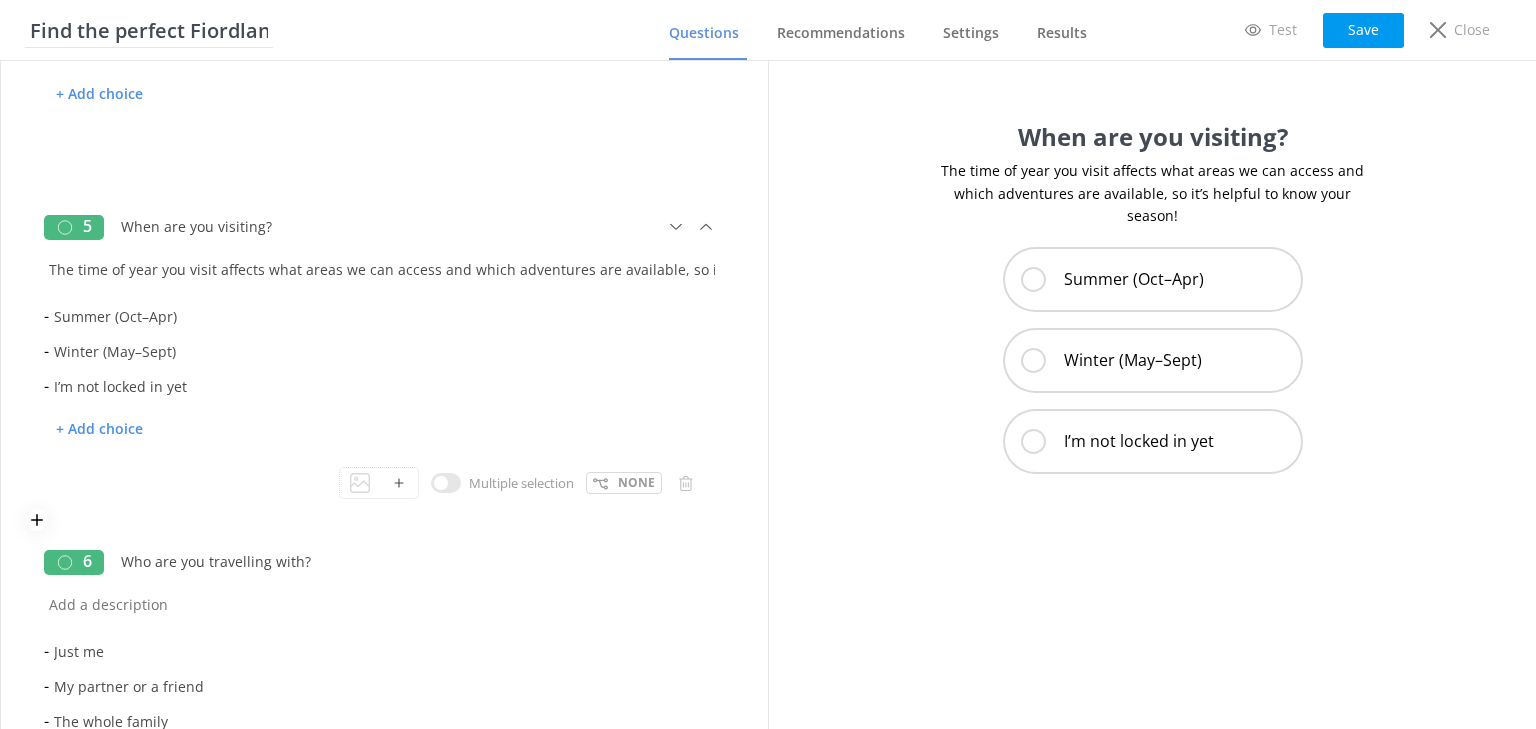 scroll, scrollTop: 1532, scrollLeft: 0, axis: vertical 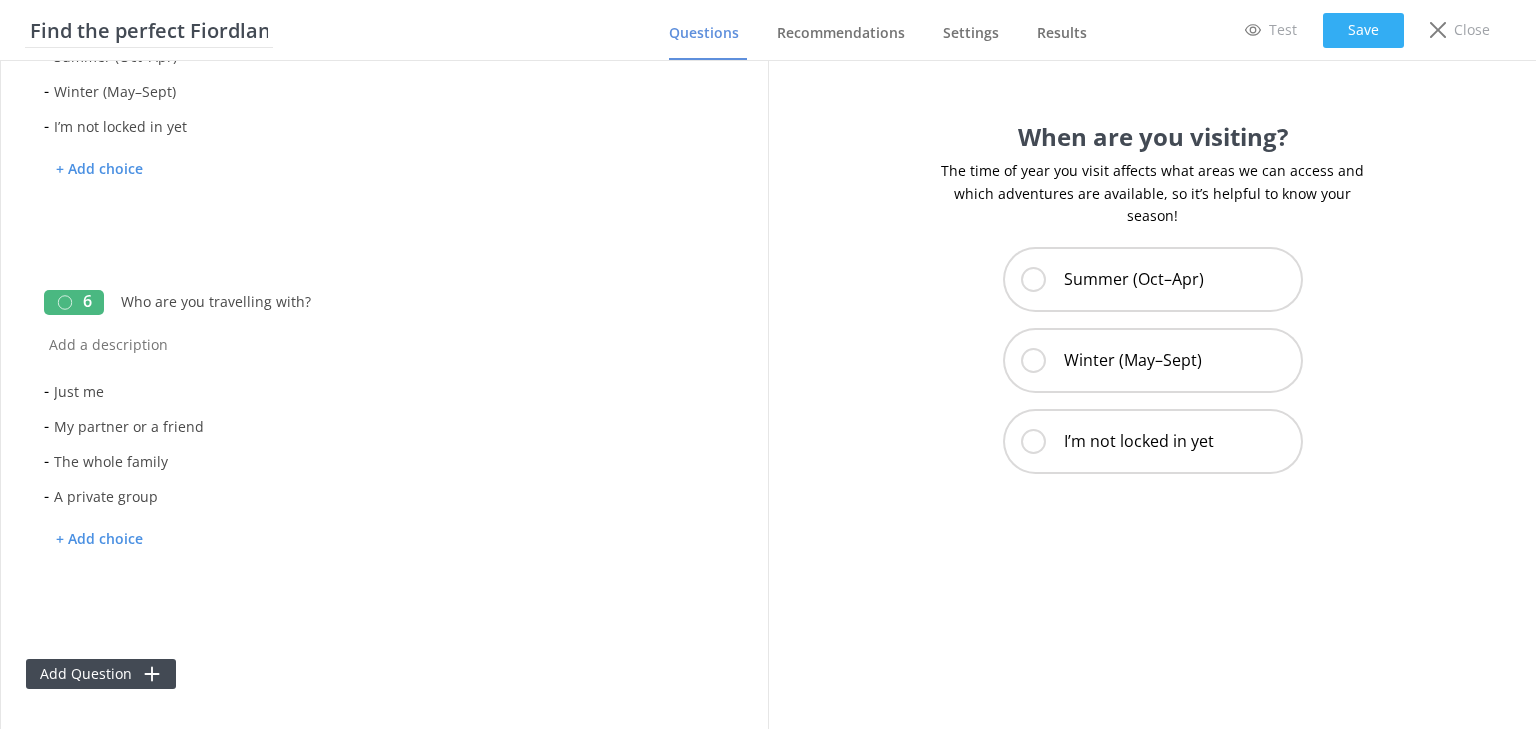 click on "Save" at bounding box center [1363, 30] 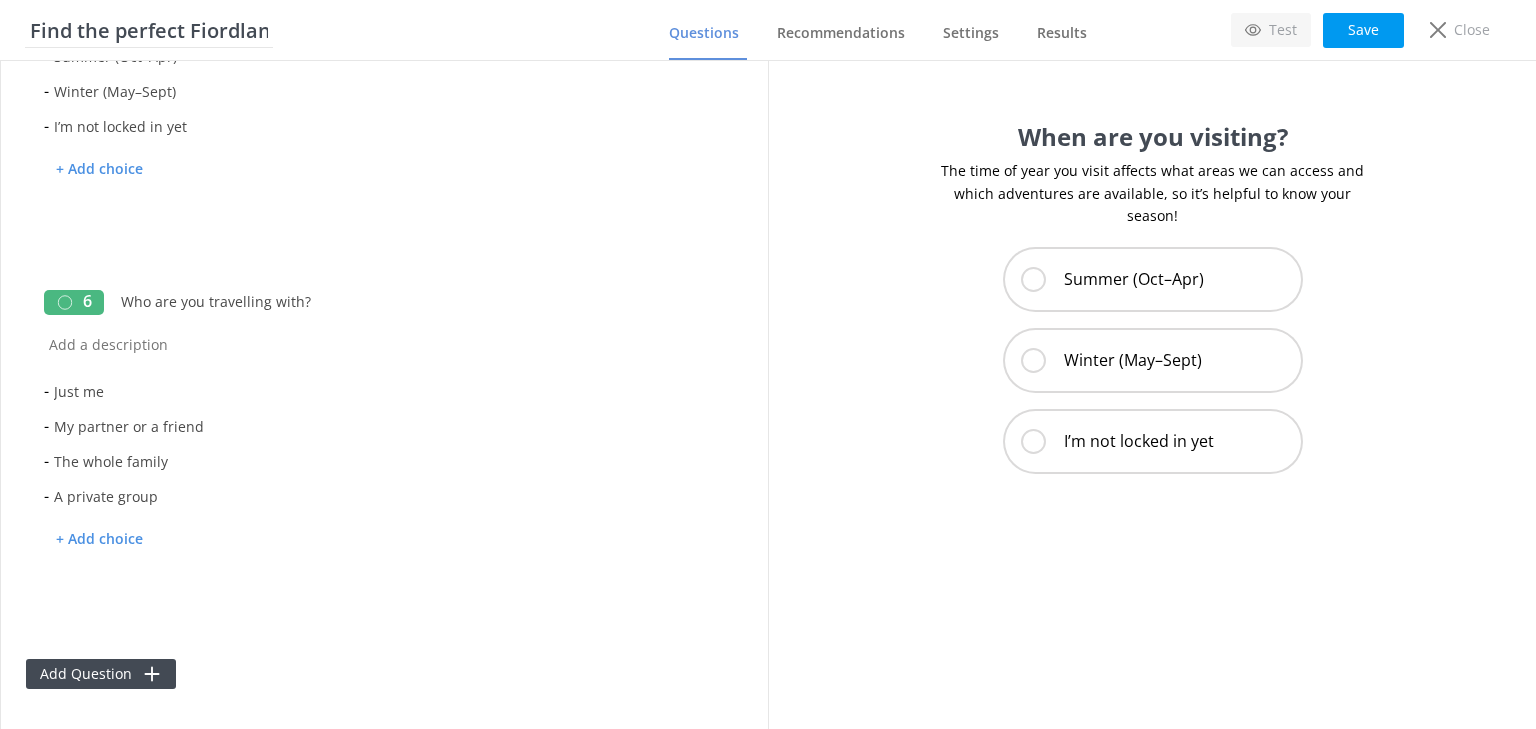 click on "Test" at bounding box center (1283, 30) 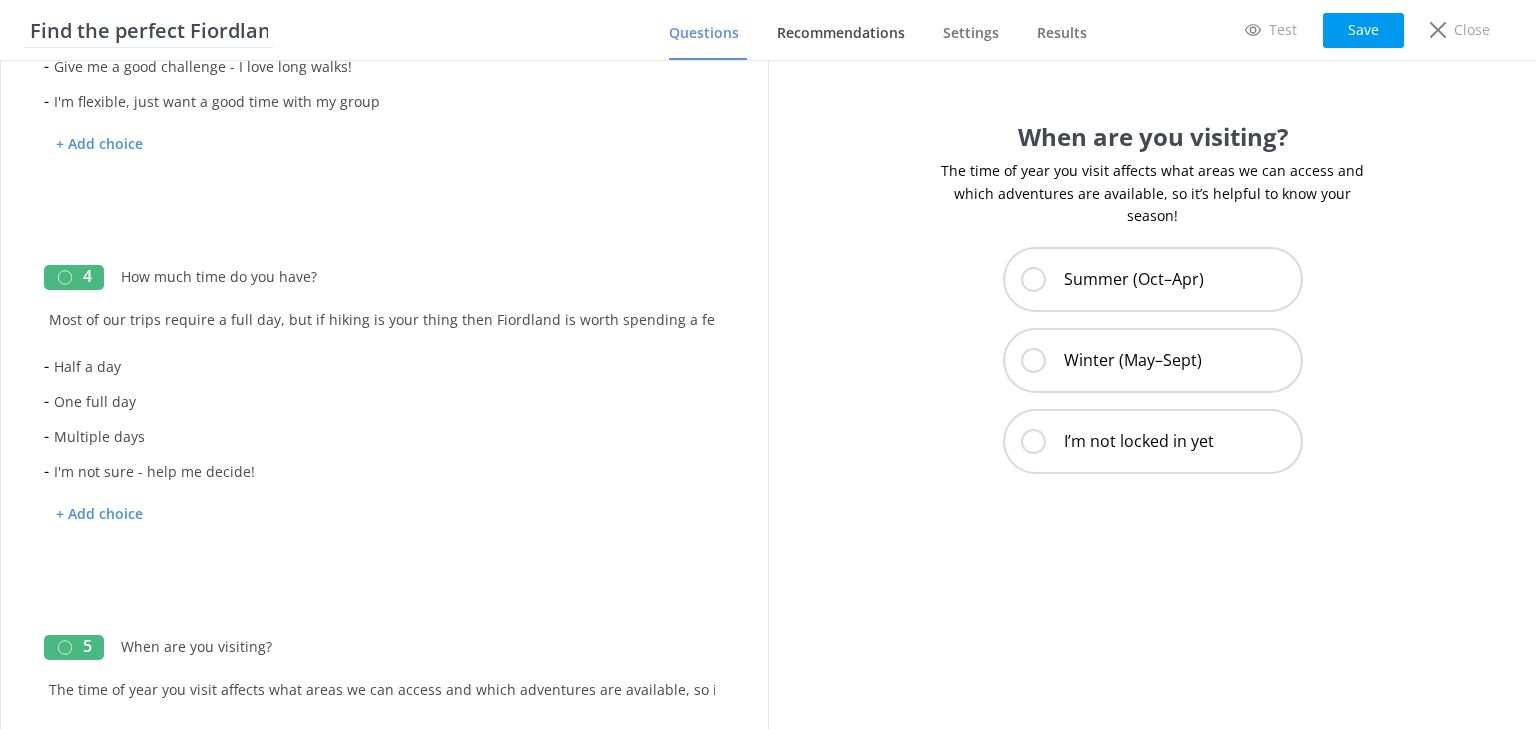 scroll, scrollTop: 732, scrollLeft: 0, axis: vertical 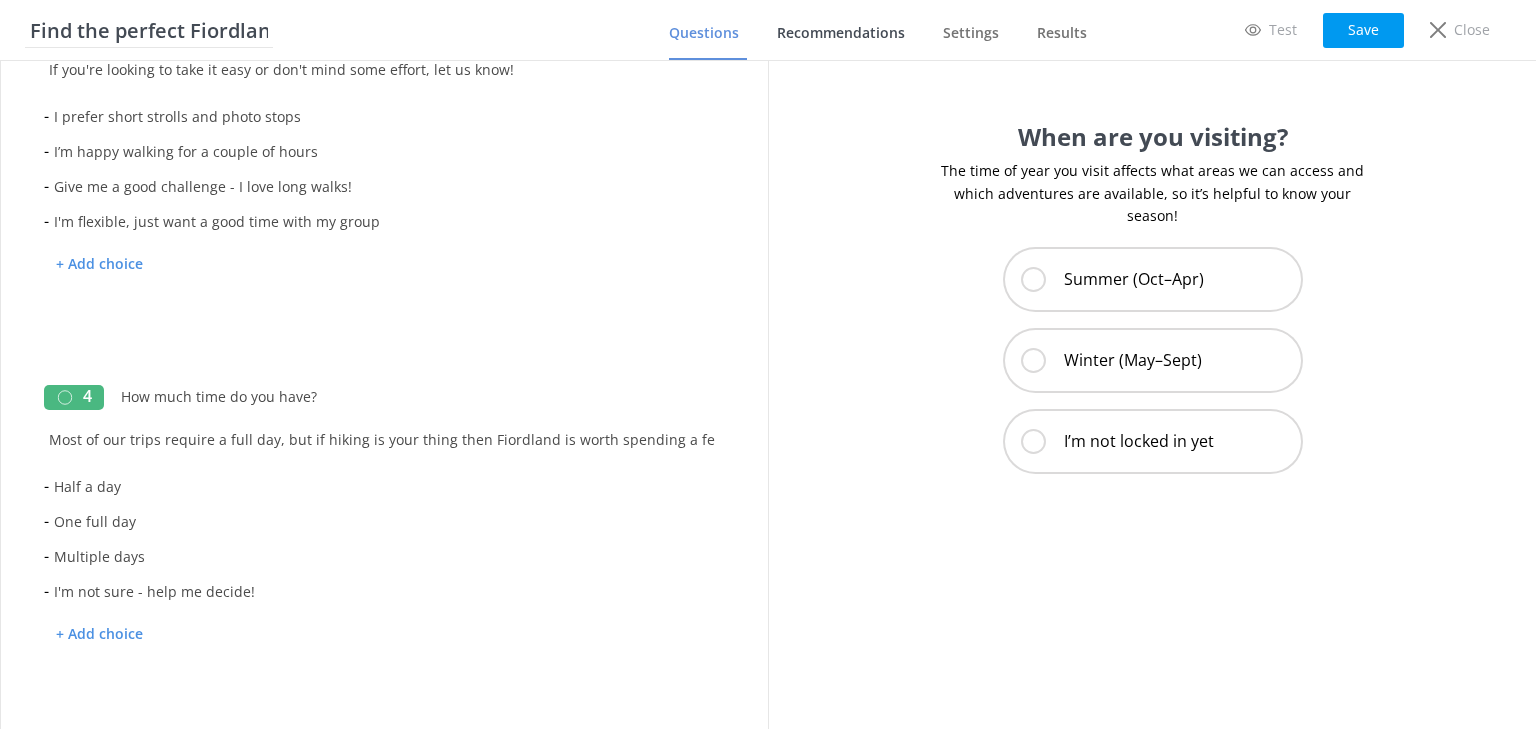 click on "Recommendations" at bounding box center [841, 33] 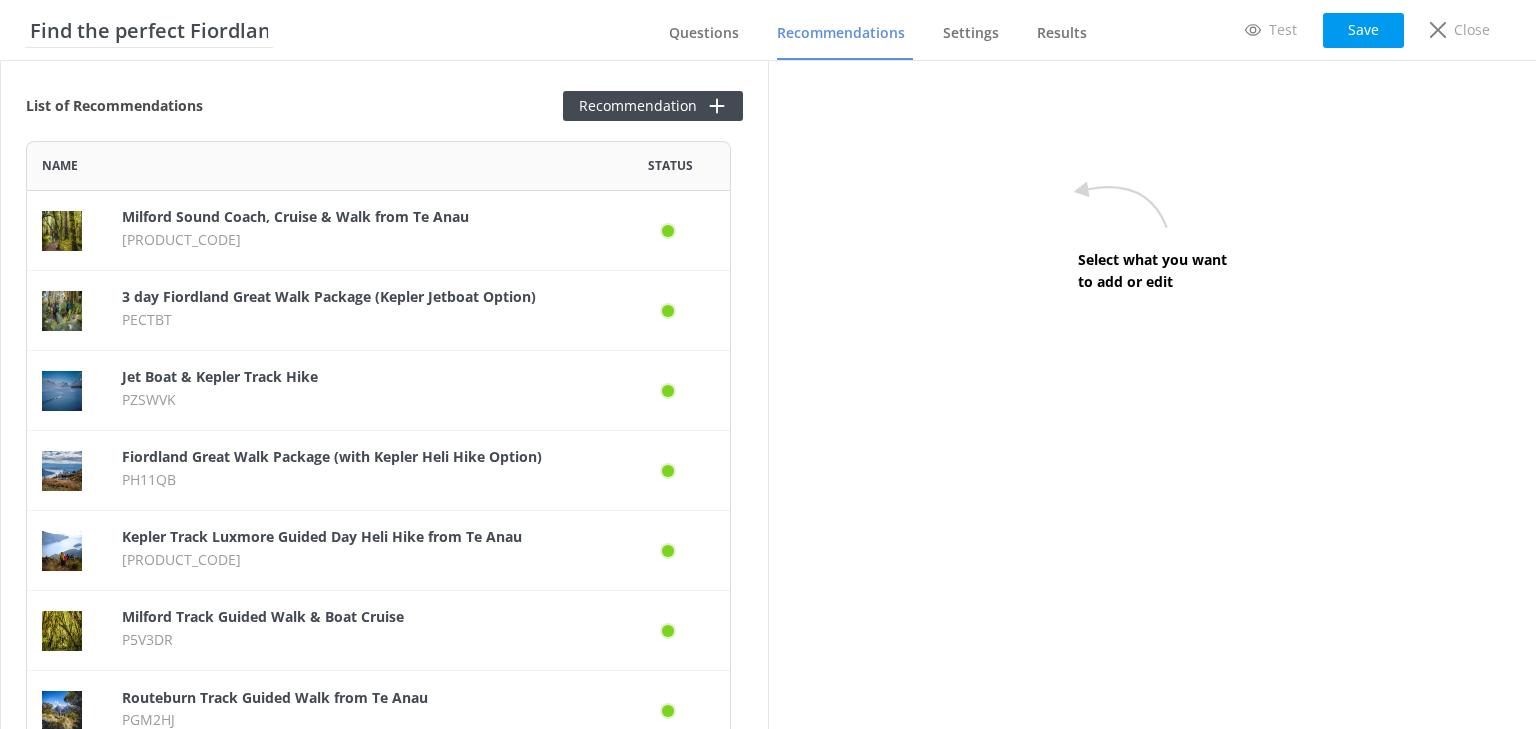 scroll, scrollTop: 12, scrollLeft: 12, axis: both 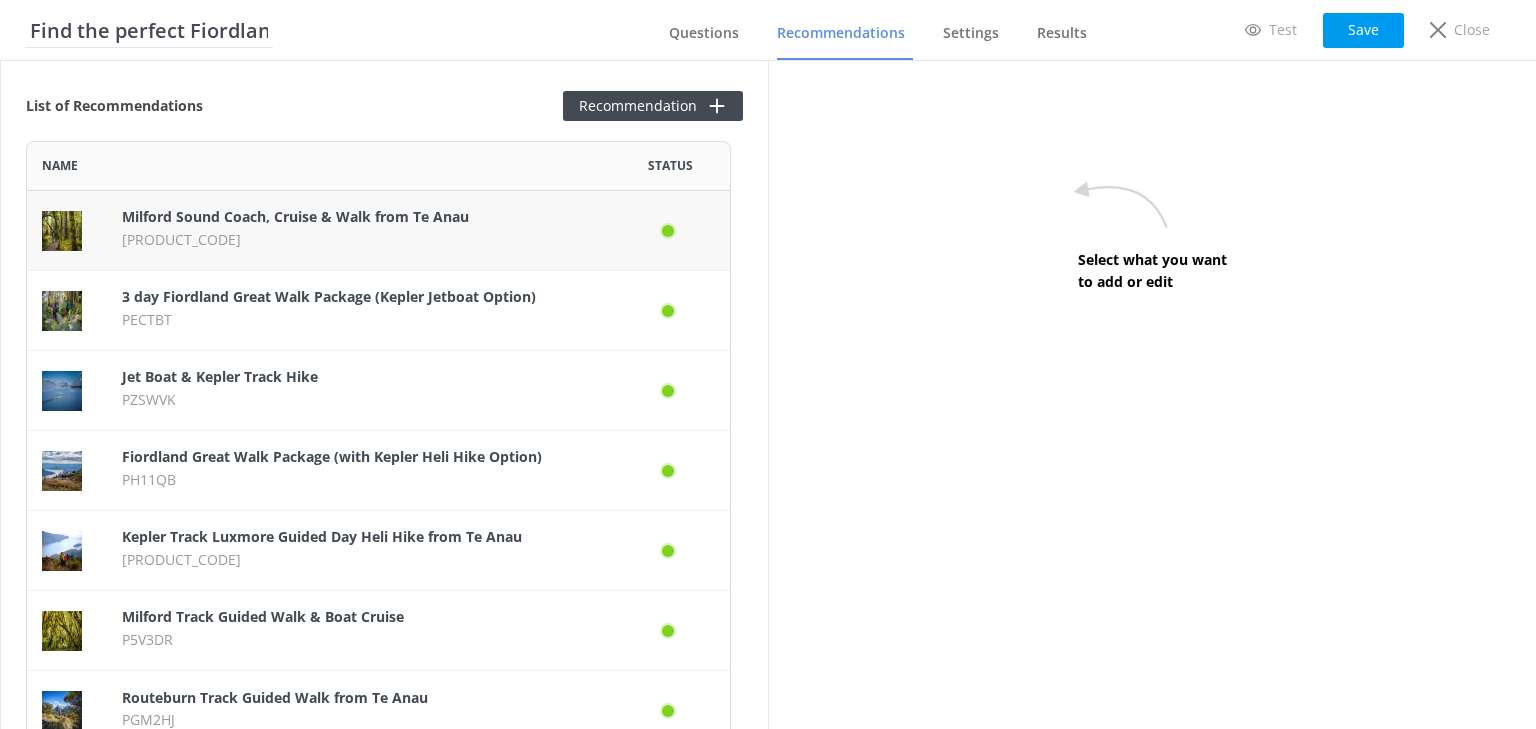 click on "Milford Sound Coach, Cruise & Walk from Te Anau" at bounding box center [295, 216] 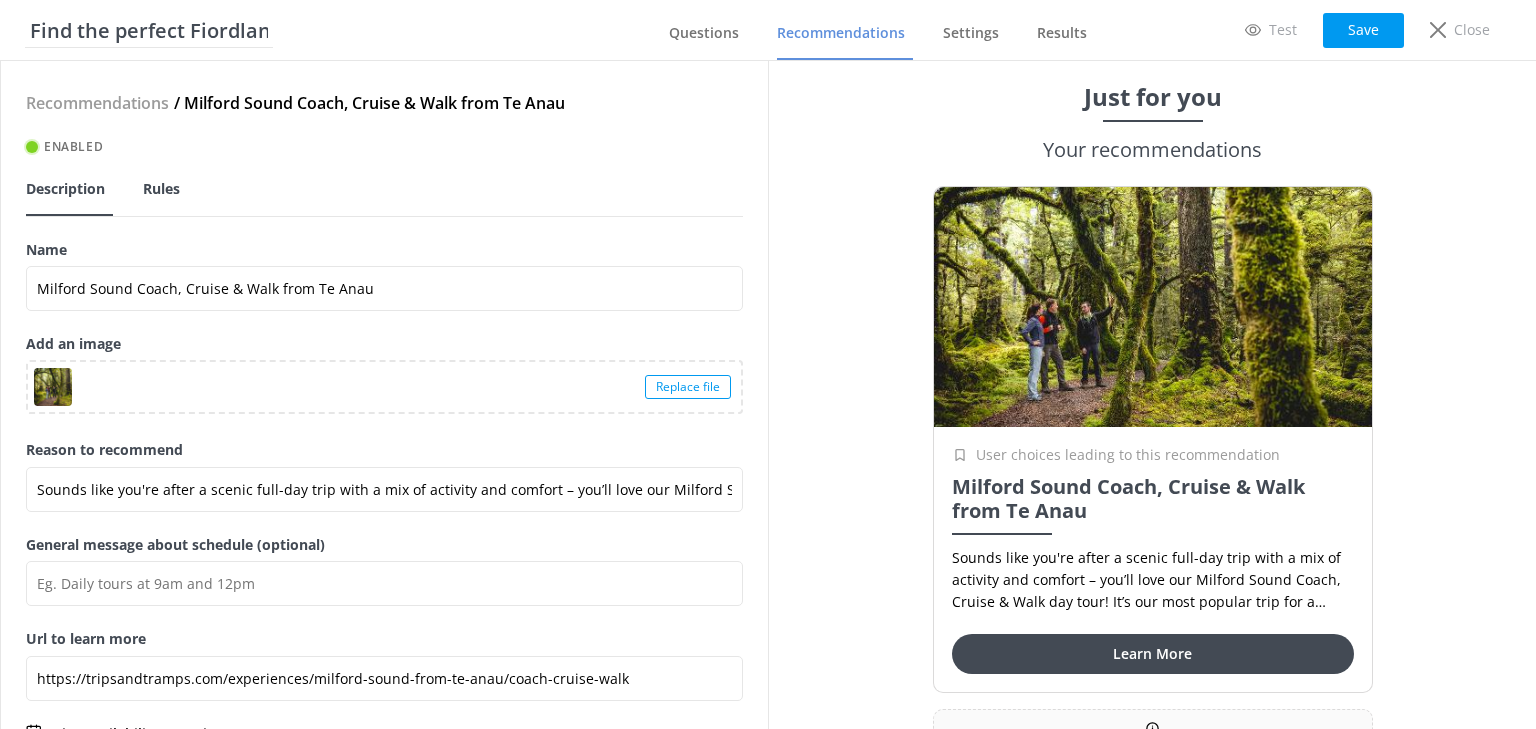 click on "Rules" at bounding box center [161, 189] 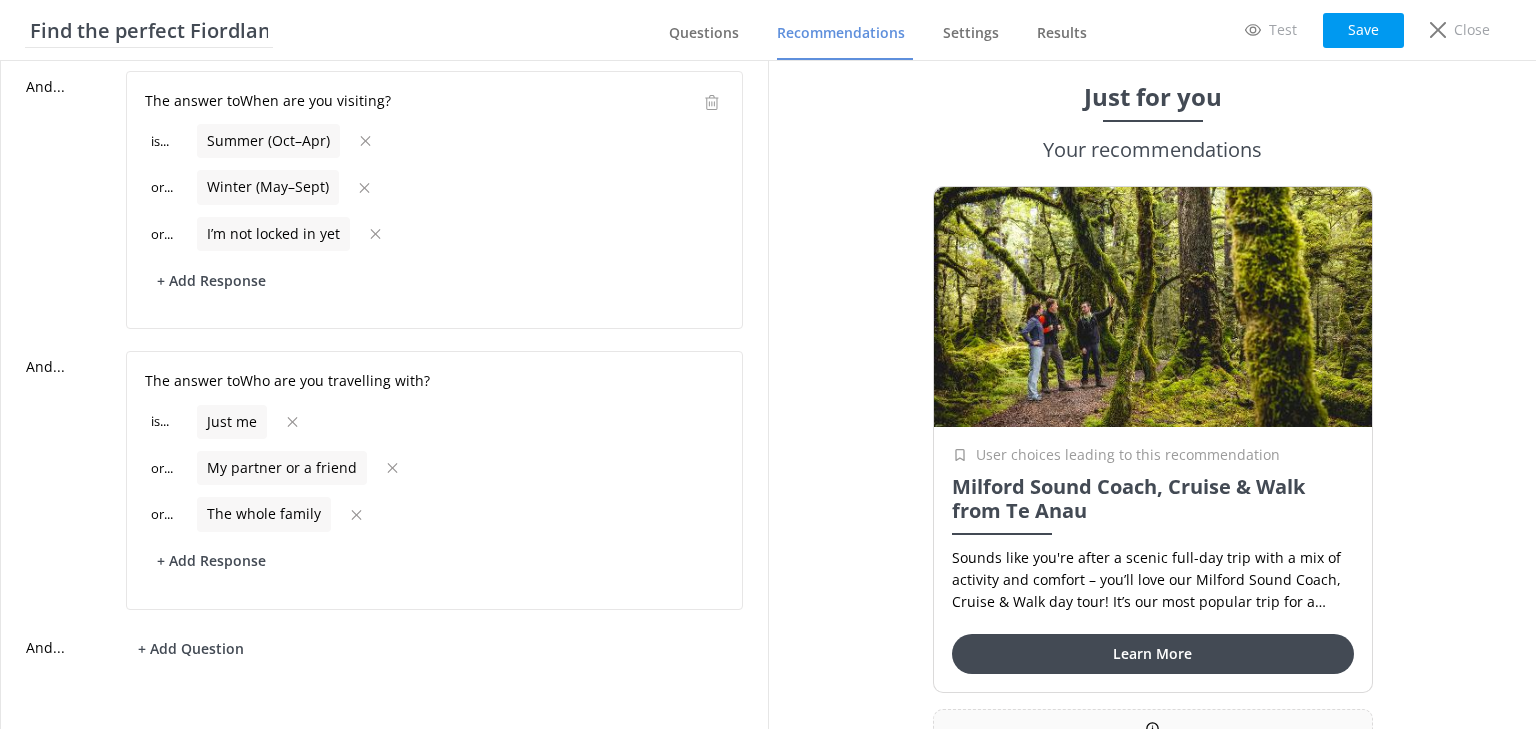 scroll, scrollTop: 926, scrollLeft: 0, axis: vertical 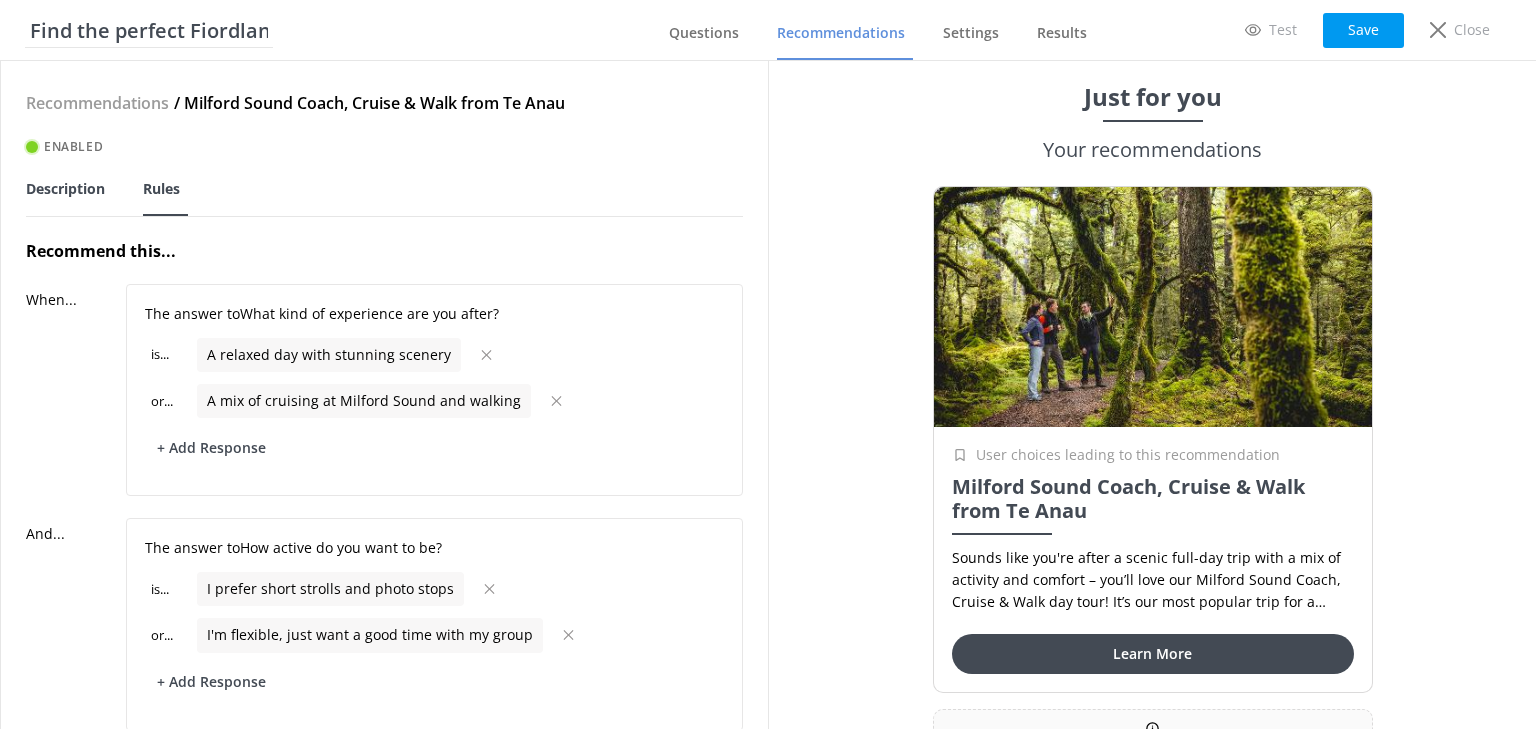 click on "Description" at bounding box center (65, 189) 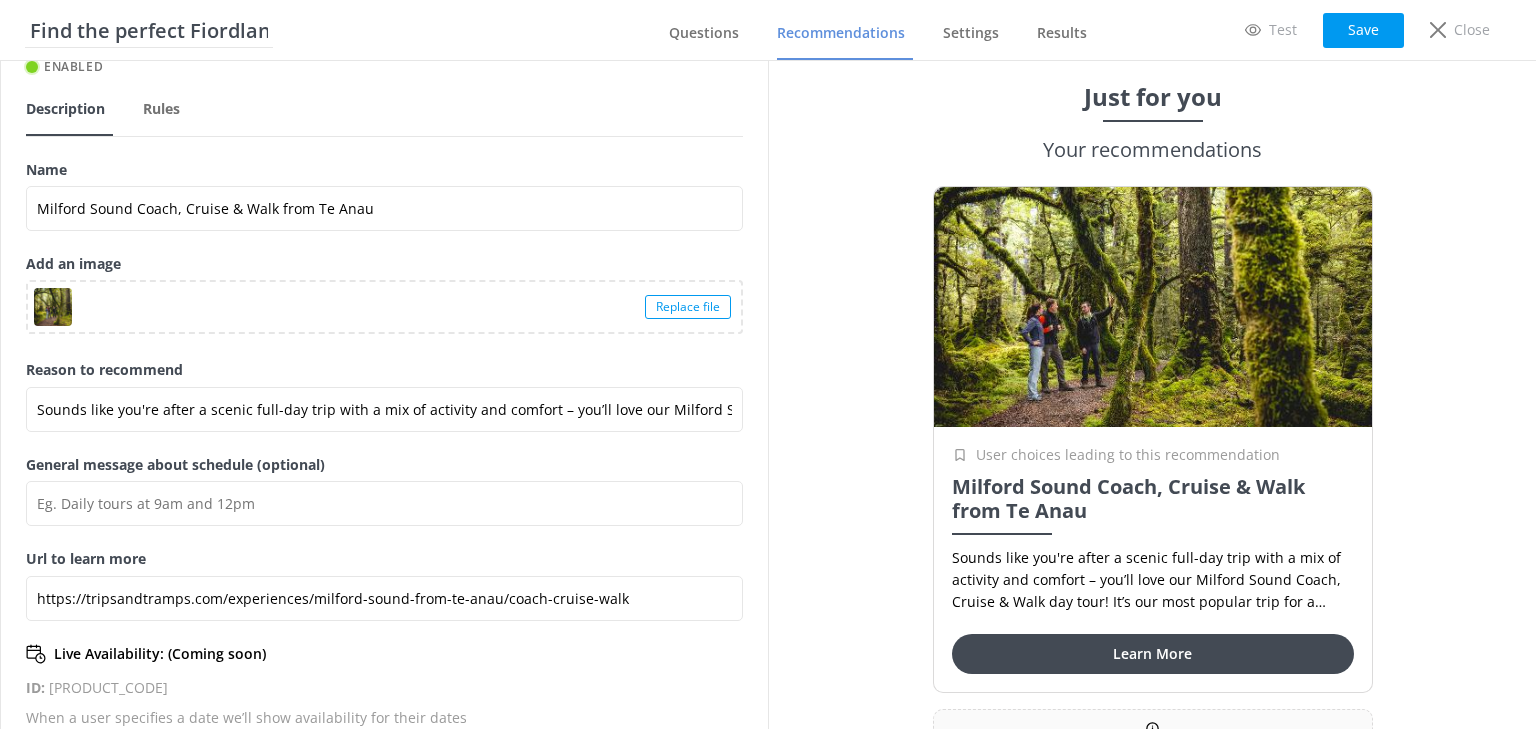 scroll, scrollTop: 156, scrollLeft: 0, axis: vertical 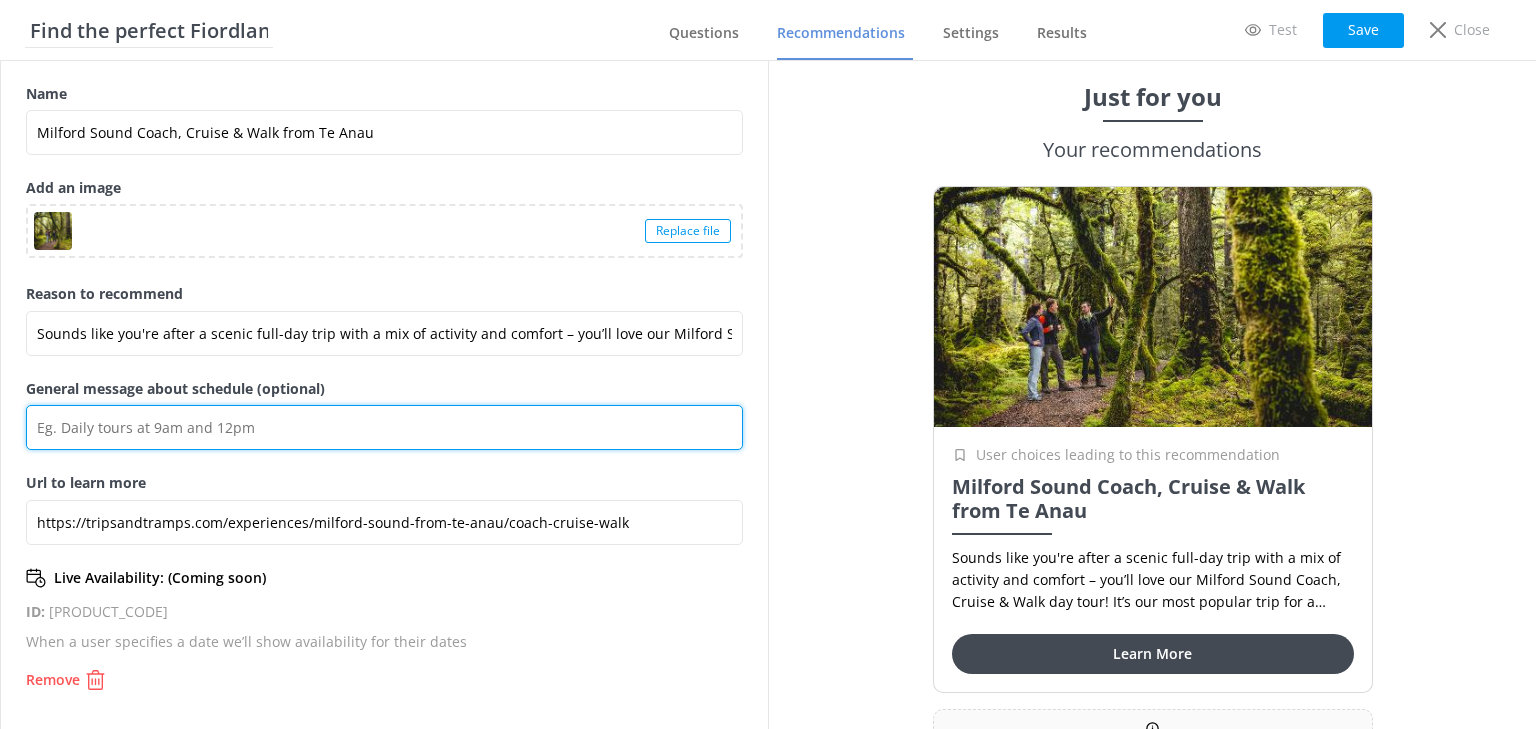 click on "General message about schedule (optional)" at bounding box center [384, 427] 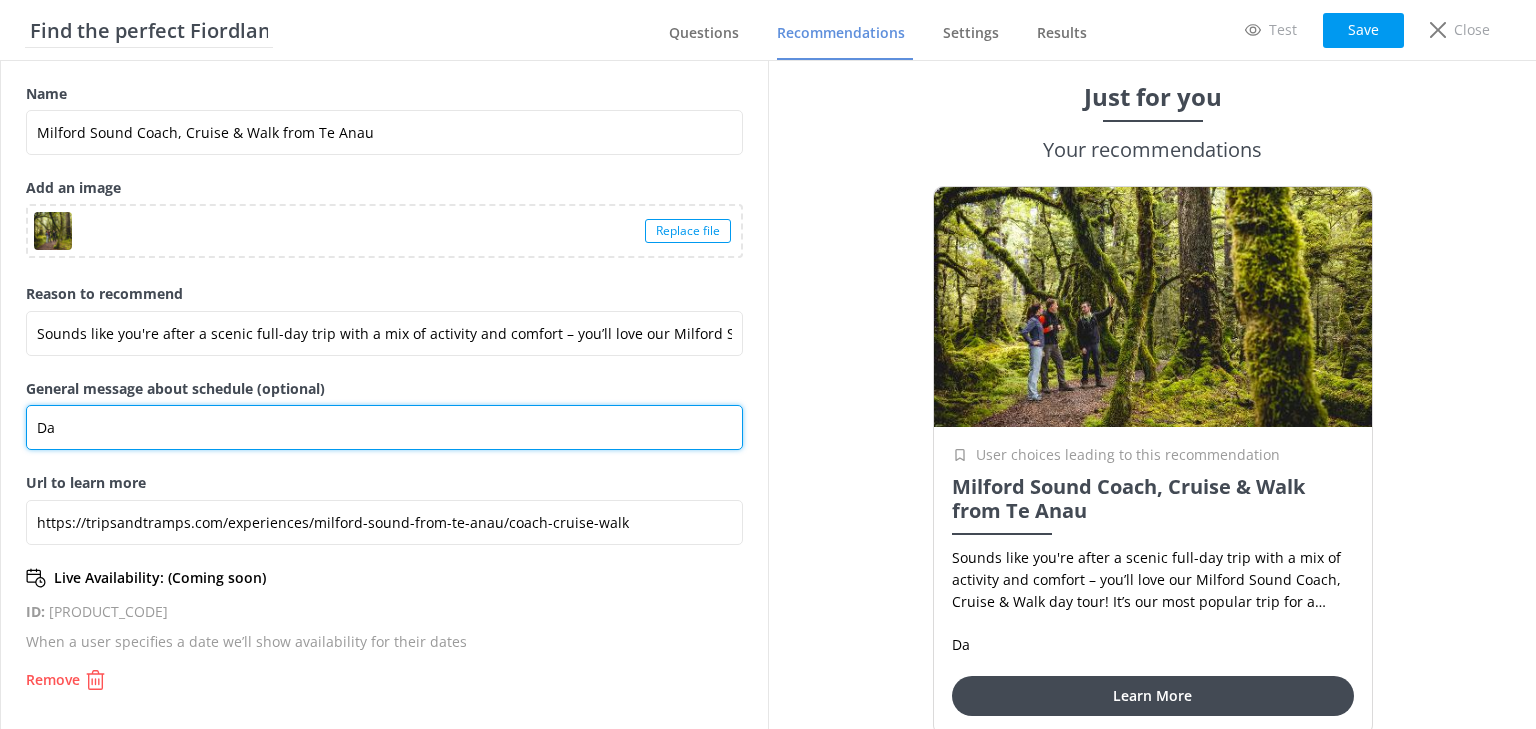type on "D" 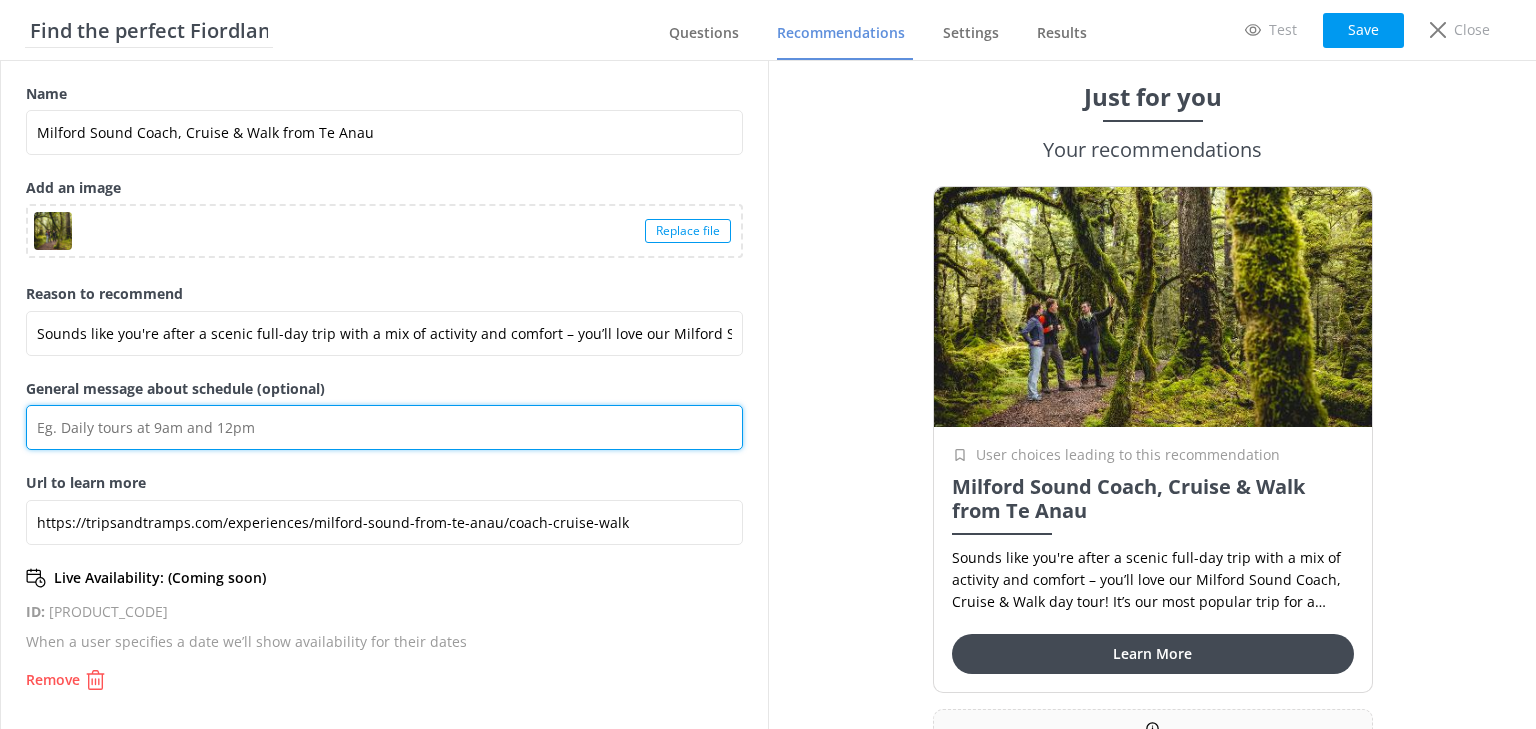 type on "A" 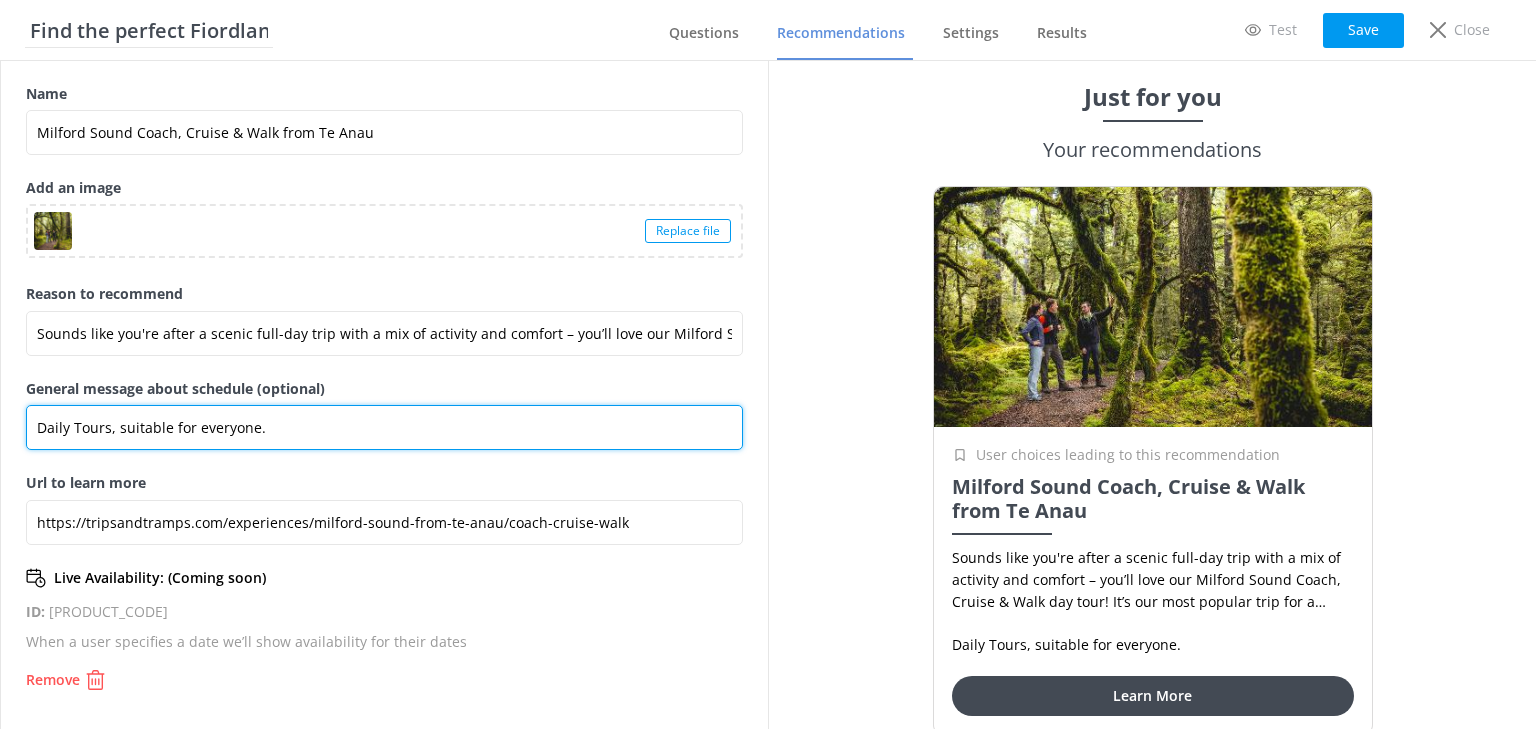 type on "Daily Tours, suitable for everyone." 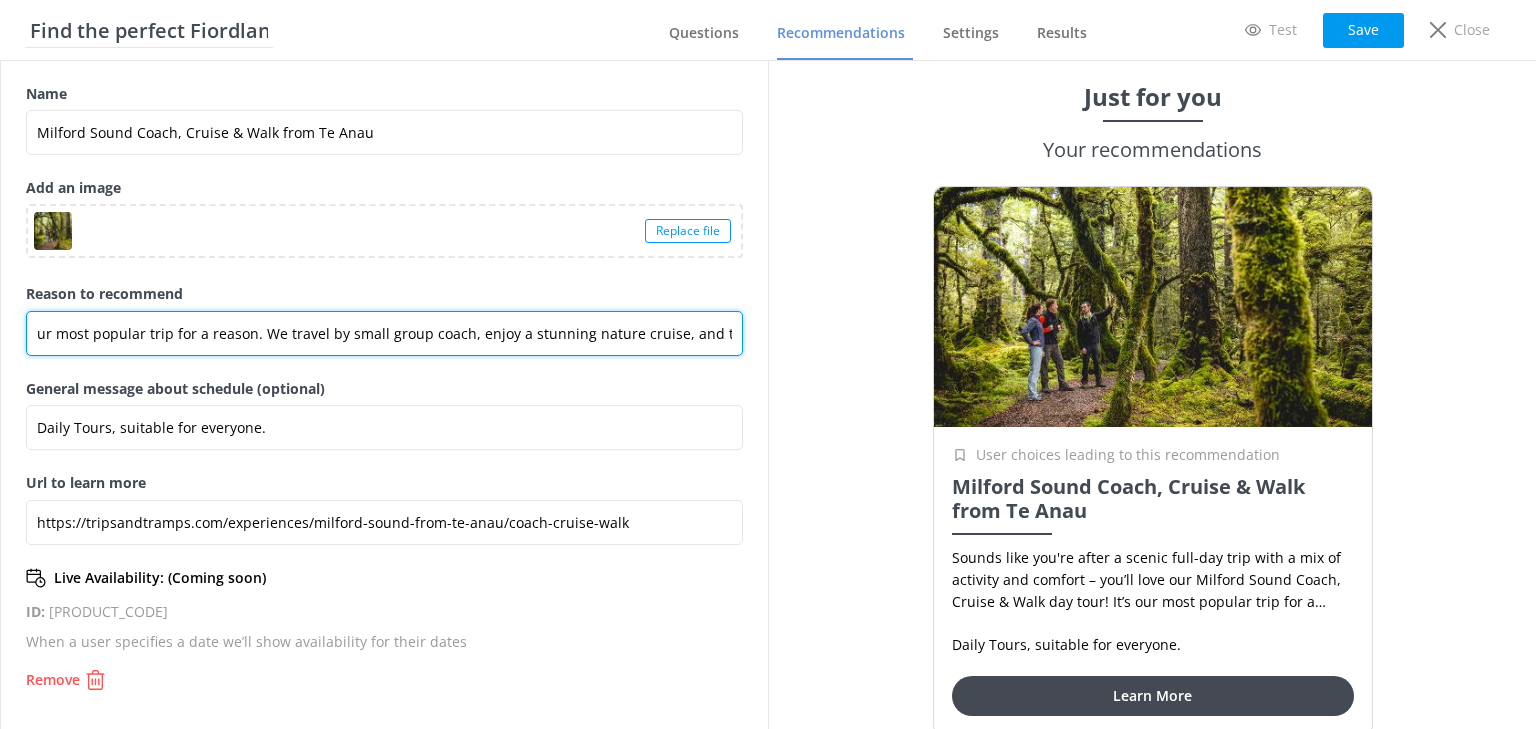 scroll, scrollTop: 0, scrollLeft: 1393, axis: horizontal 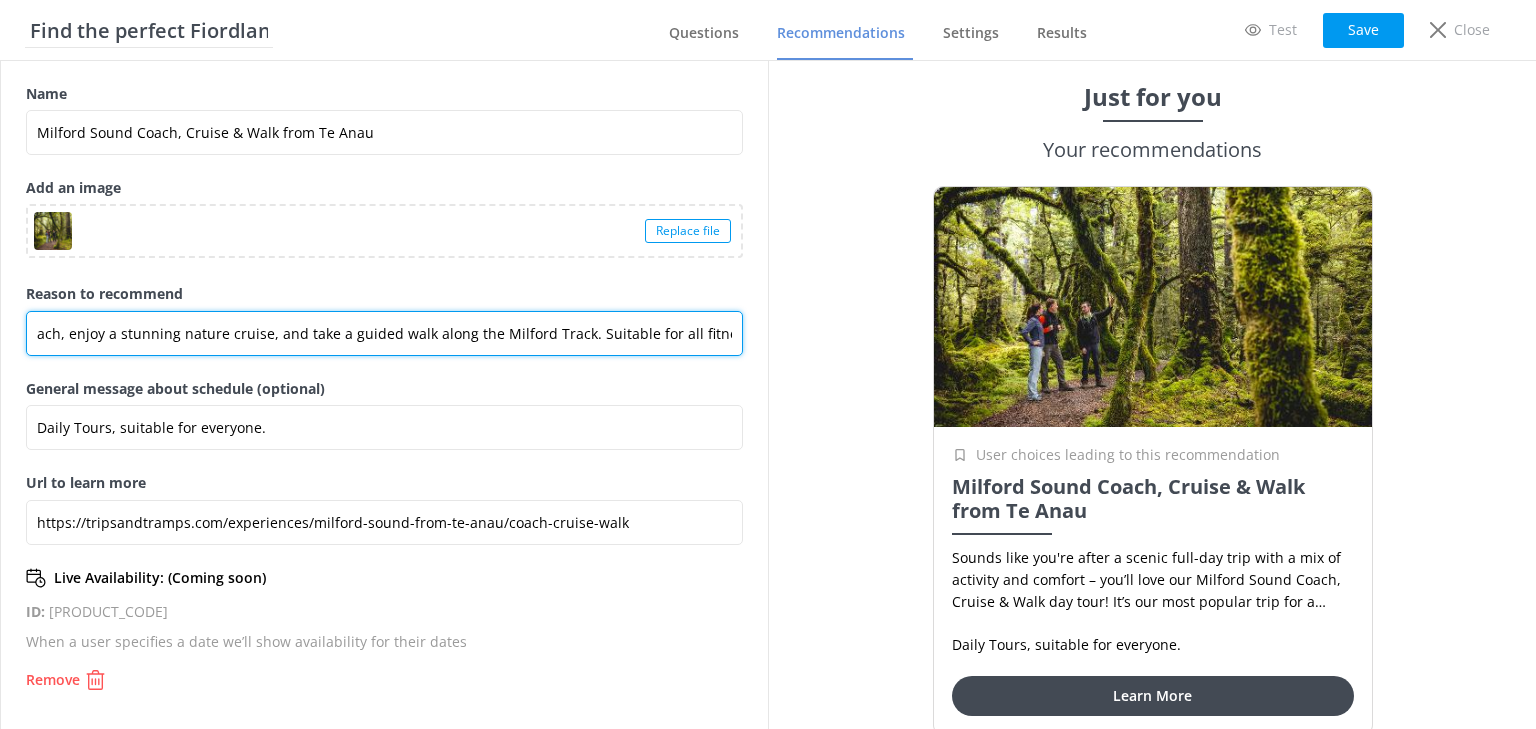 drag, startPoint x: 32, startPoint y: 329, endPoint x: 740, endPoint y: 384, distance: 710.13306 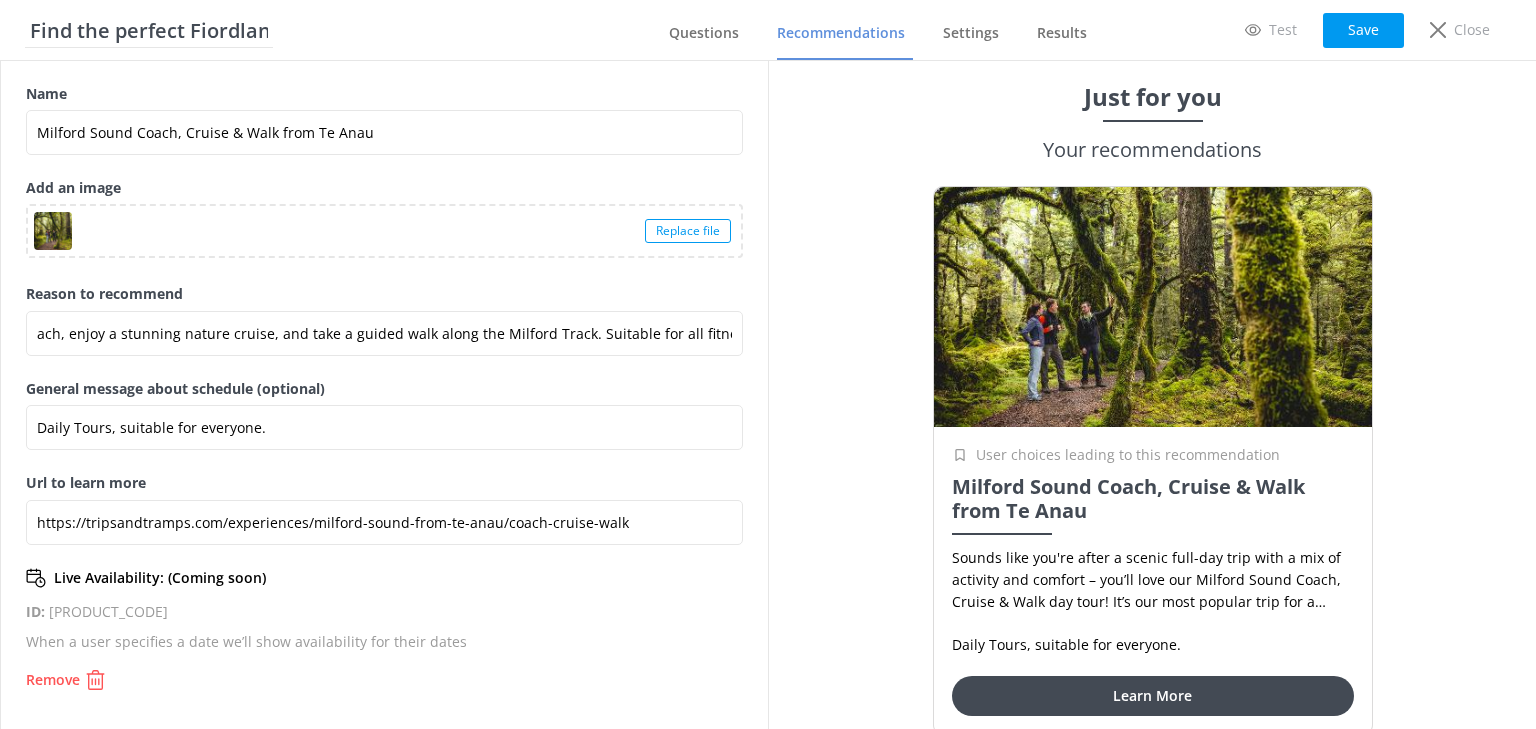 scroll, scrollTop: 0, scrollLeft: 0, axis: both 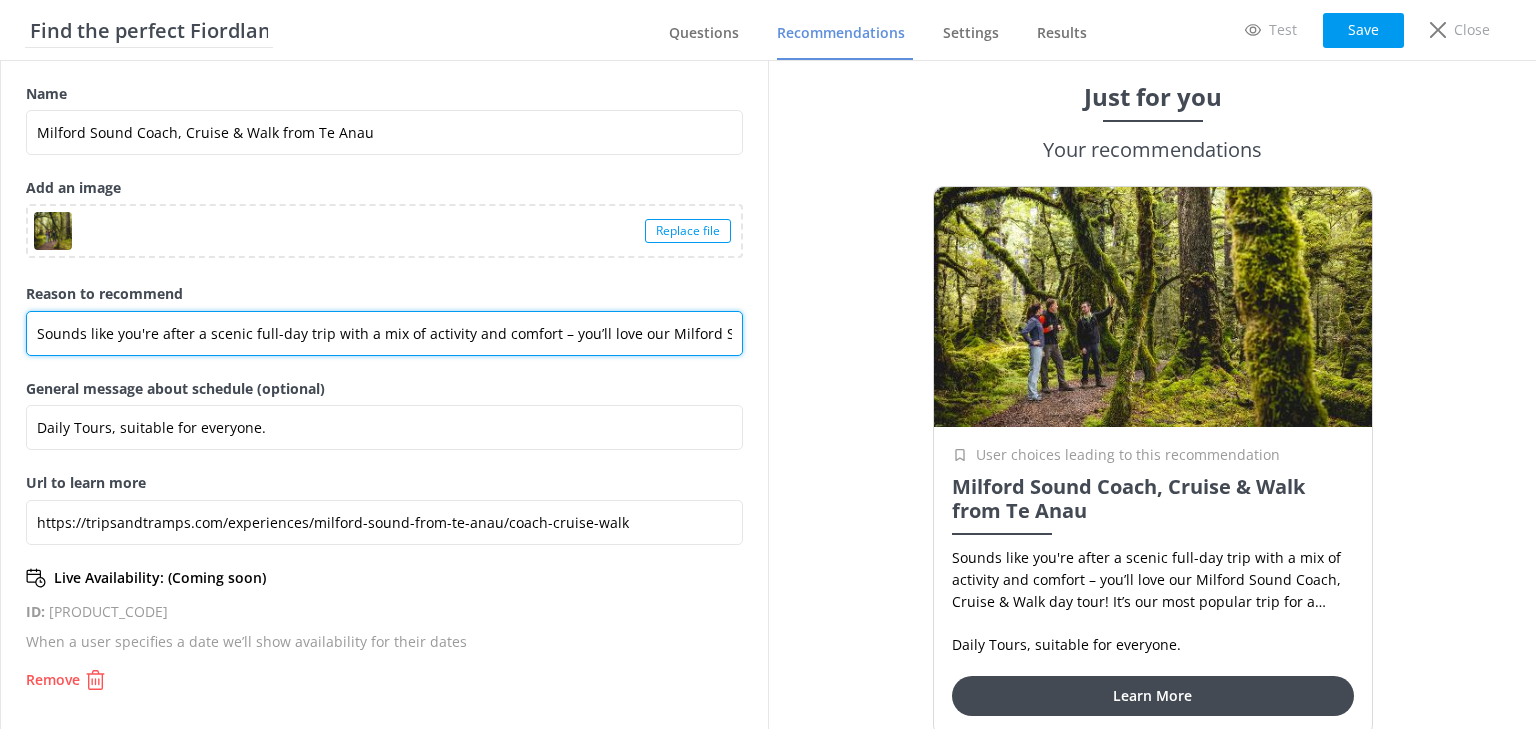 click on "Sounds like you're after a scenic full-day trip with a mix of activity and comfort – you’ll love our Milford Sound Coach, Cruise & Walk day tour! It’s our most popular trip for a reason. We travel by small group coach, enjoy a stunning nature cruise, and take a guided walk along the Milford Track. Suitable for all fitness levels!" at bounding box center (384, 333) 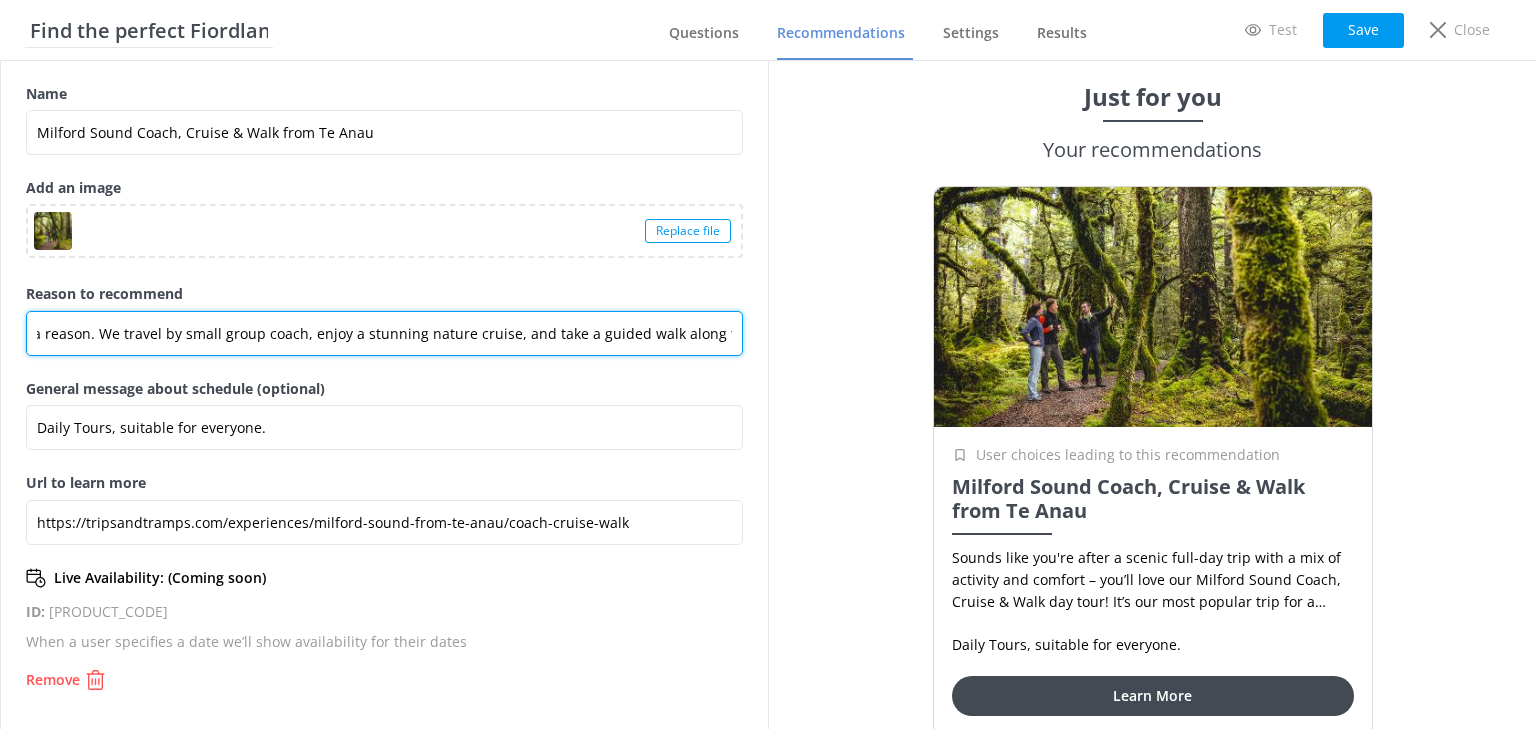 scroll, scrollTop: 0, scrollLeft: 1393, axis: horizontal 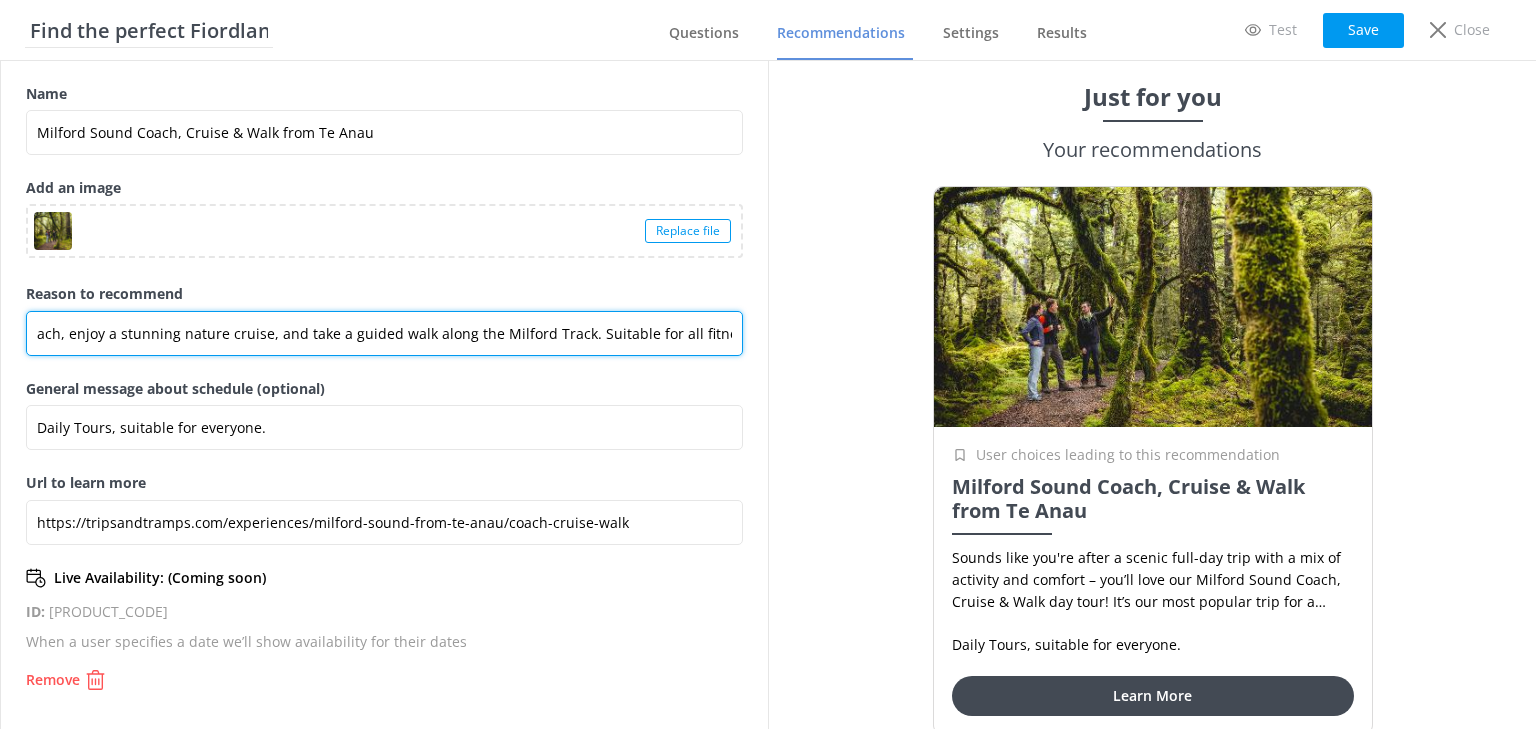 drag, startPoint x: 36, startPoint y: 333, endPoint x: 954, endPoint y: 355, distance: 918.26355 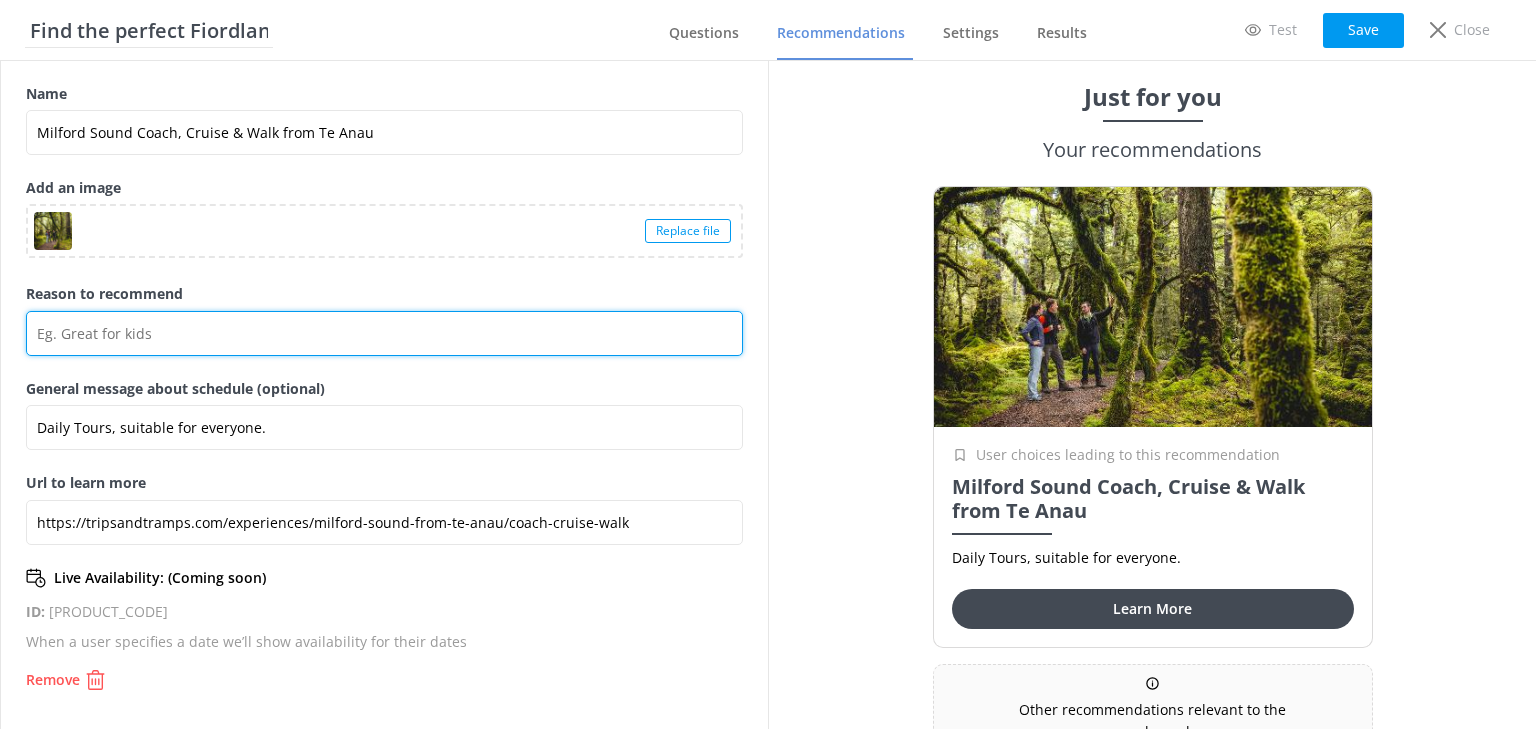 scroll, scrollTop: 0, scrollLeft: 0, axis: both 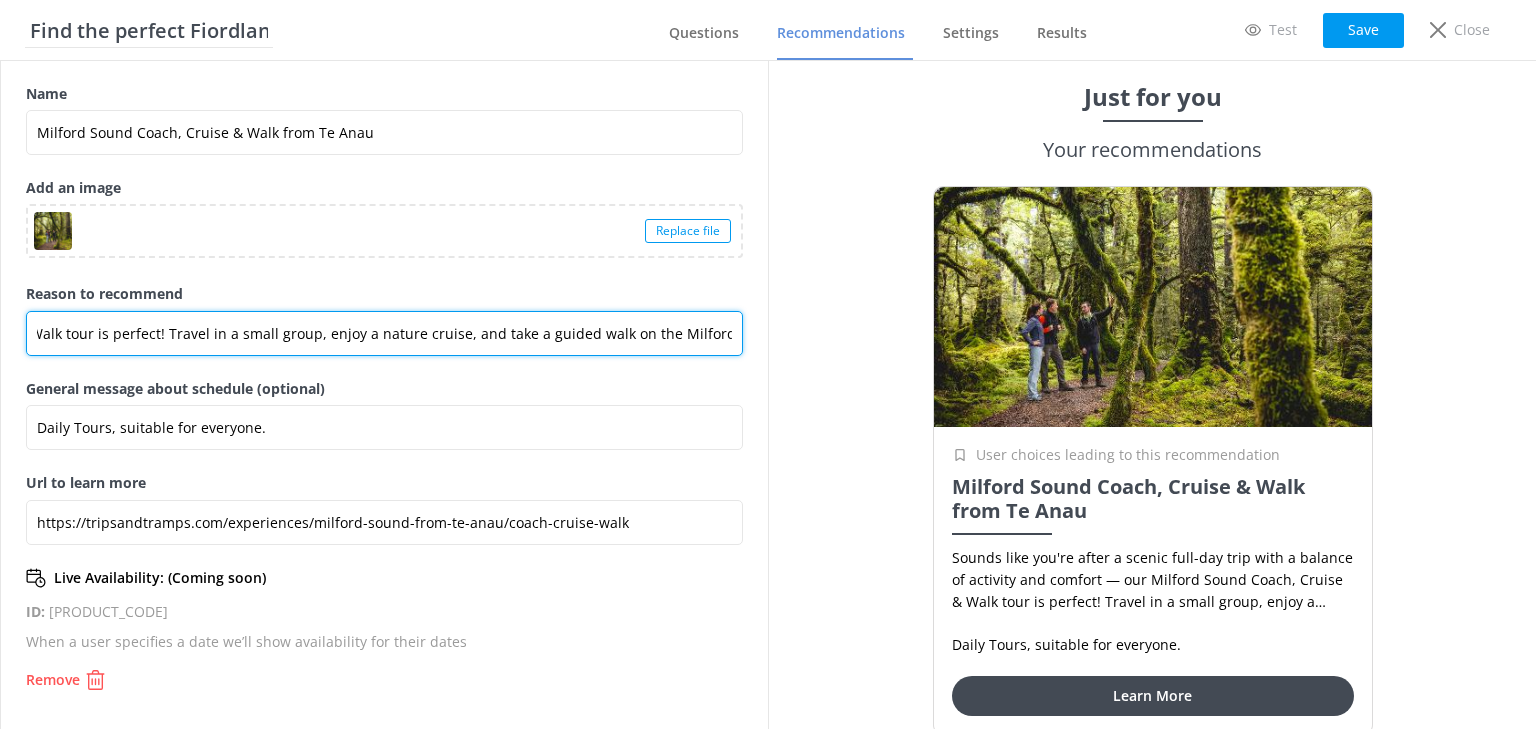 drag, startPoint x: 318, startPoint y: 332, endPoint x: 331, endPoint y: 332, distance: 13 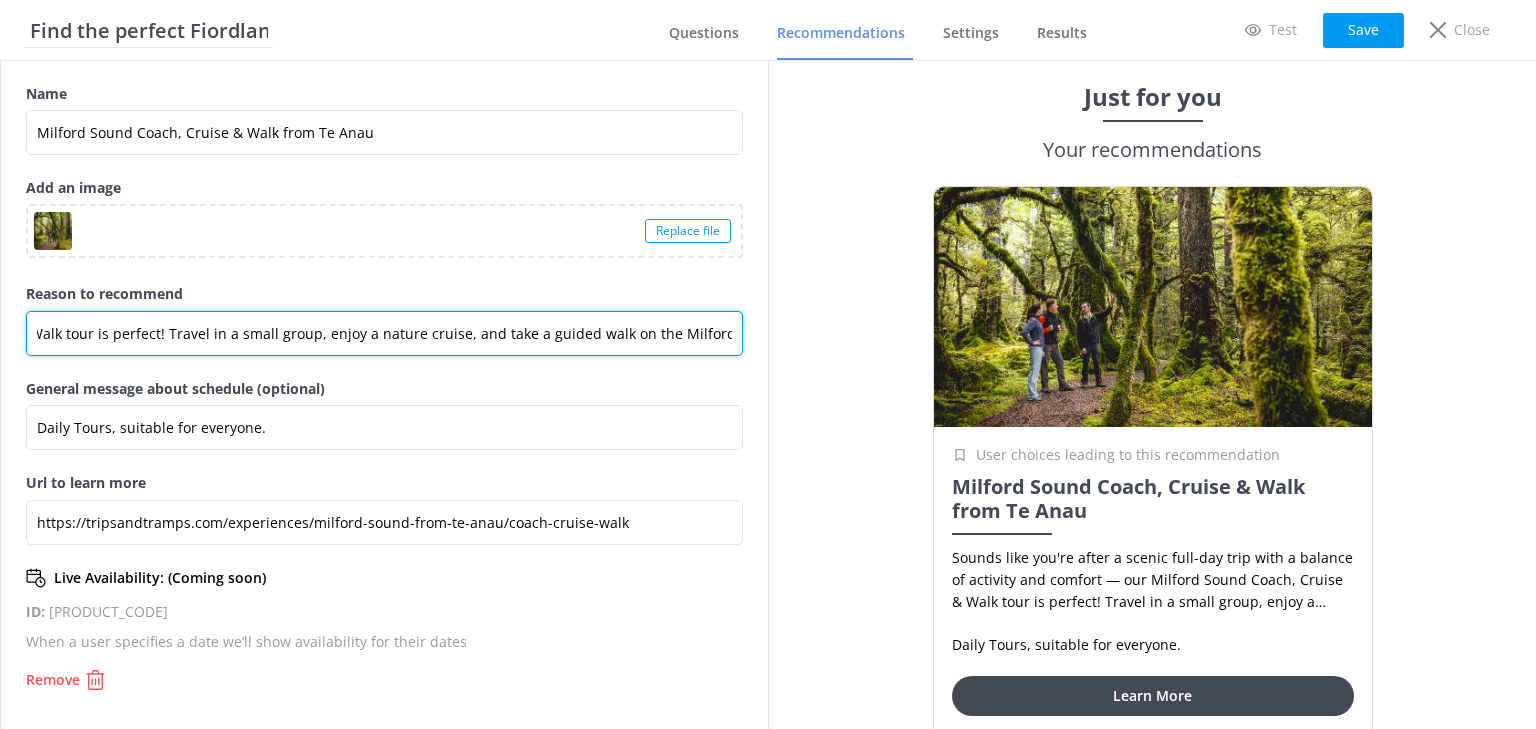 drag, startPoint x: 716, startPoint y: 332, endPoint x: 492, endPoint y: 342, distance: 224.2231 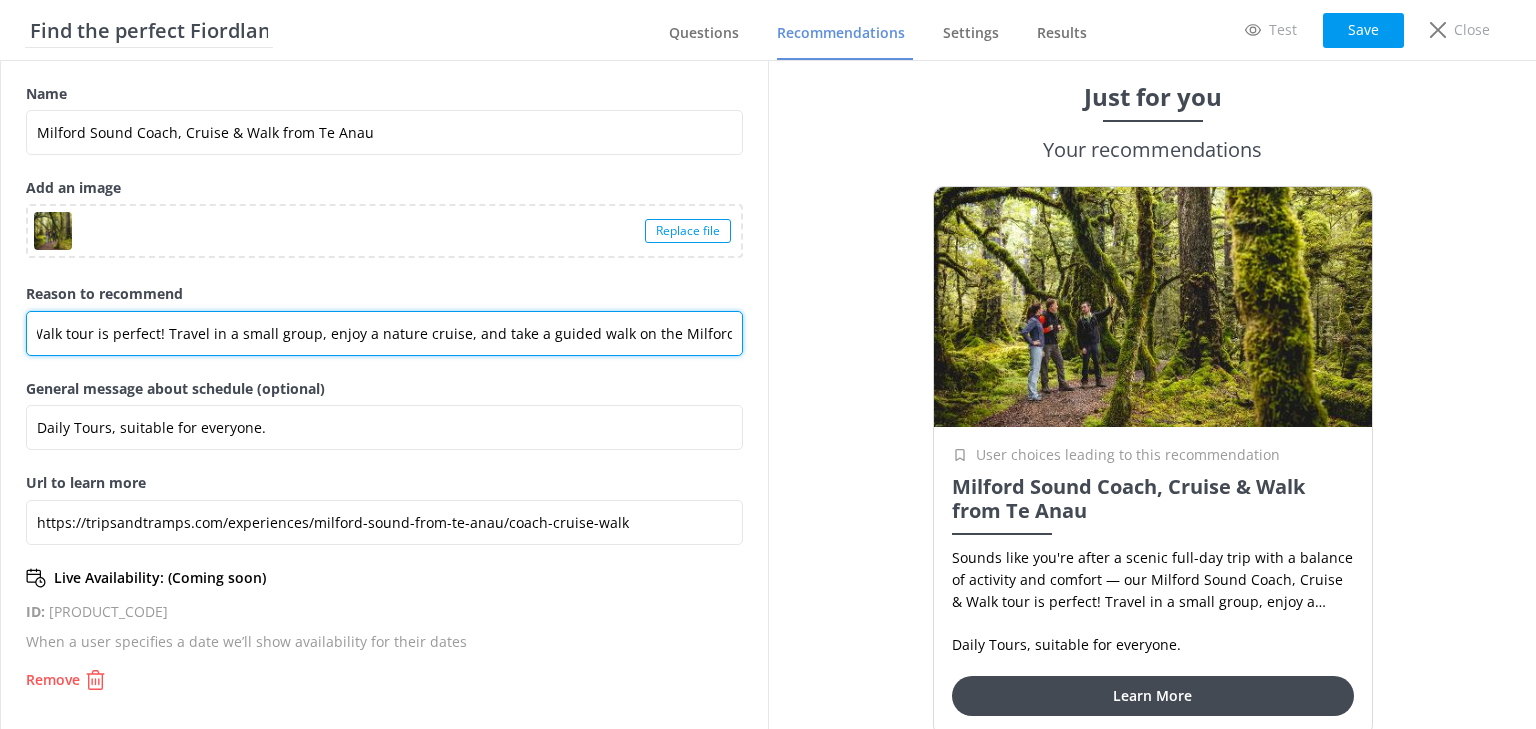 click on "Sounds like you're after a scenic full-day trip with a balance of activity and comfort — our Milford Sound Coach, Cruise & Walk tour is perfect! Travel in a small group, enjoy a nature cruise, and take a guided walk on the Milford Track." at bounding box center [384, 333] 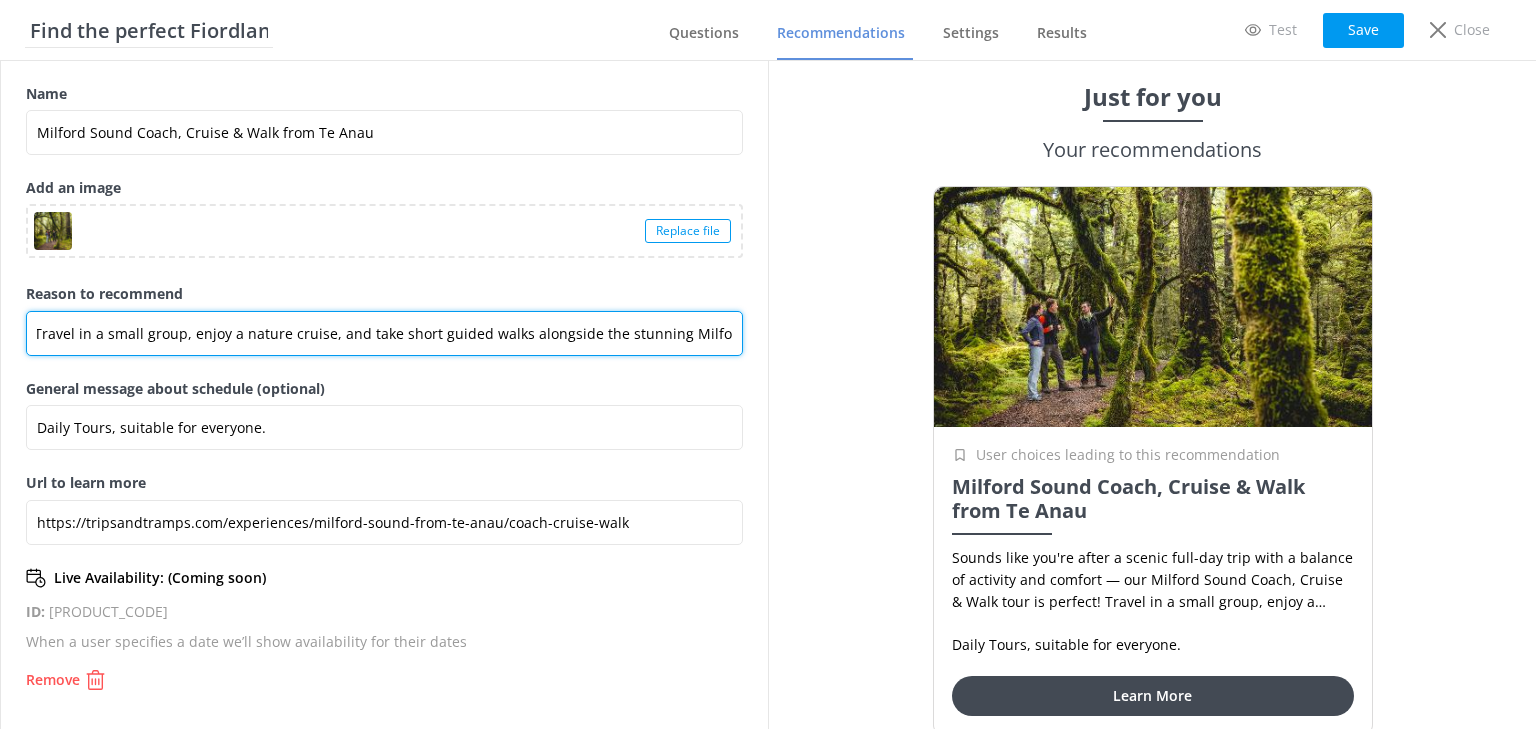 scroll, scrollTop: 0, scrollLeft: 960, axis: horizontal 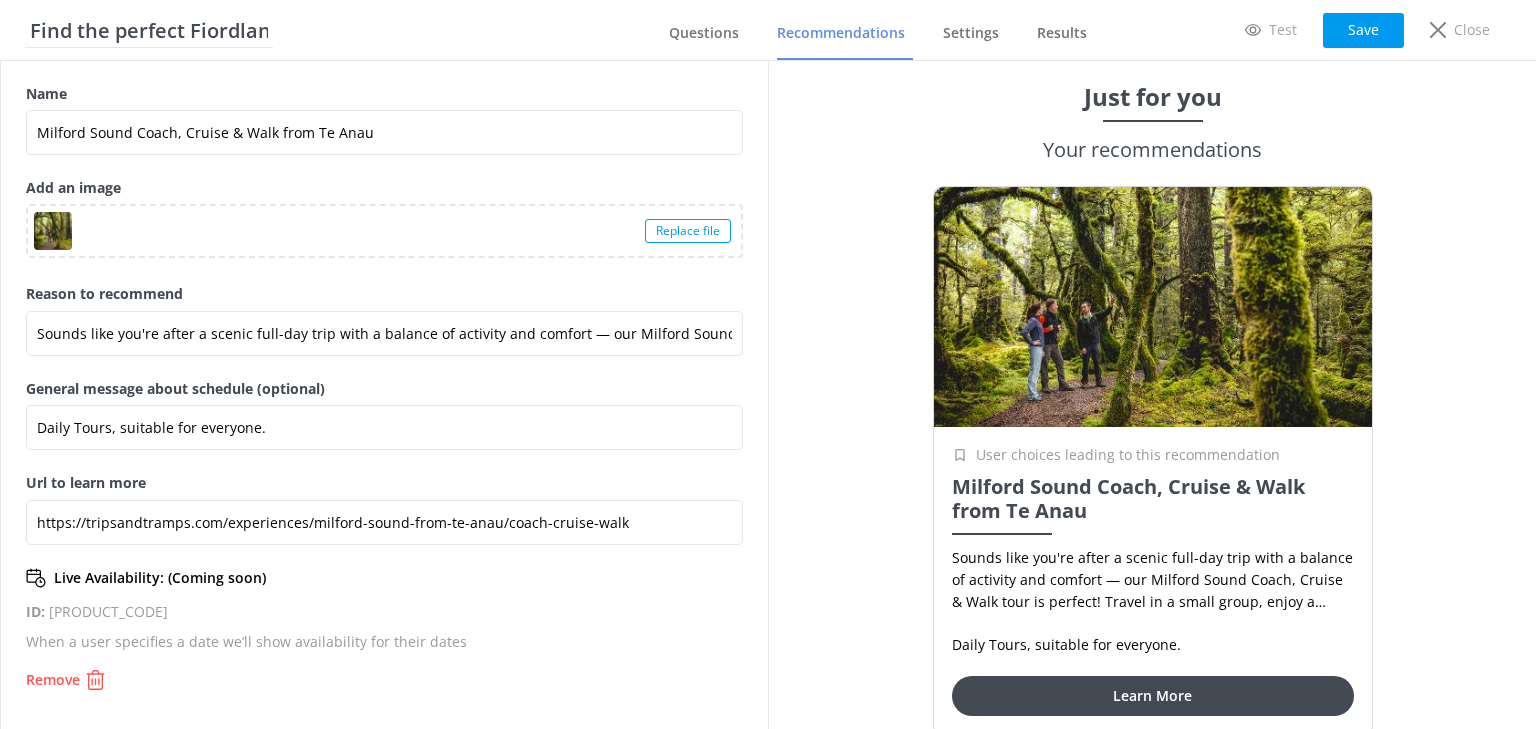 click on "Reason to recommend Sounds like you're after a scenic full-day trip with a balance of activity and comfort — our Milford Sound Coach, Cruise & Walk tour is perfect! Travel in a small group, enjoy a nature cruise, and take short guided walks alongside the stunning Milford Road.." at bounding box center (384, 330) 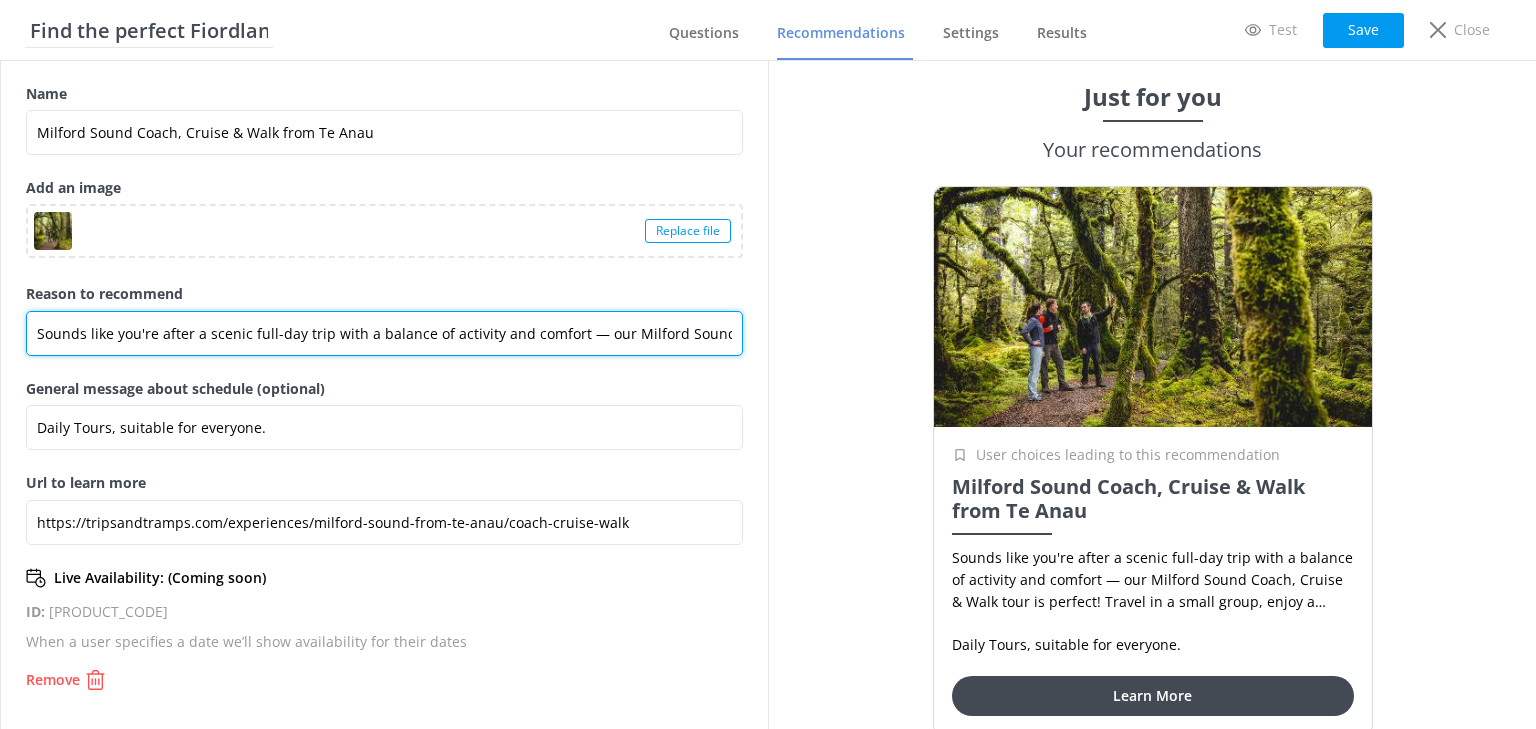 click on "Sounds like you're after a scenic full-day trip with a balance of activity and comfort — our Milford Sound Coach, Cruise & Walk tour is perfect! Travel in a small group, enjoy a nature cruise, and take short guided walks alongside the stunning Milford Road.." at bounding box center (384, 333) 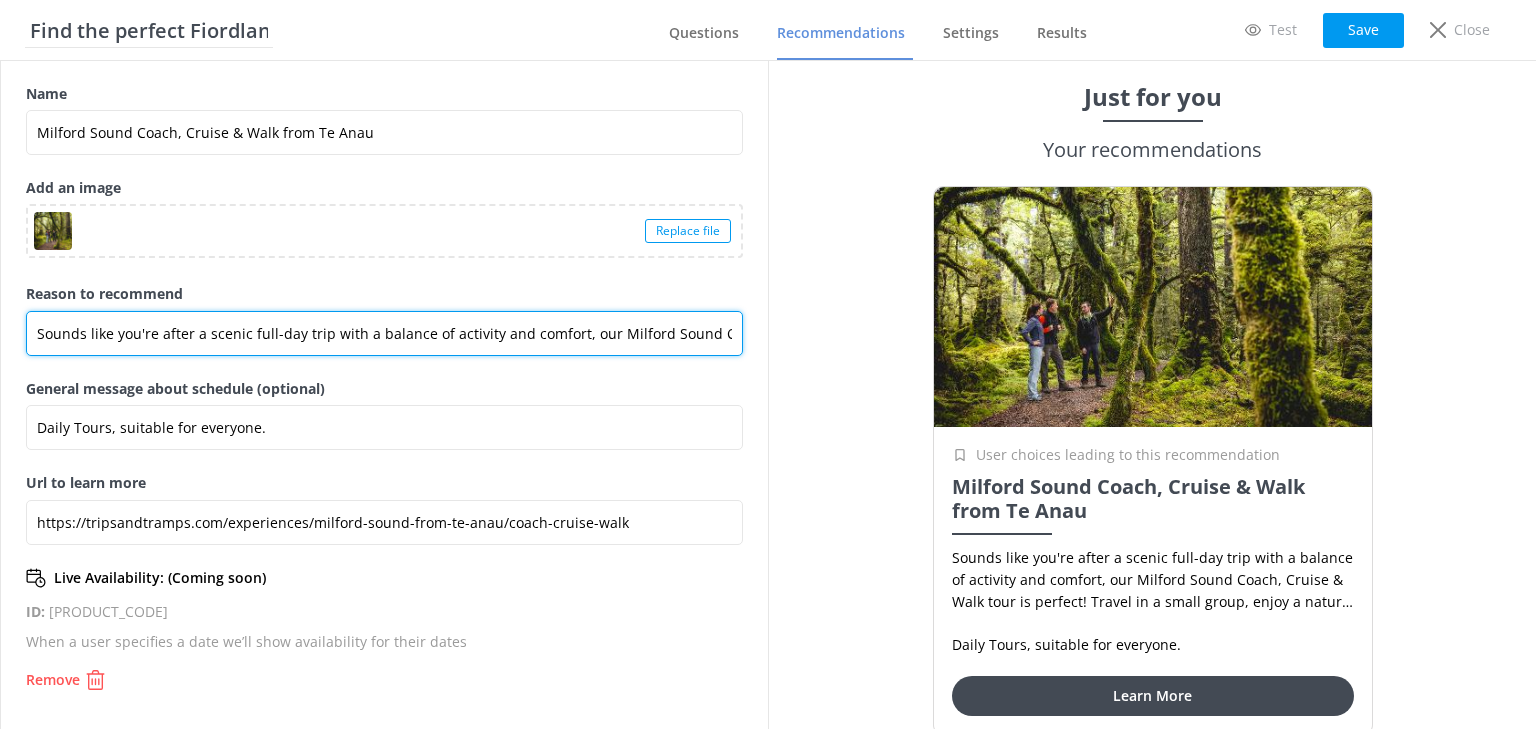 scroll, scrollTop: 0, scrollLeft: 949, axis: horizontal 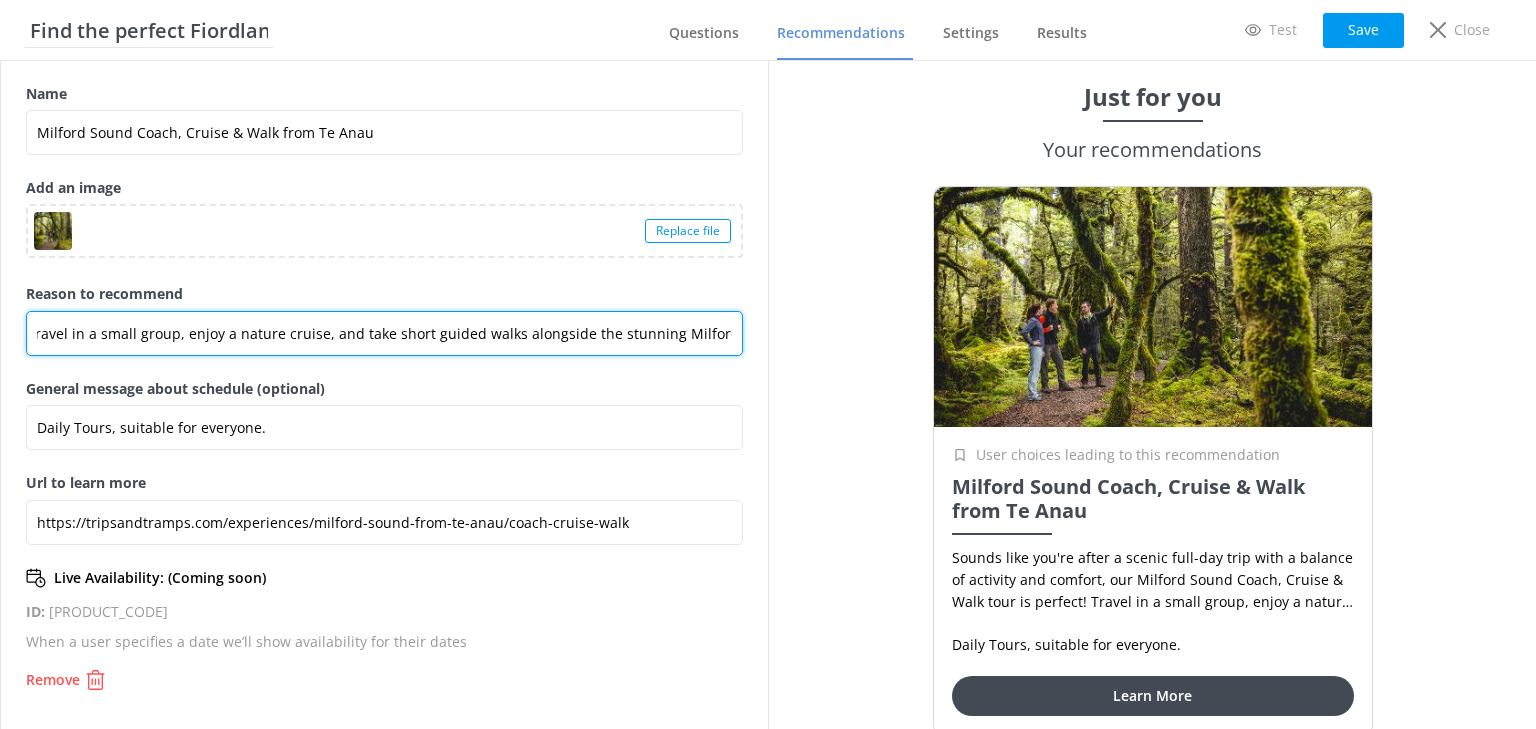 drag, startPoint x: 31, startPoint y: 333, endPoint x: 1147, endPoint y: 366, distance: 1116.4878 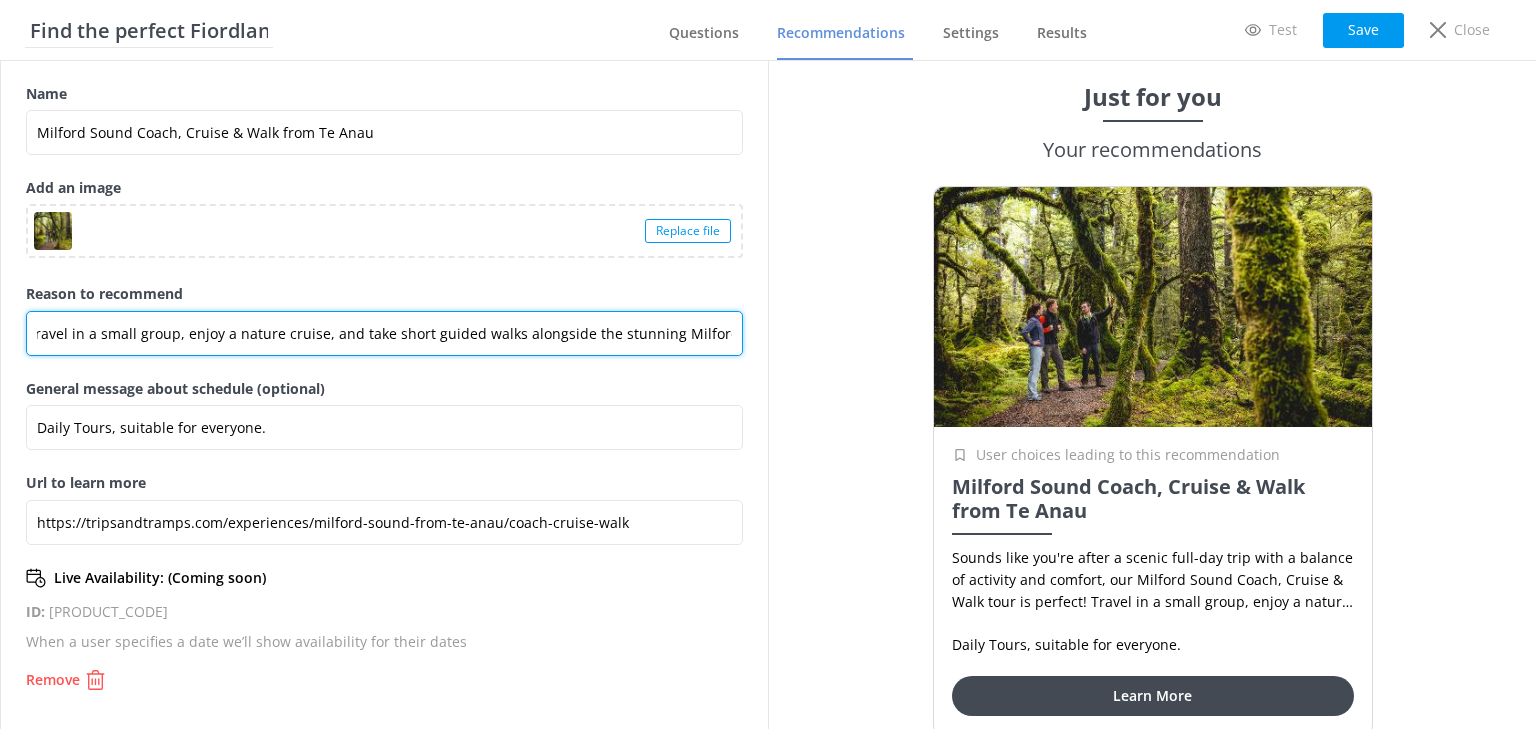 scroll, scrollTop: 0, scrollLeft: 945, axis: horizontal 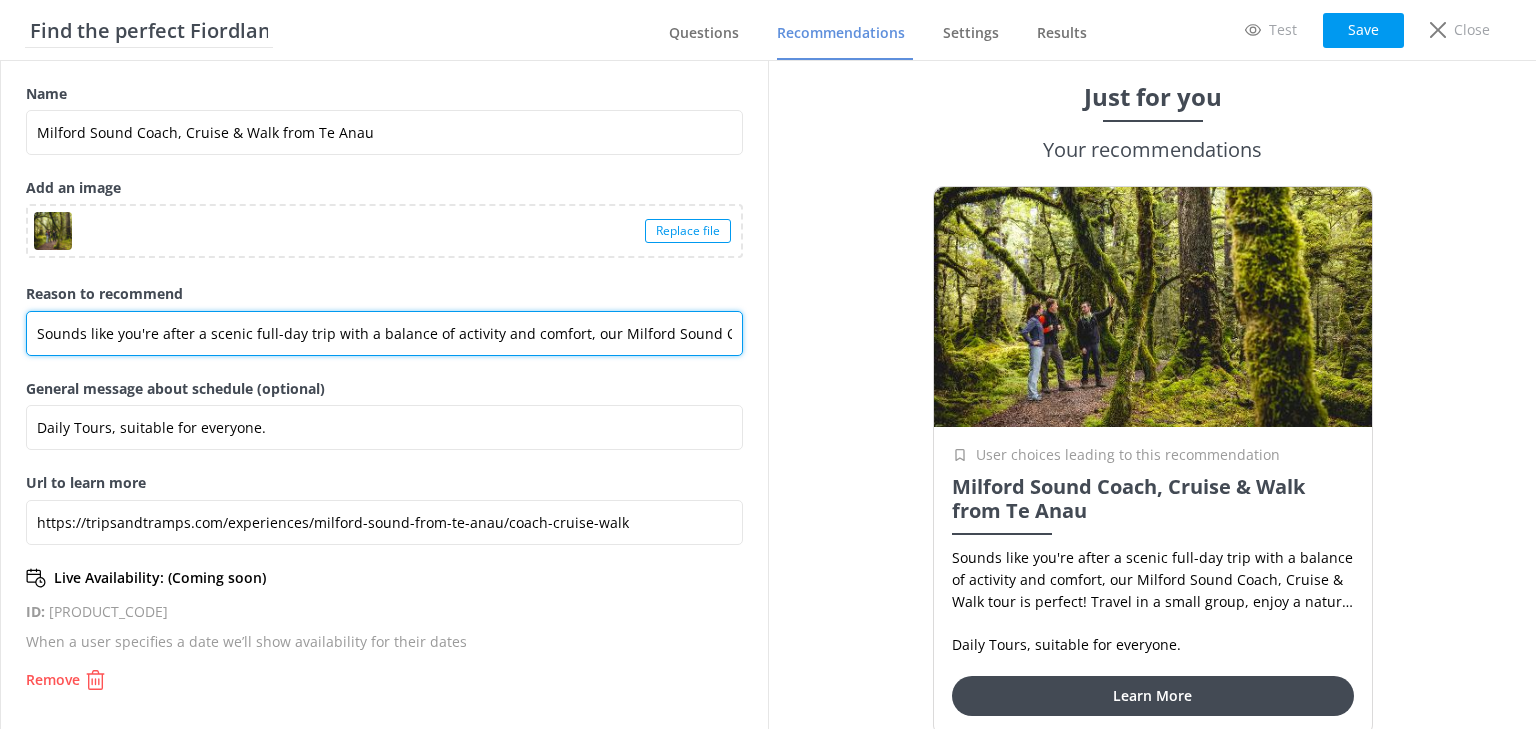 drag, startPoint x: 720, startPoint y: 332, endPoint x: -45, endPoint y: 325, distance: 765.03204 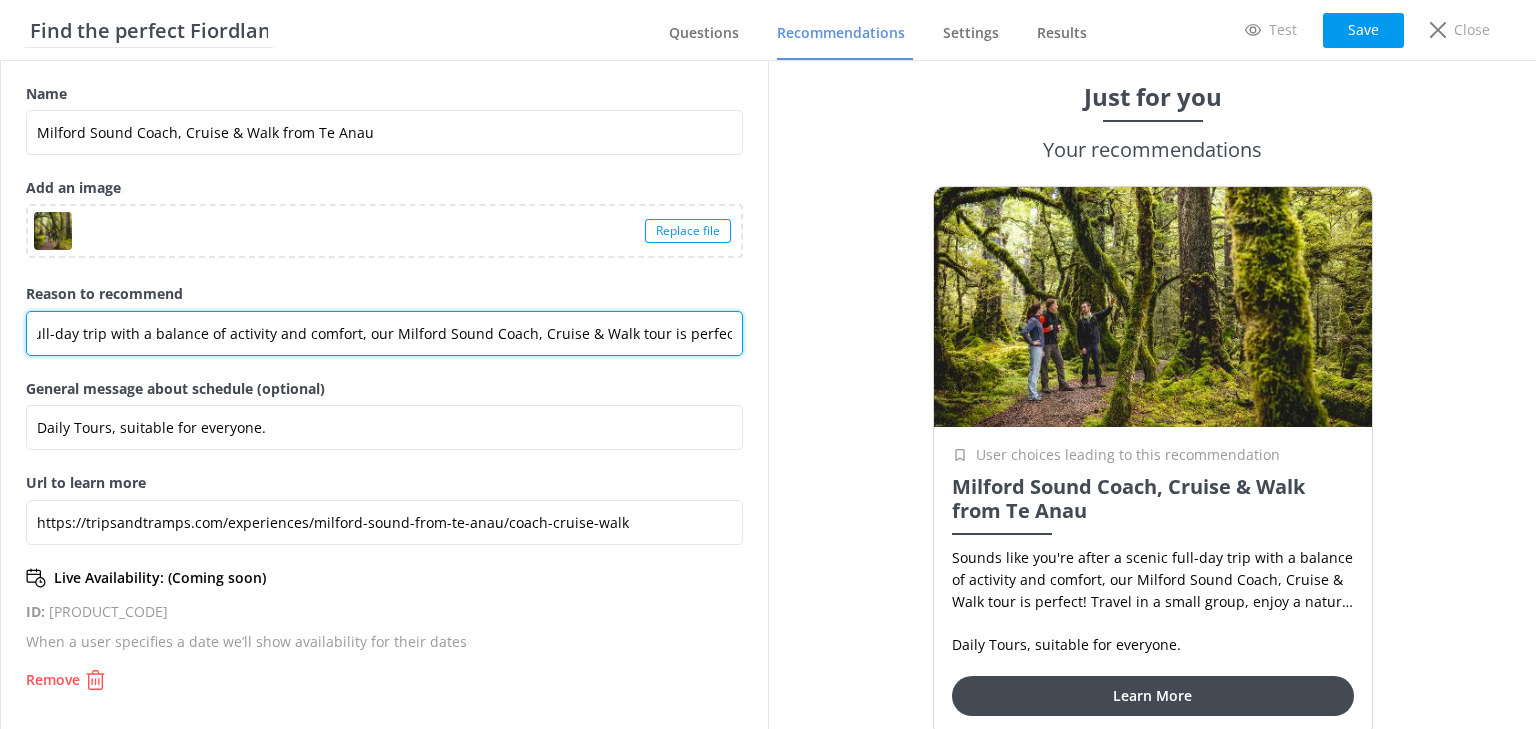 scroll, scrollTop: 0, scrollLeft: 235, axis: horizontal 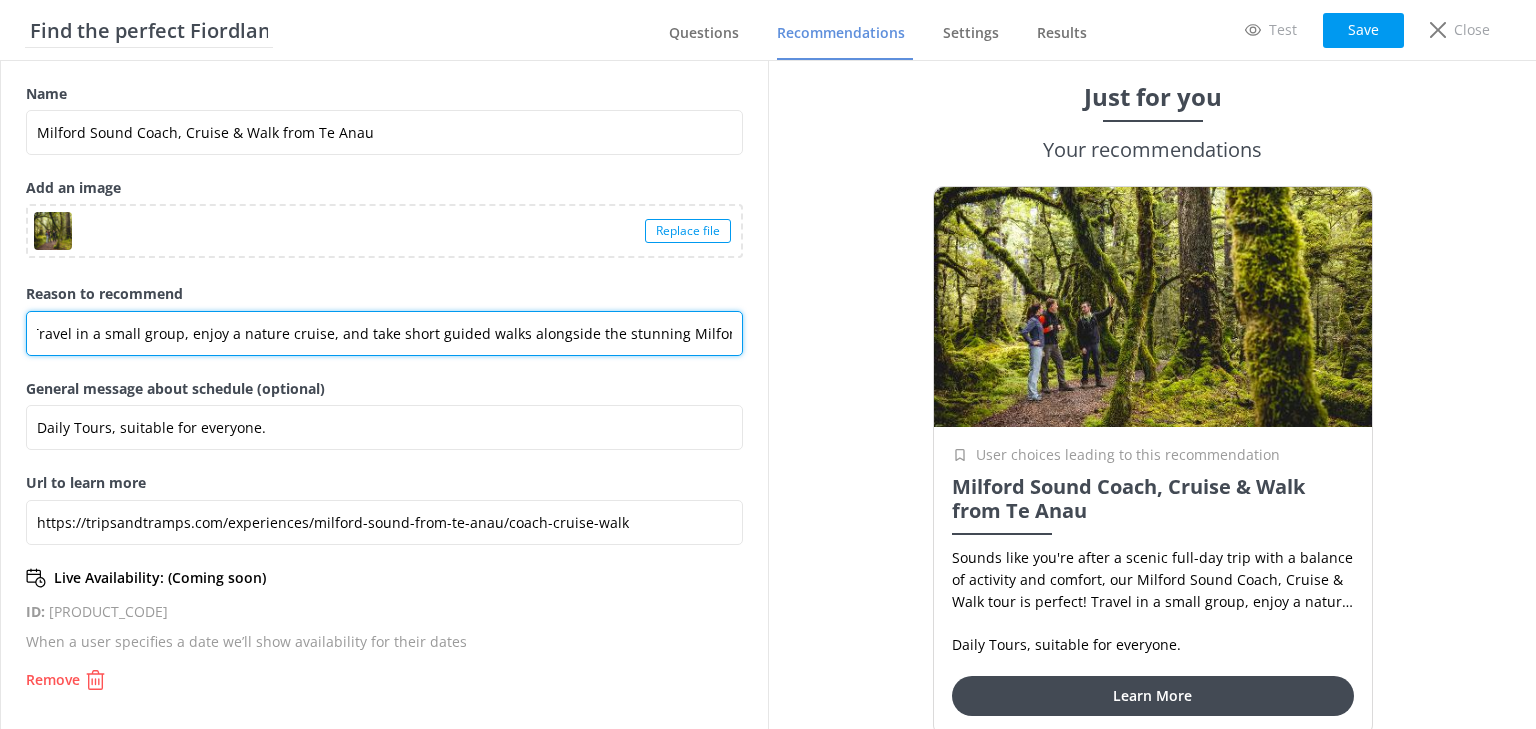 drag, startPoint x: 708, startPoint y: 331, endPoint x: 936, endPoint y: 344, distance: 228.37032 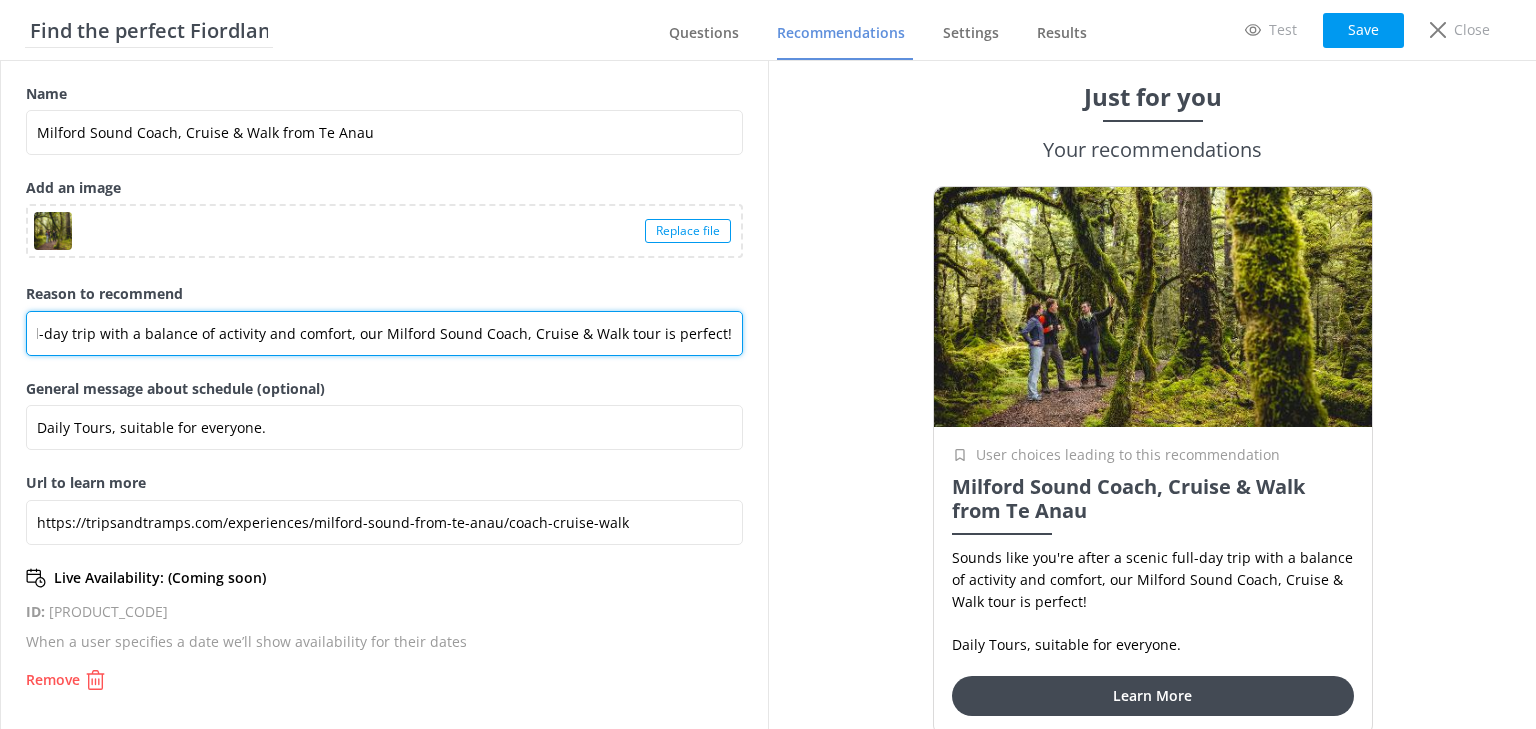 scroll, scrollTop: 0, scrollLeft: 220, axis: horizontal 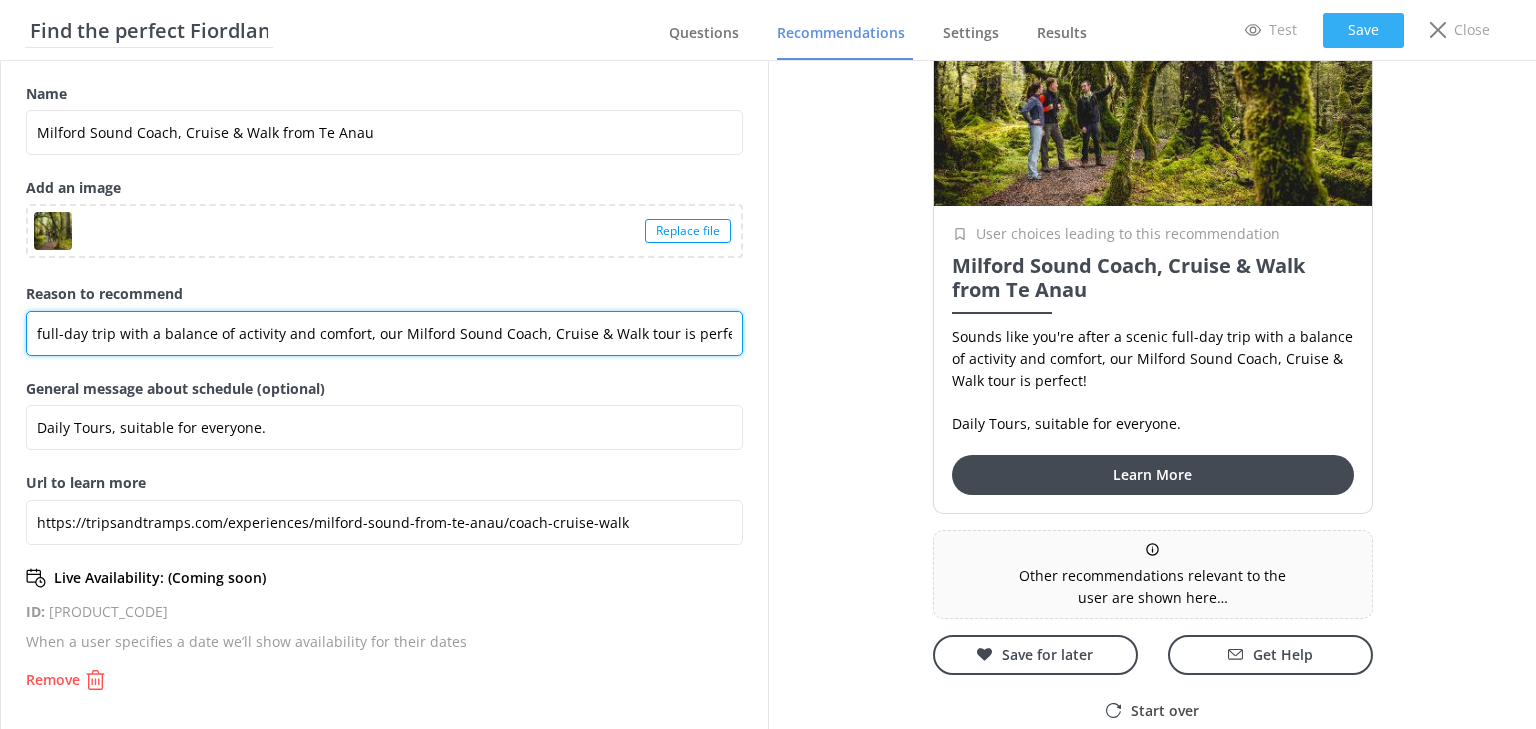 type on "Sounds like you're after a scenic full-day trip with a balance of activity and comfort, our Milford Sound Coach, Cruise & Walk tour is perfect!" 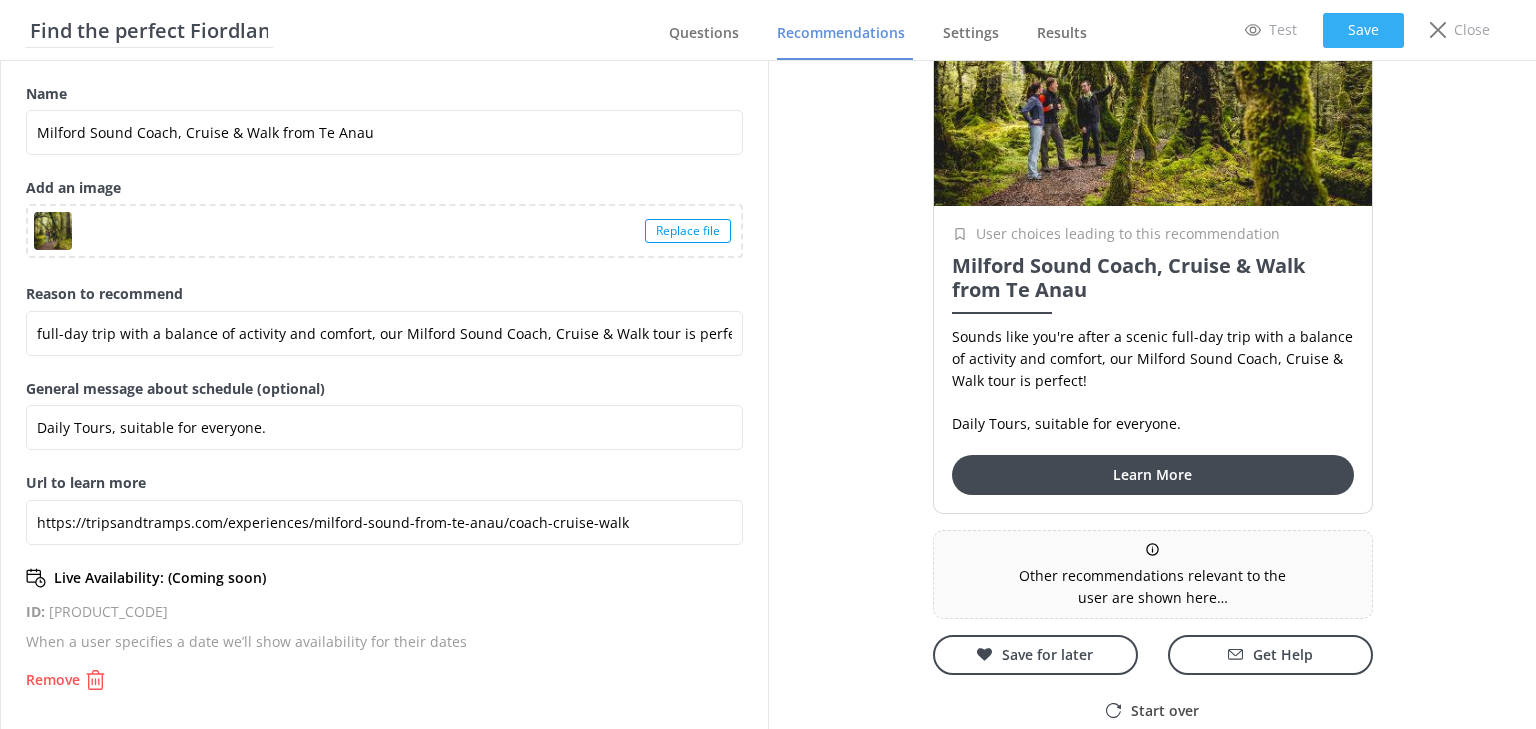 click on "Save" at bounding box center (1363, 30) 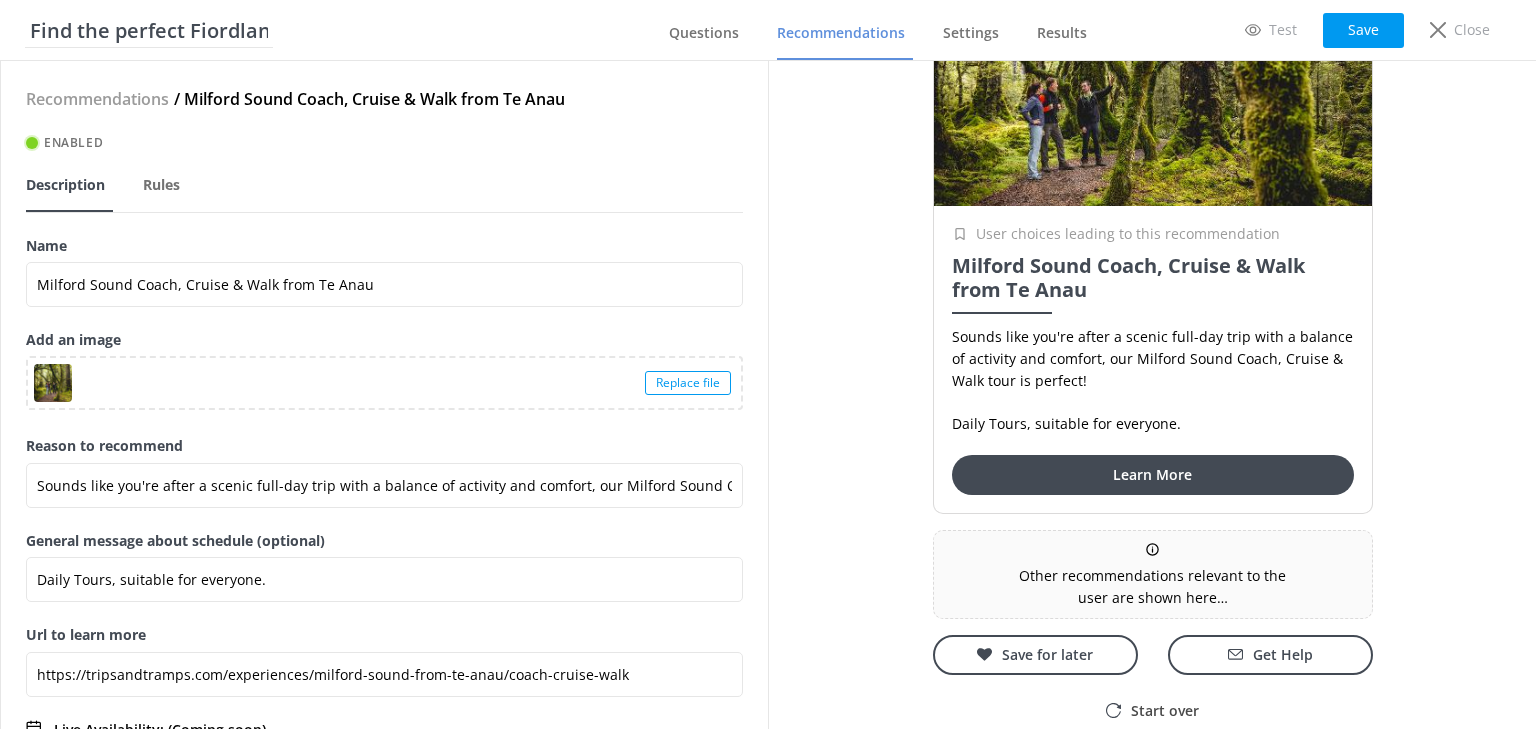 scroll, scrollTop: 0, scrollLeft: 0, axis: both 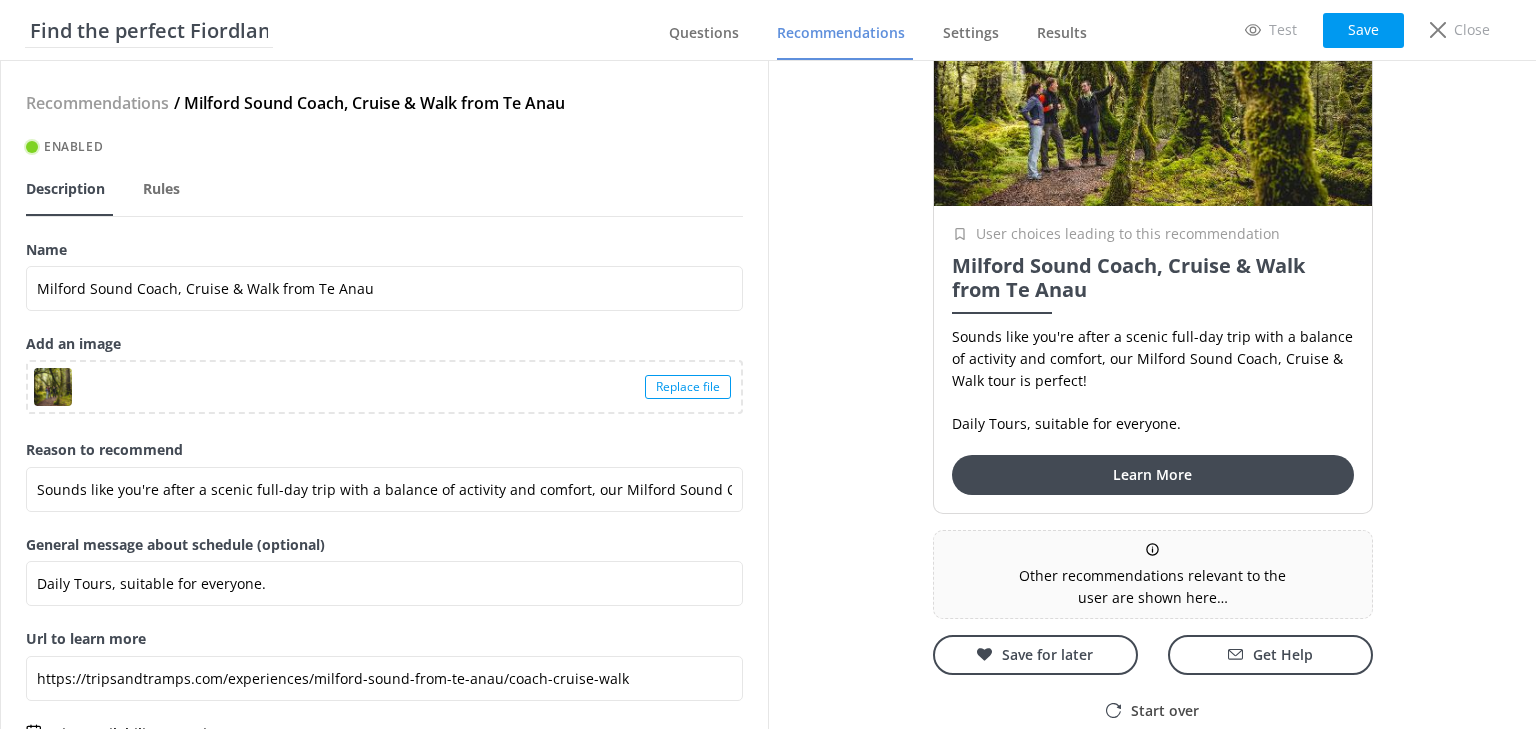 click on "Recommendations" at bounding box center [97, 104] 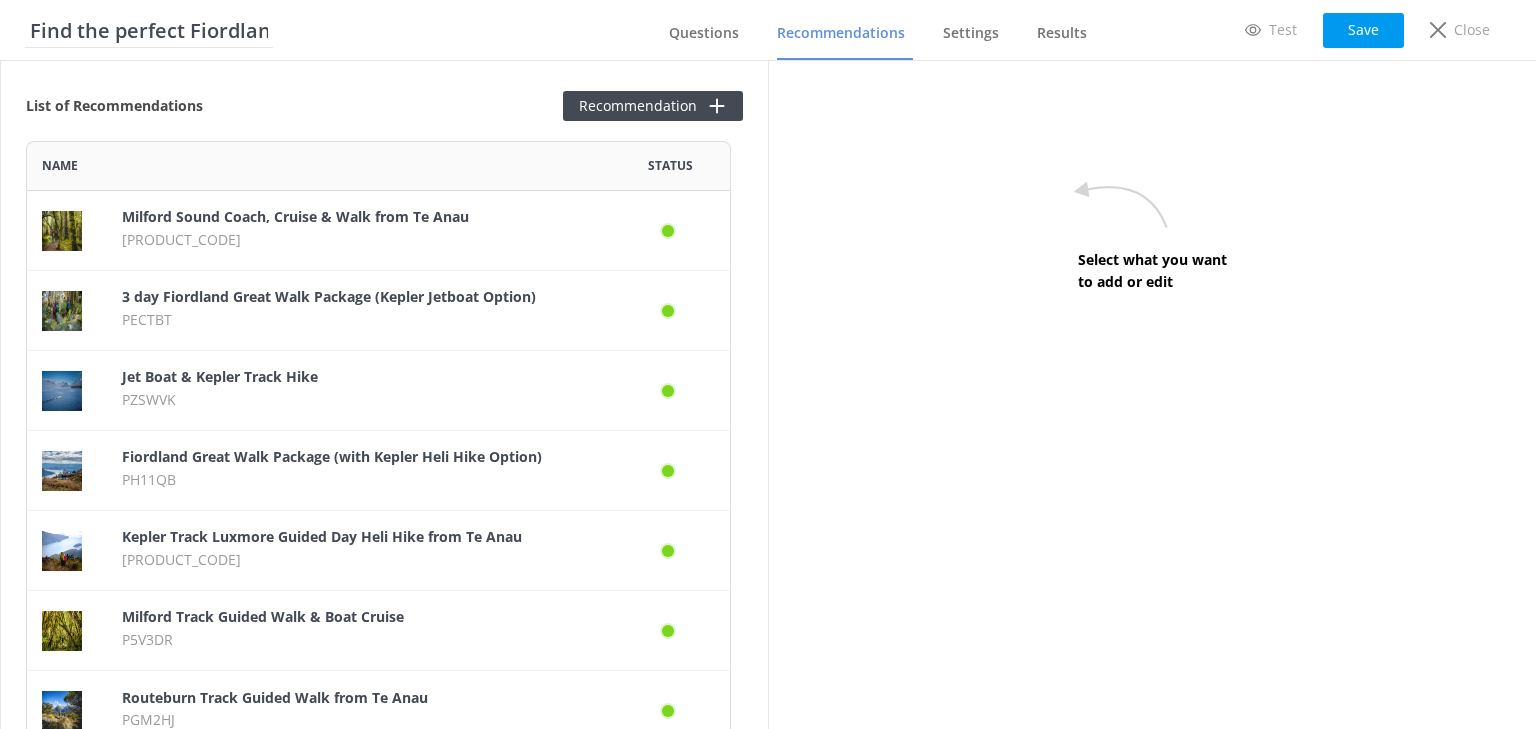 scroll, scrollTop: 12, scrollLeft: 12, axis: both 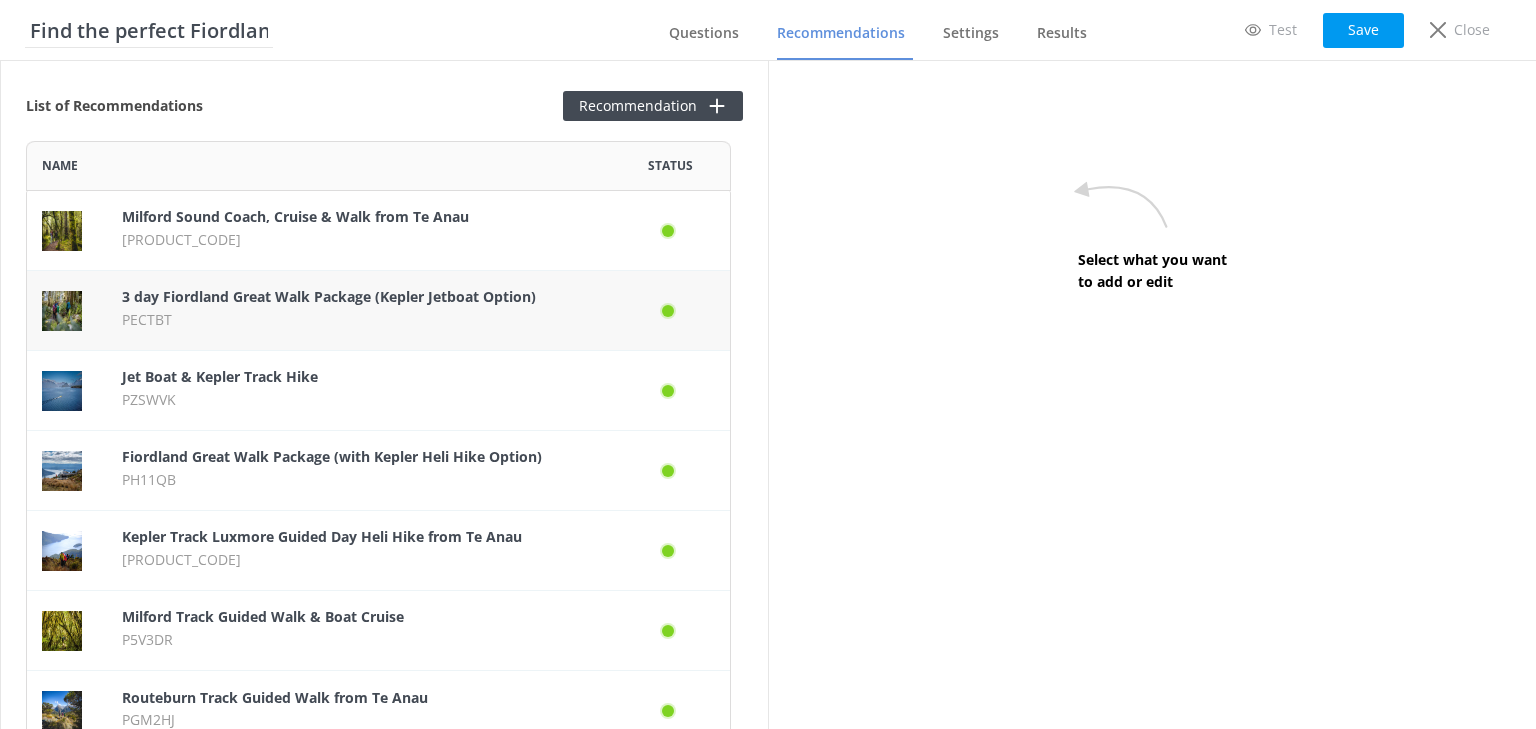 click on "3 day Fiordland Great Walk Package (Kepler Jetboat Option)" at bounding box center [329, 296] 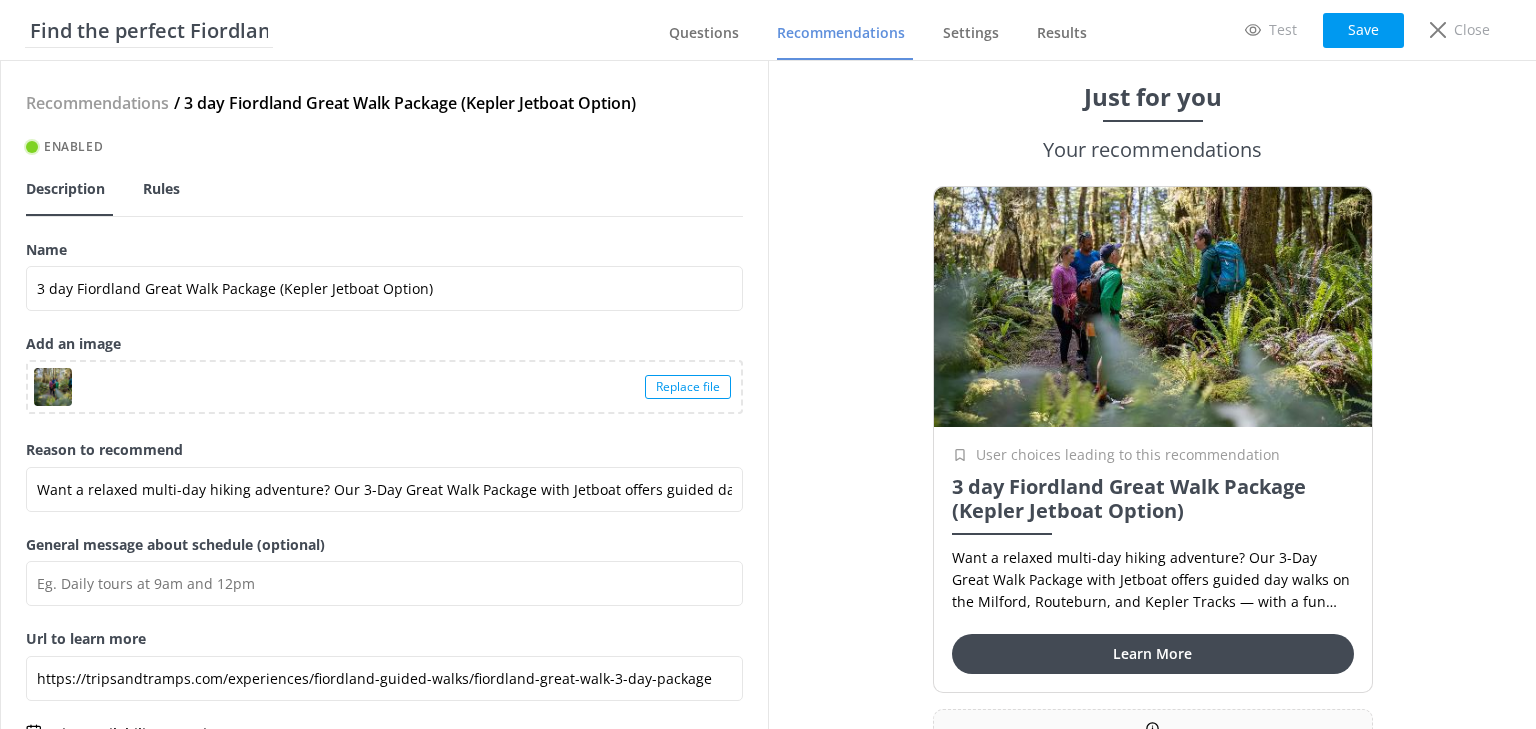 click on "Rules" at bounding box center (161, 189) 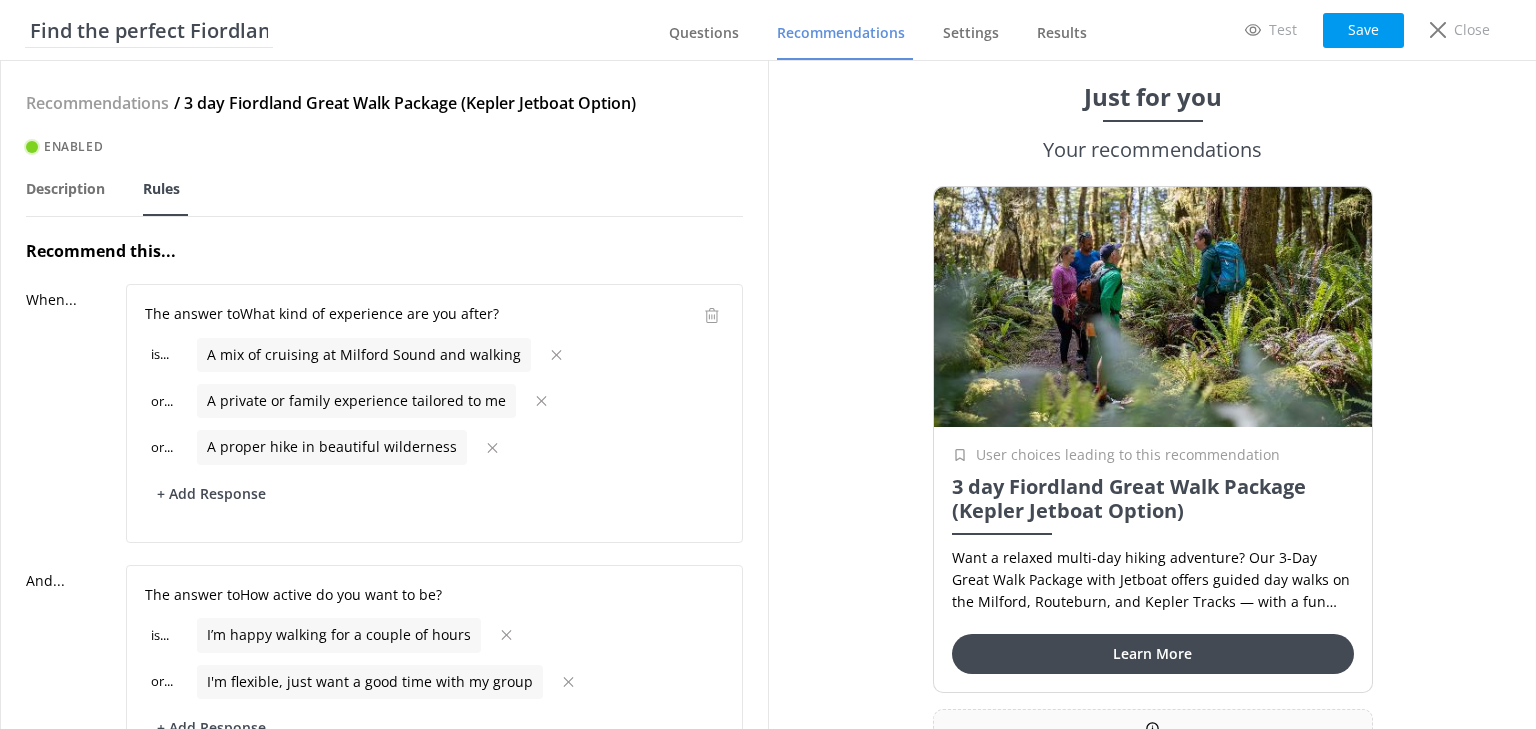 click on "is ..." at bounding box center [165, 354] 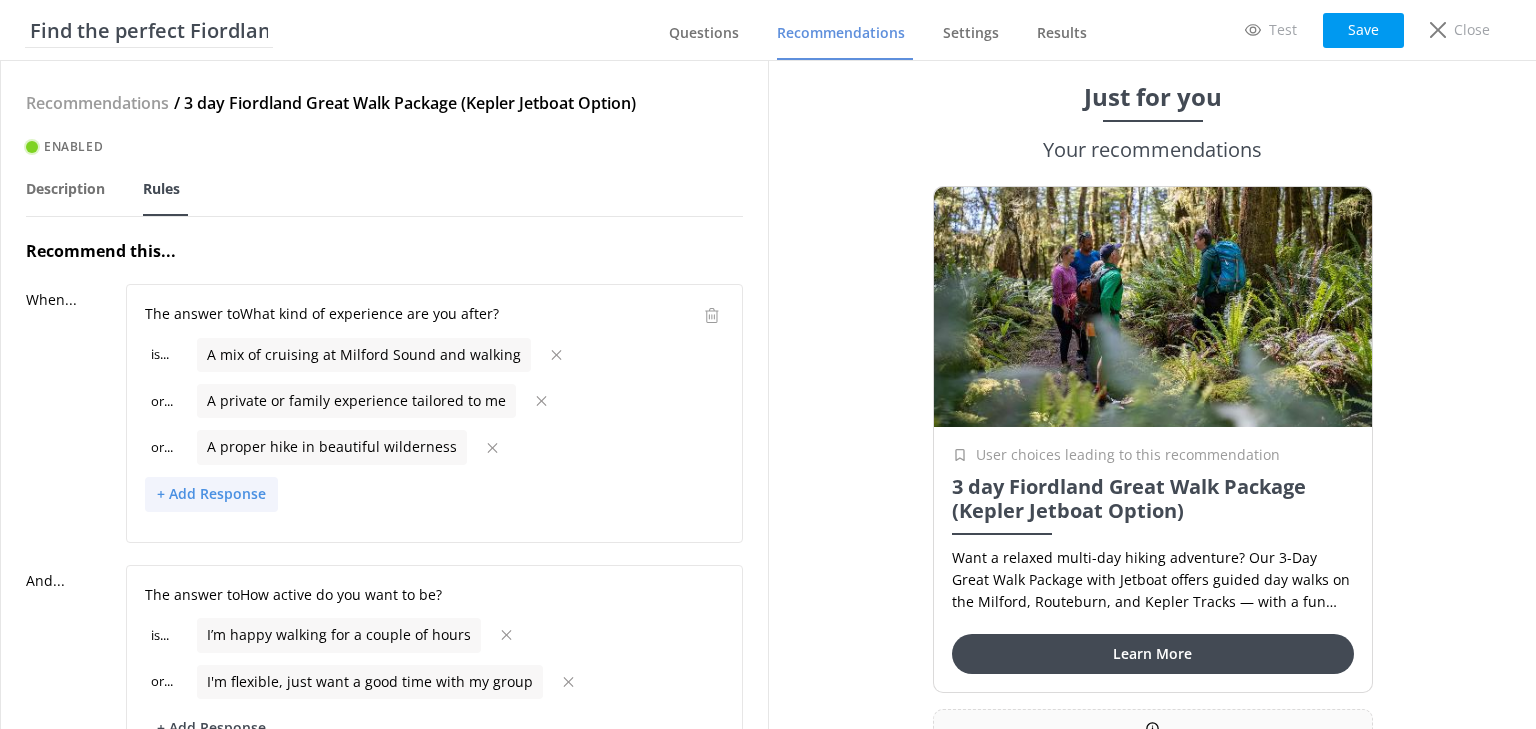 click on "+ Add Response" at bounding box center [211, 494] 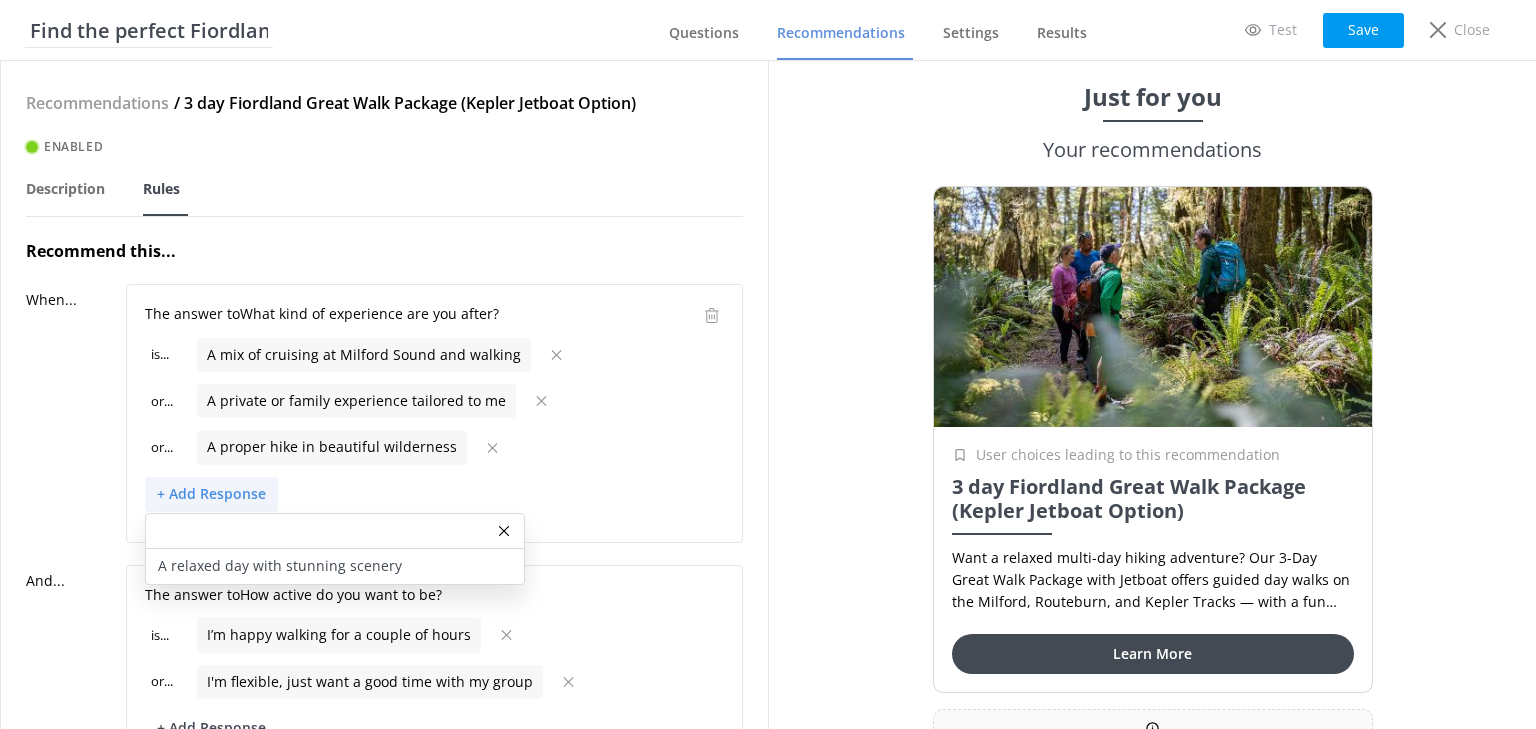 click on "The answer to What kind of experience are you after? is ... A mix of cruising at Milford Sound and walking or ... A private or family experience tailored to me or ... A proper hike in beautiful wilderness + Add Response A relaxed day with stunning scenery" at bounding box center [434, 413] 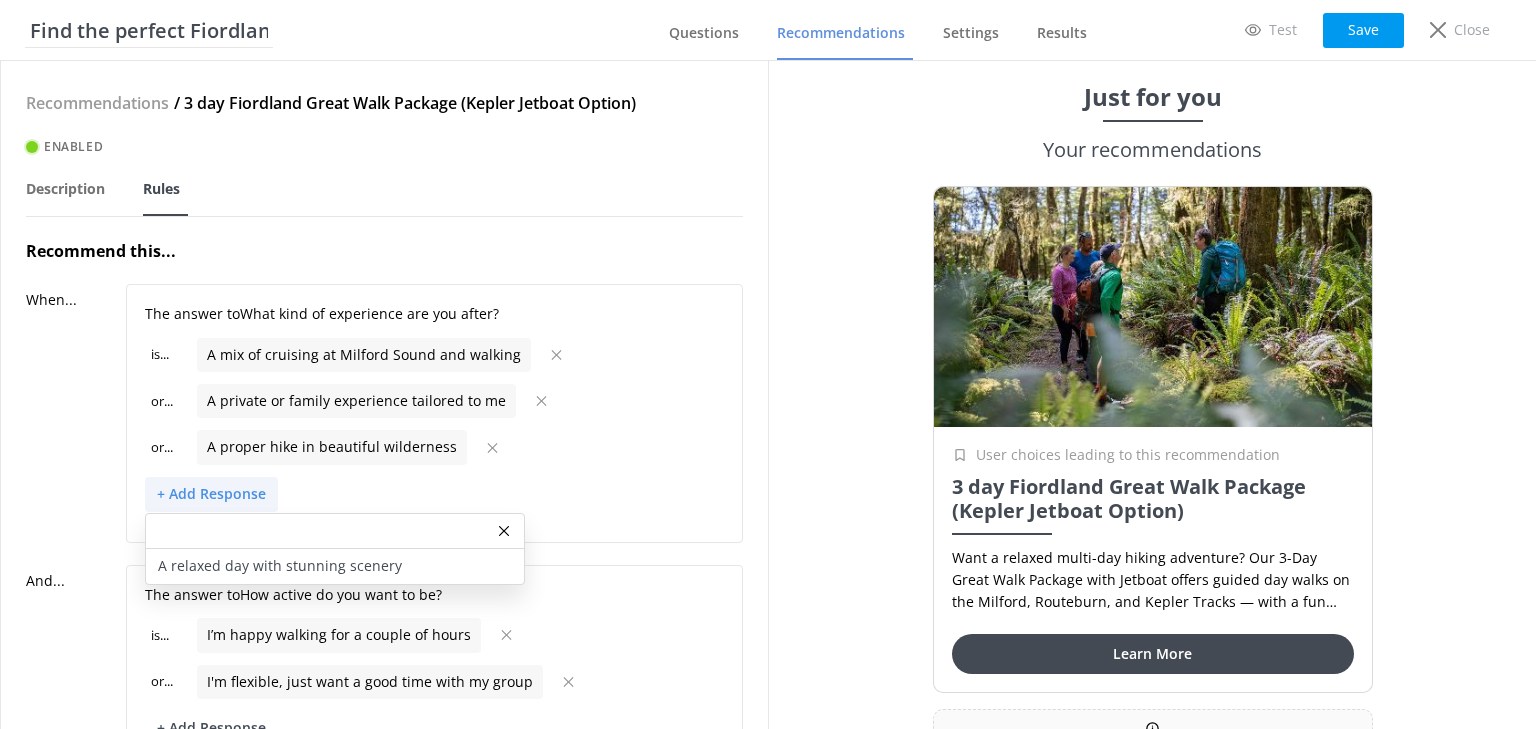 click on "3 day Fiordland Great Walk Package (Kepler Jetboat Option)  Enabled  Description Rules Recommend this... When... The answer to  What kind of experience are you after? is ... A mix of cruising at Milford Sound and walking or ... A private or family experience tailored to me or ... A proper hike in beautiful wilderness + Add Response A relaxed day with stunning scenery And... The answer to  How active do you want to be? is ... I’m happy walking for a couple of hours or ... I'm flexible, just want a good time with my group + Add Response I prefer short strolls and photo stops Give me a good challenge - I love long walks! And... The answer to  How much time do you have? is ... Multiple days or ... I'm not sure - help me decide! + Add Response Half a day One full day And... The answer to  When are you visiting? is ... Summer (Oct–Apr) + Add Response Winter (May–Sept) I’m not locked in yet And... The answer to  Who are you travelling with? is ... My partner or a friend or ... or ..." at bounding box center (384, 395) 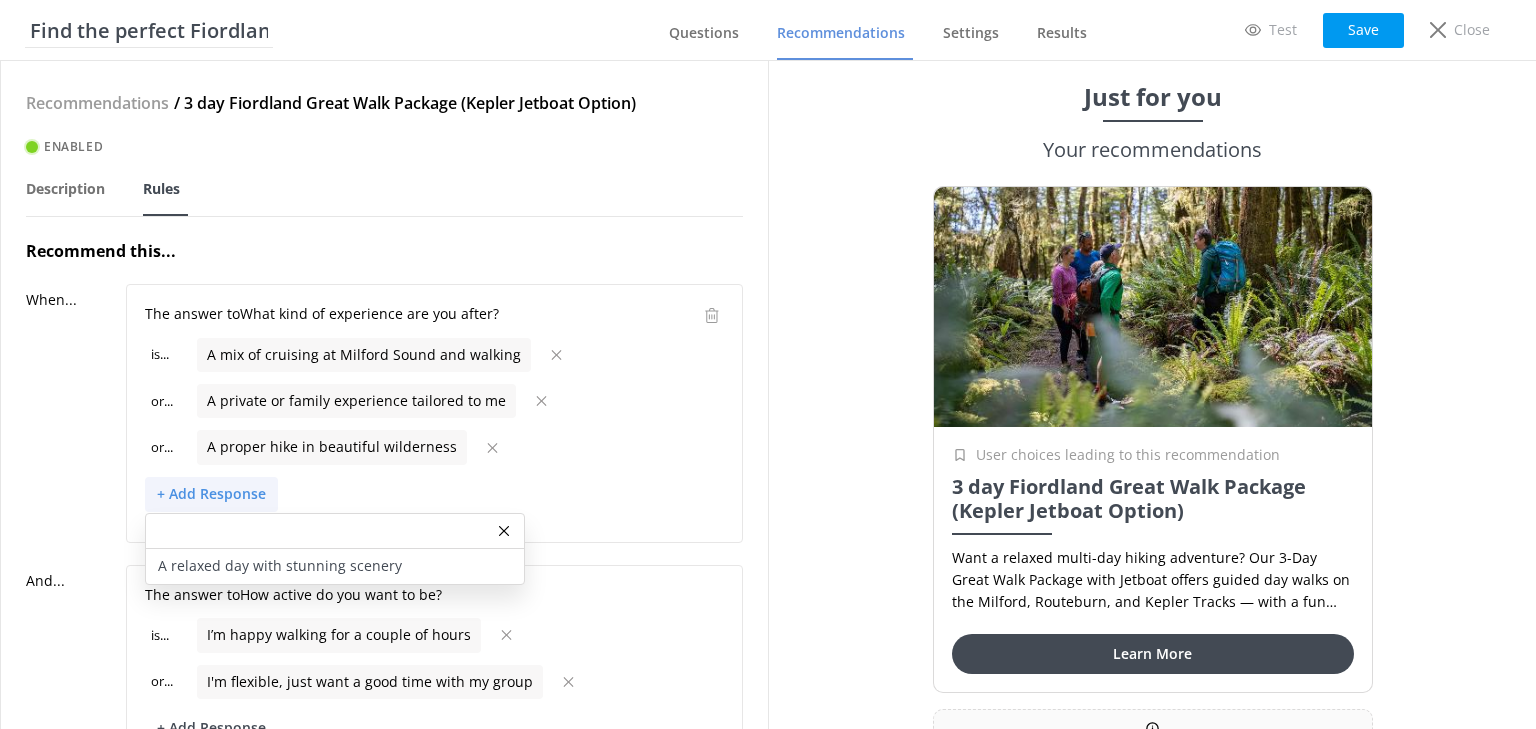 click 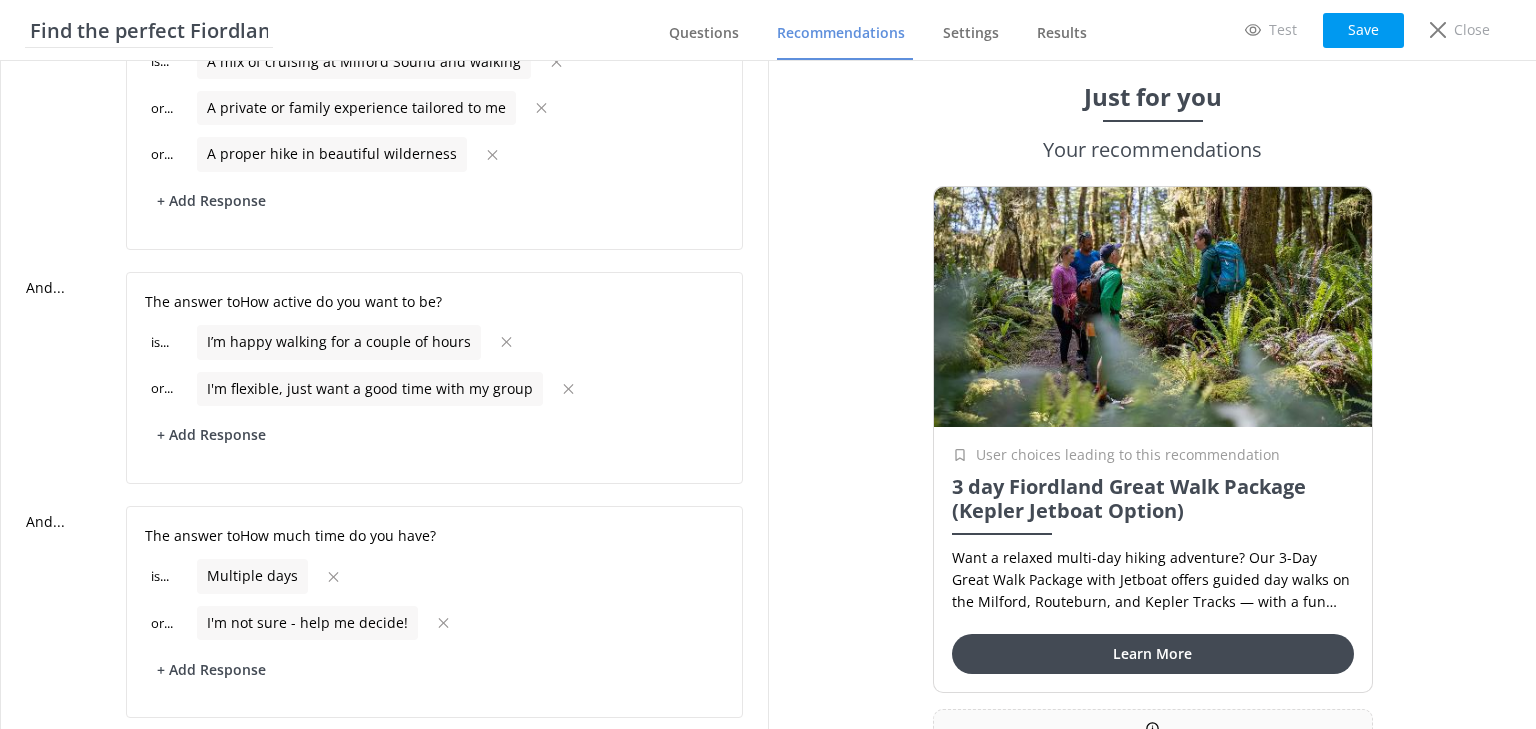 scroll, scrollTop: 320, scrollLeft: 0, axis: vertical 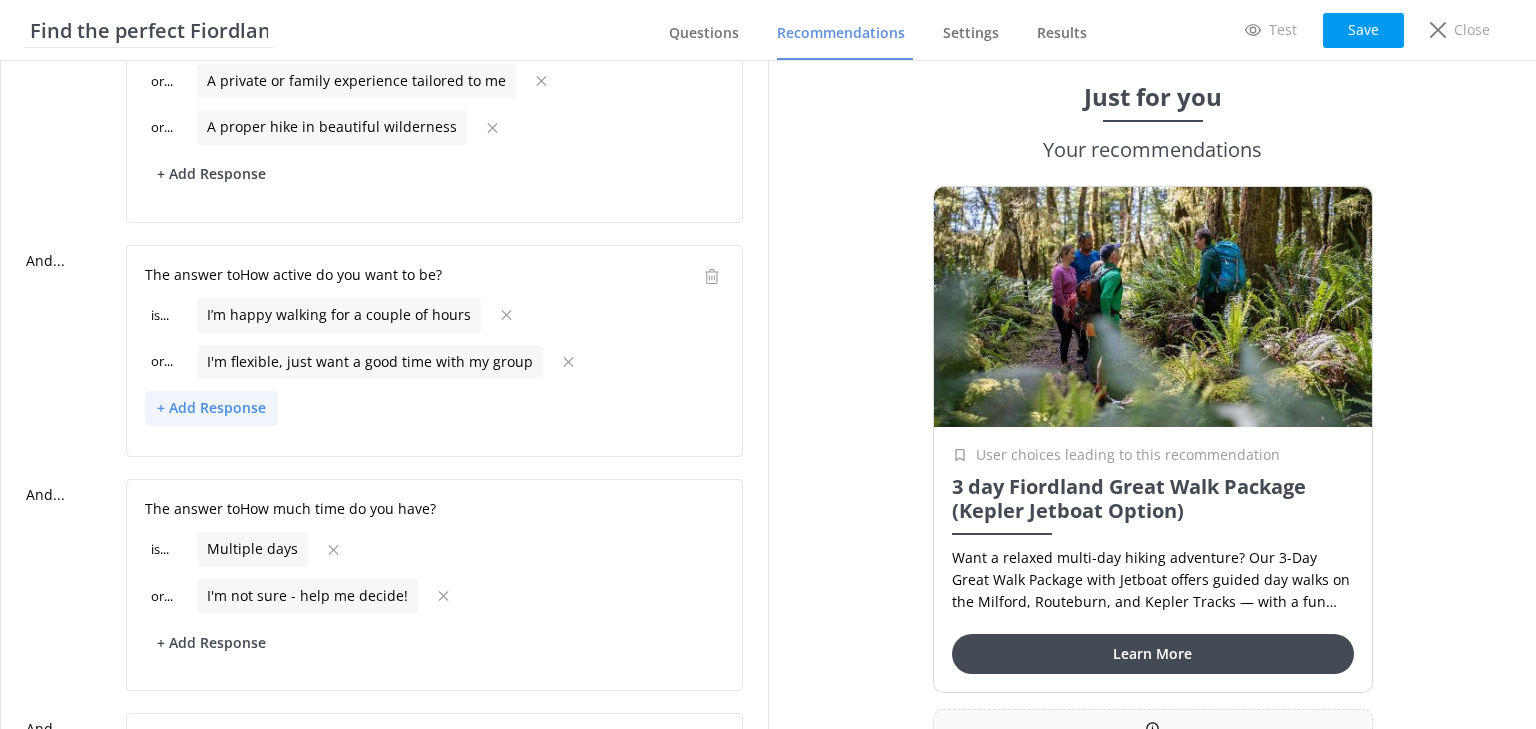 click on "+ Add Response" at bounding box center (211, 408) 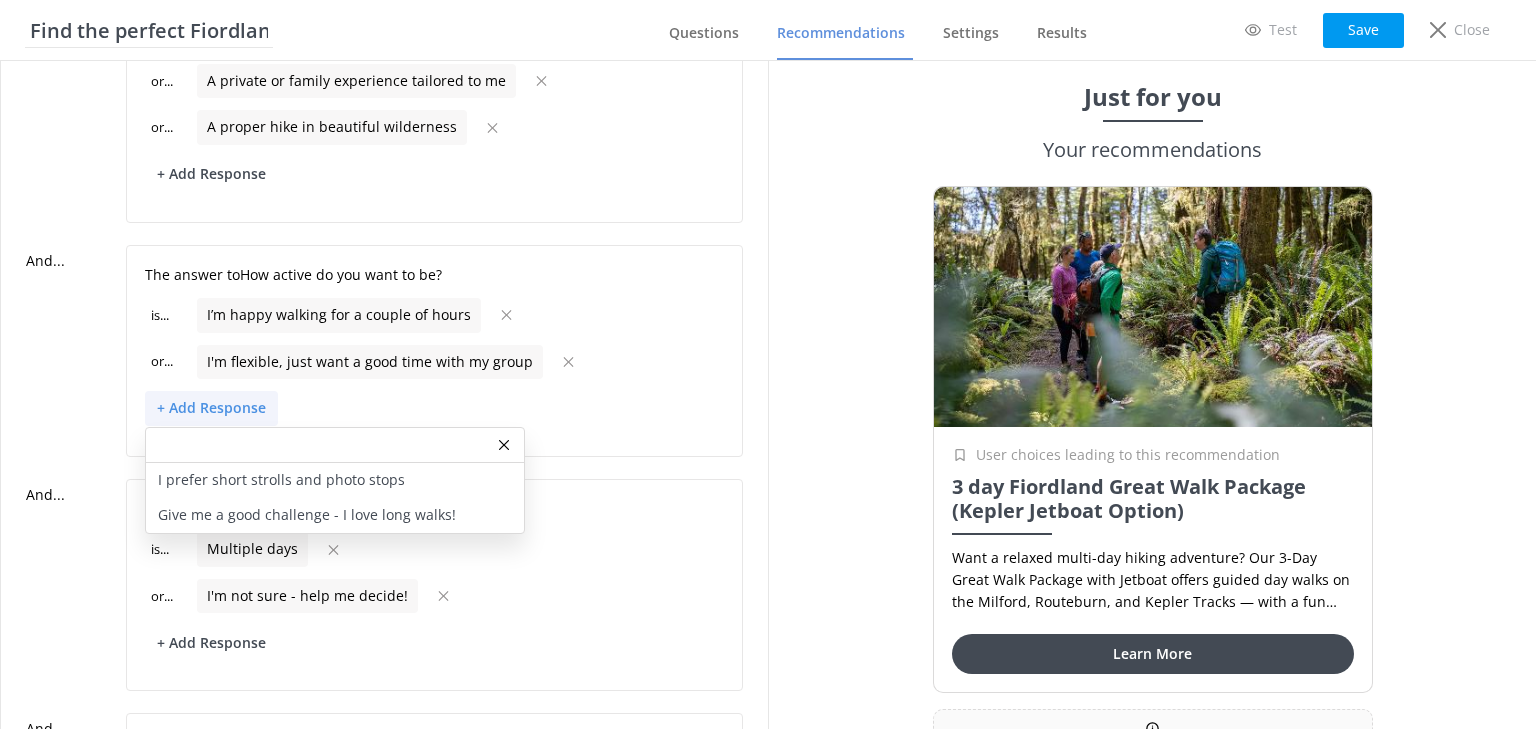click on "3 day Fiordland Great Walk Package (Kepler Jetboat Option)  Enabled  Description Rules Recommend this... When... The answer to  What kind of experience are you after? is ... A mix of cruising at Milford Sound and walking or ... A private or family experience tailored to me or ... A proper hike in beautiful wilderness + Add Response A relaxed day with stunning scenery And... The answer to  How active do you want to be? is ... I’m happy walking for a couple of hours or ... I'm flexible, just want a good time with my group + Add Response I prefer short strolls and photo stops Give me a good challenge - I love long walks! And... The answer to  How much time do you have? is ... Multiple days or ... I'm not sure - help me decide! + Add Response Half a day One full day And... The answer to  When are you visiting? is ... Summer (Oct–Apr) + Add Response Winter (May–Sept) I’m not locked in yet And... The answer to  Who are you travelling with? is ... My partner or a friend or ... or ..." at bounding box center [384, 395] 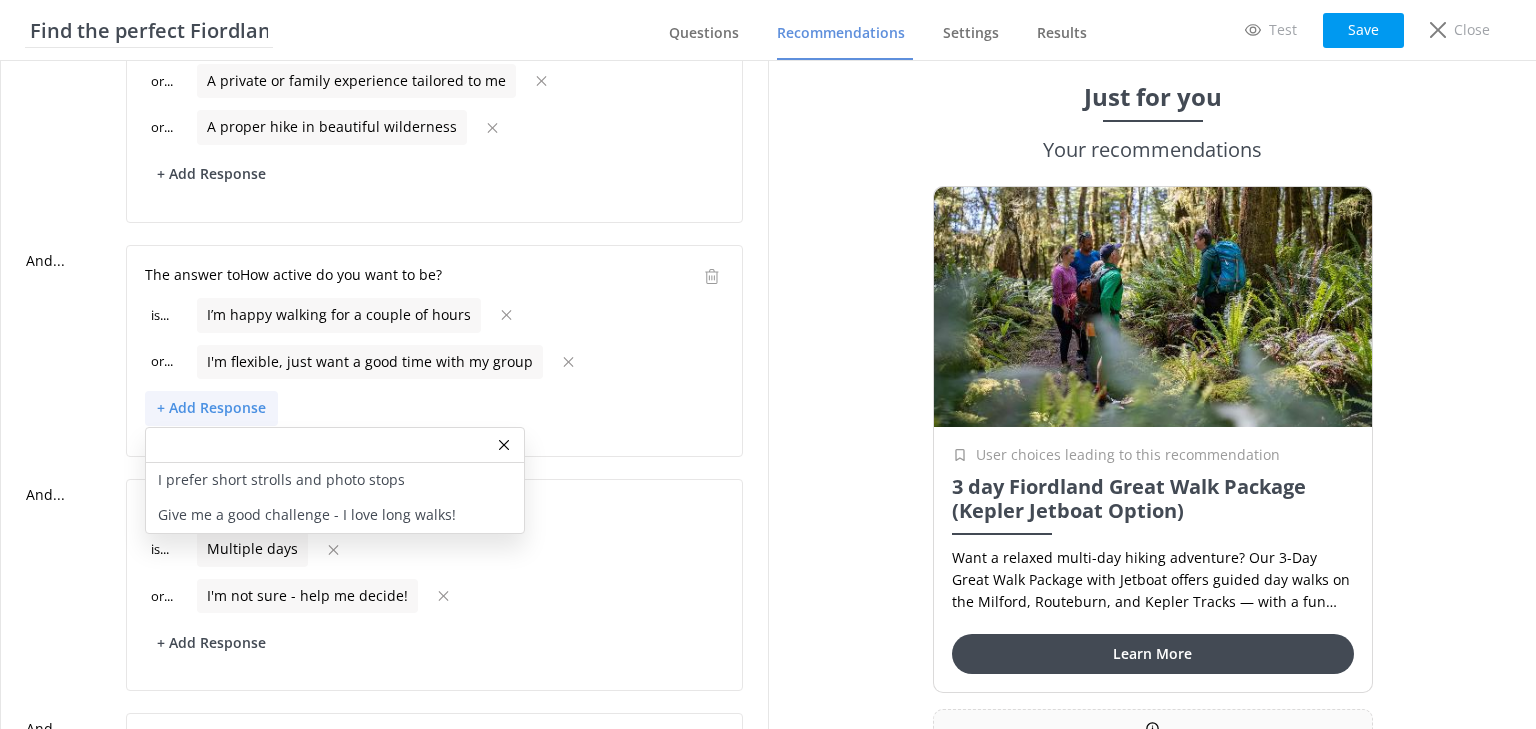 click 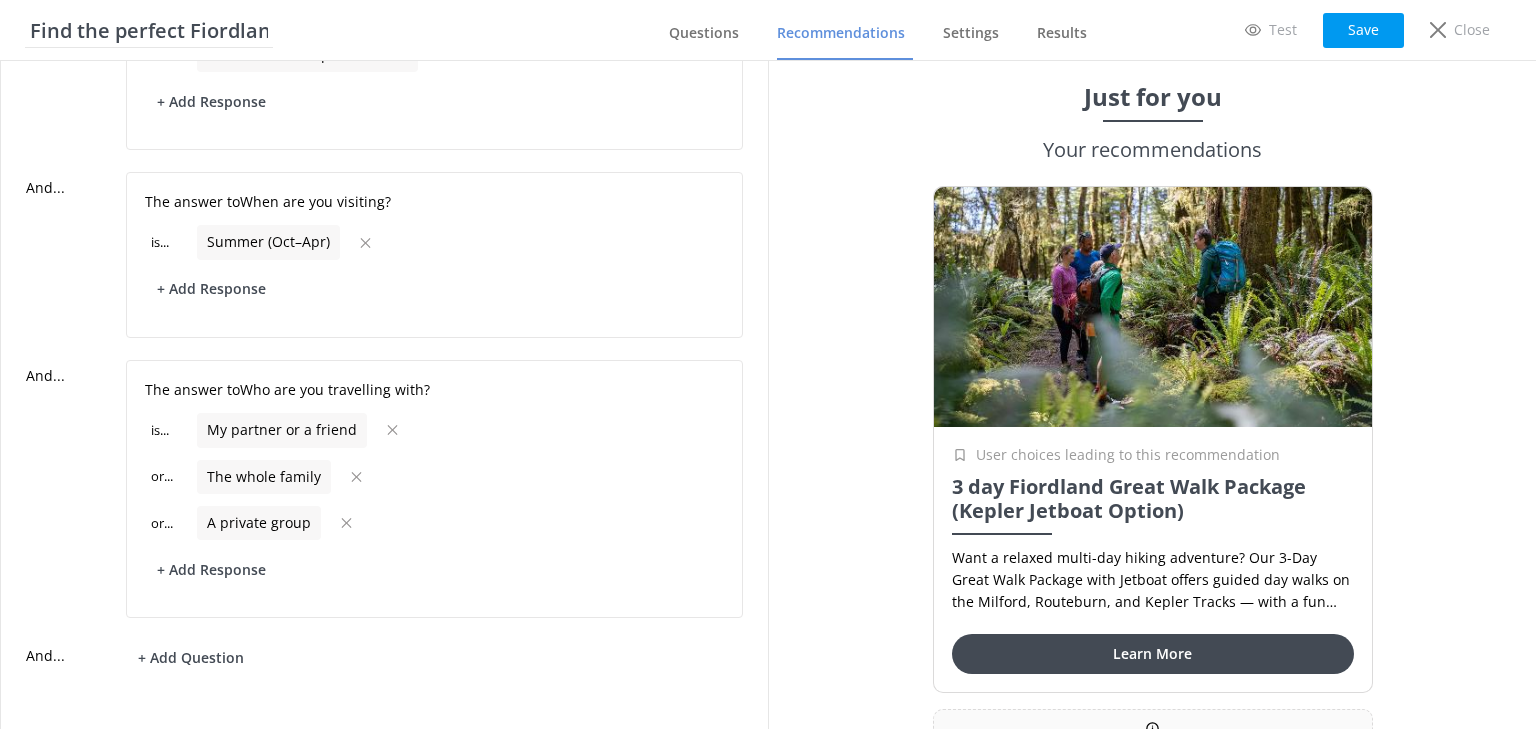 scroll, scrollTop: 880, scrollLeft: 0, axis: vertical 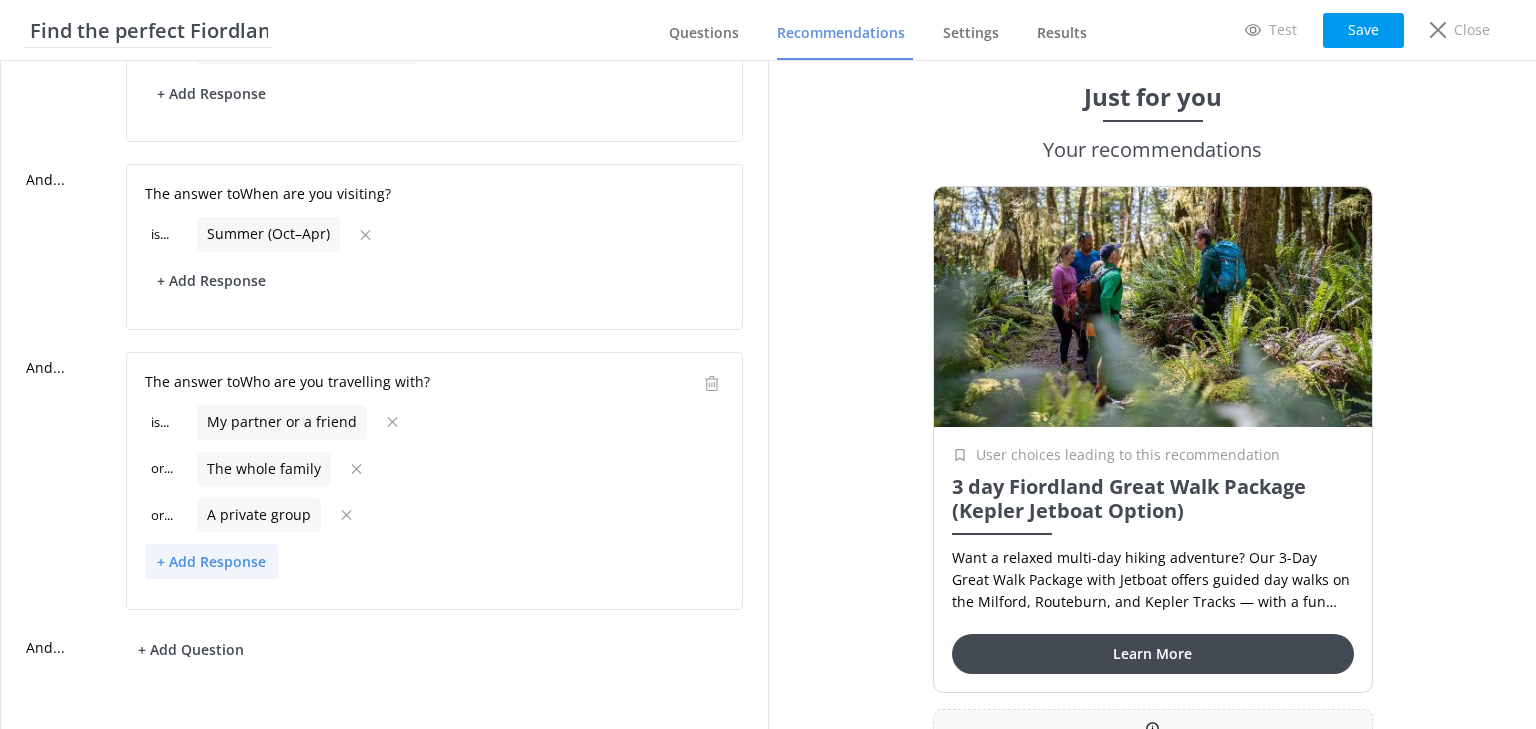 click on "+ Add Response" at bounding box center (211, 561) 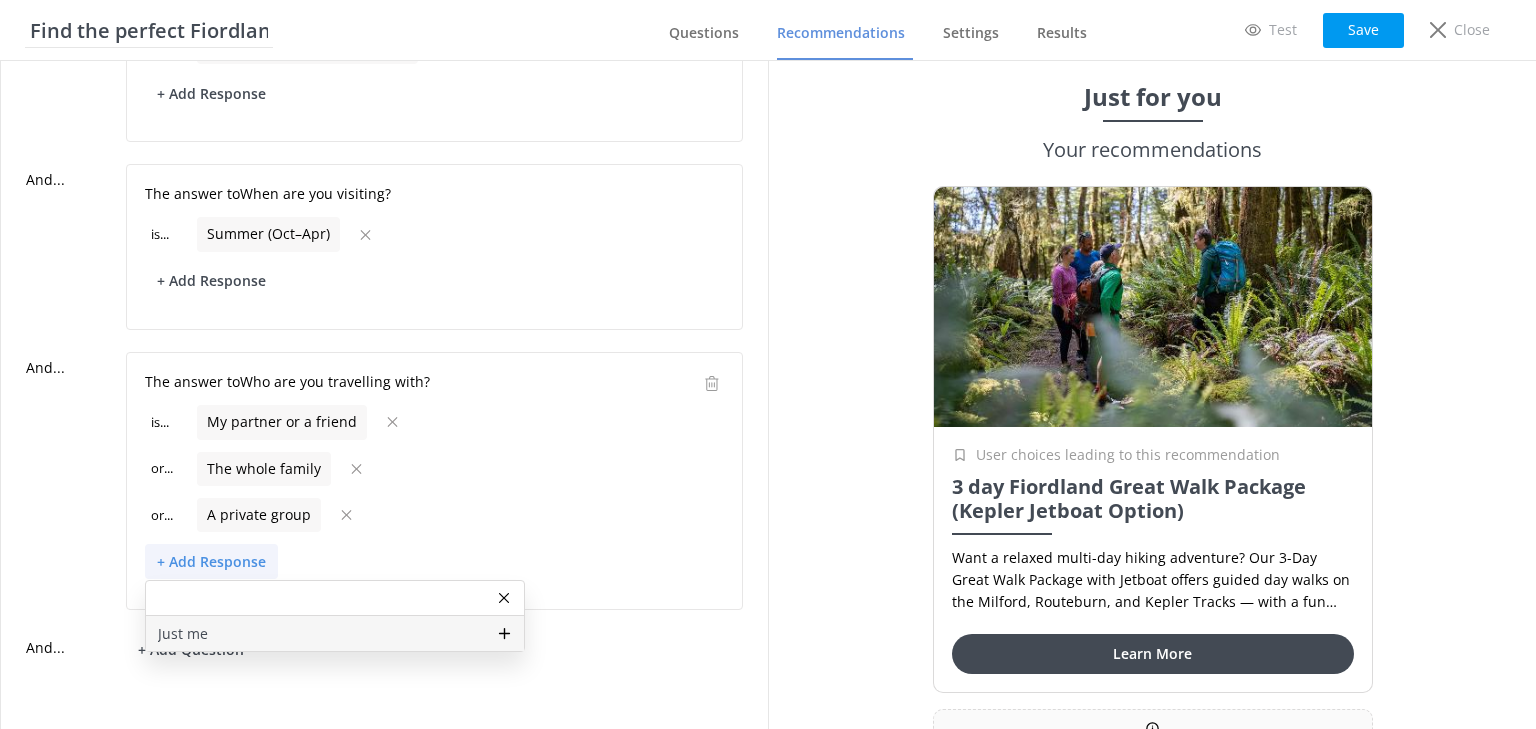 click on "Just me" at bounding box center [183, 634] 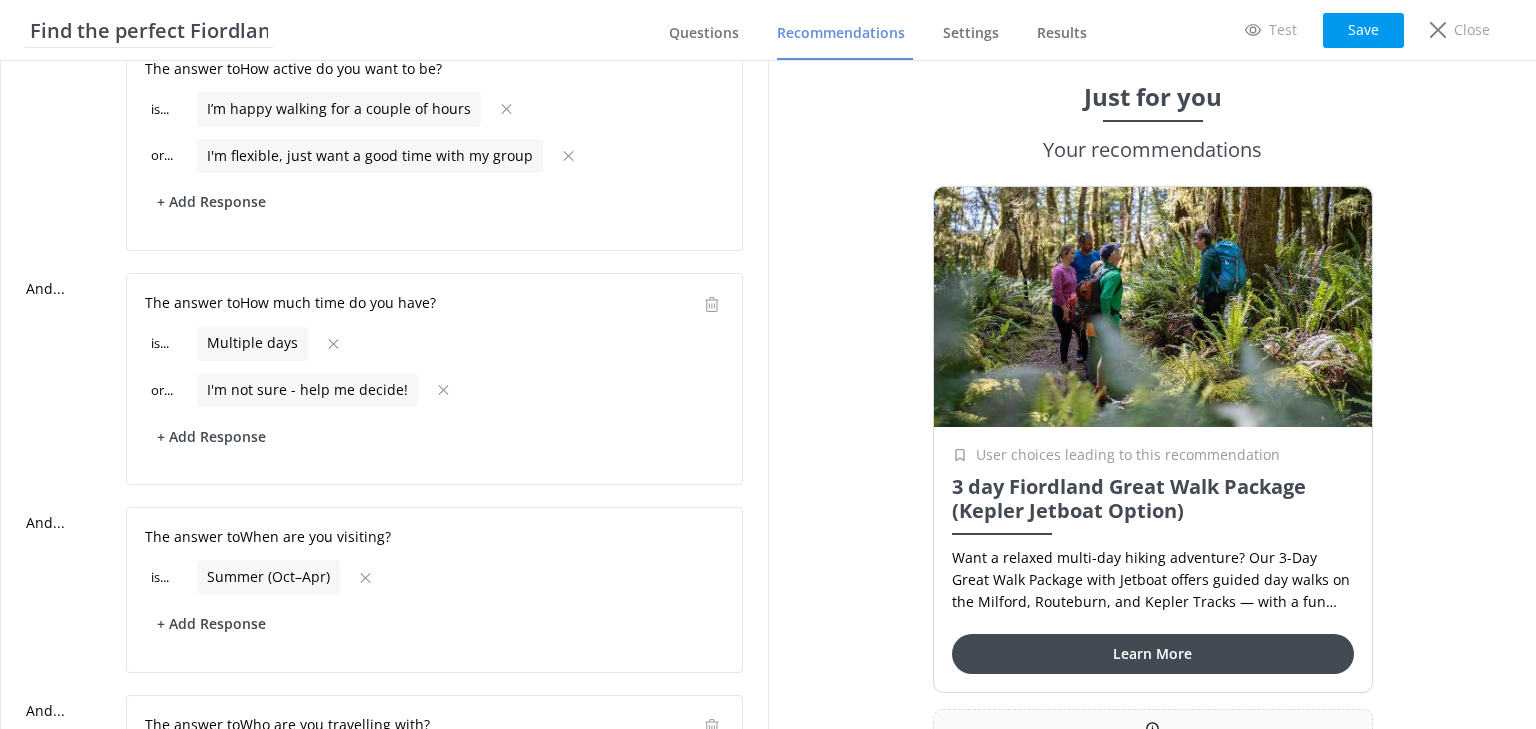 scroll, scrollTop: 286, scrollLeft: 0, axis: vertical 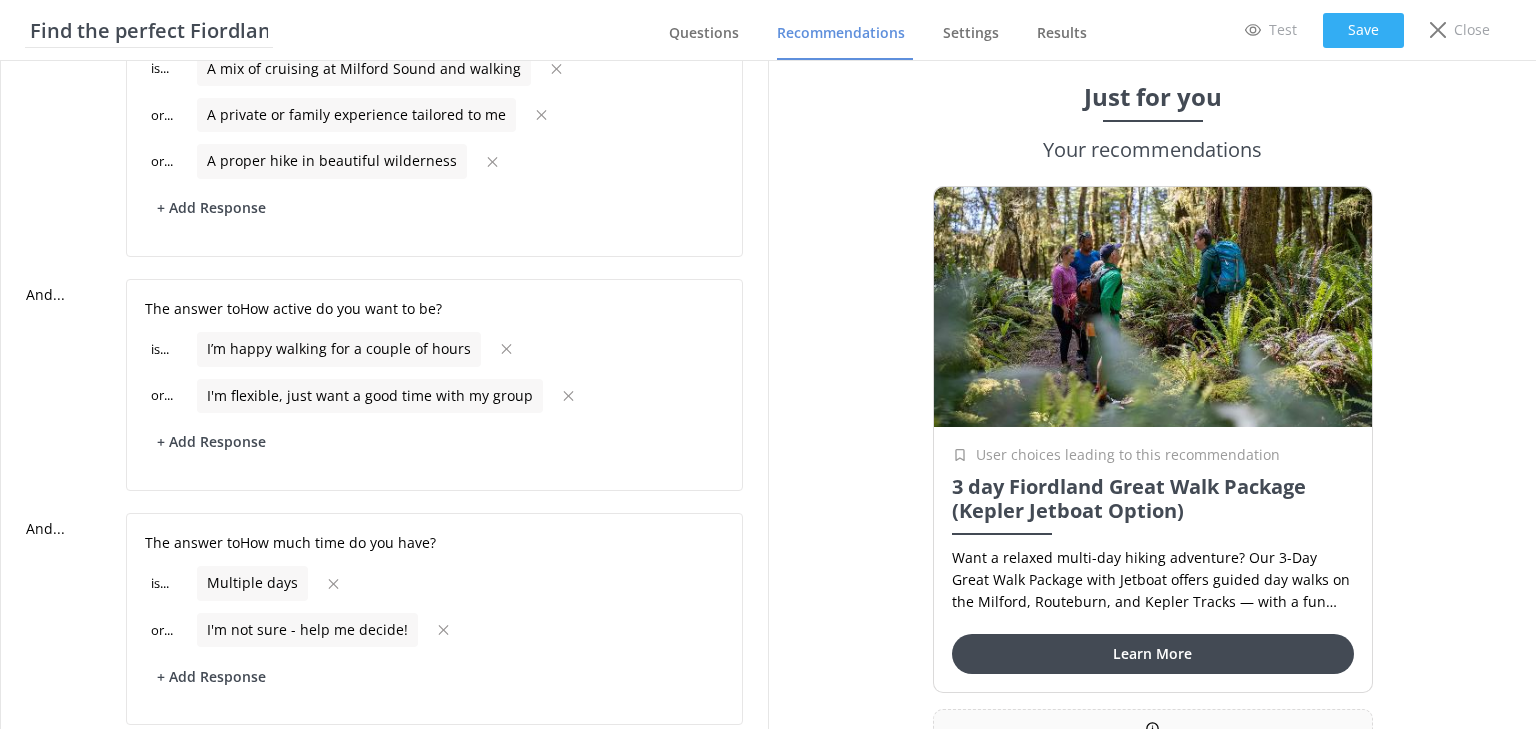 click on "Save" at bounding box center (1363, 30) 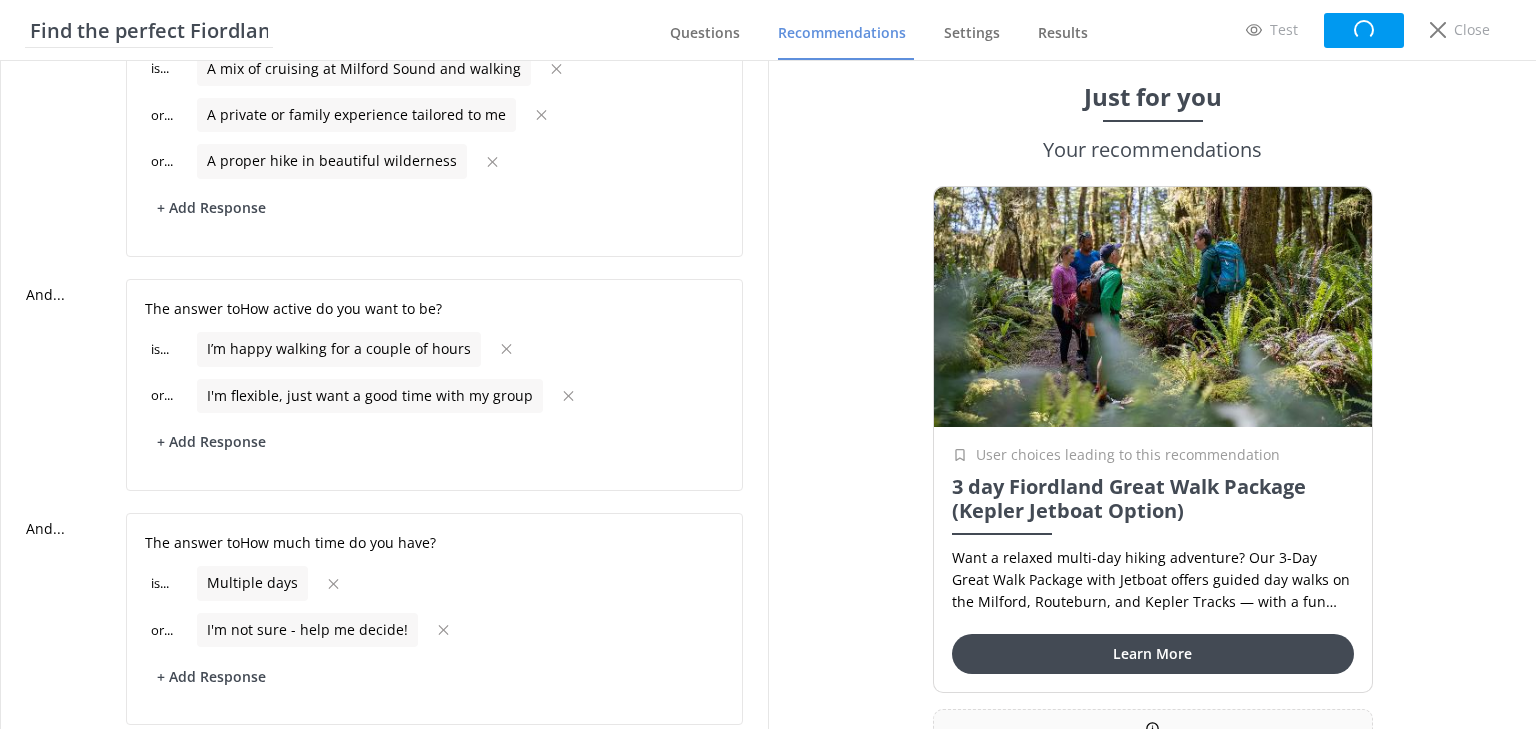 scroll, scrollTop: 0, scrollLeft: 0, axis: both 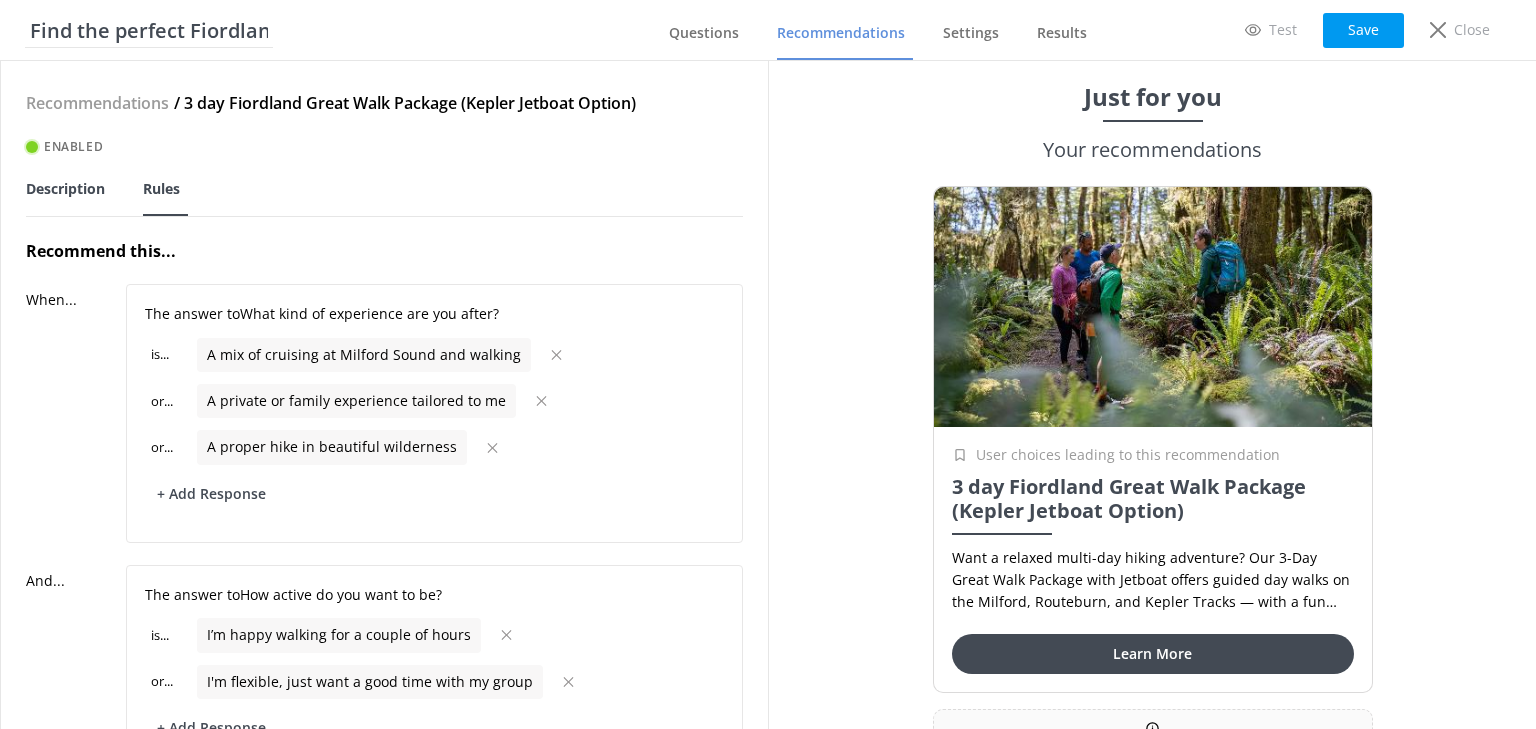 click on "Description" at bounding box center (65, 189) 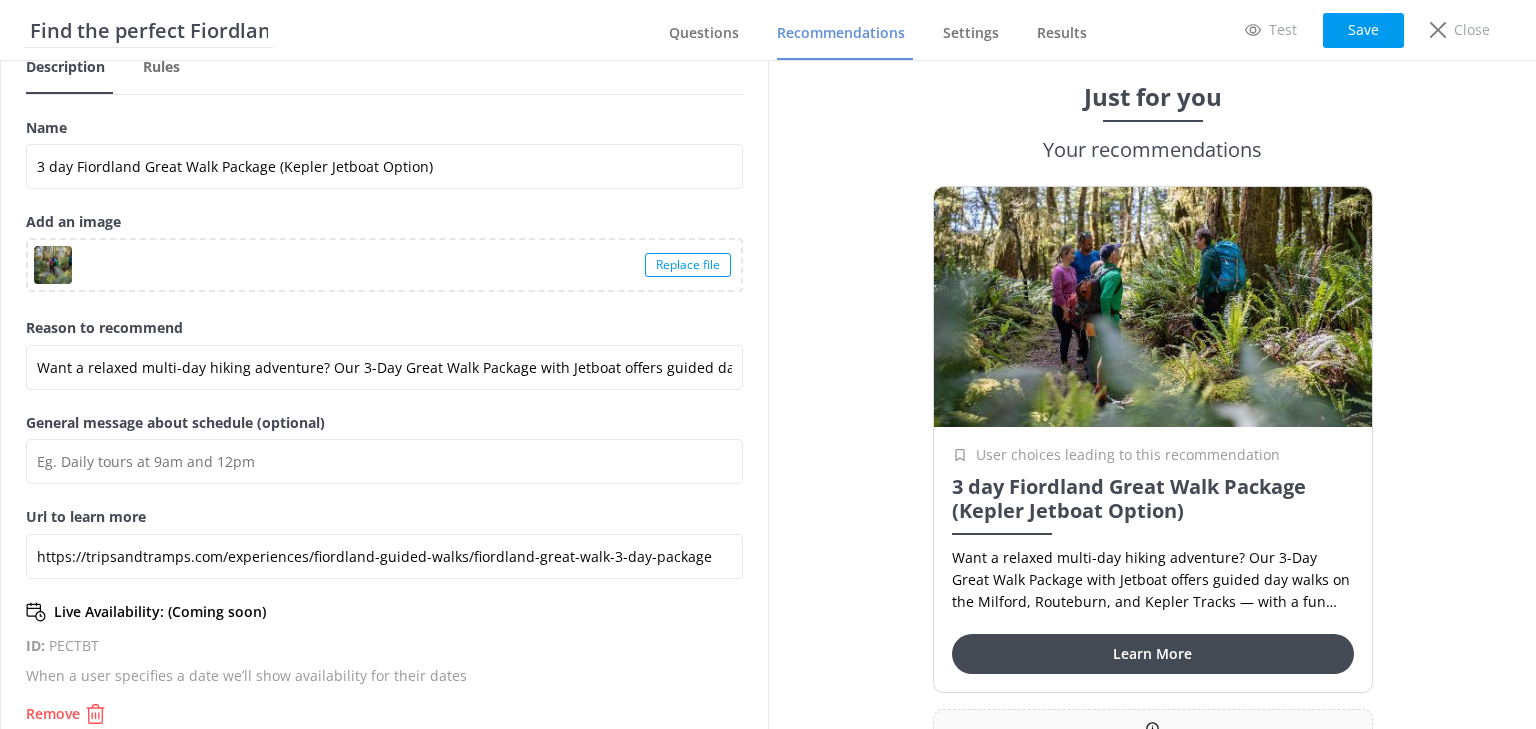 scroll, scrollTop: 156, scrollLeft: 0, axis: vertical 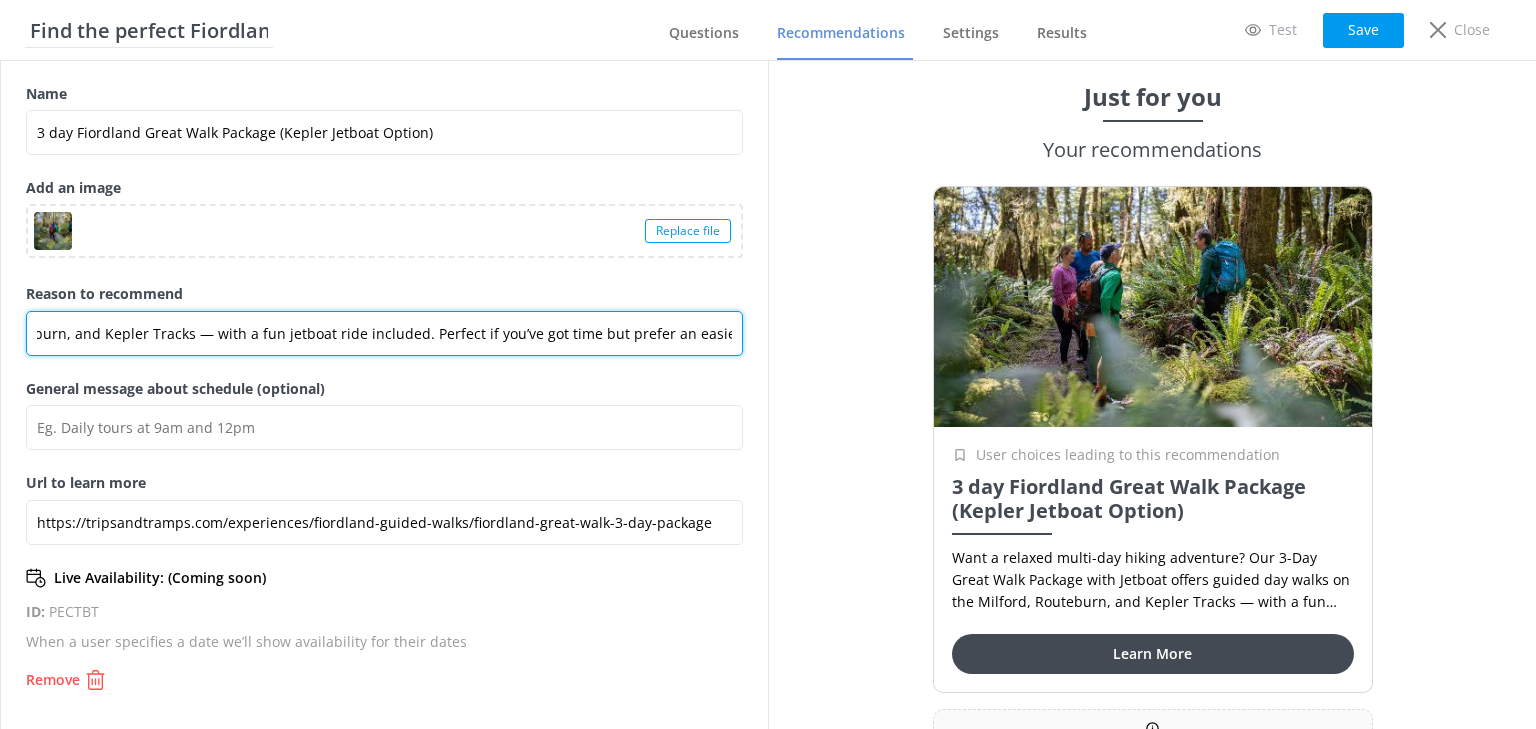 drag, startPoint x: 166, startPoint y: 338, endPoint x: 862, endPoint y: 364, distance: 696.4855 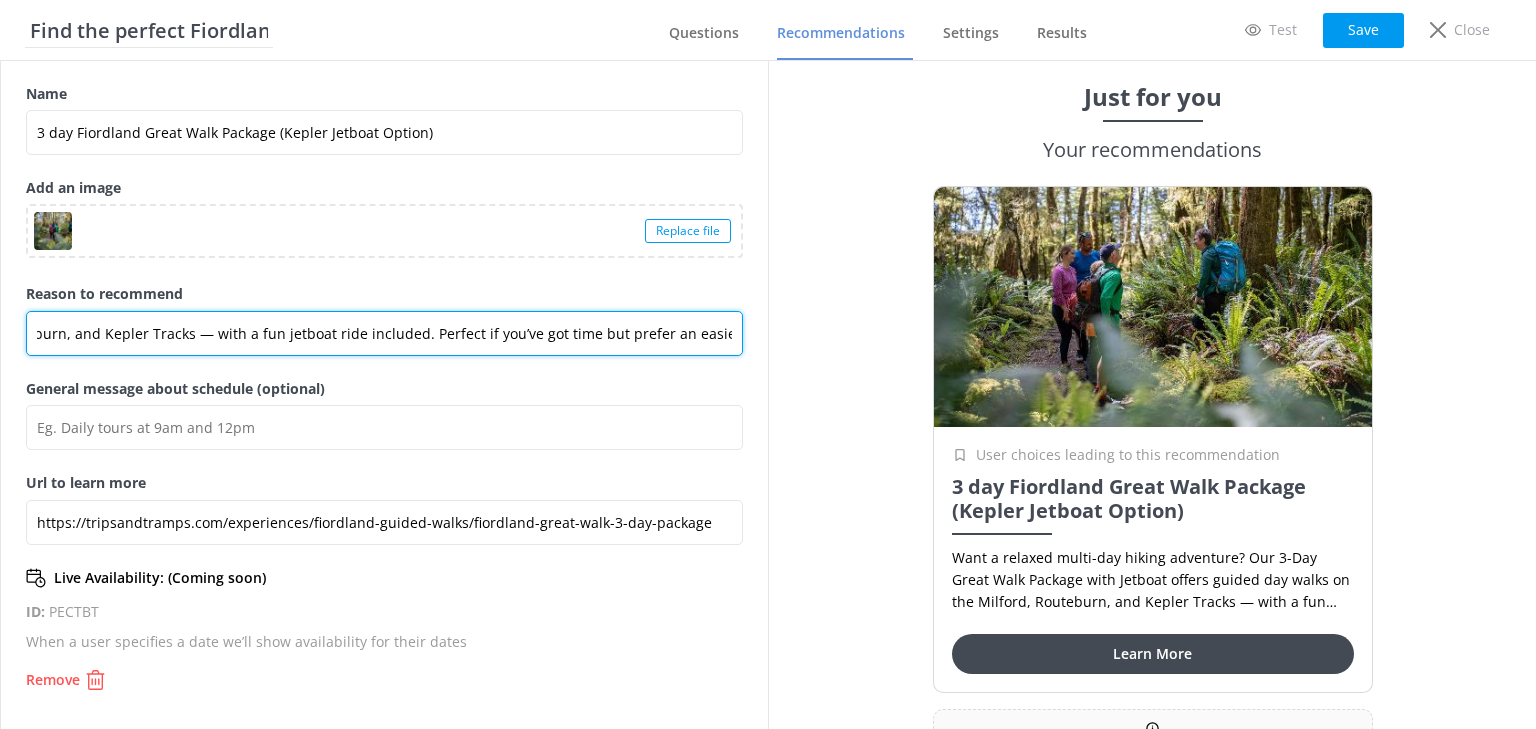 click on "3 day Fiordland Great Walk Package (Kepler Jetboat Option)  Enabled  Description Rules Name 3 day Fiordland Great Walk Package (Kepler Jetboat Option) Add an image Replace file Reason to recommend Want a relaxed multi-day hiking adventure? Our 3-Day Great Walk Package with Jetboat offers guided day walks on the Milford, Routeburn, and Kepler Tracks — with a fun jetboat ride included. Perfect if you’ve got time but prefer an easier pace General message about schedule (optional) Url to learn more https://tripsandtramps.com/experiences/fiordland-guided-walks/fiordland-great-walk-3-day-package Live Availability: (Coming soon) ID:   [PRODUCT CODE] When a user specifies a date we’ll show availability for their dates Remove Just for you Your recommendations User choices leading to this recommendation 3 day Fiordland Great Walk Package (Kepler Jetboat Option) Learn More Save for later Get Help" at bounding box center (768, 395) 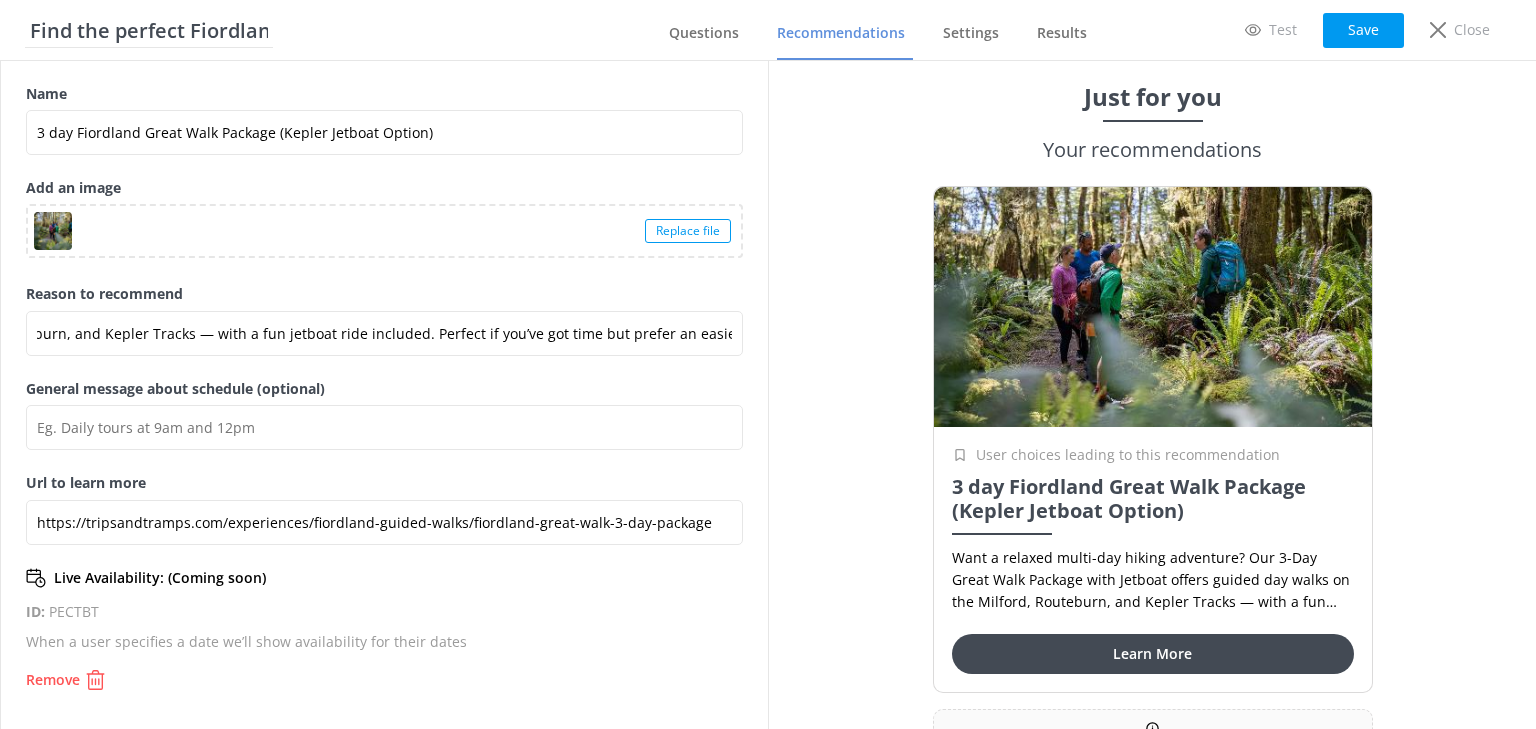 scroll, scrollTop: 0, scrollLeft: 0, axis: both 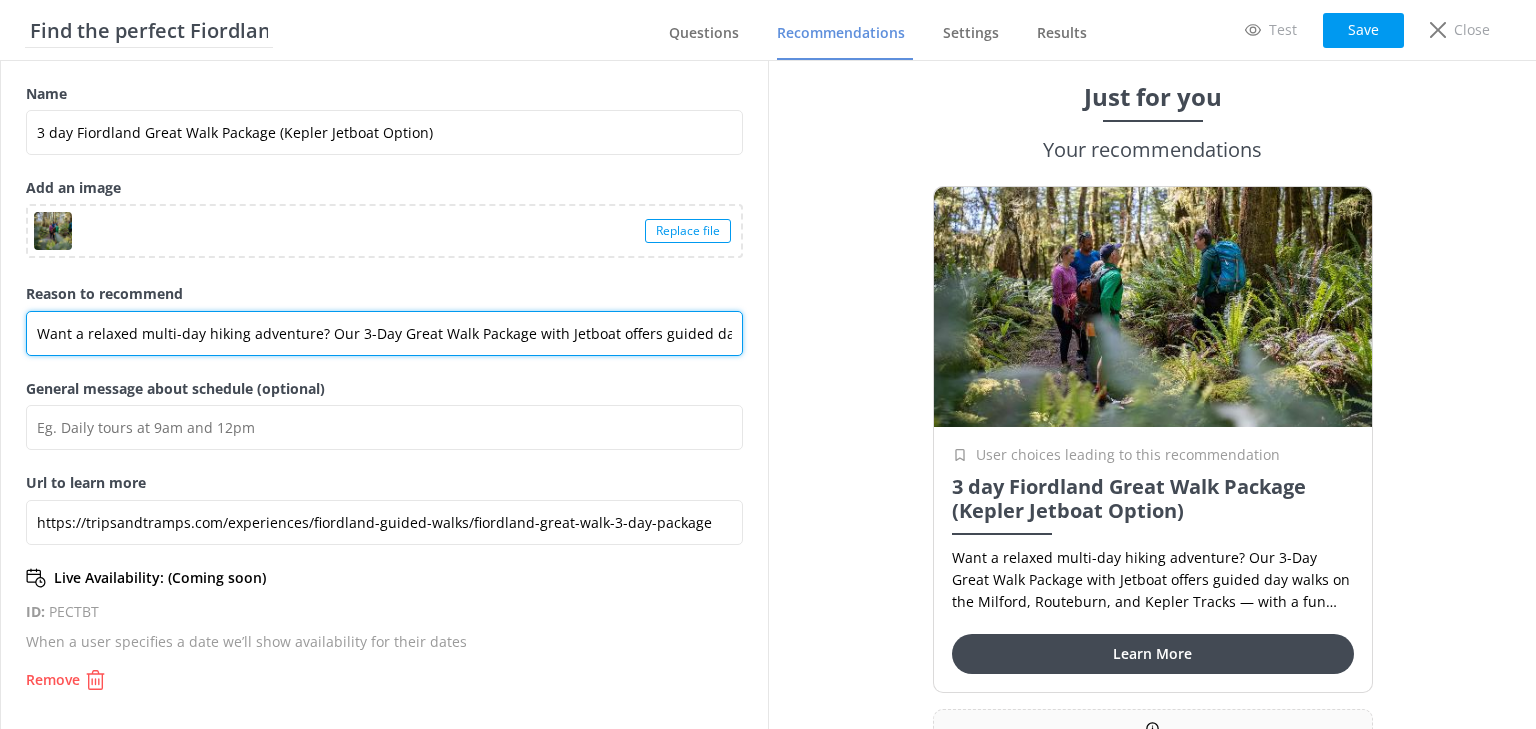 click on "Want a relaxed multi-day hiking adventure? Our 3-Day Great Walk Package with Jetboat offers guided day walks on the Milford, Routeburn, and Kepler Tracks — with a fun jetboat ride included. Perfect if you’ve got time but prefer an easier pace" at bounding box center [384, 333] 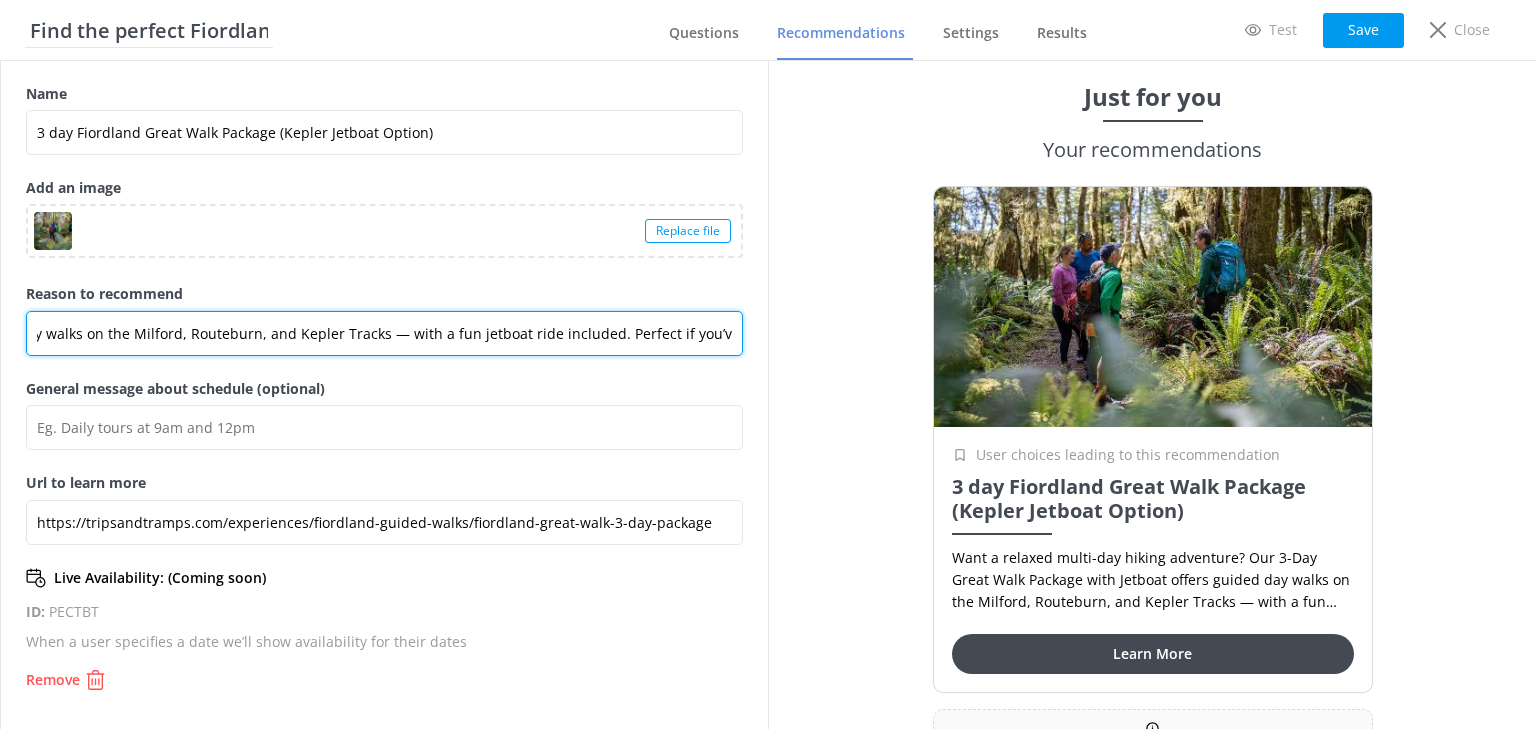 scroll, scrollTop: 0, scrollLeft: 896, axis: horizontal 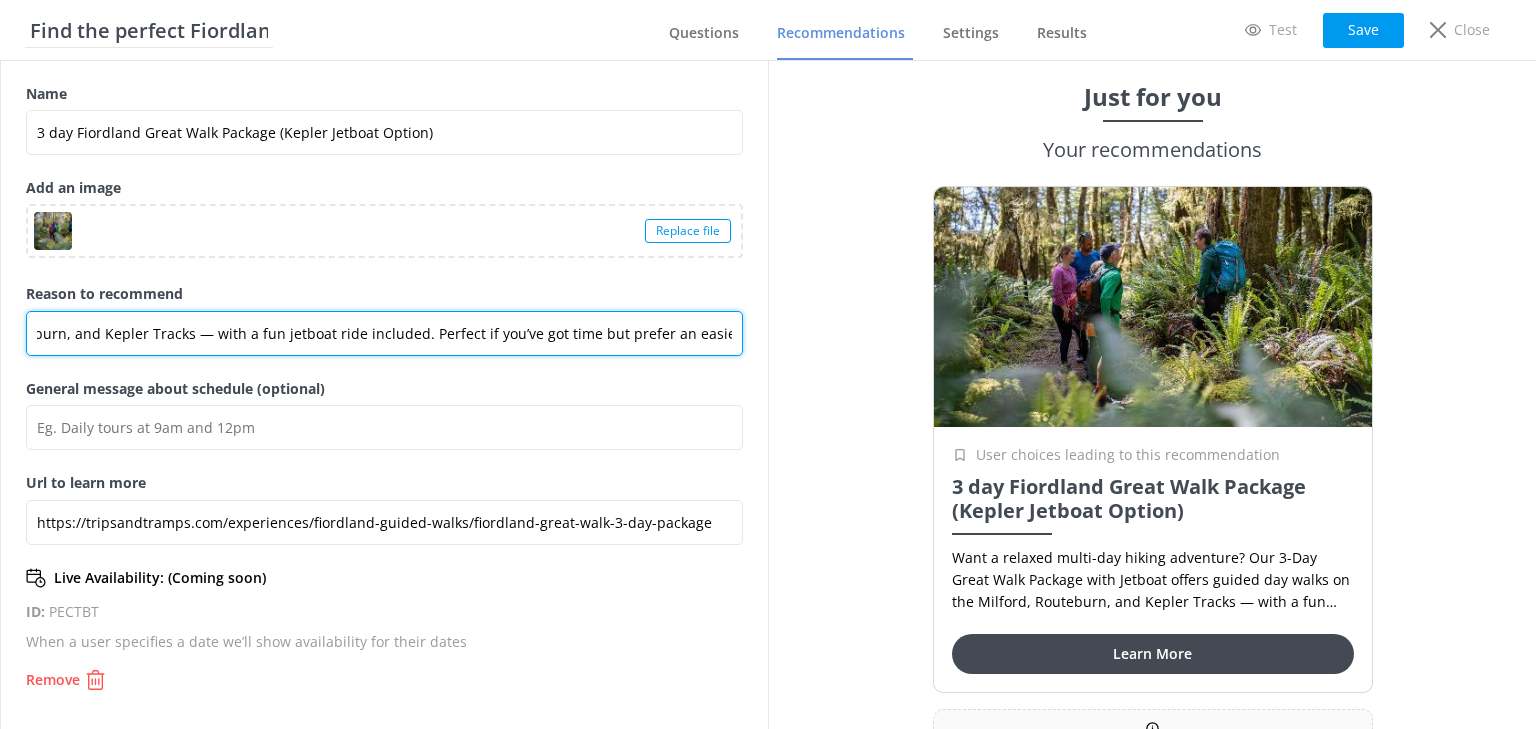 drag, startPoint x: 33, startPoint y: 334, endPoint x: 820, endPoint y: 359, distance: 787.397 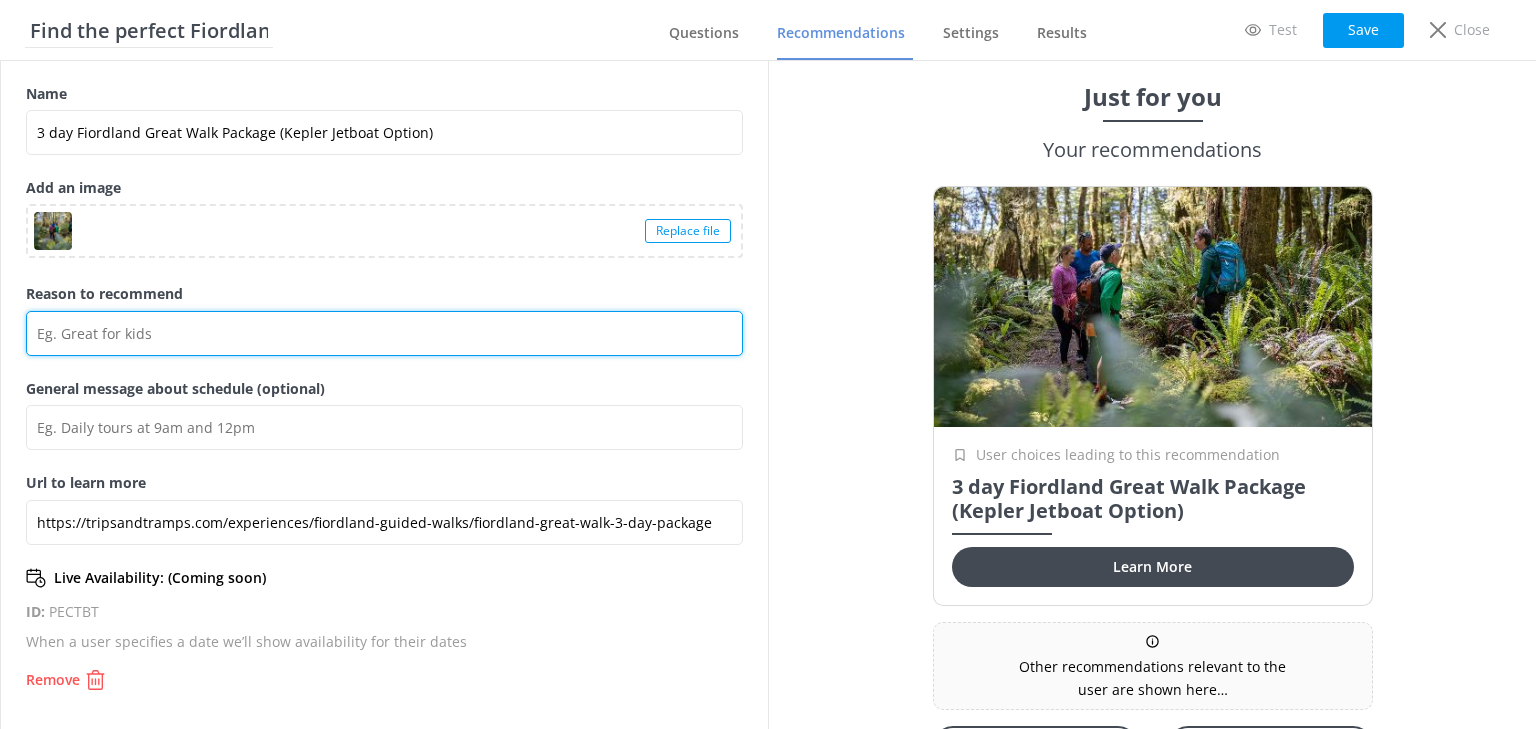 scroll, scrollTop: 0, scrollLeft: 0, axis: both 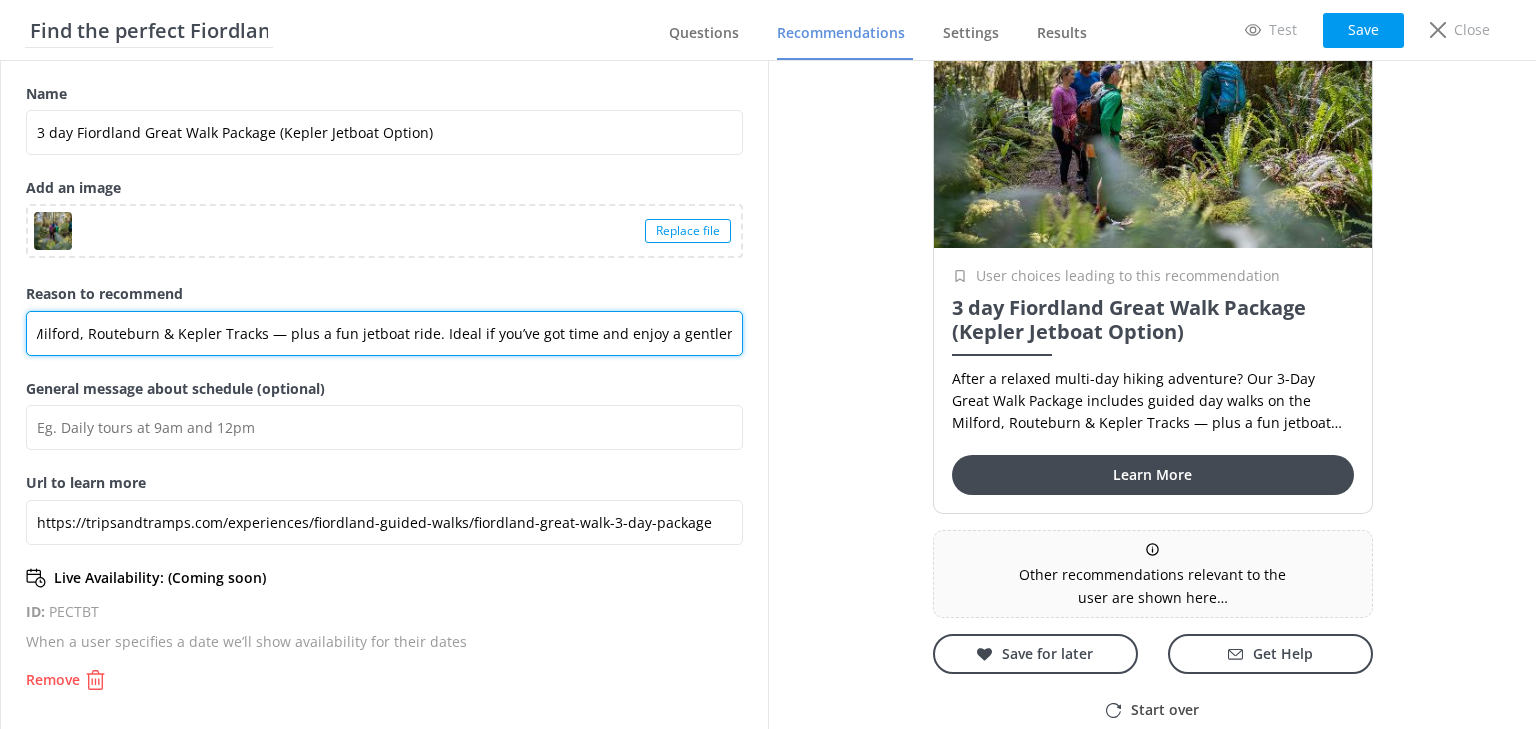 drag, startPoint x: 406, startPoint y: 333, endPoint x: 808, endPoint y: 323, distance: 402.12436 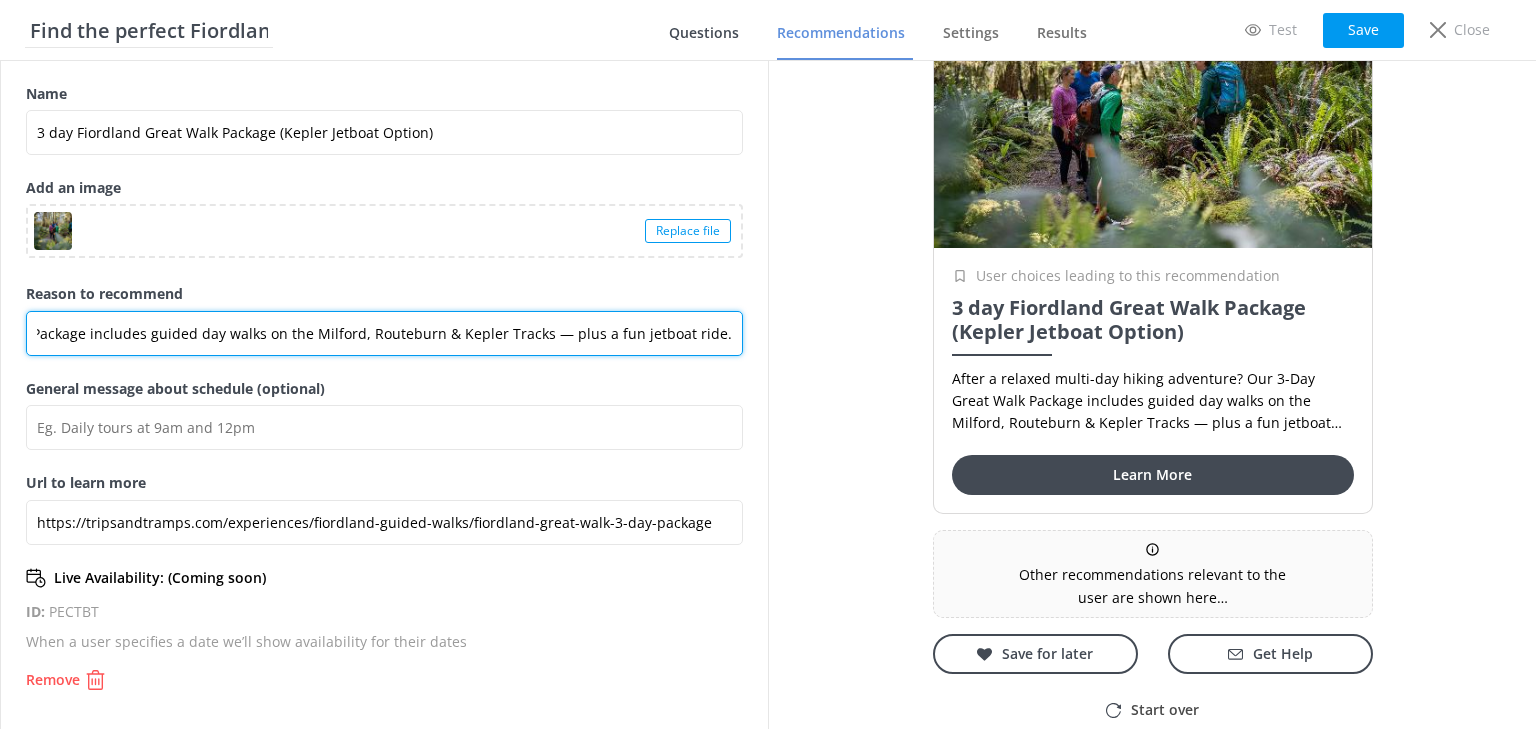 scroll, scrollTop: 0, scrollLeft: 422, axis: horizontal 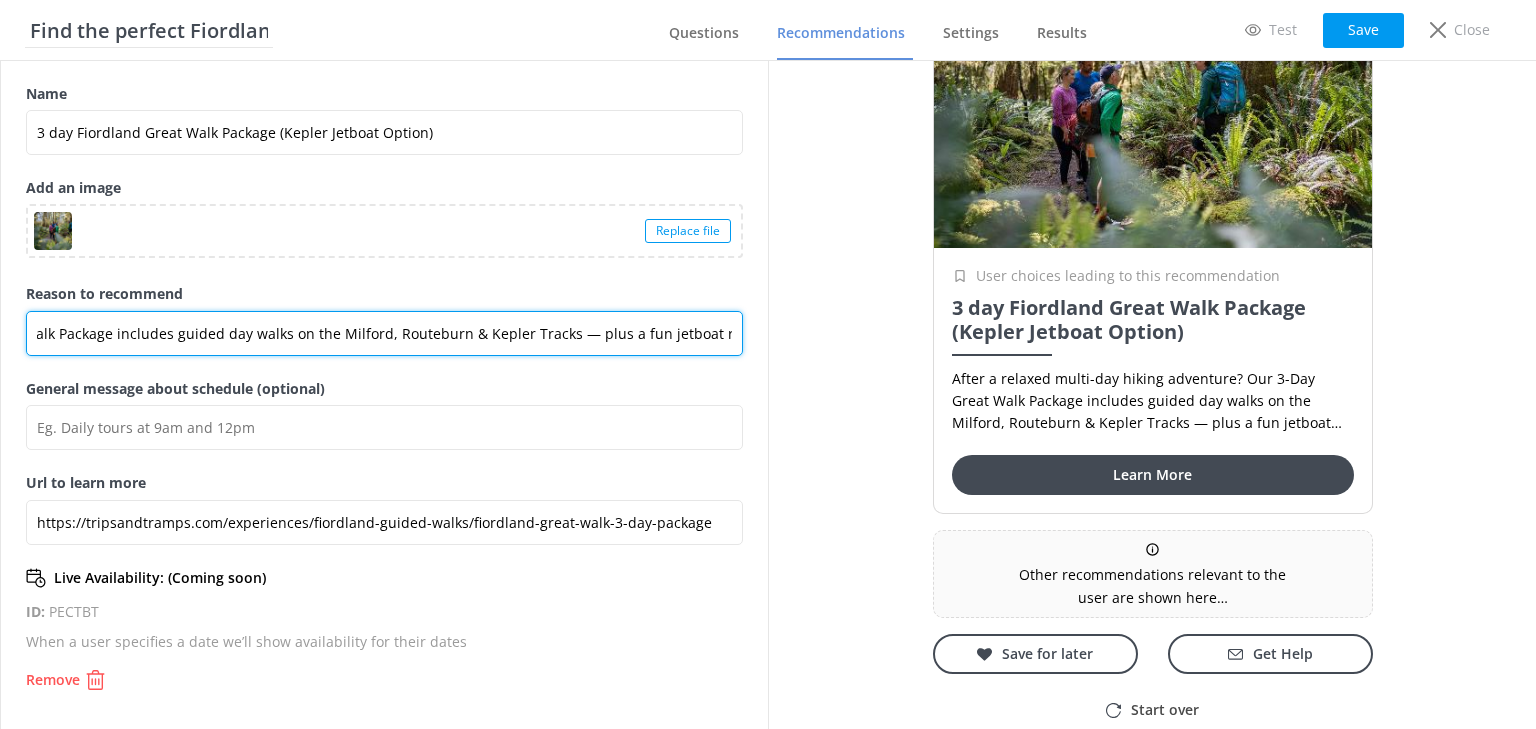type on "After a relaxed multi-day hiking adventure? Our 3-Day Great Walk Package includes guided day walks on the Milford, Routeburn & Kepler Tracks — plus a fun jetboat ride." 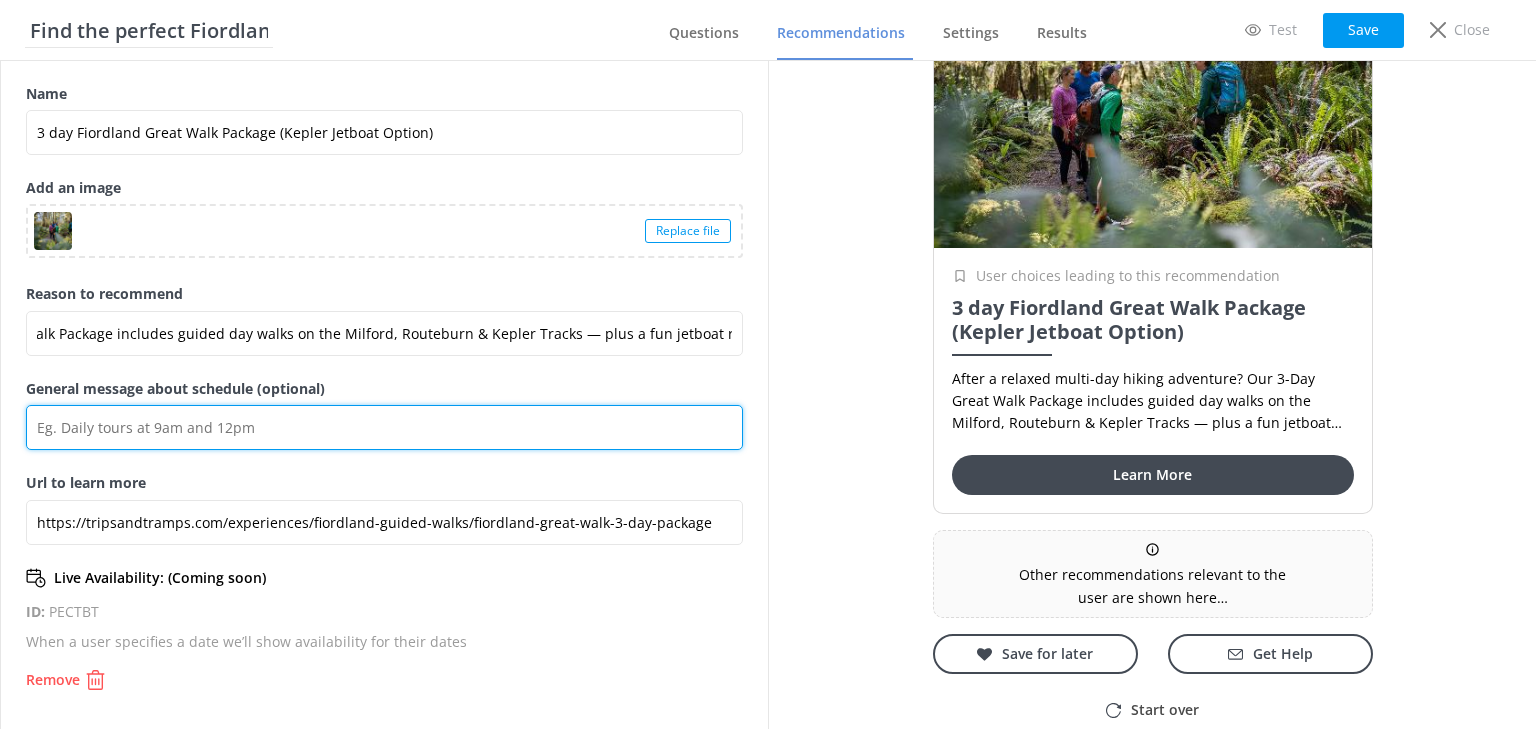 scroll, scrollTop: 0, scrollLeft: 0, axis: both 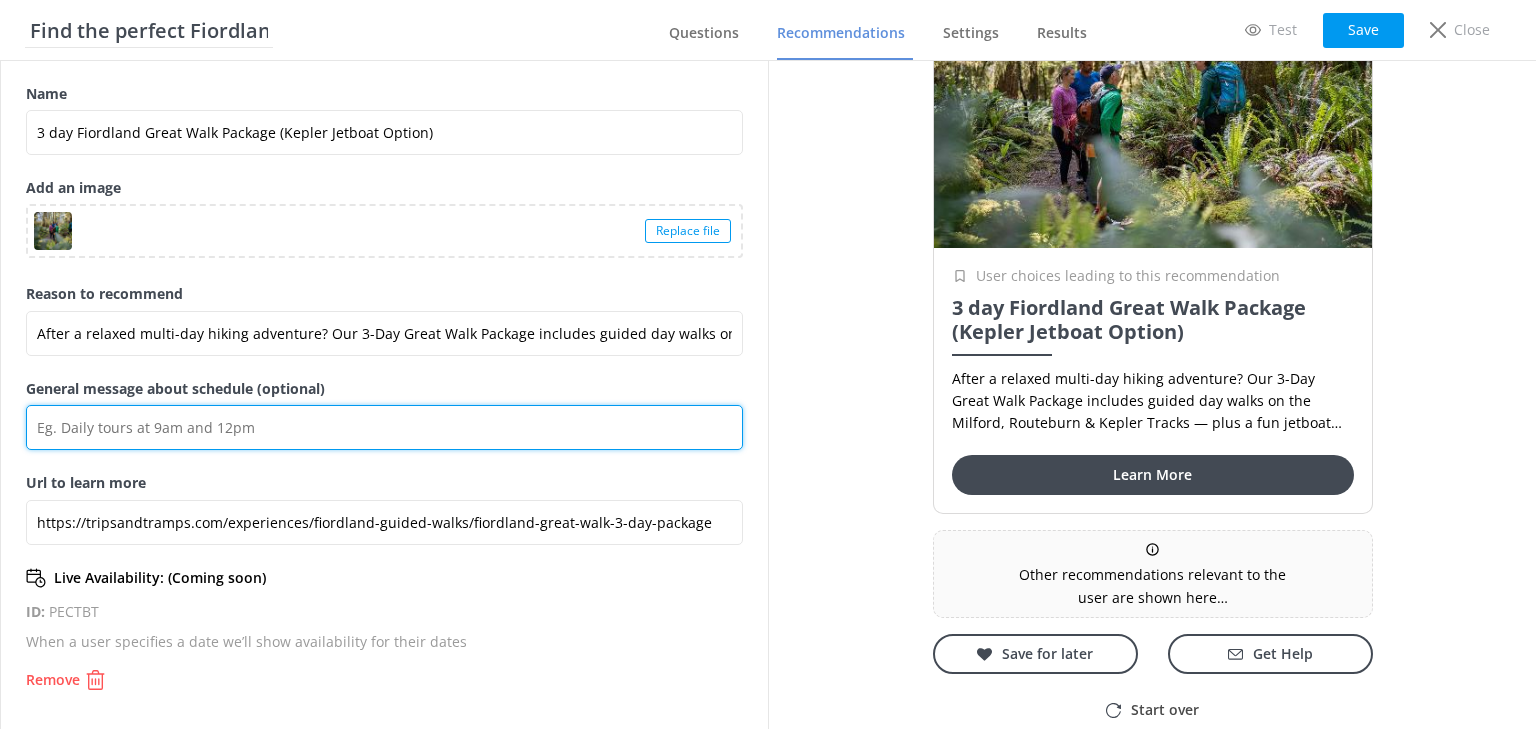 click on "General message about schedule (optional)" at bounding box center [384, 427] 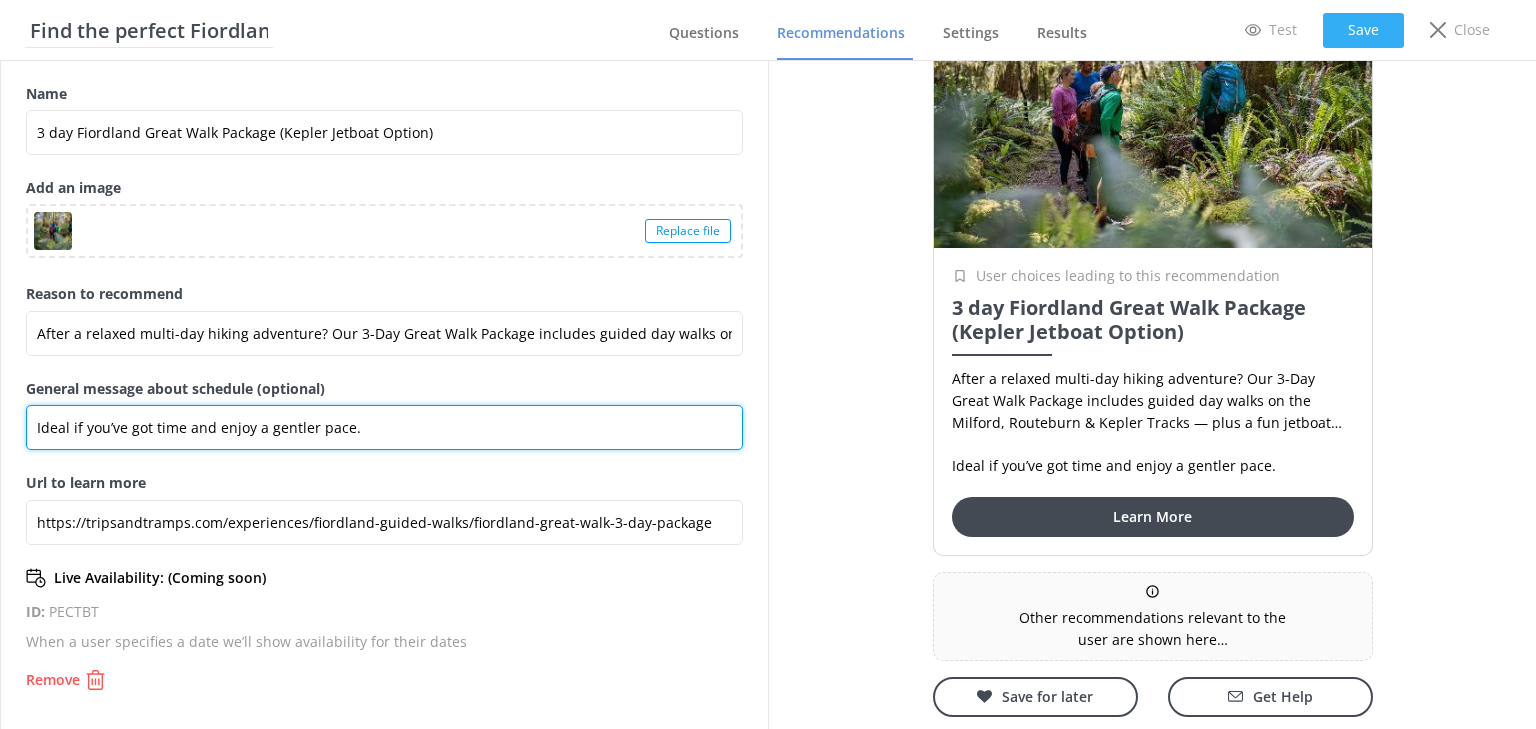 type on "Ideal if you’ve got time and enjoy a gentler pace." 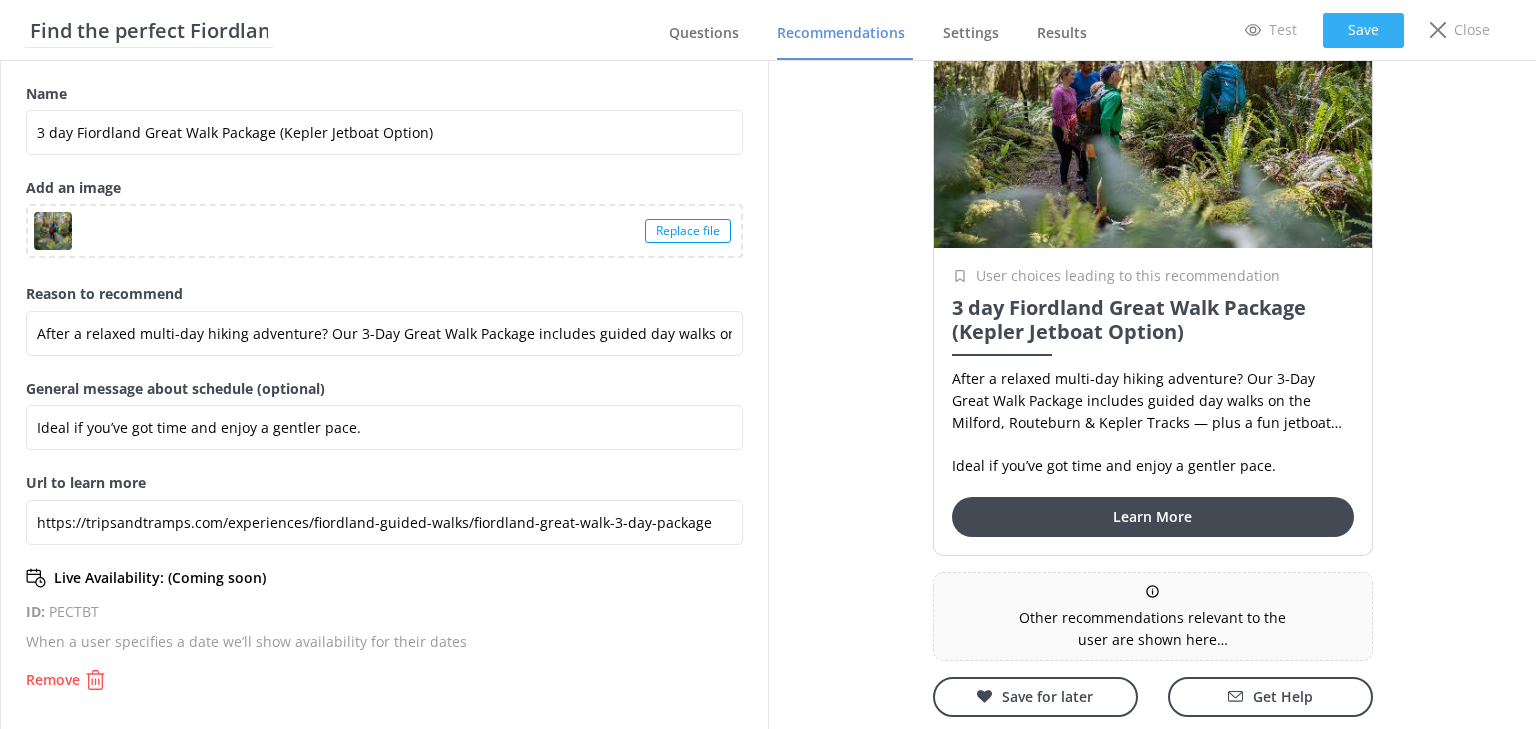 click on "Save" at bounding box center (1363, 30) 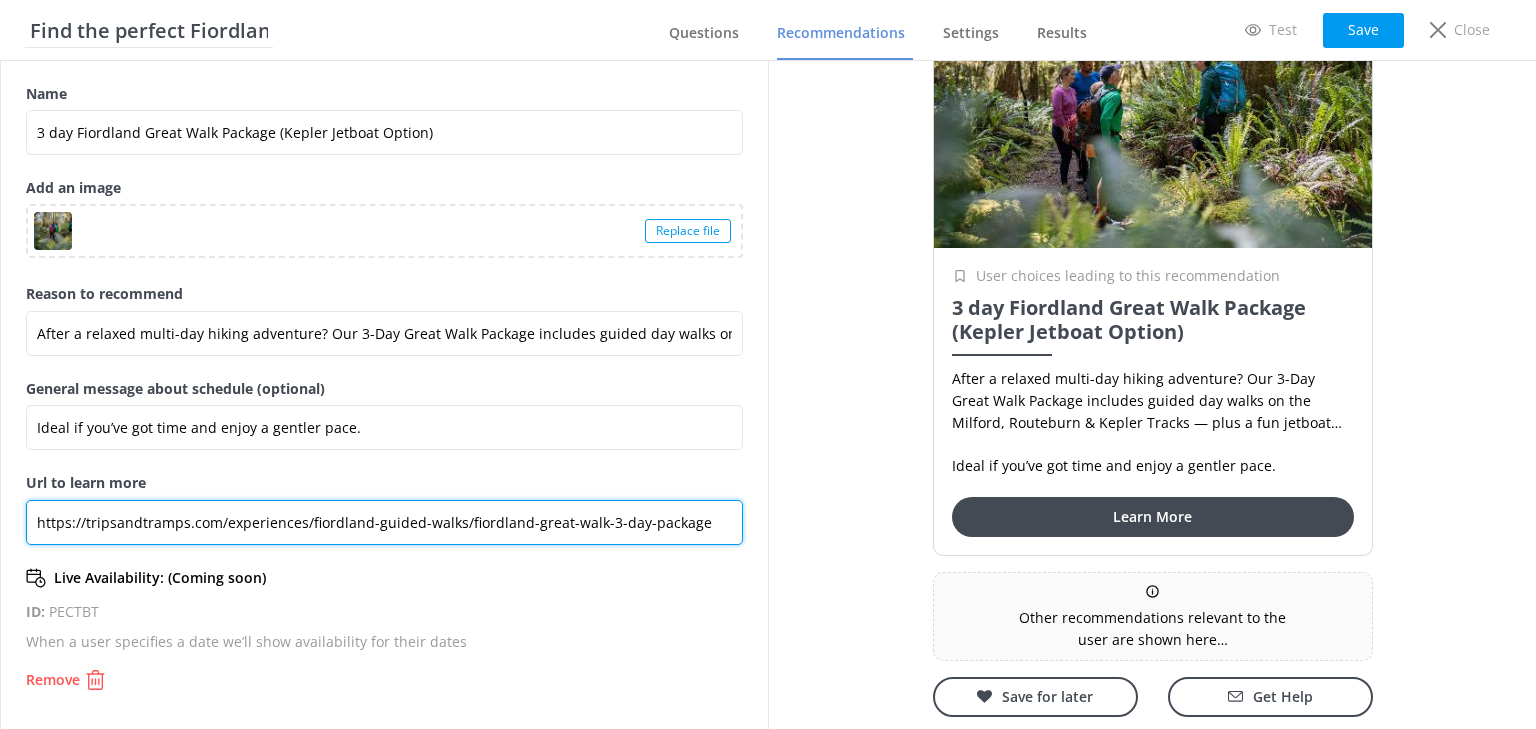 click on "https://tripsandtramps.com/experiences/fiordland-guided-walks/fiordland-great-walk-3-day-package" at bounding box center (384, 522) 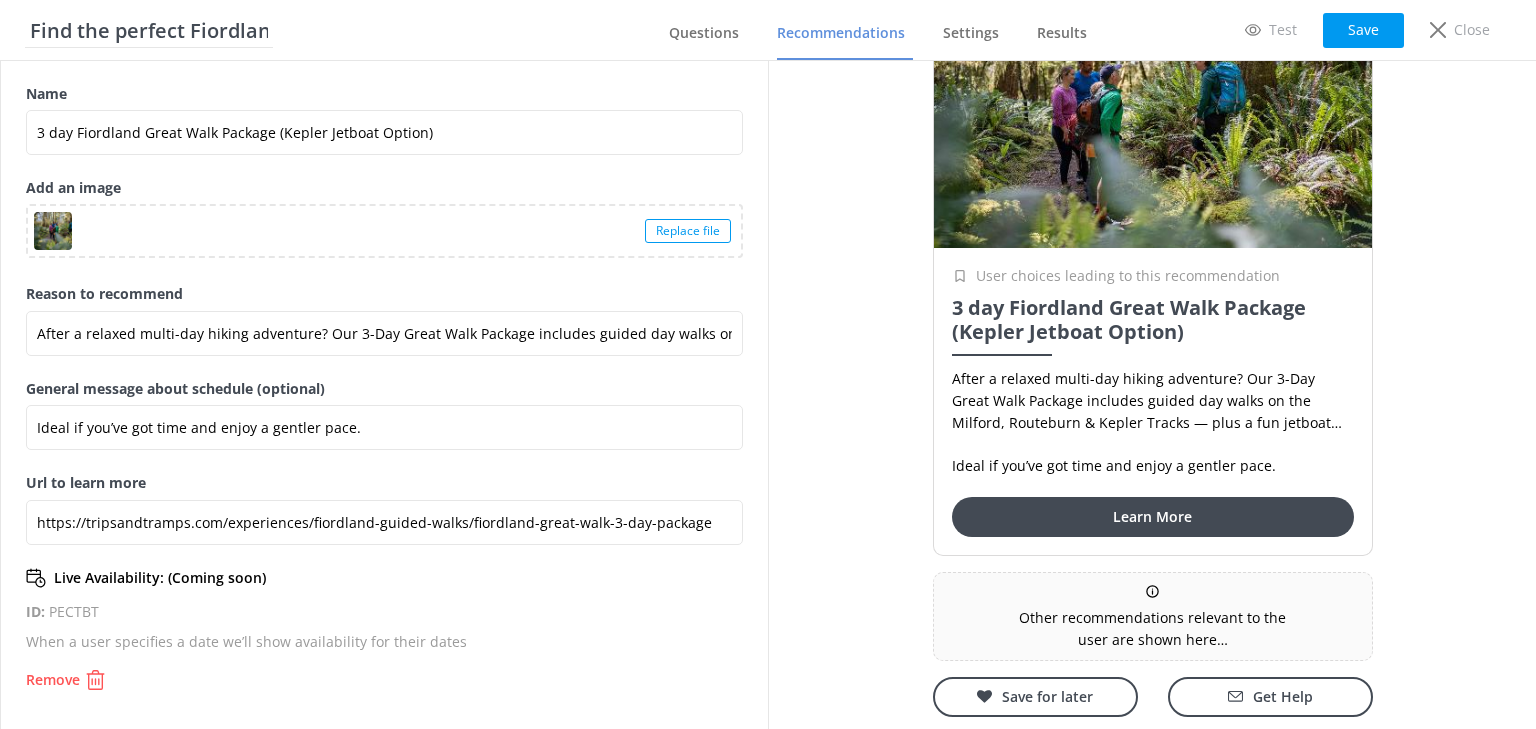 click on "Just for you Your recommendations User choices leading to this recommendation 3 day Fiordland Great Walk Package (Kepler Jetboat Option) After a relaxed multi-day hiking adventure? Our 3-Day Great Walk Package includes guided day walks on the Milford, Routeburn & Kepler Tracks — plus a fun jetboat ride. Ideal if you’ve got time and enjoy a gentler pace. Learn More Other recommendations relevant to the user are shown here… Save for later Get Help Start over" at bounding box center (1152, 395) 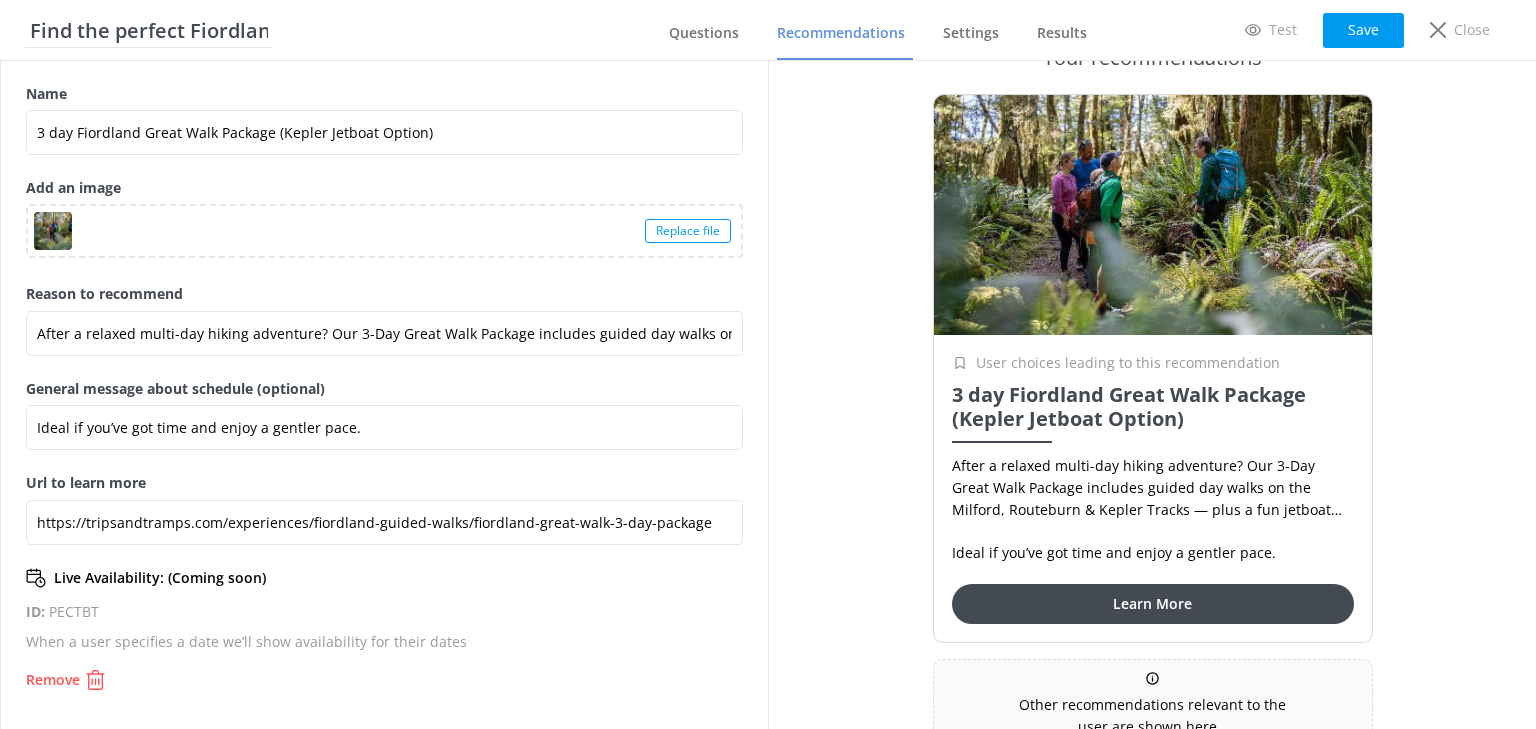 scroll, scrollTop: 0, scrollLeft: 0, axis: both 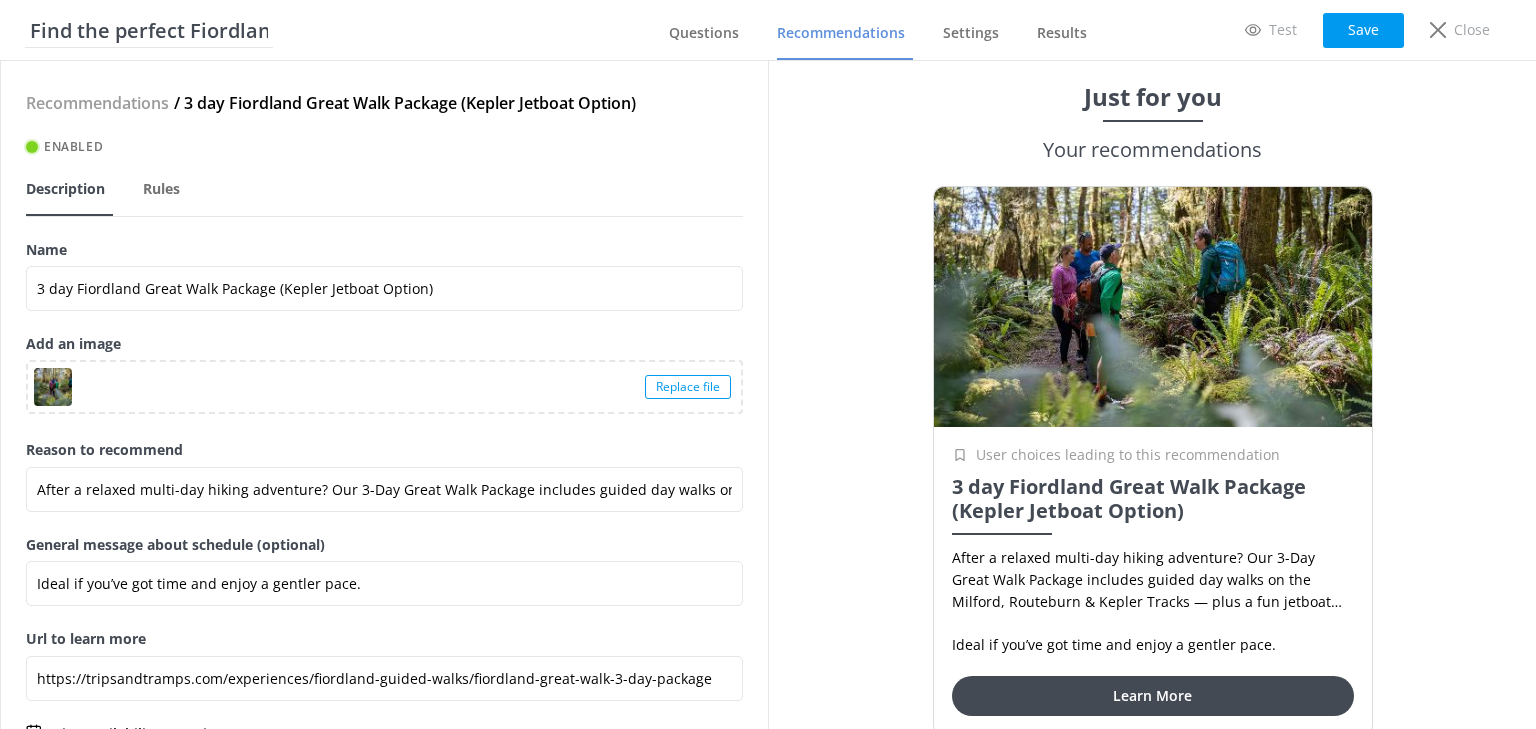 click on "Recommendations" at bounding box center [97, 104] 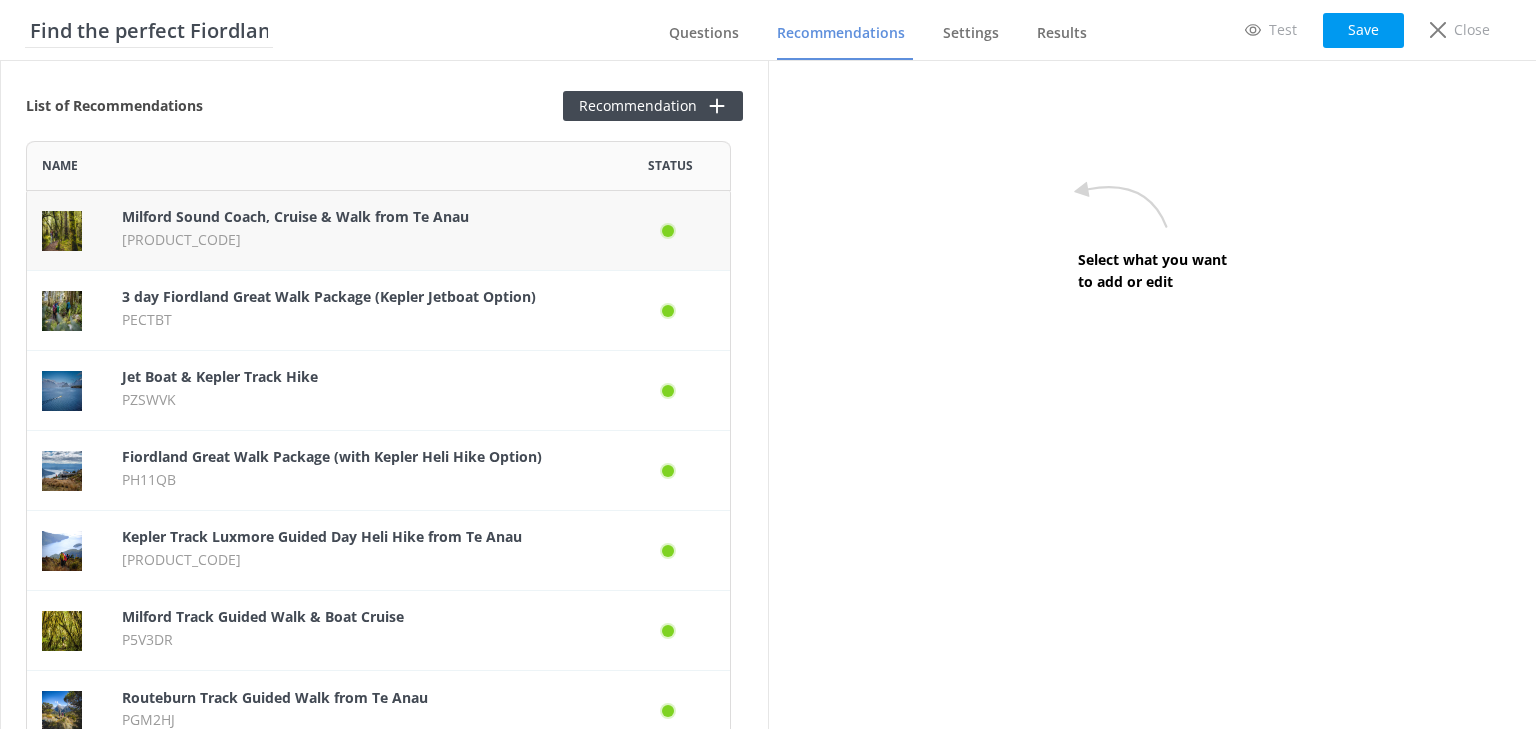 scroll, scrollTop: 12, scrollLeft: 12, axis: both 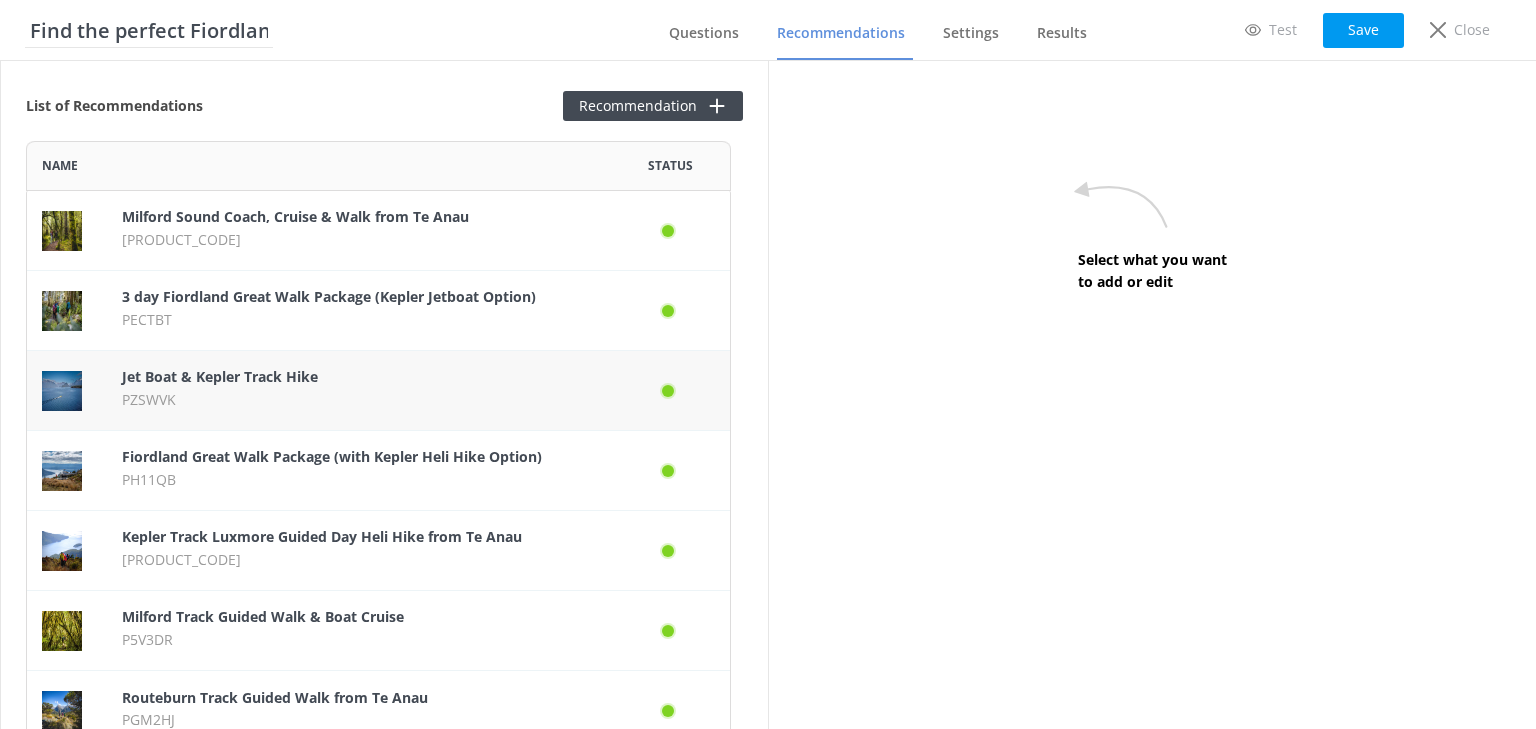 click on "Jet Boat & Kepler Track Hike" at bounding box center [220, 376] 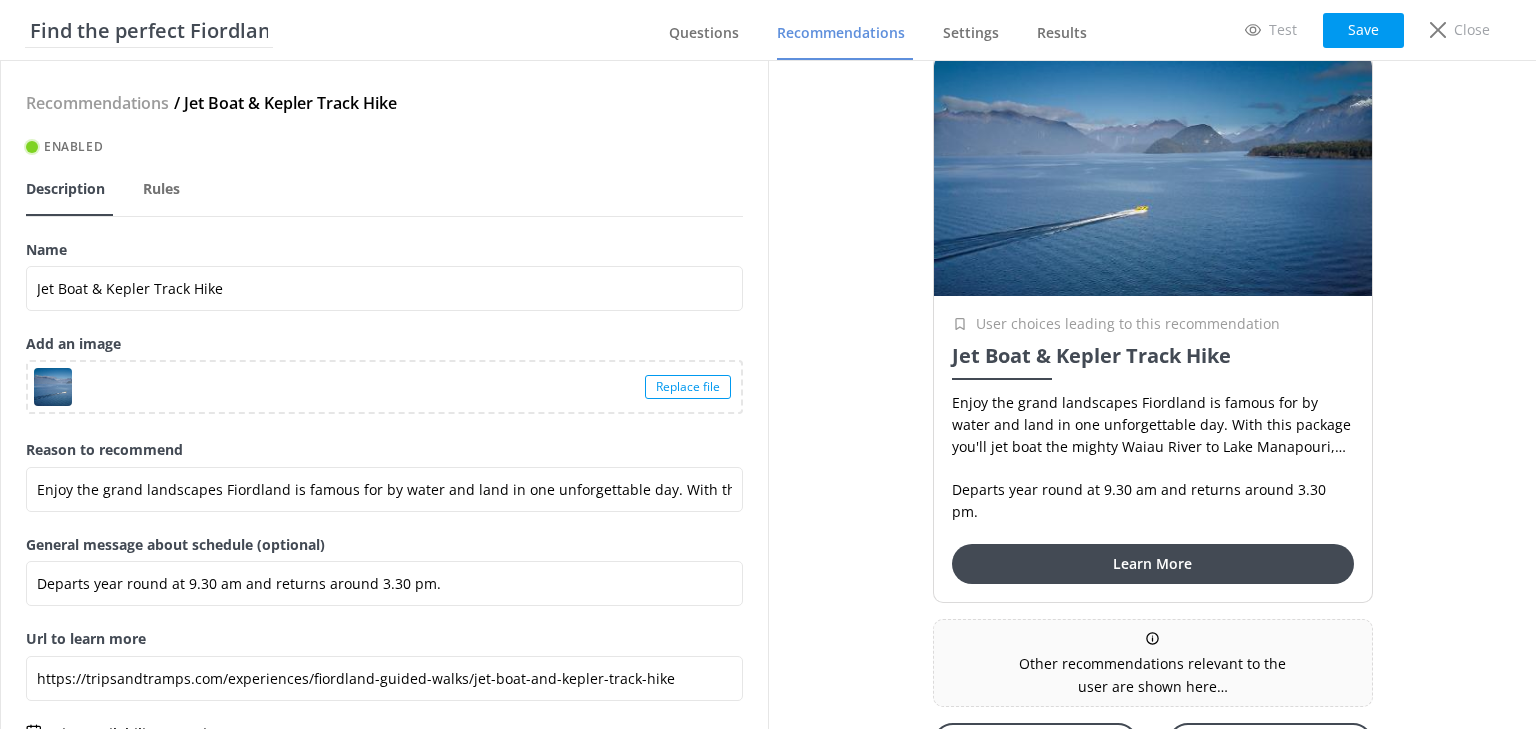 scroll, scrollTop: 160, scrollLeft: 0, axis: vertical 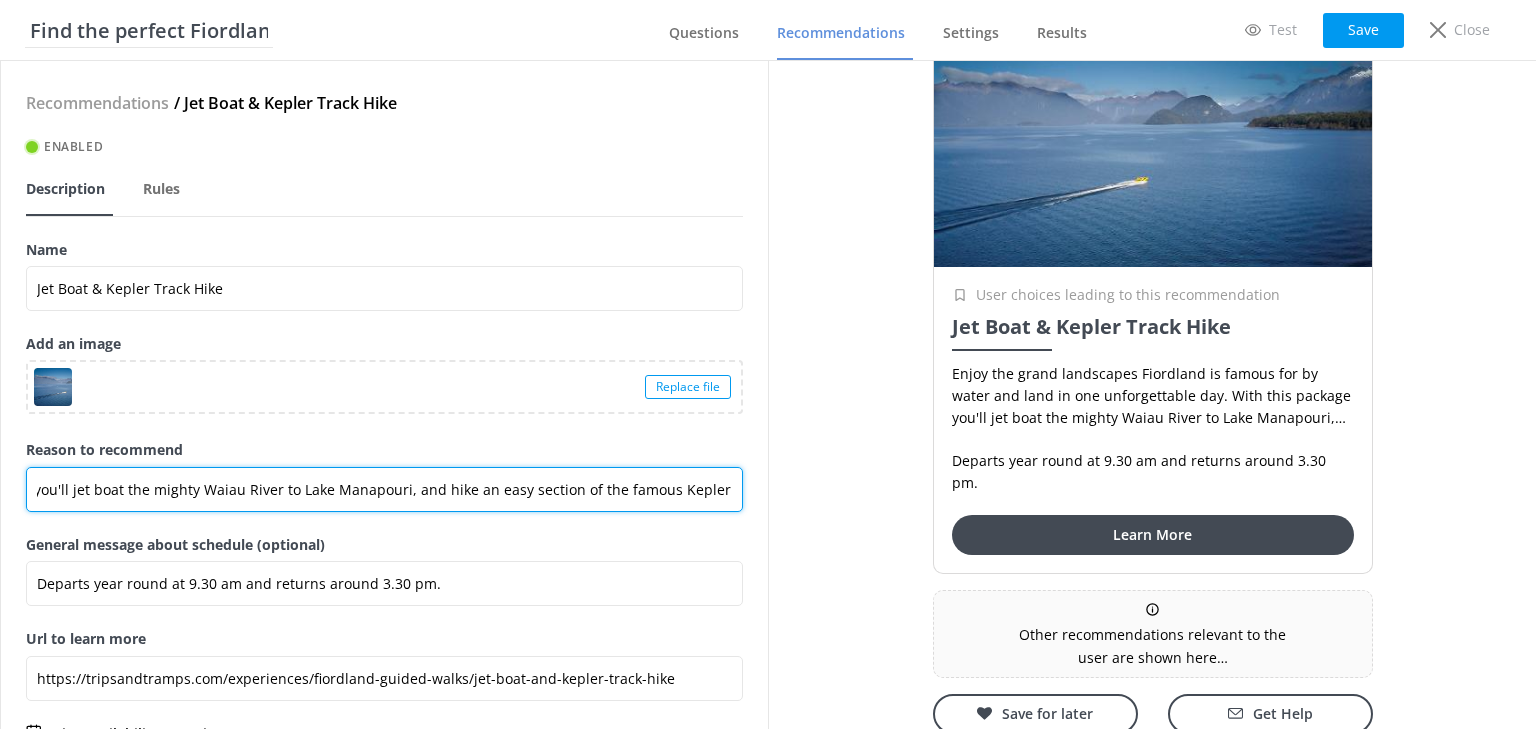 drag, startPoint x: 30, startPoint y: 490, endPoint x: 888, endPoint y: 517, distance: 858.42474 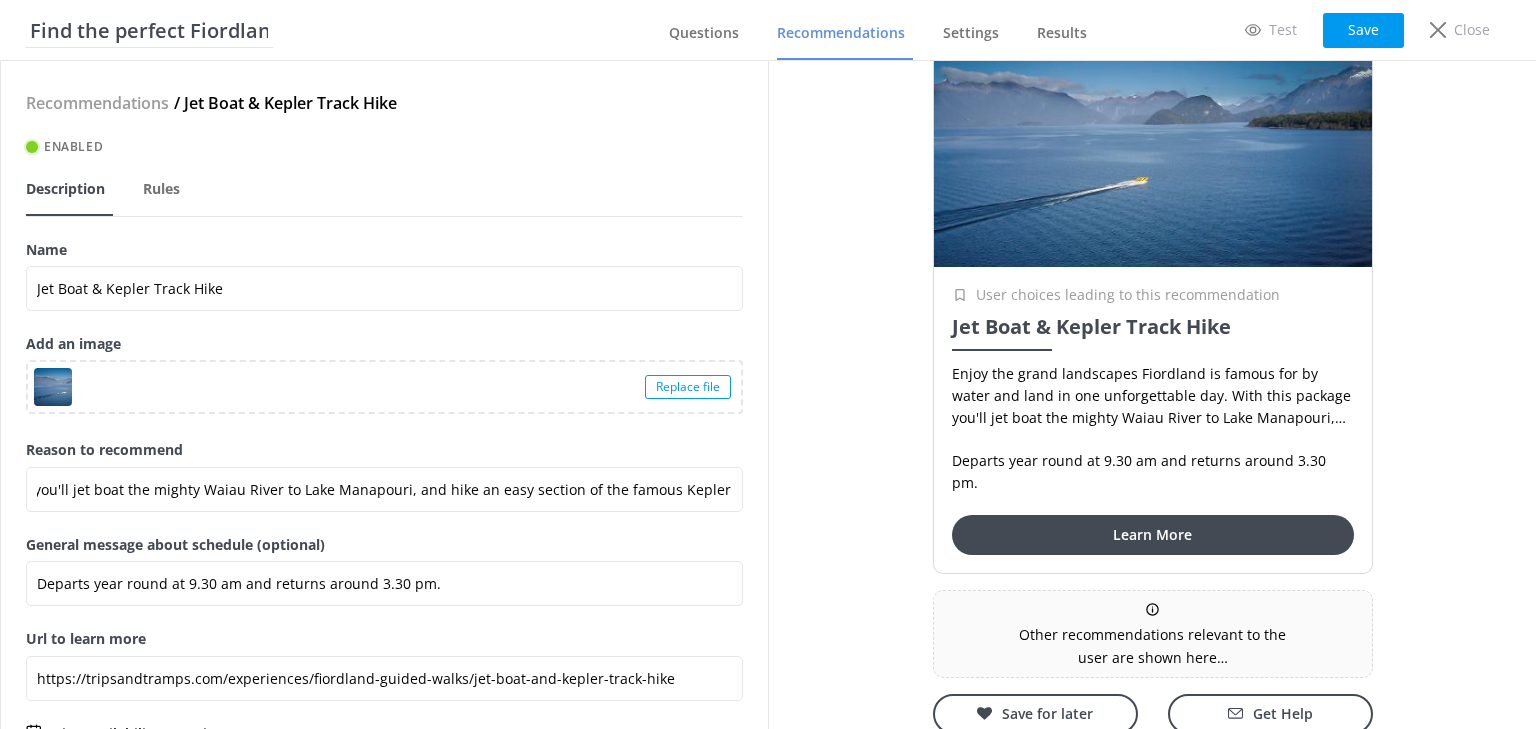 click on "Url to learn more" at bounding box center (384, 639) 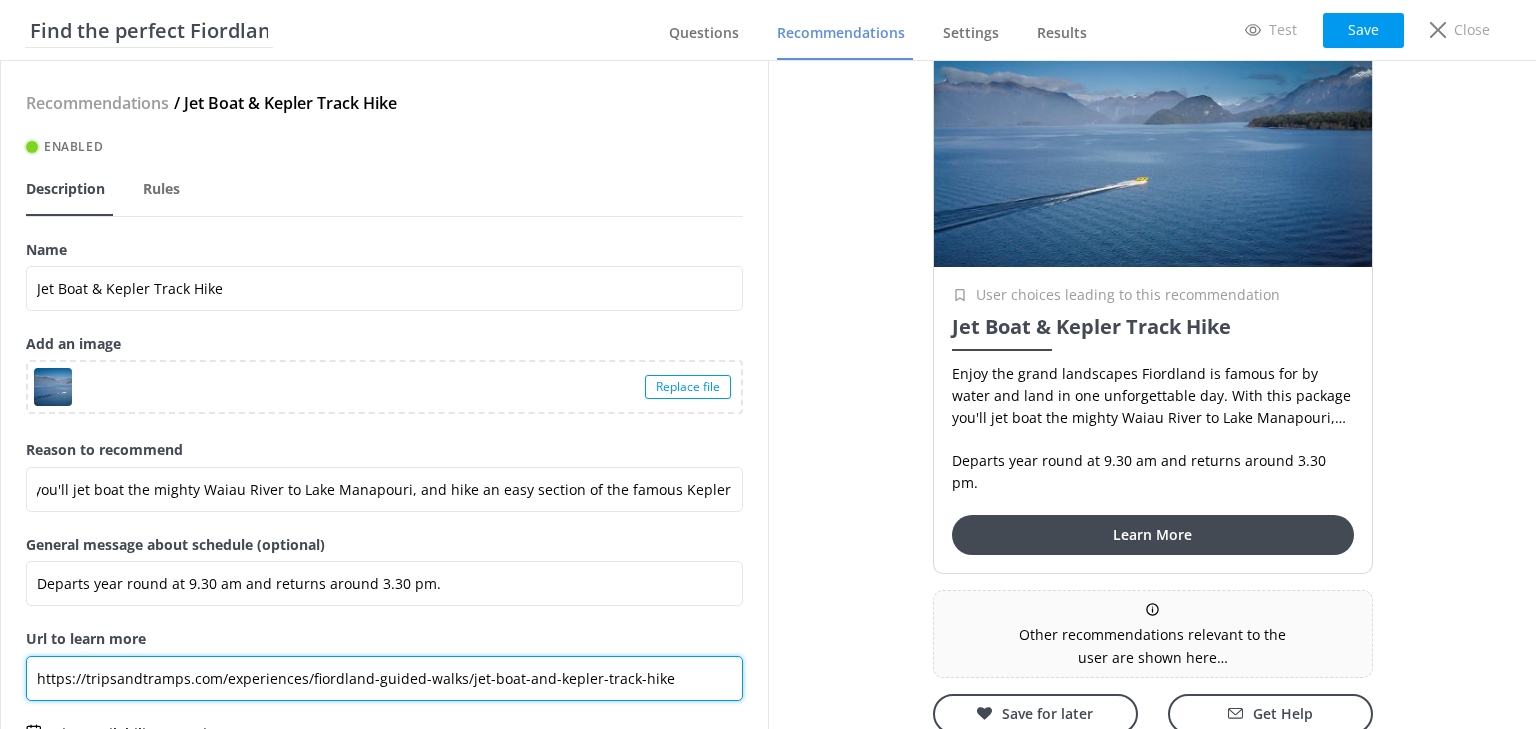 scroll, scrollTop: 0, scrollLeft: 0, axis: both 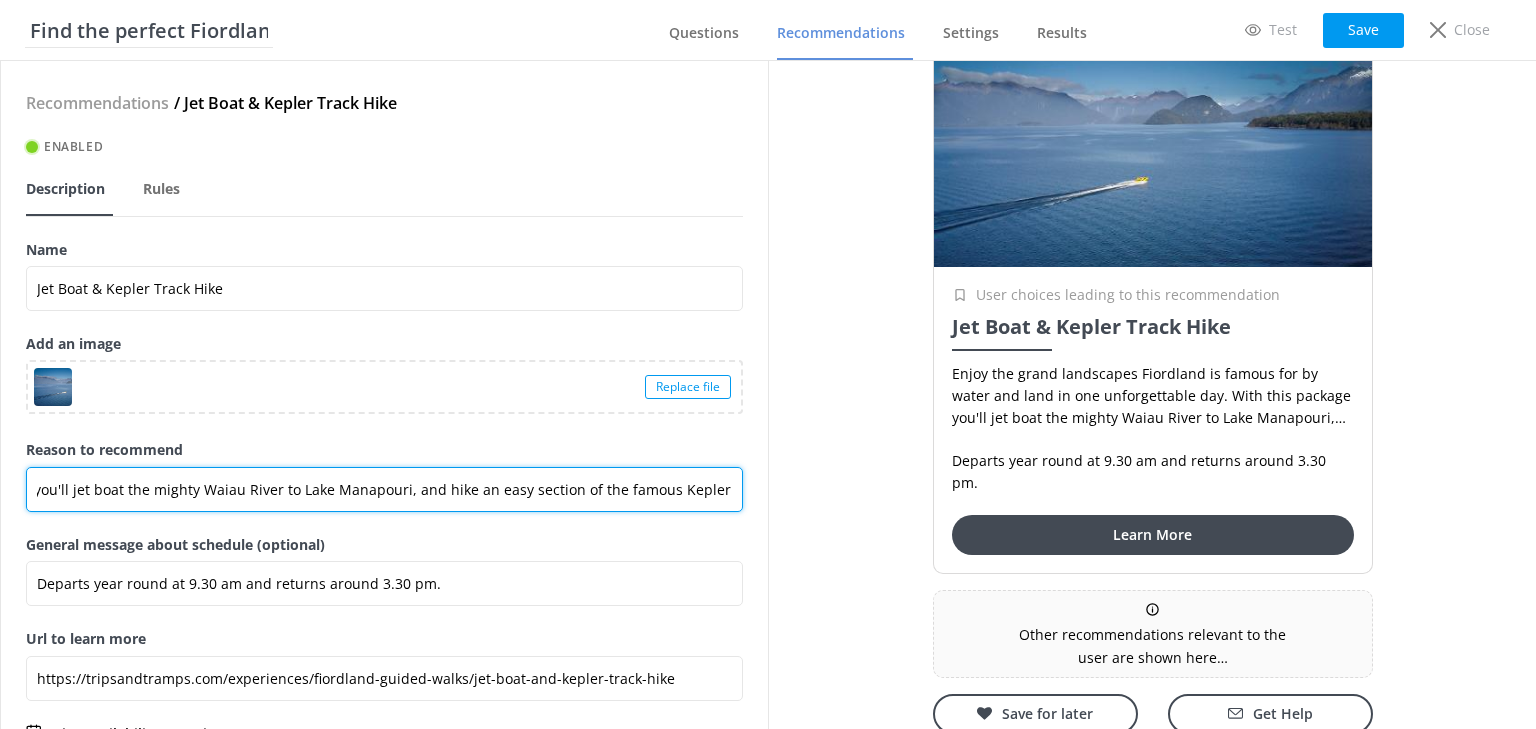 drag, startPoint x: 28, startPoint y: 484, endPoint x: 856, endPoint y: 537, distance: 829.6945 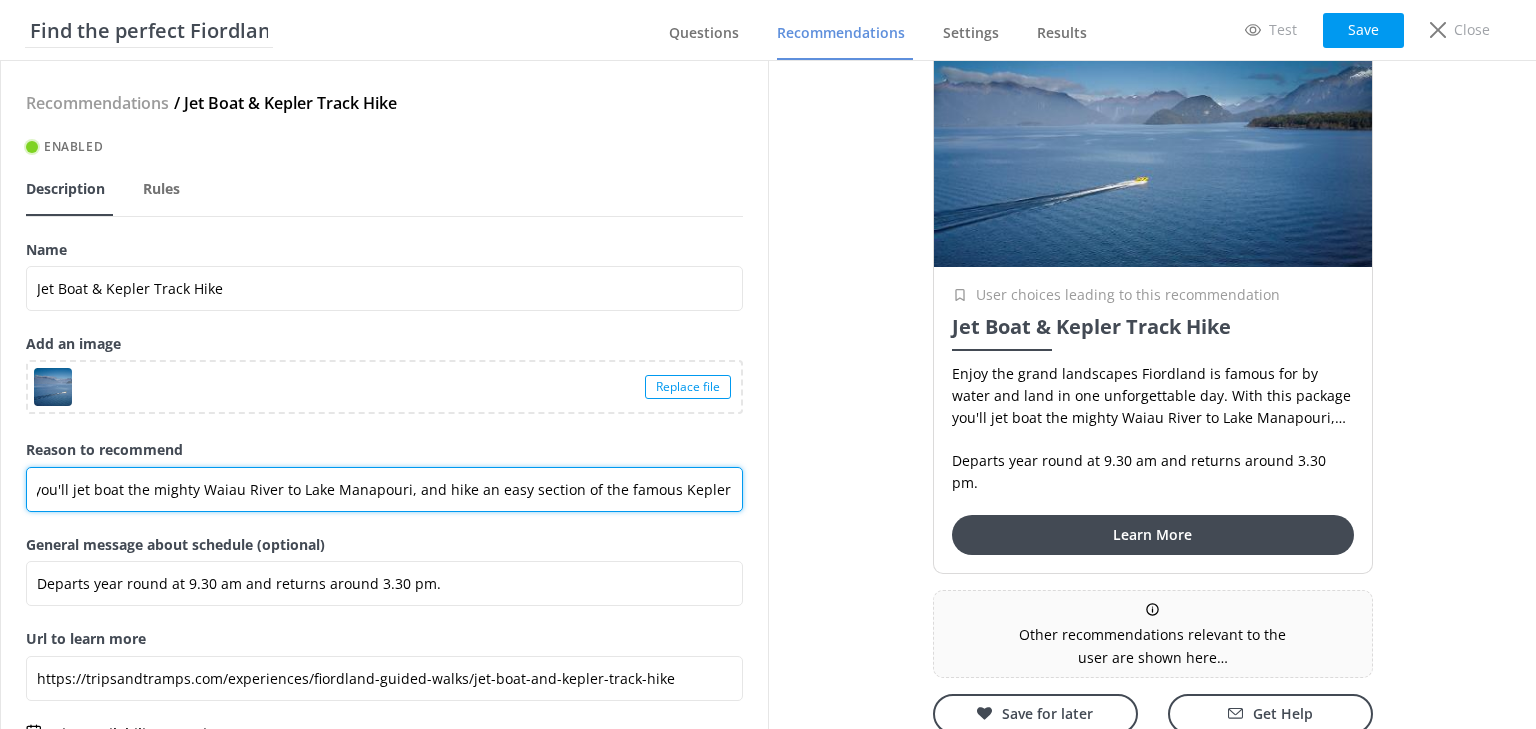 click on "Recommendations / Jet Boat & Kepler Track Hike Enabled Description Rules Name Jet Boat & Kepler Track Hike Add an image Replace file Reason to recommend Enjoy the grand landscapes Fiordland is famous for by water and land in one unforgettable day. With this package you'll jet boat the mighty Waiau River to Lake Manapouri, and hike an easy section of the famous Kepler Track. General message about schedule (optional) Departs year round at 9.30 am and returns around 3.30 pm. Url to learn more https://tripsandtramps.com/experiences/fiordland-guided-walks/jet-boat-and-kepler-track-hike Live Availability: (Coming soon) ID: PZSWVK When a user specifies a date we’ll show availability for their dates Remove Just for you Your recommendations User choices leading to this recommendation Jet Boat & Kepler Track Hike Departs year round at 9.30 am and returns around 3.30 pm. Learn More Save for later Get Help" at bounding box center (768, 395) 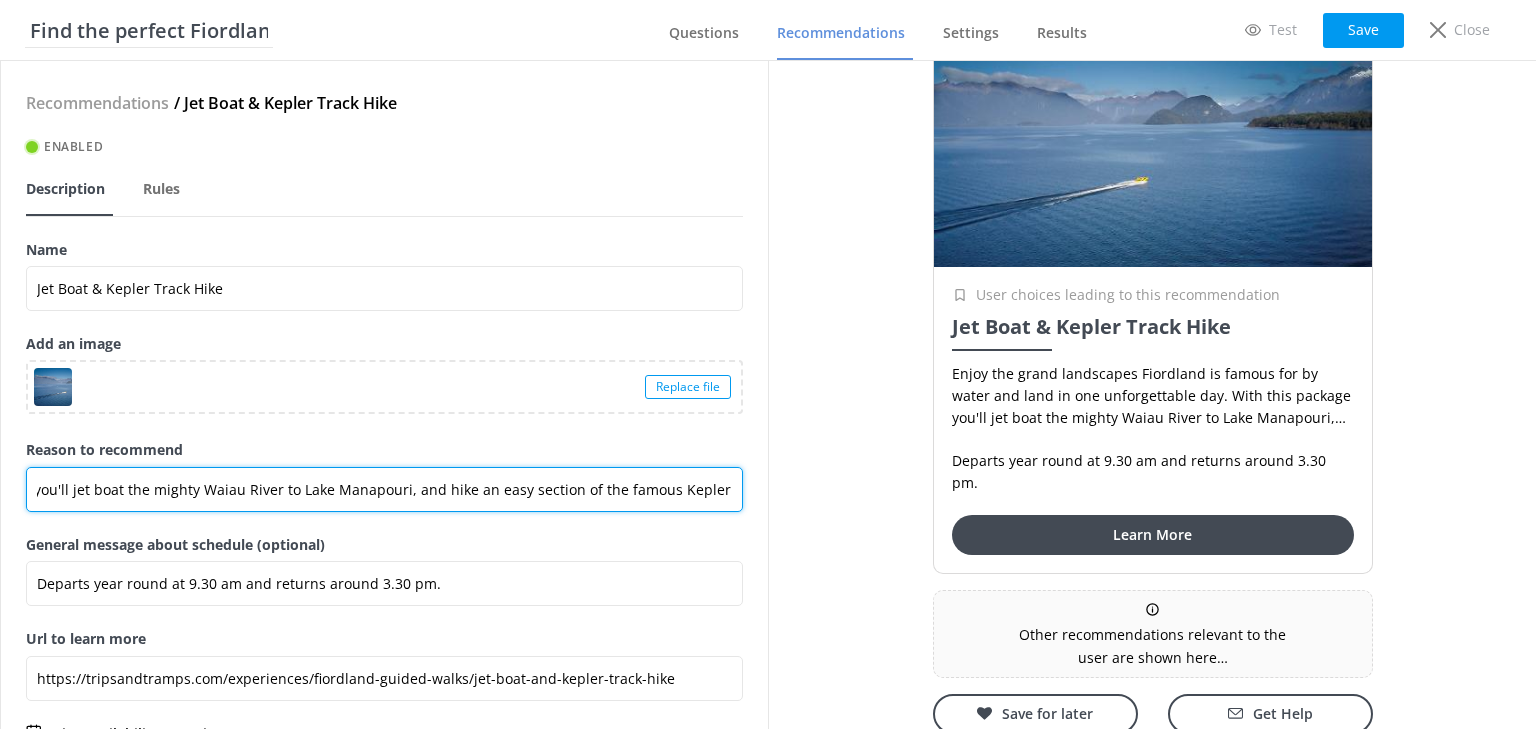 paste on "xperience Fiordland by water and land in one epic day — jet boat the Waiau River to Lake Manapouri and hike a scenic section of the" 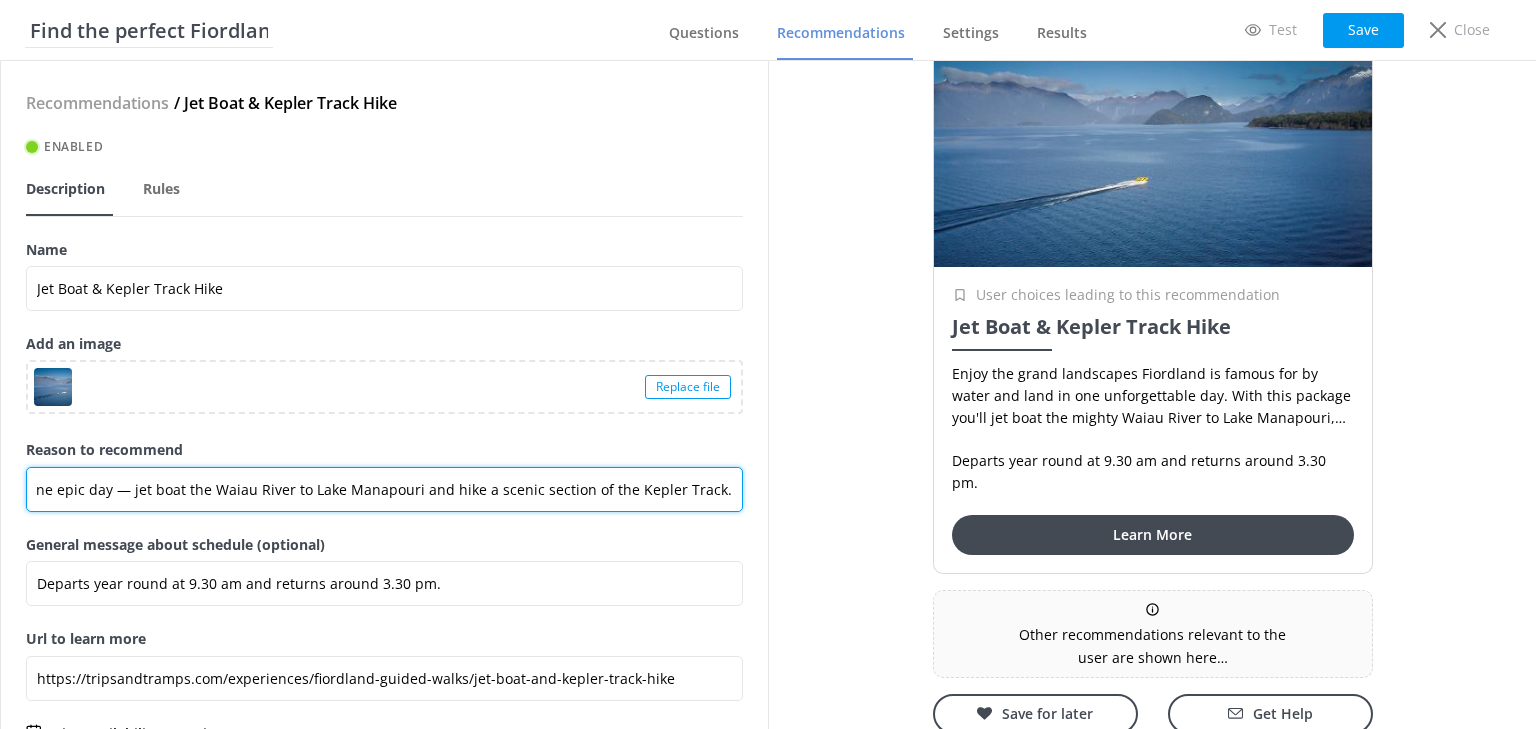 scroll, scrollTop: 0, scrollLeft: 273, axis: horizontal 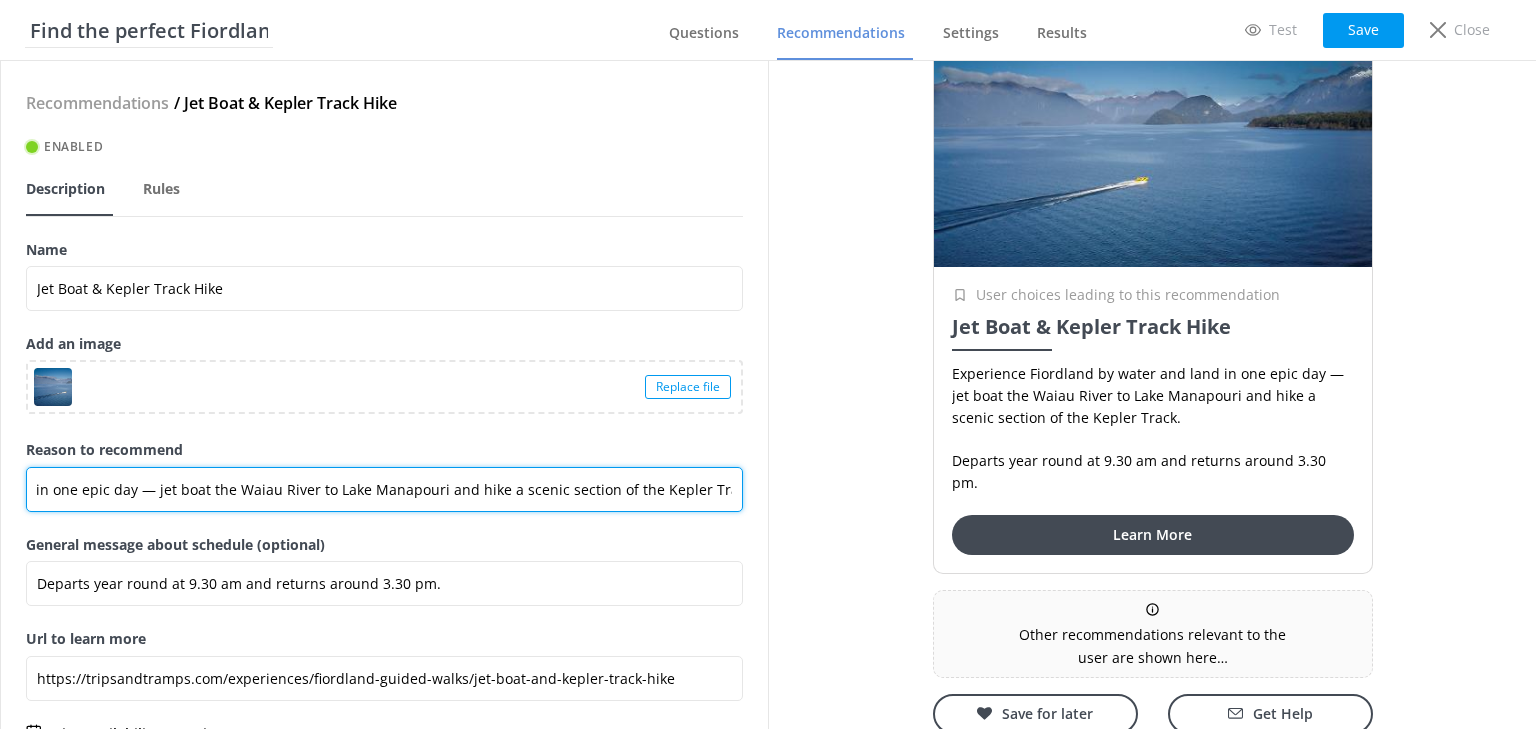 click on "Experience Fiordland by water and land in one epic day — jet boat the Waiau River to Lake Manapouri and hike a scenic section of the Kepler Track." at bounding box center (384, 489) 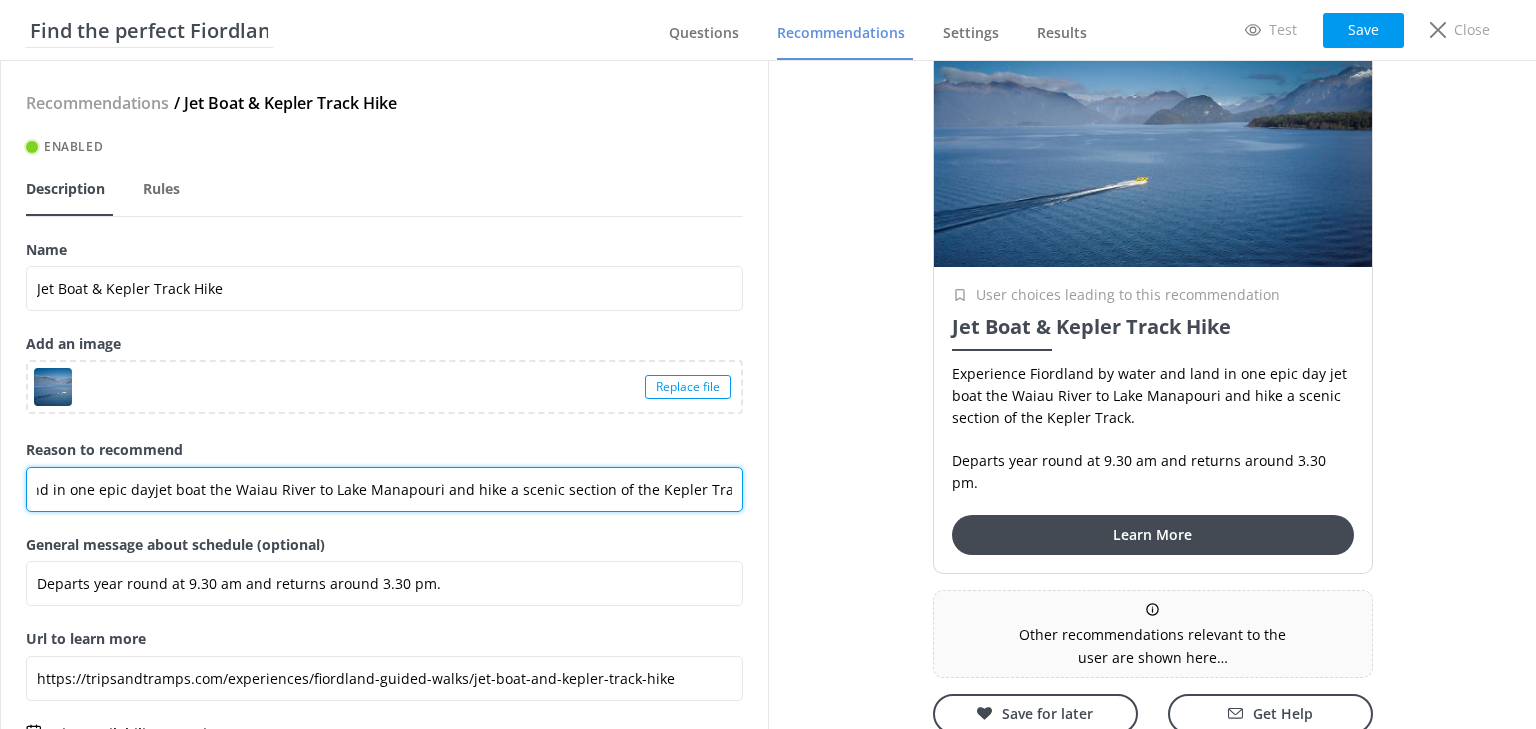 scroll, scrollTop: 0, scrollLeft: 252, axis: horizontal 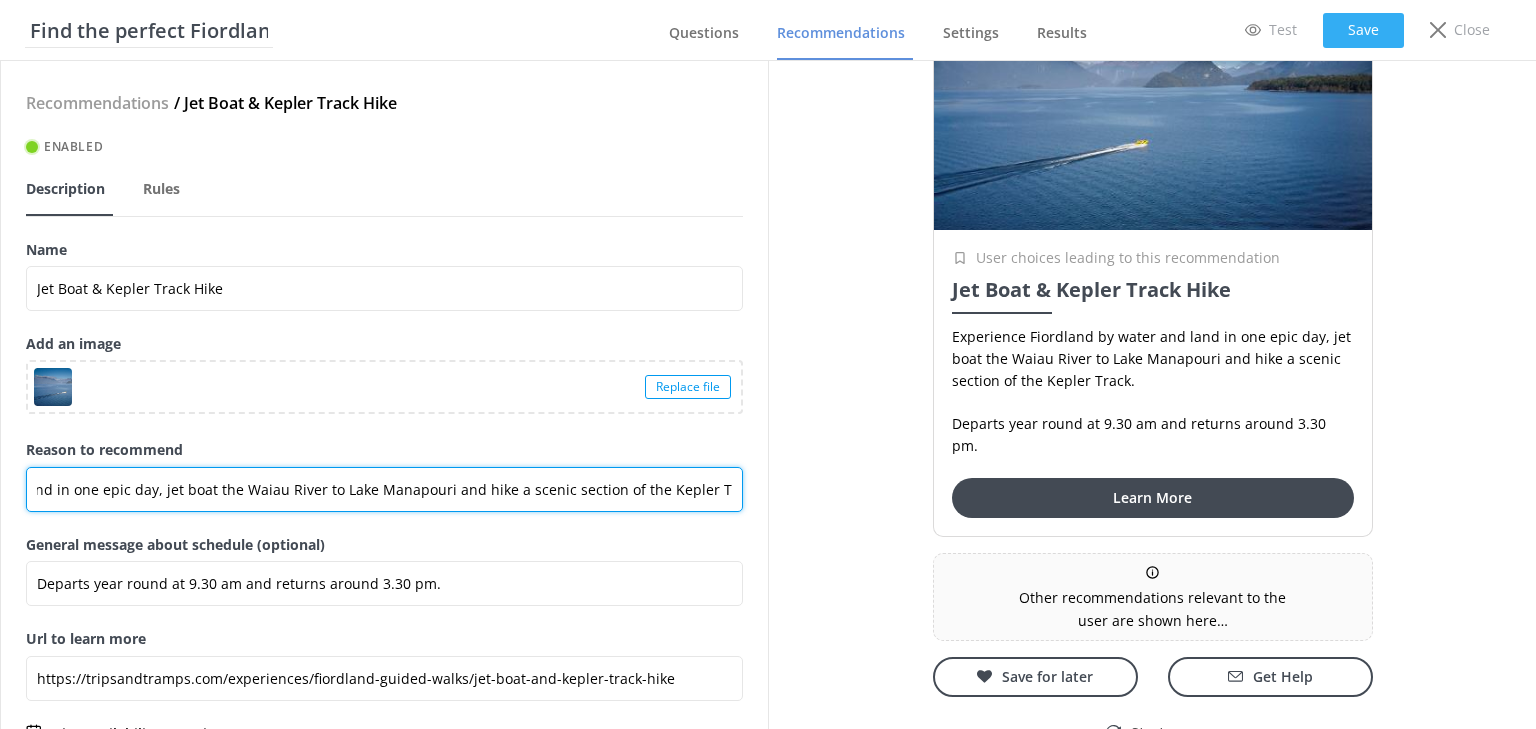 type on "Experience Fiordland by water and land in one epic day, jet boat the Waiau River to Lake Manapouri and hike a scenic section of the Kepler Track." 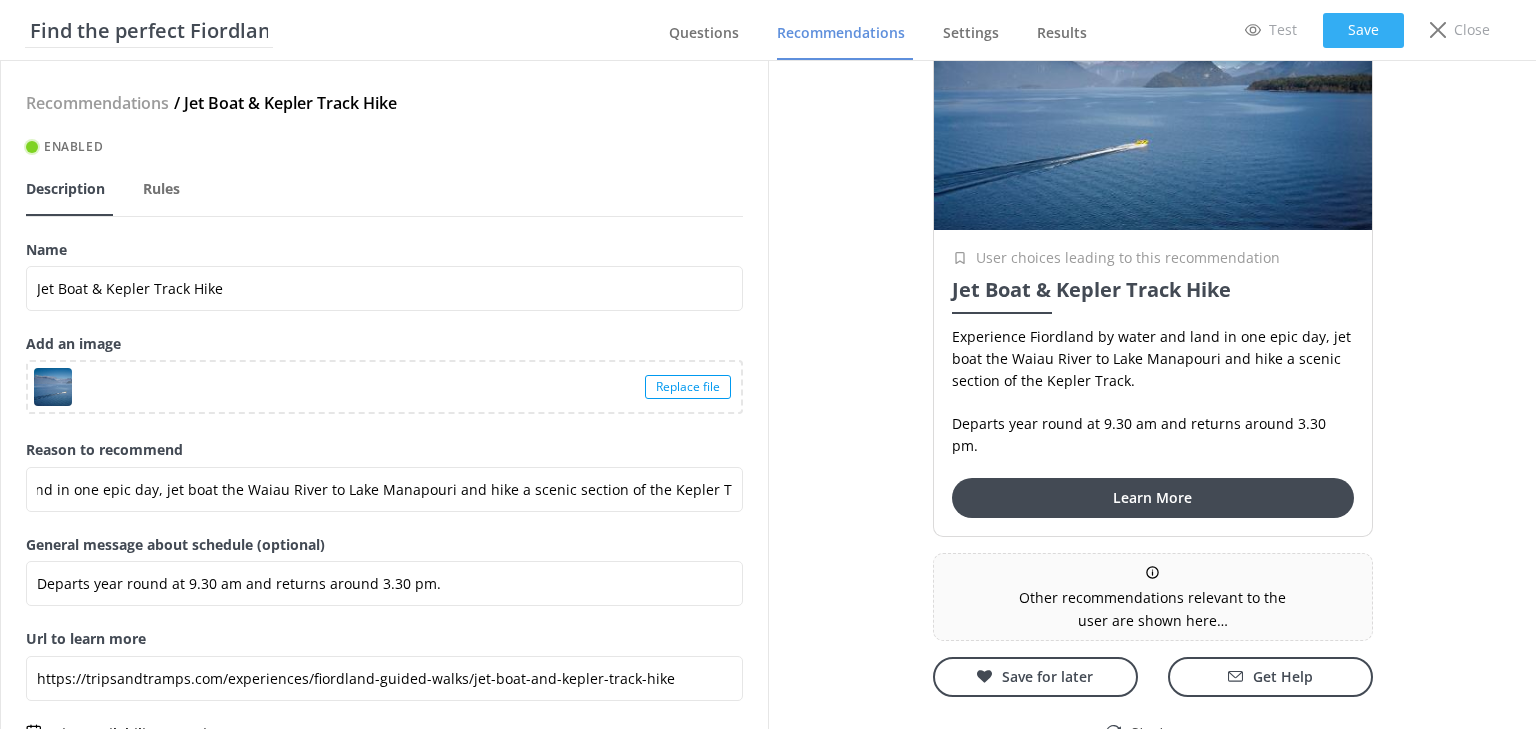 scroll, scrollTop: 0, scrollLeft: 0, axis: both 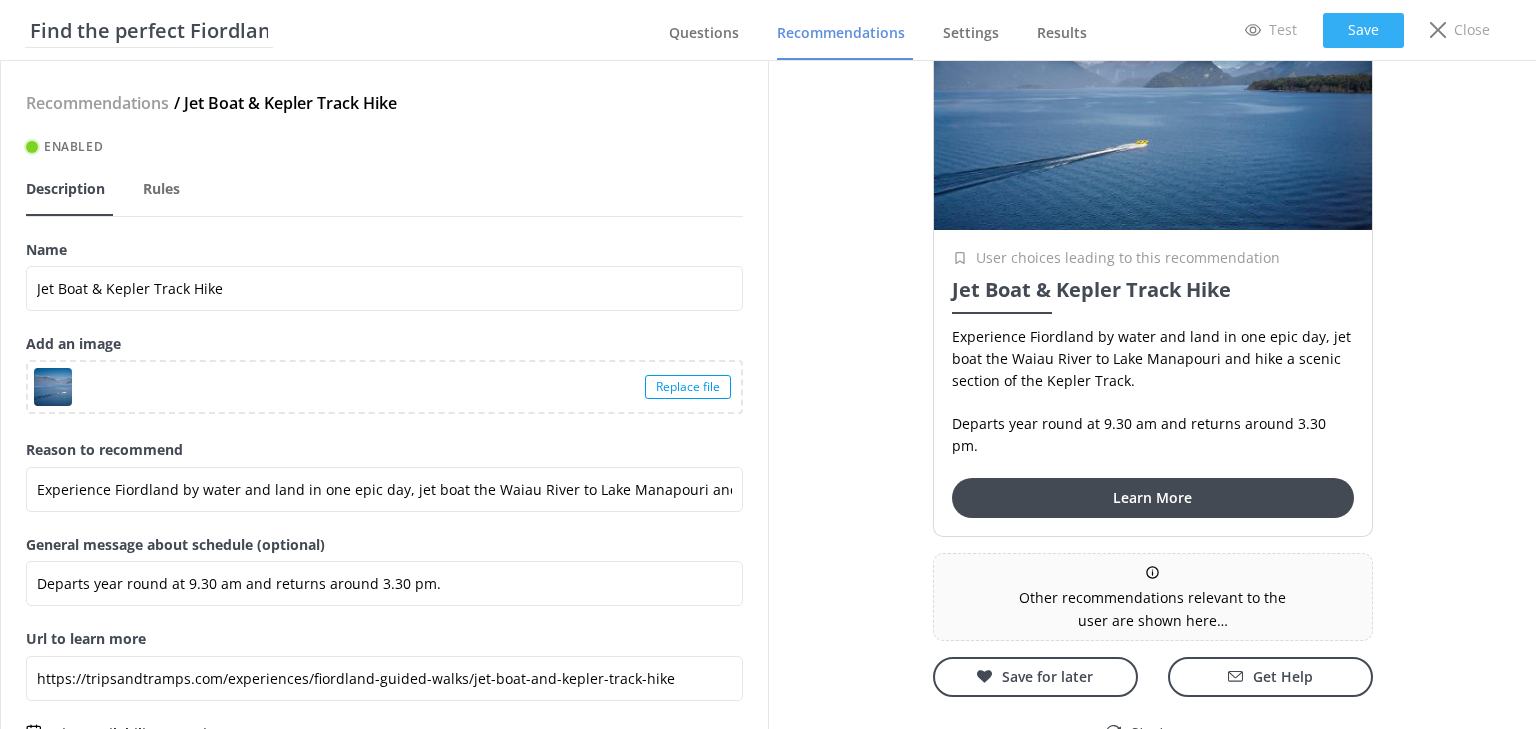 click on "Save" at bounding box center (1363, 30) 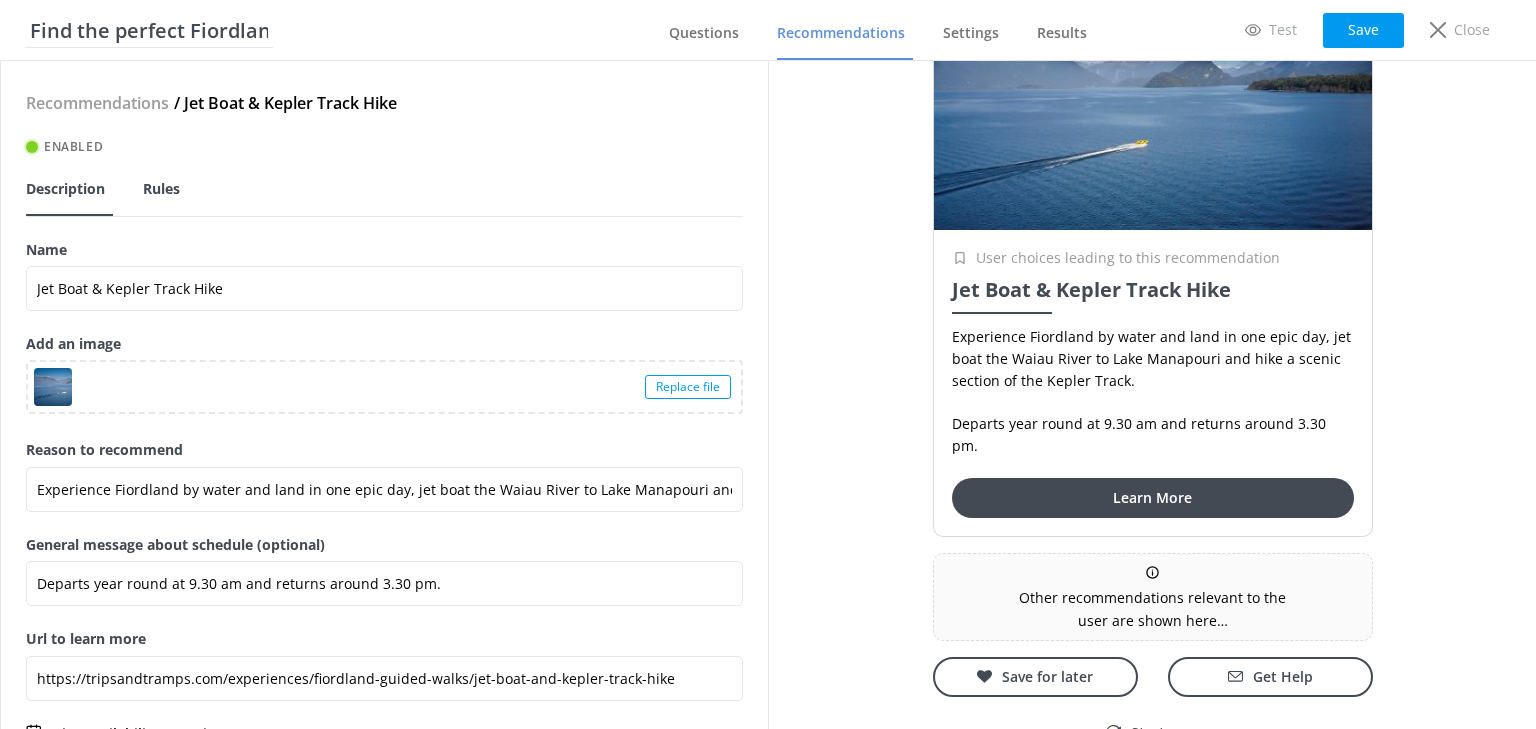 click on "Rules" at bounding box center (161, 189) 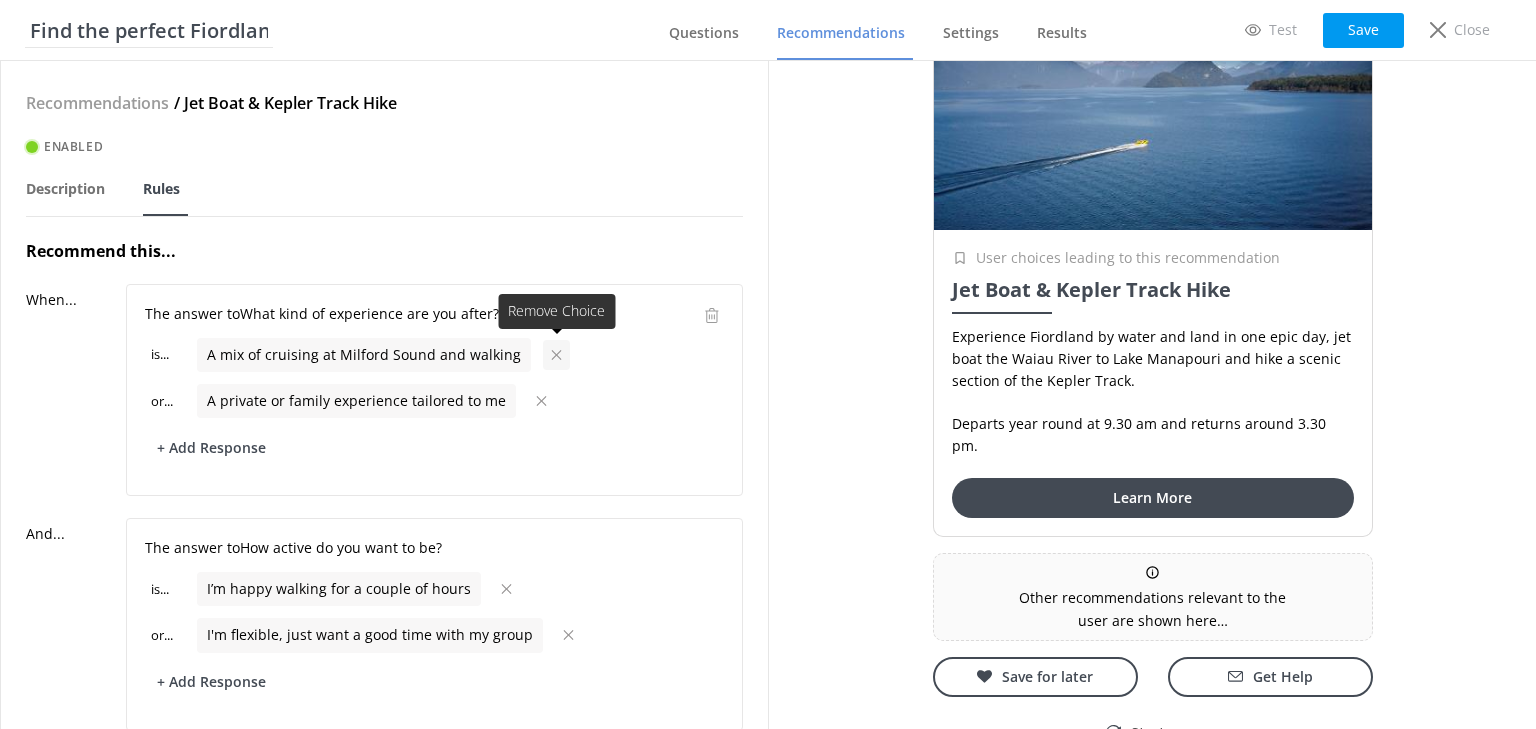 click 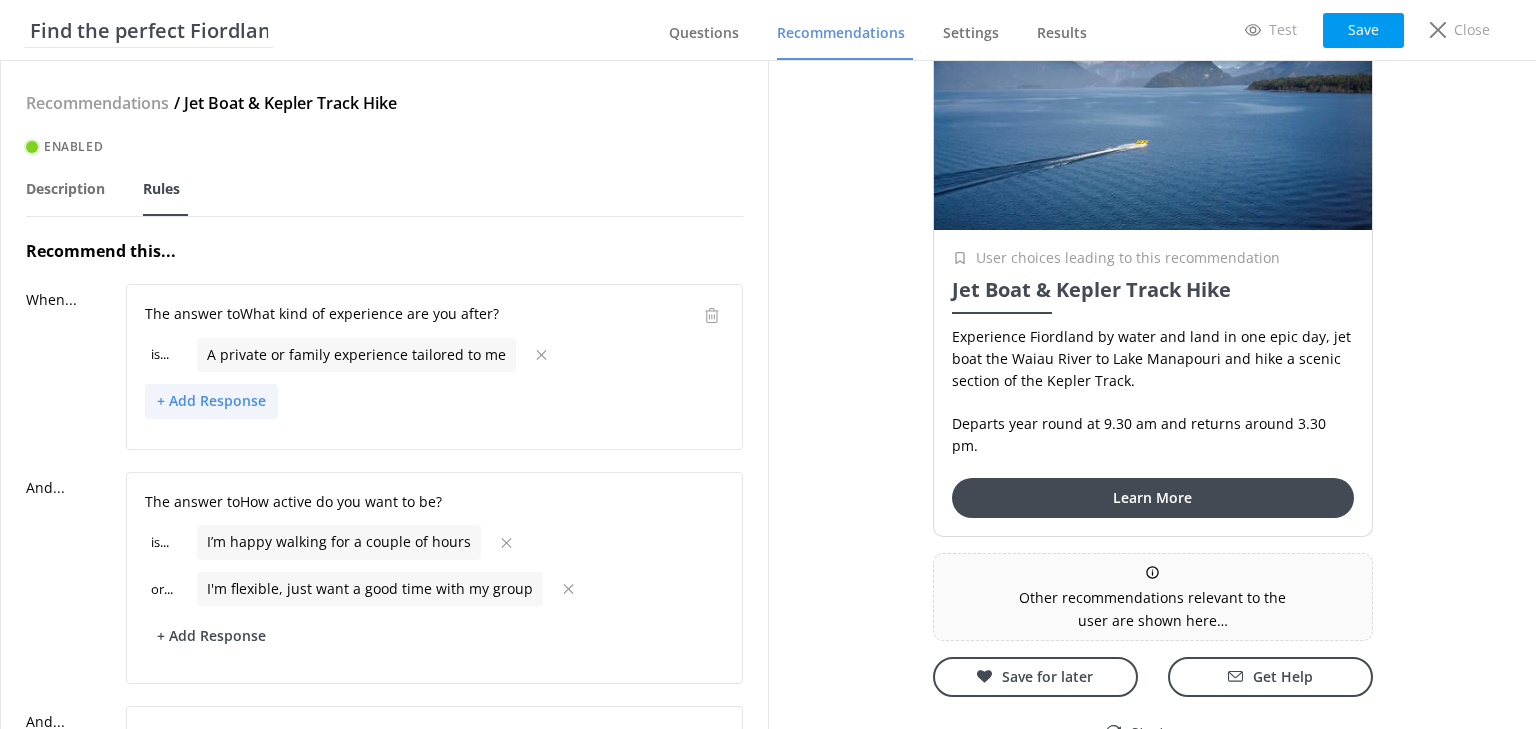 click on "+ Add Response" at bounding box center [211, 401] 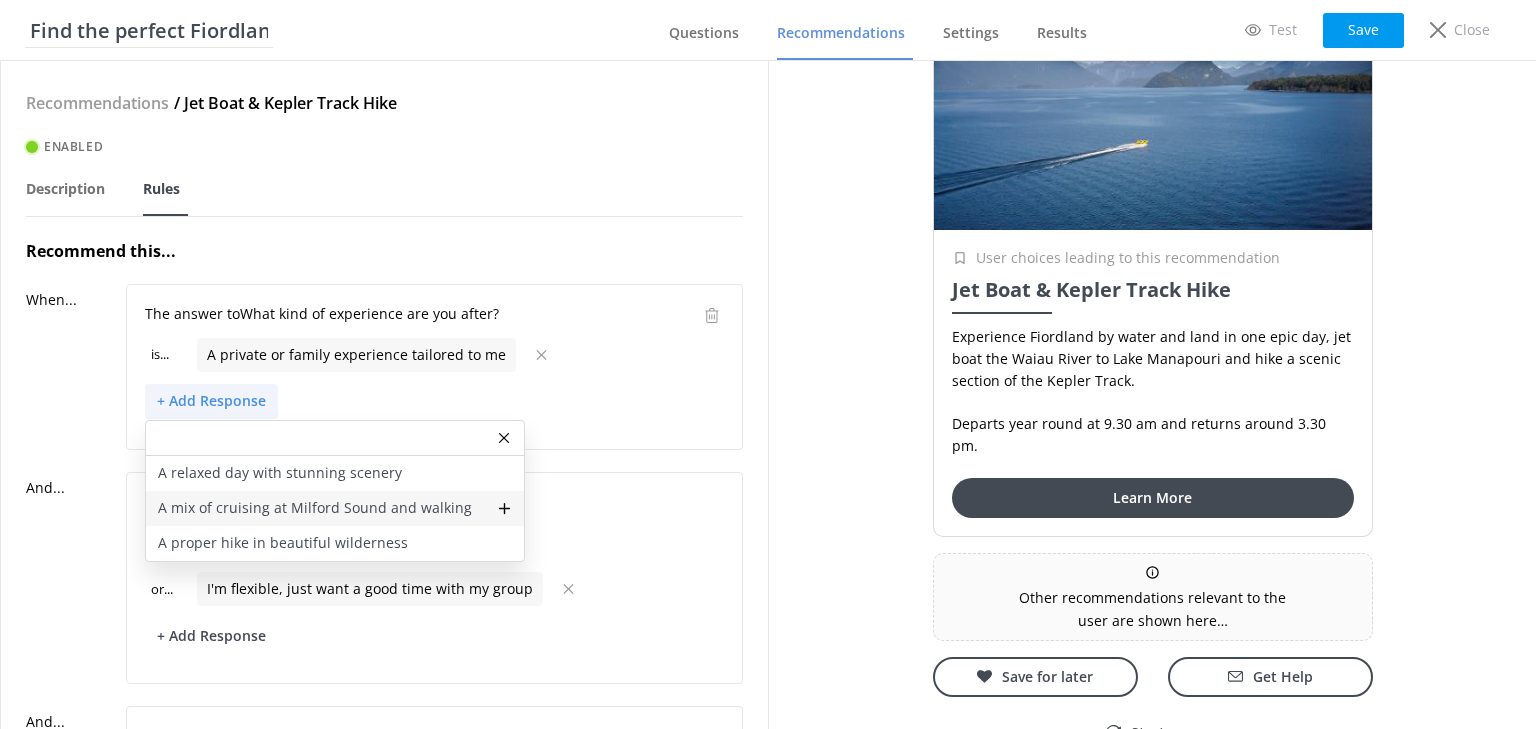click on "A mix of cruising at Milford Sound and walking" at bounding box center [315, 508] 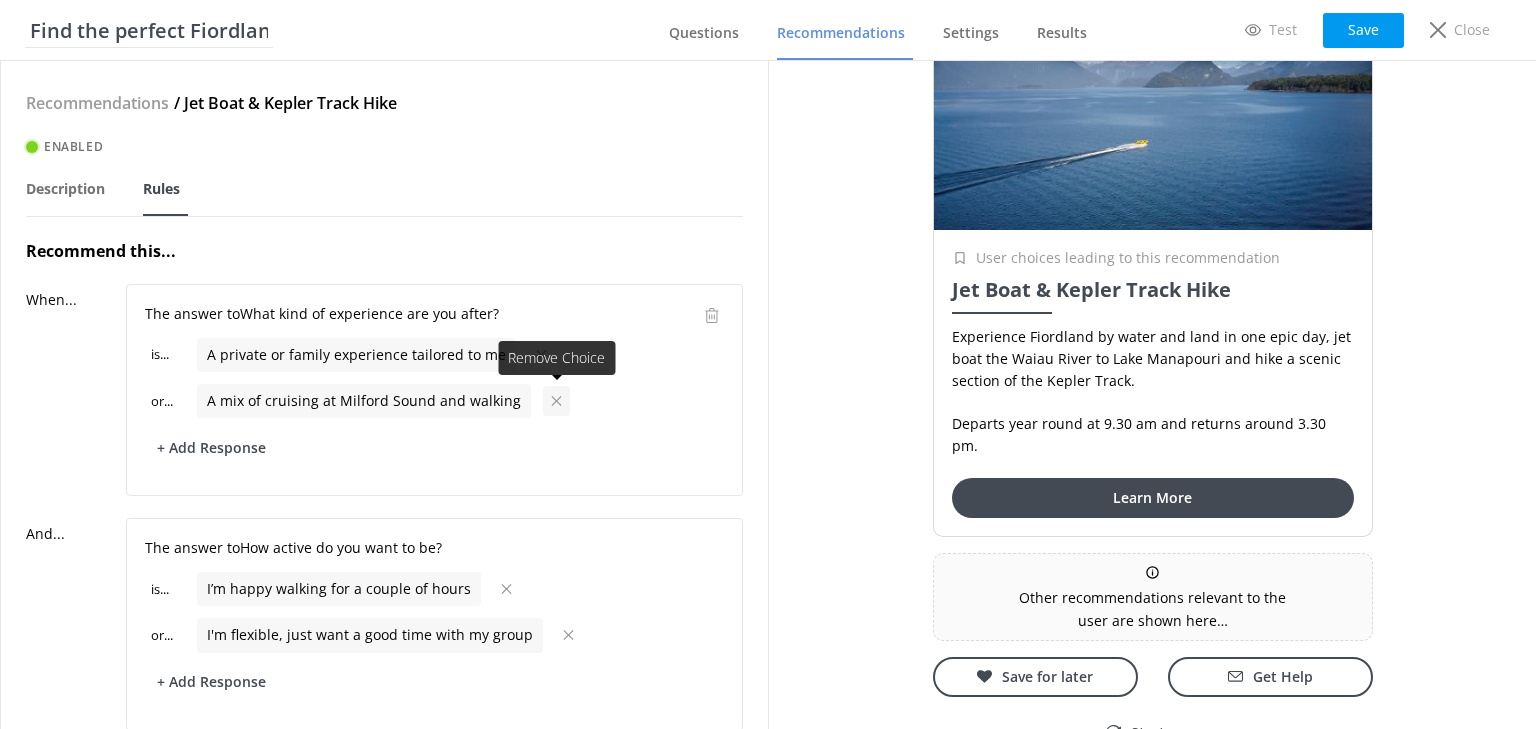 click at bounding box center (556, 401) 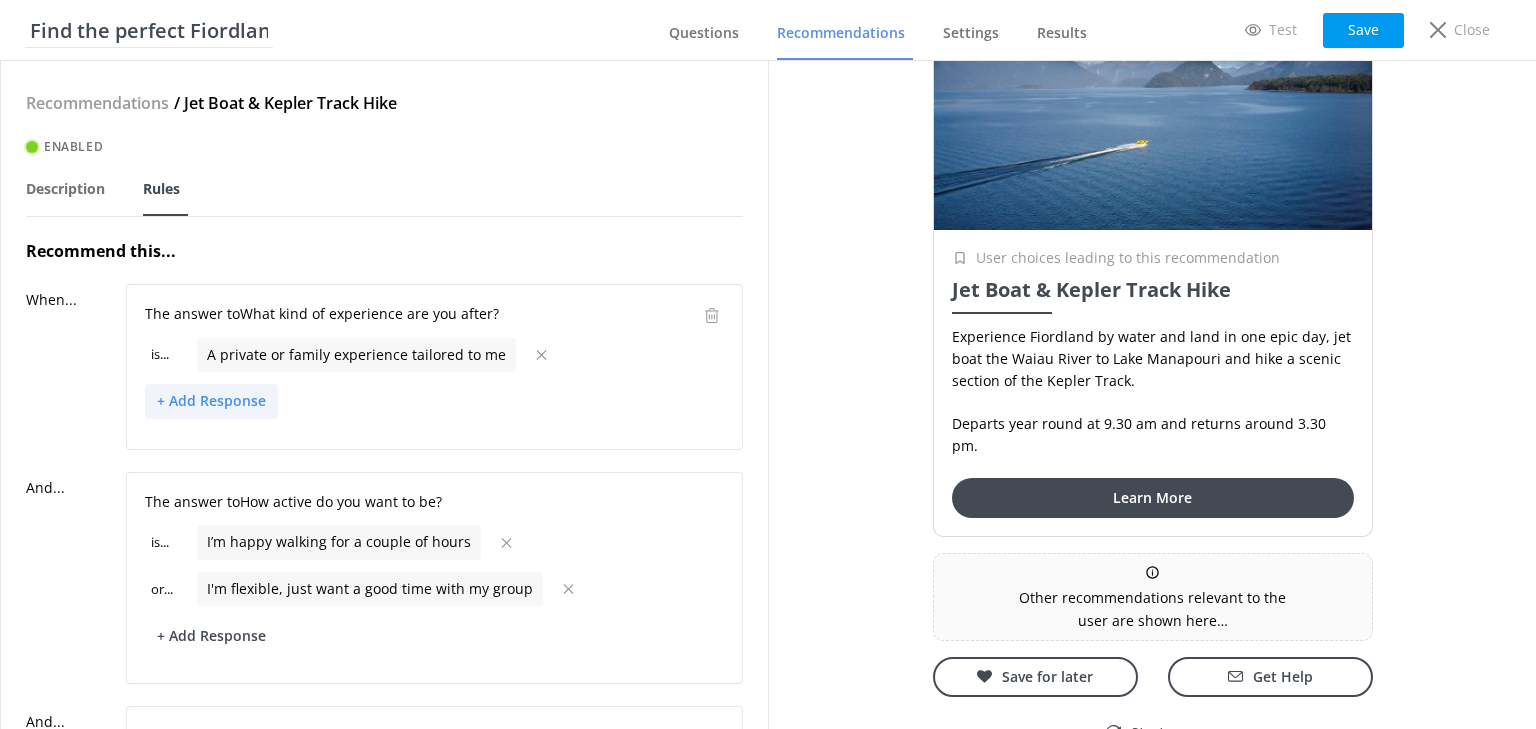 click on "+ Add Response" at bounding box center (211, 401) 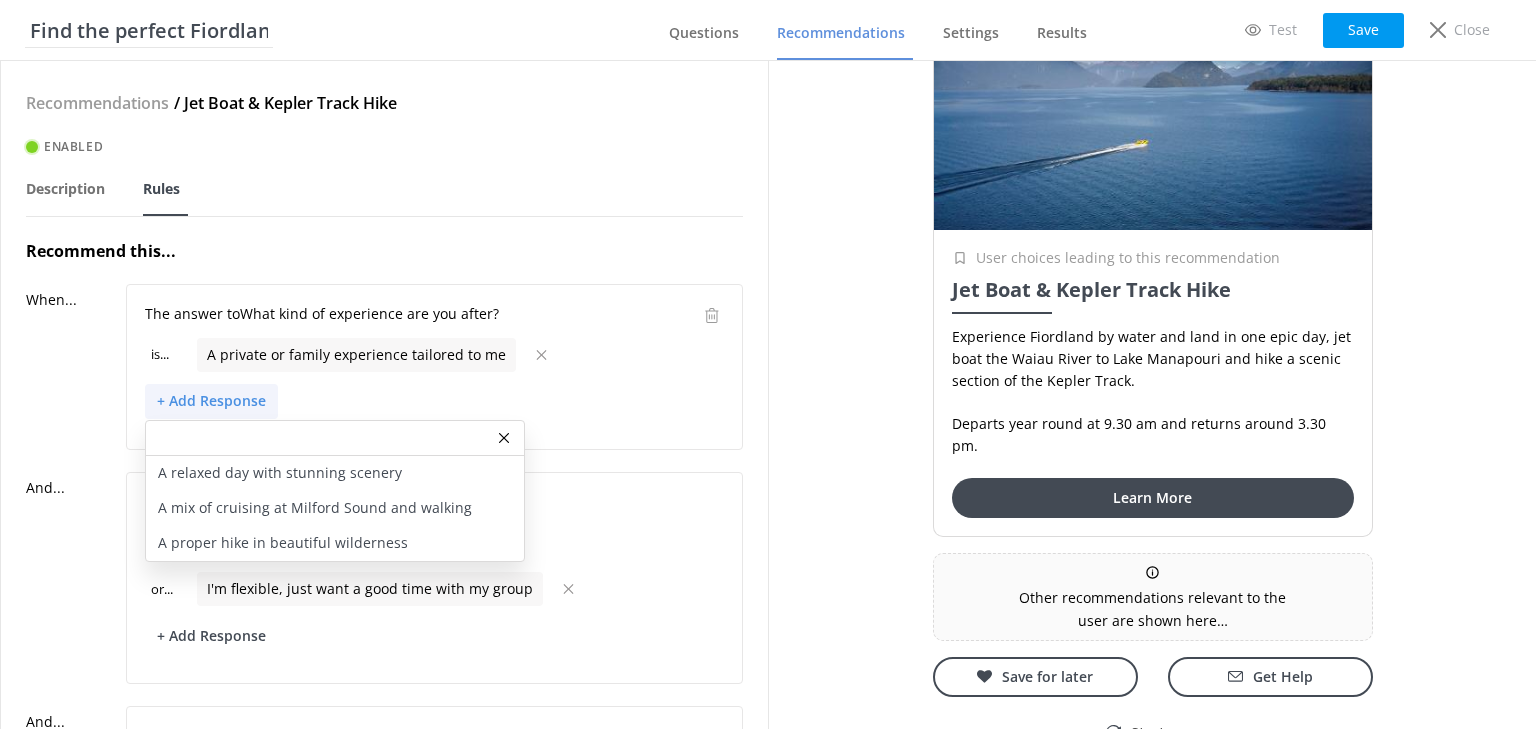 click on "+ Add Response" at bounding box center [211, 401] 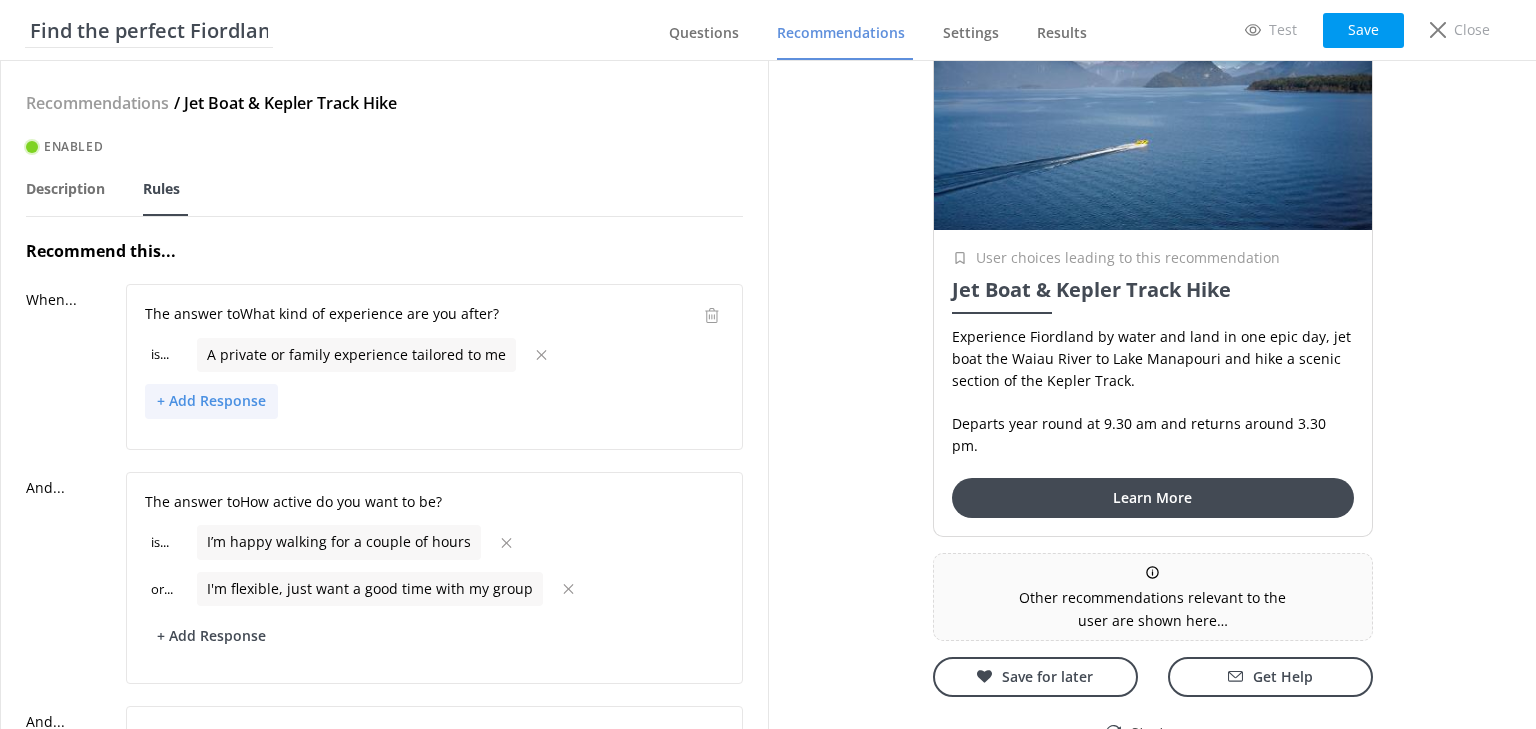 click on "+ Add Response" at bounding box center [211, 401] 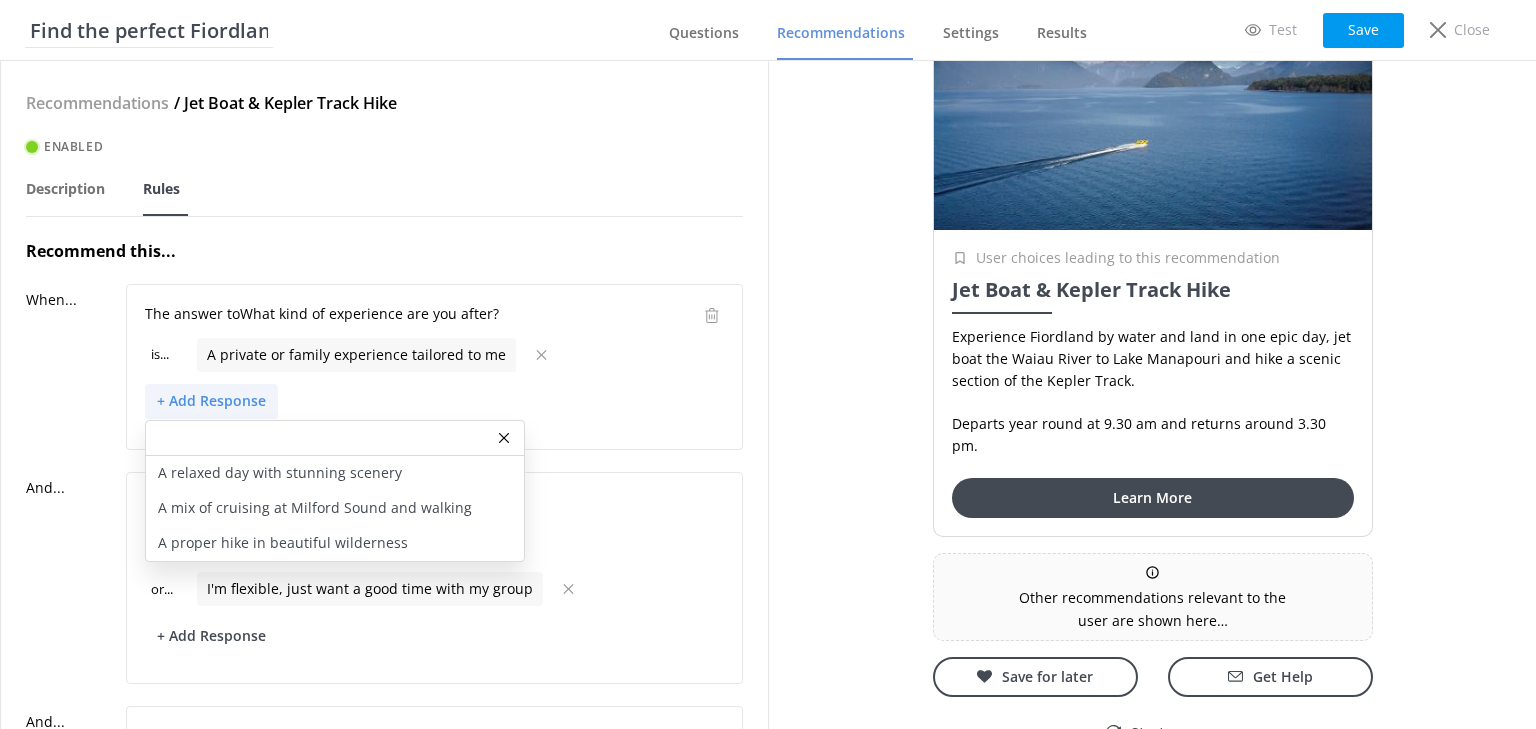 click on "is ... A private or family experience tailored to me" at bounding box center [434, 355] 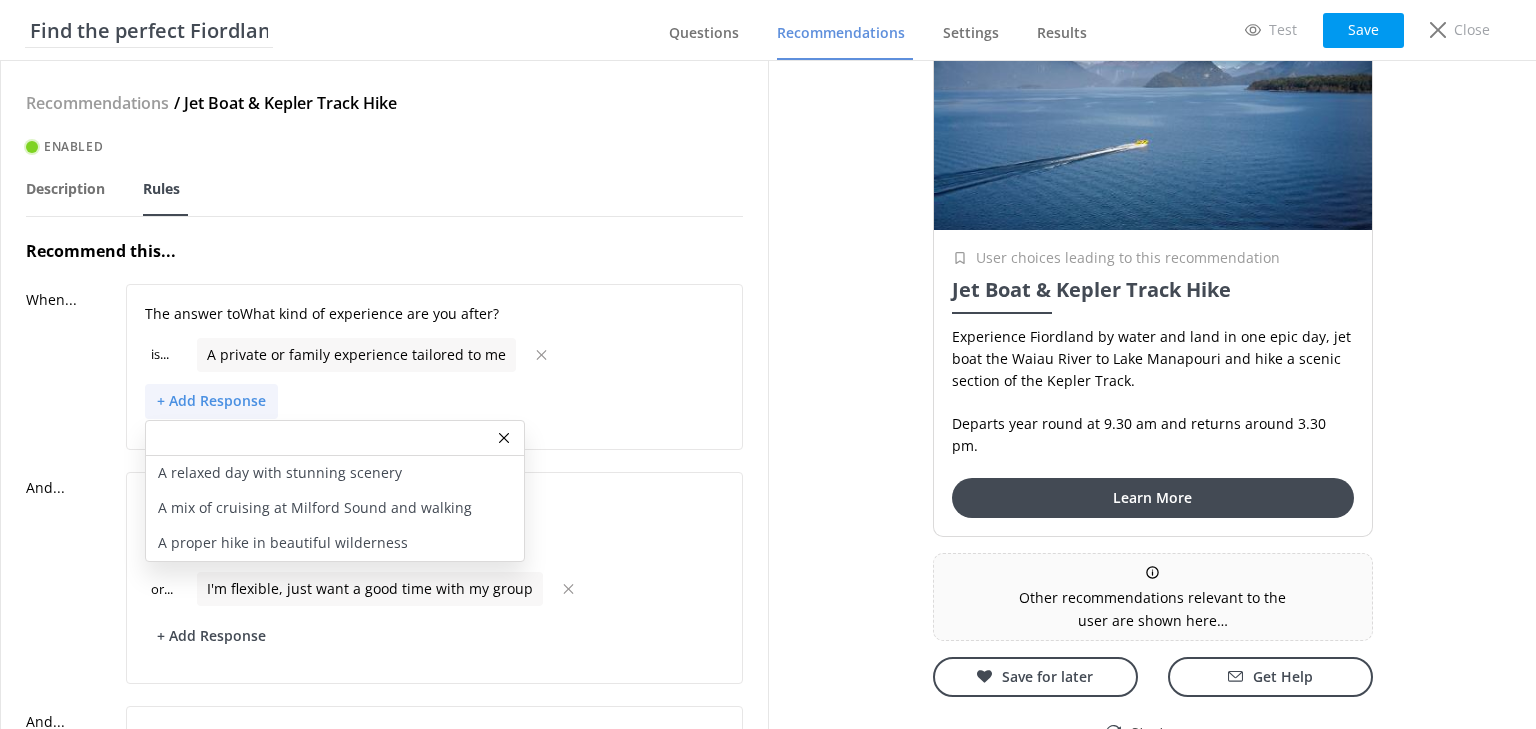 click on "Questions Recommendations Settings Results" at bounding box center [869, 30] 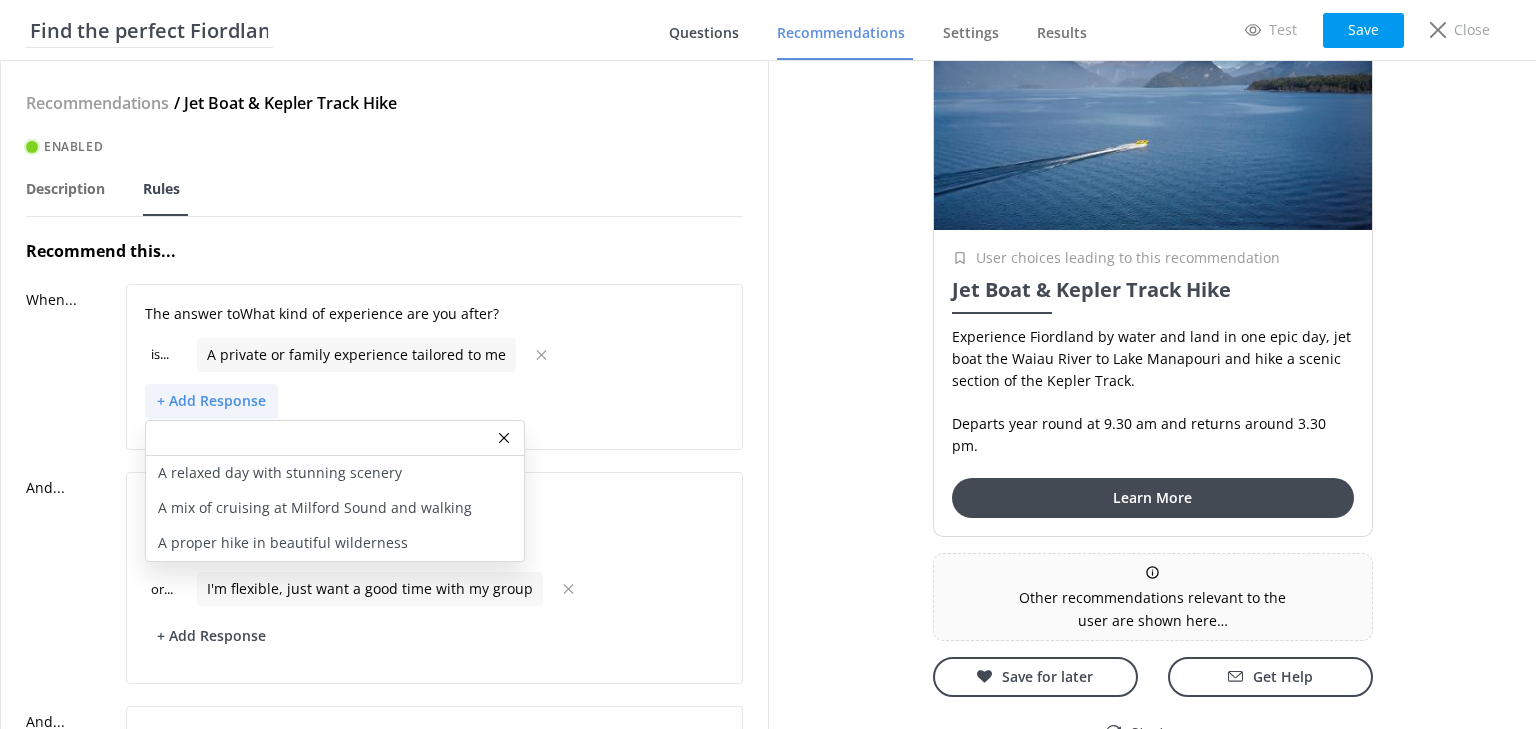 click on "Questions" at bounding box center [704, 33] 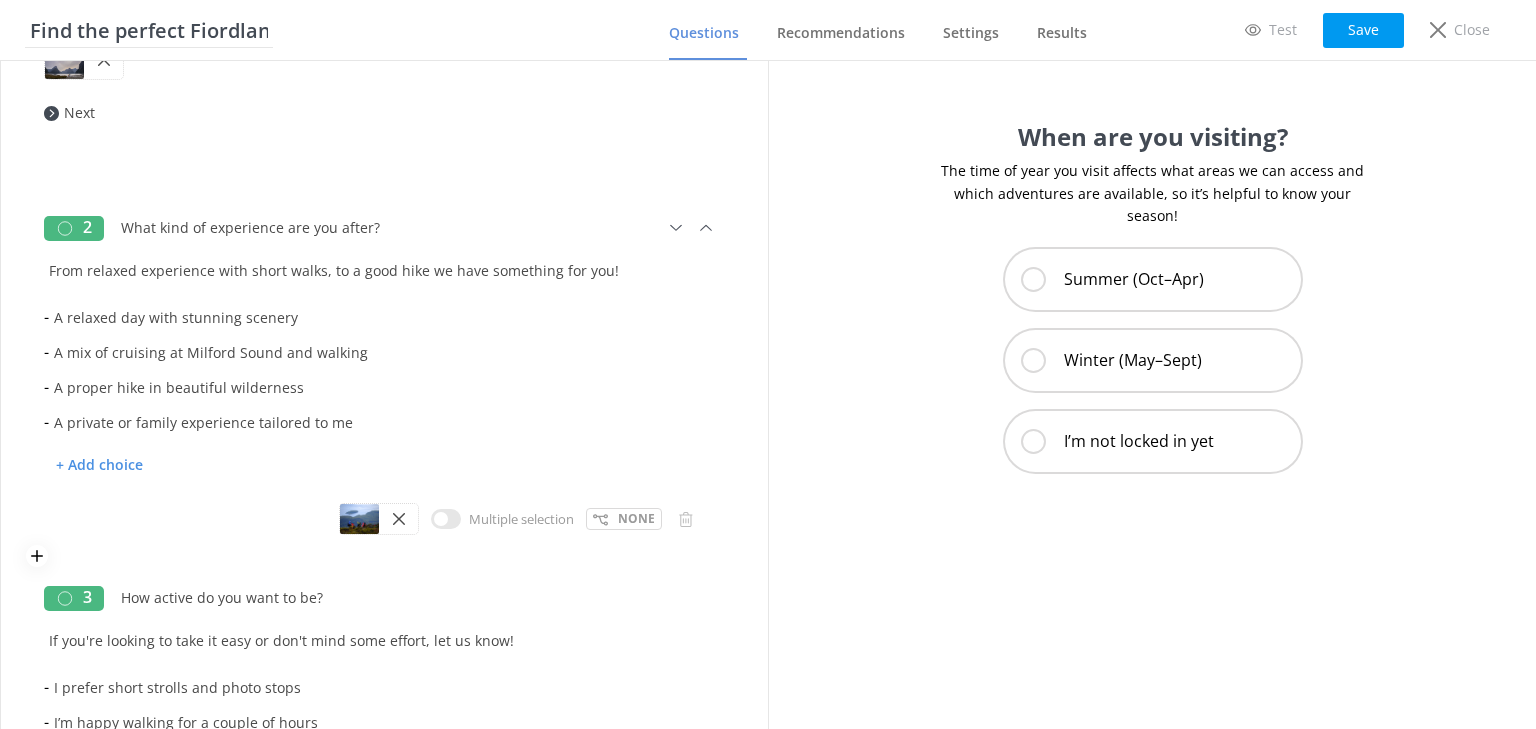 scroll, scrollTop: 160, scrollLeft: 0, axis: vertical 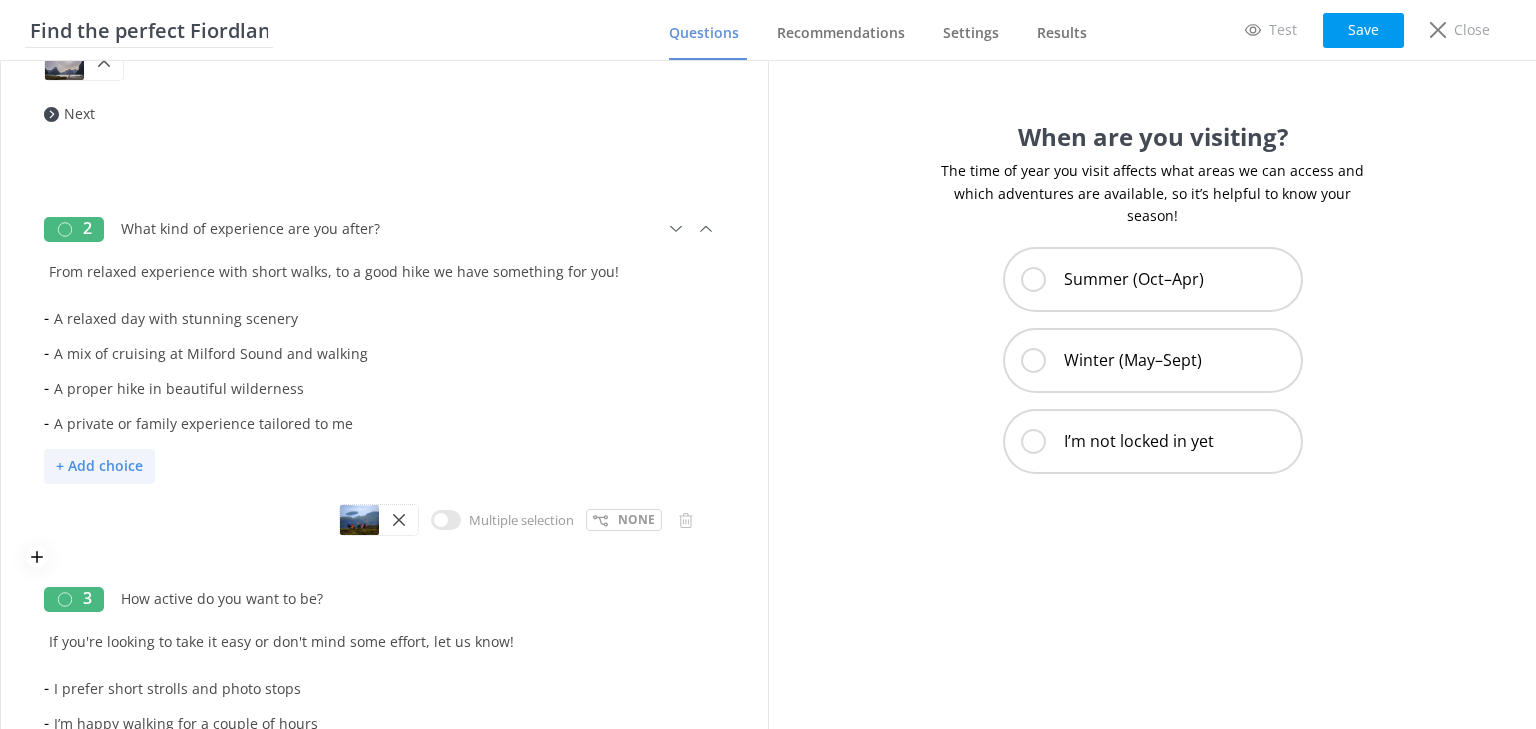 click on "+ Add choice" at bounding box center (99, 466) 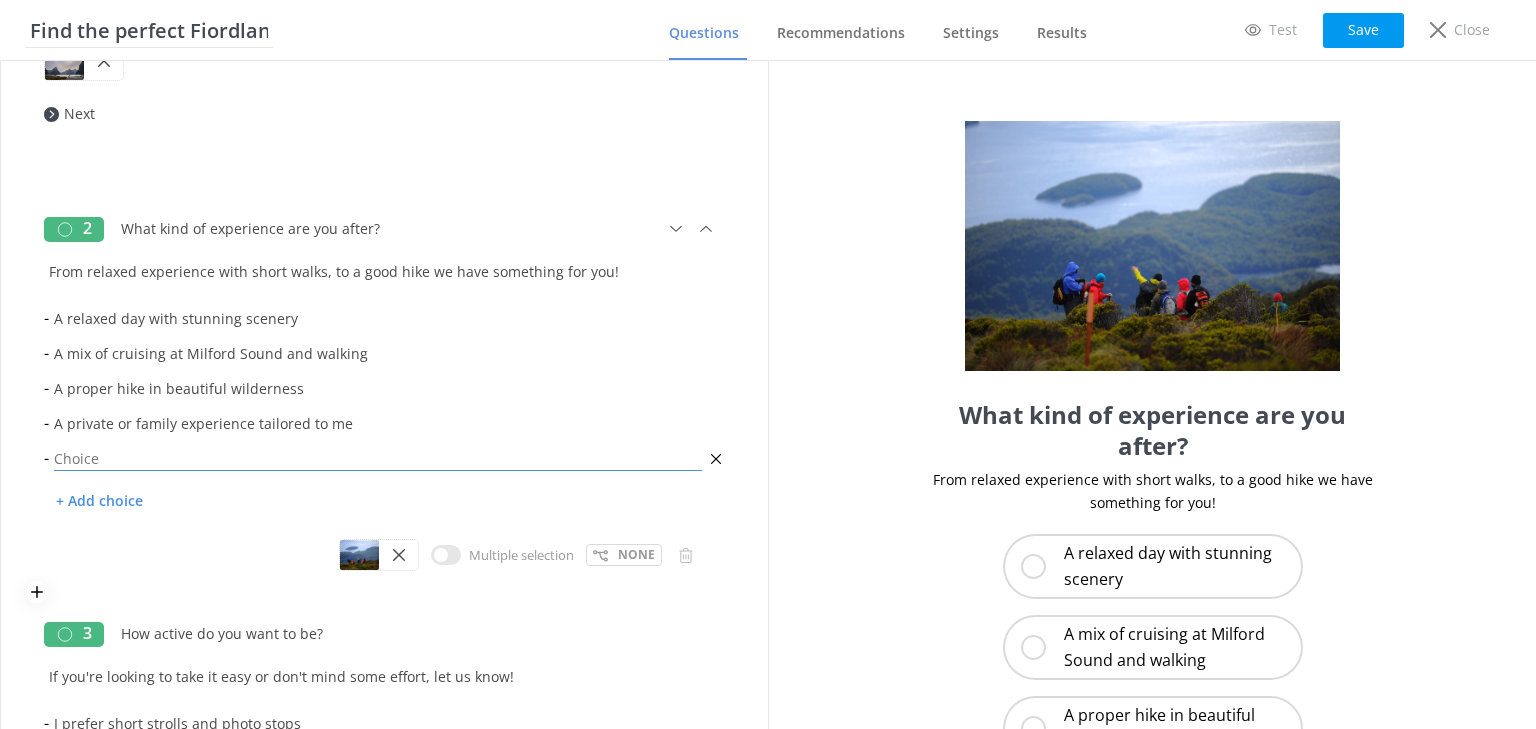 click at bounding box center (378, 458) 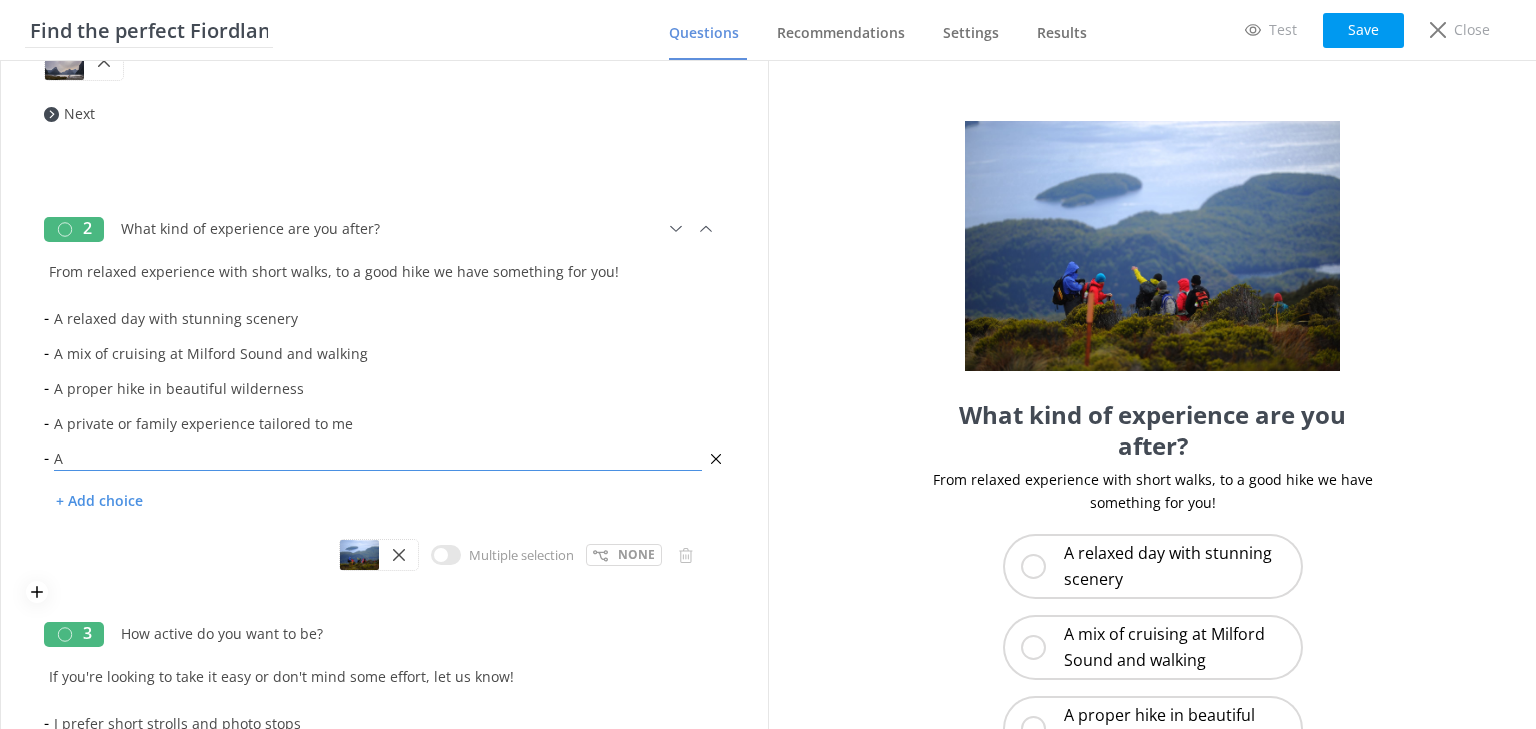 type on "A" 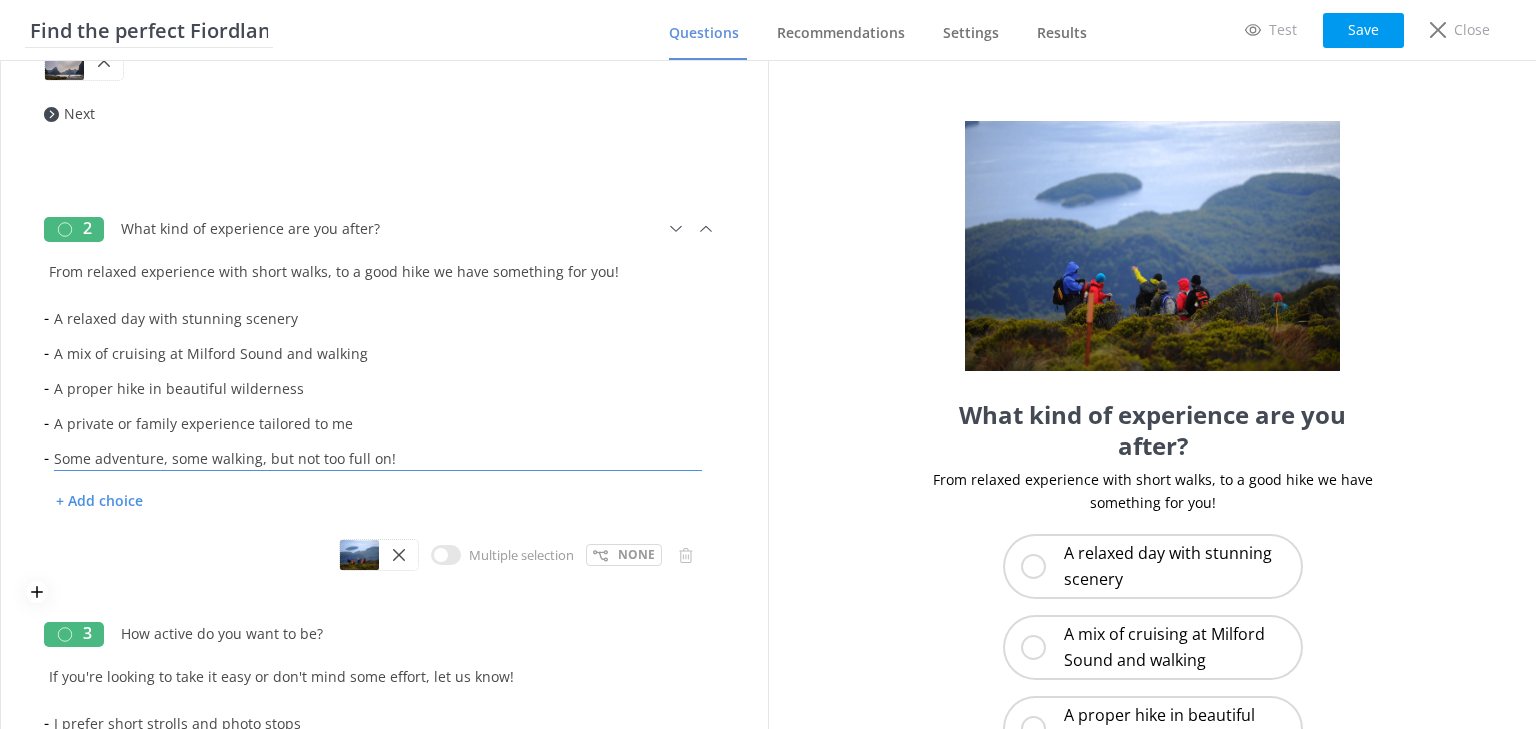 type on "Some adventure, some walking, but not too full on!" 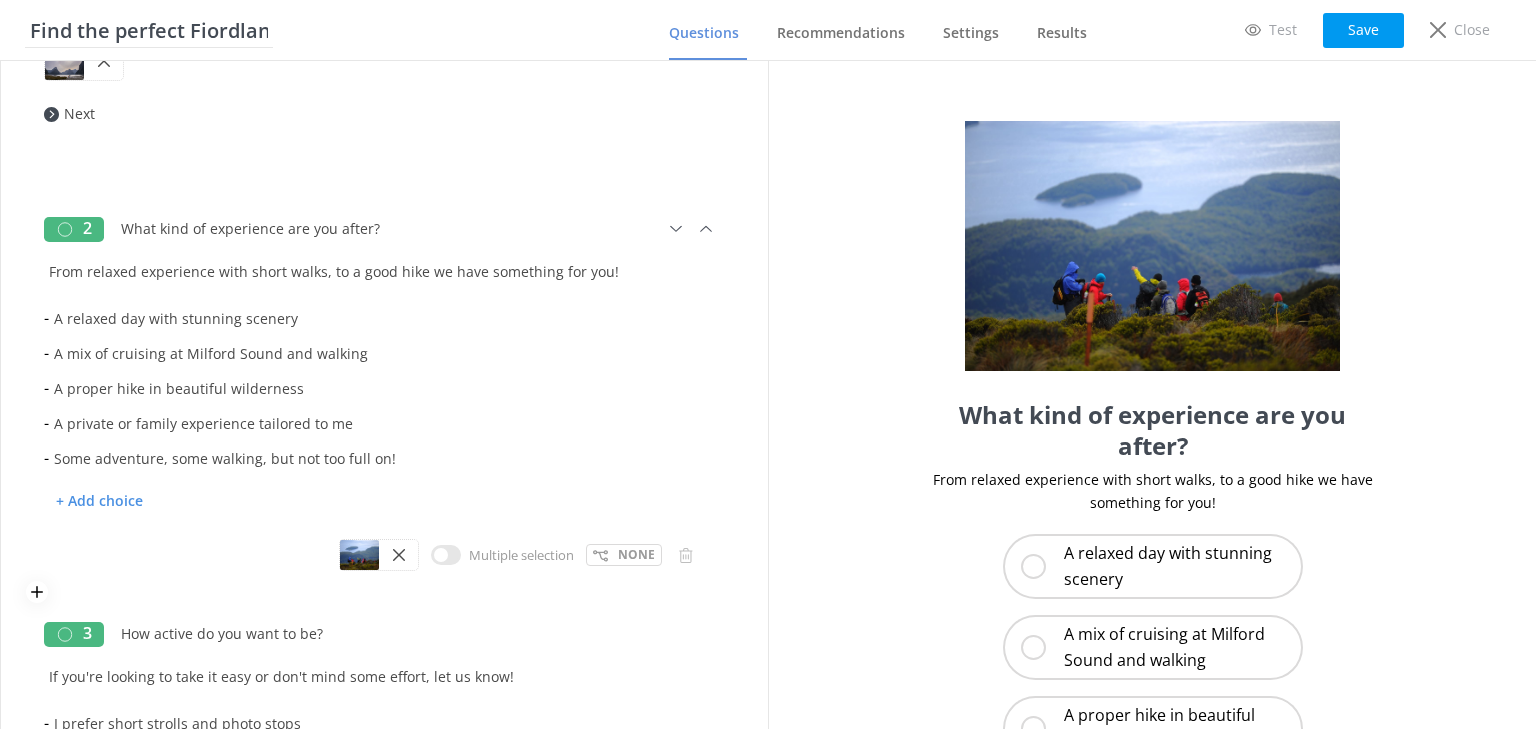 click on "- A relaxed day with stunning scenery - A mix of cruising at Milford Sound and walking - A proper hike in beautiful wilderness - A private or family experience tailored to me - Some adventure, some walking, but not too full on! + Add choice" at bounding box center [384, 420] 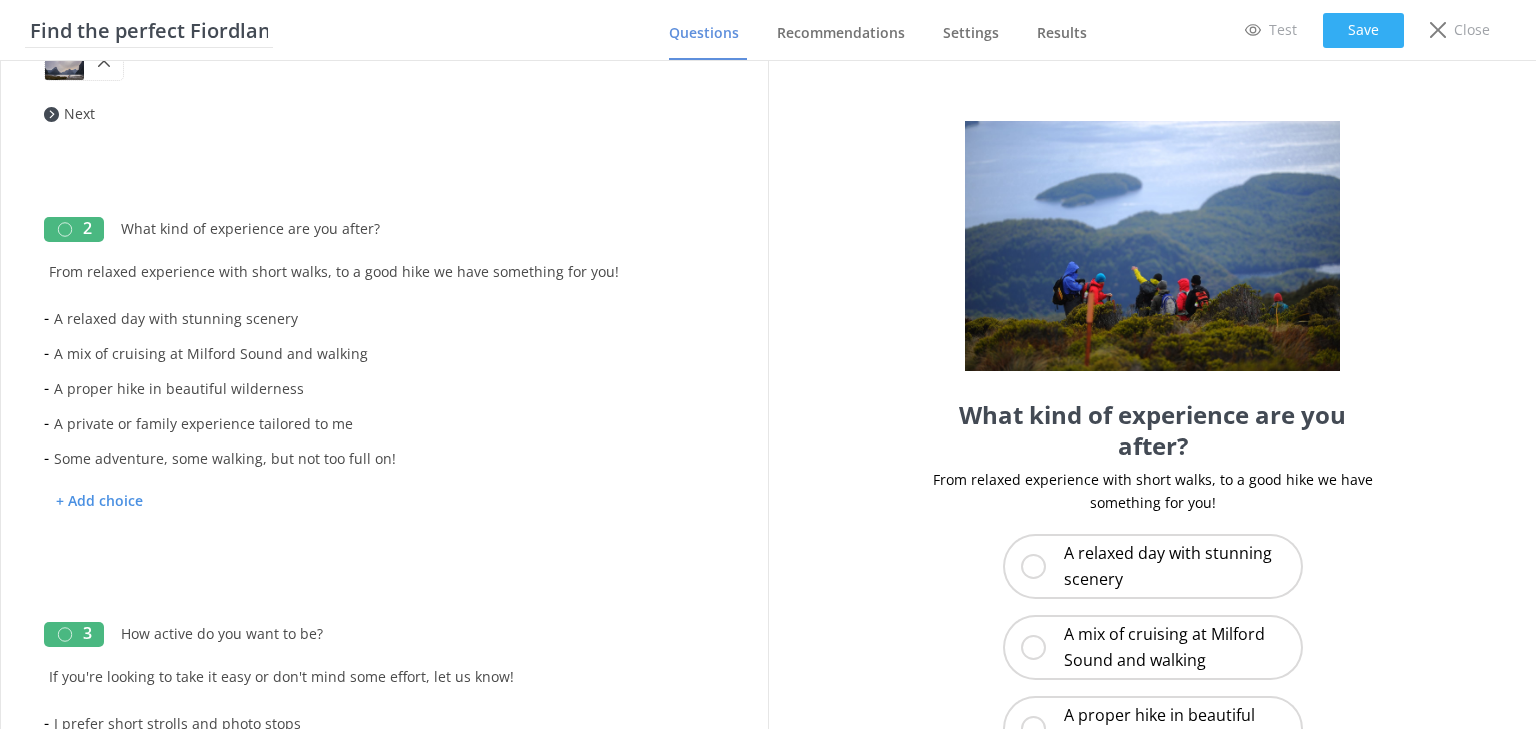 click on "Save" at bounding box center (1363, 30) 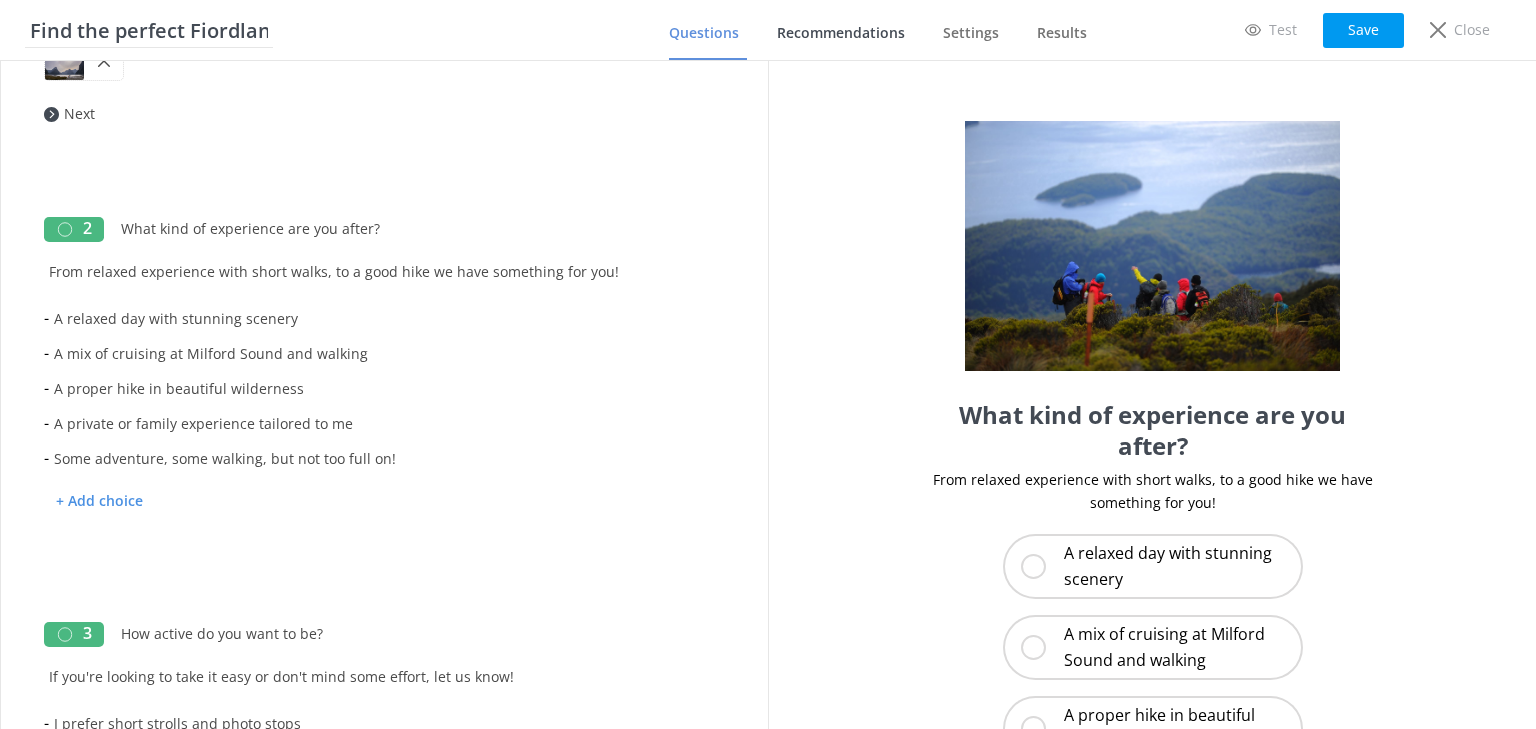 click on "Recommendations" at bounding box center [841, 33] 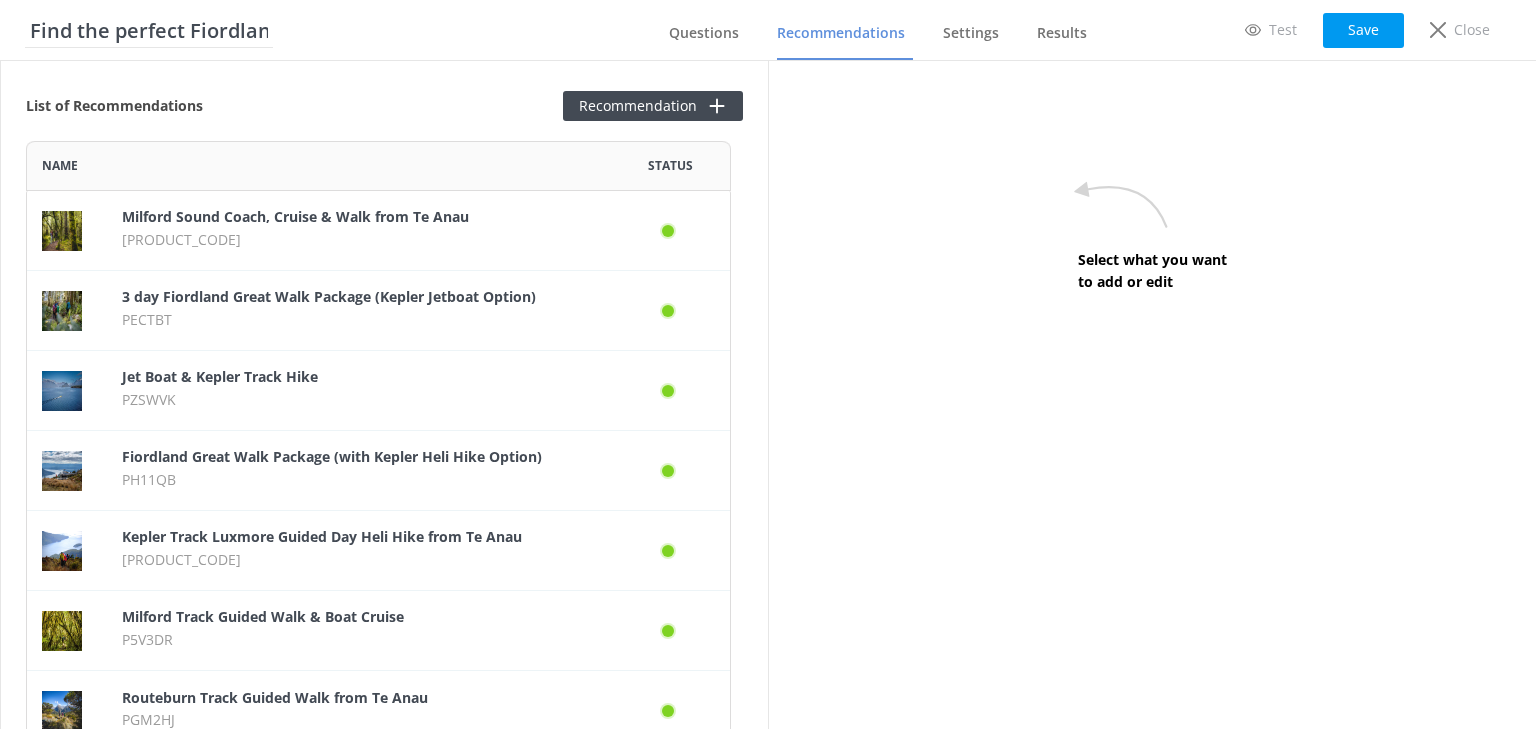 scroll, scrollTop: 12, scrollLeft: 12, axis: both 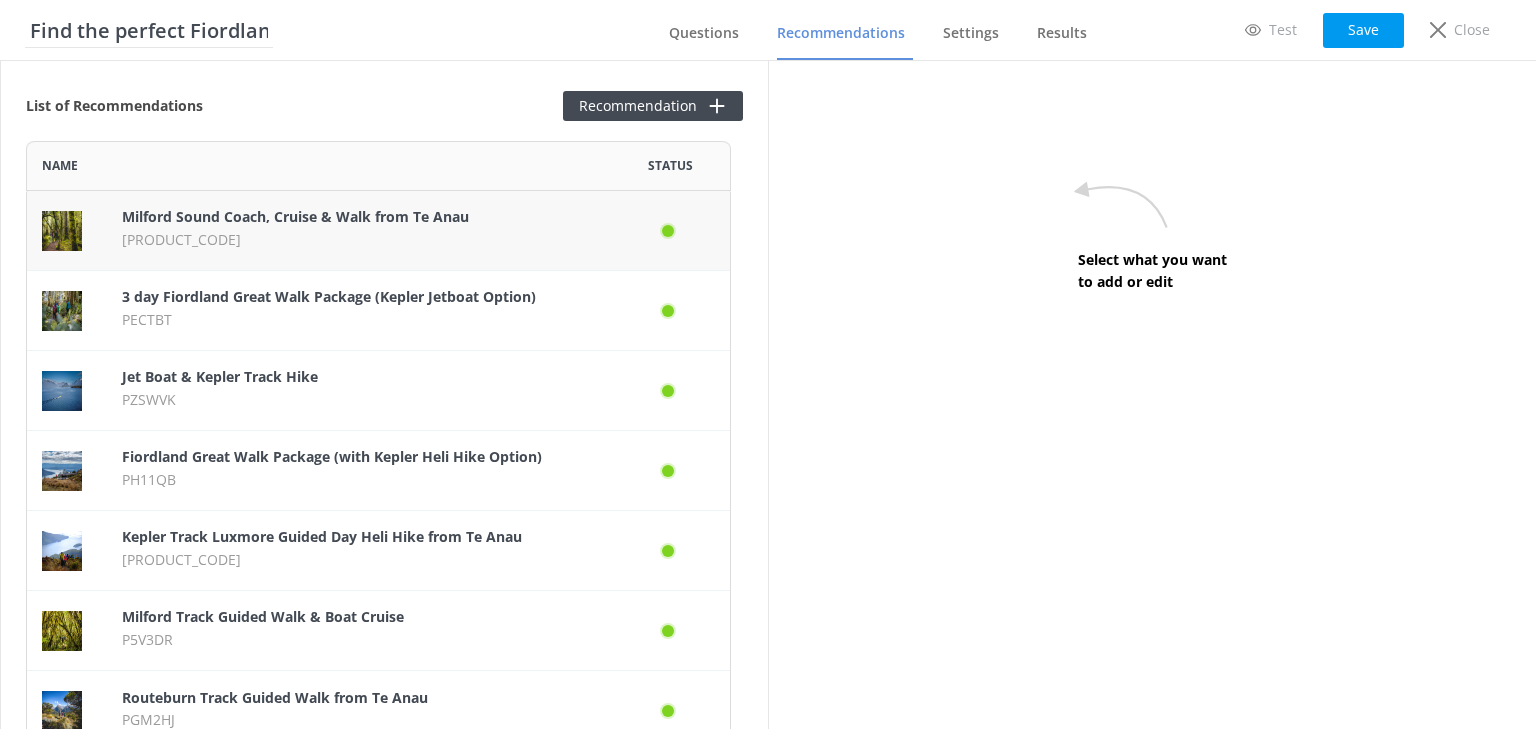click on "[PRODUCT_CODE]" at bounding box center (358, 240) 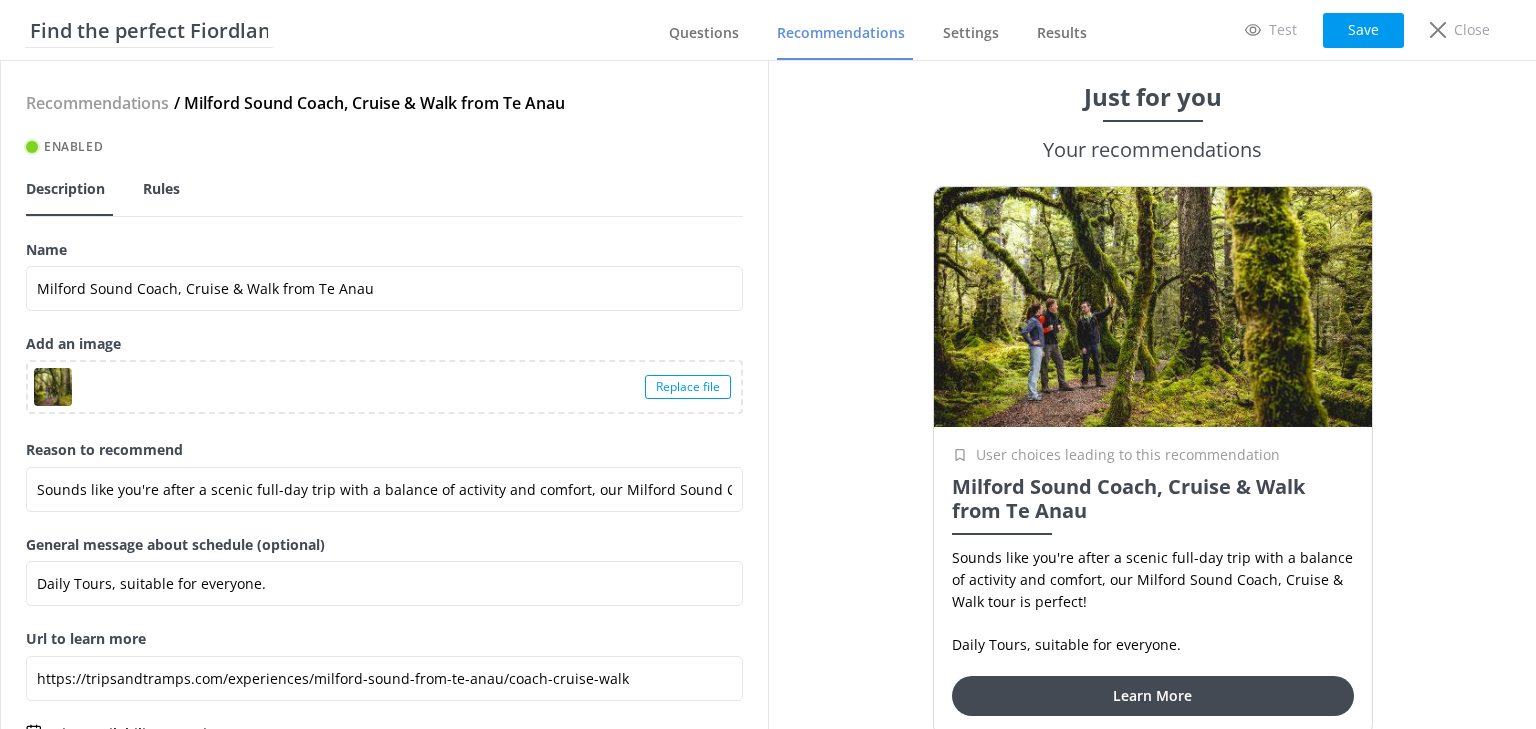 click on "Rules" at bounding box center (161, 189) 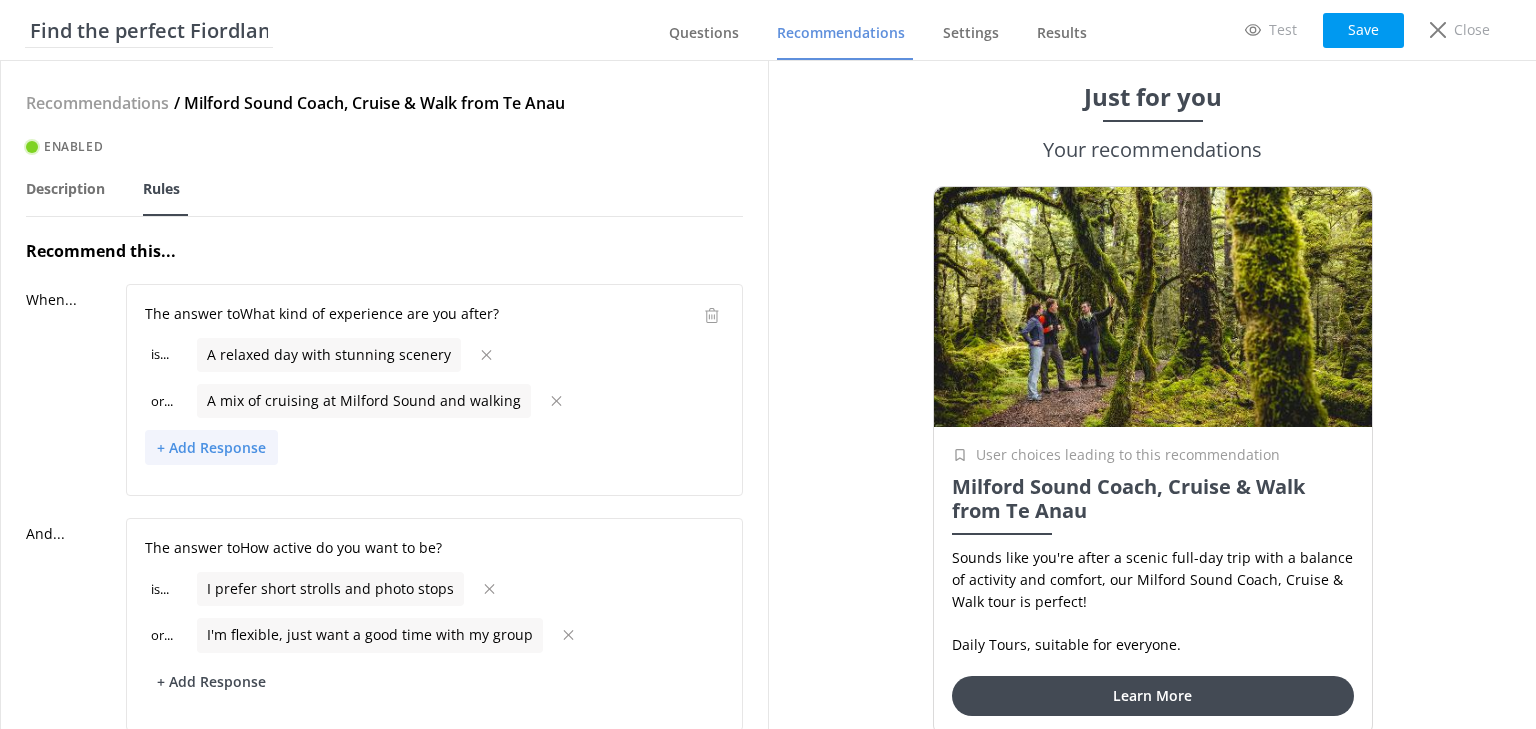 click on "+ Add Response" at bounding box center (211, 447) 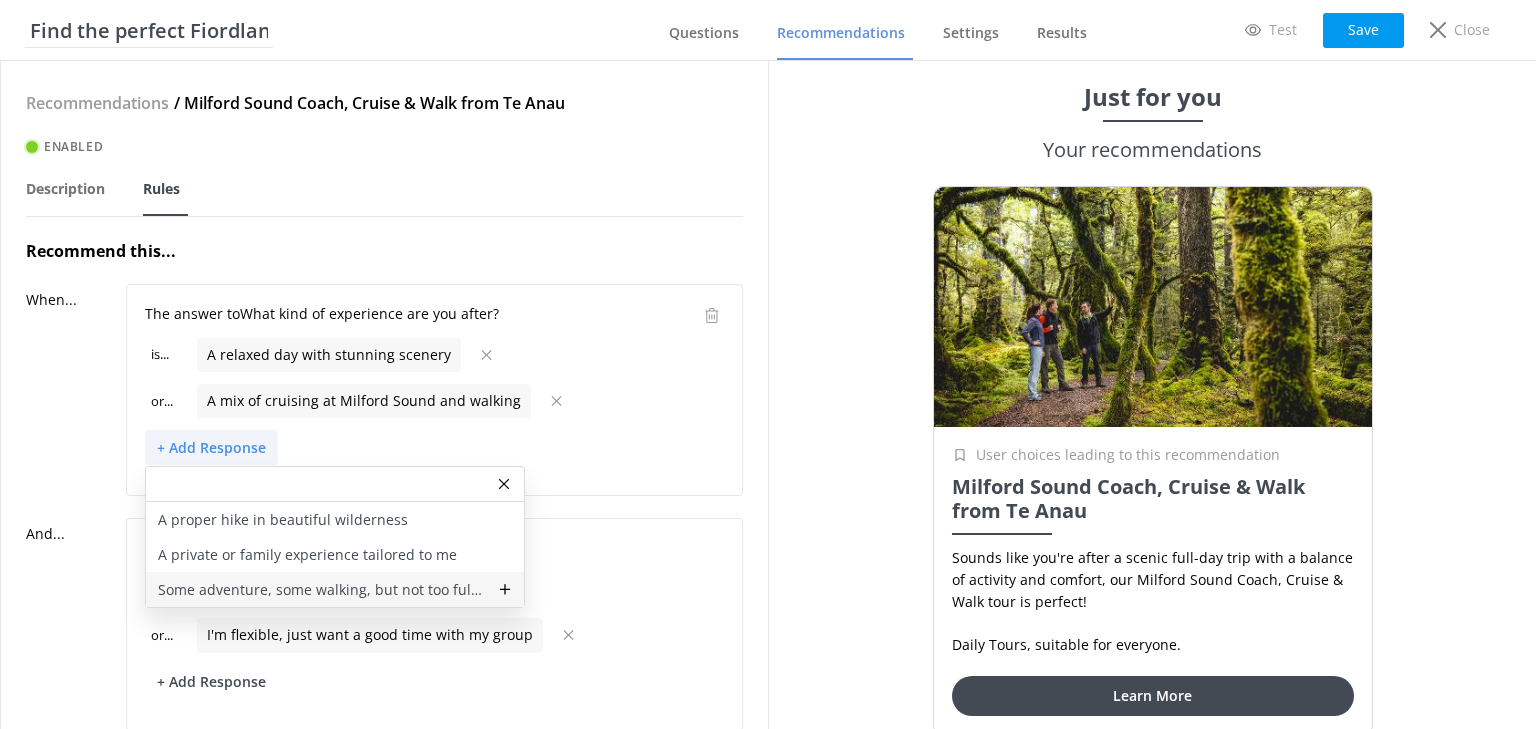 click on "Some adventure, some walking, but not too full on!" at bounding box center [322, 590] 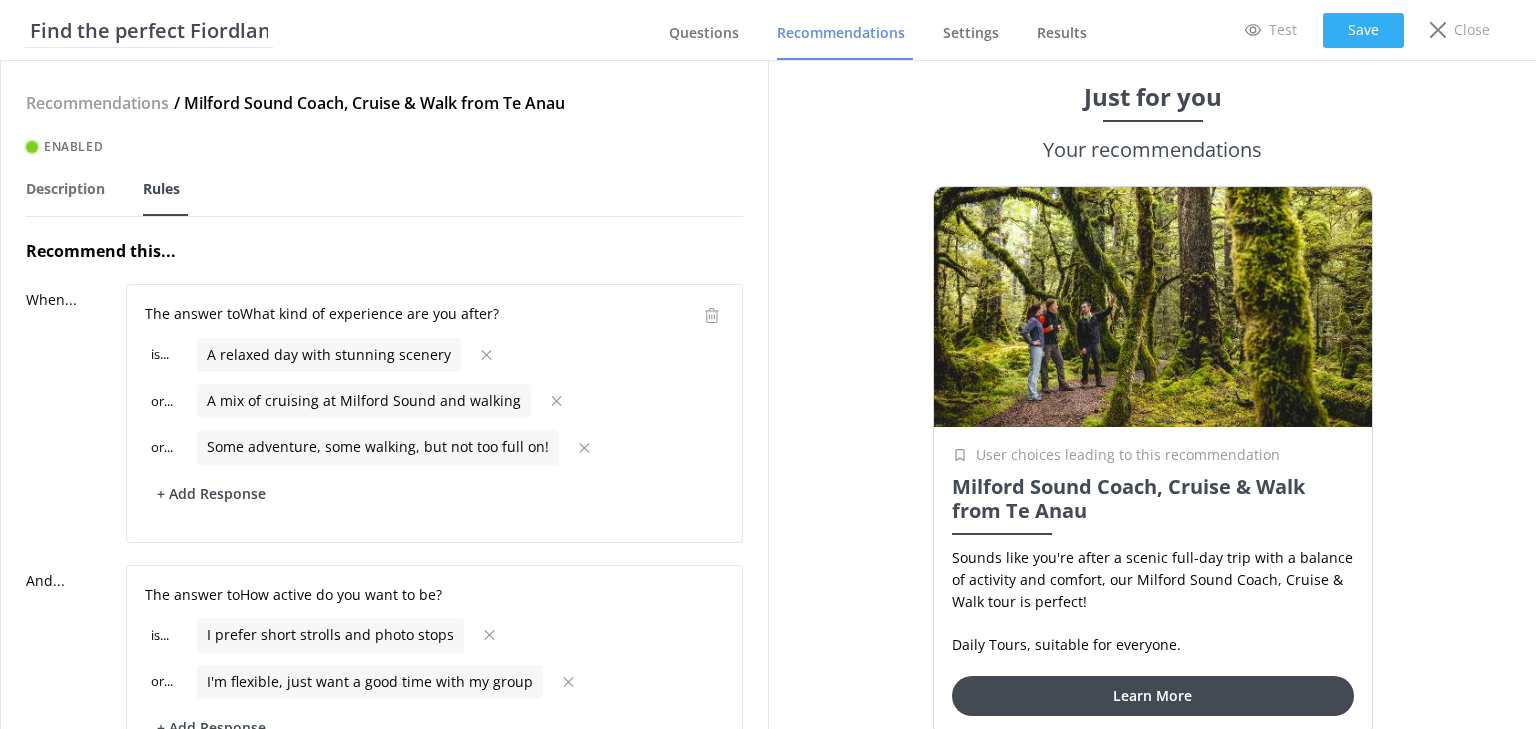 click on "Save" at bounding box center (1363, 30) 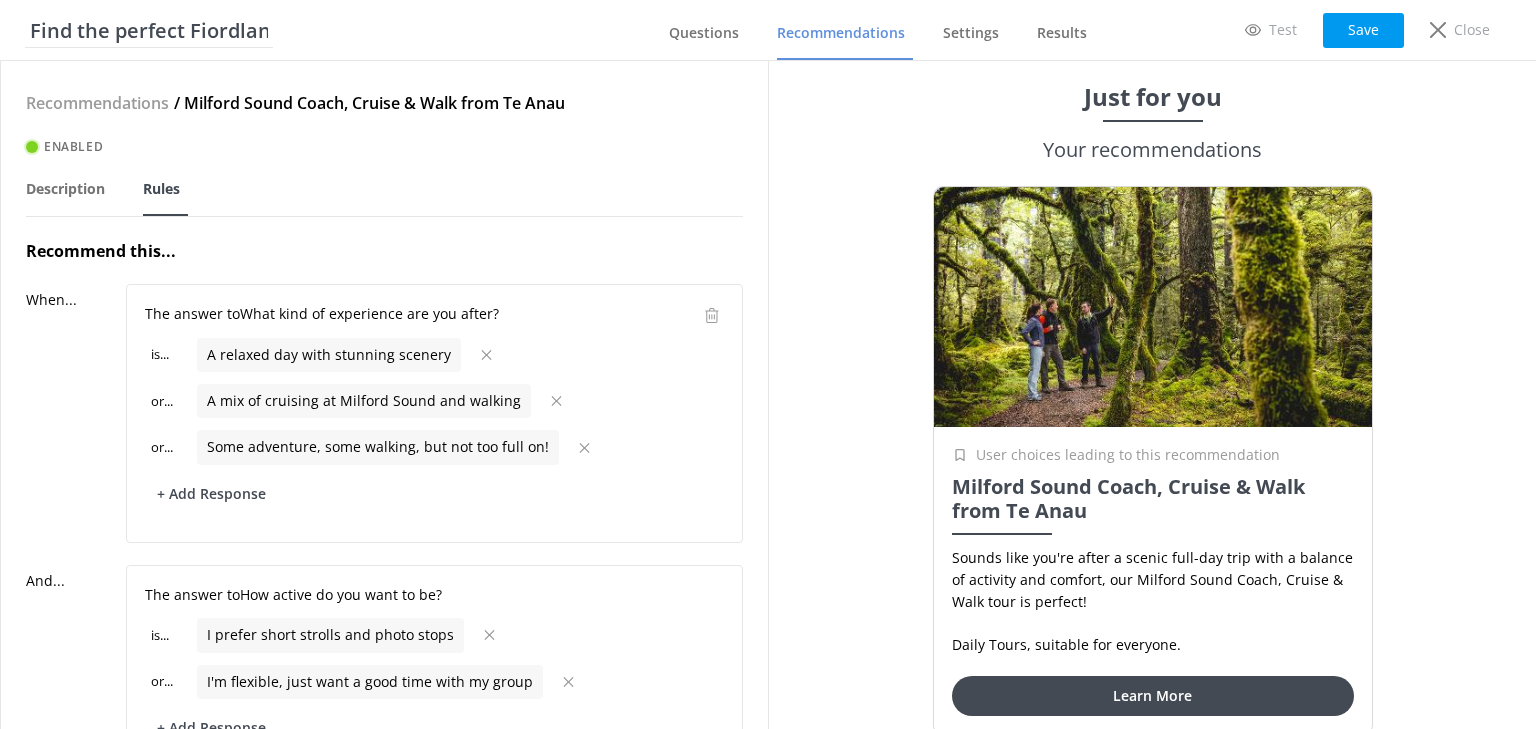 click on "Recommendations" at bounding box center (97, 104) 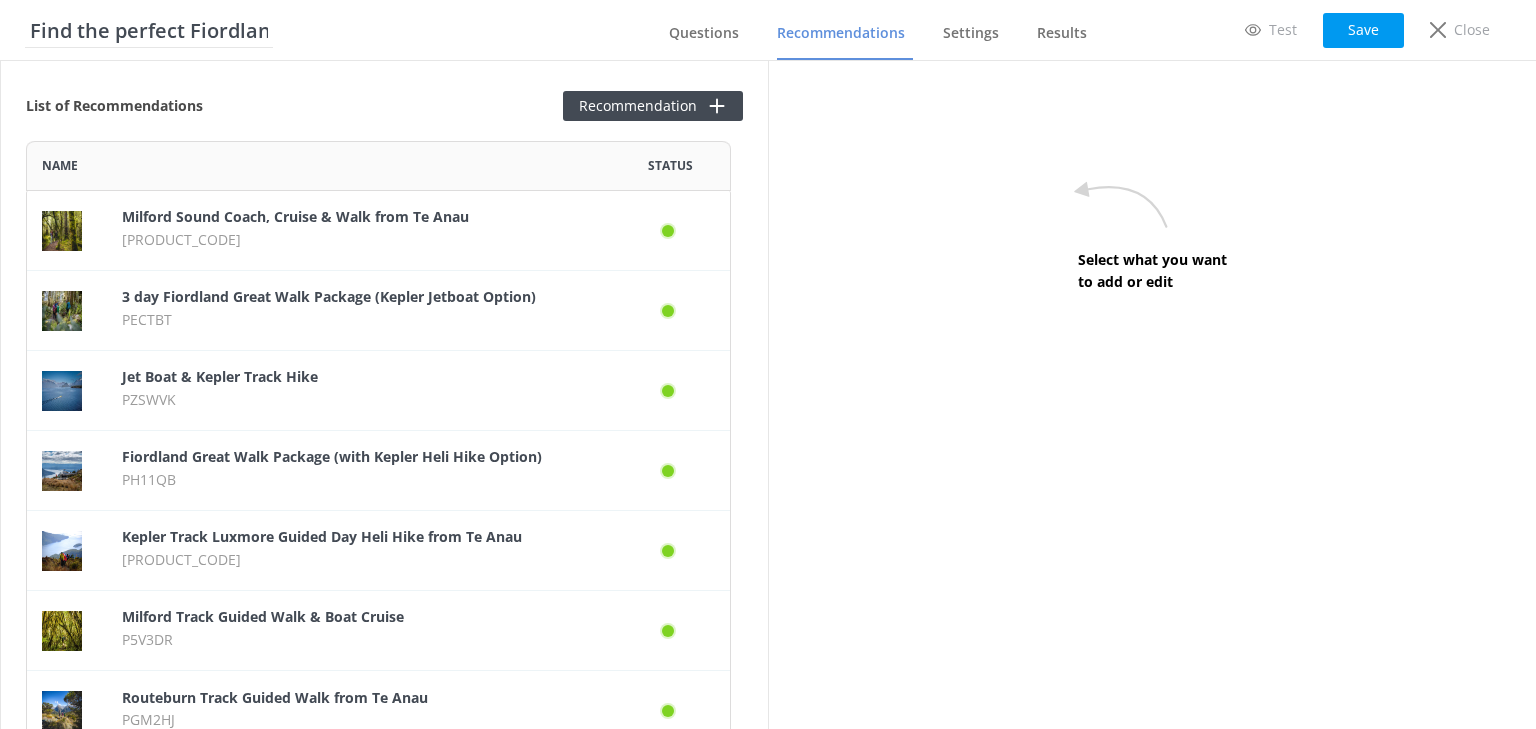 scroll, scrollTop: 12, scrollLeft: 12, axis: both 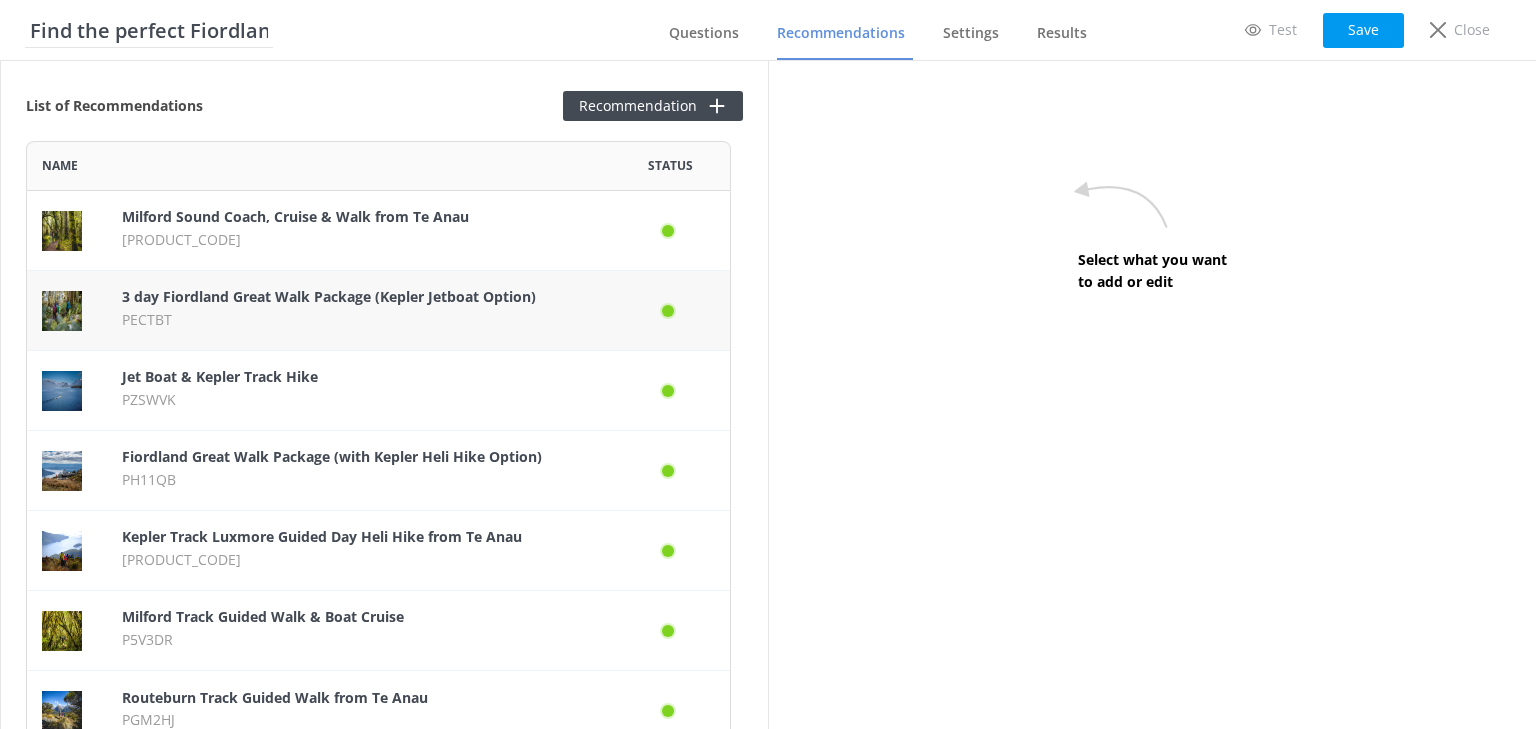 click on "3 day Fiordland Great Walk Package (Kepler Jetboat Option)" at bounding box center (329, 296) 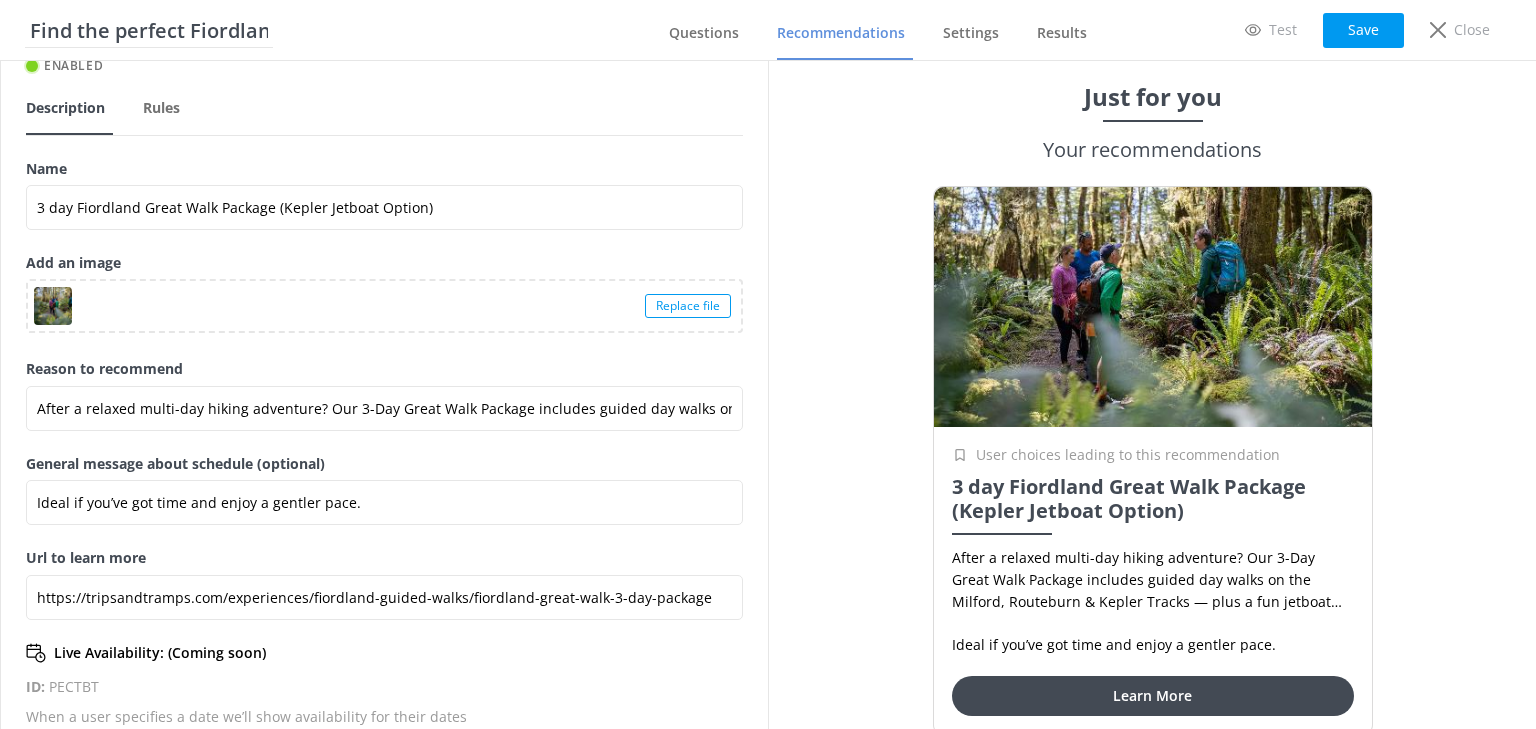 scroll, scrollTop: 0, scrollLeft: 0, axis: both 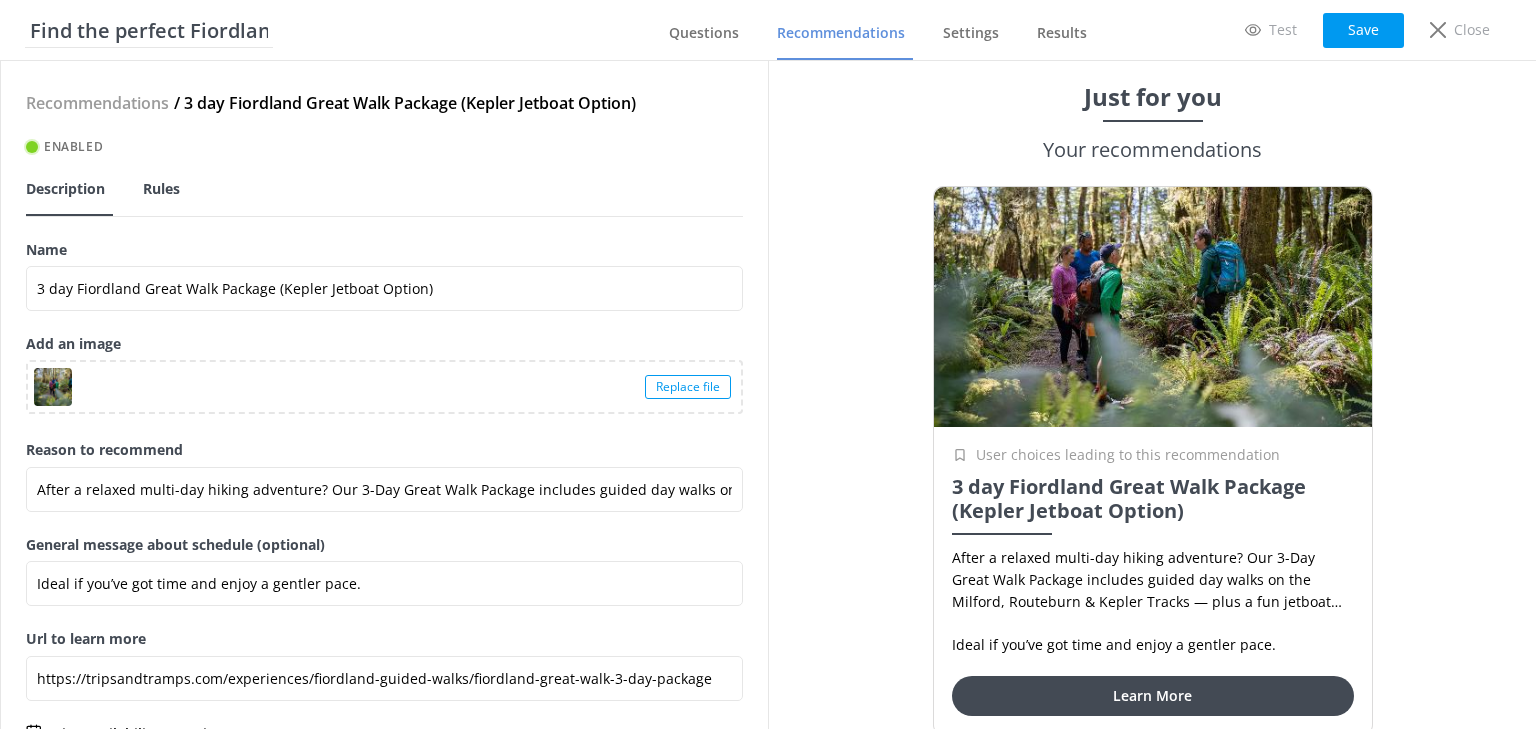 click on "Rules" at bounding box center (161, 189) 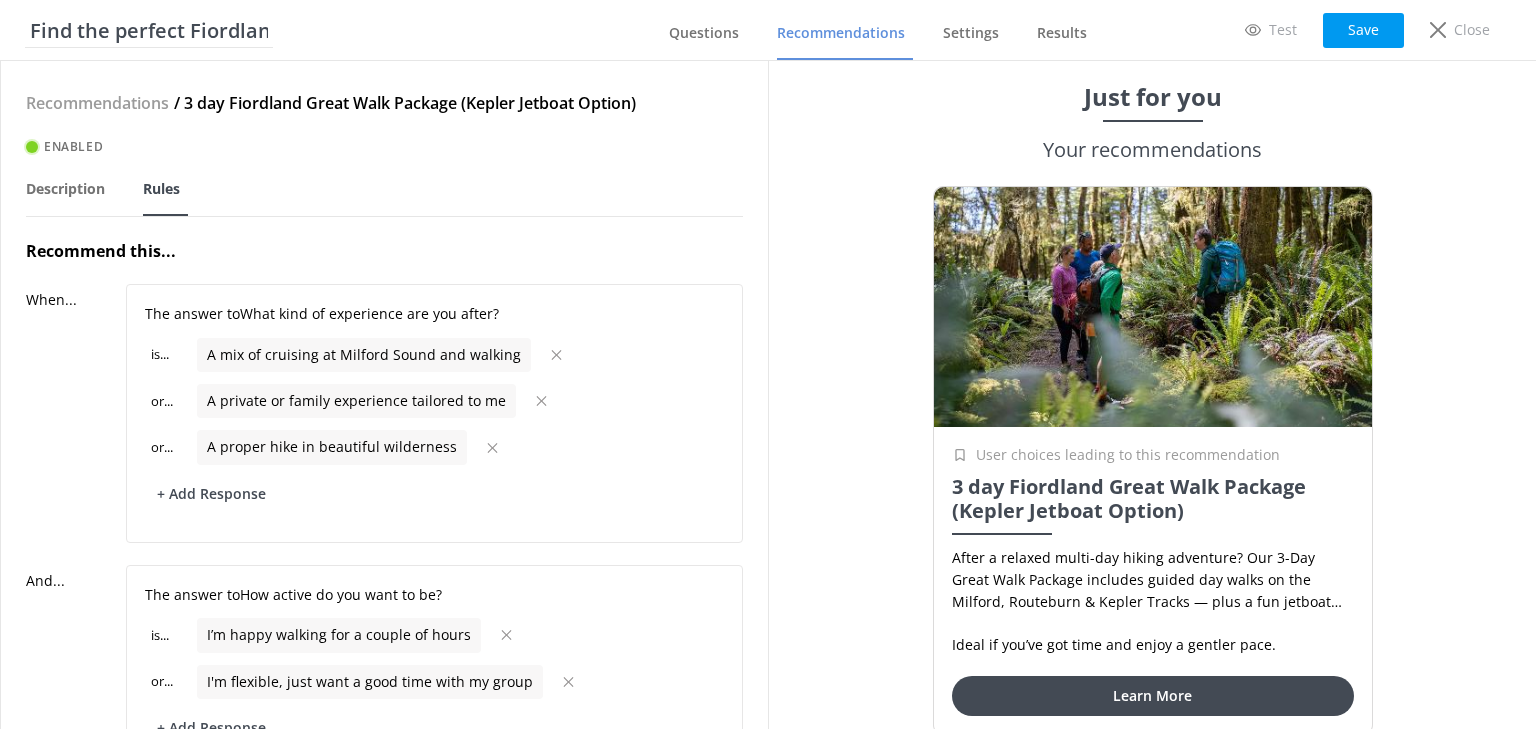 click on "Recommendations" at bounding box center [97, 104] 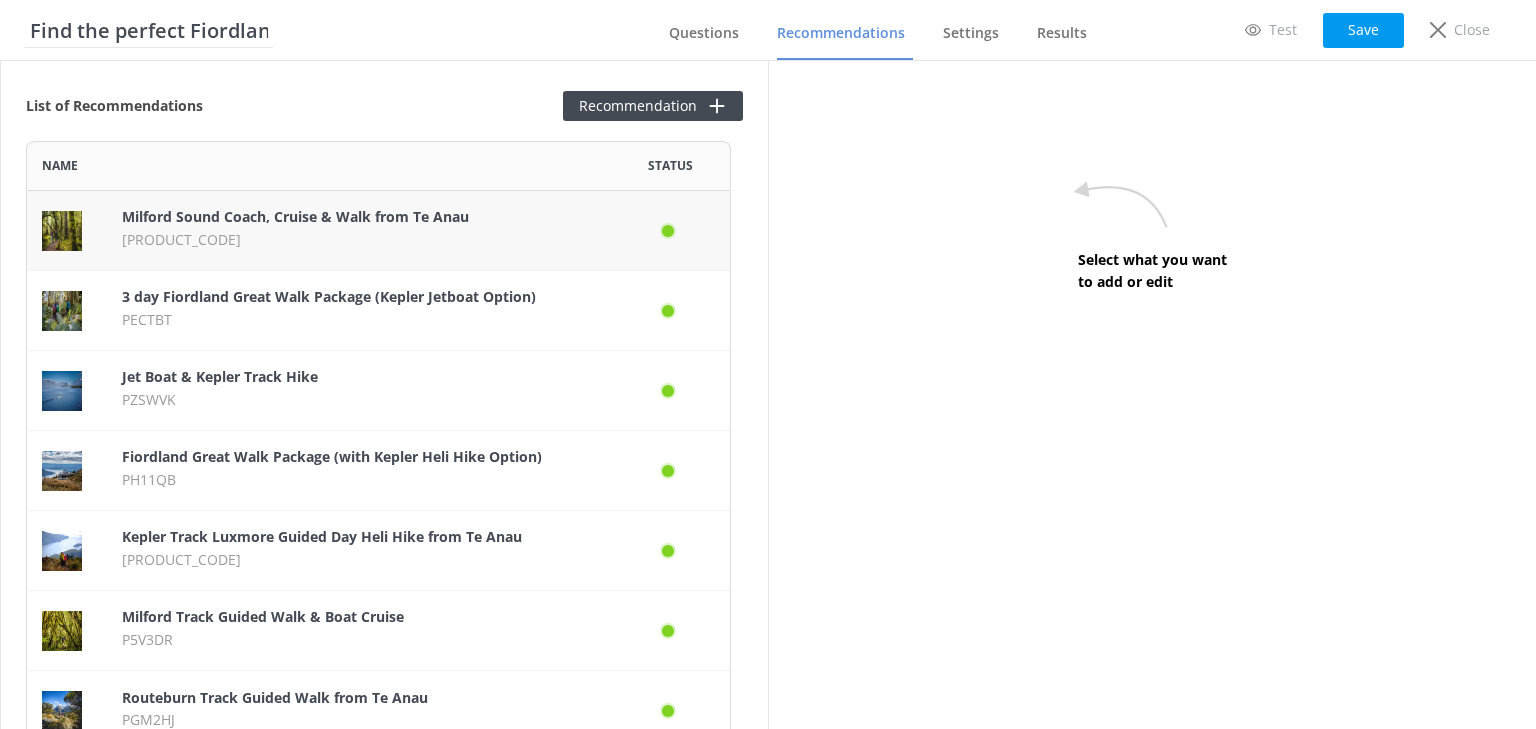 scroll, scrollTop: 12, scrollLeft: 12, axis: both 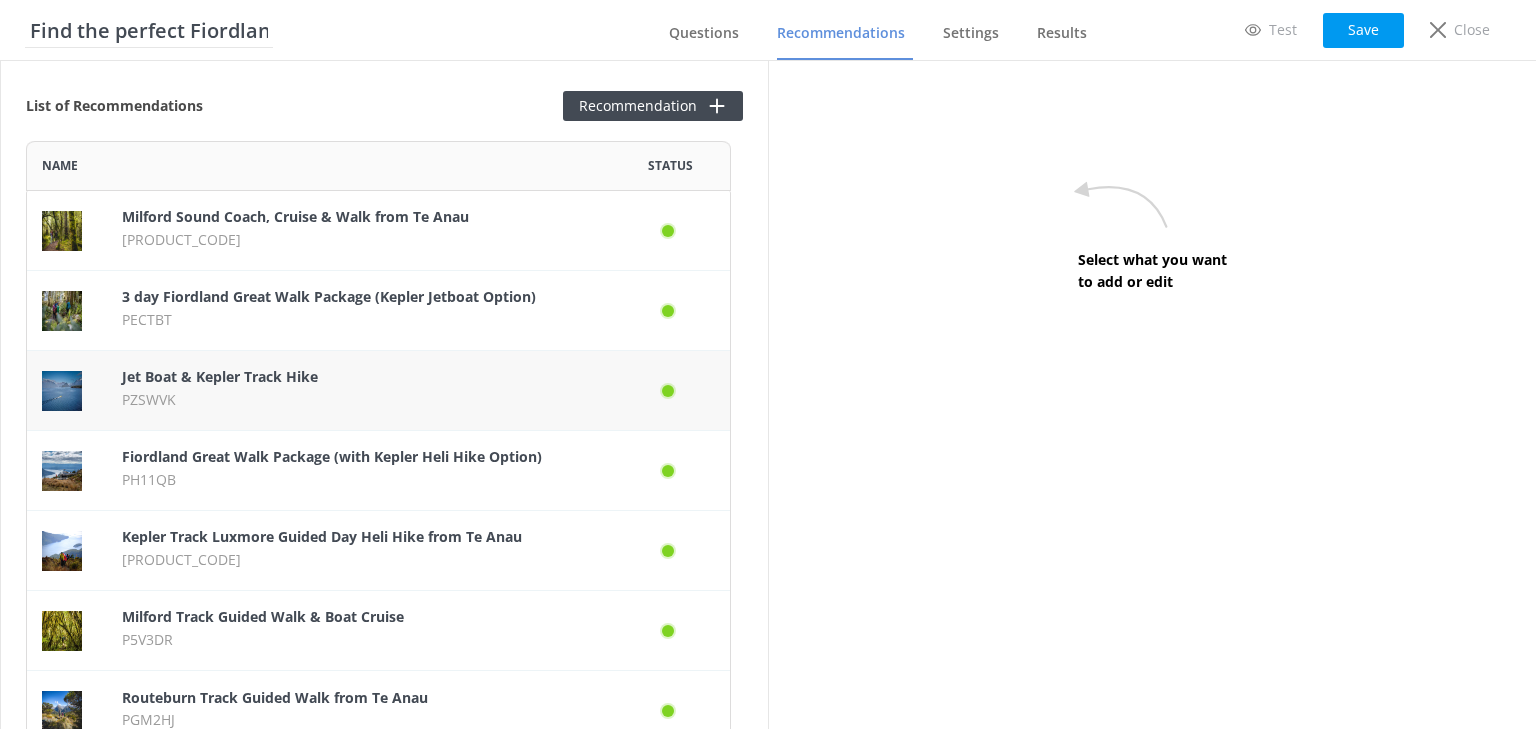 click on "PZSWVK" at bounding box center [358, 400] 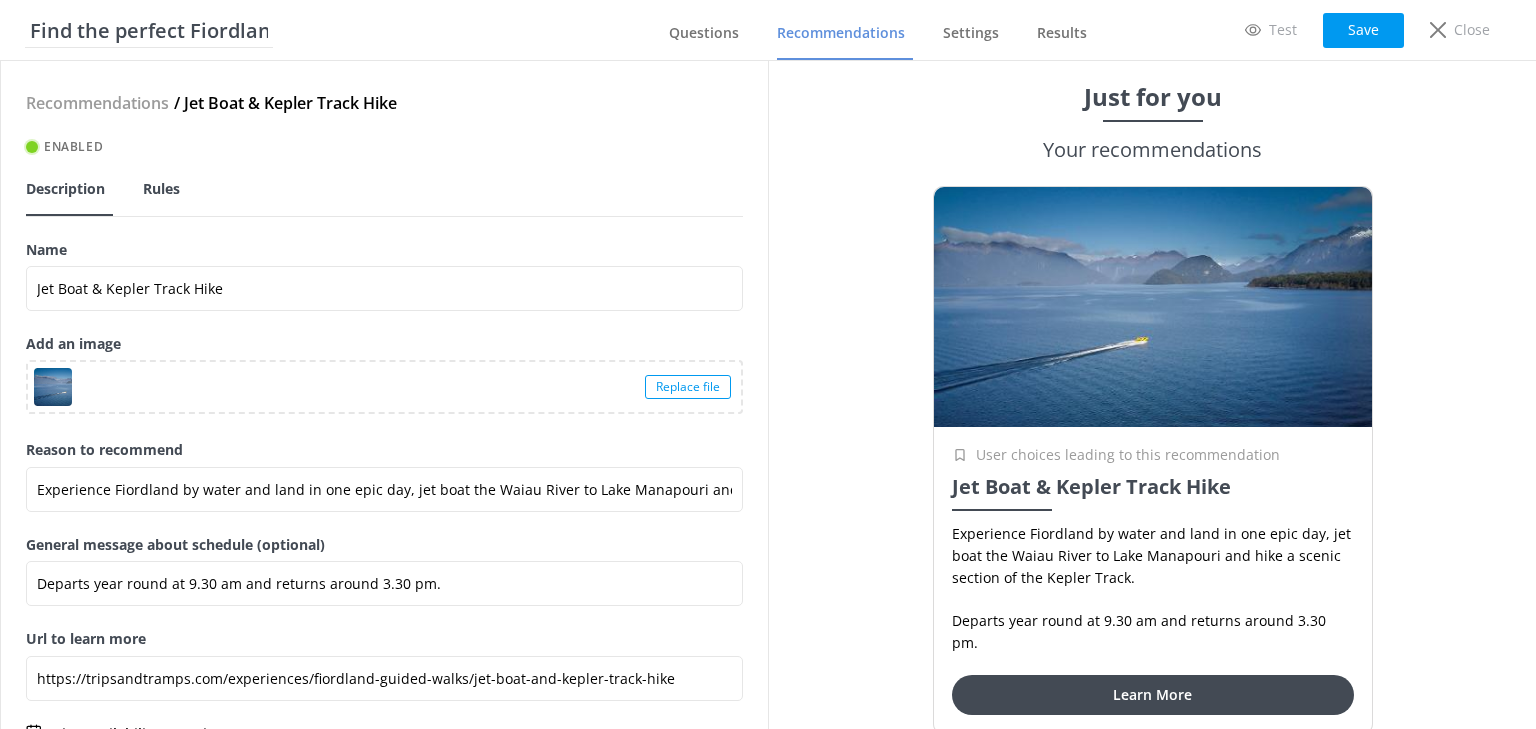 click on "Rules" at bounding box center (161, 189) 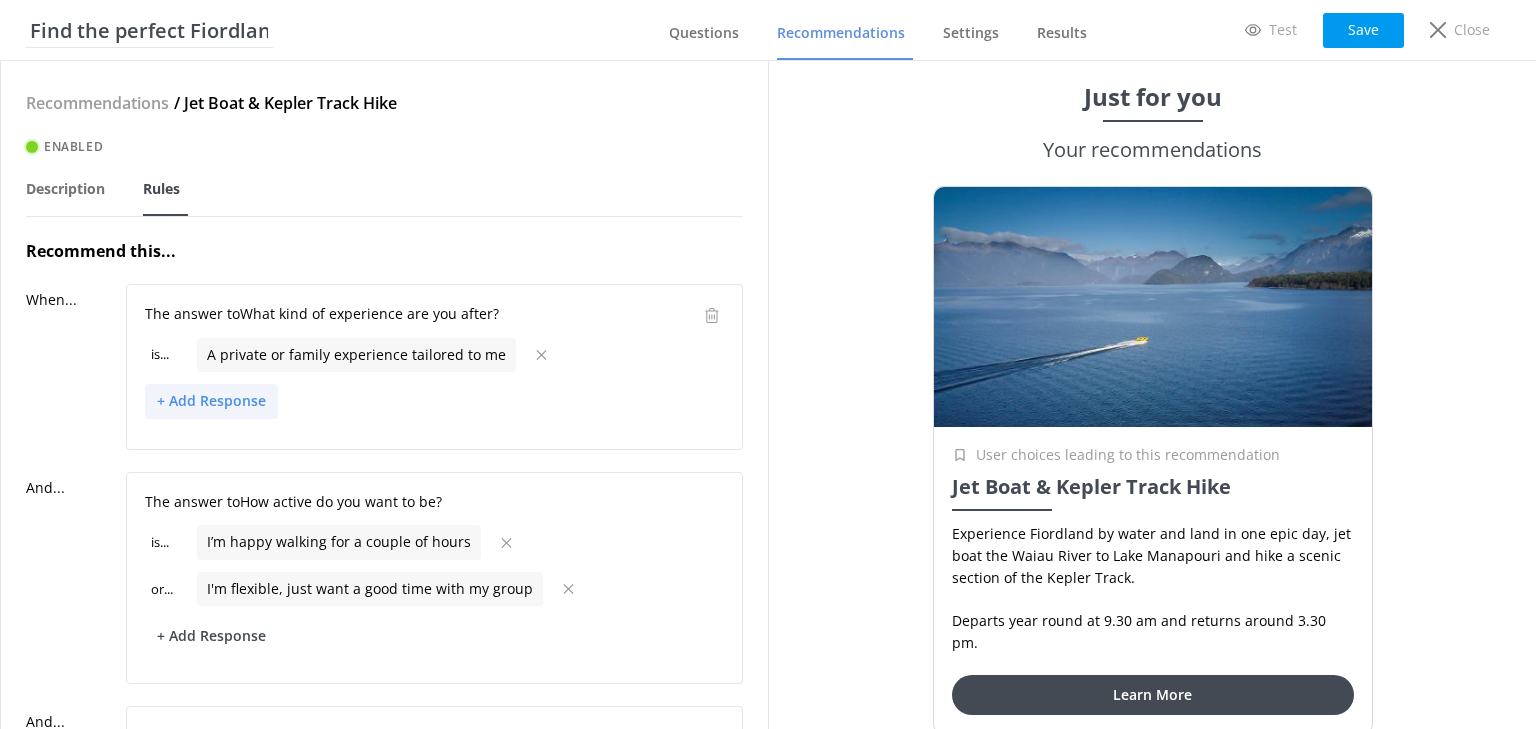 click on "+ Add Response" at bounding box center [211, 401] 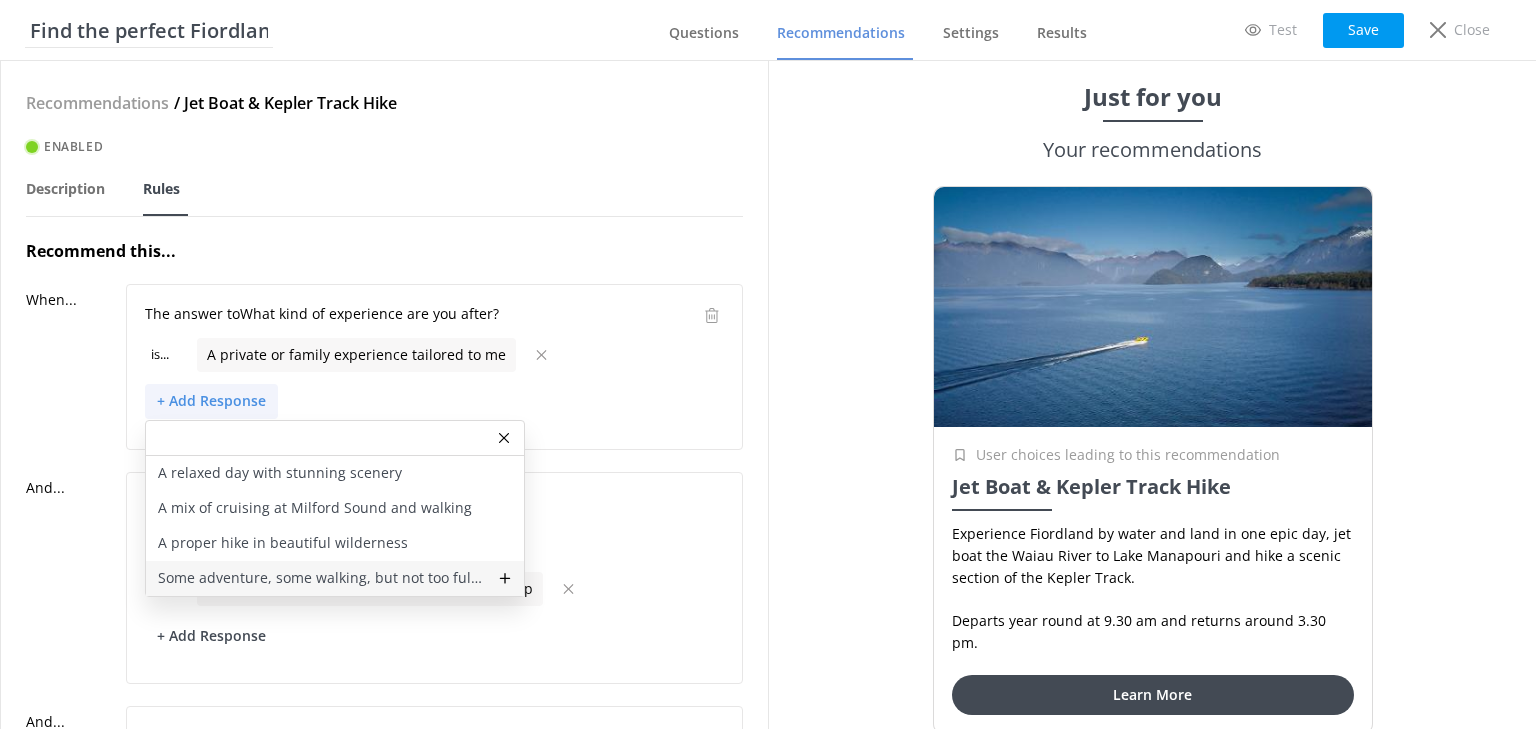 click on "Some adventure, some walking, but not too full on!" at bounding box center (322, 578) 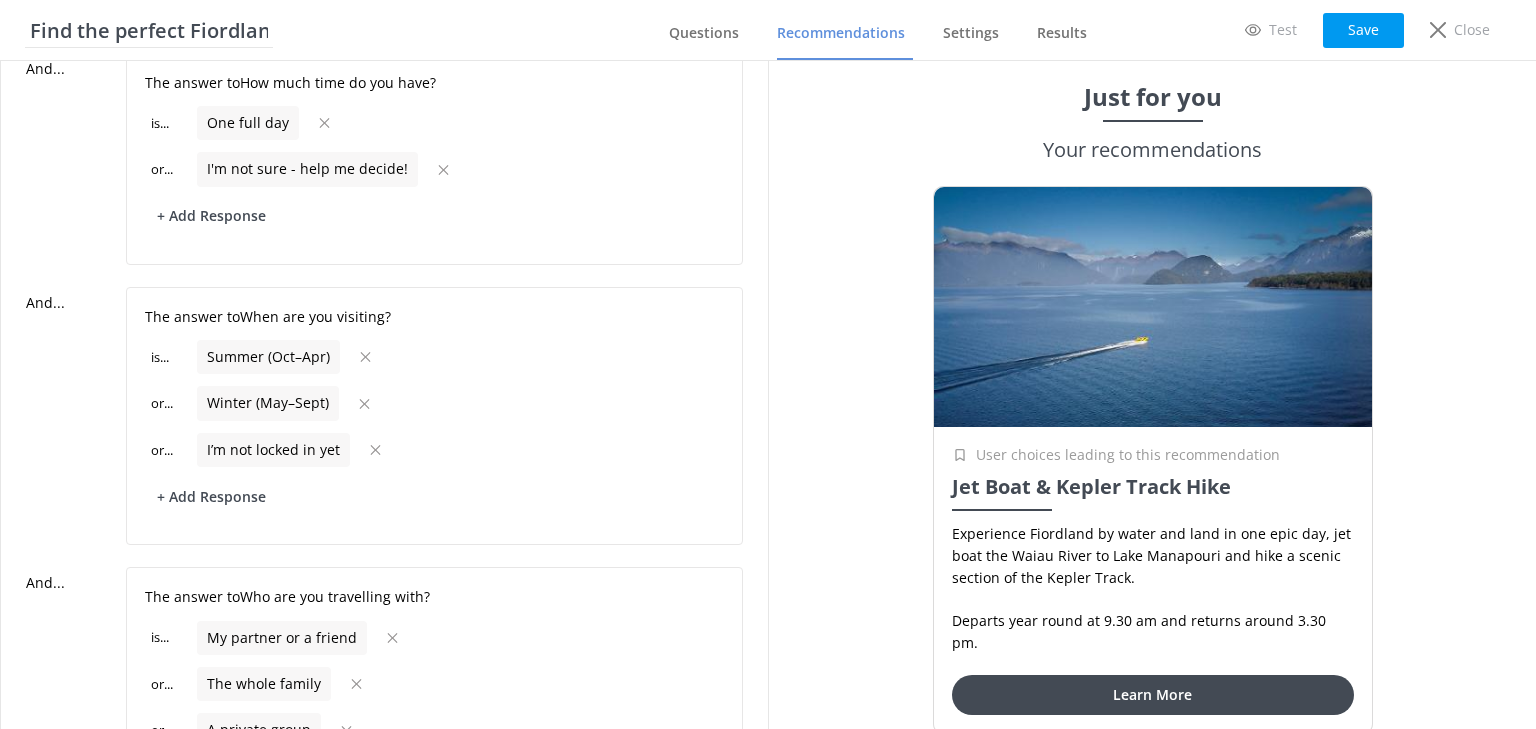 scroll, scrollTop: 720, scrollLeft: 0, axis: vertical 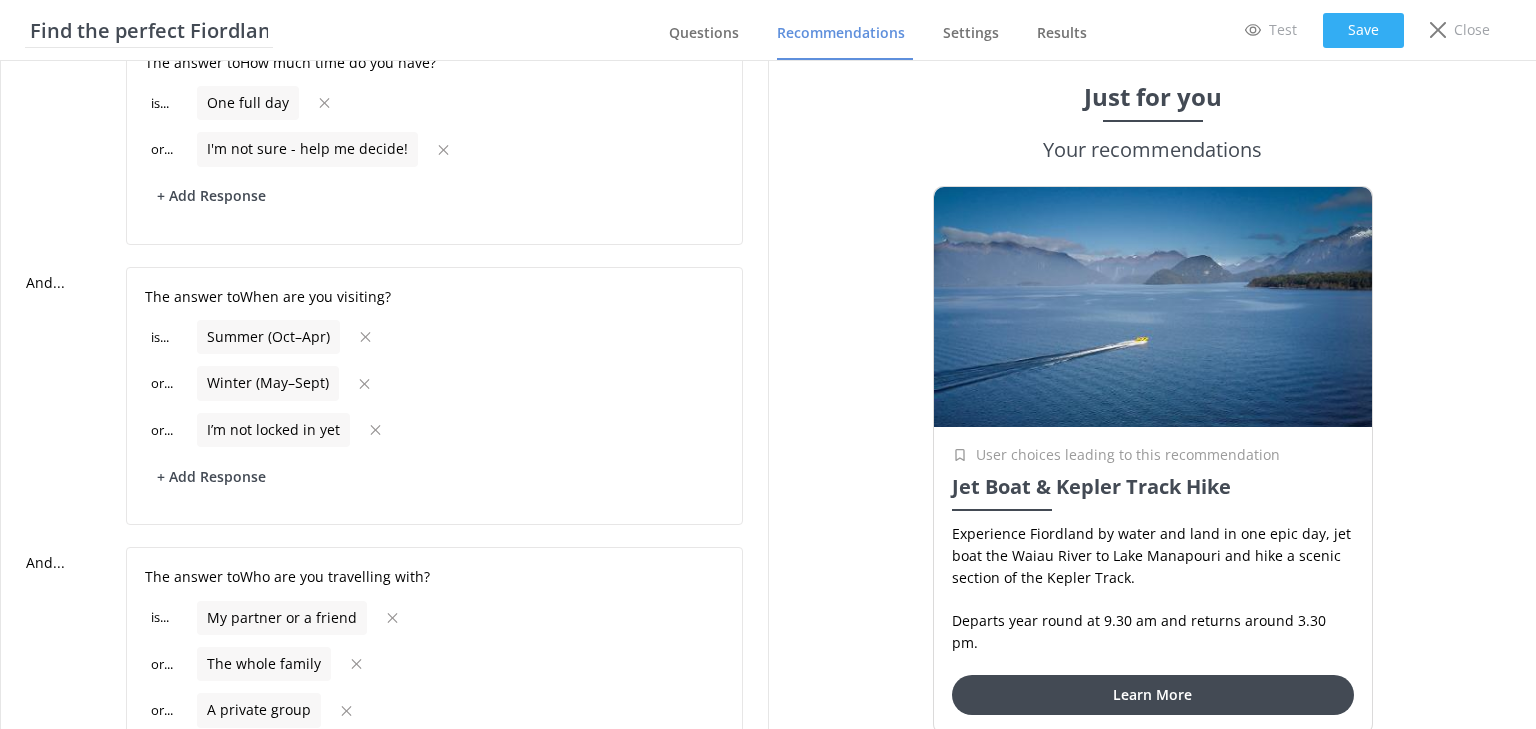 click on "Save" at bounding box center [1363, 30] 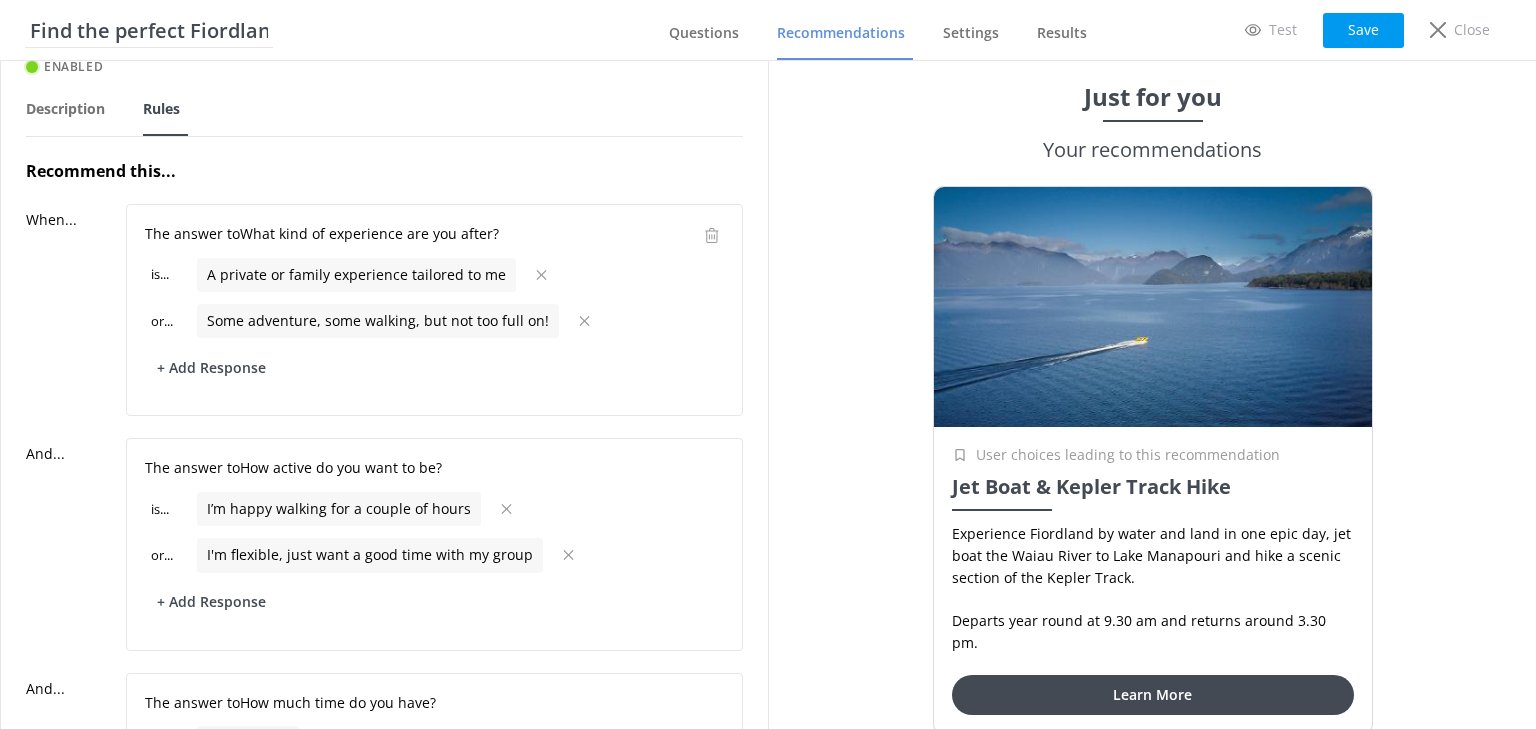 scroll, scrollTop: 0, scrollLeft: 0, axis: both 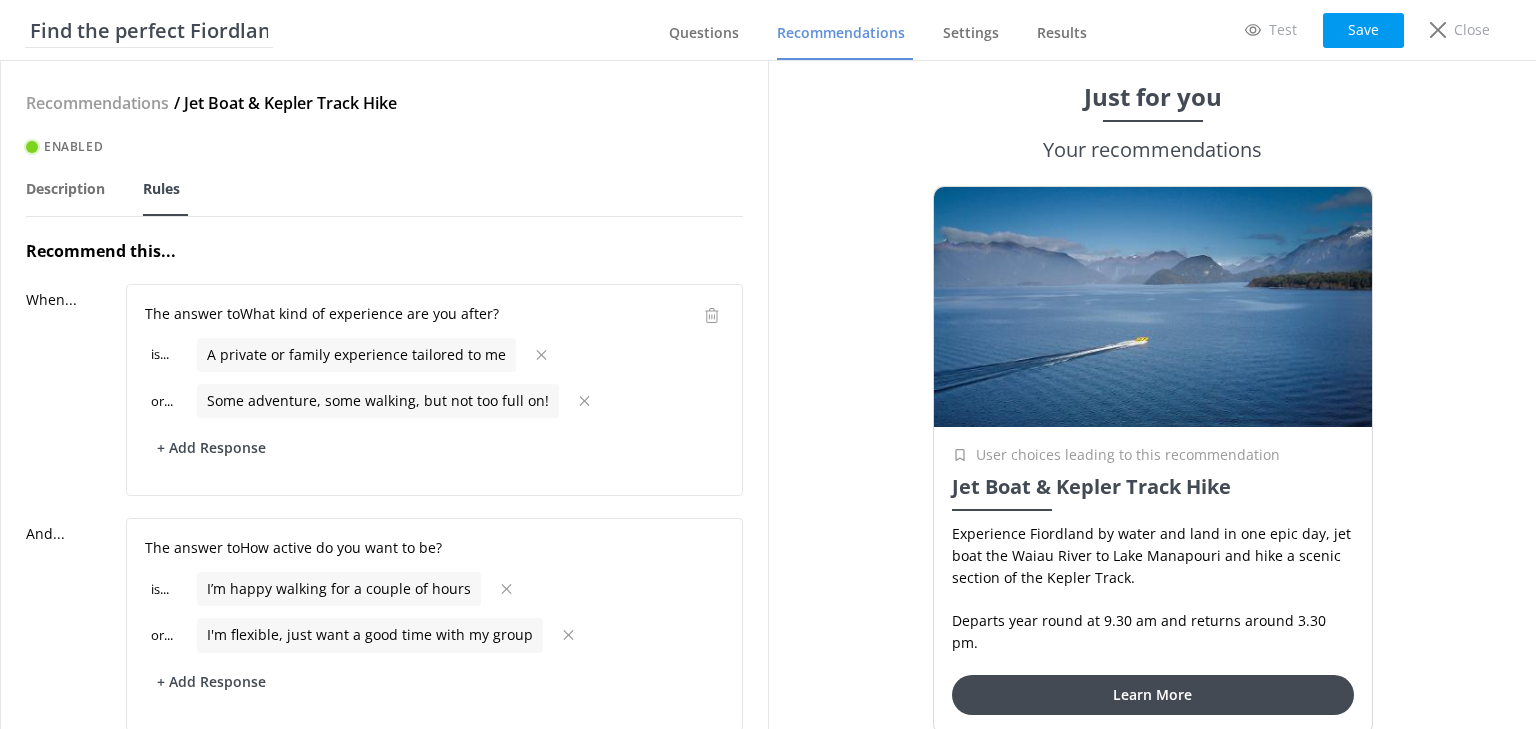 click on "Recommendations" at bounding box center [97, 104] 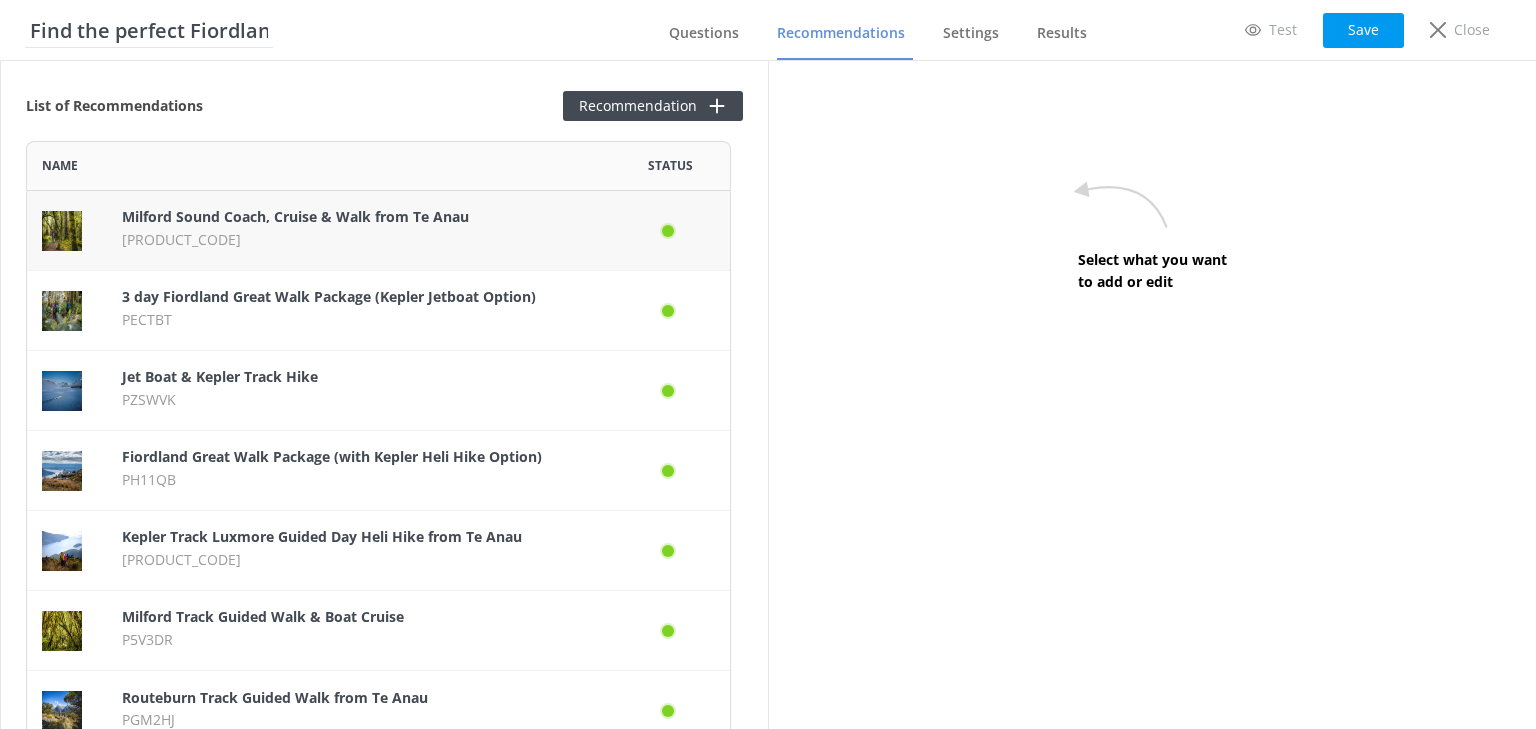 scroll, scrollTop: 12, scrollLeft: 12, axis: both 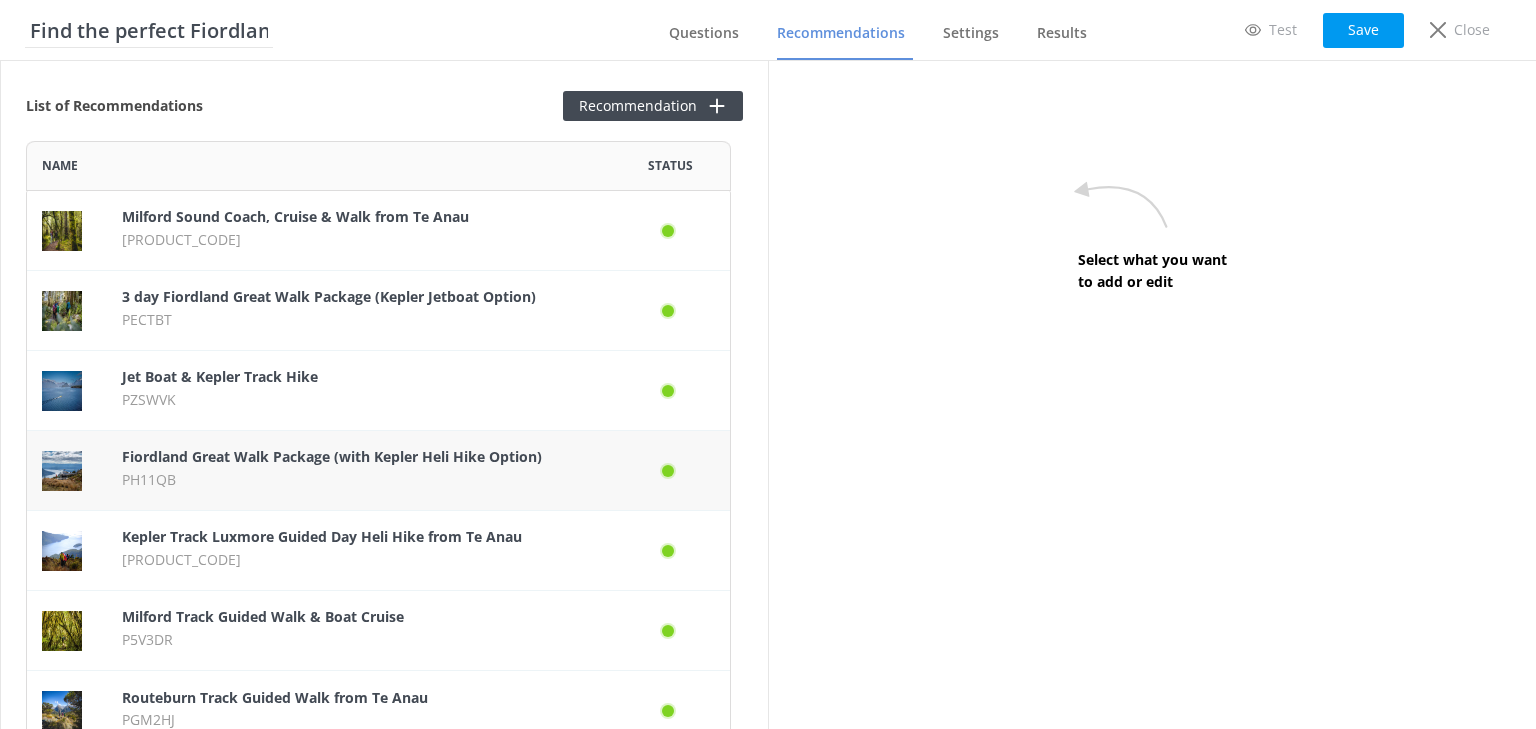 click on "Fiordland Great Walk Package (with Kepler Heli Hike Option)" at bounding box center (358, 457) 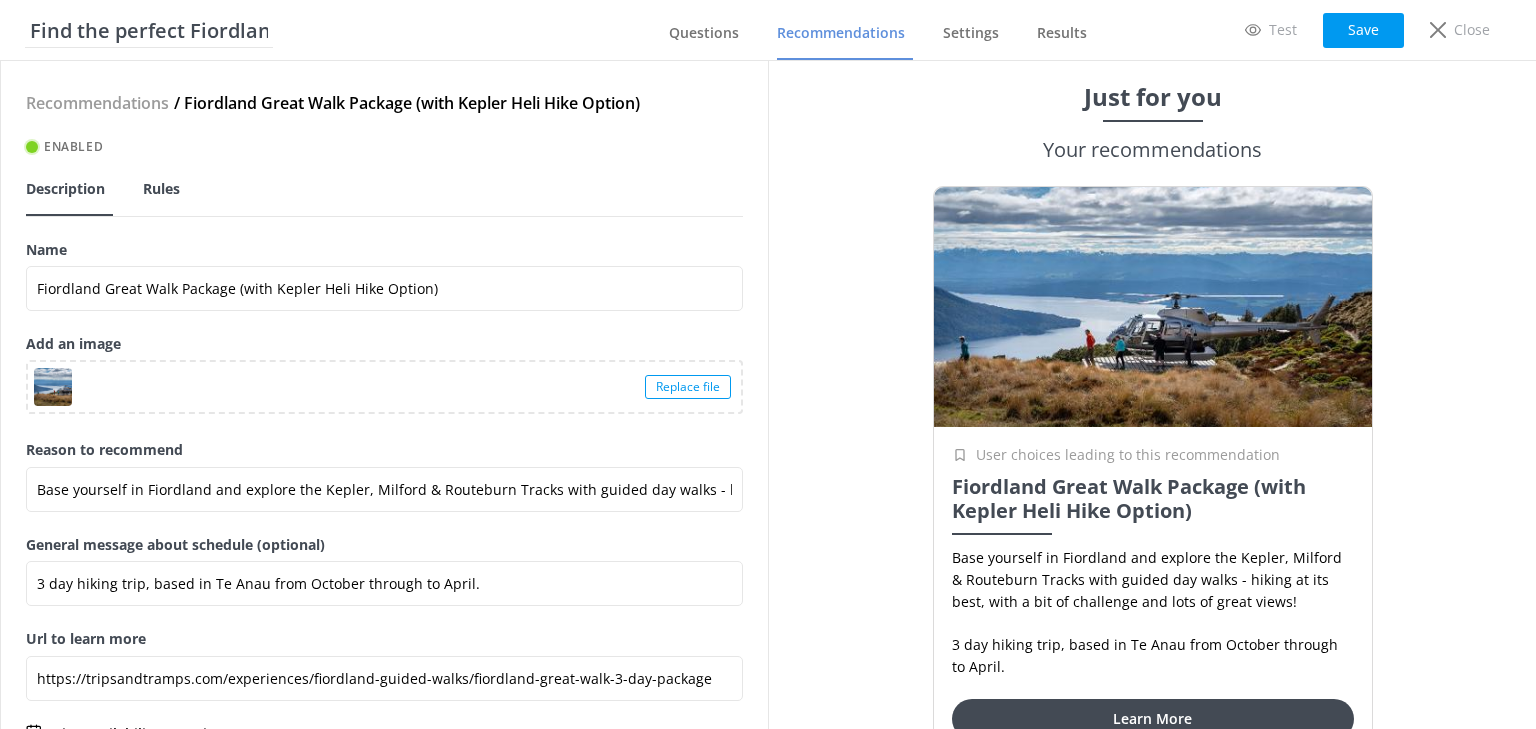 click on "Rules" at bounding box center (161, 189) 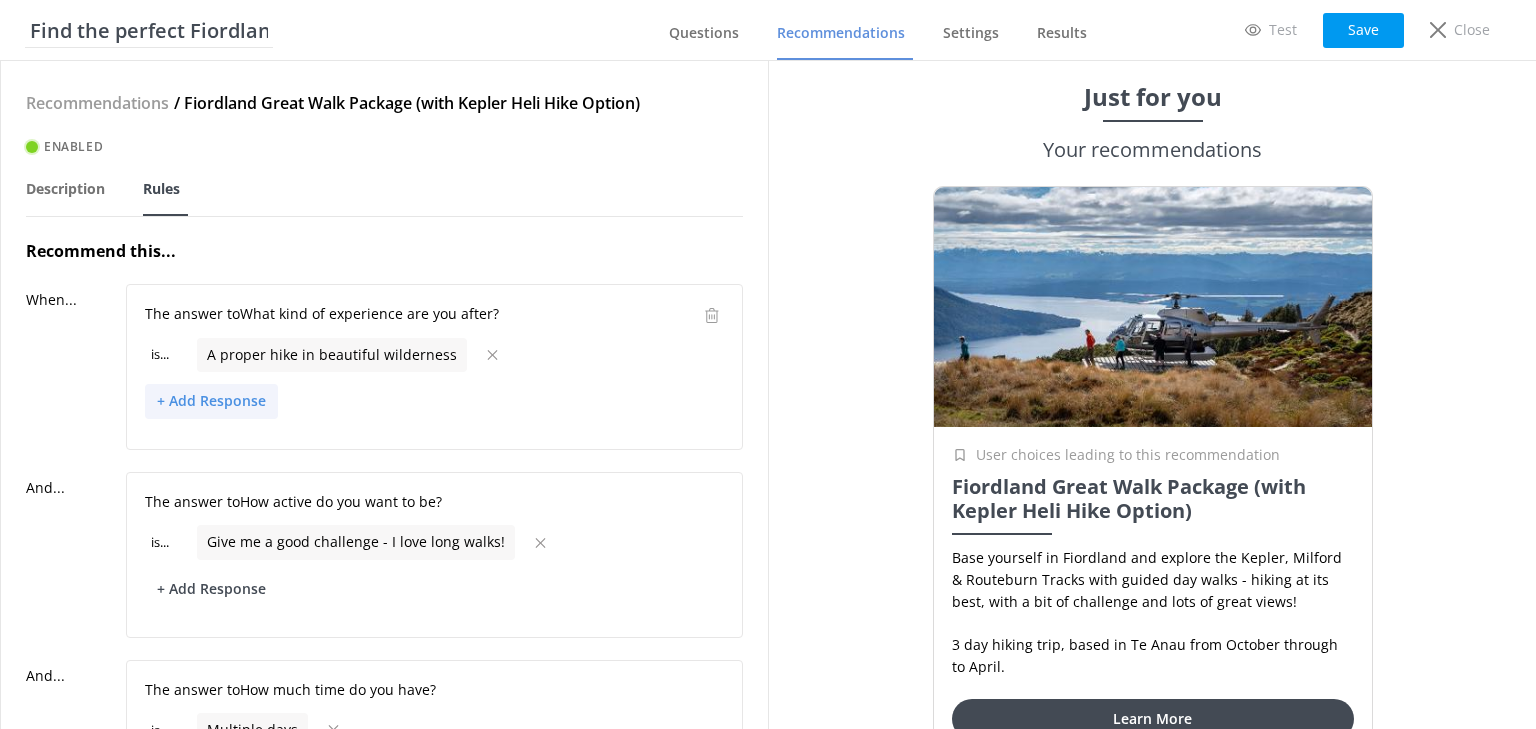 click on "+ Add Response" at bounding box center [211, 401] 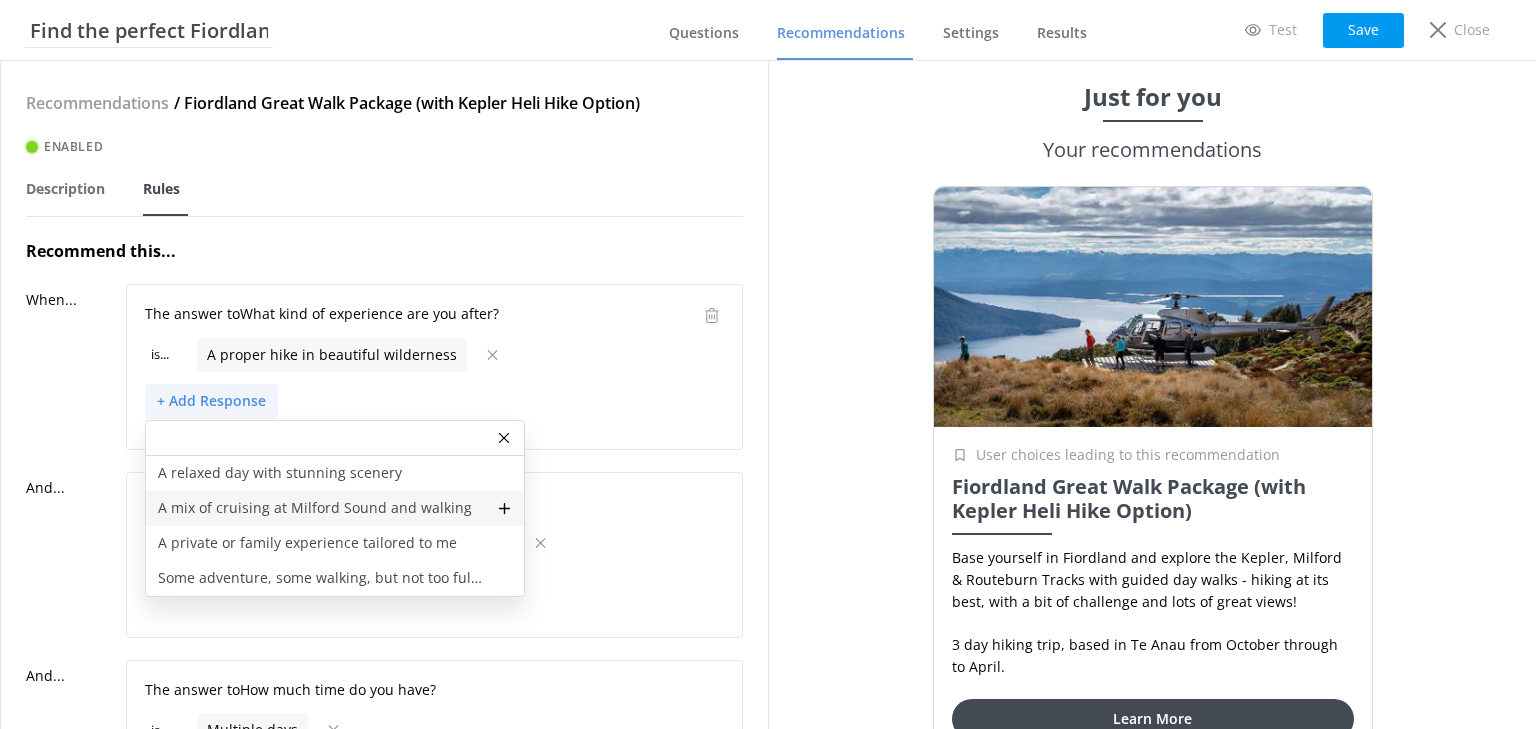 click on "A mix of cruising at Milford Sound and walking" at bounding box center (315, 508) 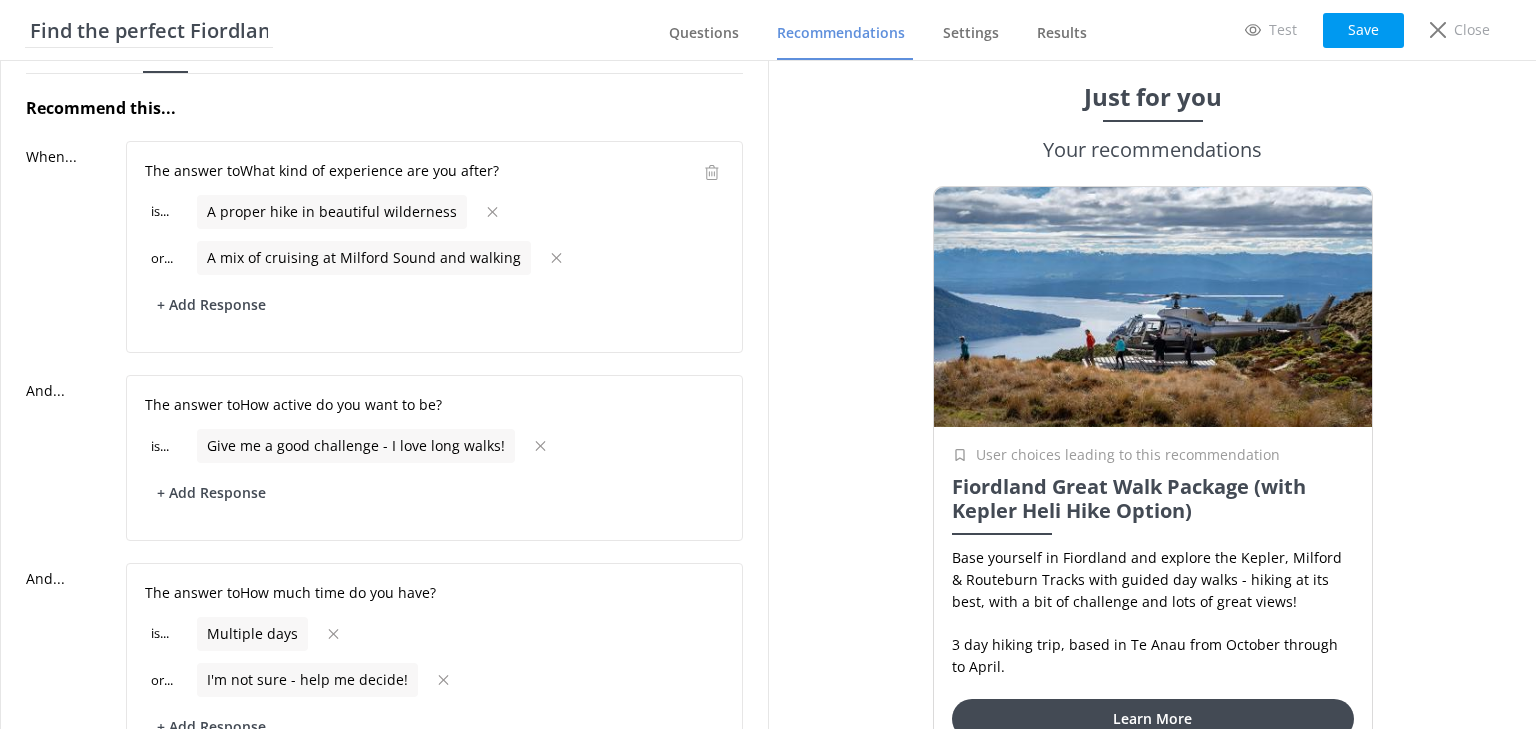scroll, scrollTop: 160, scrollLeft: 0, axis: vertical 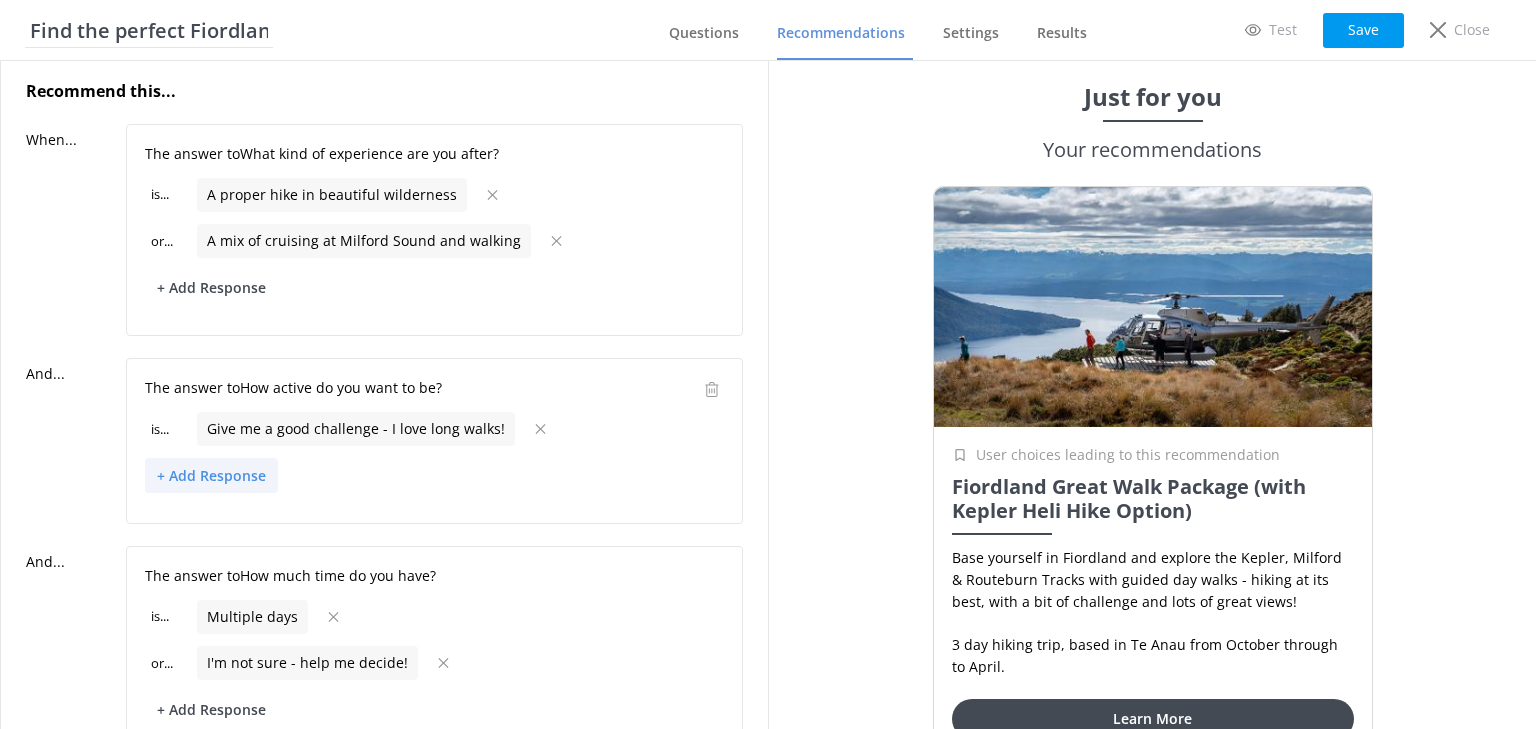click on "+ Add Response" at bounding box center (211, 475) 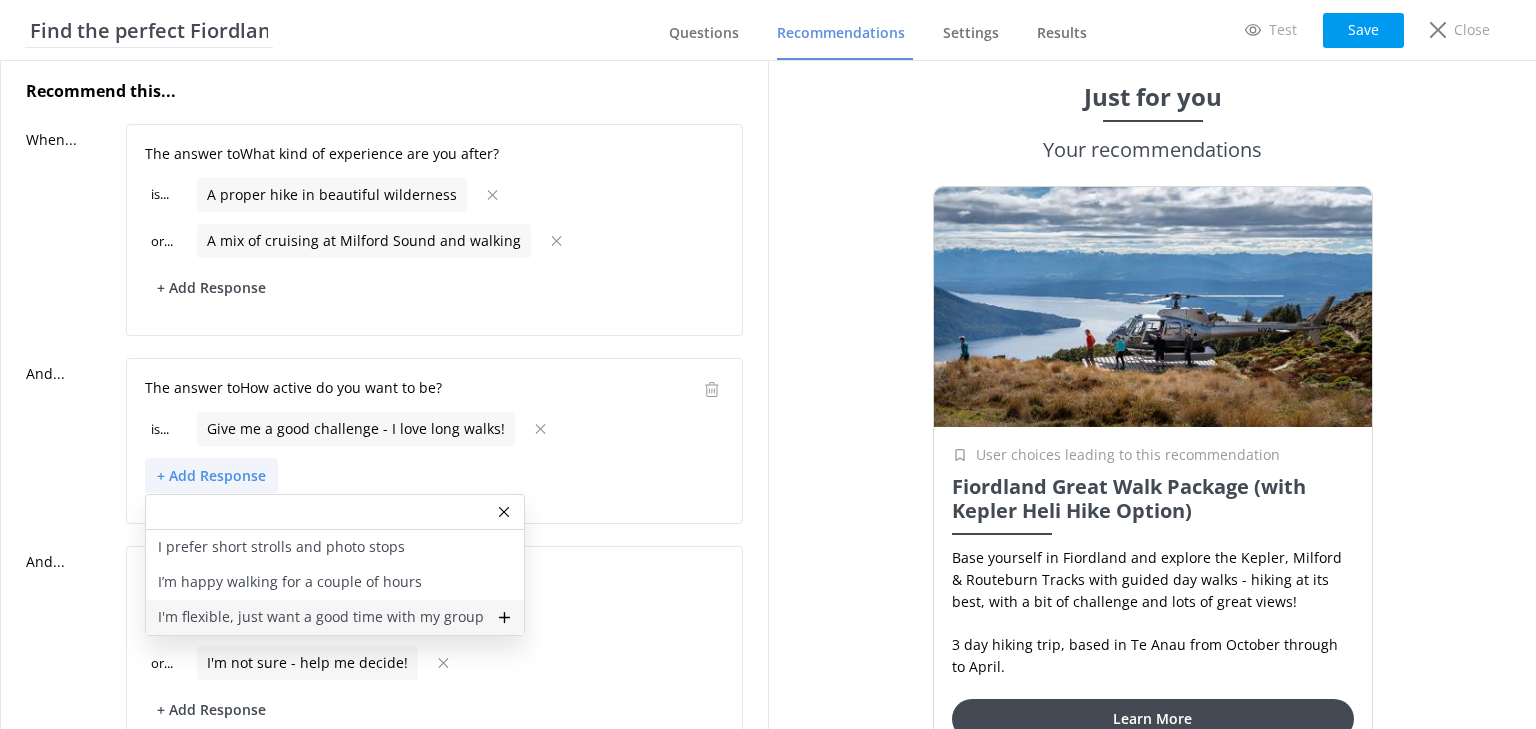 click on "I'm flexible, just want a good time with my group" at bounding box center [321, 617] 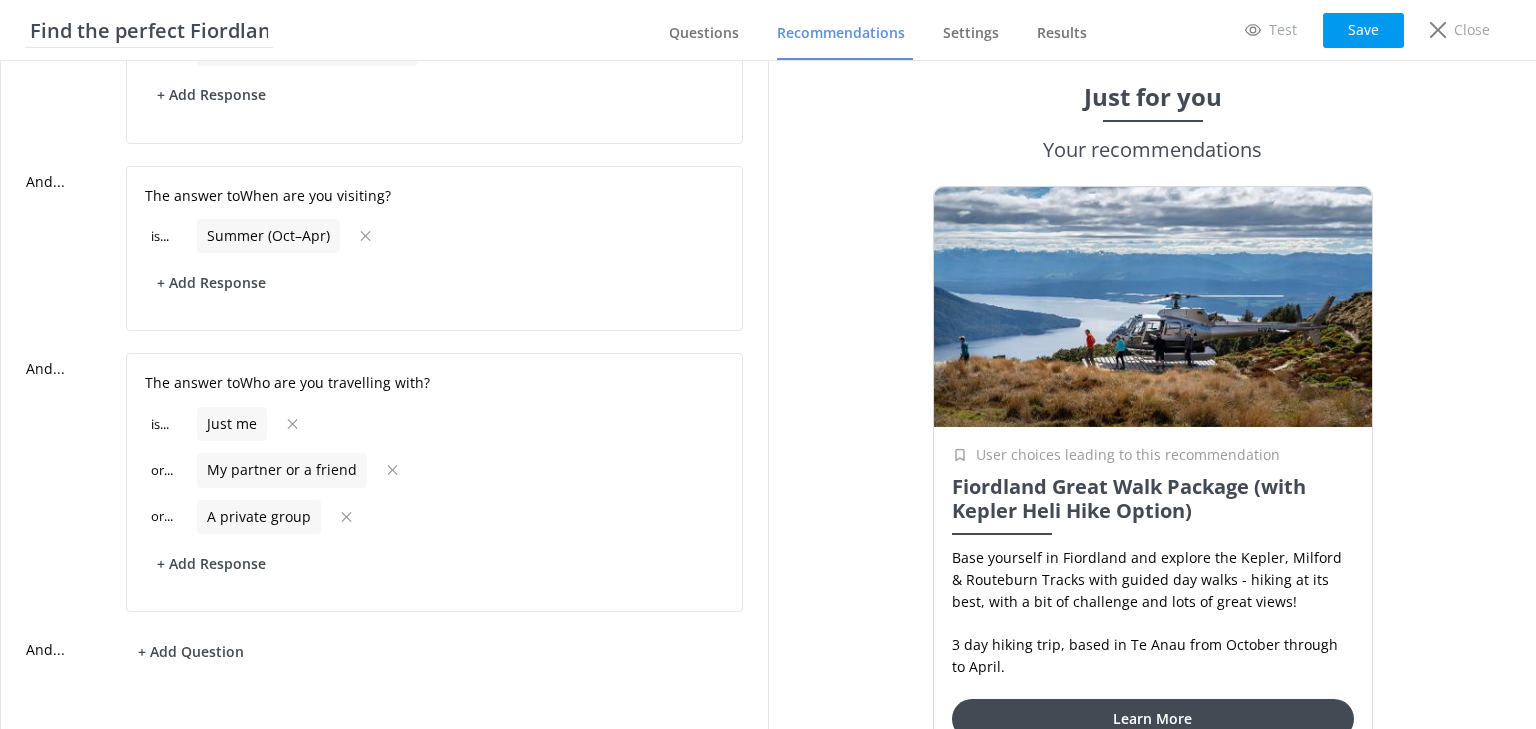 scroll, scrollTop: 833, scrollLeft: 0, axis: vertical 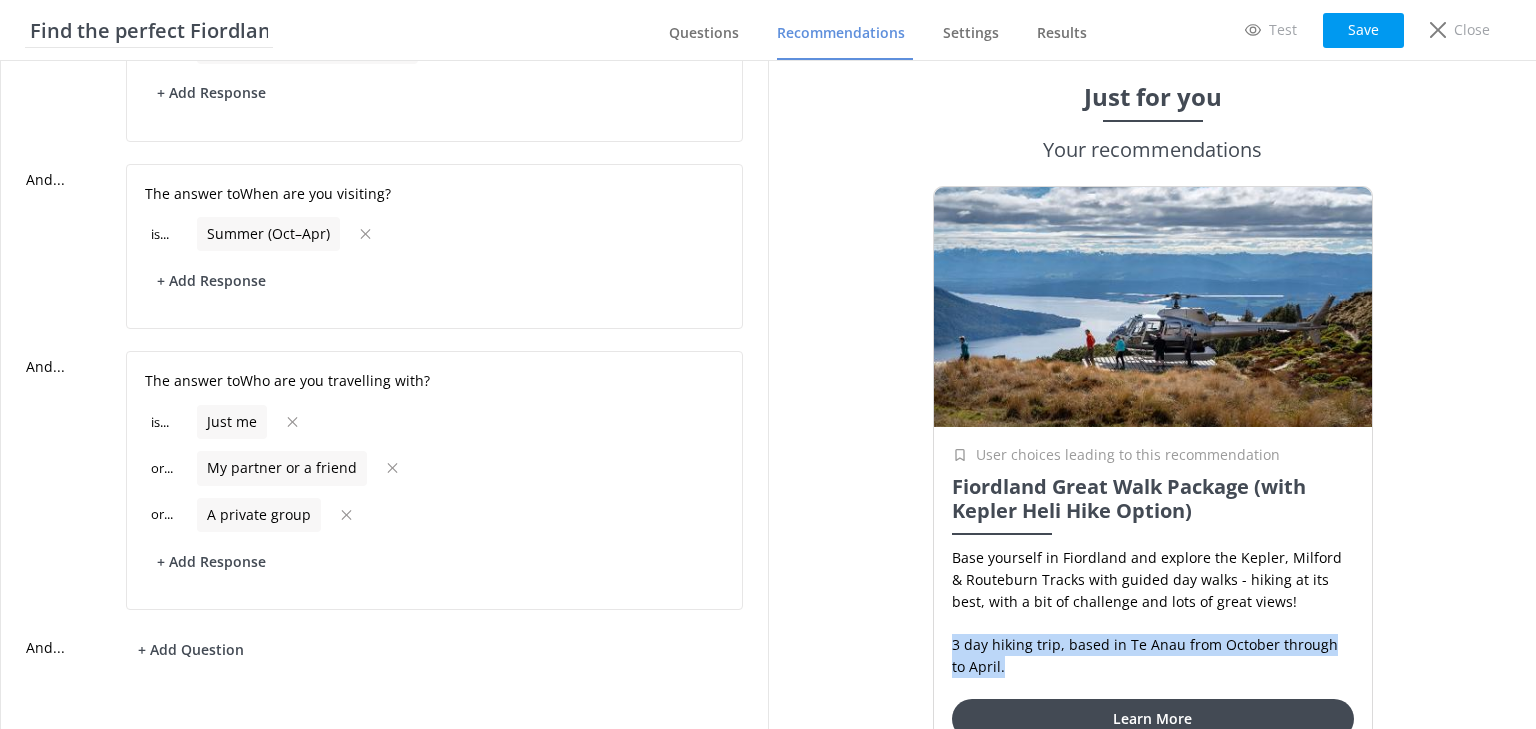 drag, startPoint x: 983, startPoint y: 668, endPoint x: 939, endPoint y: 645, distance: 49.648766 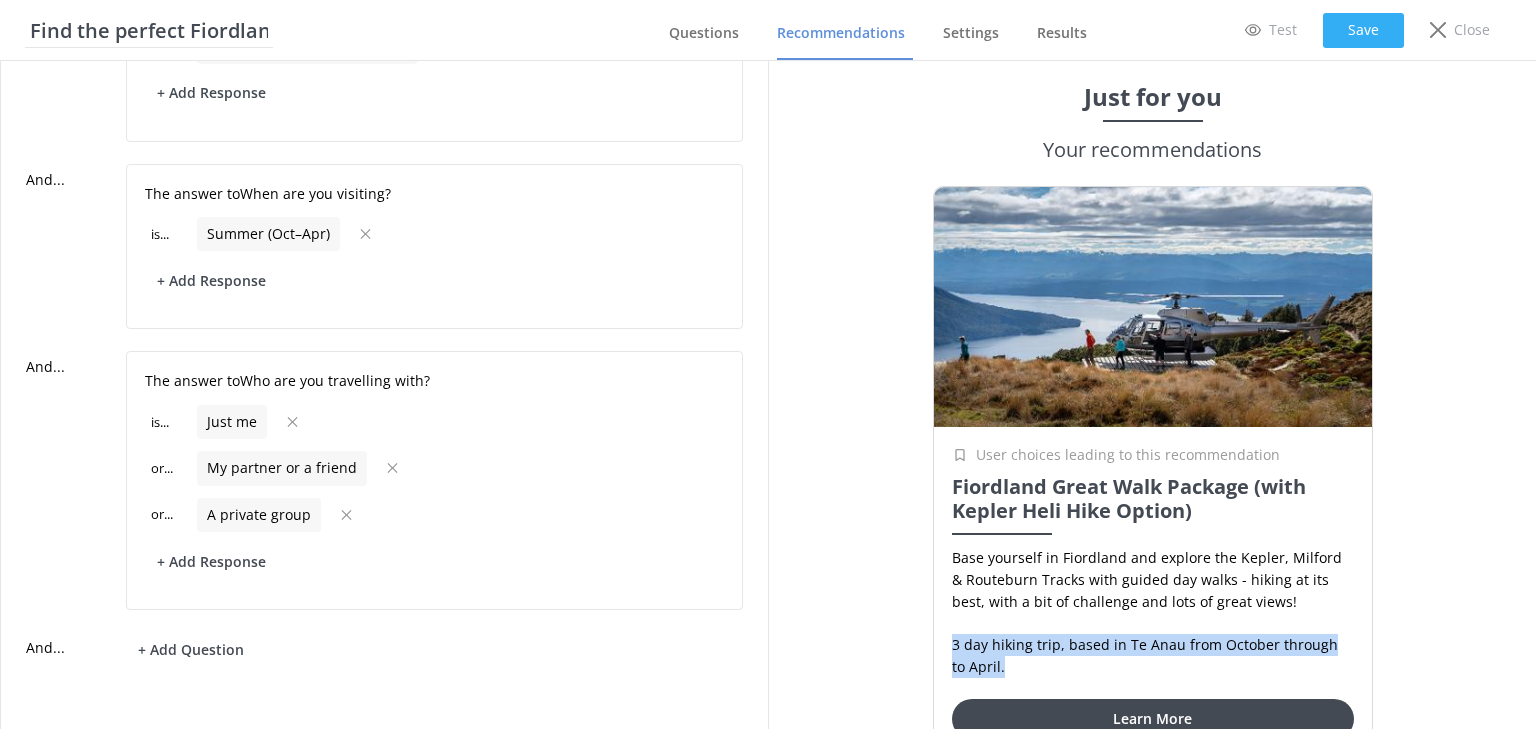click on "Save" at bounding box center [1363, 30] 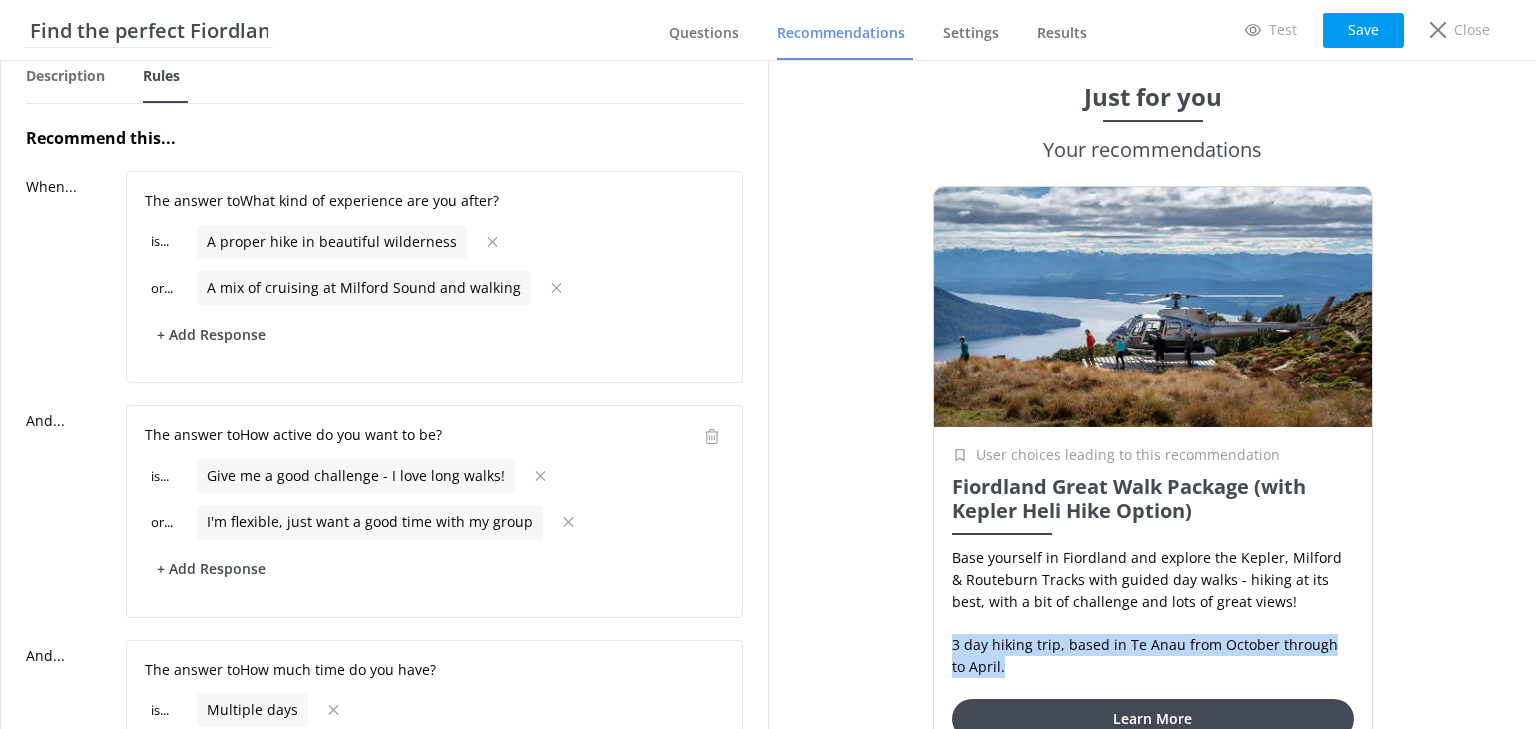 scroll, scrollTop: 0, scrollLeft: 0, axis: both 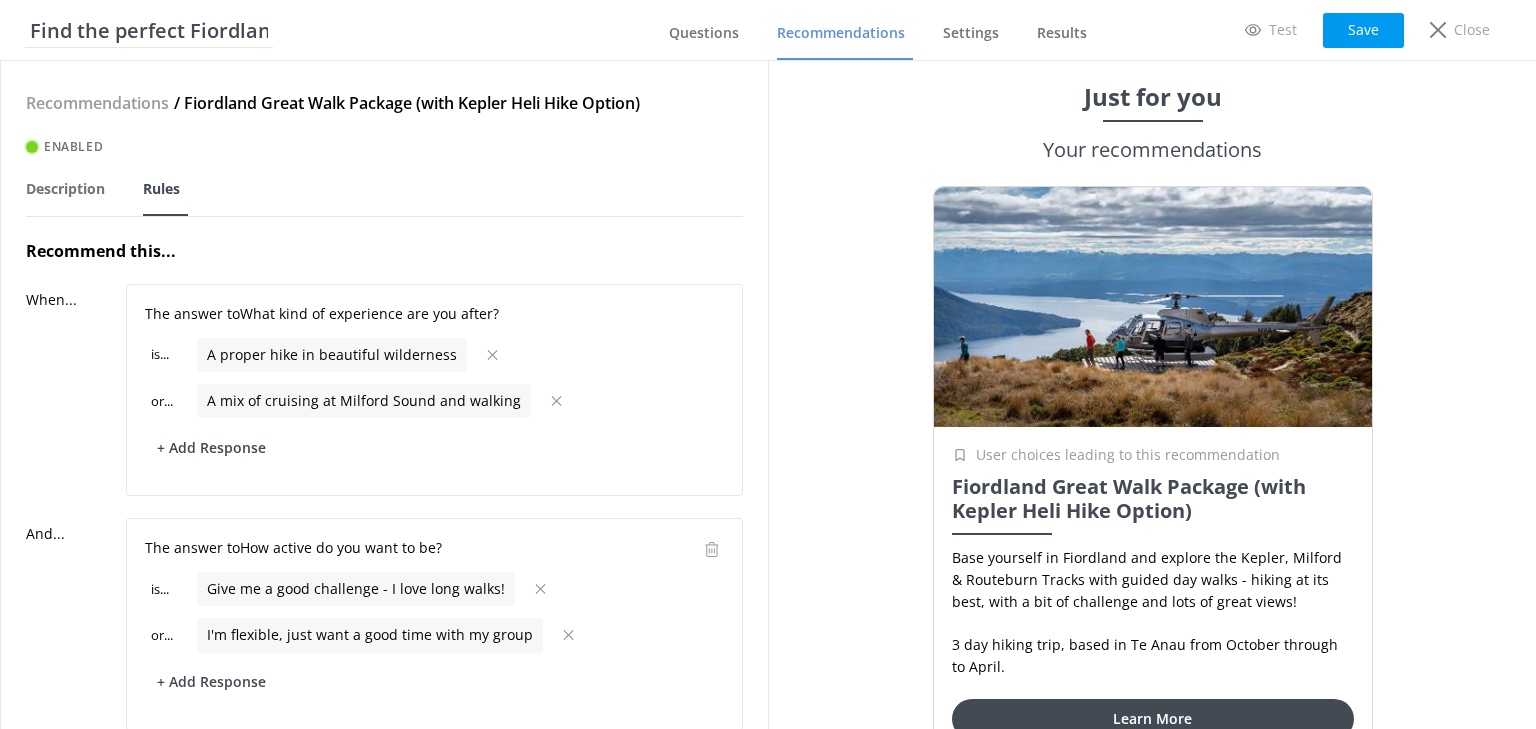 click on "Recommendations" at bounding box center (97, 104) 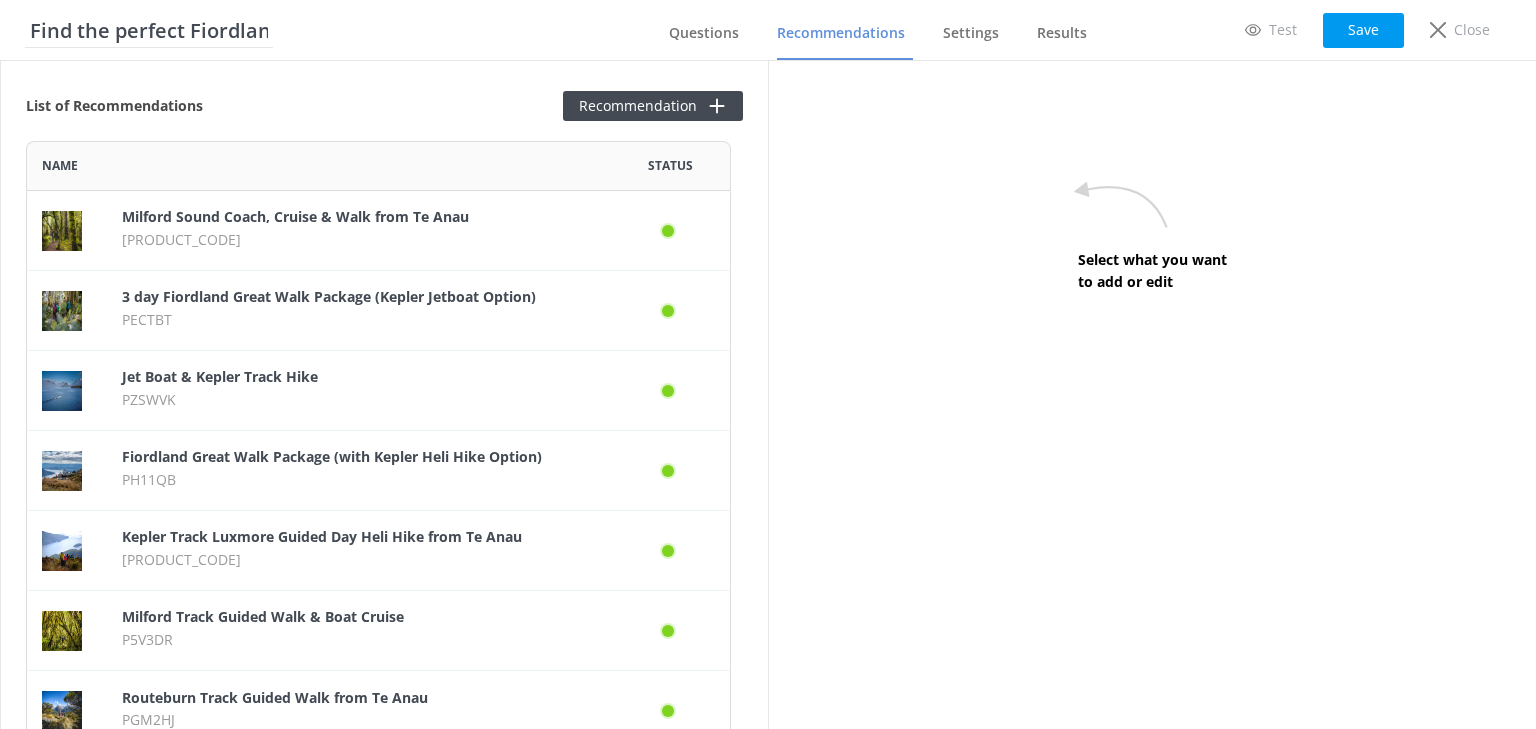 scroll, scrollTop: 12, scrollLeft: 12, axis: both 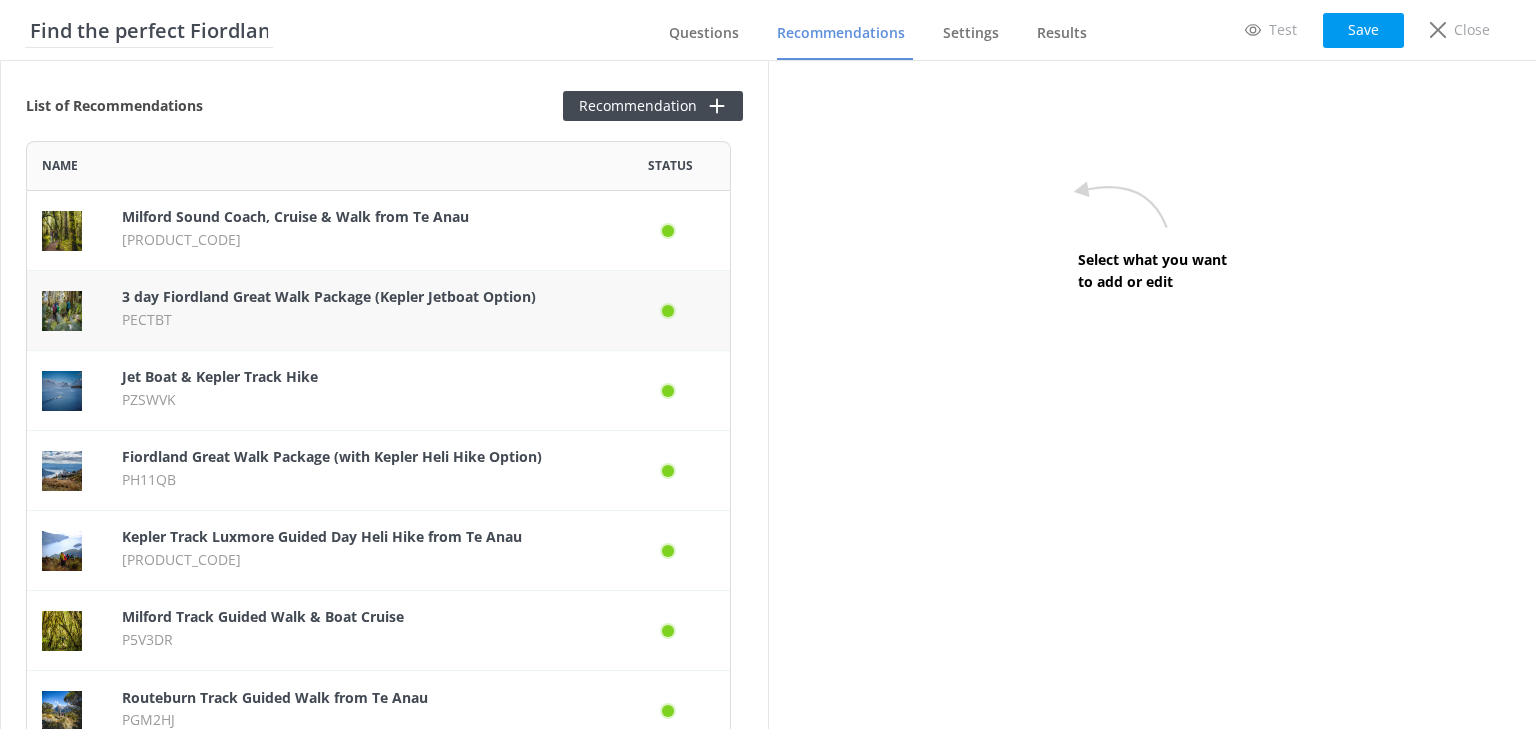 click on "PECTBT" at bounding box center [358, 320] 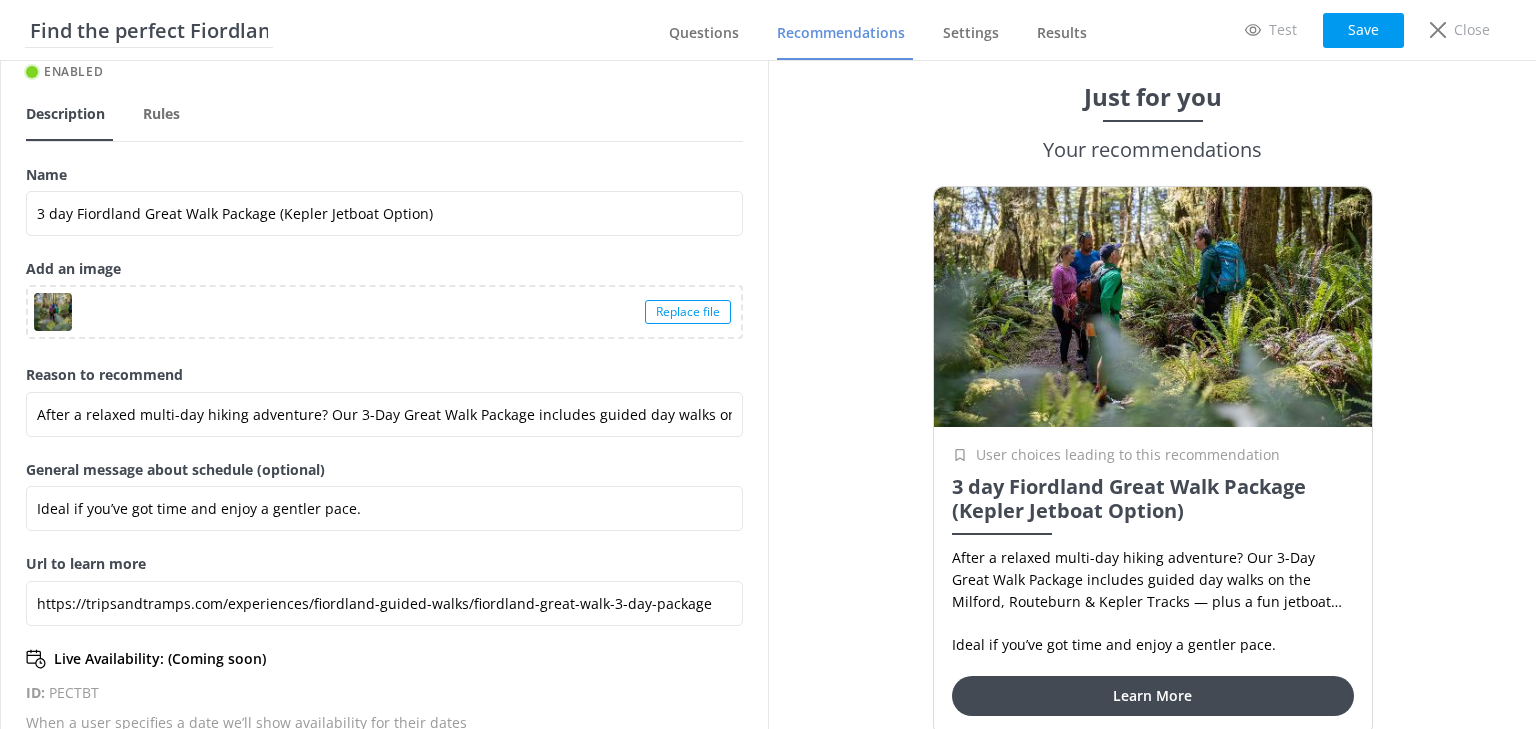 scroll, scrollTop: 156, scrollLeft: 0, axis: vertical 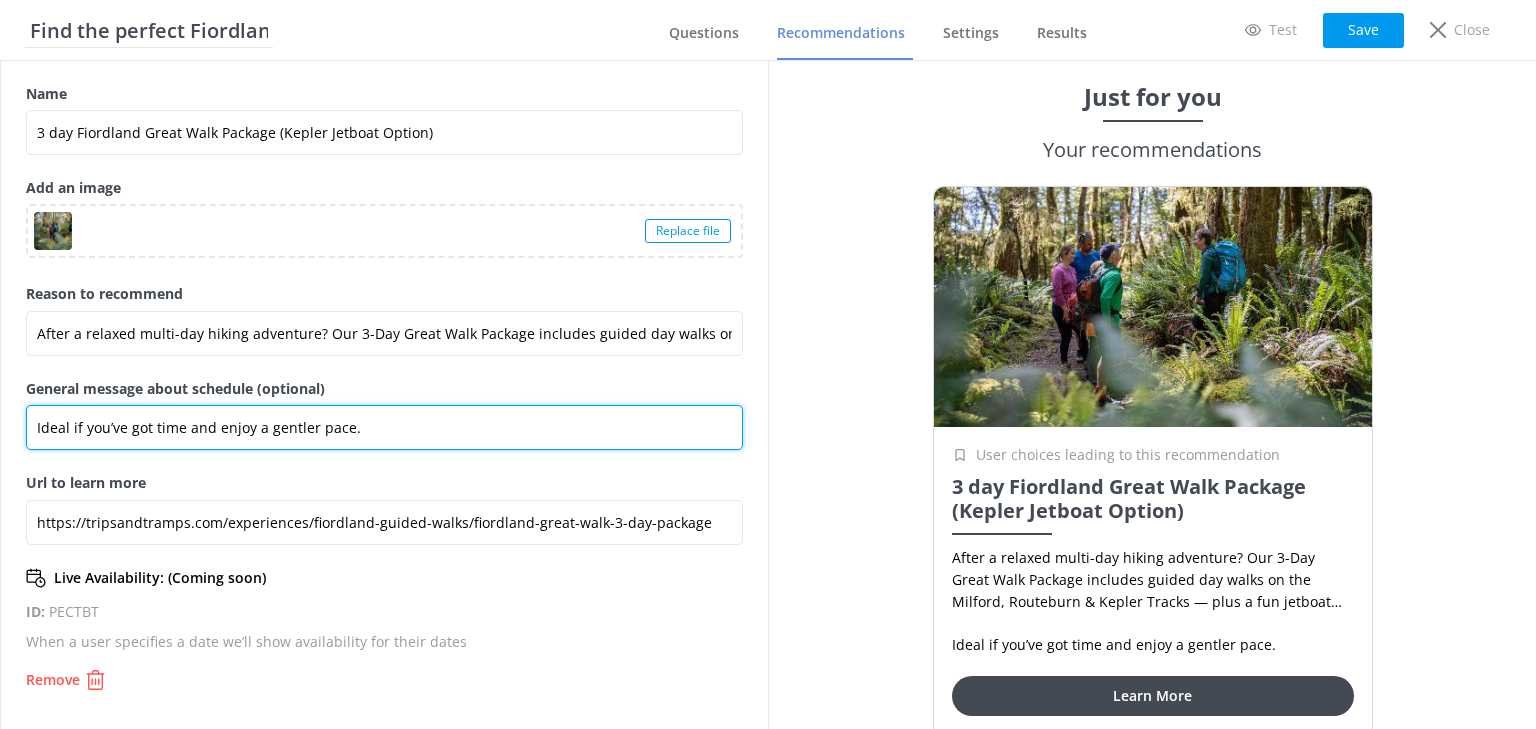 click on "Ideal if you’ve got time and enjoy a gentler pace." at bounding box center [384, 427] 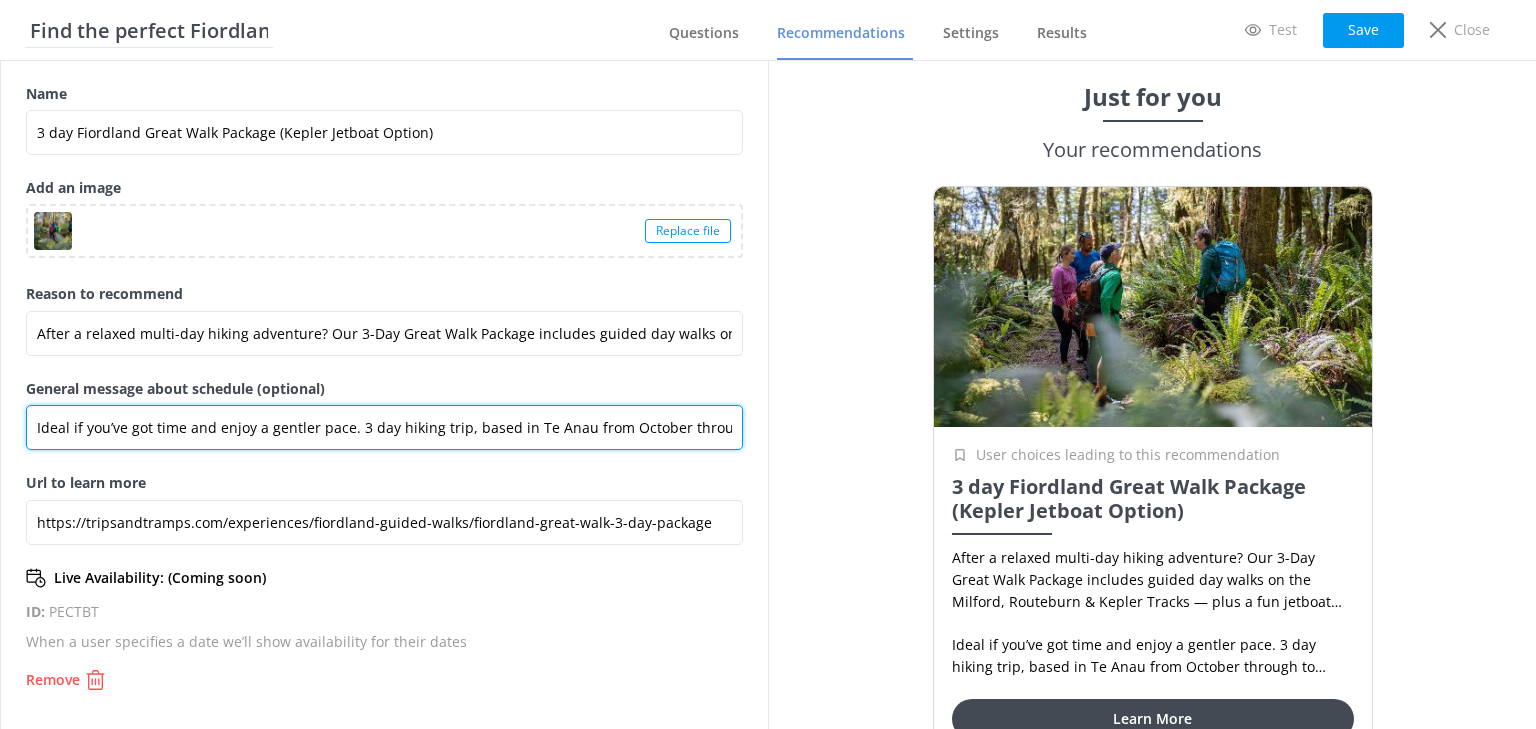 scroll, scrollTop: 0, scrollLeft: 59, axis: horizontal 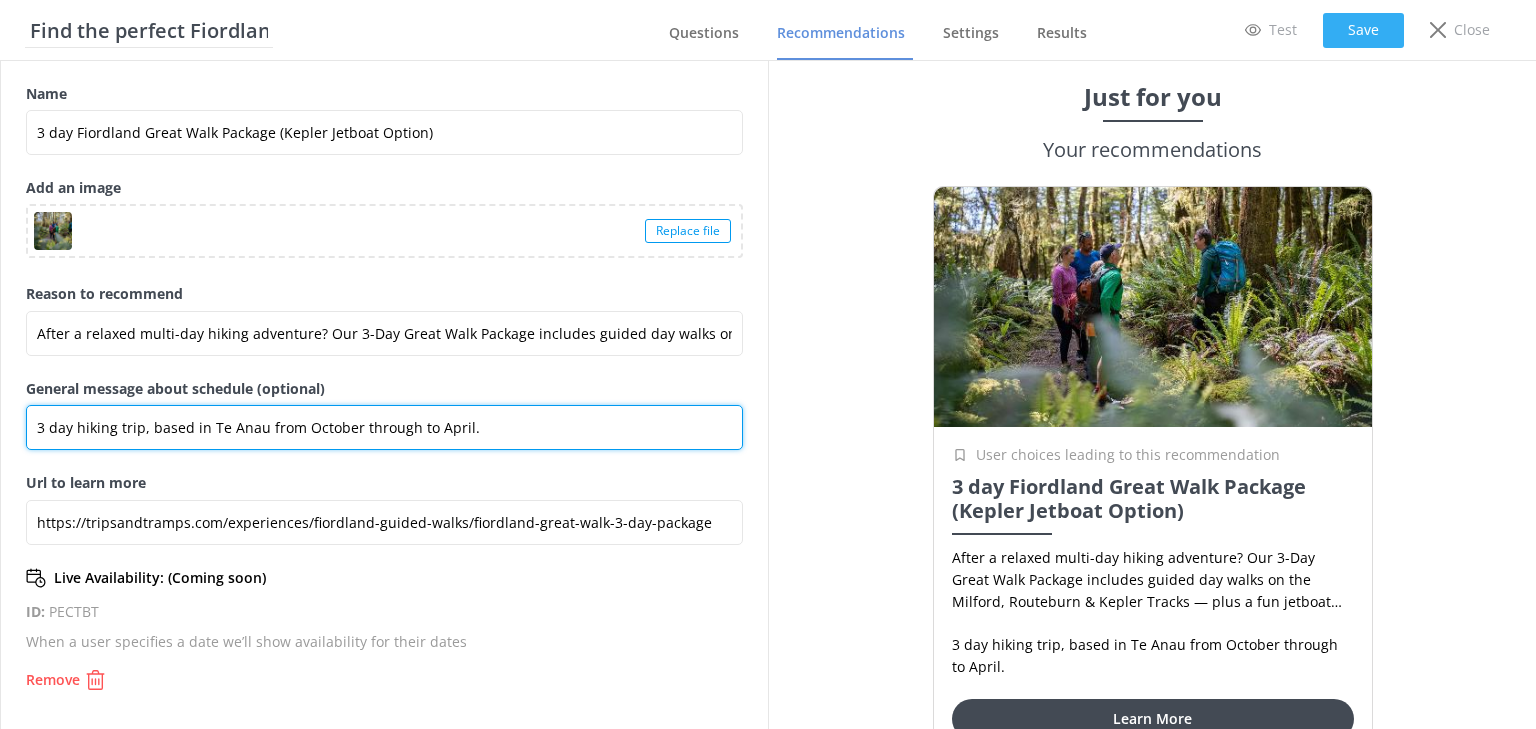 type on "3 day hiking trip, based in Te Anau from October through to April." 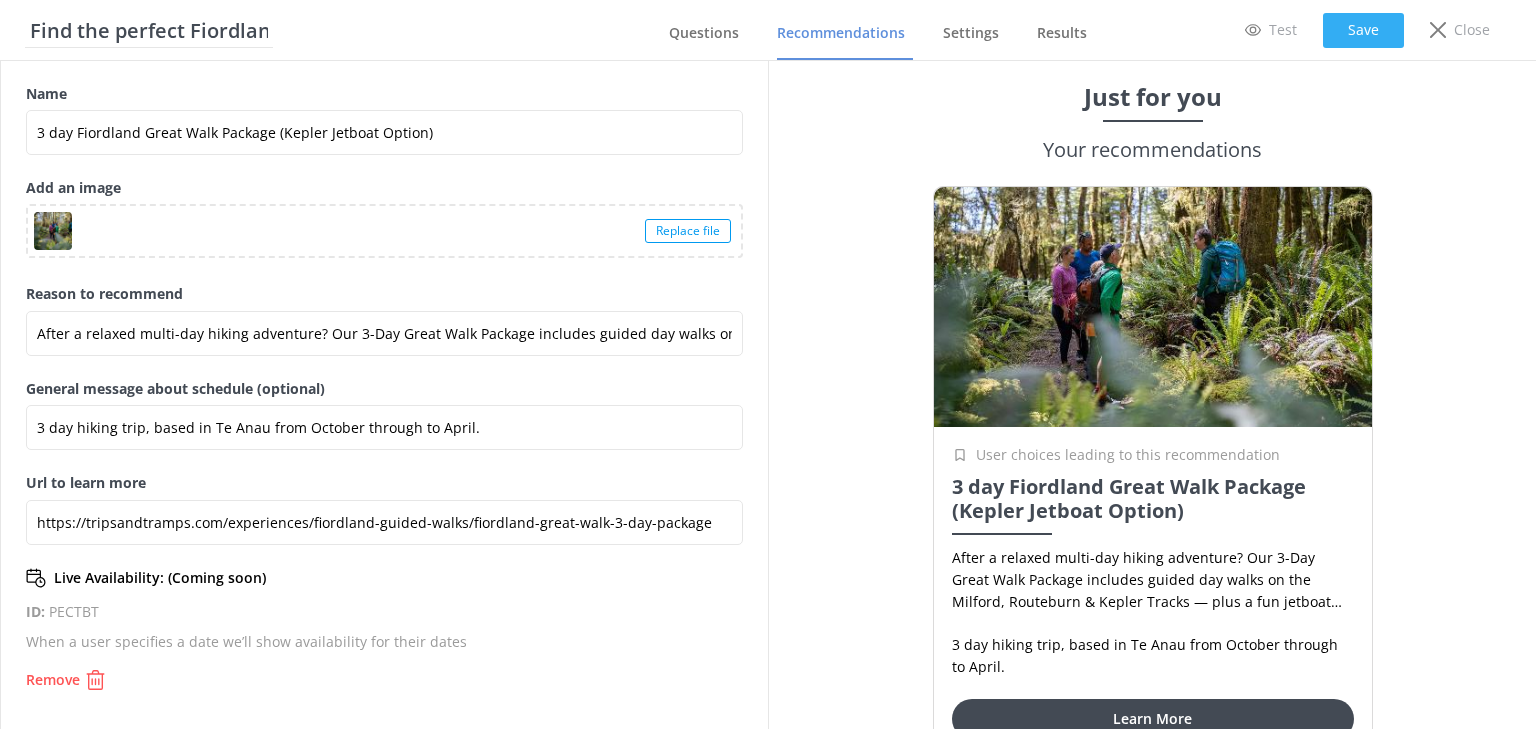 click on "Save" at bounding box center (1363, 30) 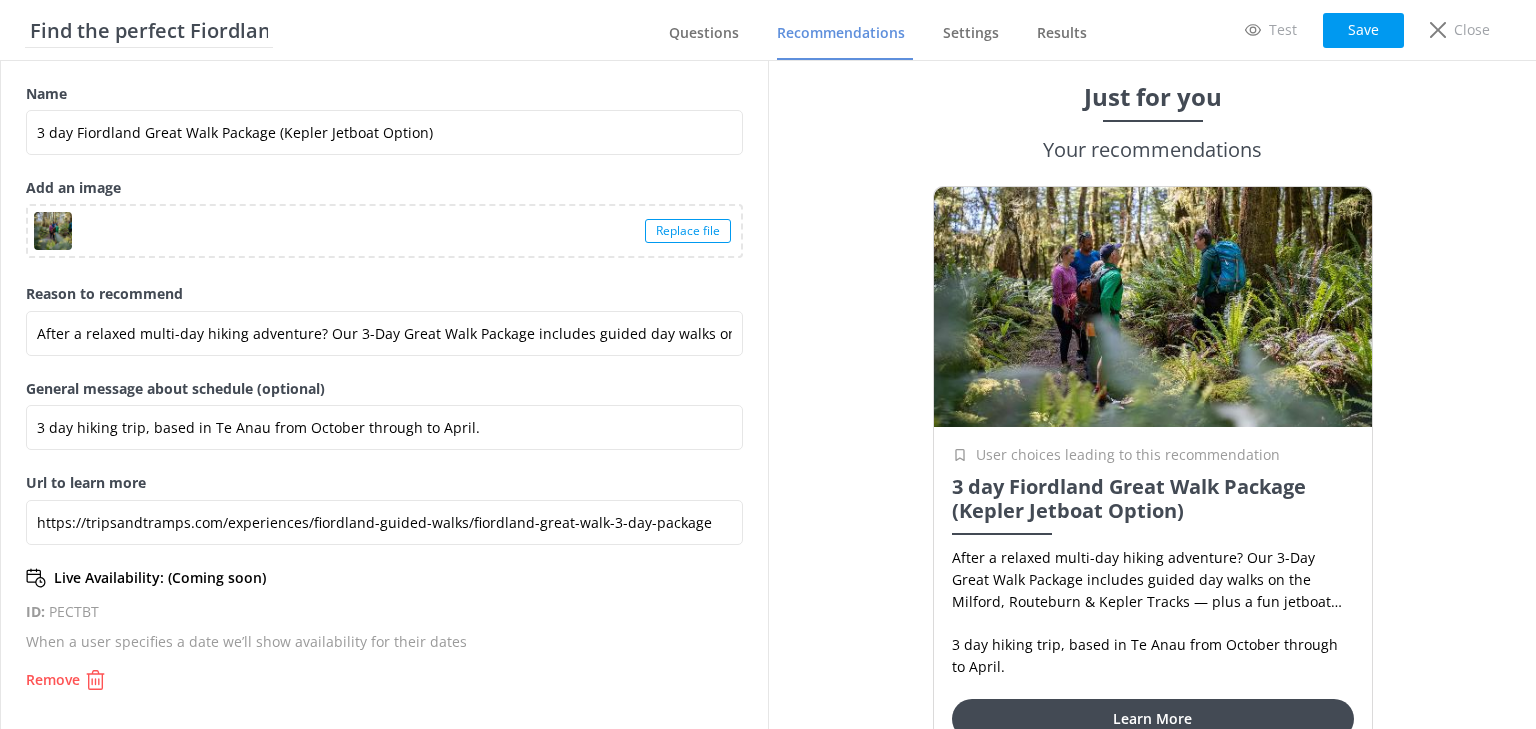 scroll, scrollTop: 0, scrollLeft: 0, axis: both 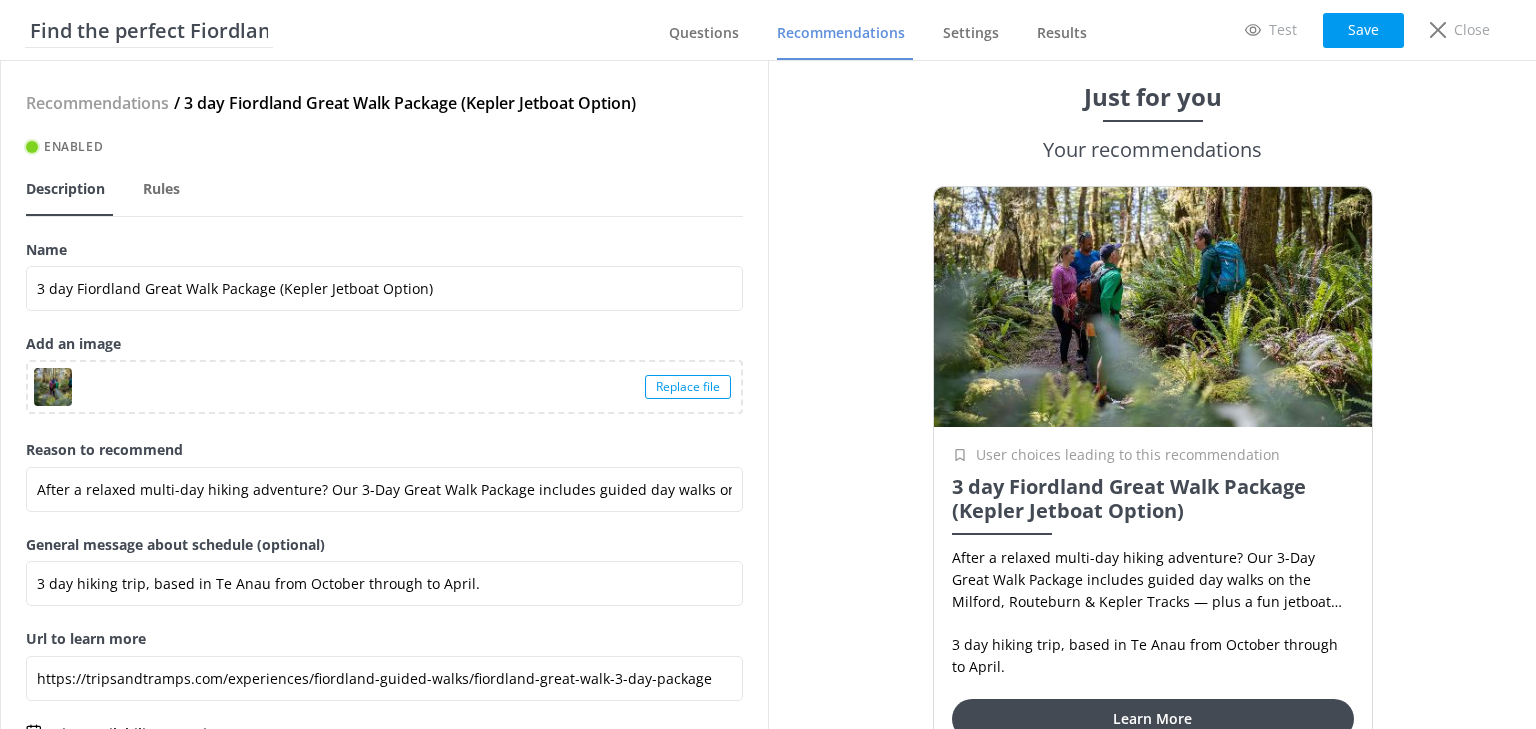 click on "Recommendations" at bounding box center (841, 33) 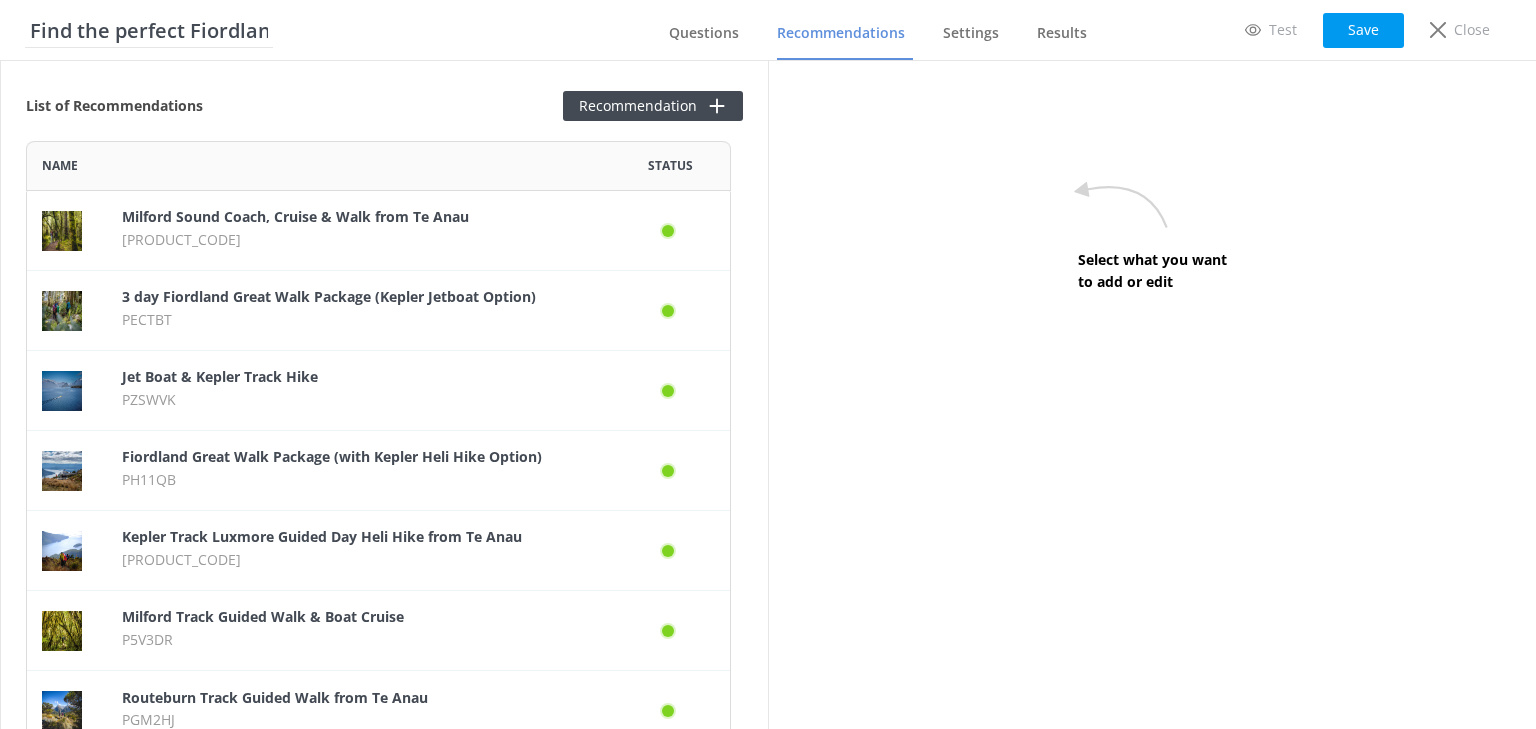scroll, scrollTop: 12, scrollLeft: 12, axis: both 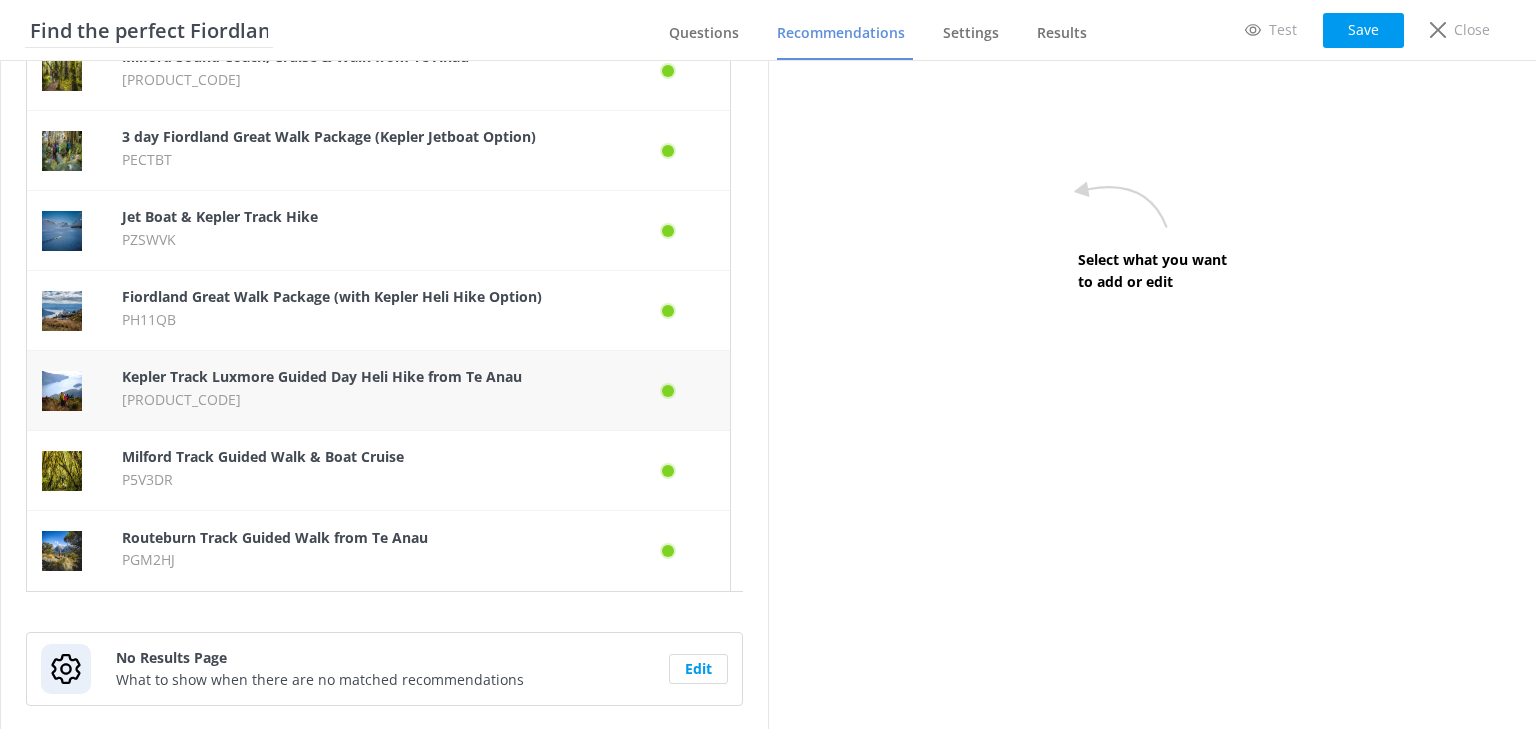 click on "[PRODUCT_CODE]" at bounding box center (358, 400) 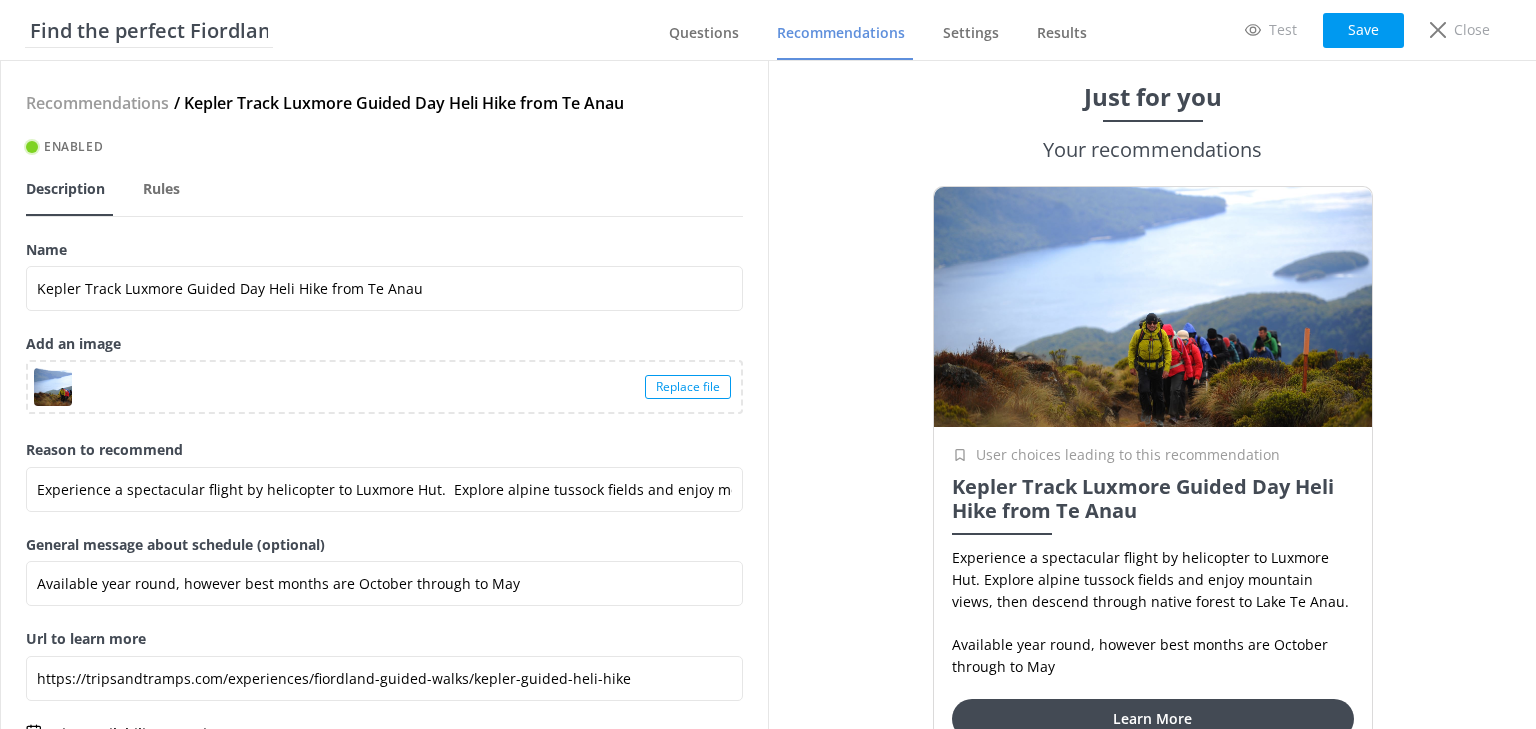 scroll, scrollTop: 80, scrollLeft: 0, axis: vertical 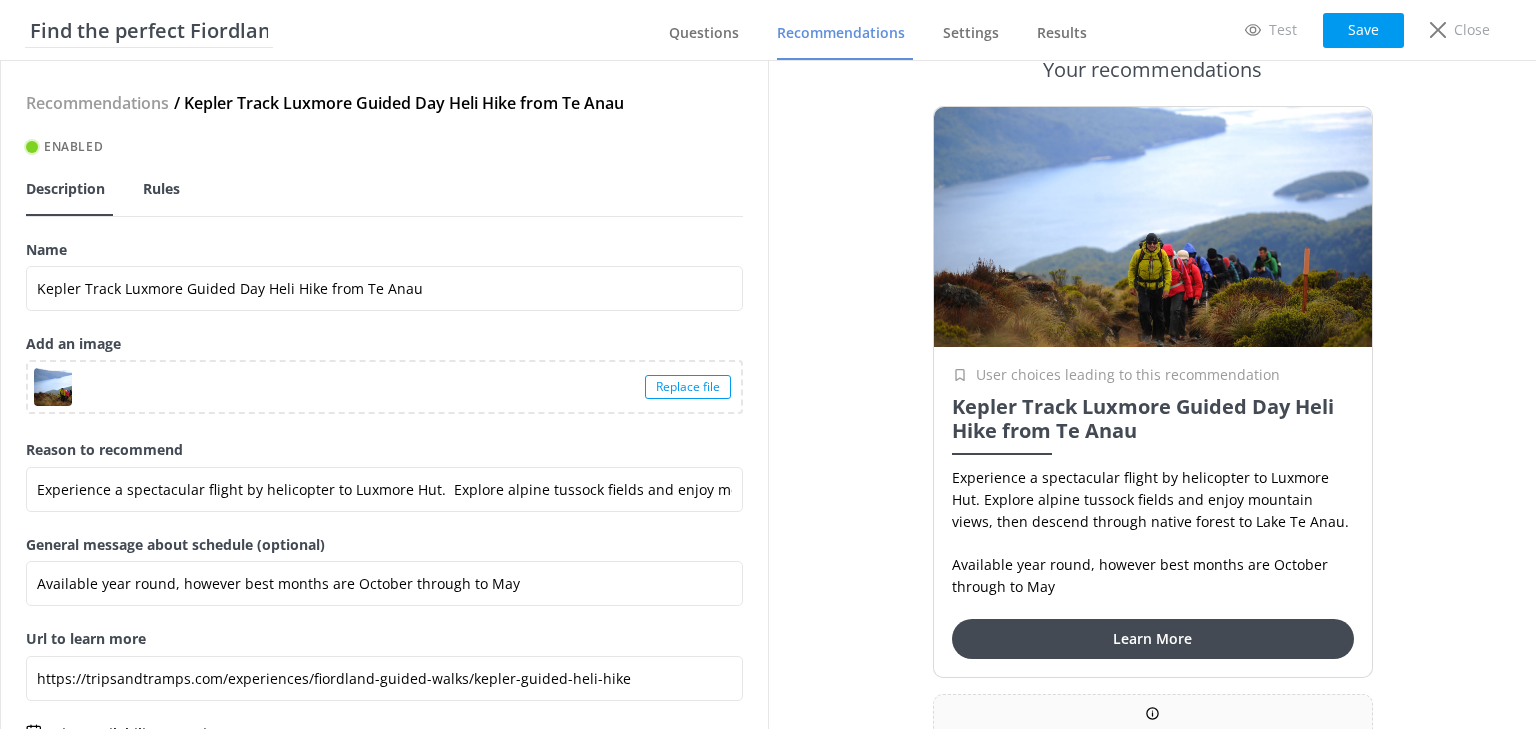 click on "Rules" at bounding box center [165, 190] 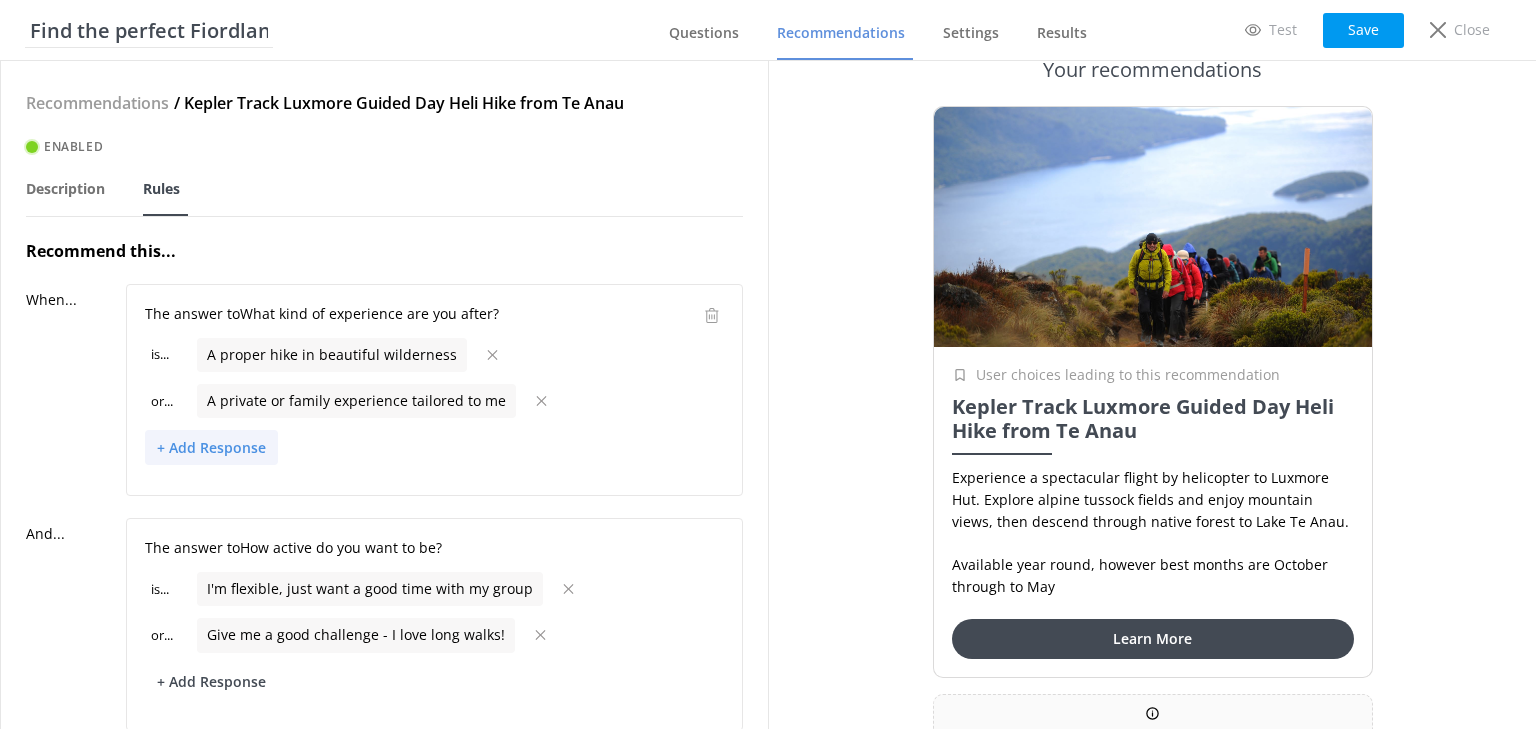 click on "+ Add Response" at bounding box center (211, 447) 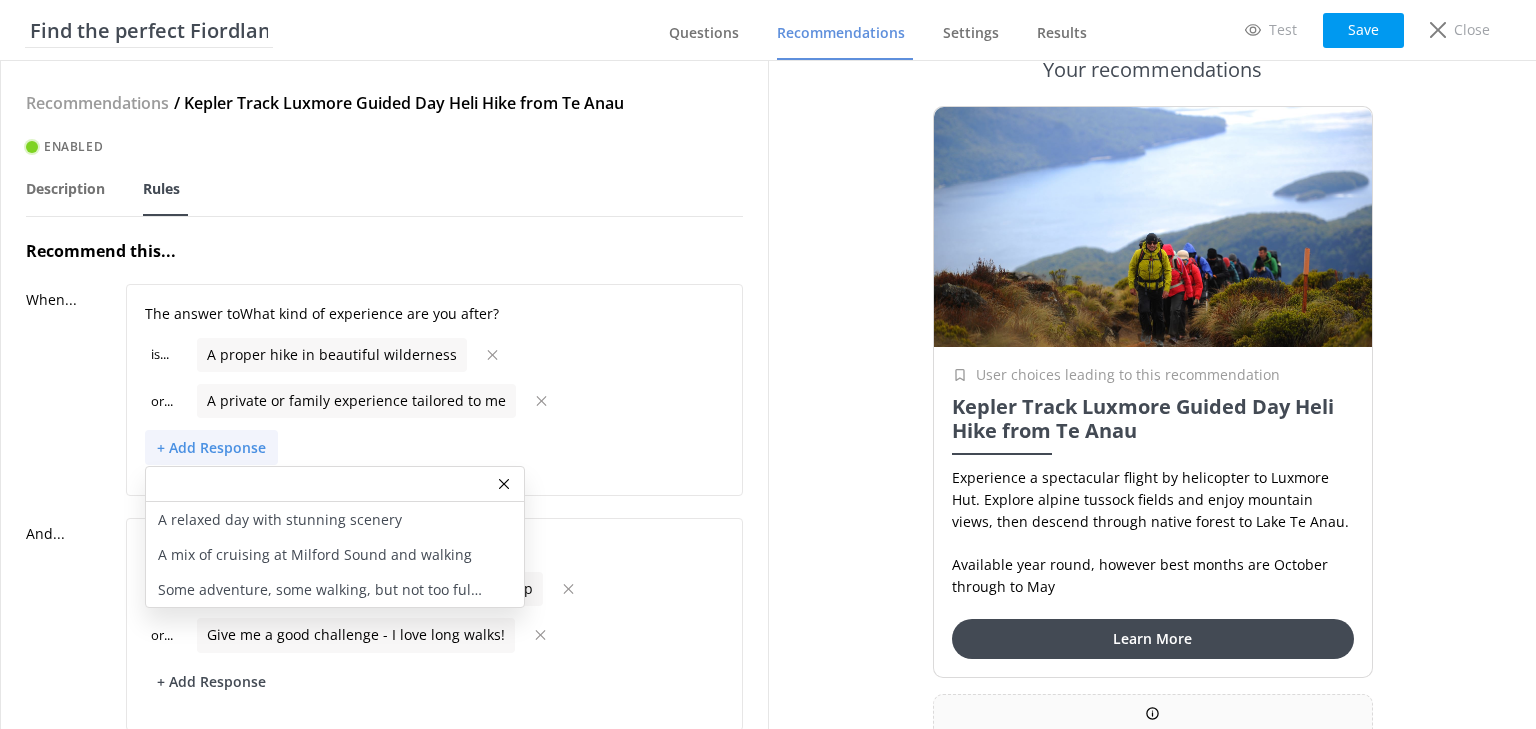 click on "Description Rules" at bounding box center [384, 187] 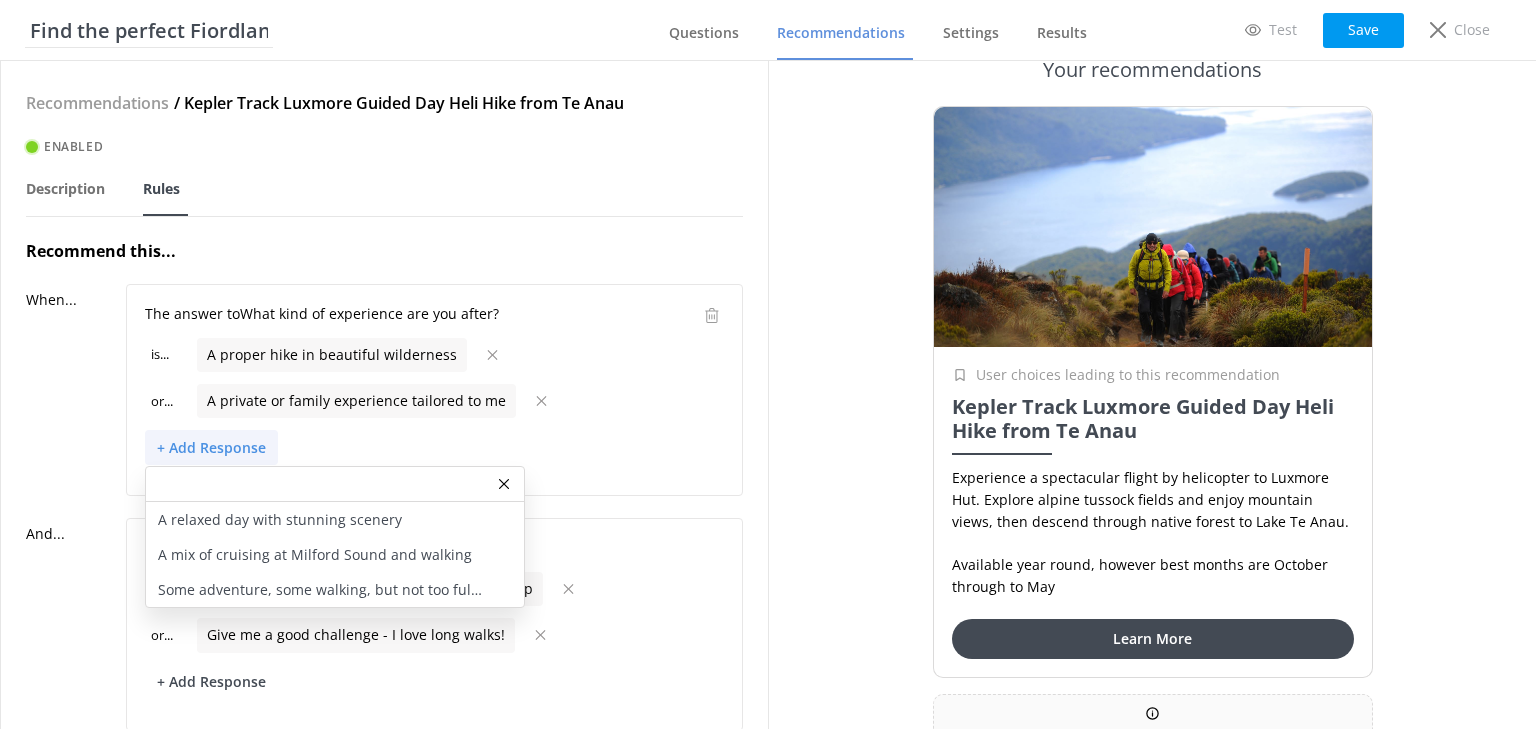 click 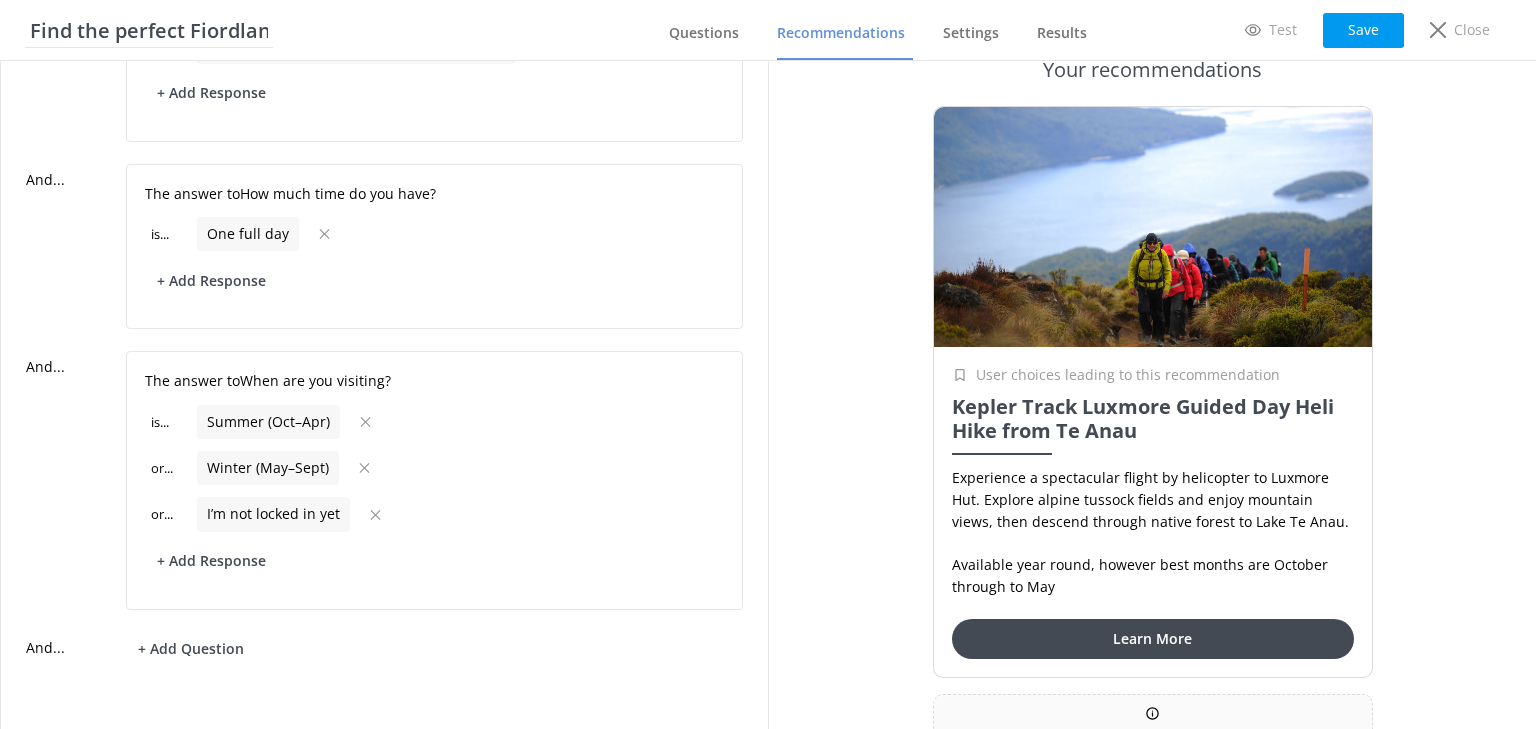 scroll, scrollTop: 119, scrollLeft: 0, axis: vertical 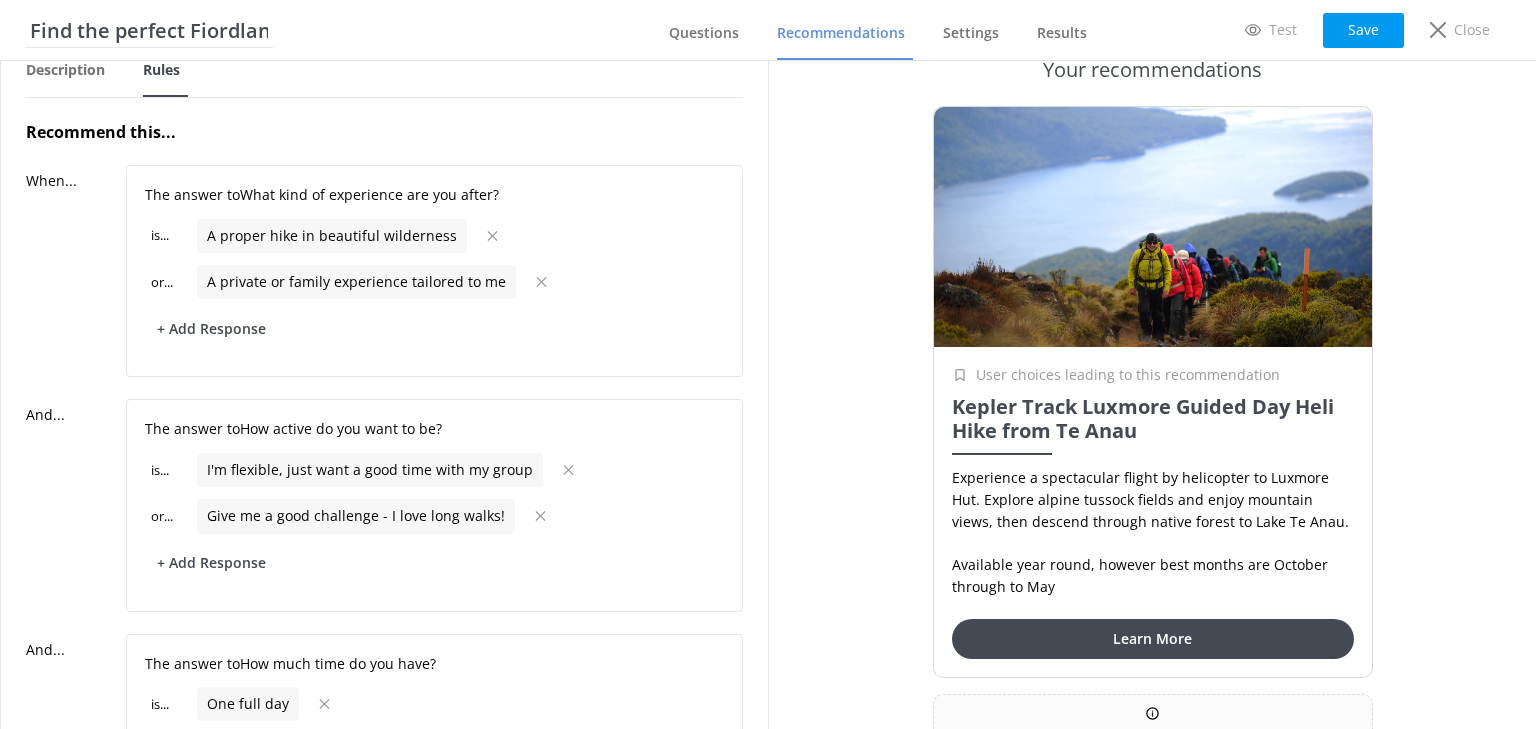 click on "Recommendations" at bounding box center [841, 33] 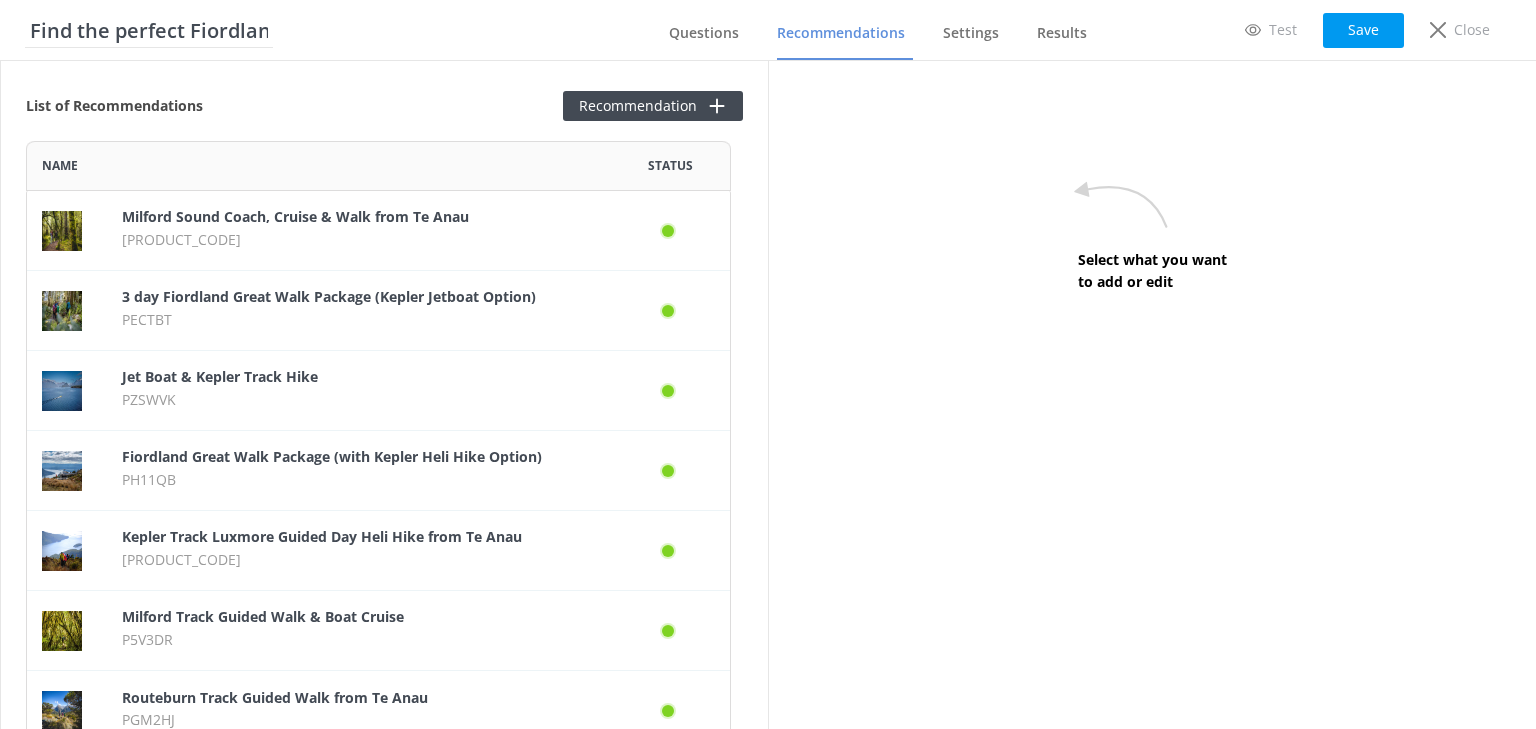 scroll, scrollTop: 12, scrollLeft: 12, axis: both 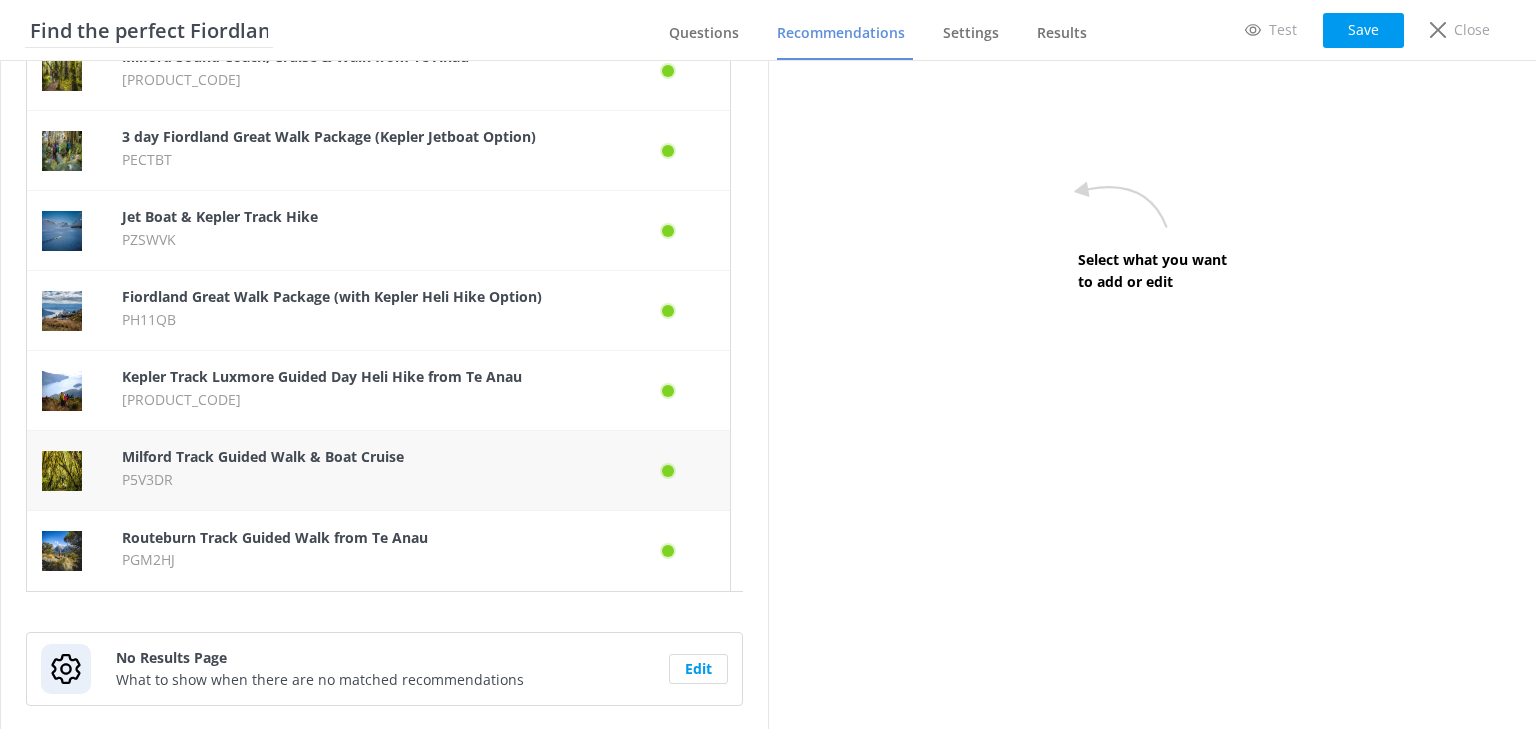click on "P5V3DR" at bounding box center (358, 480) 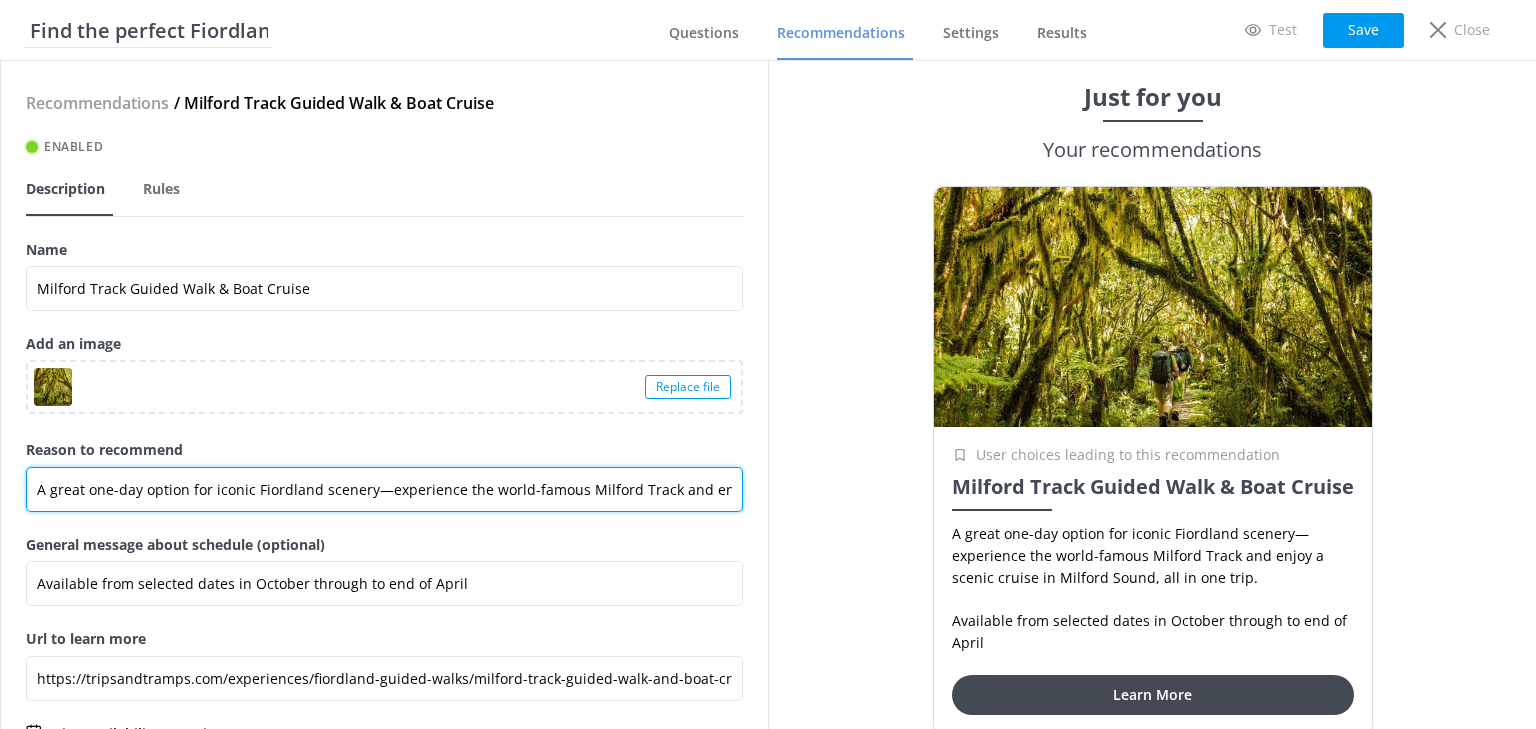 click on "A great one-day option for iconic Fiordland scenery—experience the world-famous Milford Track and enjoy a scenic cruise in Milford Sound, all in one trip." at bounding box center [384, 489] 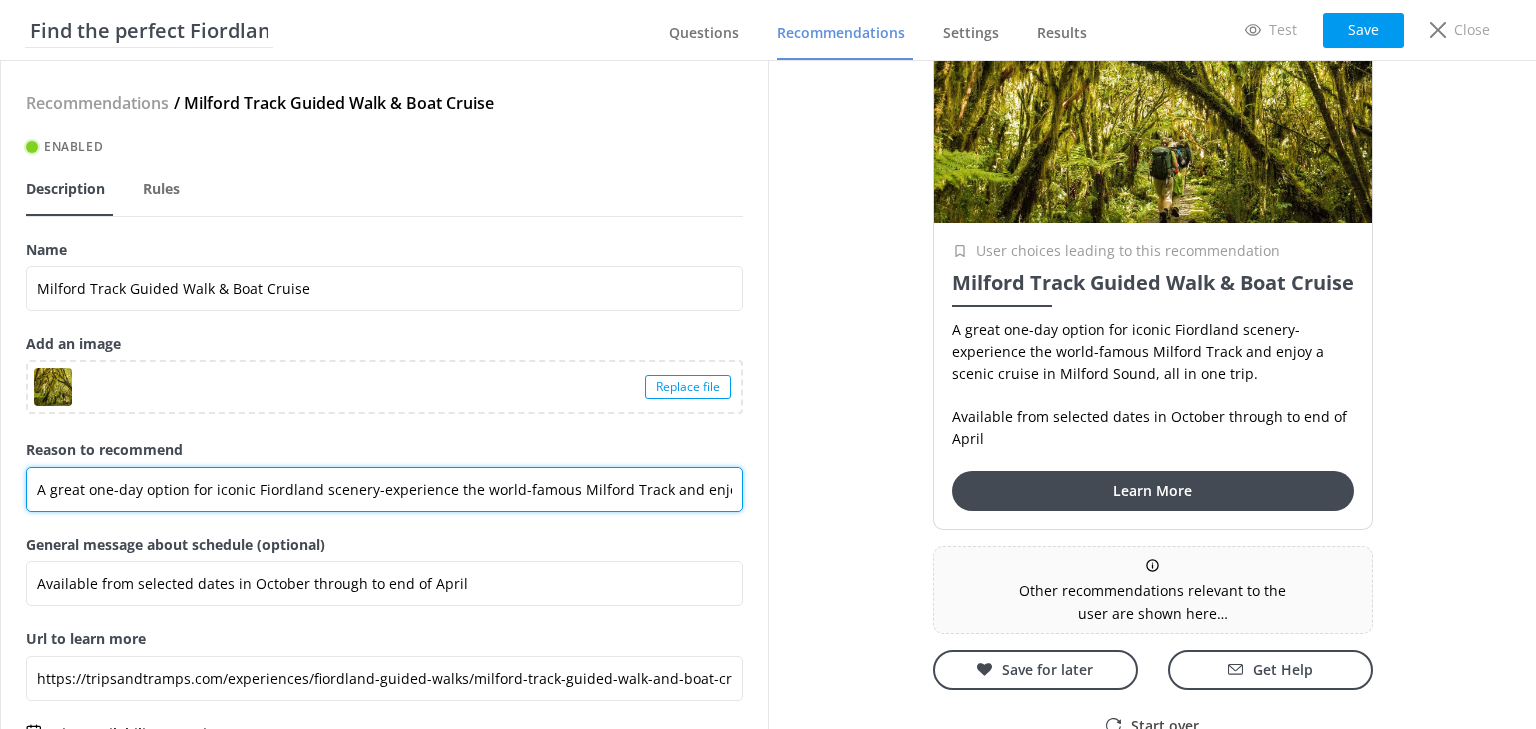 scroll, scrollTop: 240, scrollLeft: 0, axis: vertical 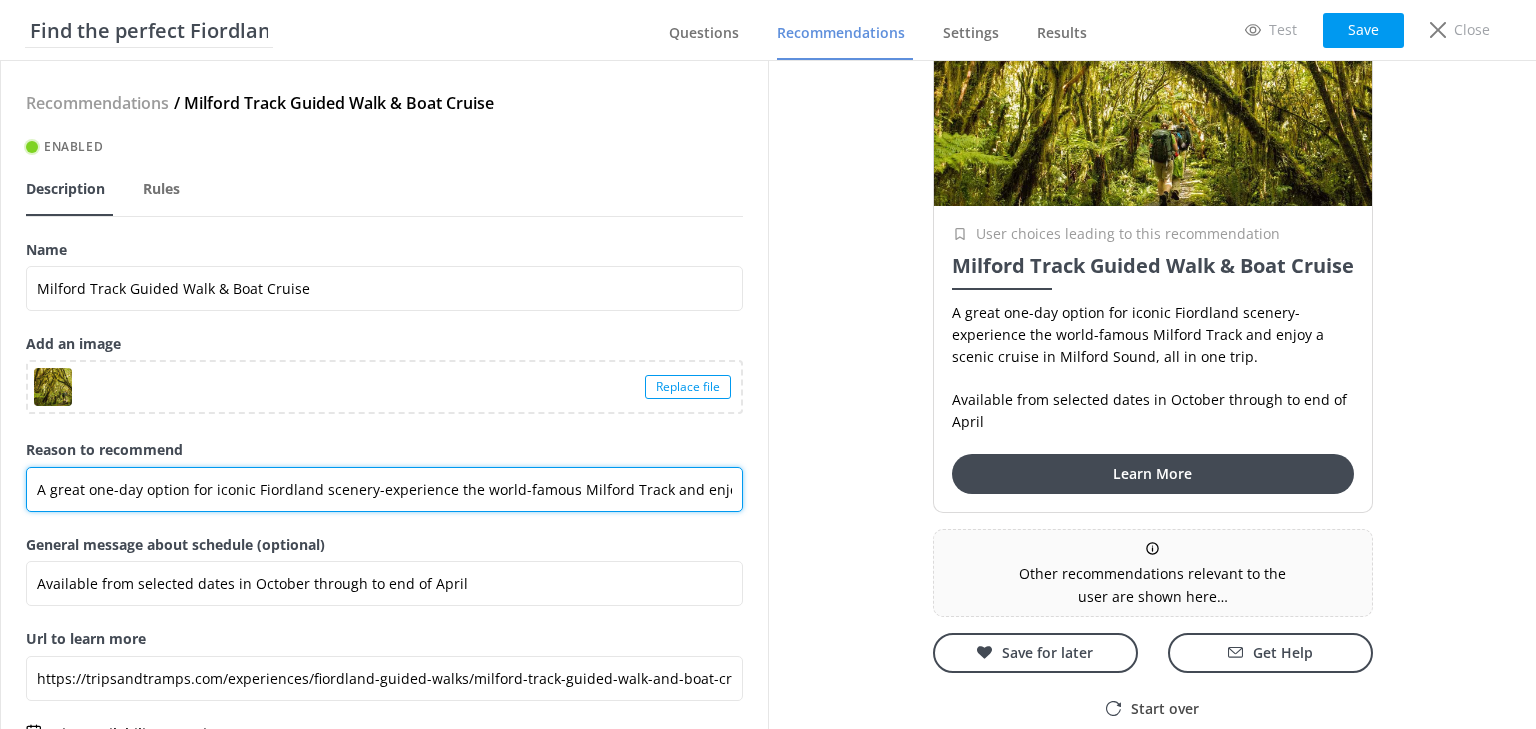 type on "A great one-day option for iconic Fiordland scenery-experience the world-famous Milford Track and enjoy a scenic cruise in Milford Sound, all in one trip." 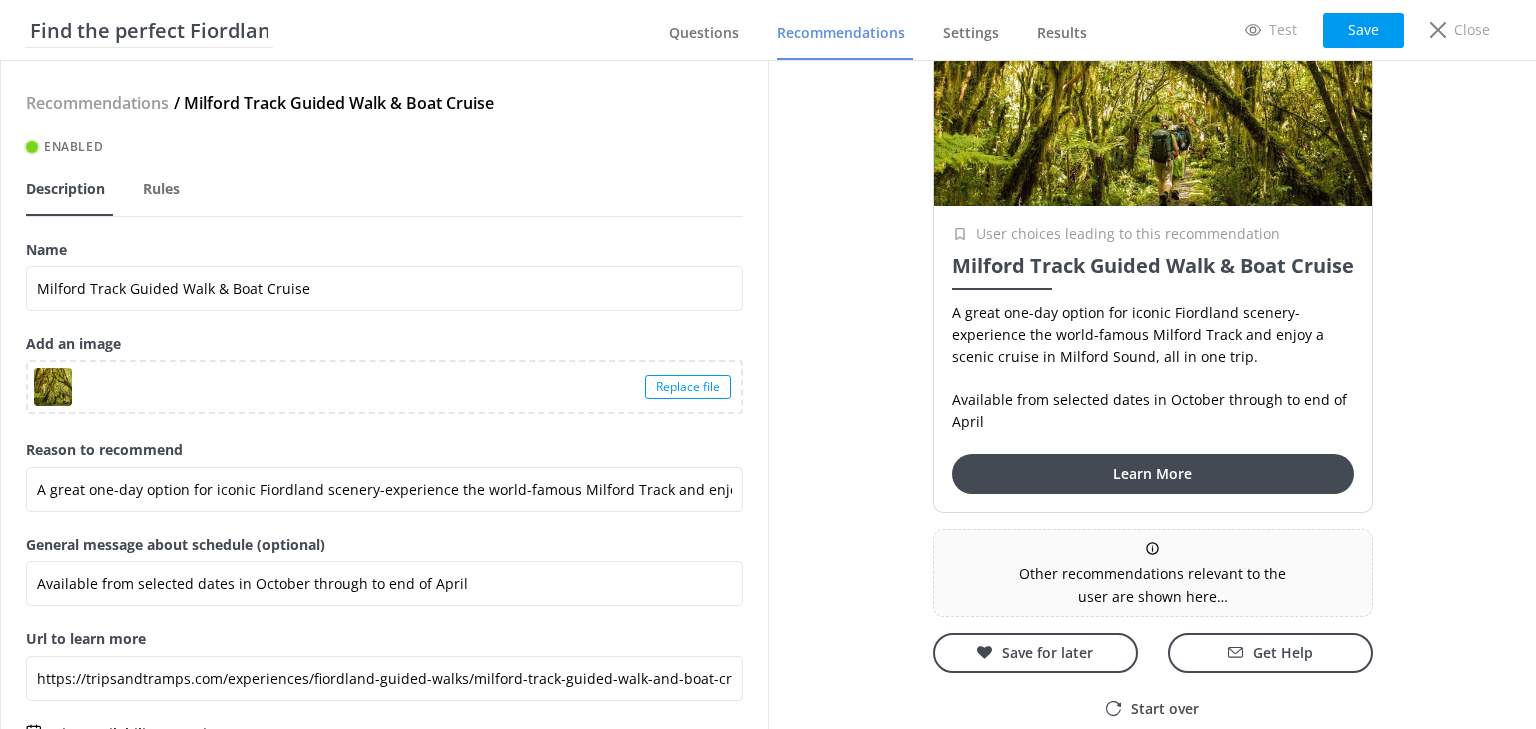 click on "Replace file" at bounding box center (688, 387) 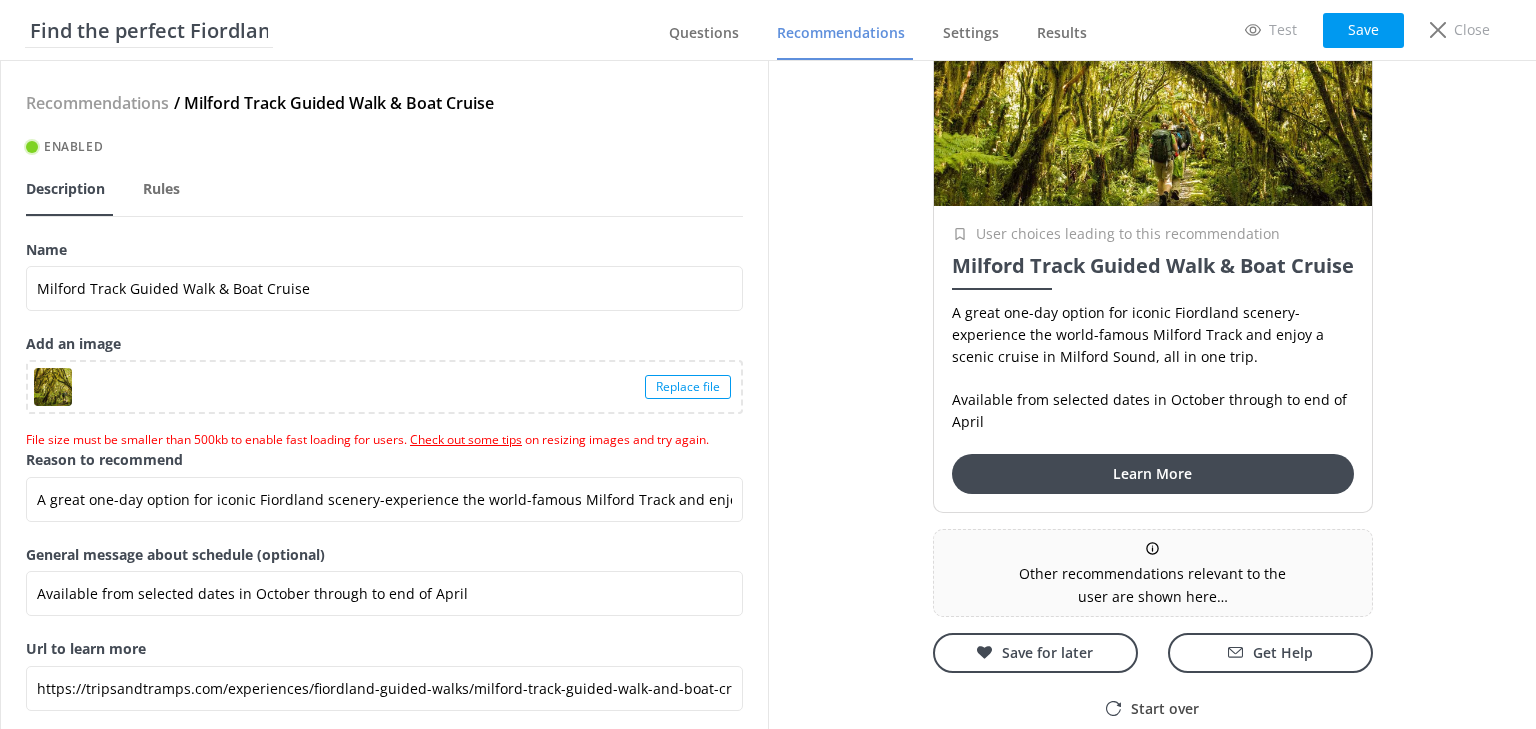 click on "Replace file" at bounding box center (688, 387) 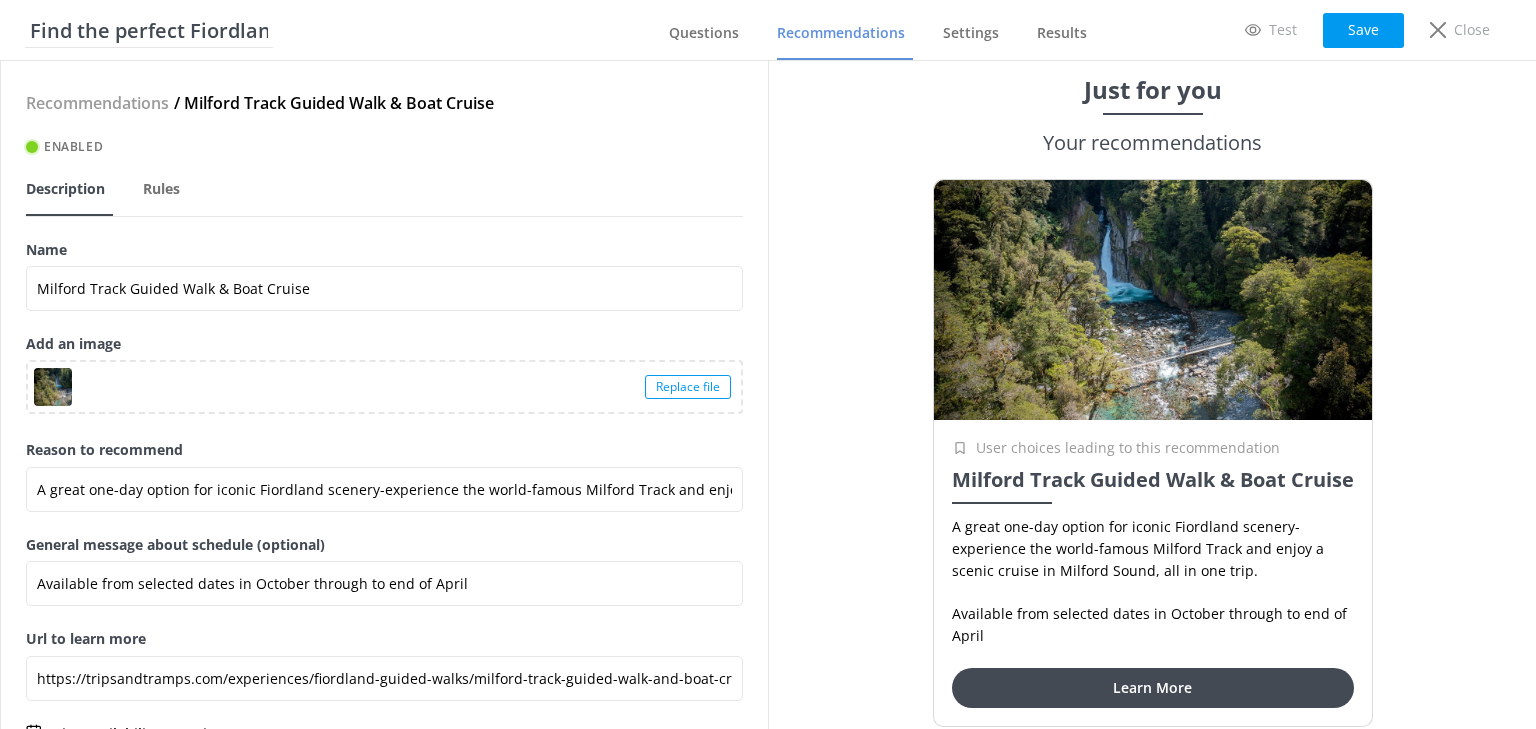 scroll, scrollTop: 0, scrollLeft: 0, axis: both 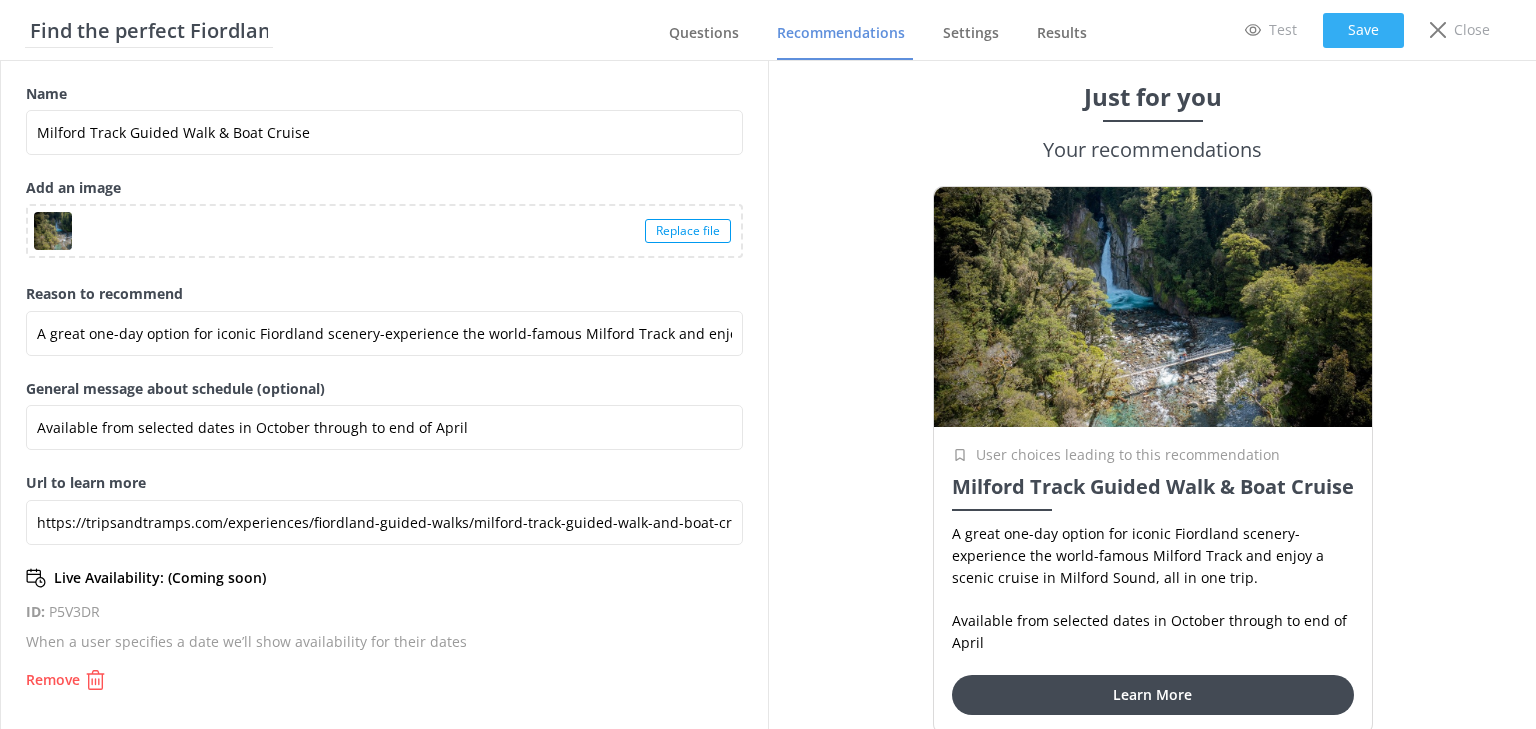 click on "Save" at bounding box center [1363, 30] 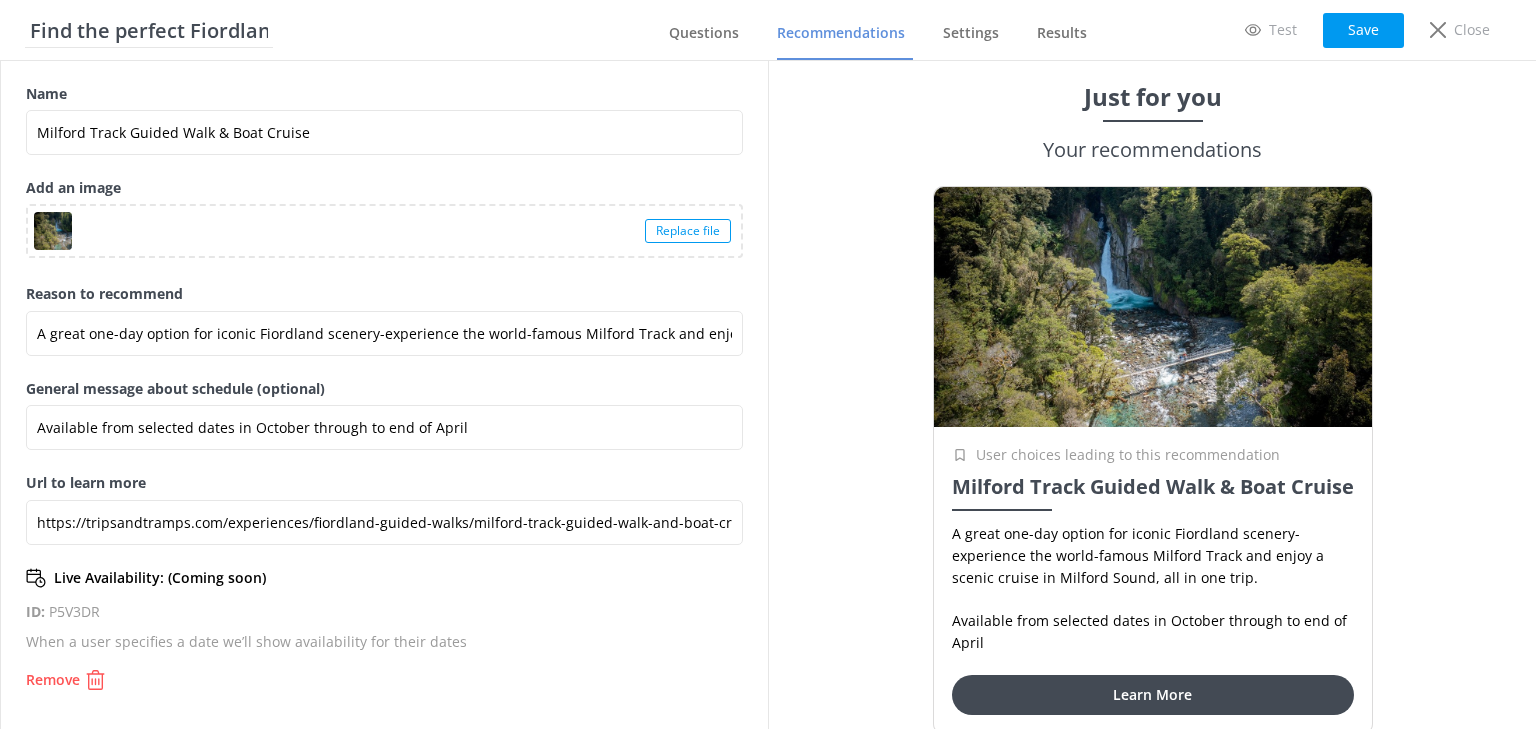 scroll, scrollTop: 0, scrollLeft: 0, axis: both 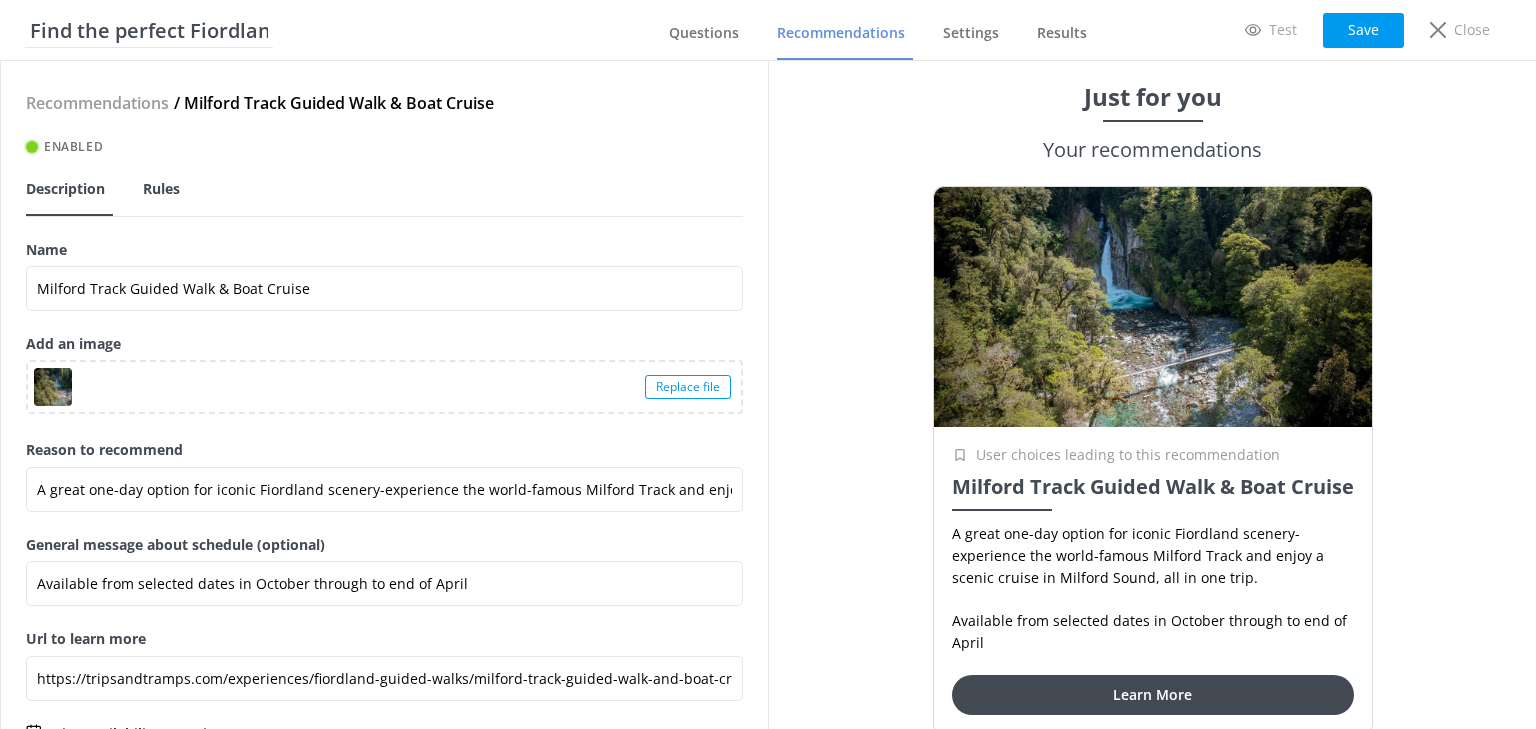click on "Rules" at bounding box center (161, 189) 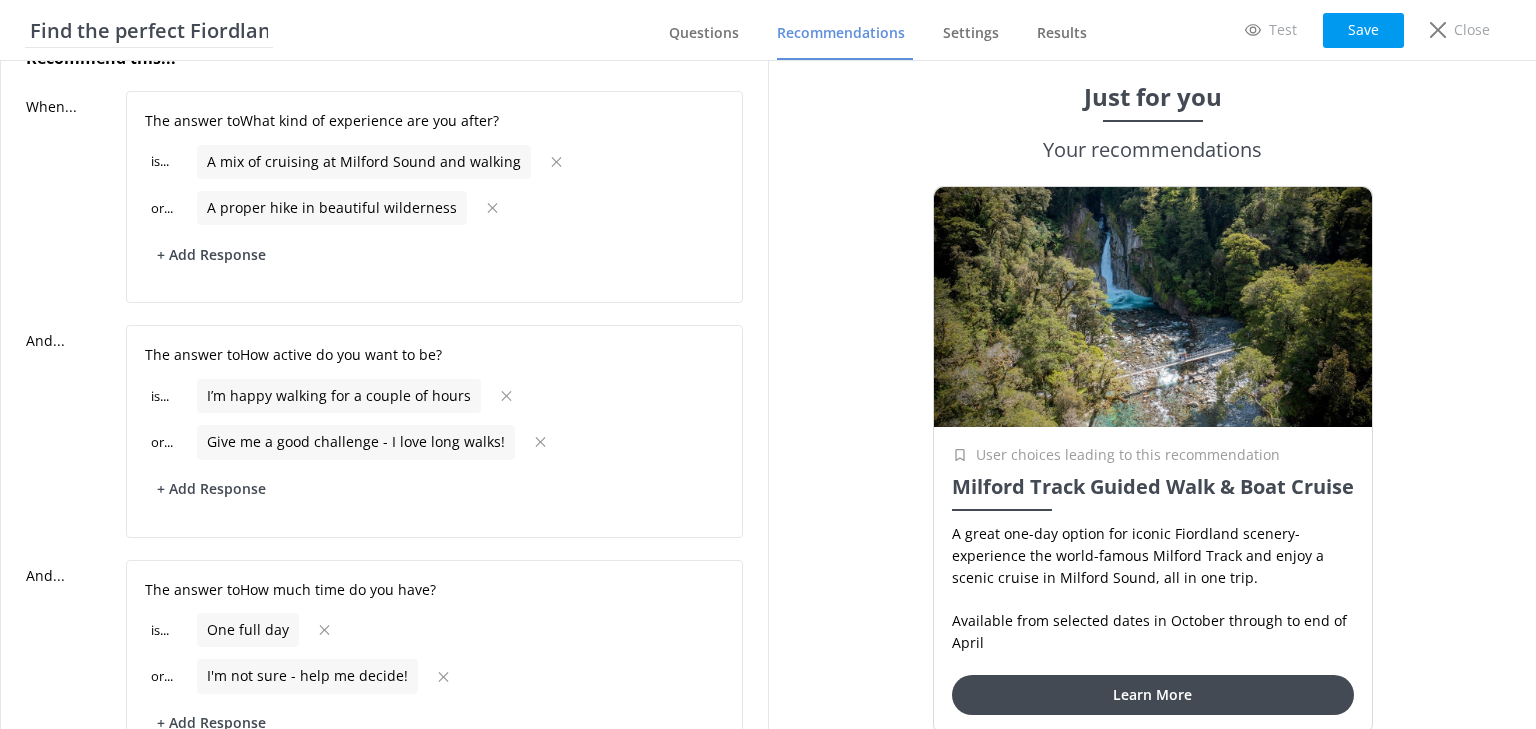 scroll, scrollTop: 0, scrollLeft: 0, axis: both 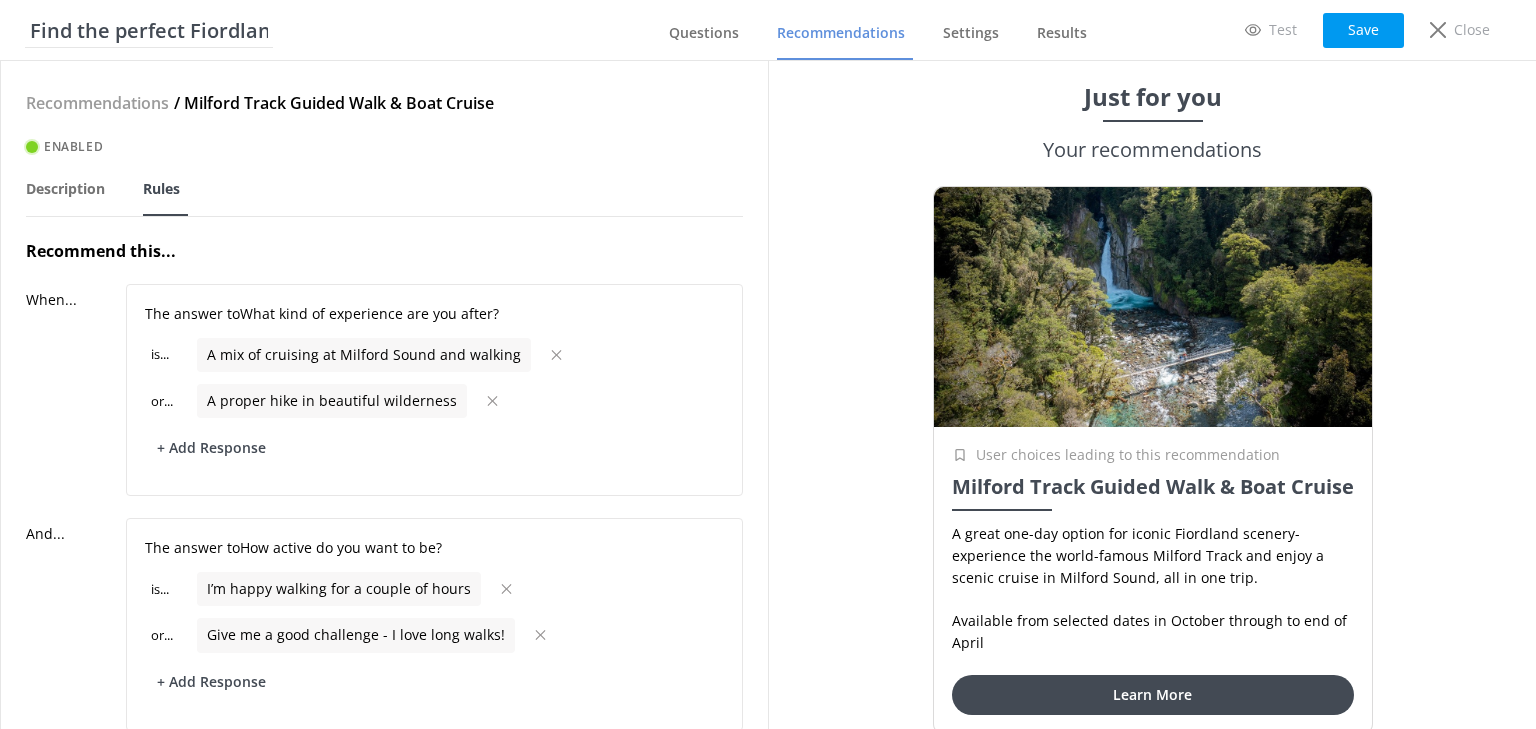 click on "Recommendations" at bounding box center [97, 104] 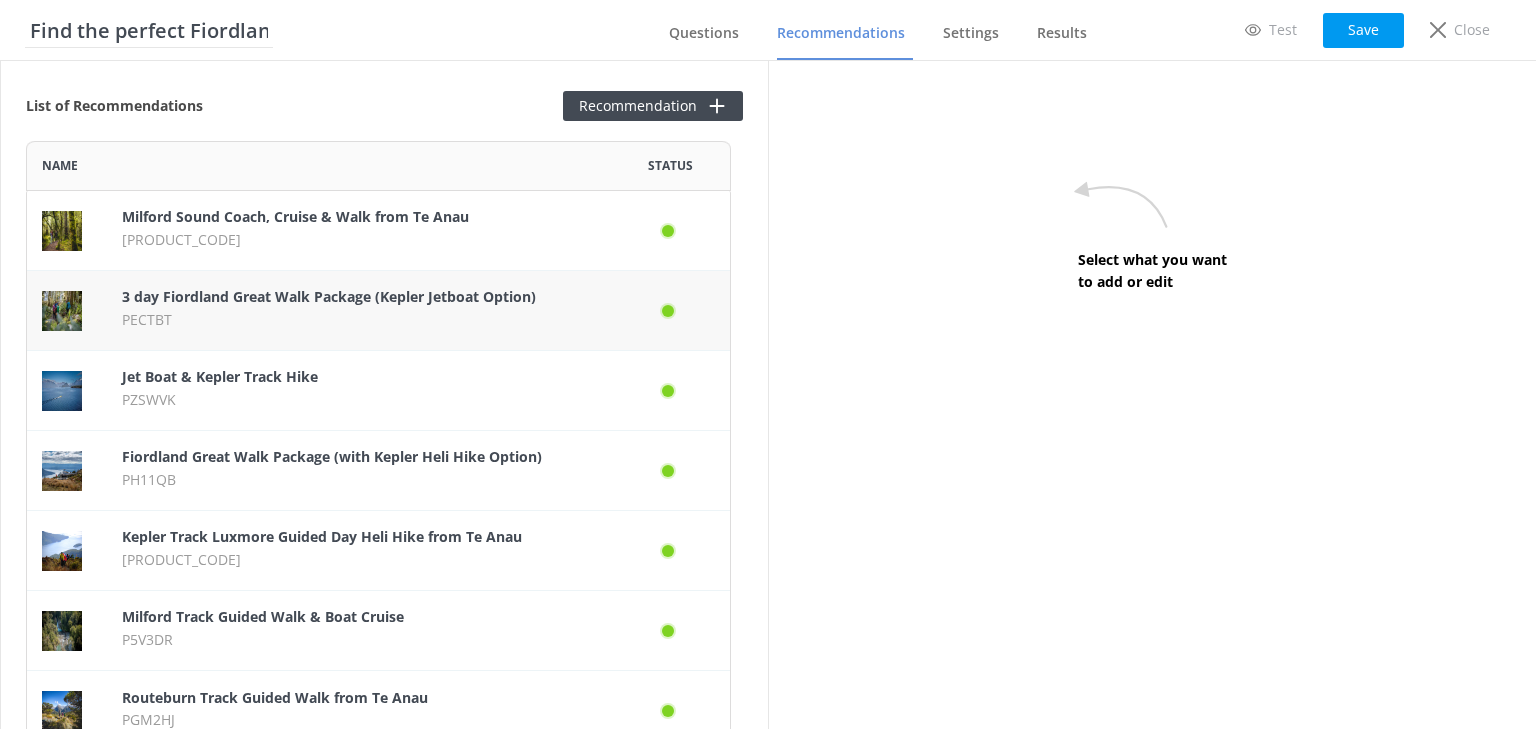 scroll, scrollTop: 12, scrollLeft: 12, axis: both 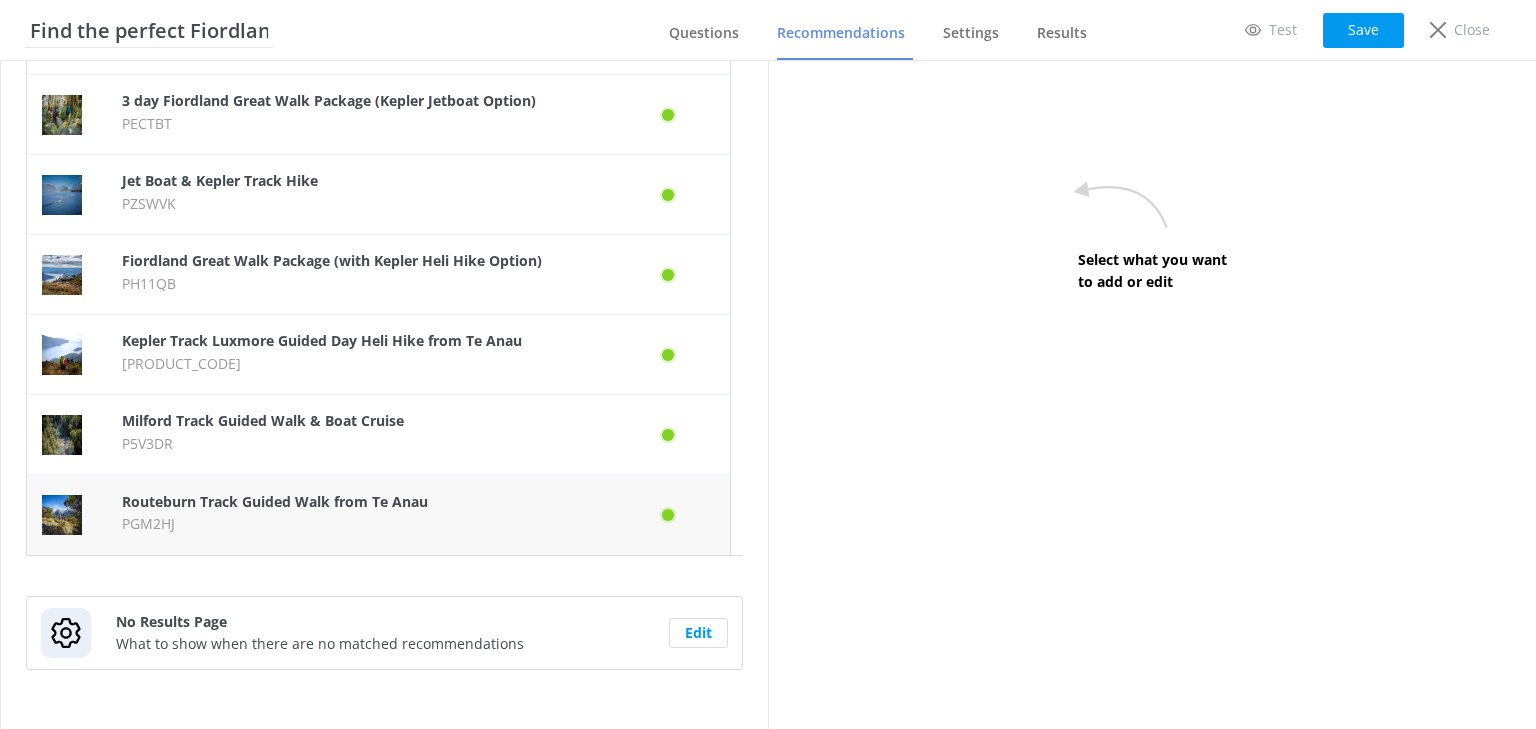 click on "Routeburn Track Guided Walk from Te Anau" at bounding box center [275, 501] 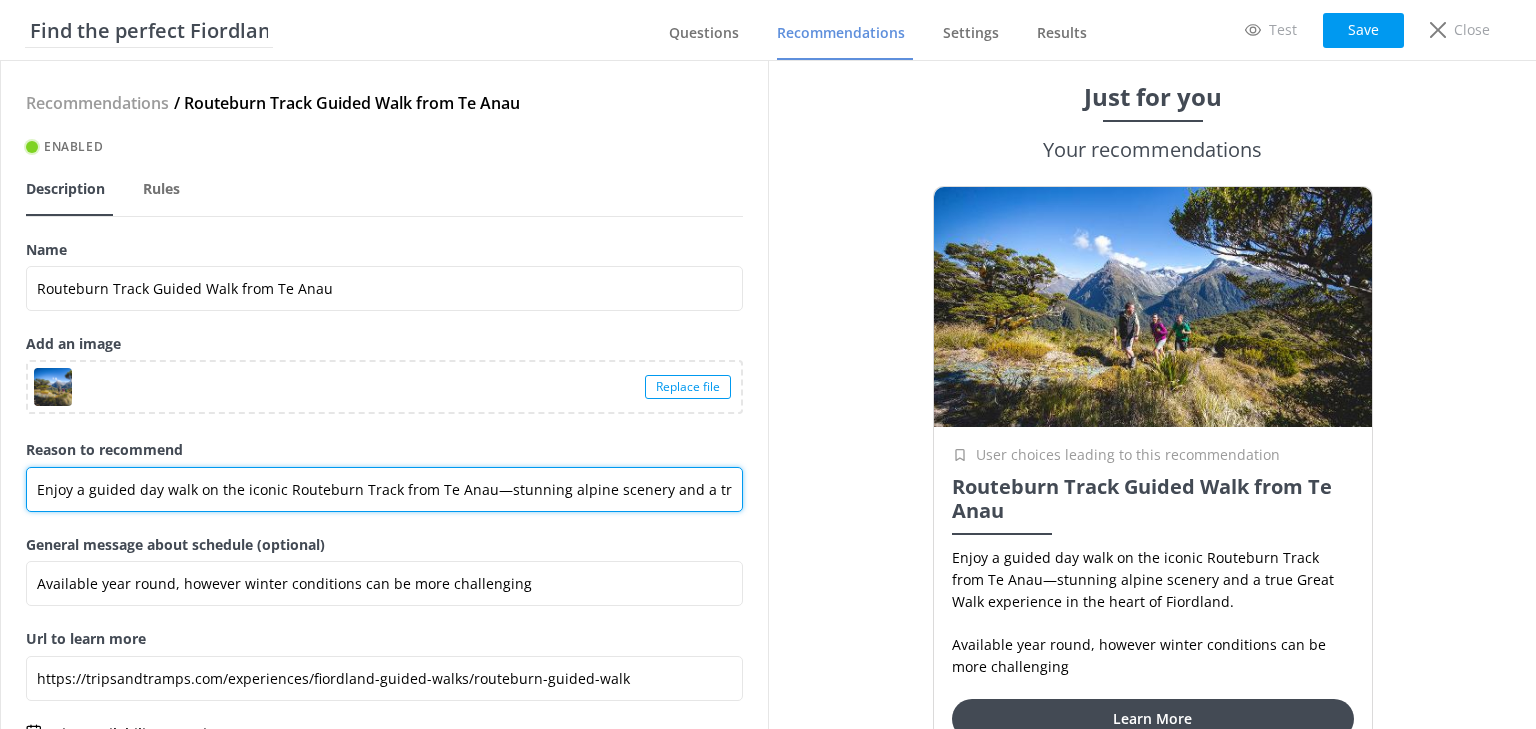 click on "Enjoy a guided day walk on the iconic Routeburn Track from Te Anau—stunning alpine scenery and a true Great Walk experience in the heart of Fiordland." at bounding box center (384, 489) 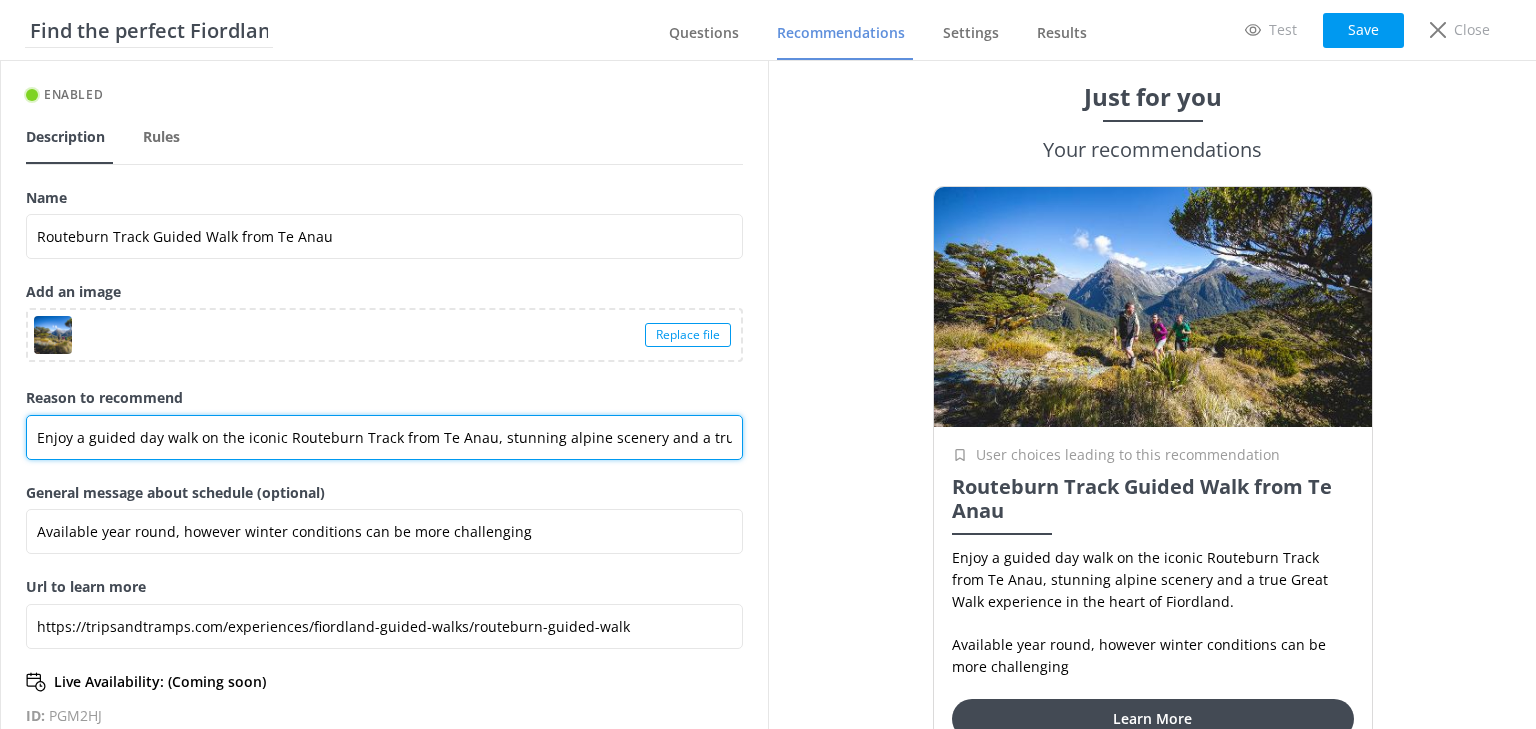 scroll, scrollTop: 80, scrollLeft: 0, axis: vertical 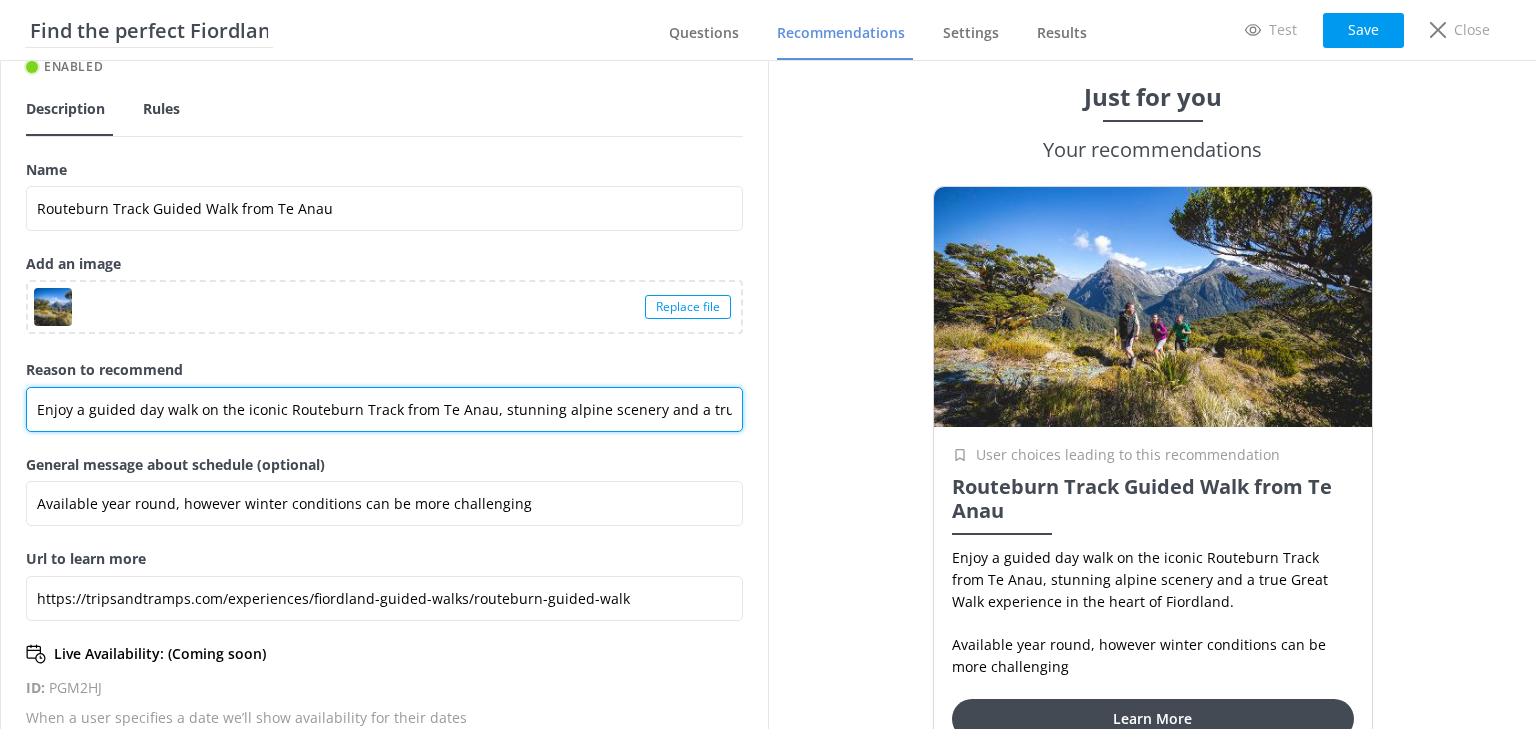 type on "Enjoy a guided day walk on the iconic Routeburn Track from Te Anau, stunning alpine scenery and a true Great Walk experience in the heart of Fiordland." 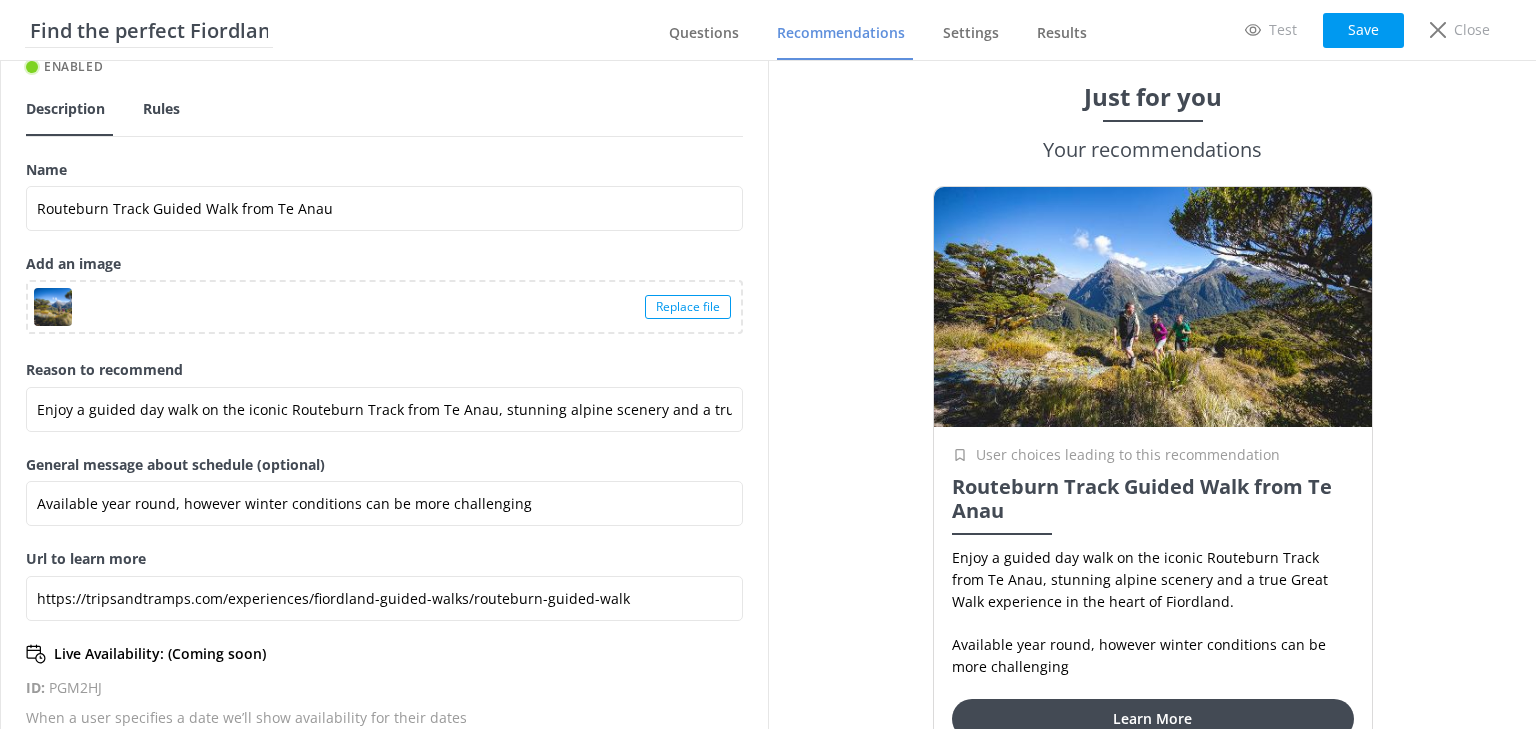 click on "Rules" at bounding box center [161, 109] 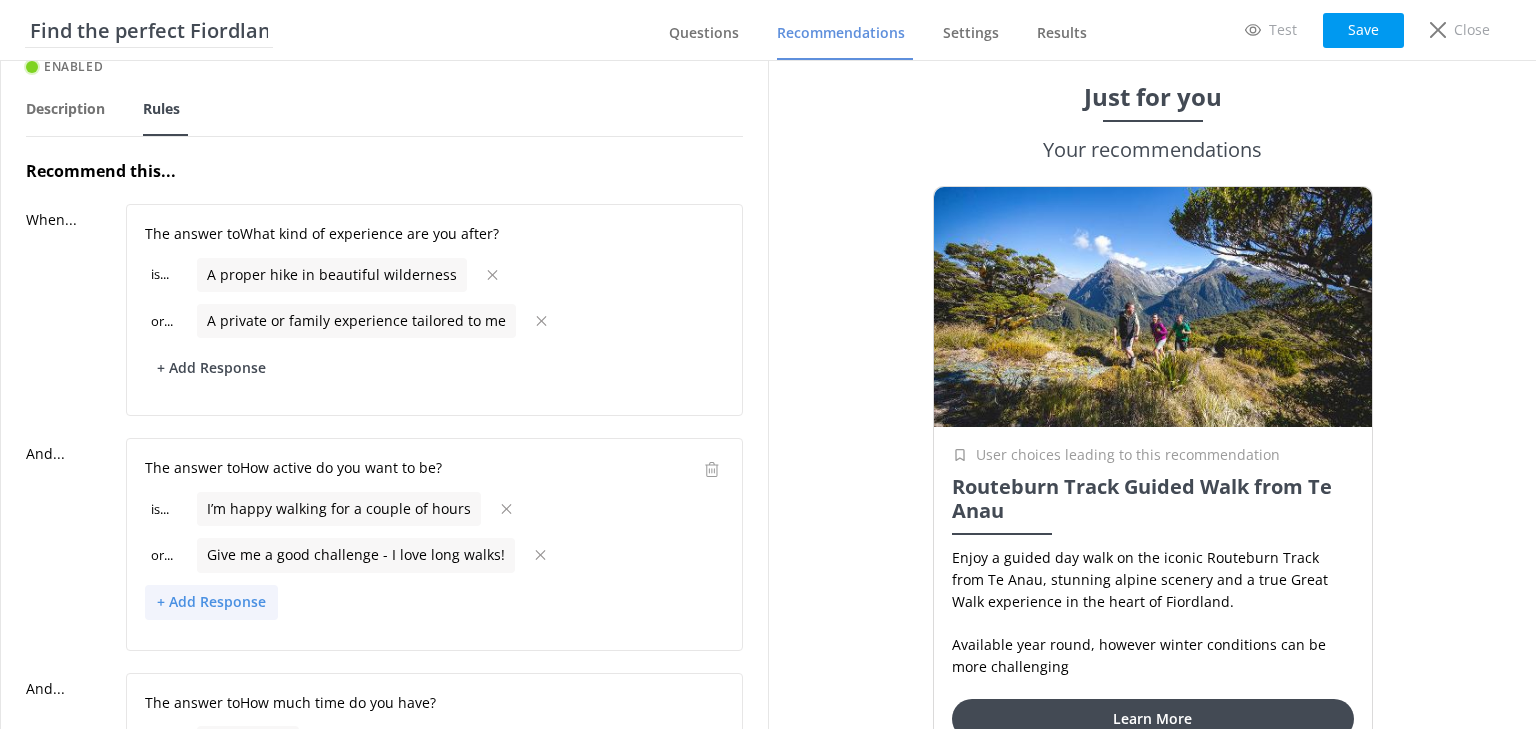 click on "+ Add Response" at bounding box center [211, 602] 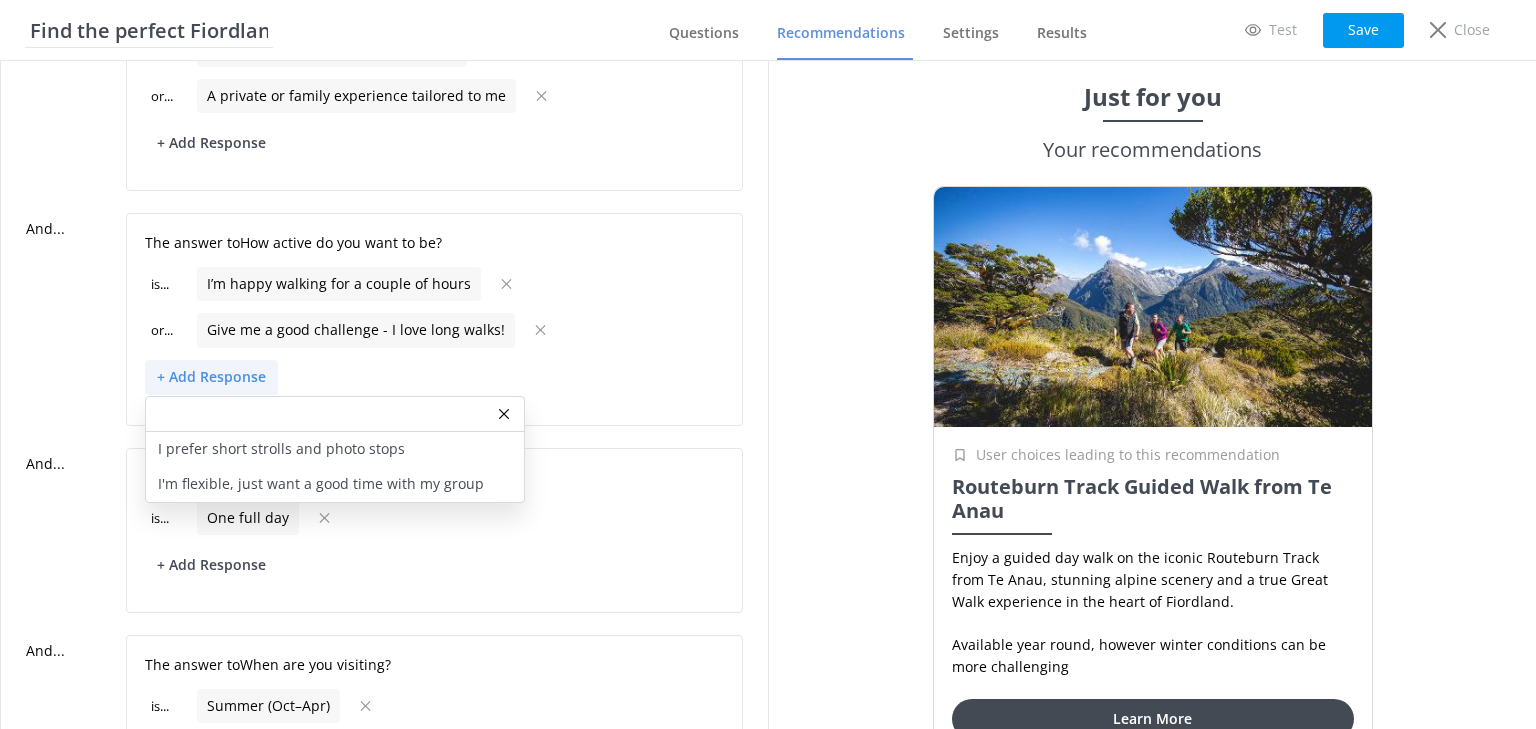 scroll, scrollTop: 320, scrollLeft: 0, axis: vertical 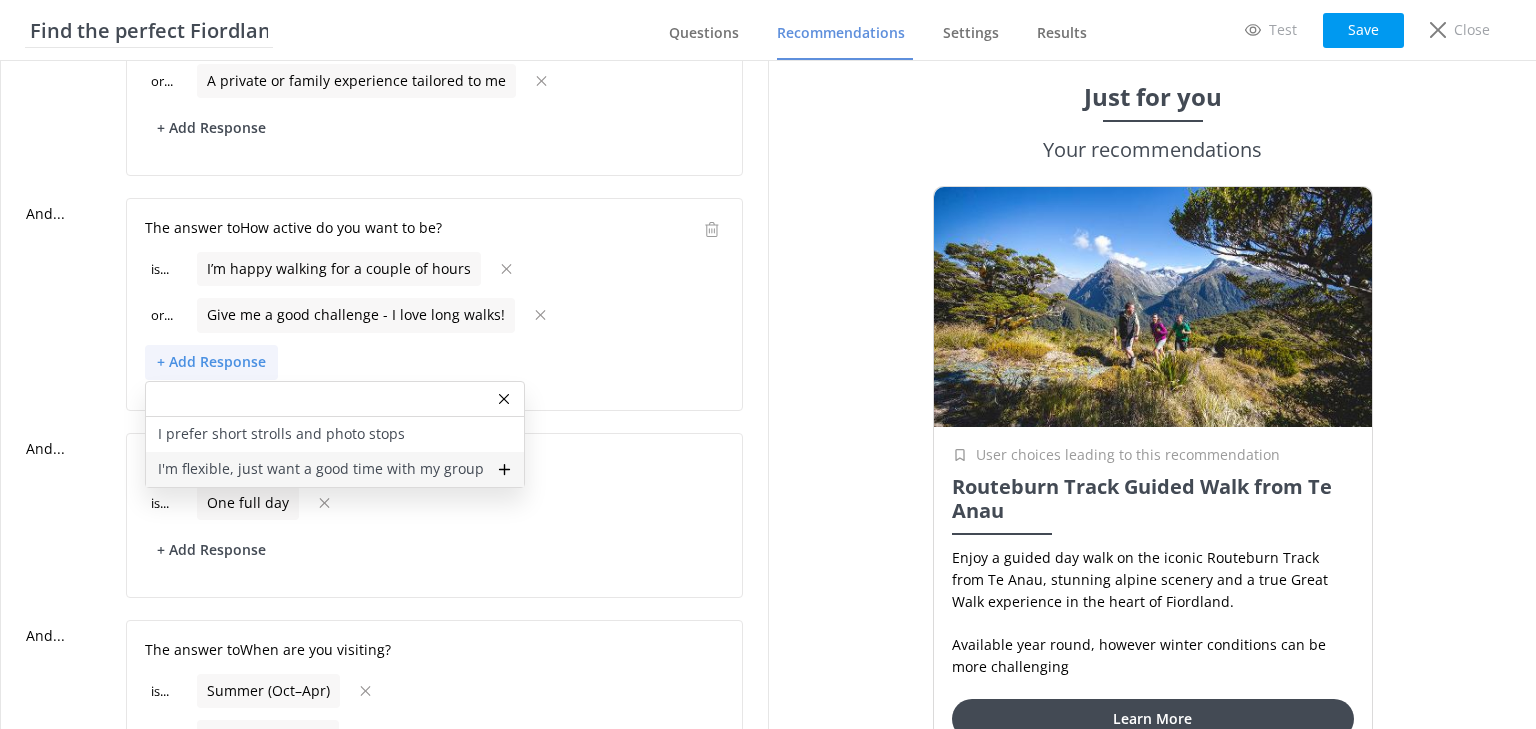 click on "I'm flexible, just want a good time with my group" at bounding box center [321, 469] 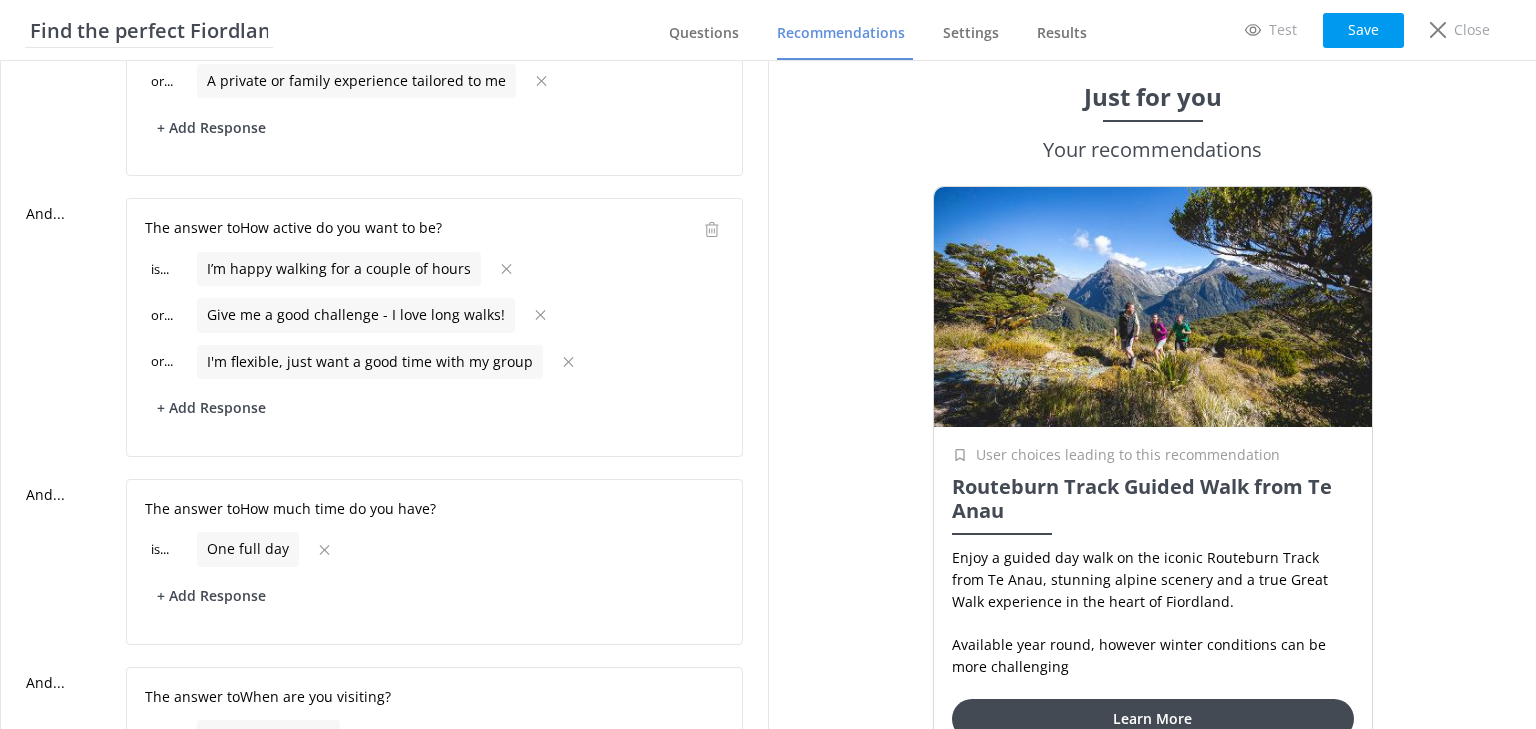 scroll, scrollTop: 0, scrollLeft: 0, axis: both 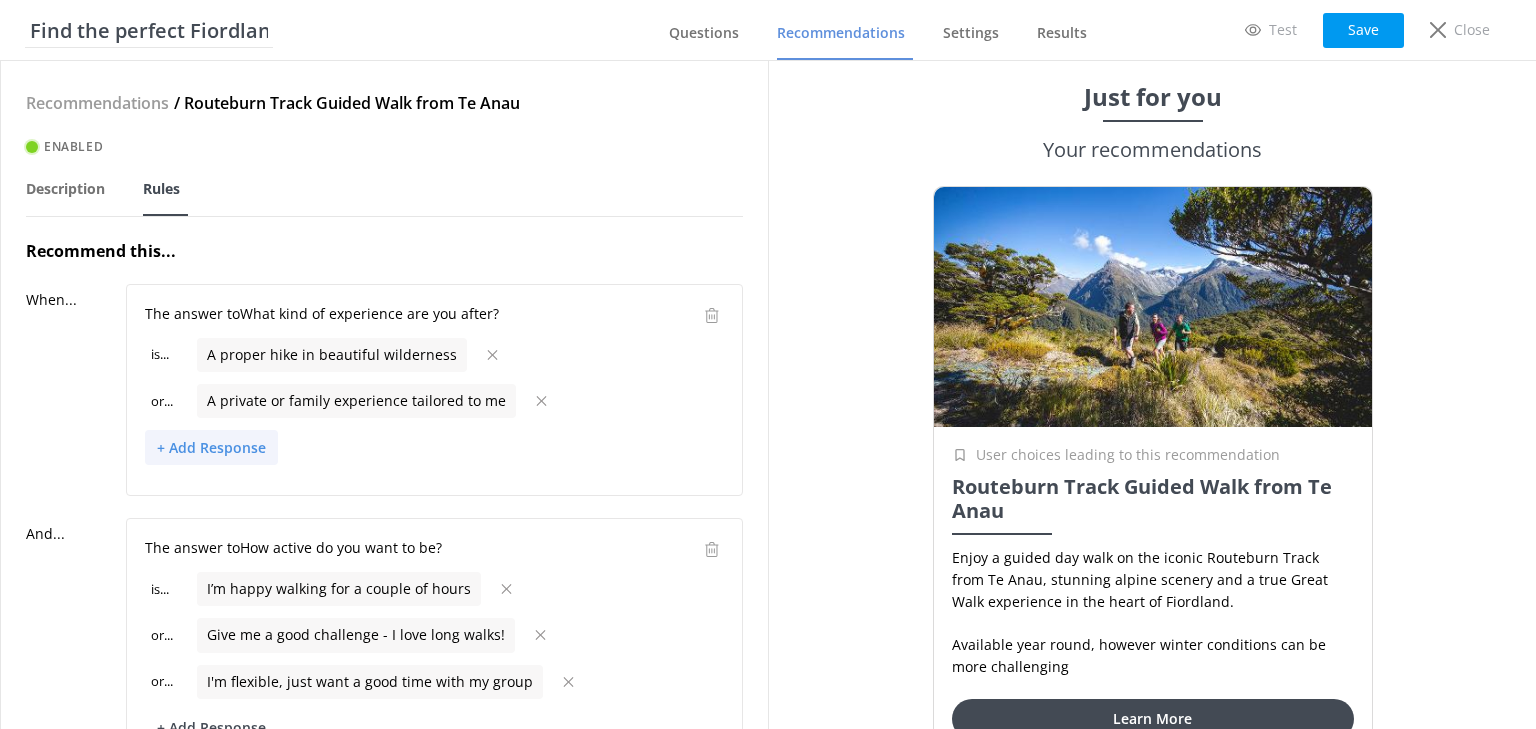 click on "+ Add Response" at bounding box center [211, 447] 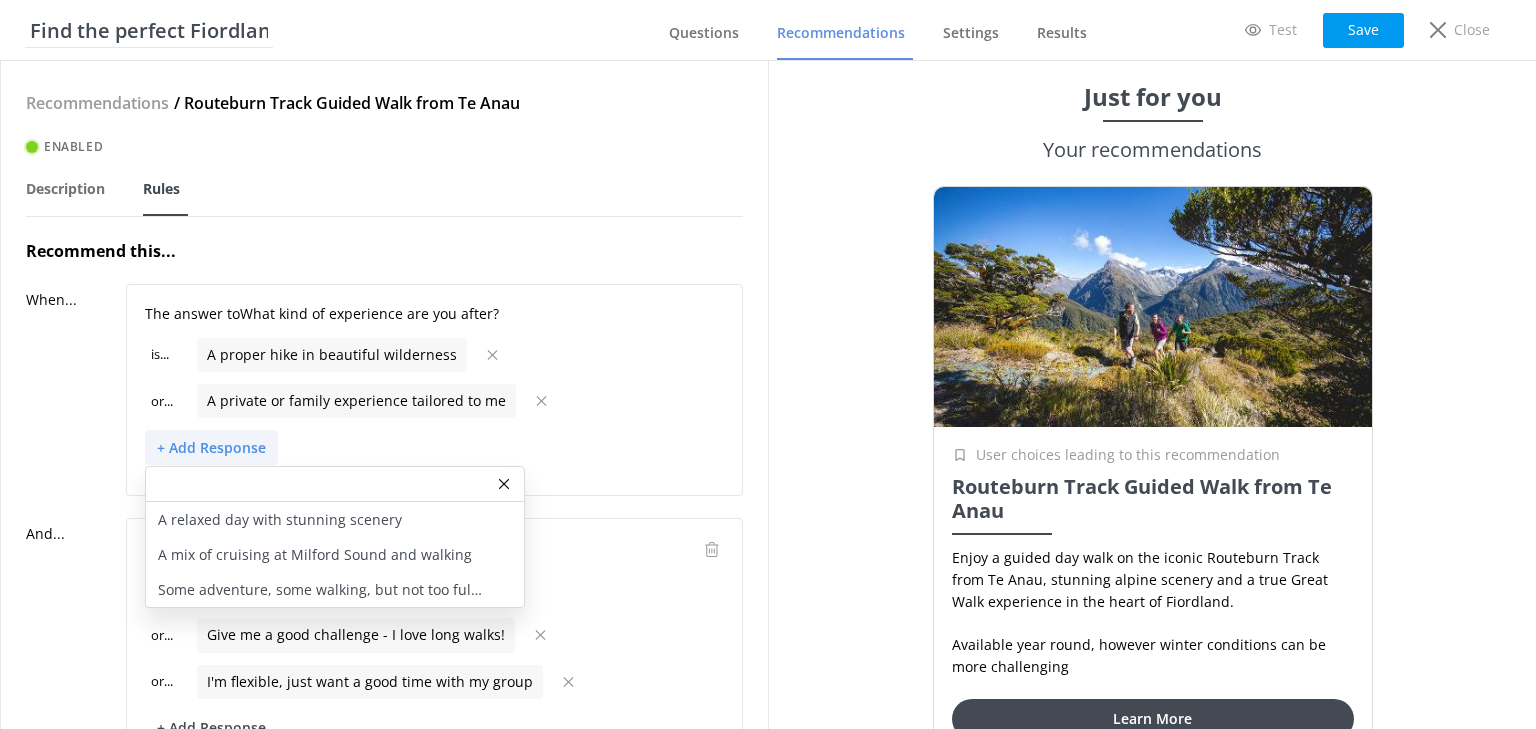 click on "When..." at bounding box center [76, 390] 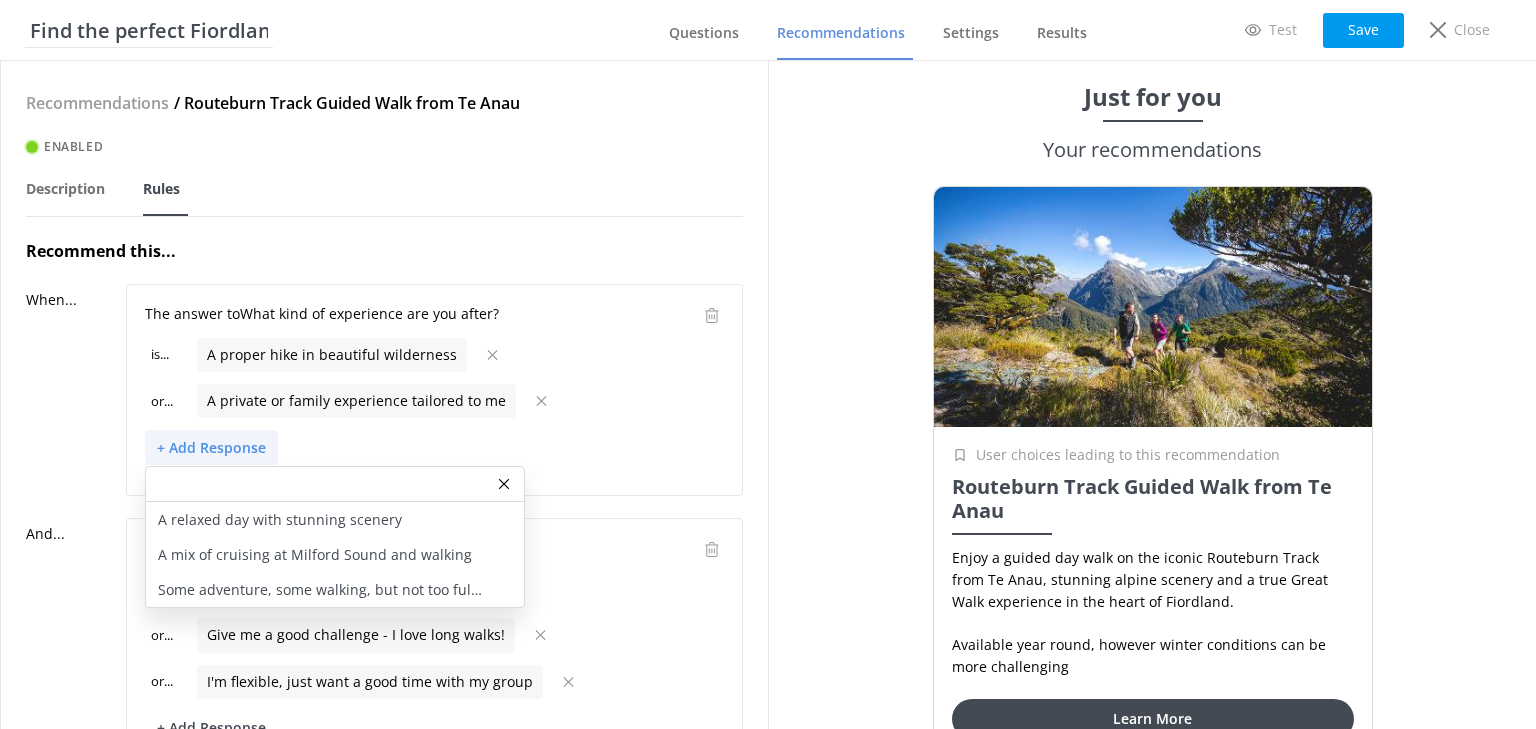 click 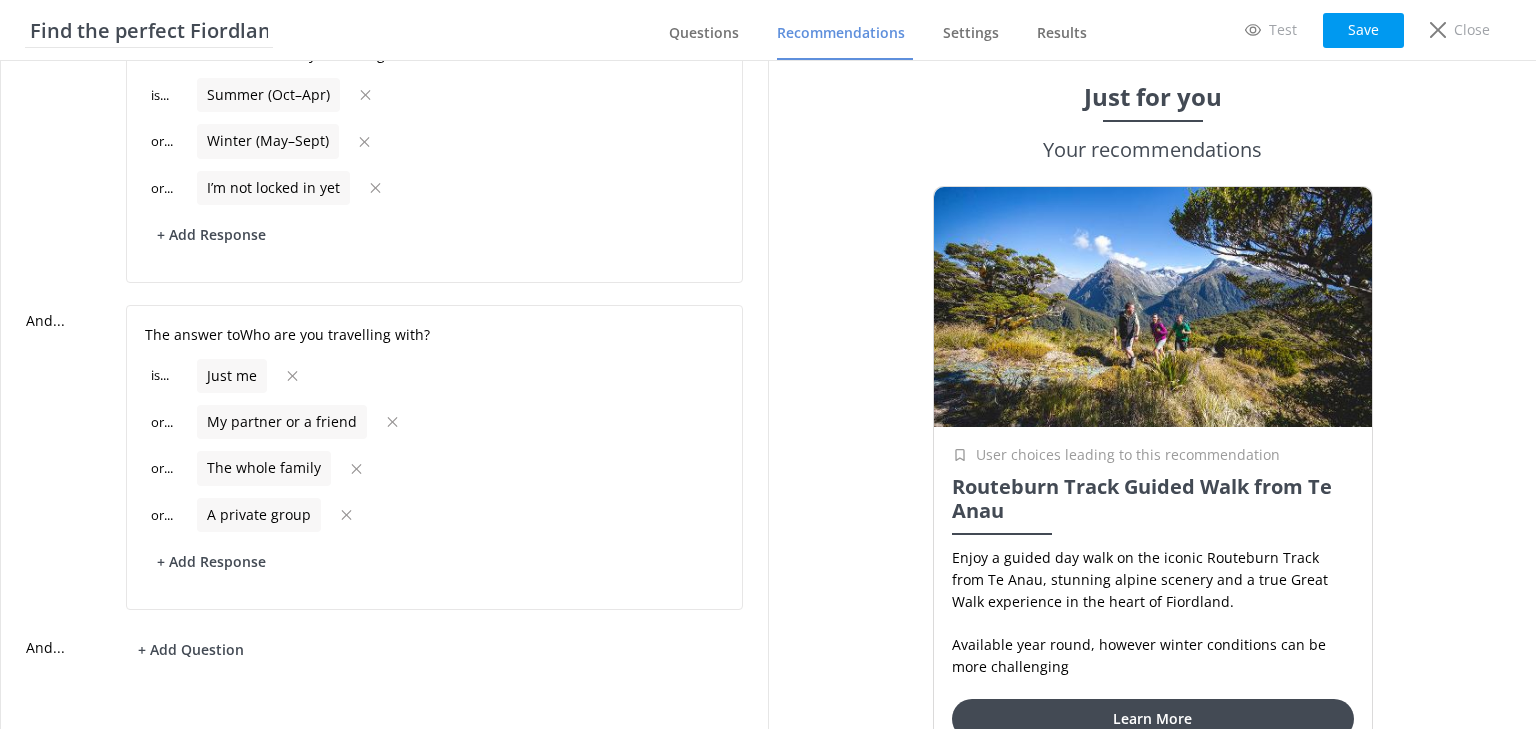 scroll, scrollTop: 972, scrollLeft: 0, axis: vertical 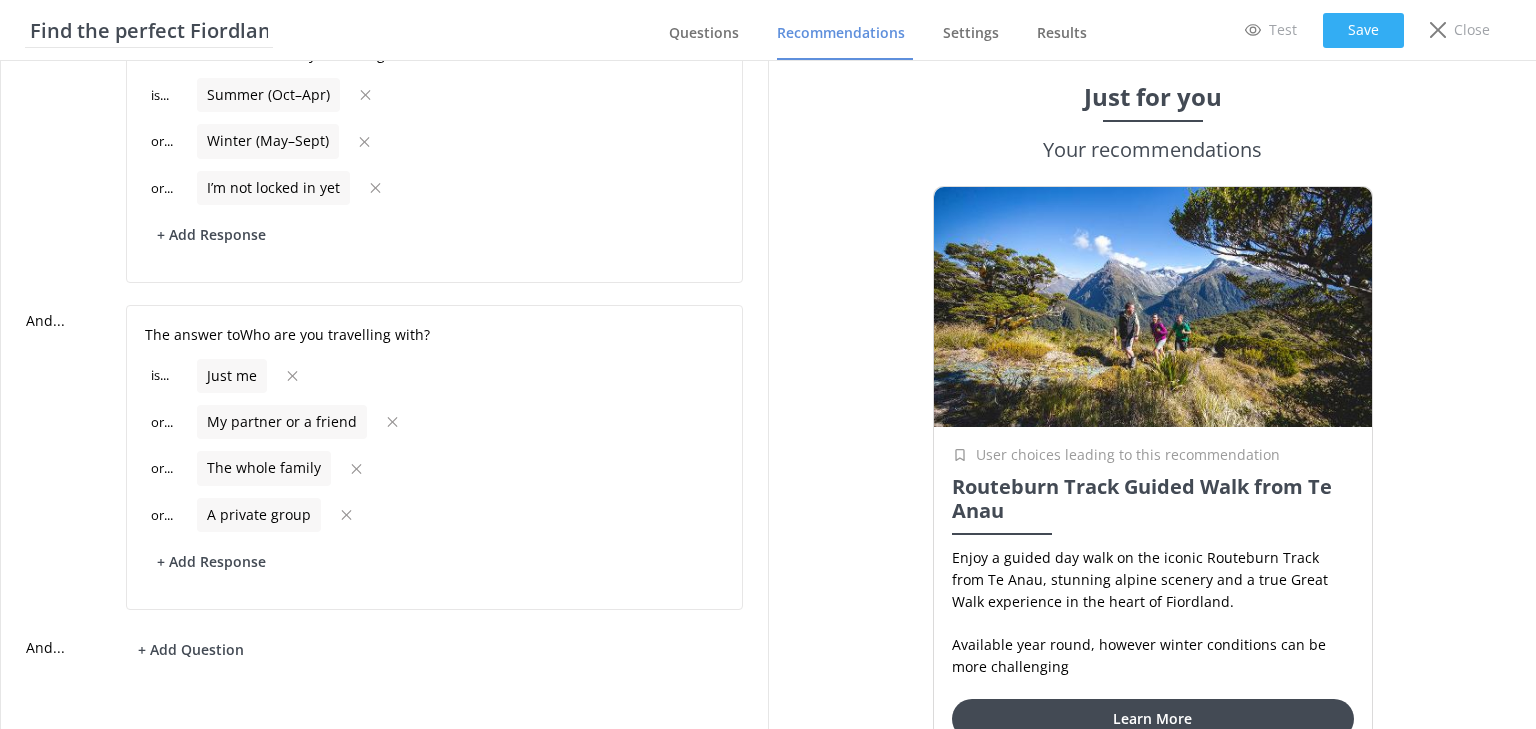 click on "Save" at bounding box center [1363, 30] 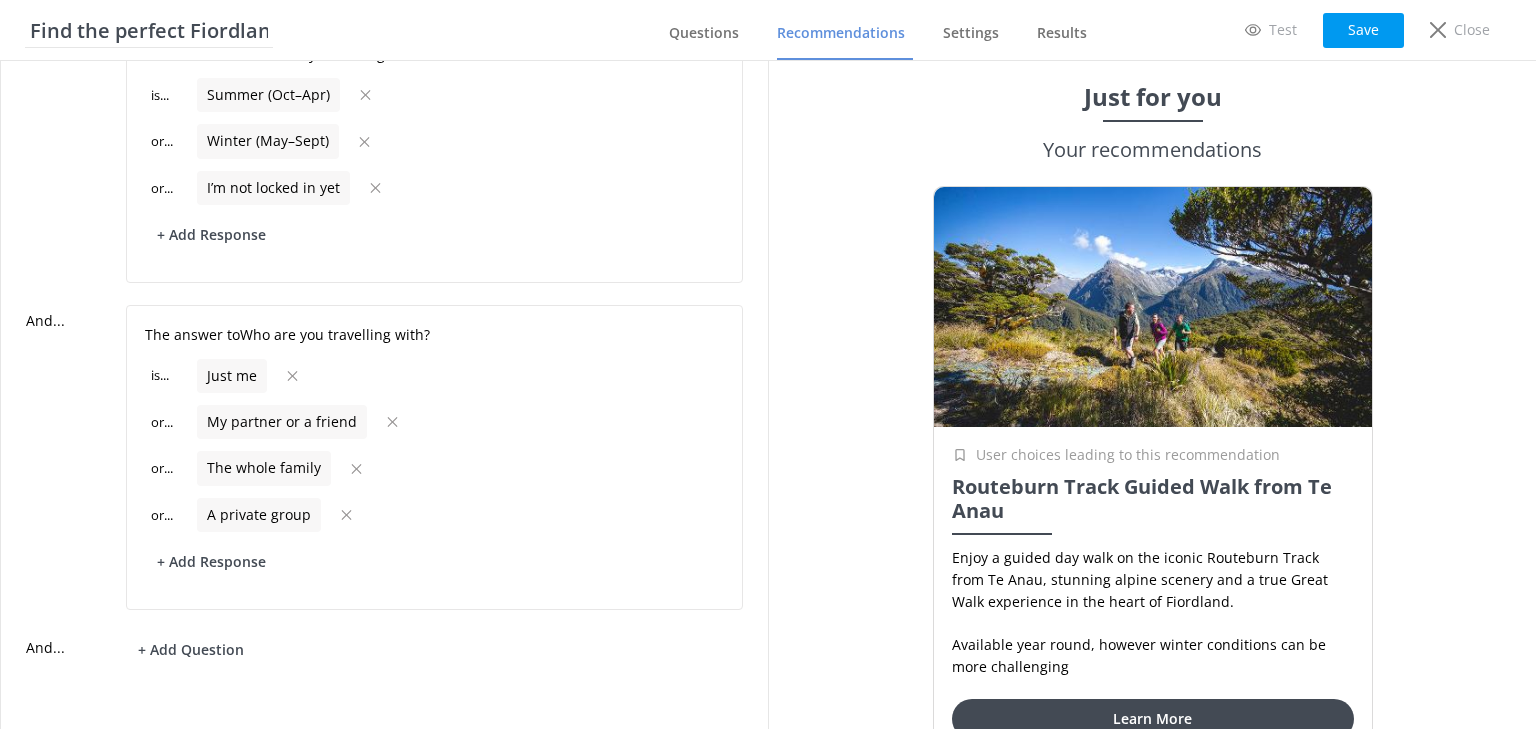 click on "Recommendations" at bounding box center (841, 33) 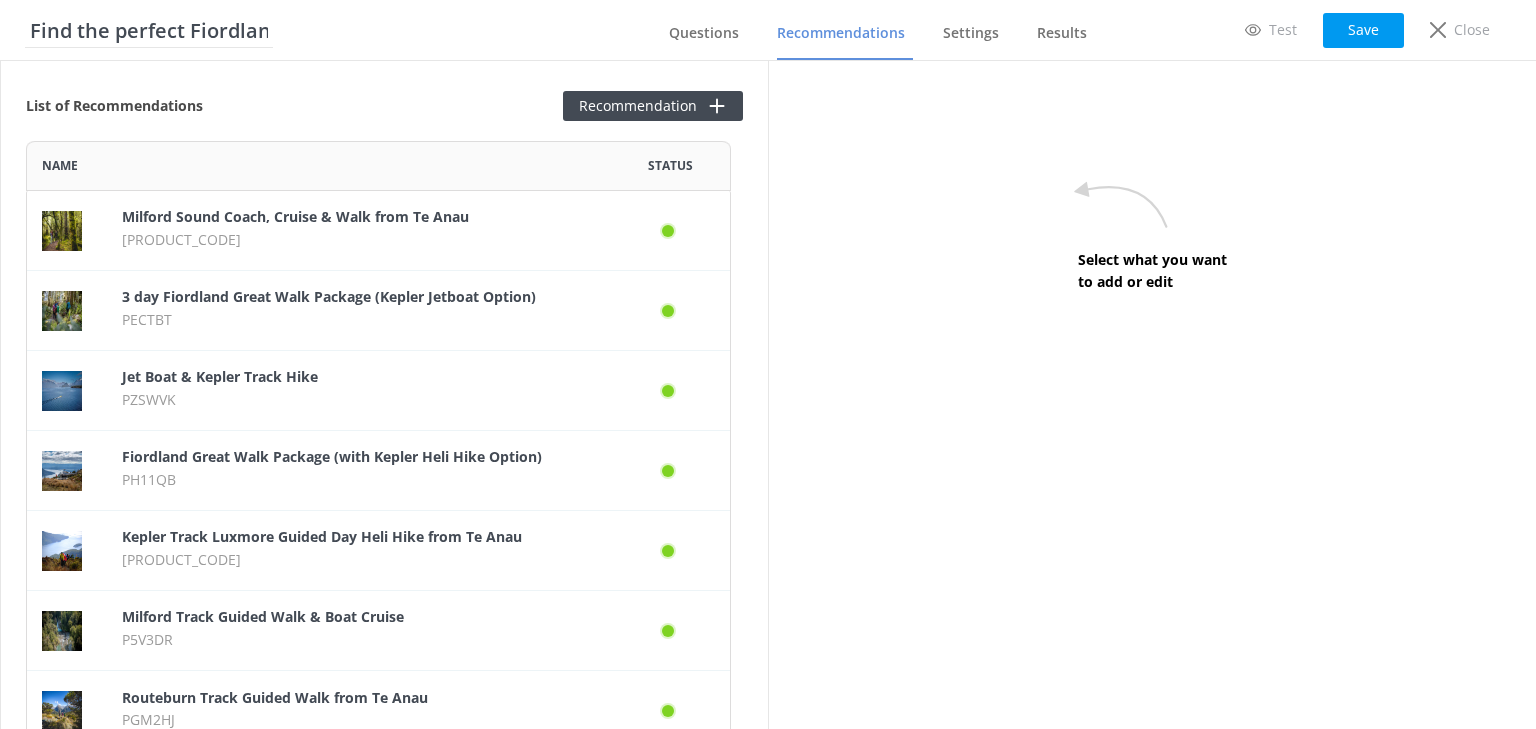 scroll, scrollTop: 12, scrollLeft: 12, axis: both 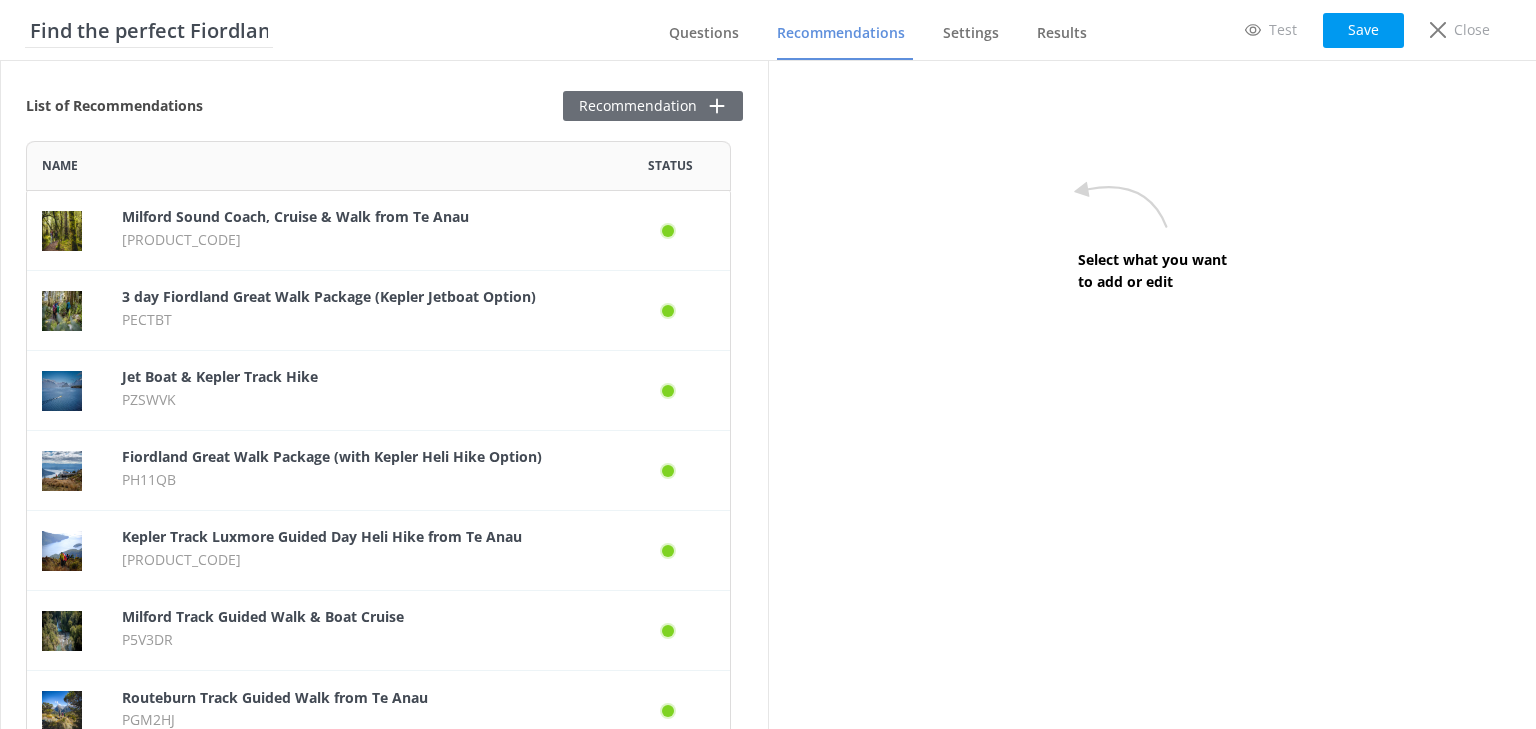 click on "Recommendation" at bounding box center [653, 106] 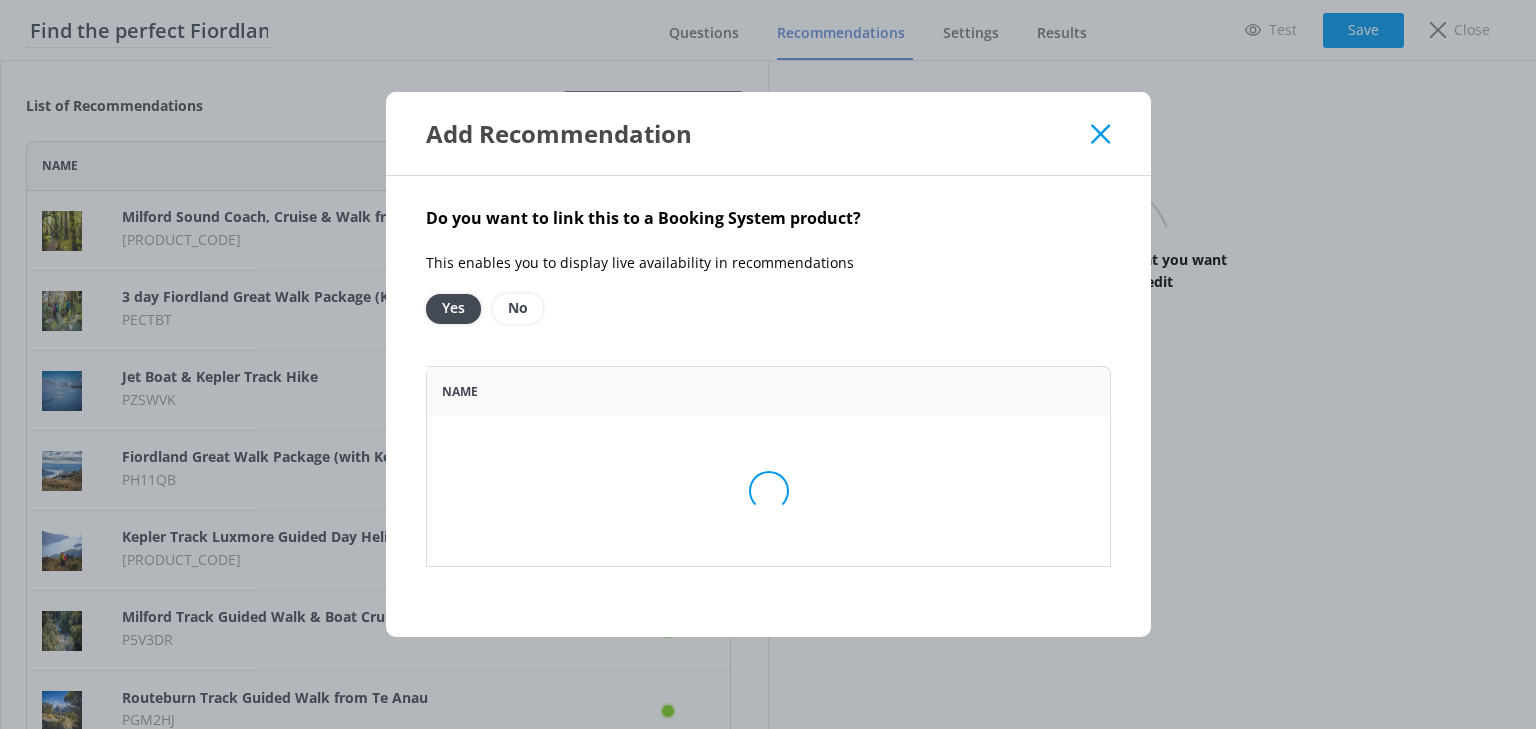 scroll, scrollTop: 13, scrollLeft: 13, axis: both 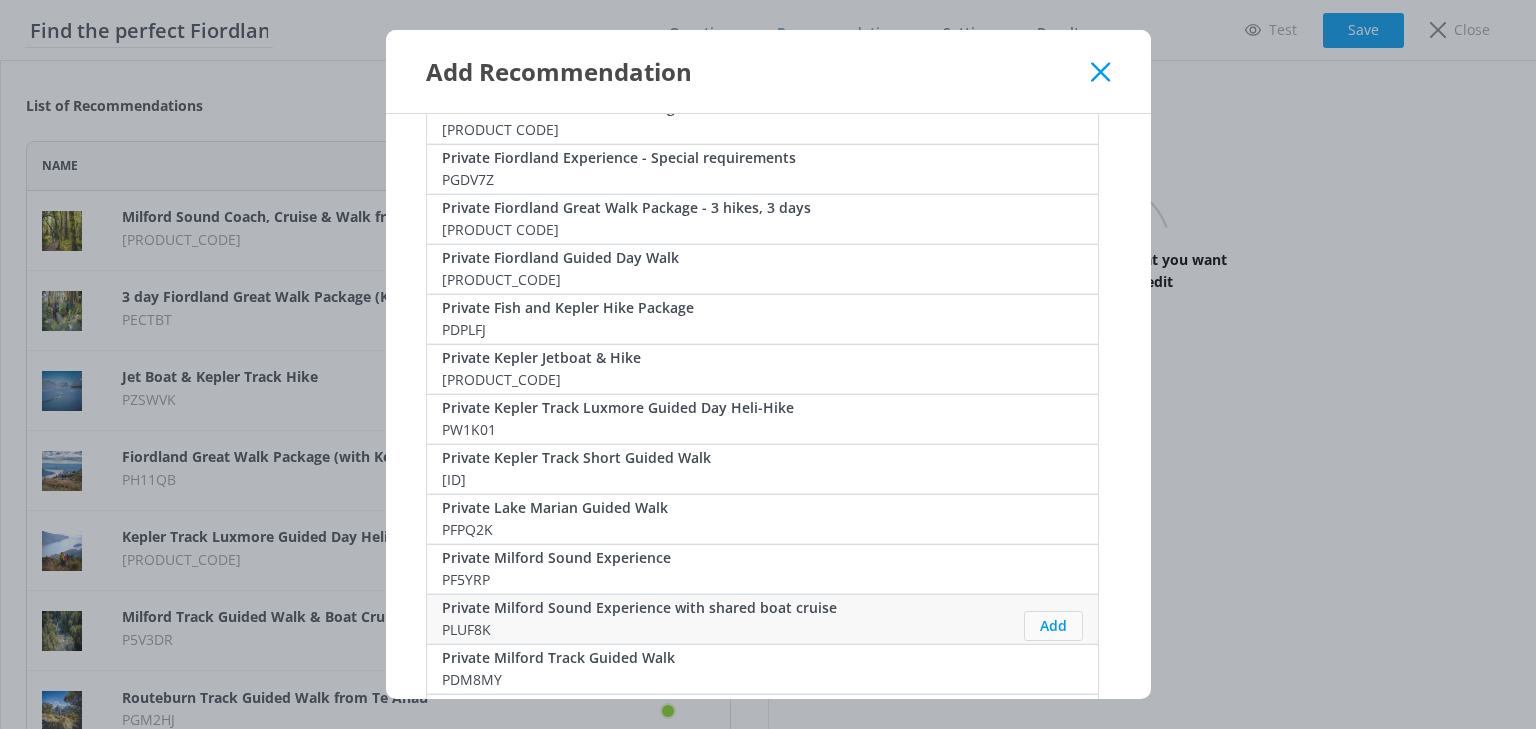 click on "Add" at bounding box center (1053, 626) 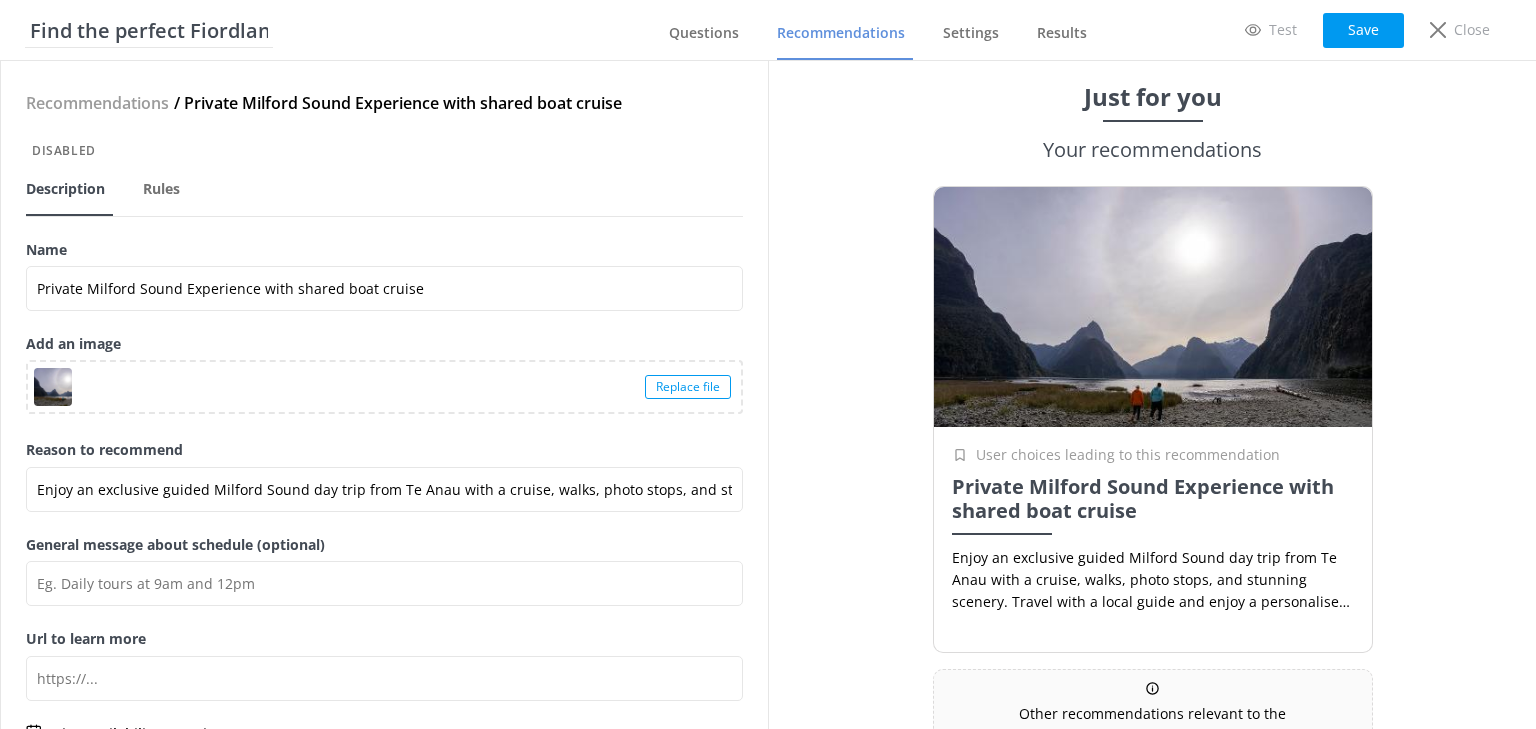 click on "Replace file" at bounding box center (688, 387) 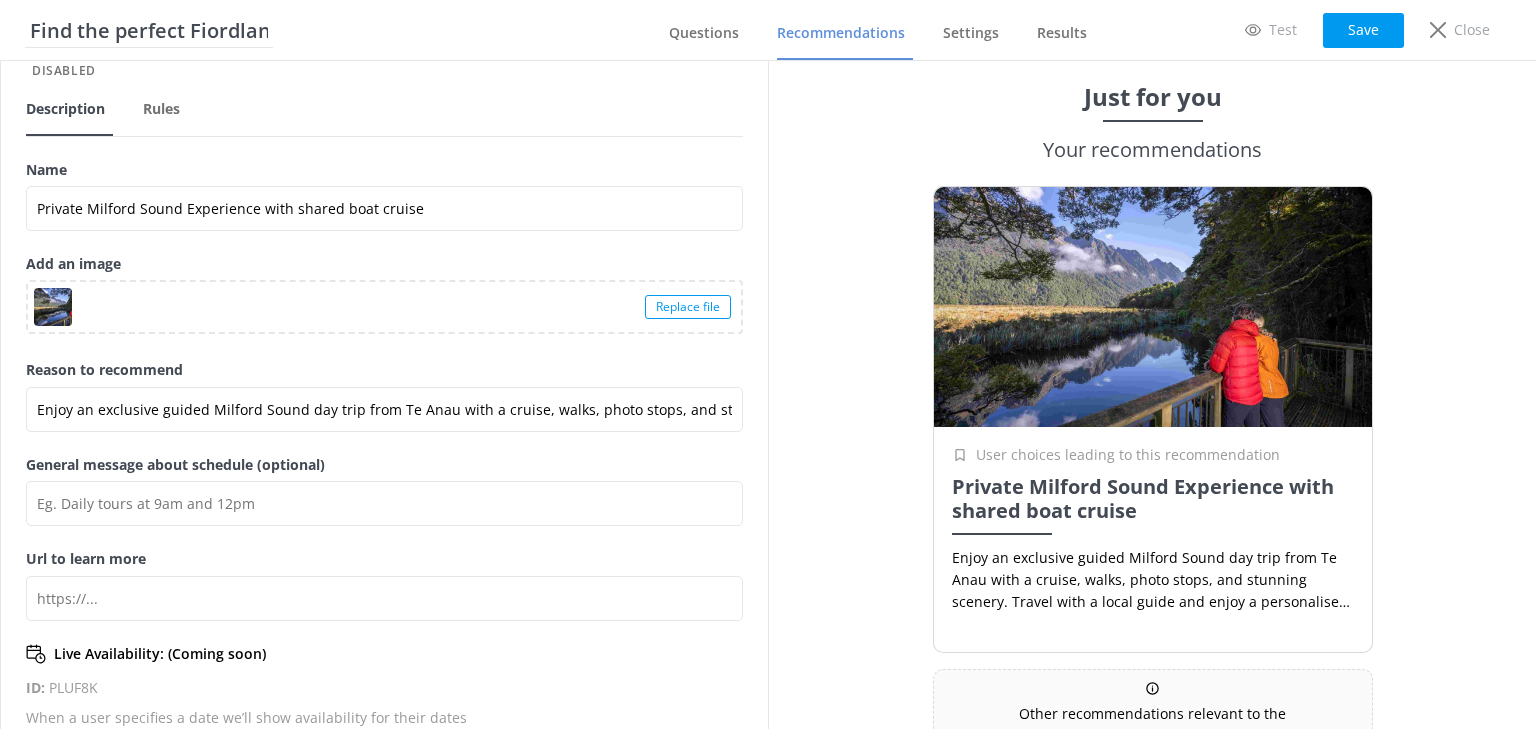scroll, scrollTop: 156, scrollLeft: 0, axis: vertical 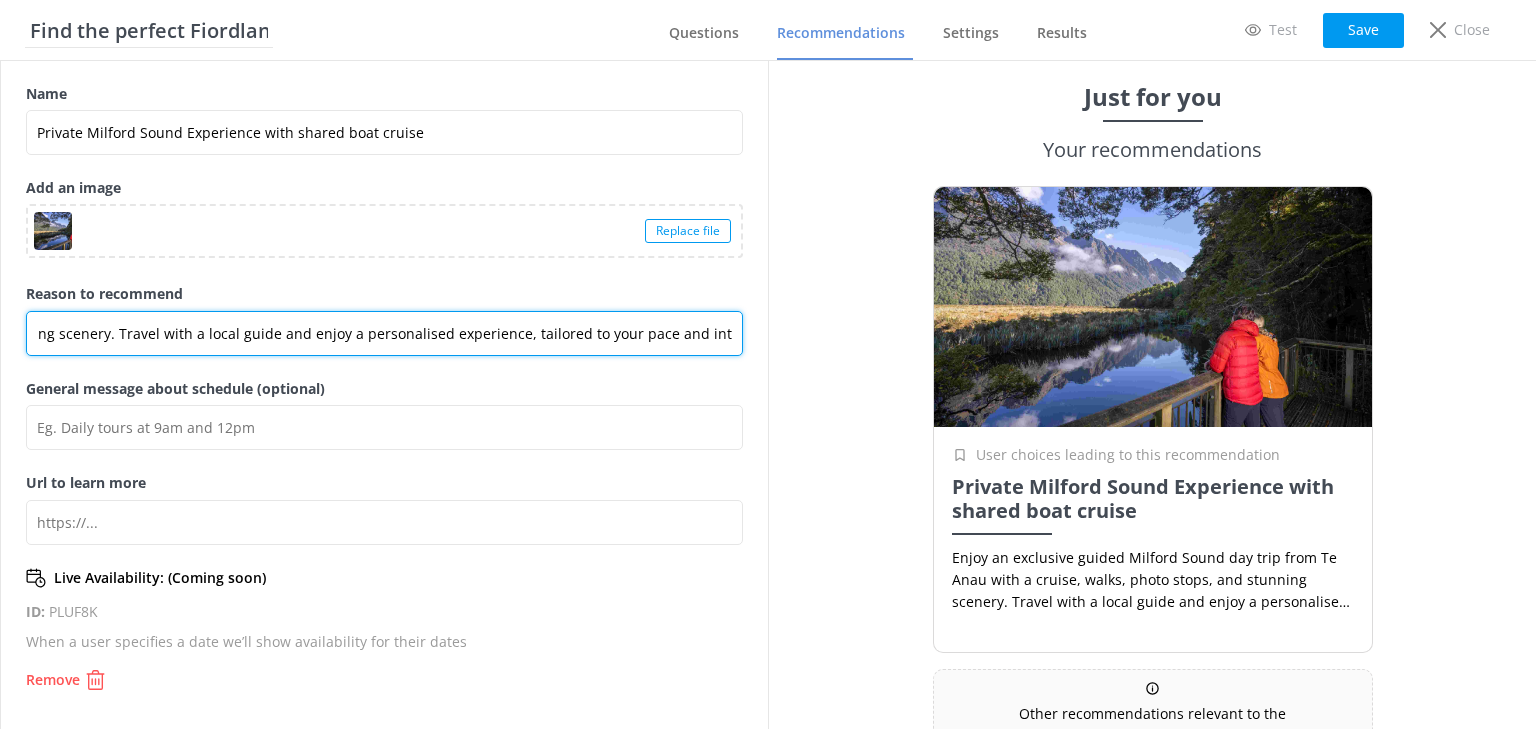 drag, startPoint x: 35, startPoint y: 333, endPoint x: 801, endPoint y: 340, distance: 766.032 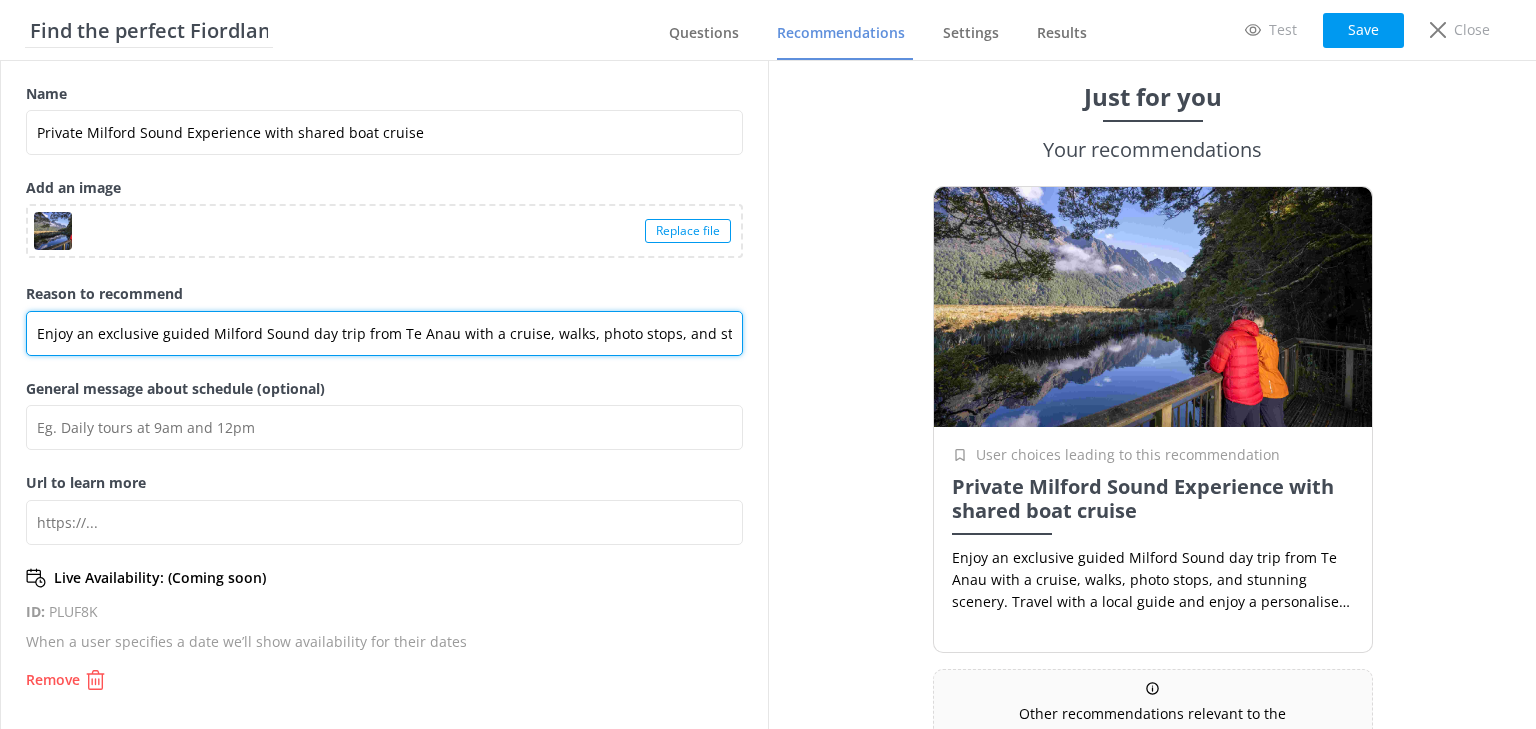 click on "Enjoy an exclusive guided Milford Sound day trip from Te Anau with a cruise, walks, photo stops, and stunning scenery. Travel with a local guide and enjoy a personalised experience, tailored to your pace and interests." at bounding box center [384, 333] 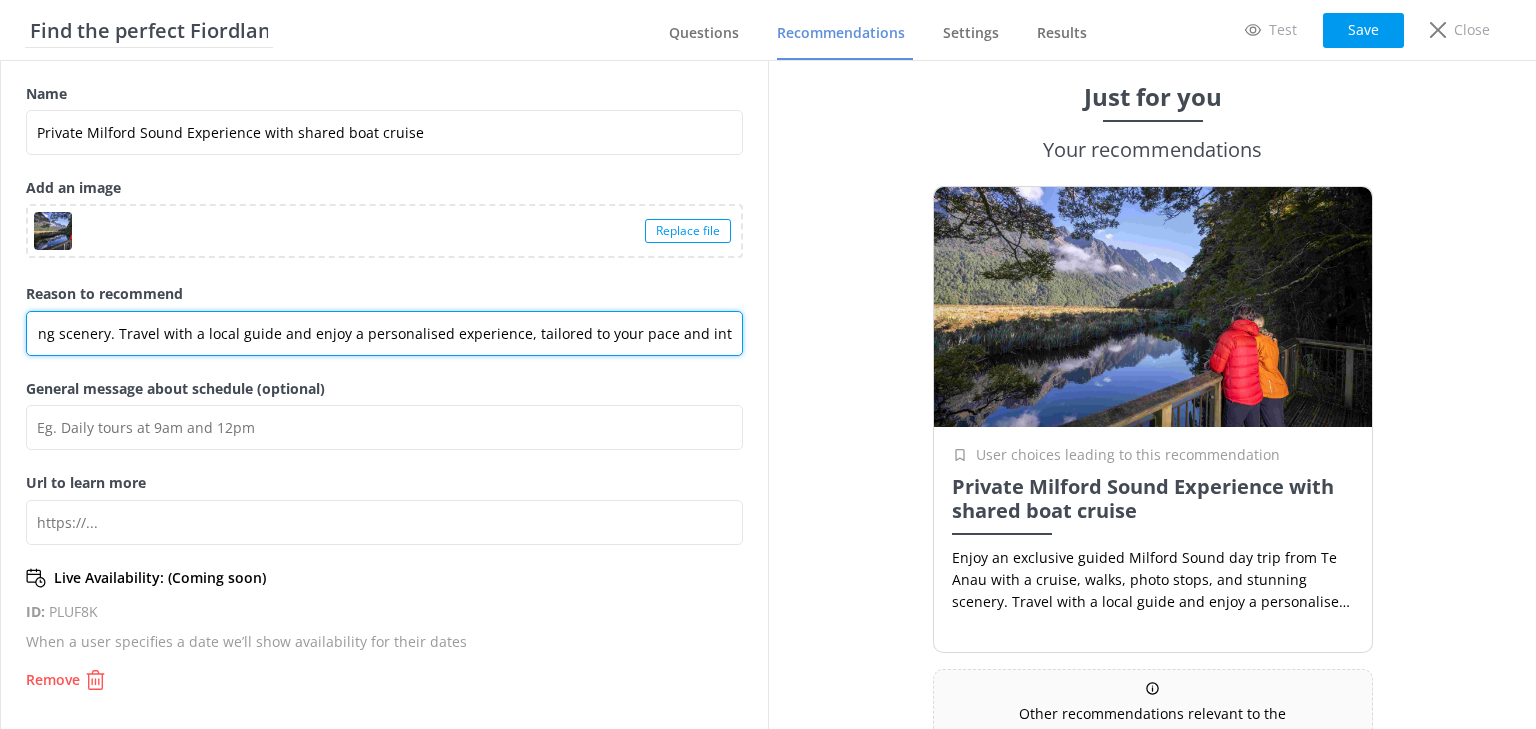 drag, startPoint x: 32, startPoint y: 331, endPoint x: 1186, endPoint y: 347, distance: 1154.111 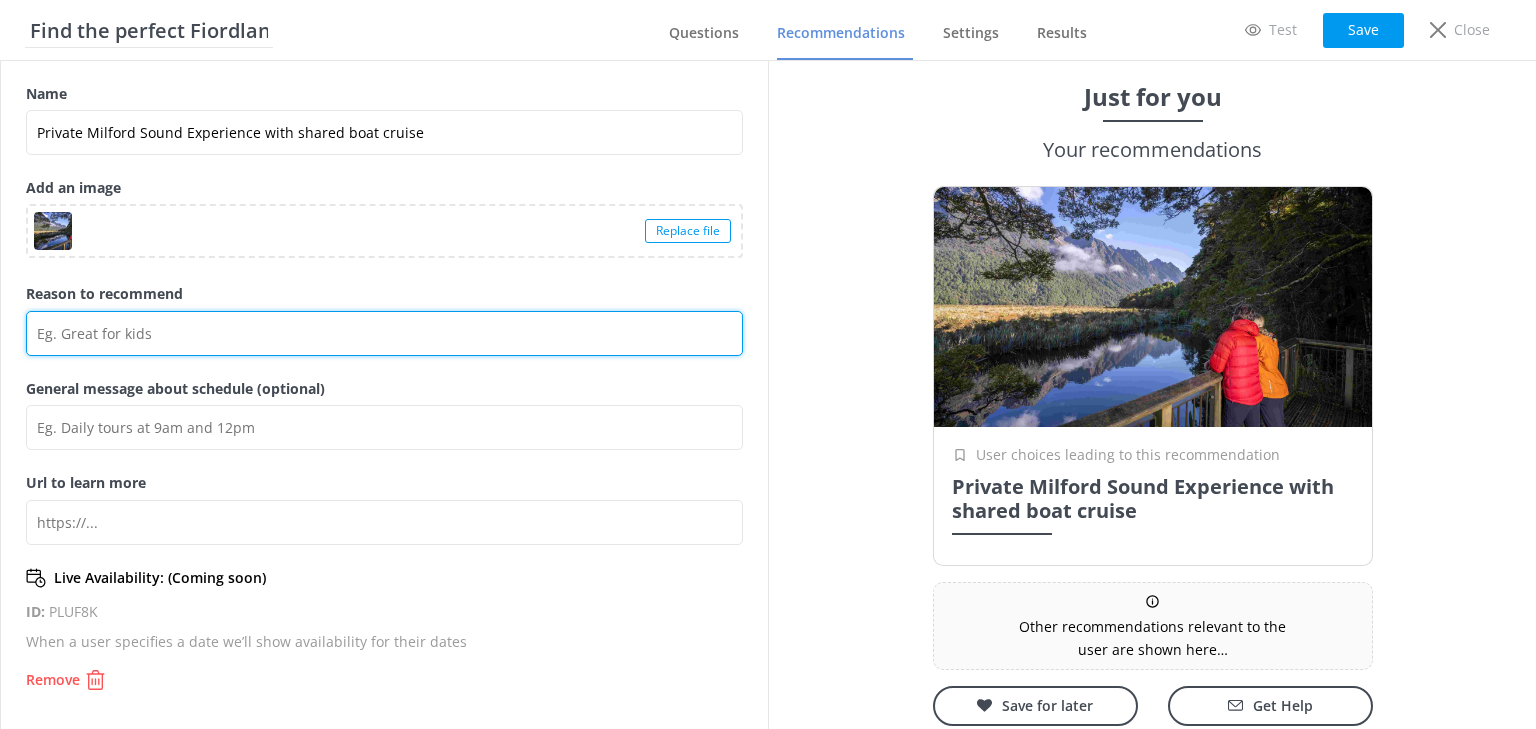scroll, scrollTop: 0, scrollLeft: 0, axis: both 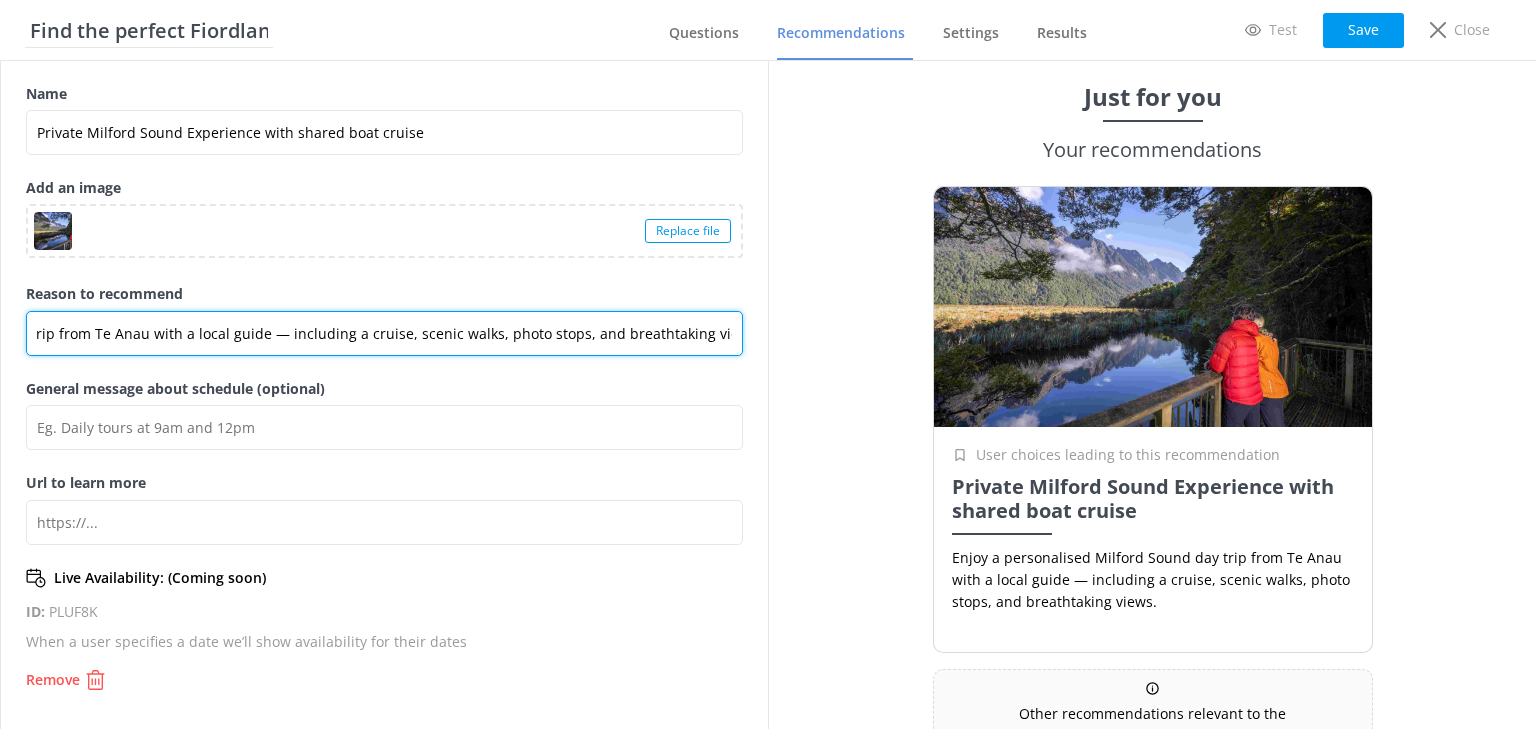 click on "Enjoy a personalised Milford Sound day trip from Te Anau with a local guide — including a cruise, scenic walks, photo stops, and breathtaking views." at bounding box center [384, 333] 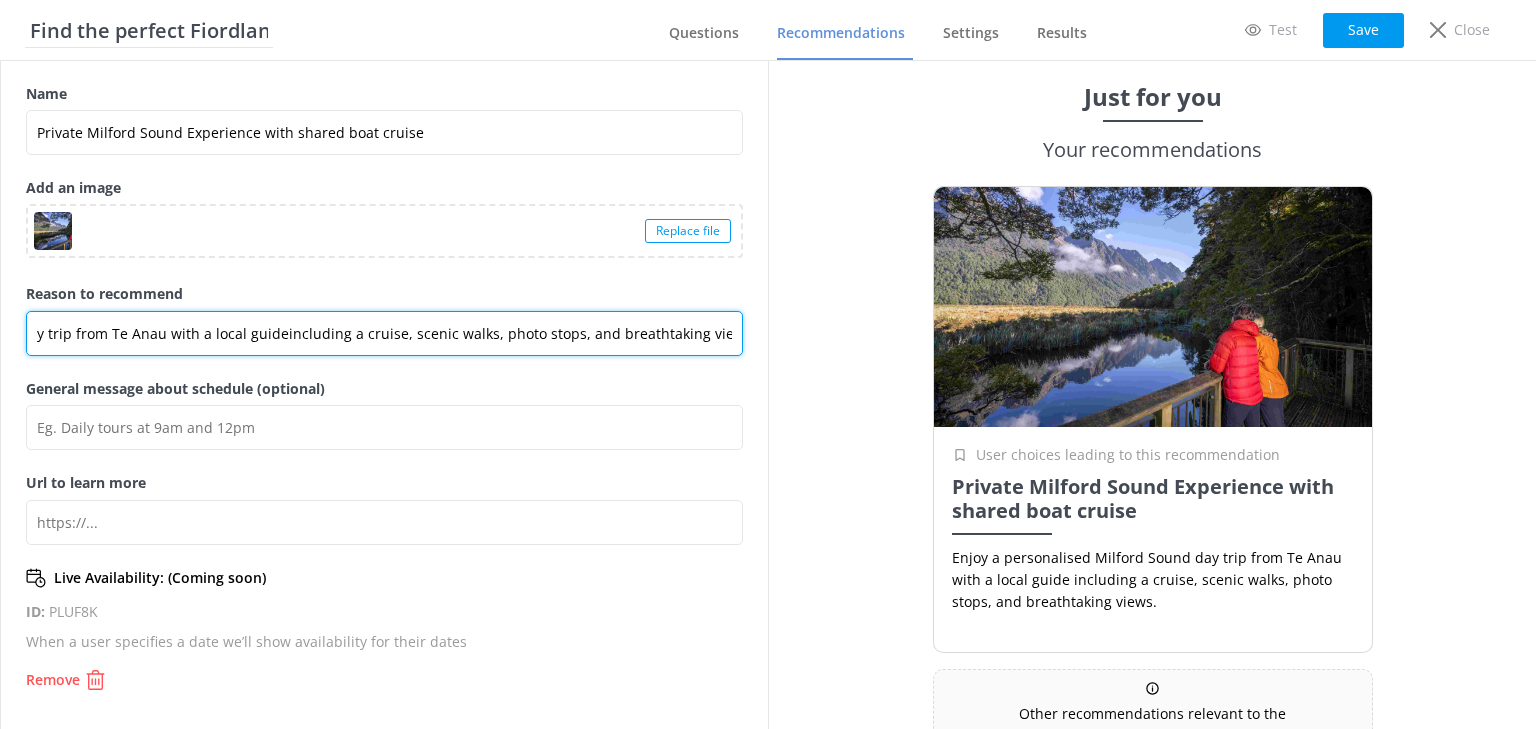 scroll, scrollTop: 0, scrollLeft: 256, axis: horizontal 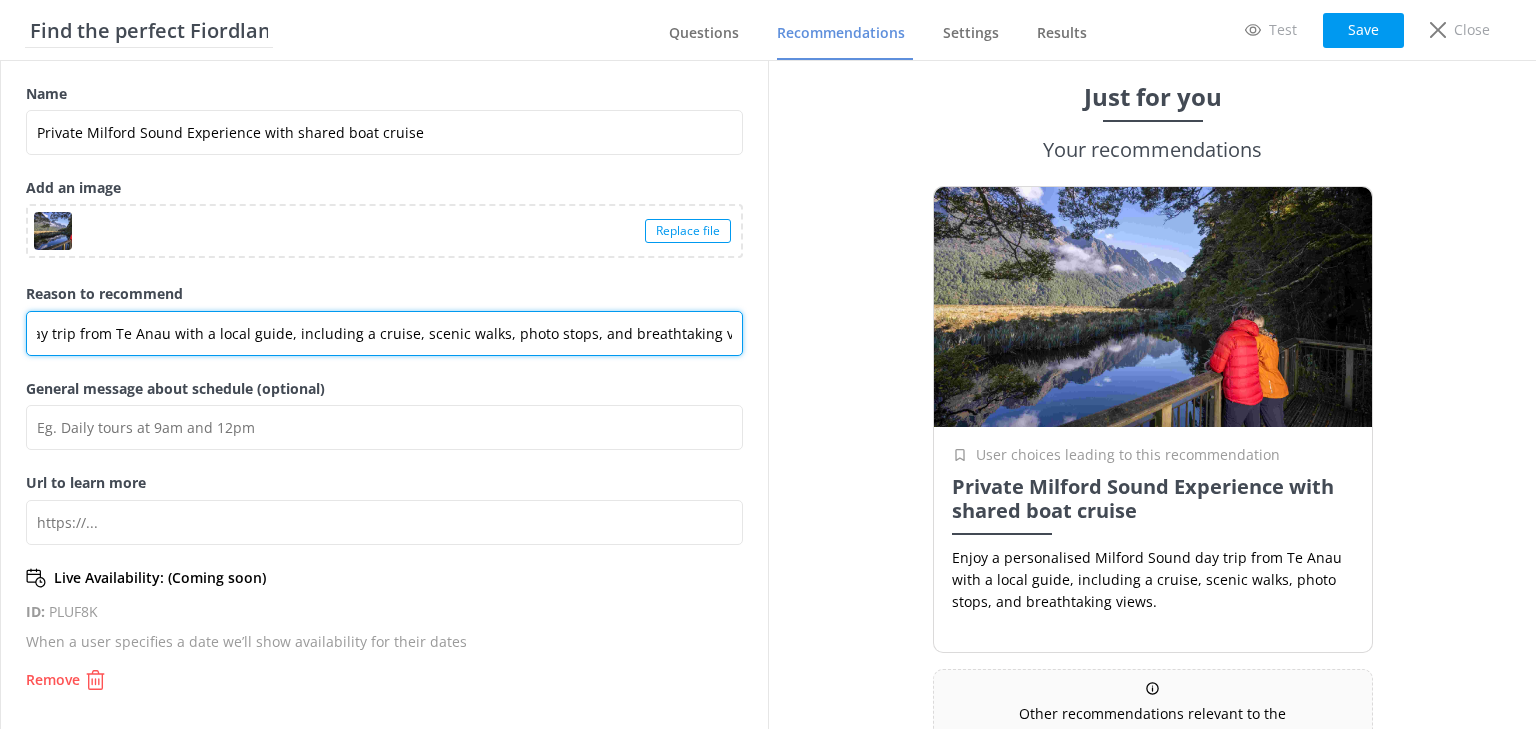 type on "Enjoy a personalised Milford Sound day trip from Te Anau with a local guide, including a cruise, scenic walks, photo stops, and breathtaking views." 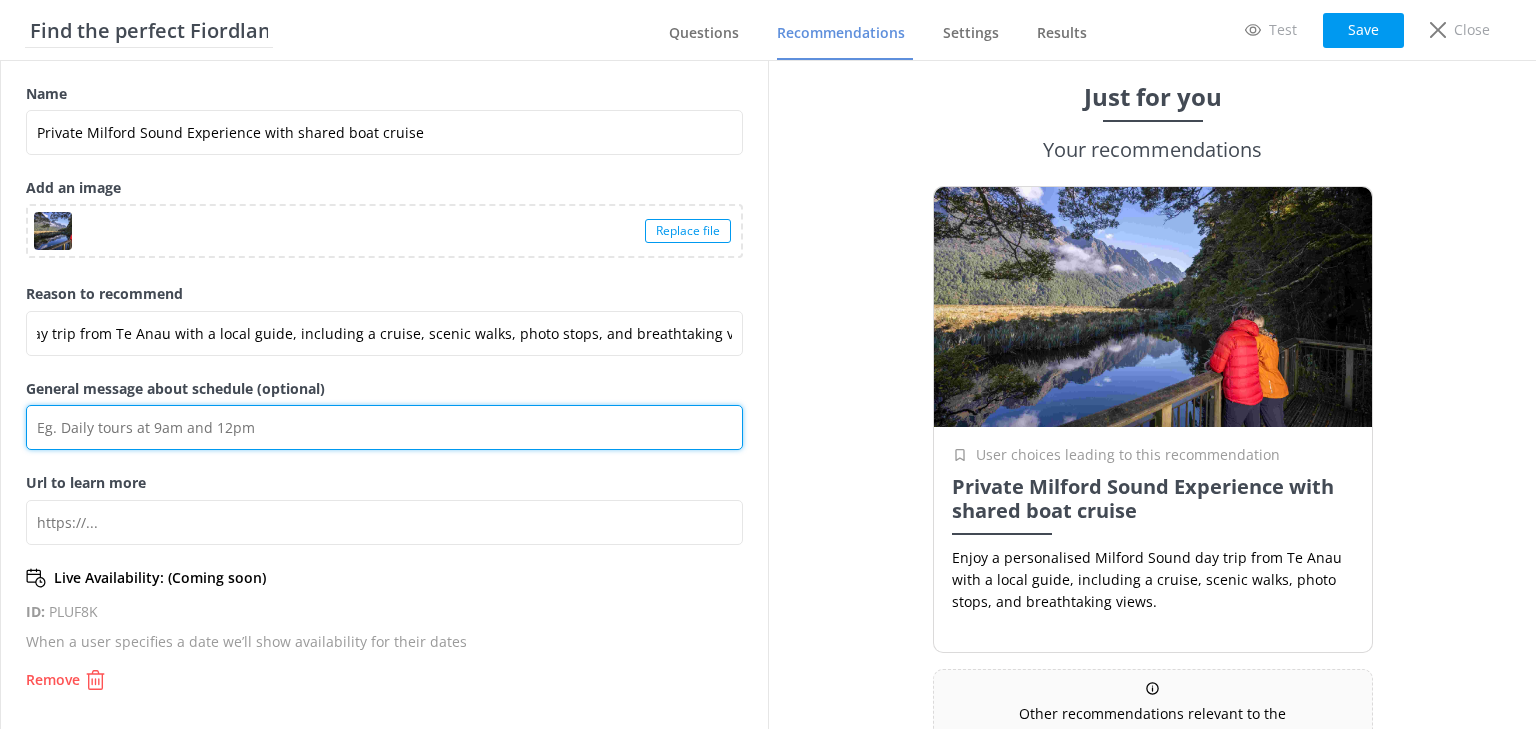 scroll, scrollTop: 0, scrollLeft: 0, axis: both 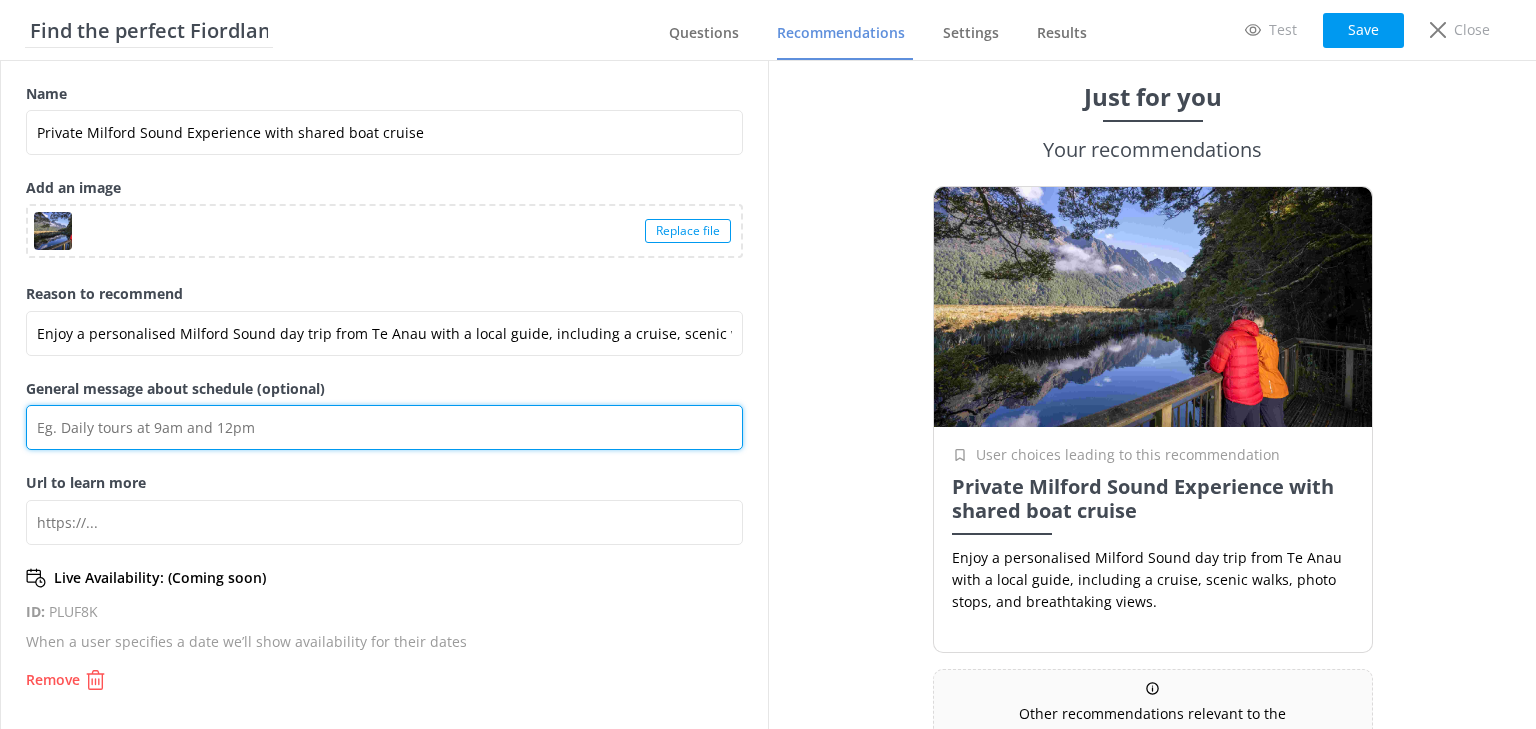 click on "General message about schedule (optional)" at bounding box center (384, 427) 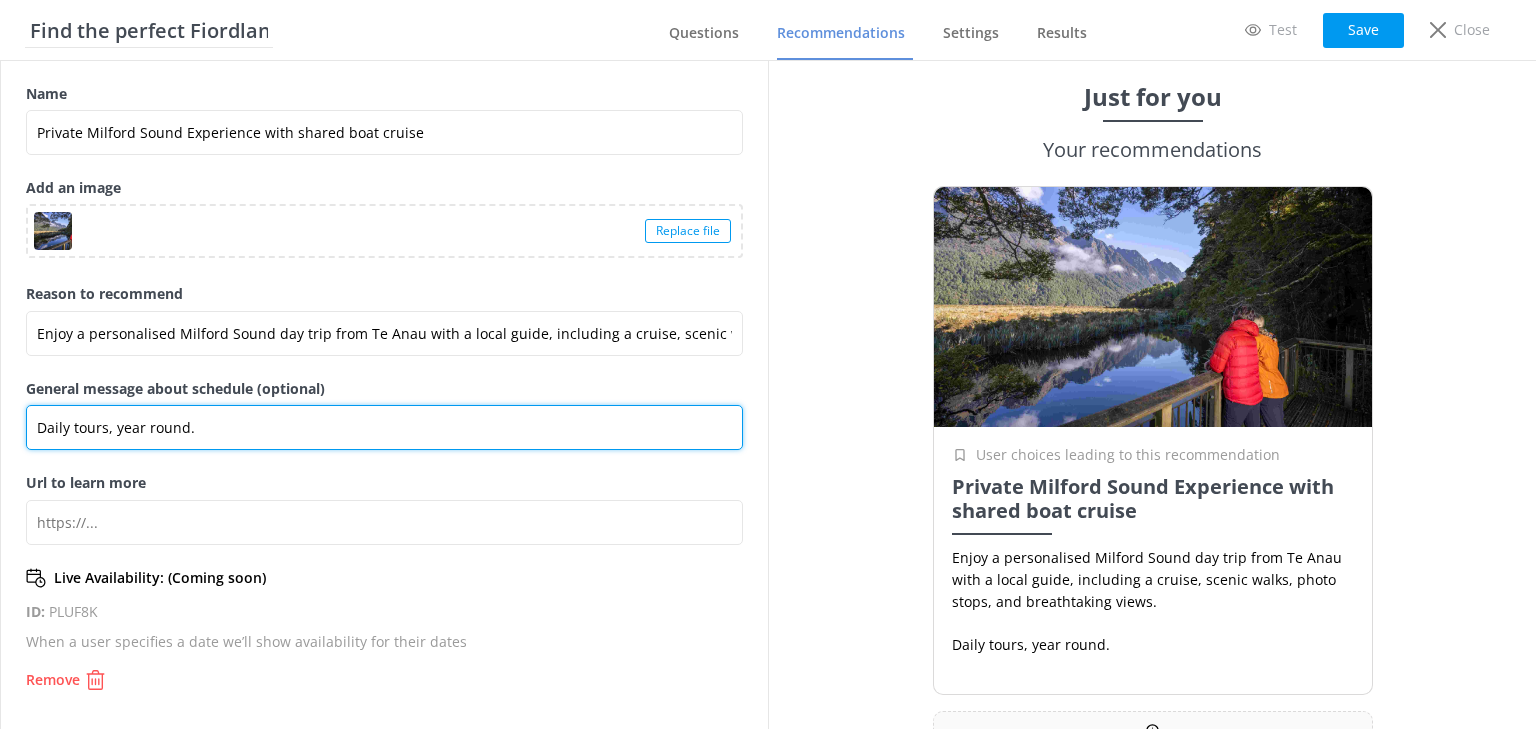 type on "Daily tours, year round." 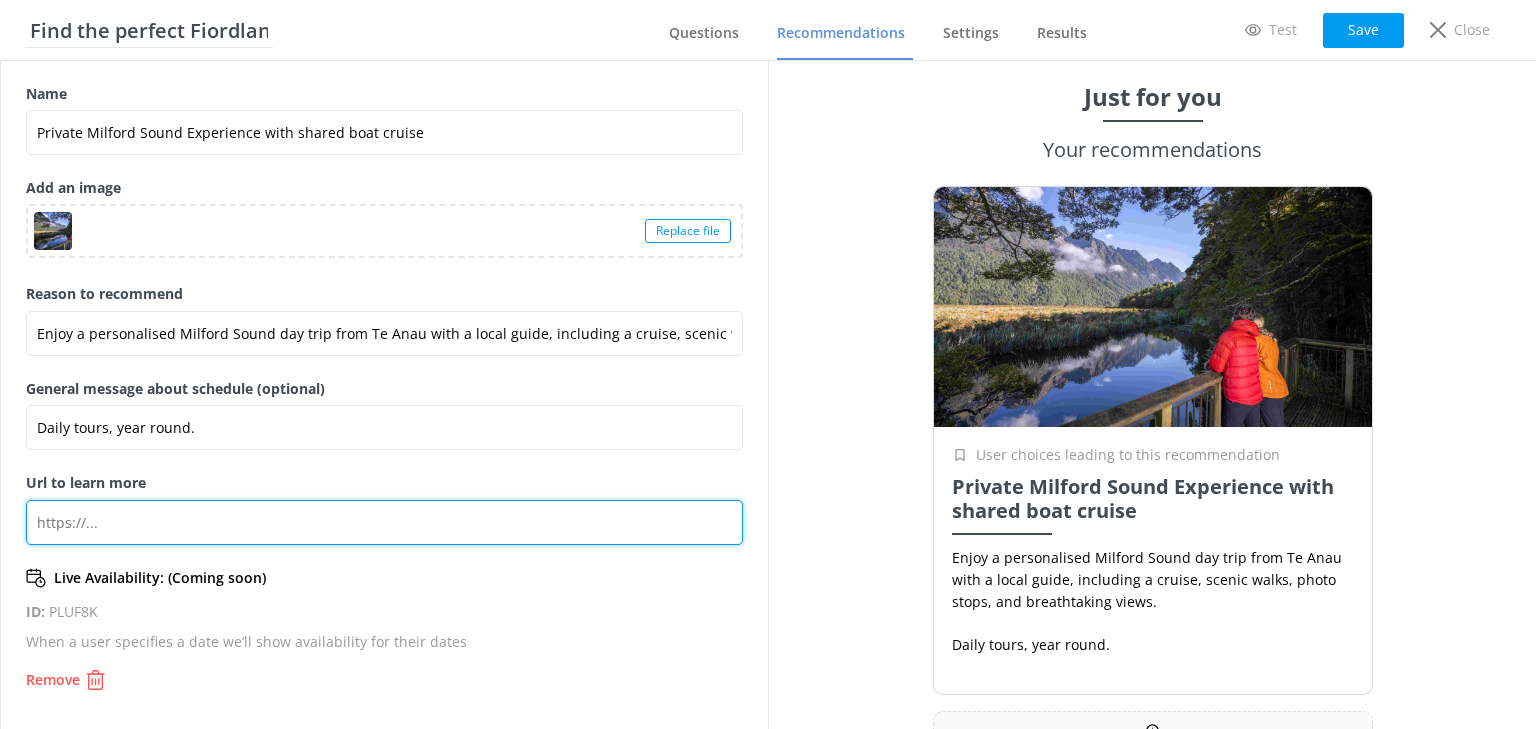 click on "Url to learn more" at bounding box center [384, 522] 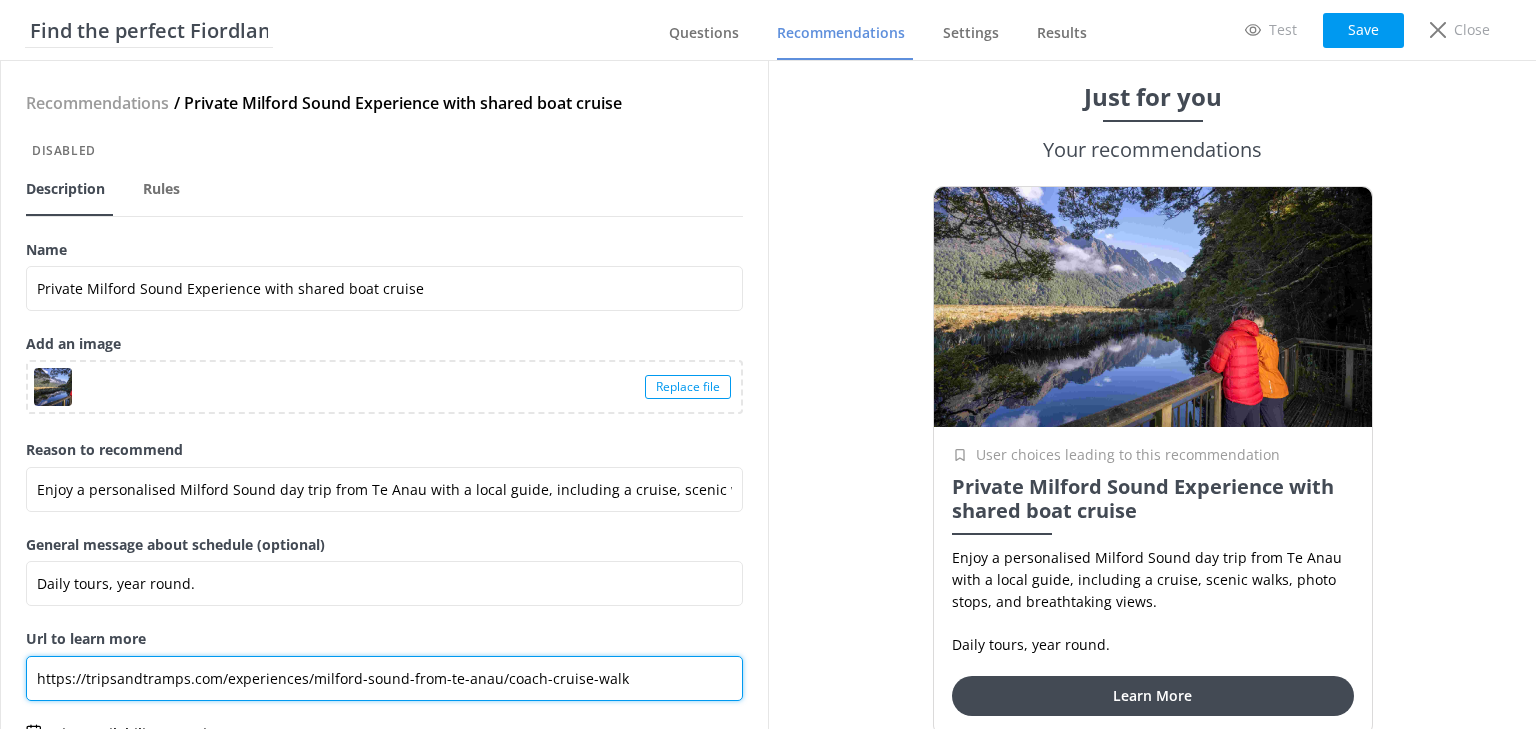 scroll, scrollTop: 0, scrollLeft: 0, axis: both 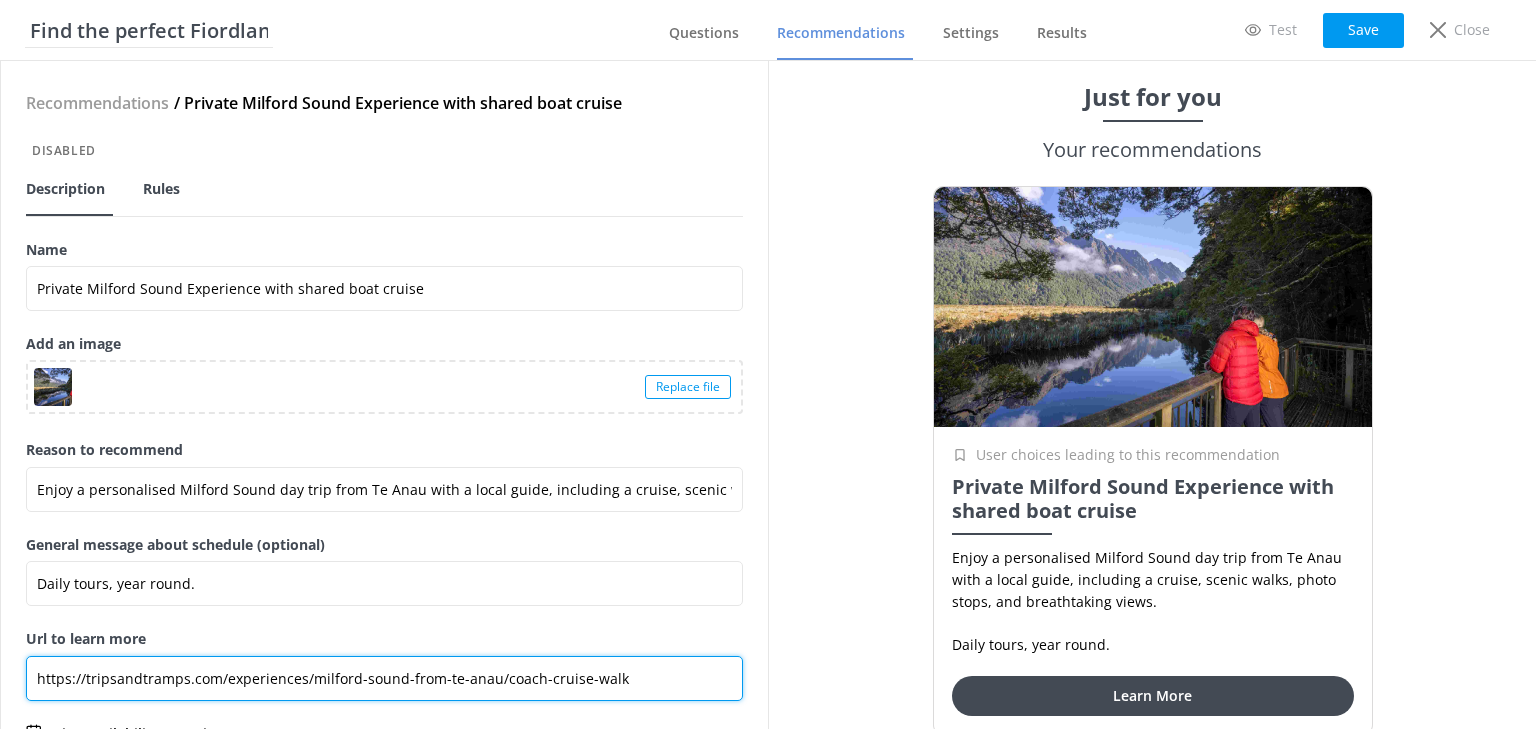type on "https://tripsandtramps.com/experiences/milford-sound-from-te-anau/coach-cruise-walk" 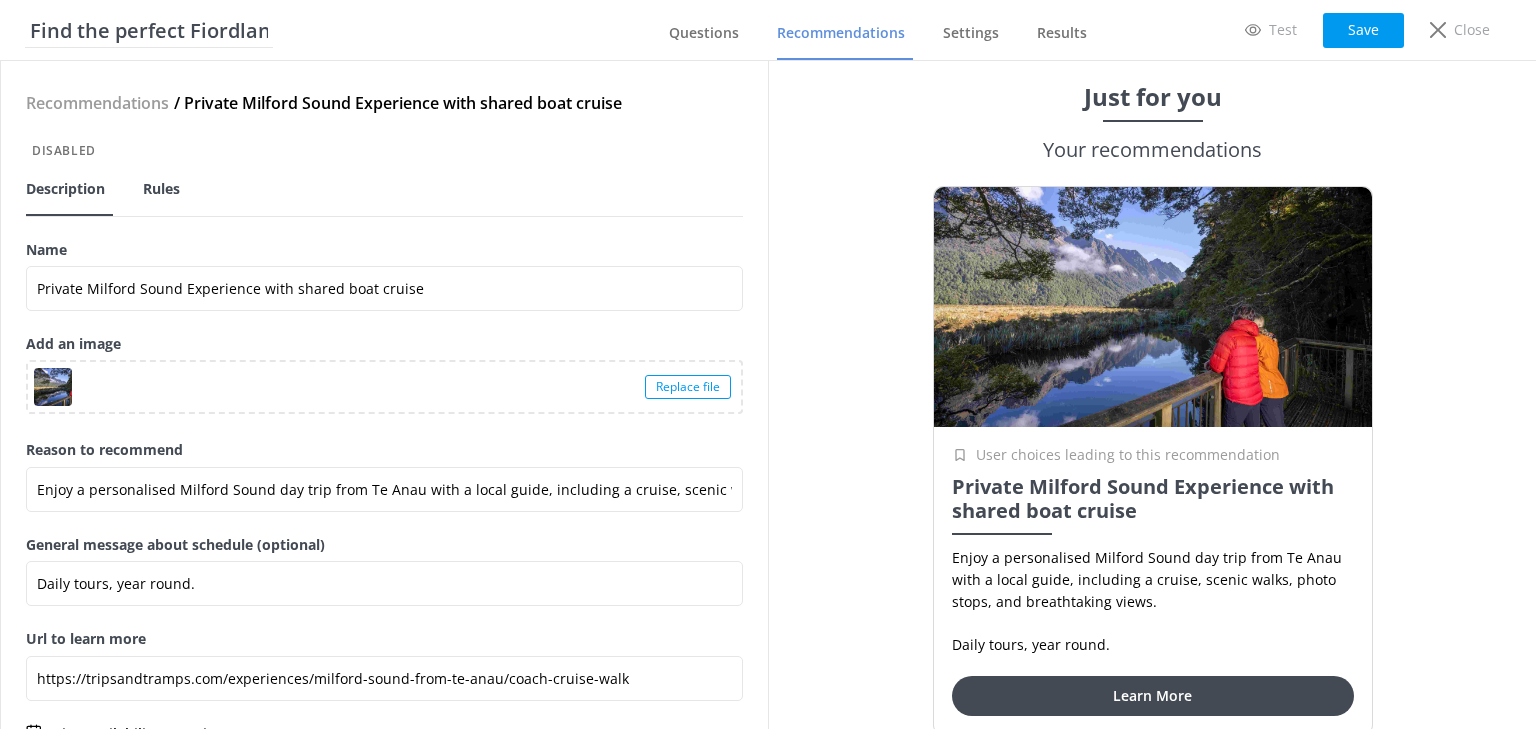 click on "Rules" at bounding box center [161, 189] 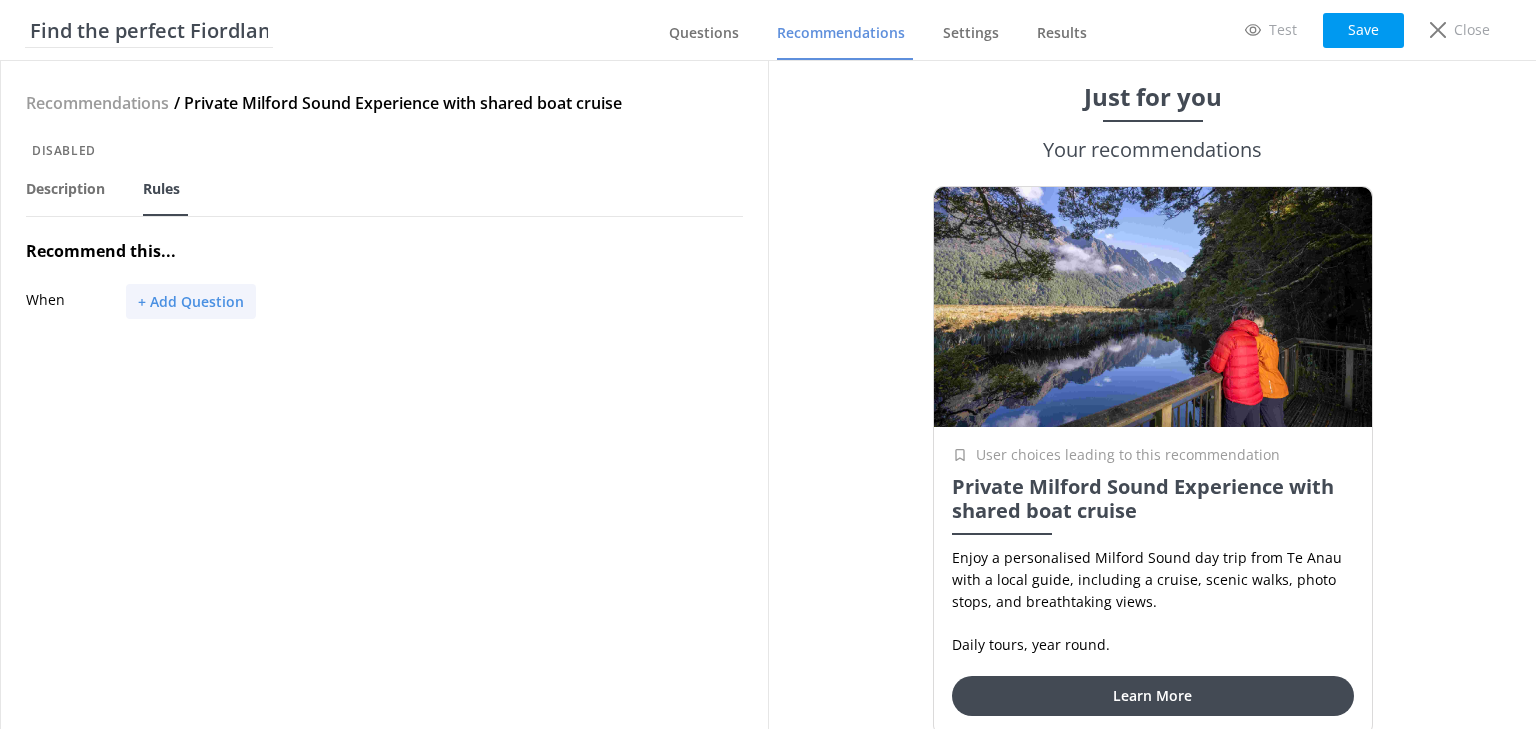 click on "+ Add Question" at bounding box center [191, 301] 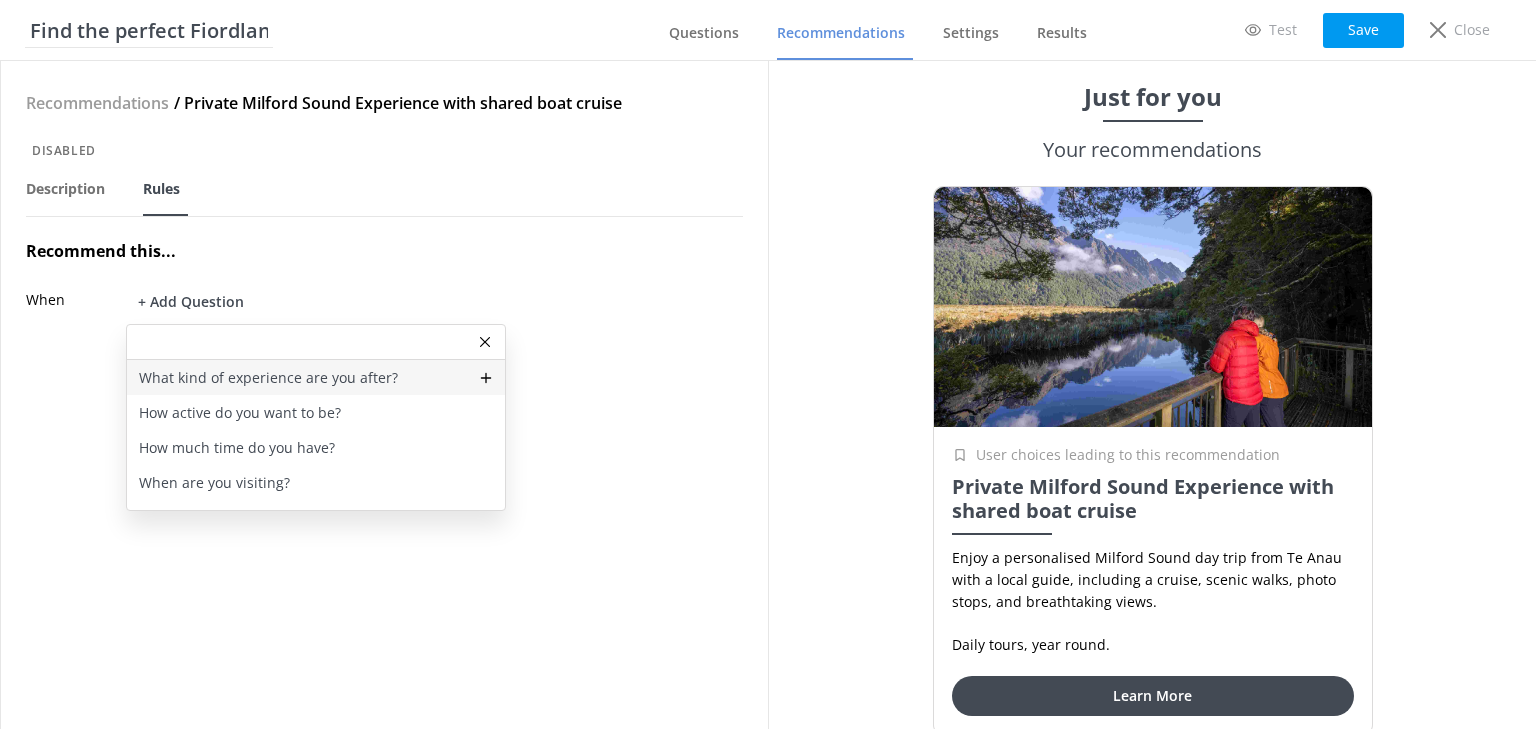 click 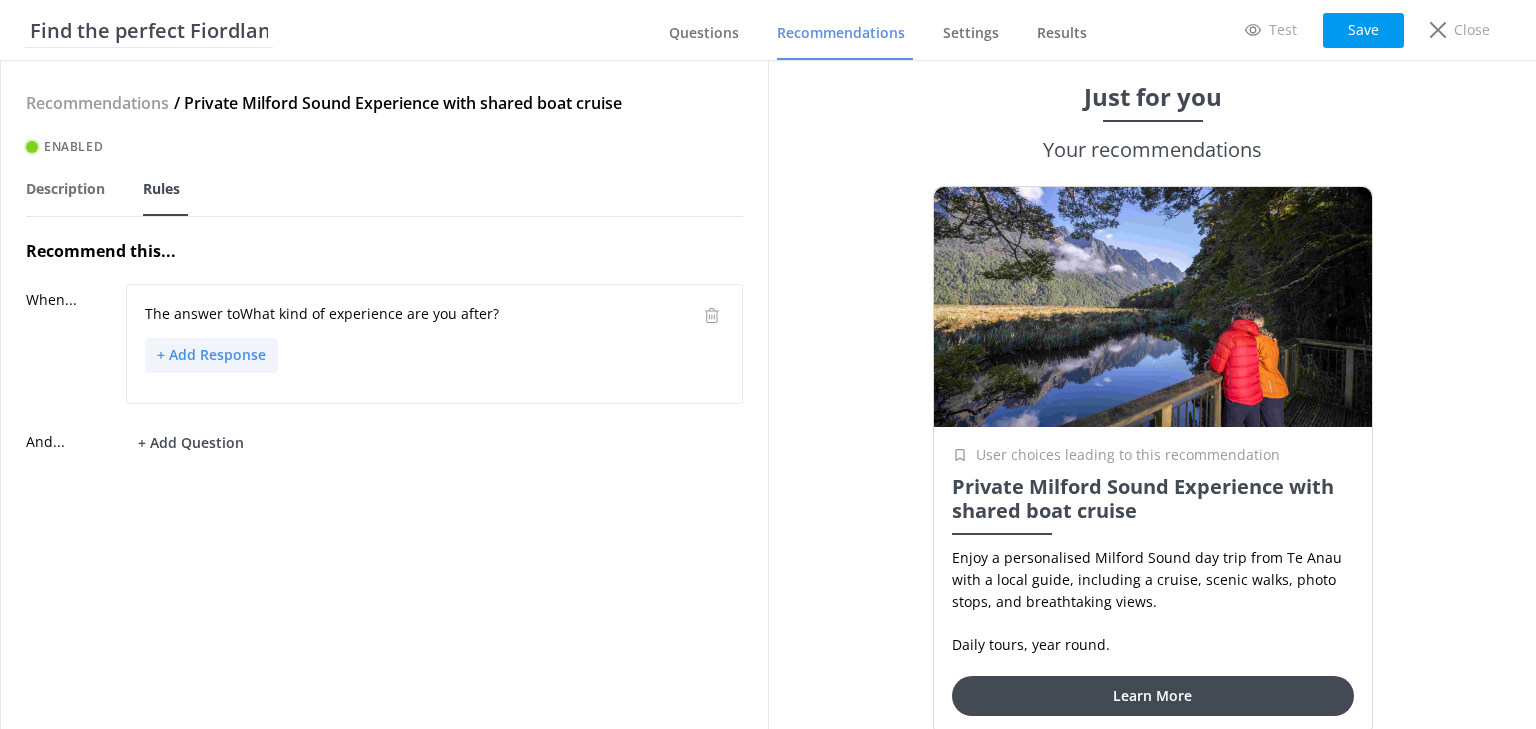 click on "+ Add Response" at bounding box center (211, 355) 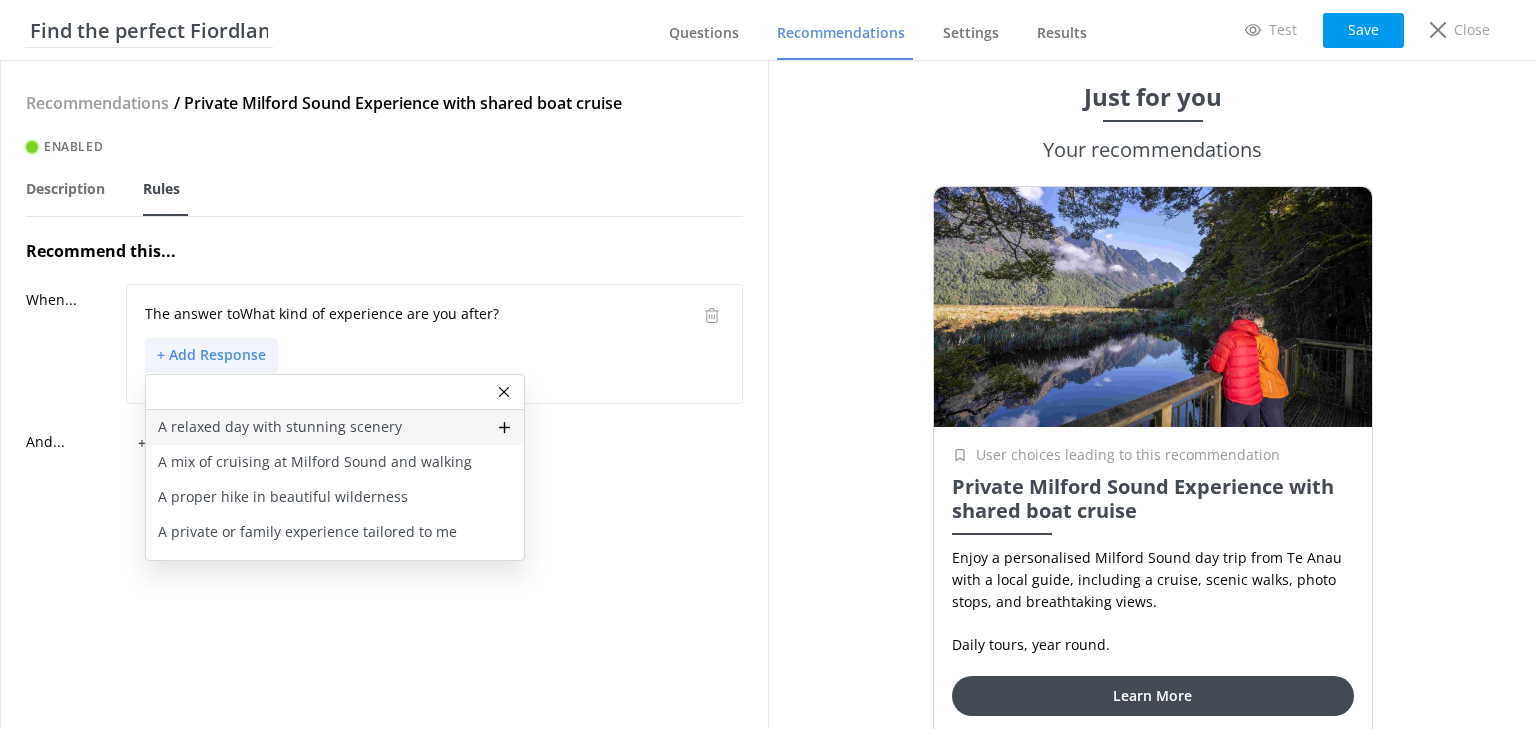 click 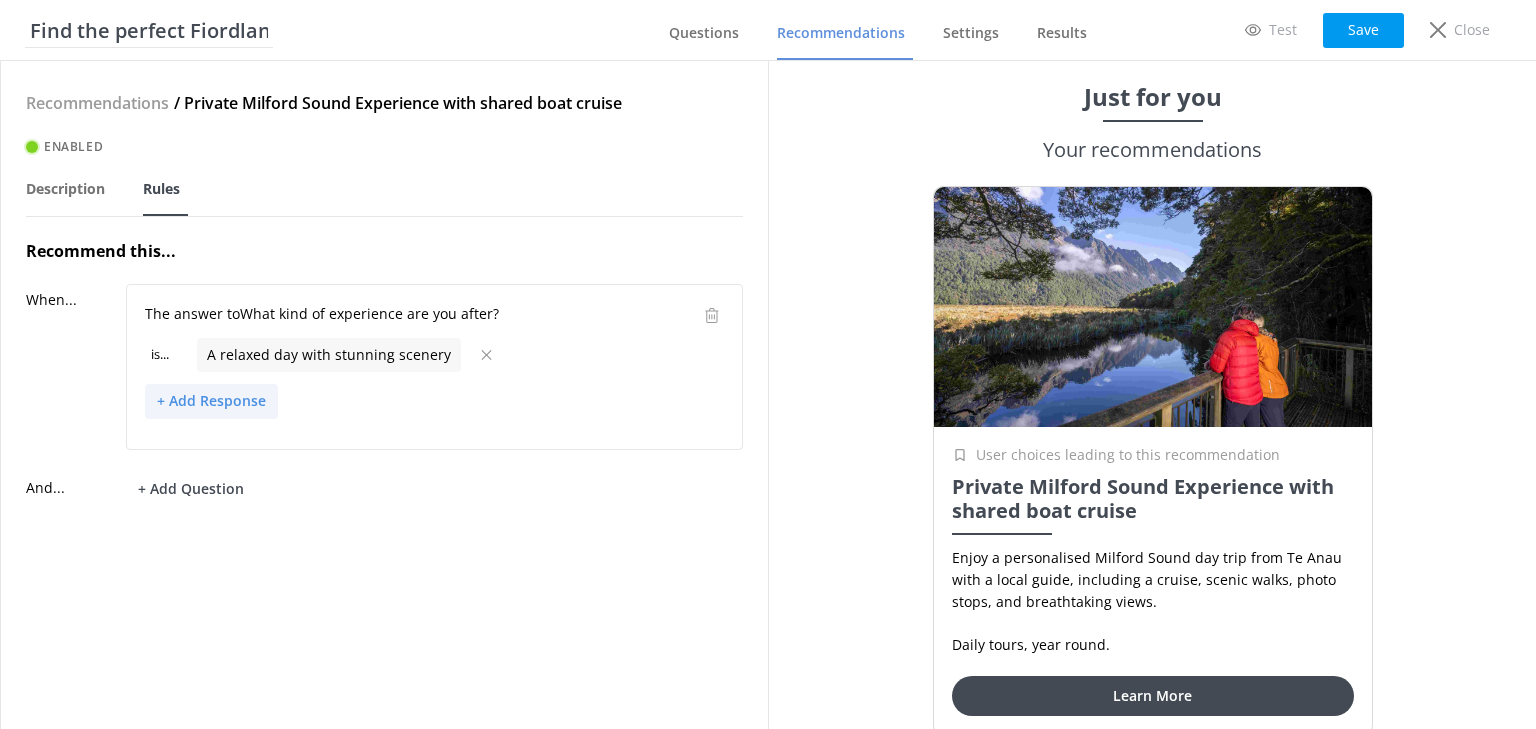 click on "+ Add Response" at bounding box center (211, 401) 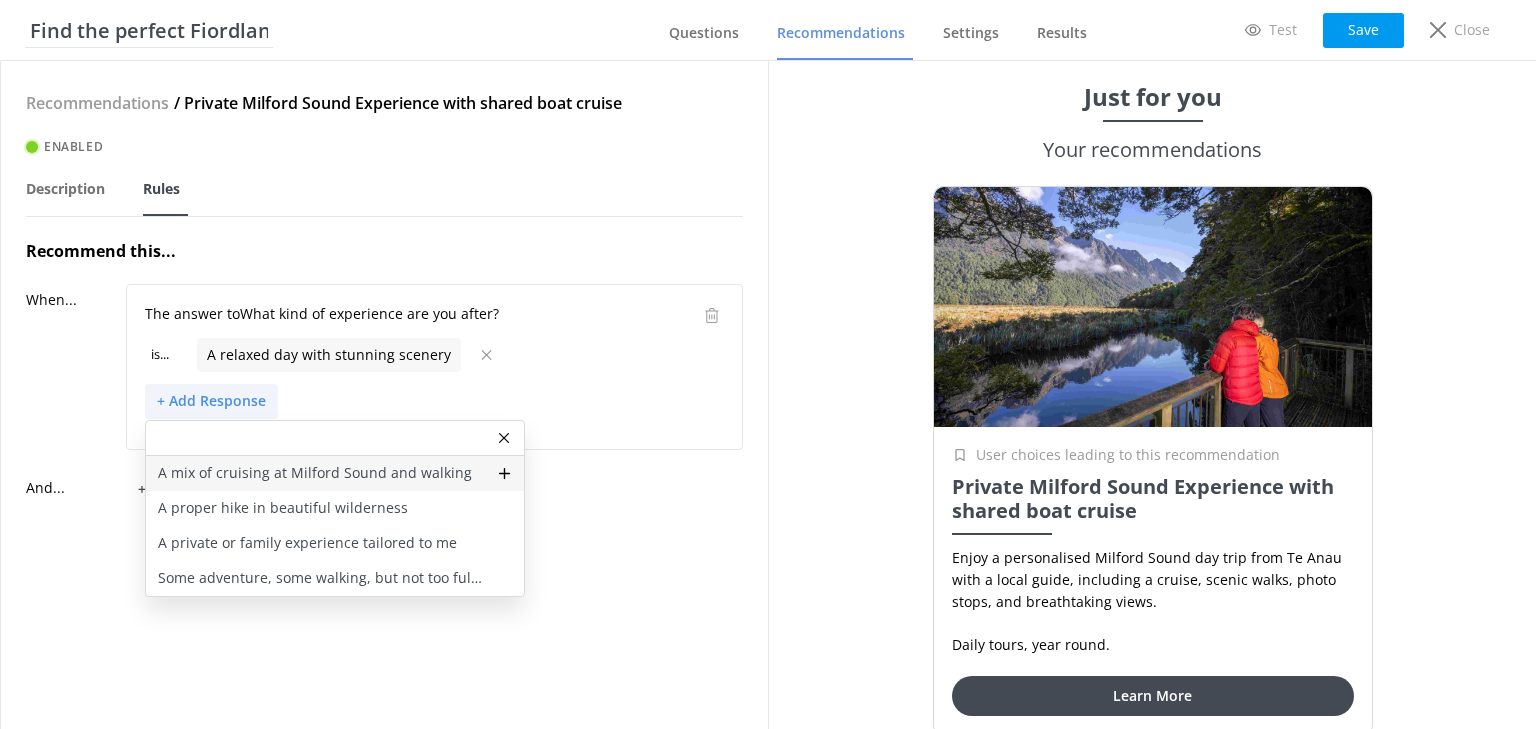 click on "A mix of cruising at Milford Sound and walking" at bounding box center (315, 473) 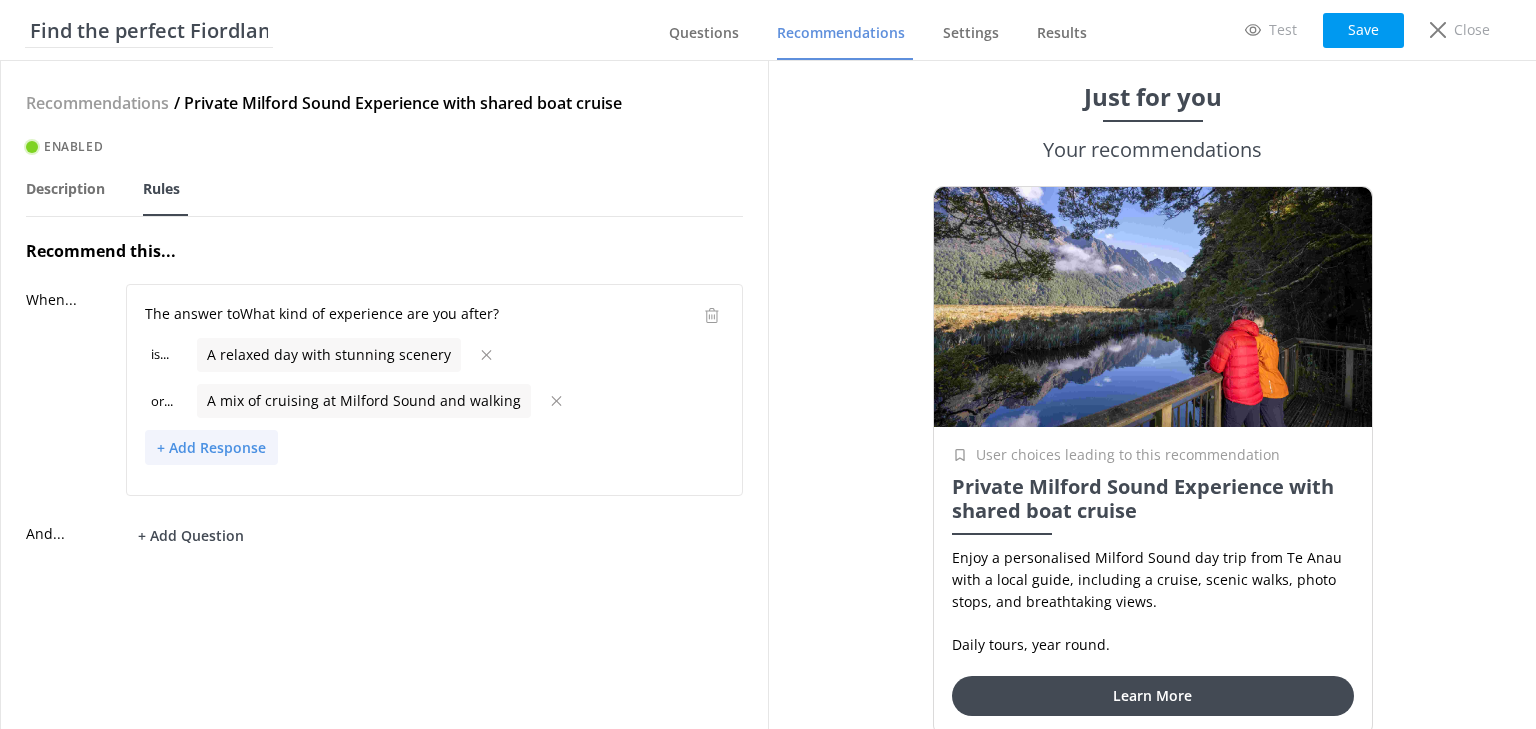 click on "+ Add Response" at bounding box center [211, 447] 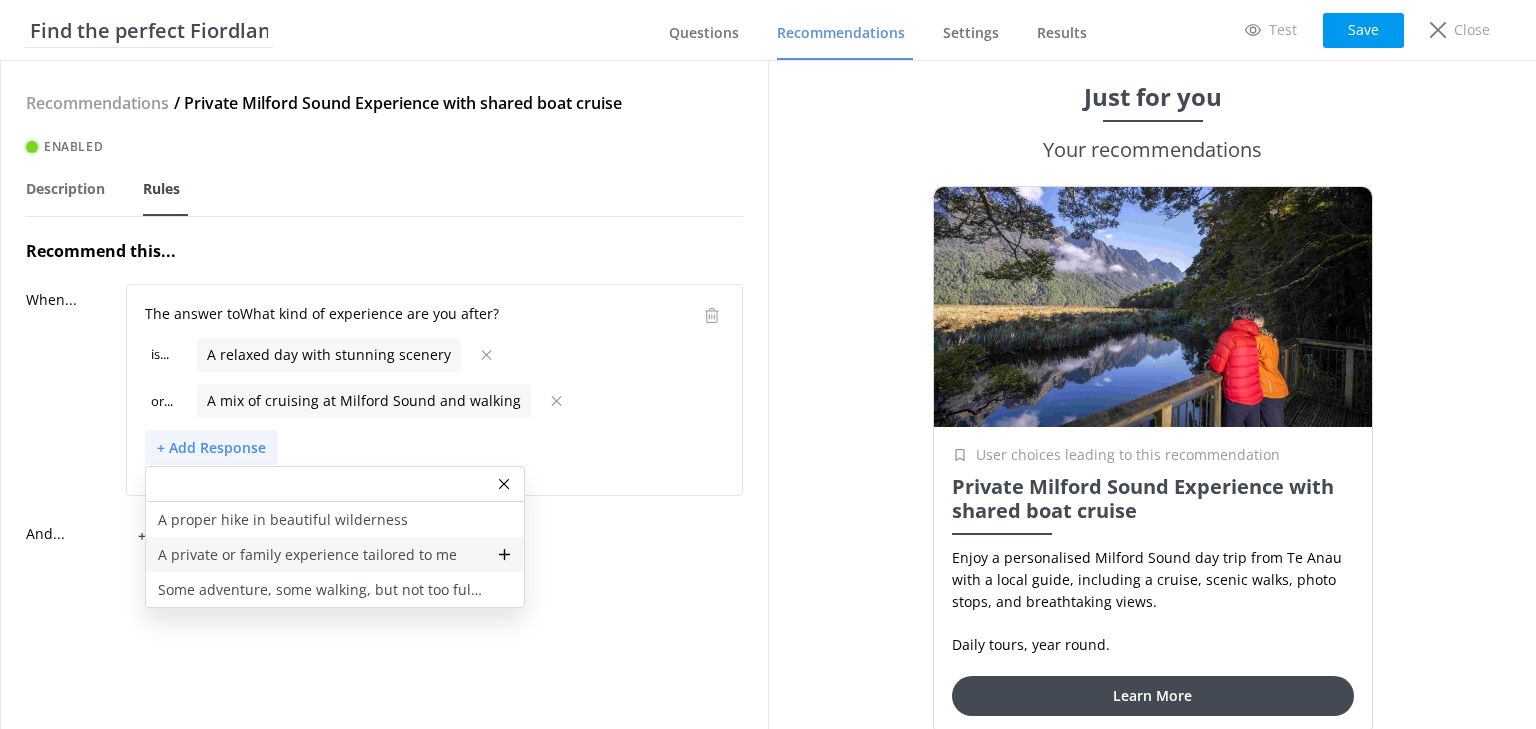 click on "A private or family experience tailored to me" at bounding box center [307, 555] 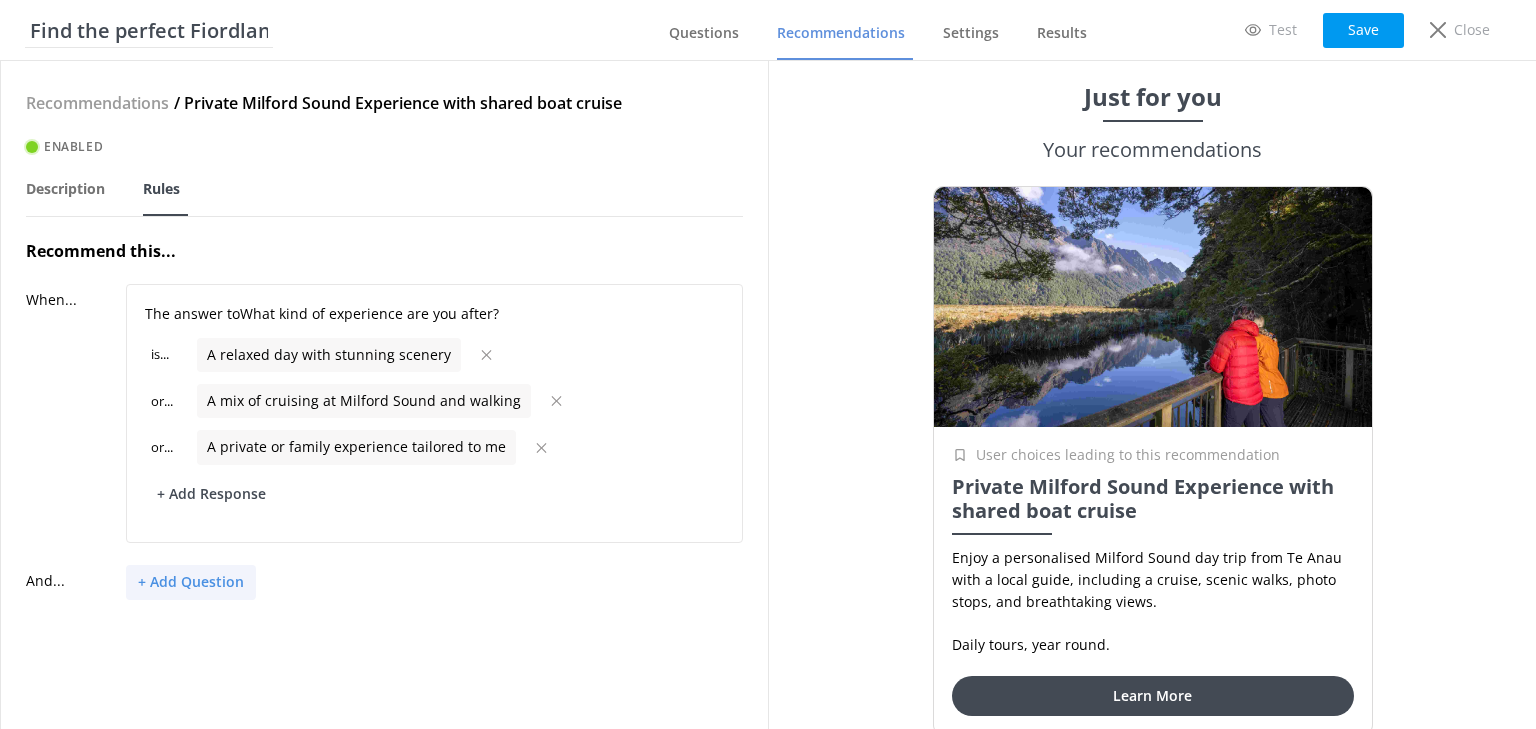 click on "+ Add Question" at bounding box center [191, 582] 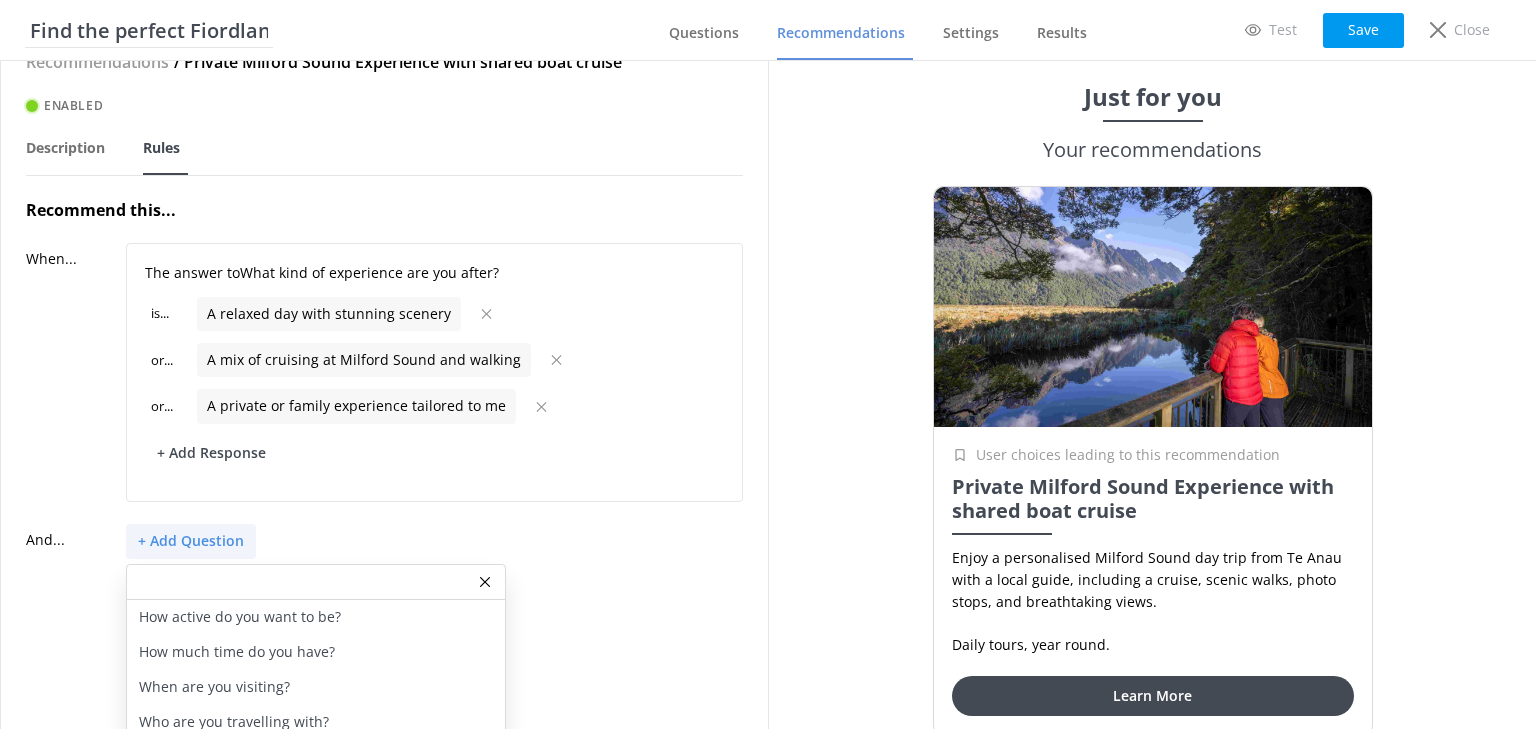 scroll, scrollTop: 64, scrollLeft: 0, axis: vertical 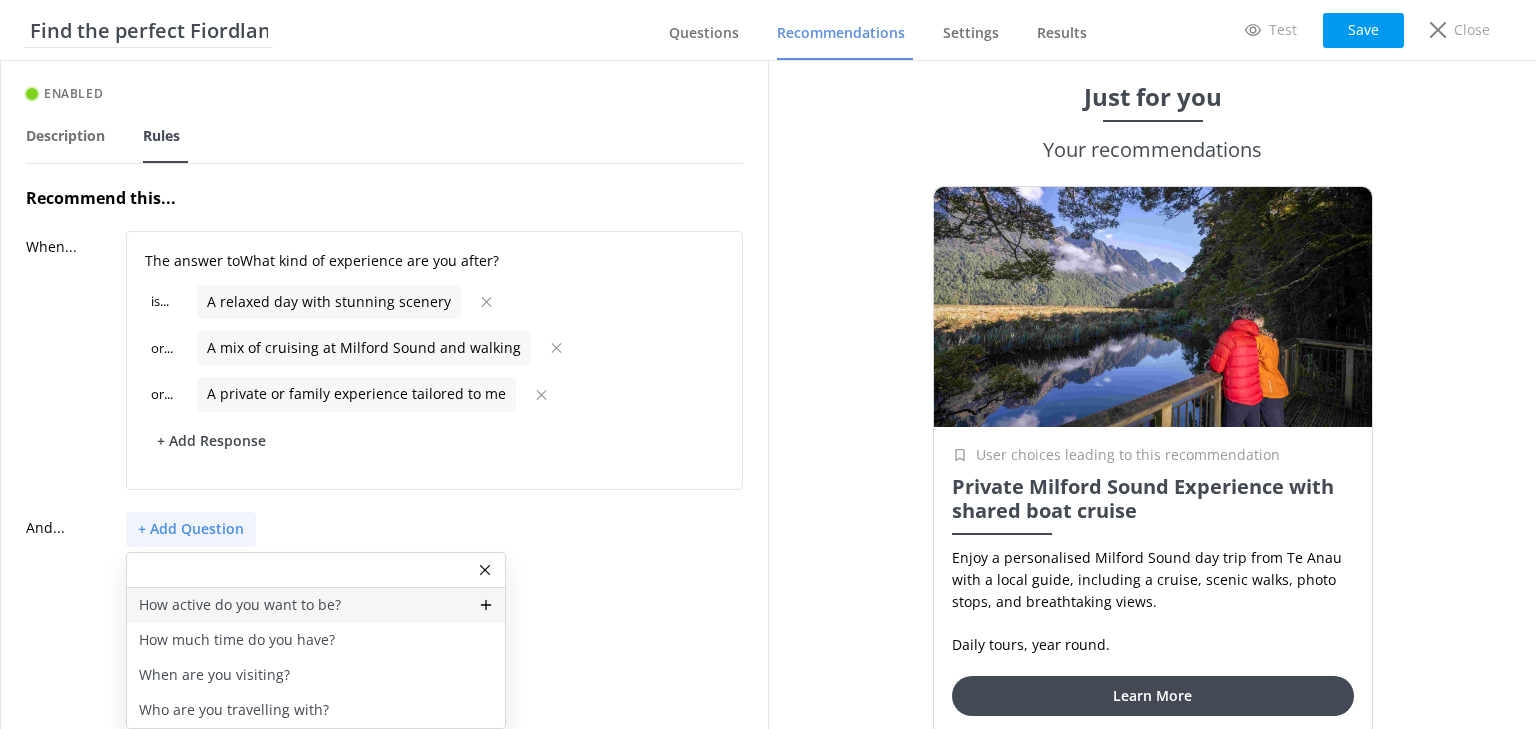 click on "How active do you want to be?" at bounding box center (240, 605) 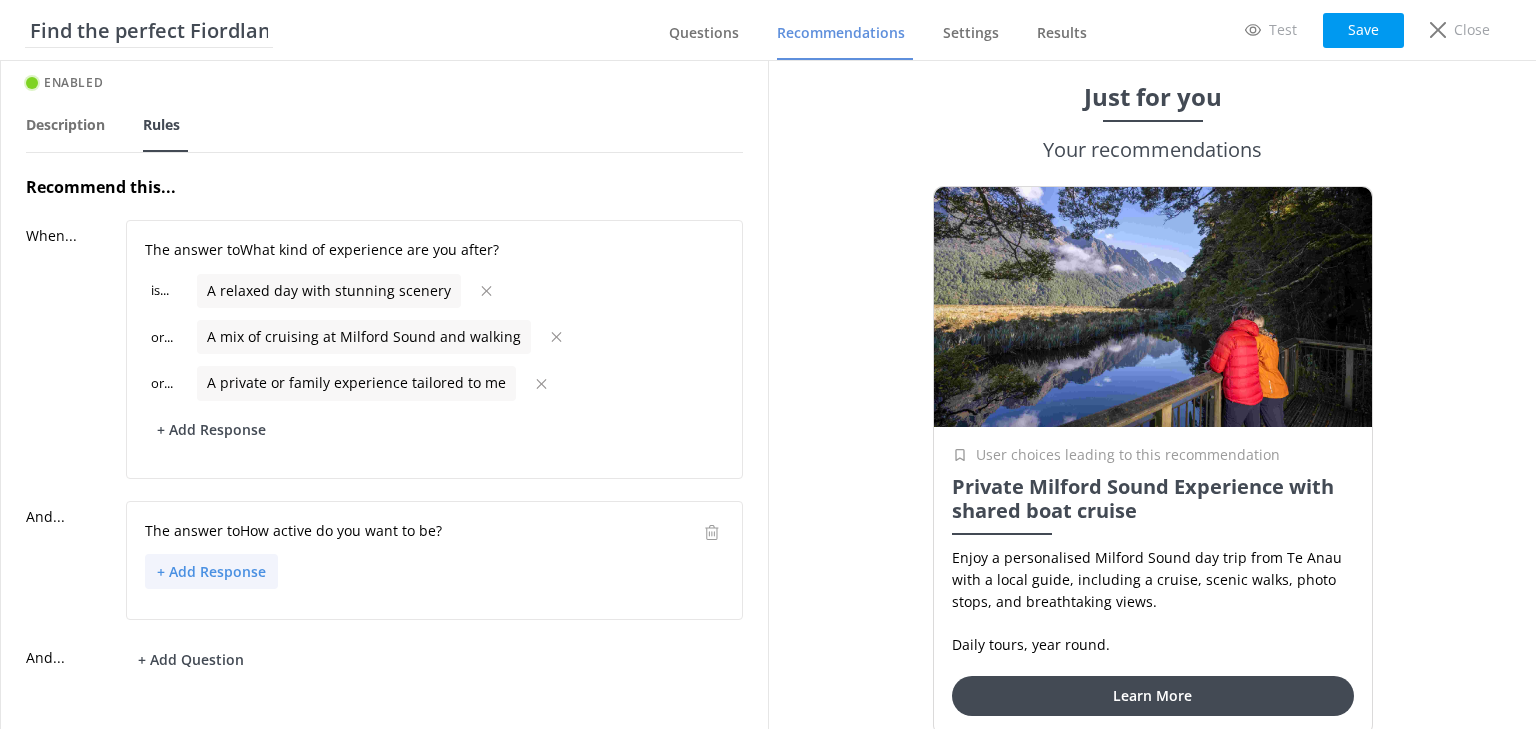 click on "+ Add Response" at bounding box center [211, 571] 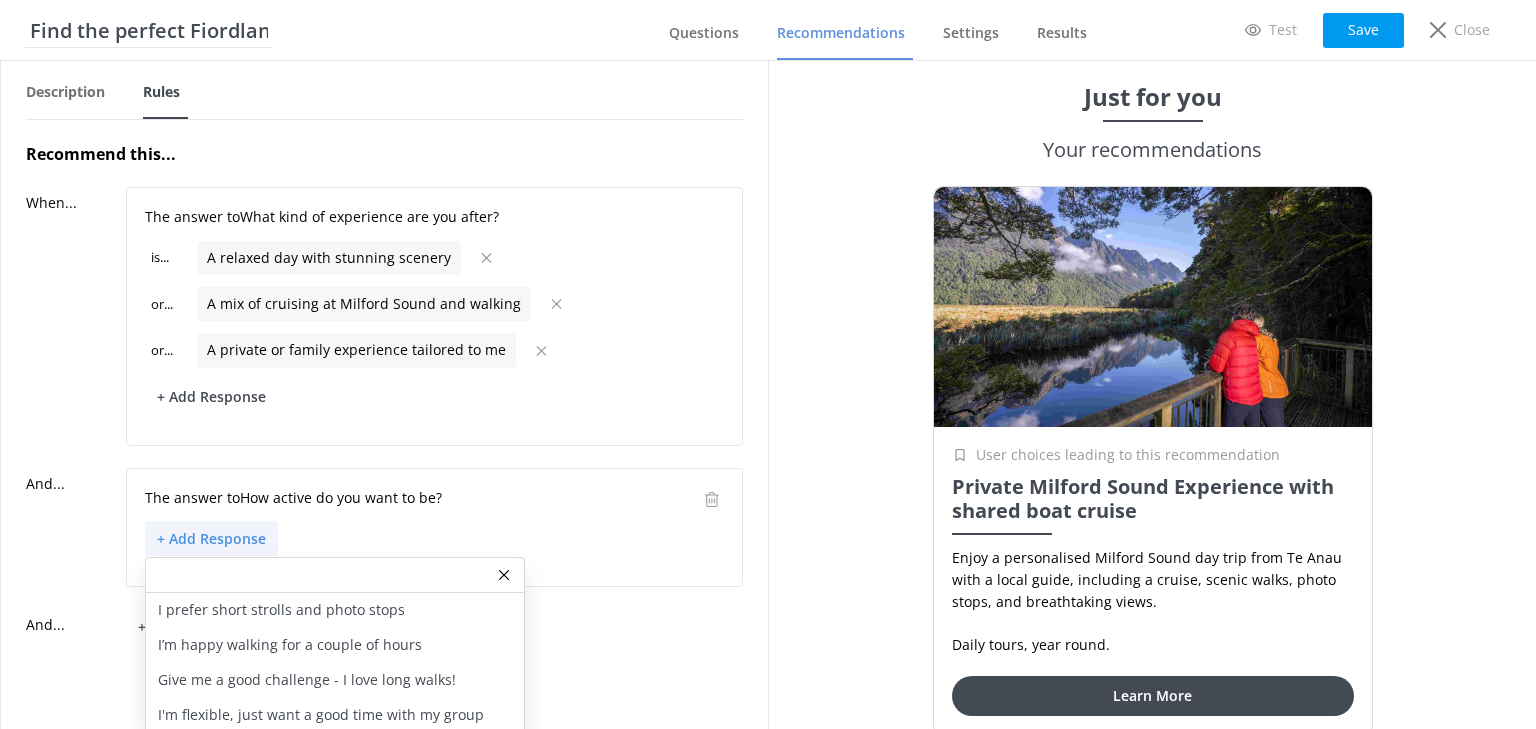 scroll, scrollTop: 113, scrollLeft: 0, axis: vertical 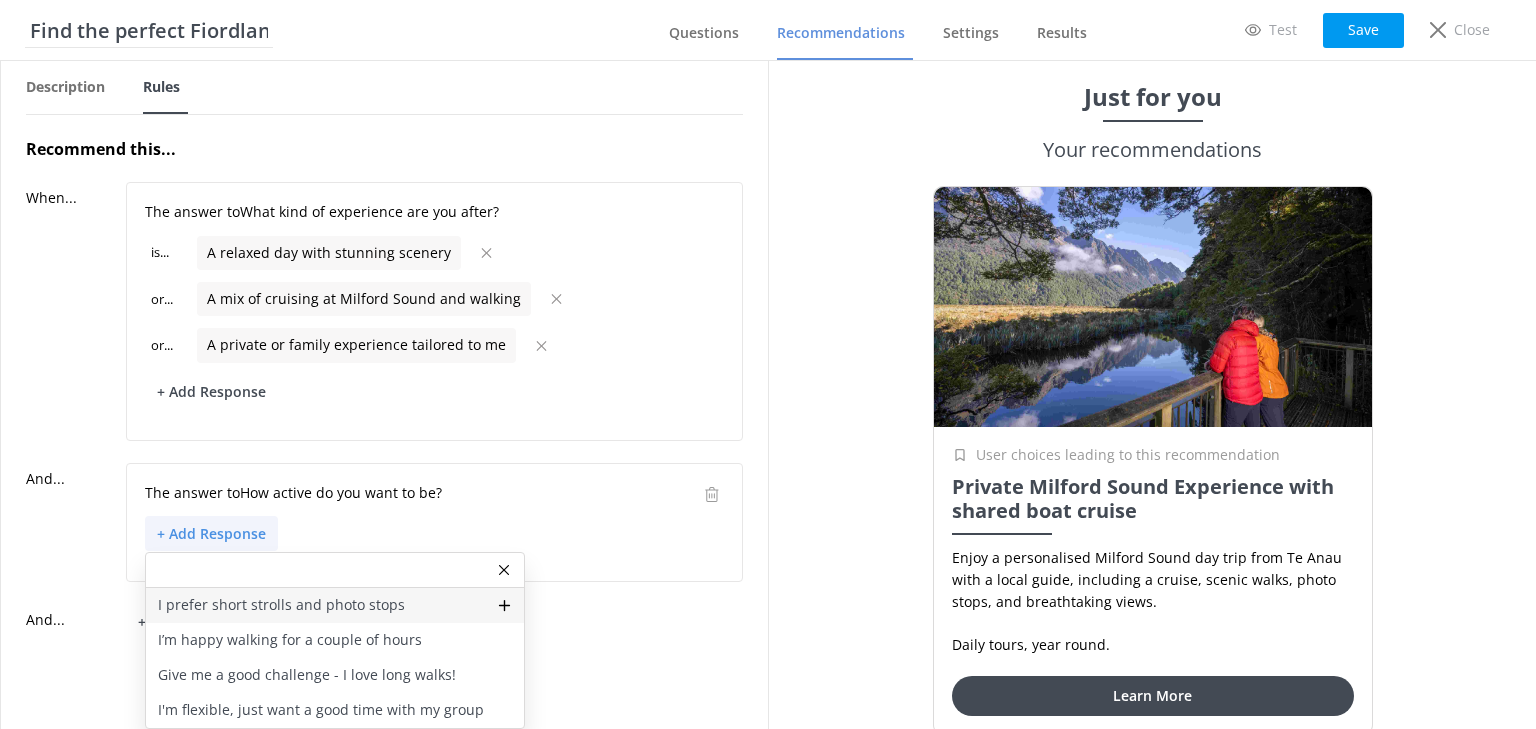 click on "I prefer short strolls and photo stops" at bounding box center [281, 605] 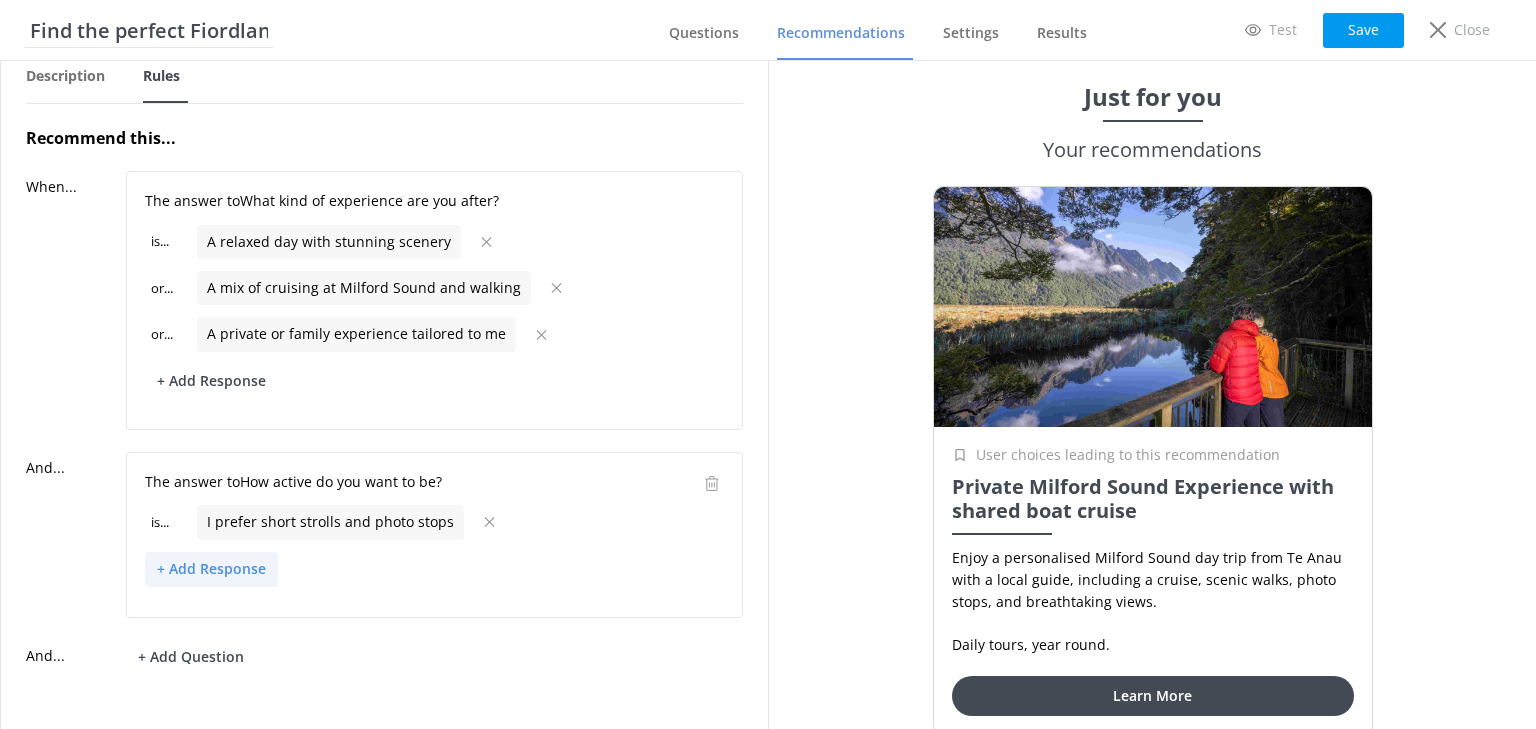 click on "+ Add Response" at bounding box center [211, 569] 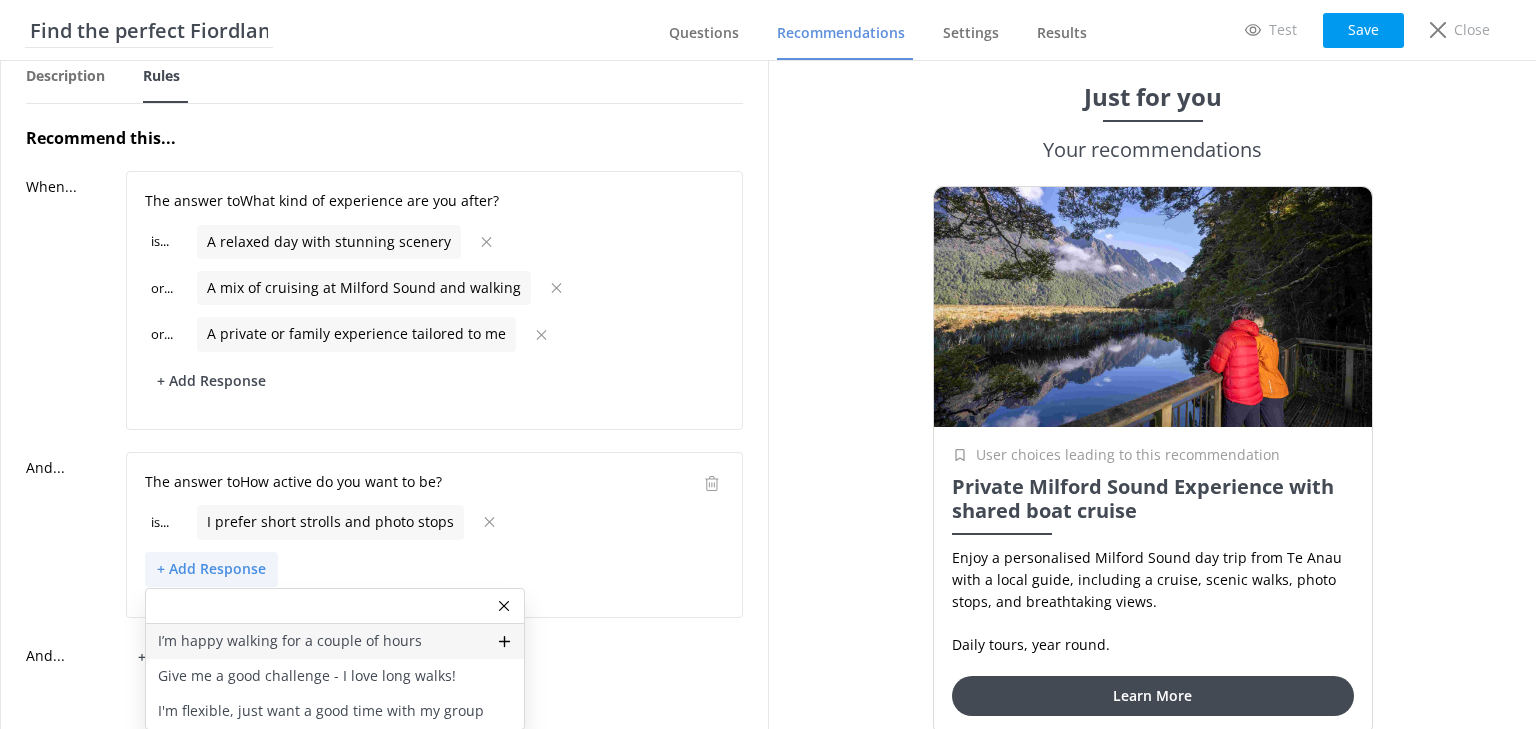 click on "I’m happy walking for a couple of hours" at bounding box center (290, 641) 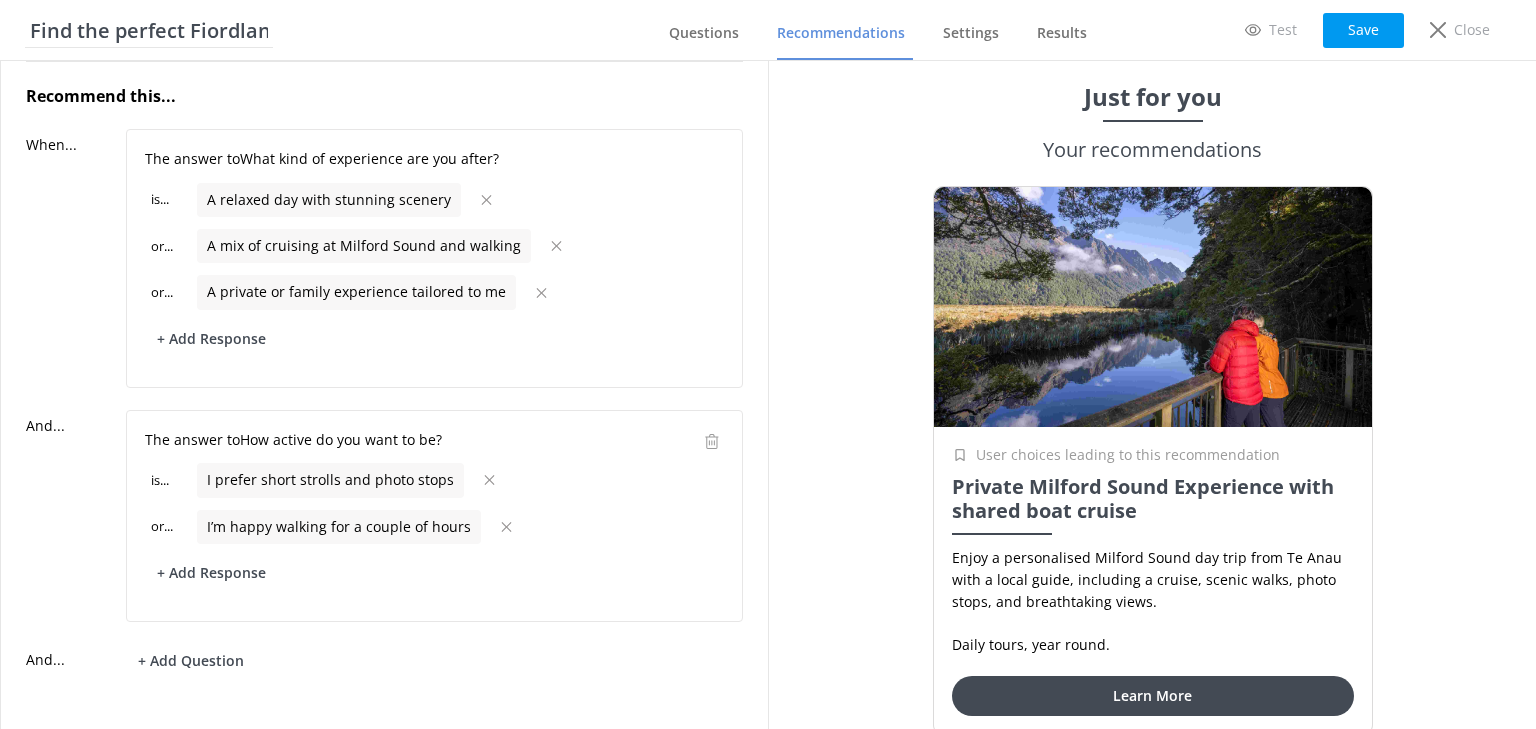 scroll, scrollTop: 178, scrollLeft: 0, axis: vertical 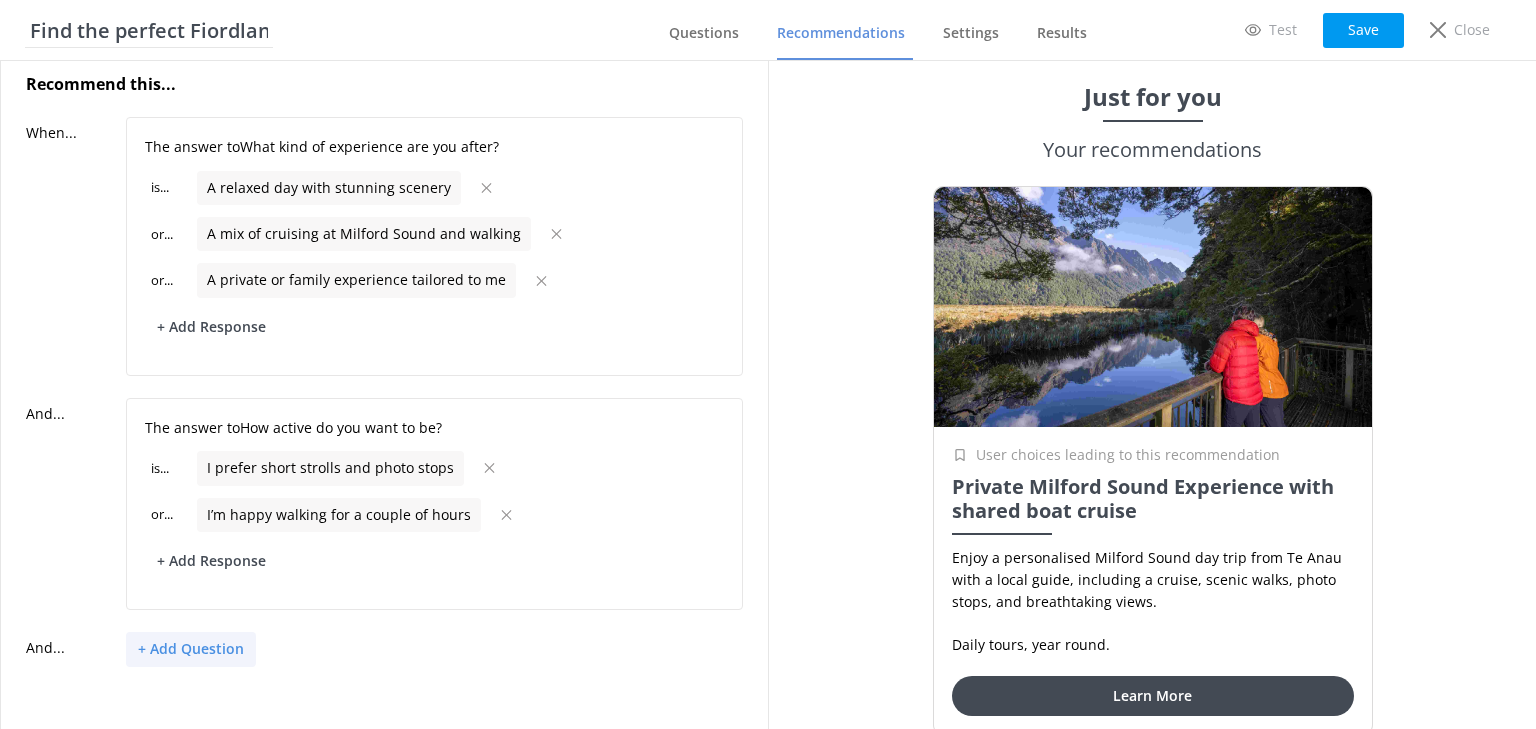click on "+ Add Question" at bounding box center [191, 649] 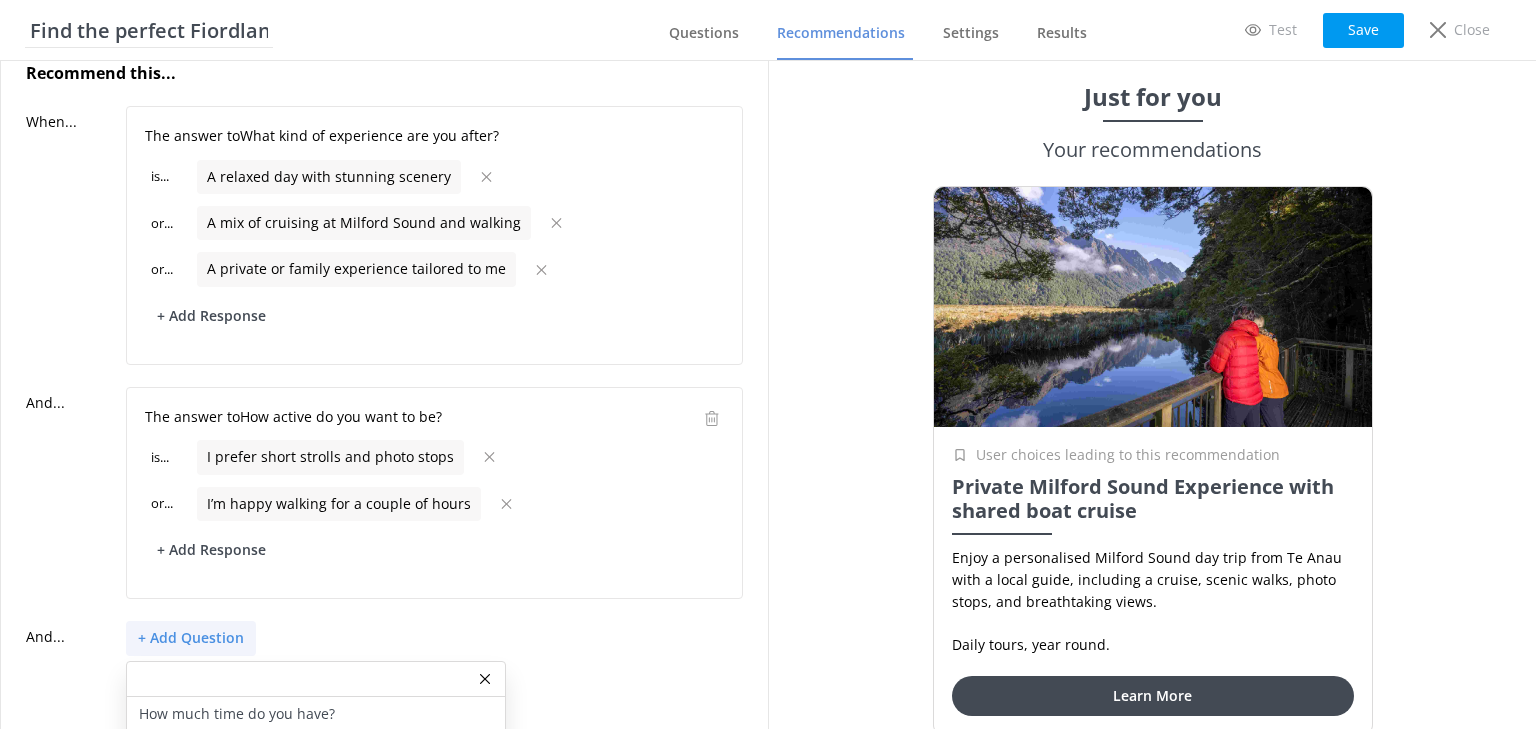 scroll, scrollTop: 263, scrollLeft: 0, axis: vertical 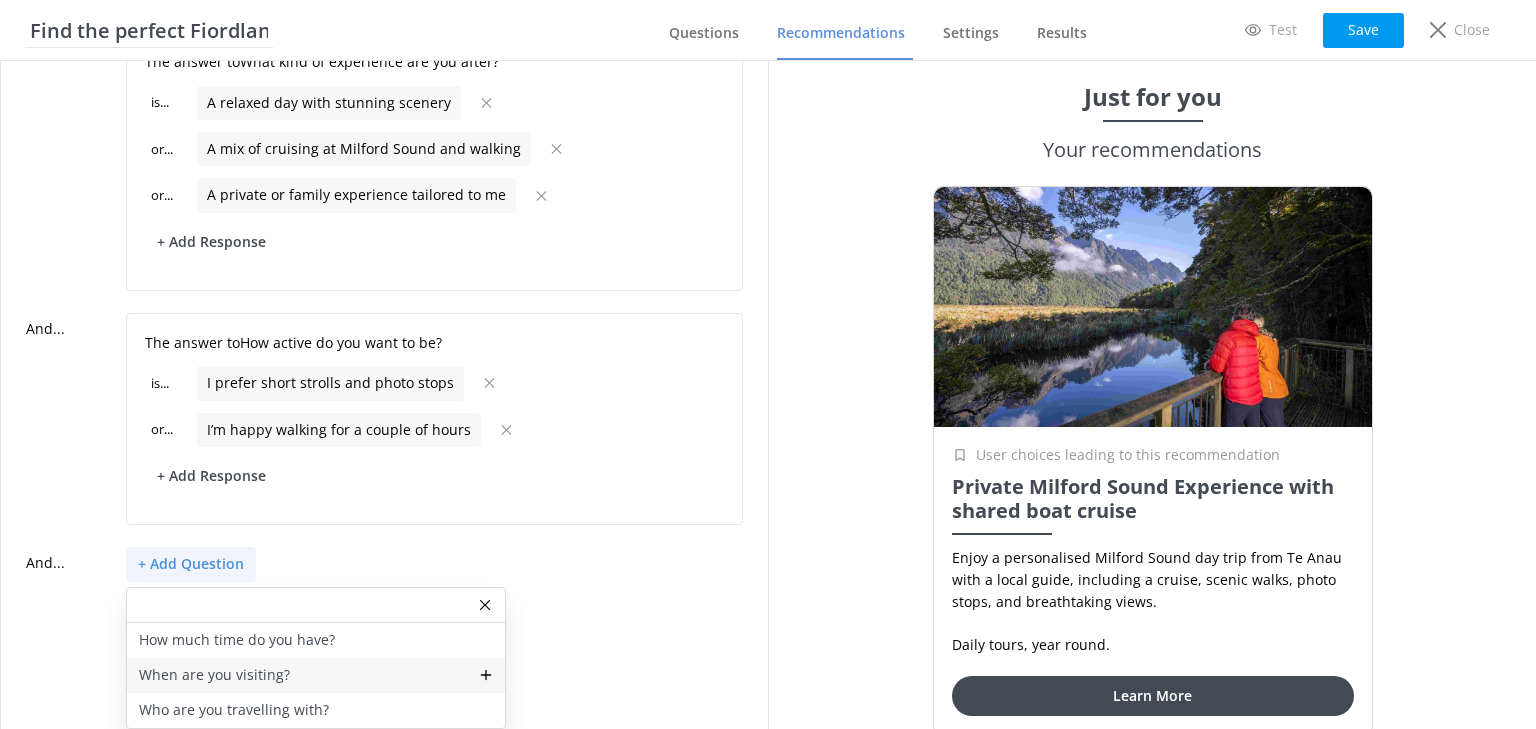 click on "When are you visiting?" at bounding box center [214, 675] 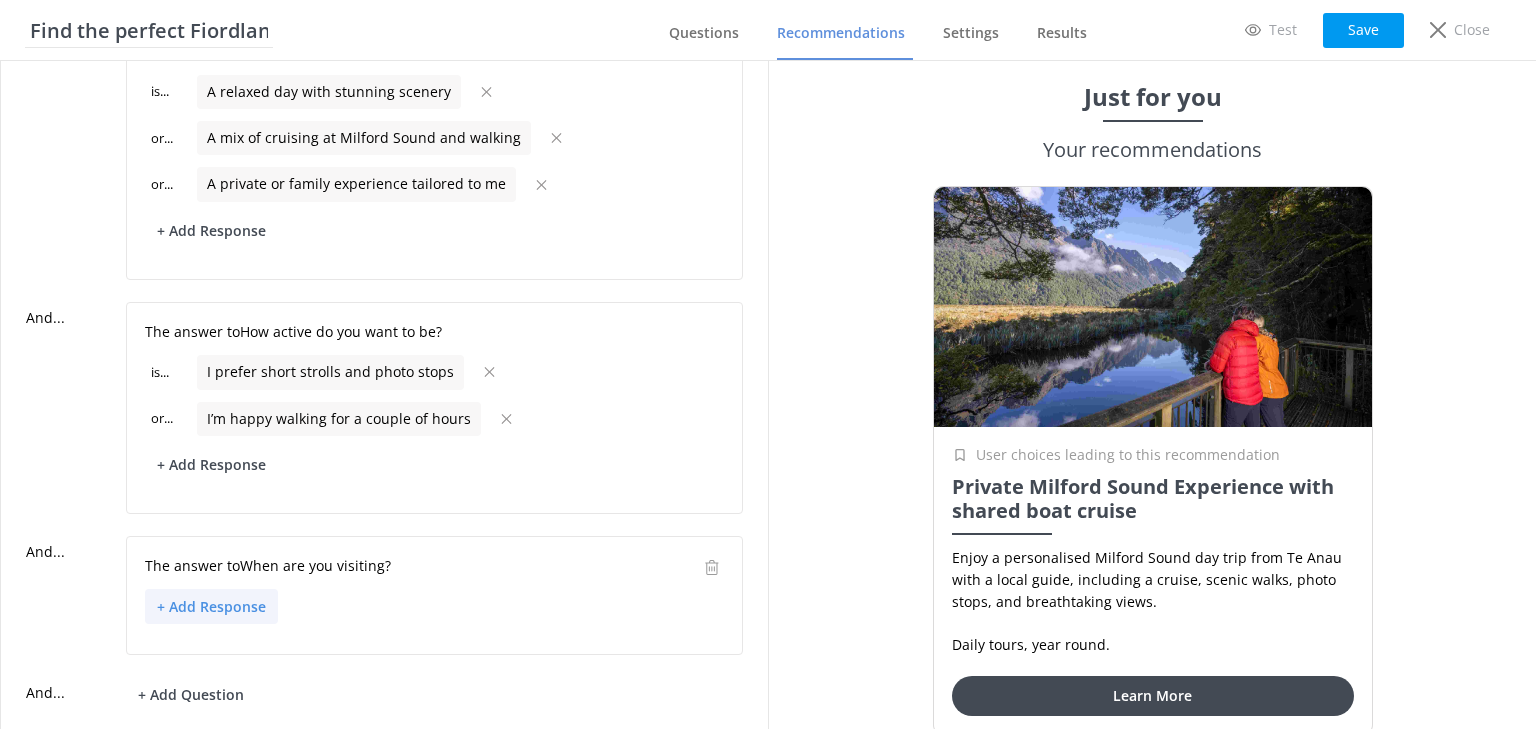 click on "+ Add Response" at bounding box center (211, 606) 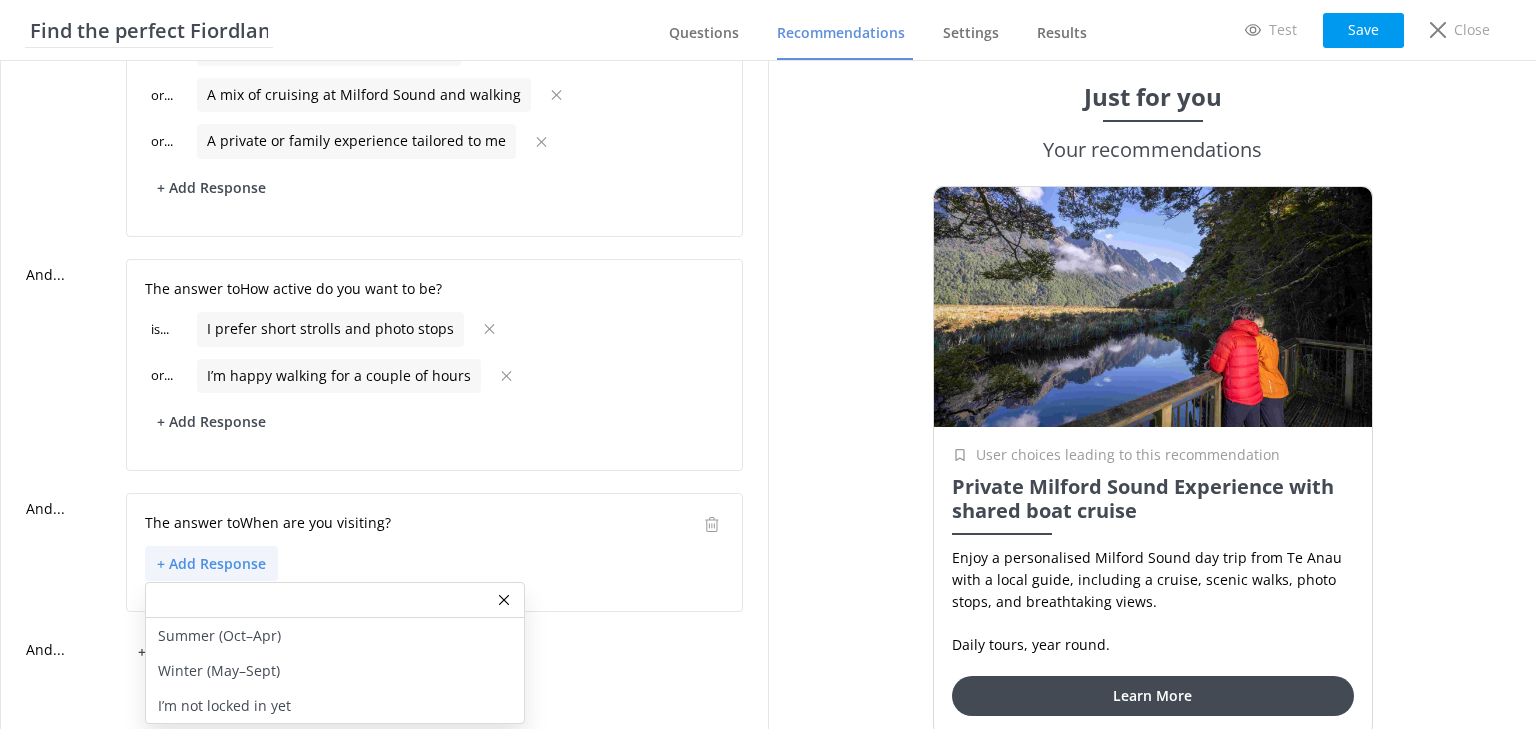 scroll, scrollTop: 319, scrollLeft: 0, axis: vertical 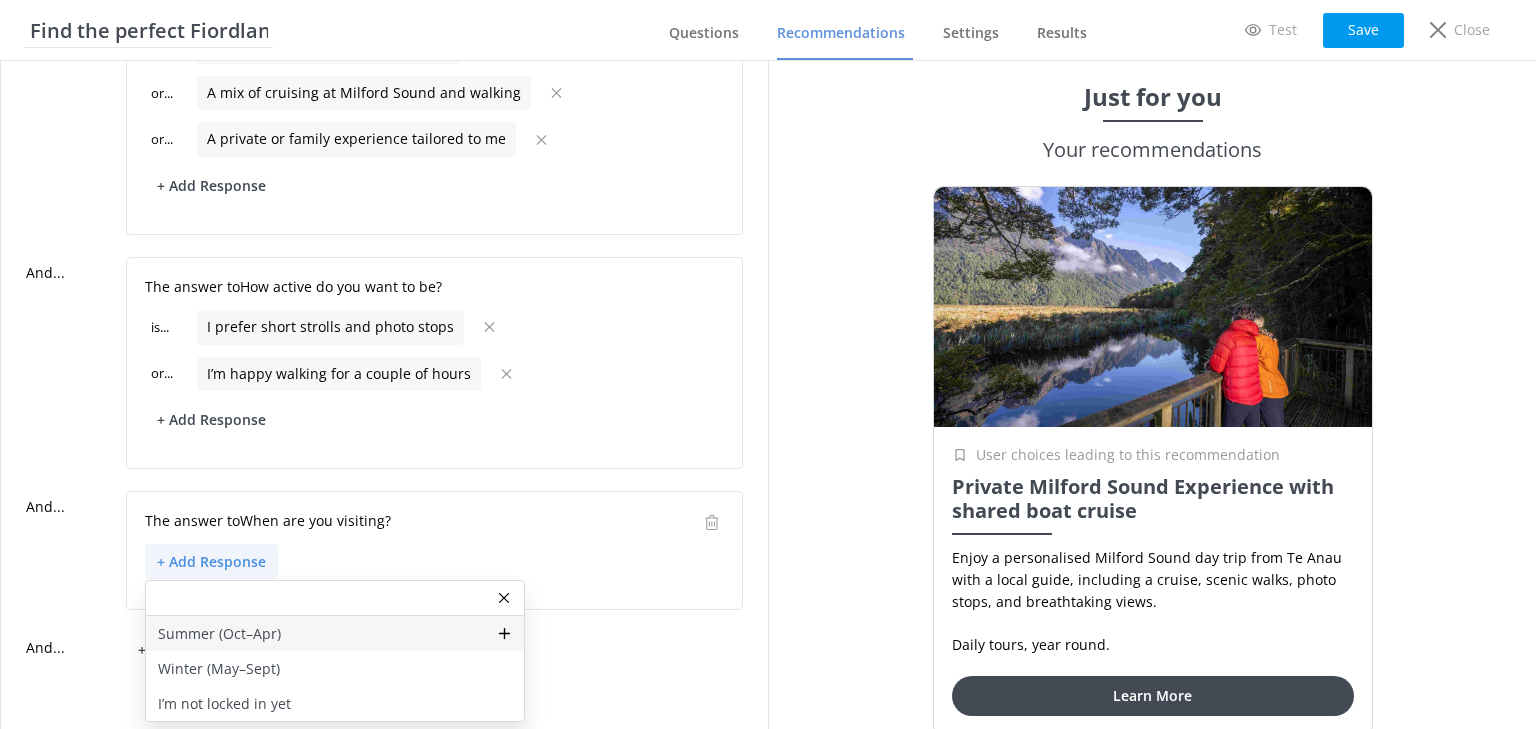 click on "Summer (Oct–Apr)" at bounding box center [219, 634] 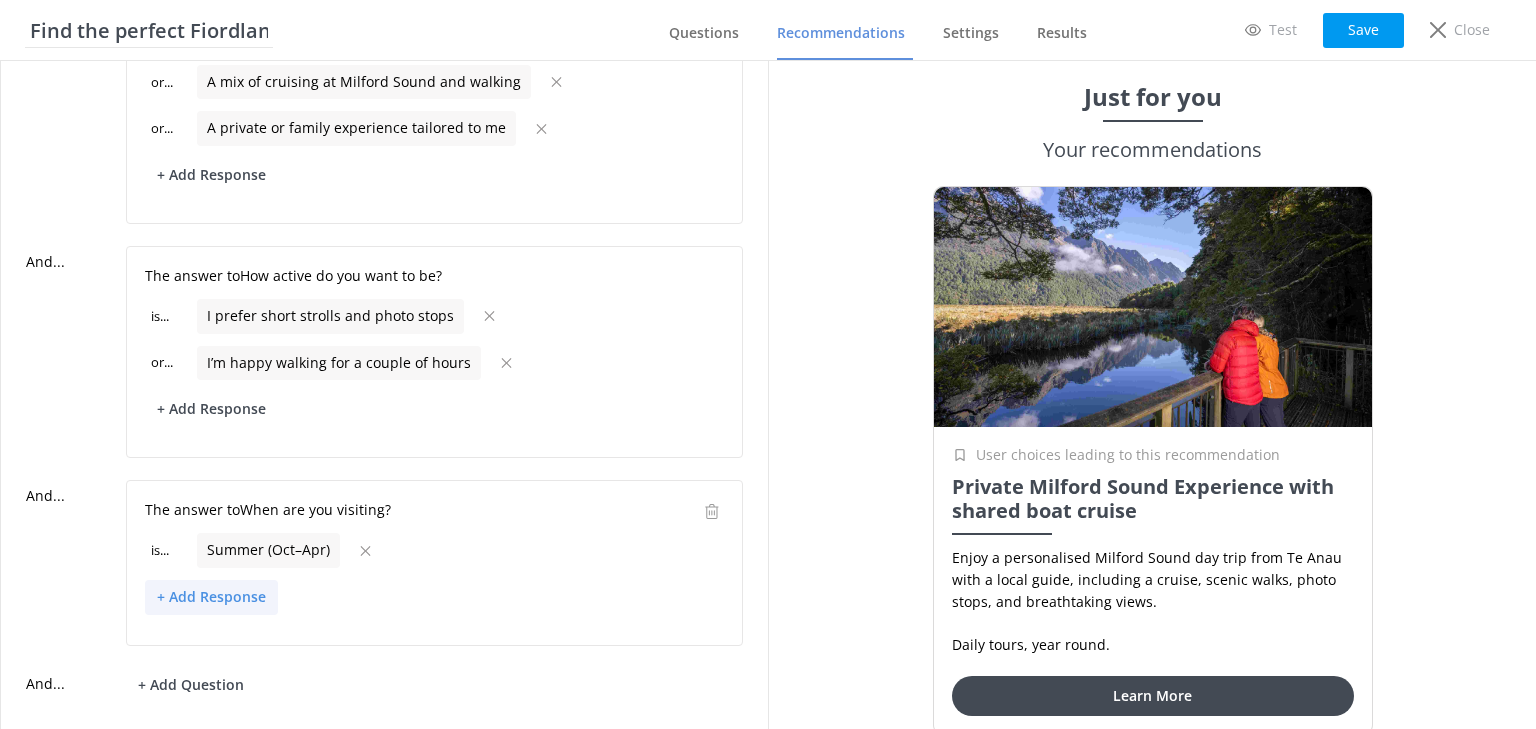 click on "+ Add Response" at bounding box center [211, 597] 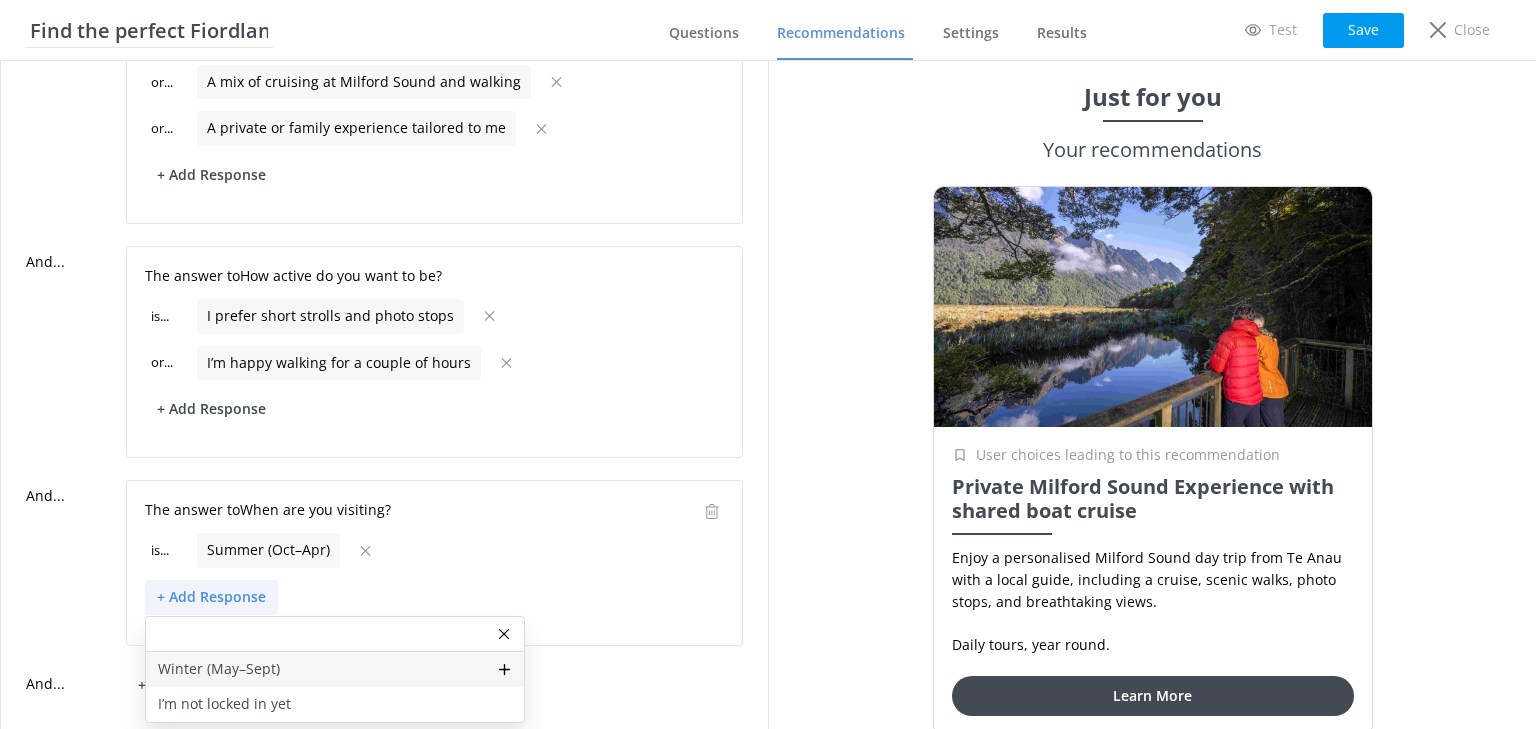 click on "Winter (May–Sept)" at bounding box center (219, 669) 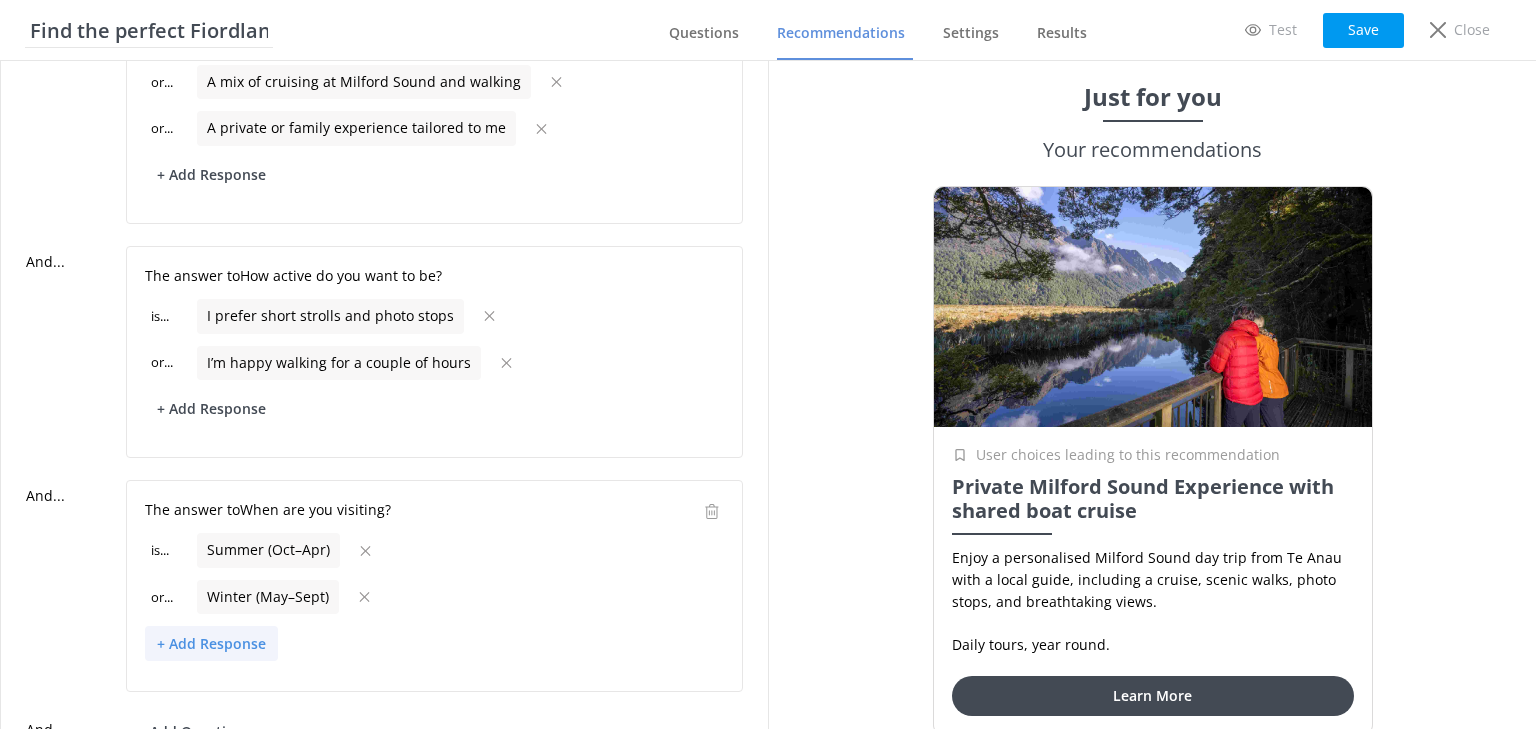 click on "+ Add Response" at bounding box center [211, 643] 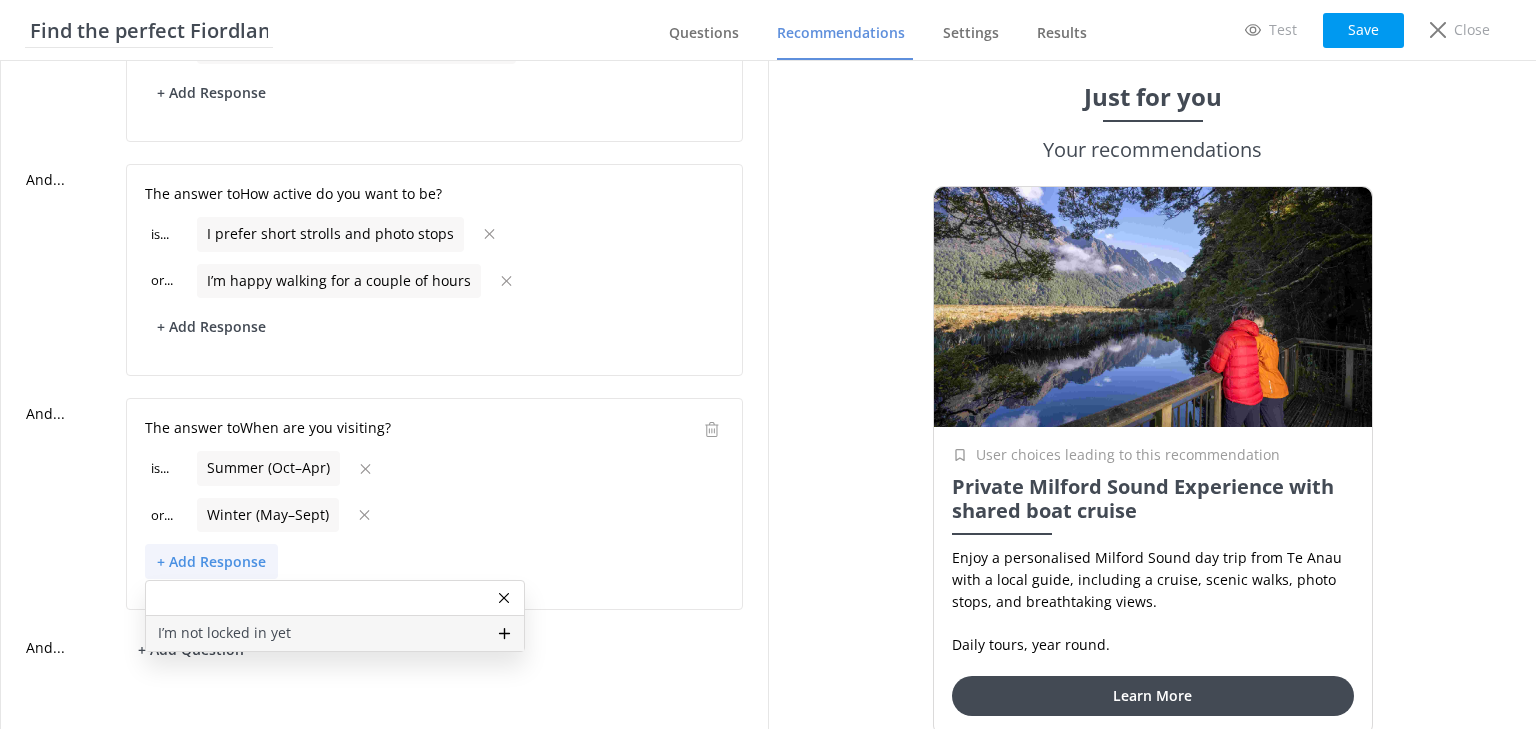 scroll, scrollTop: 412, scrollLeft: 0, axis: vertical 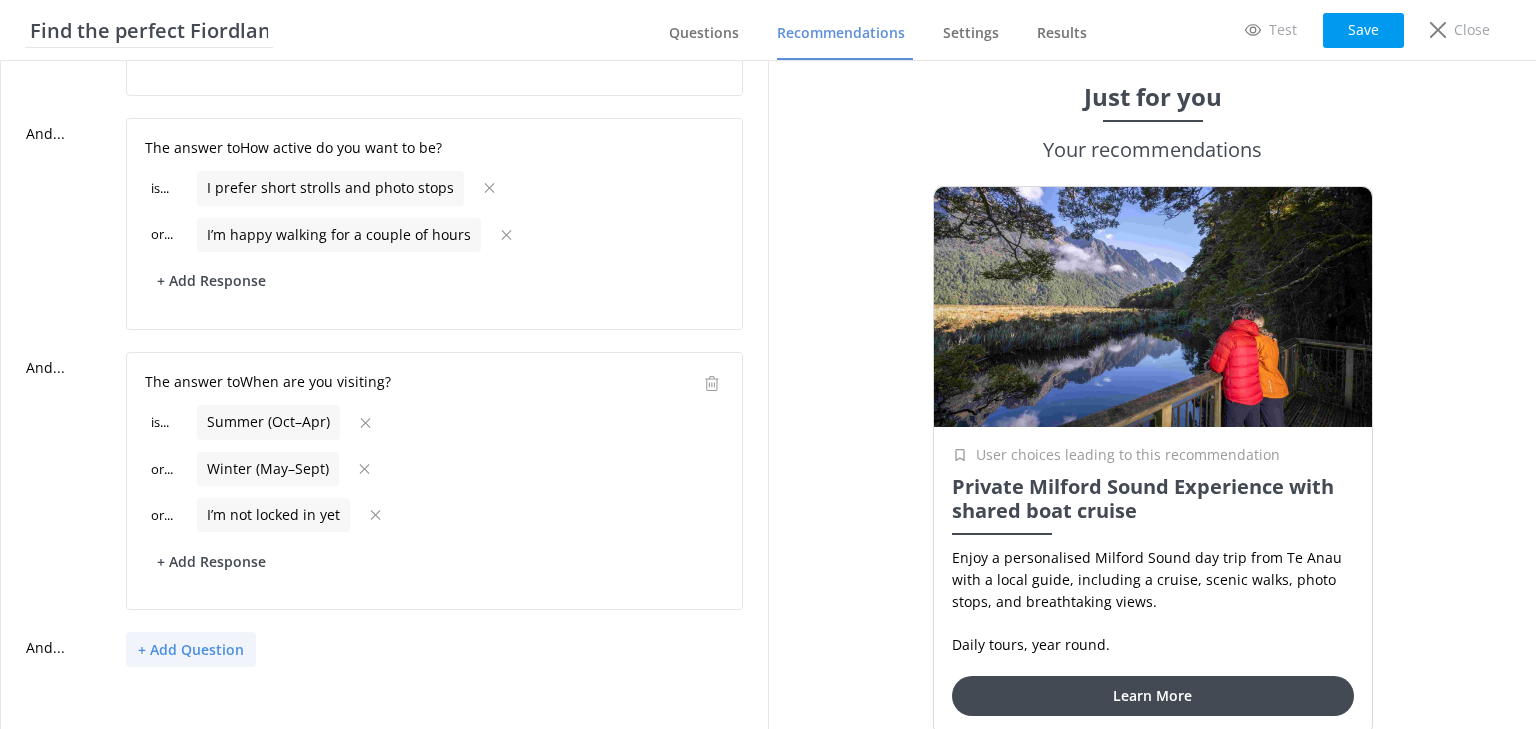 click on "+ Add Question" at bounding box center [191, 649] 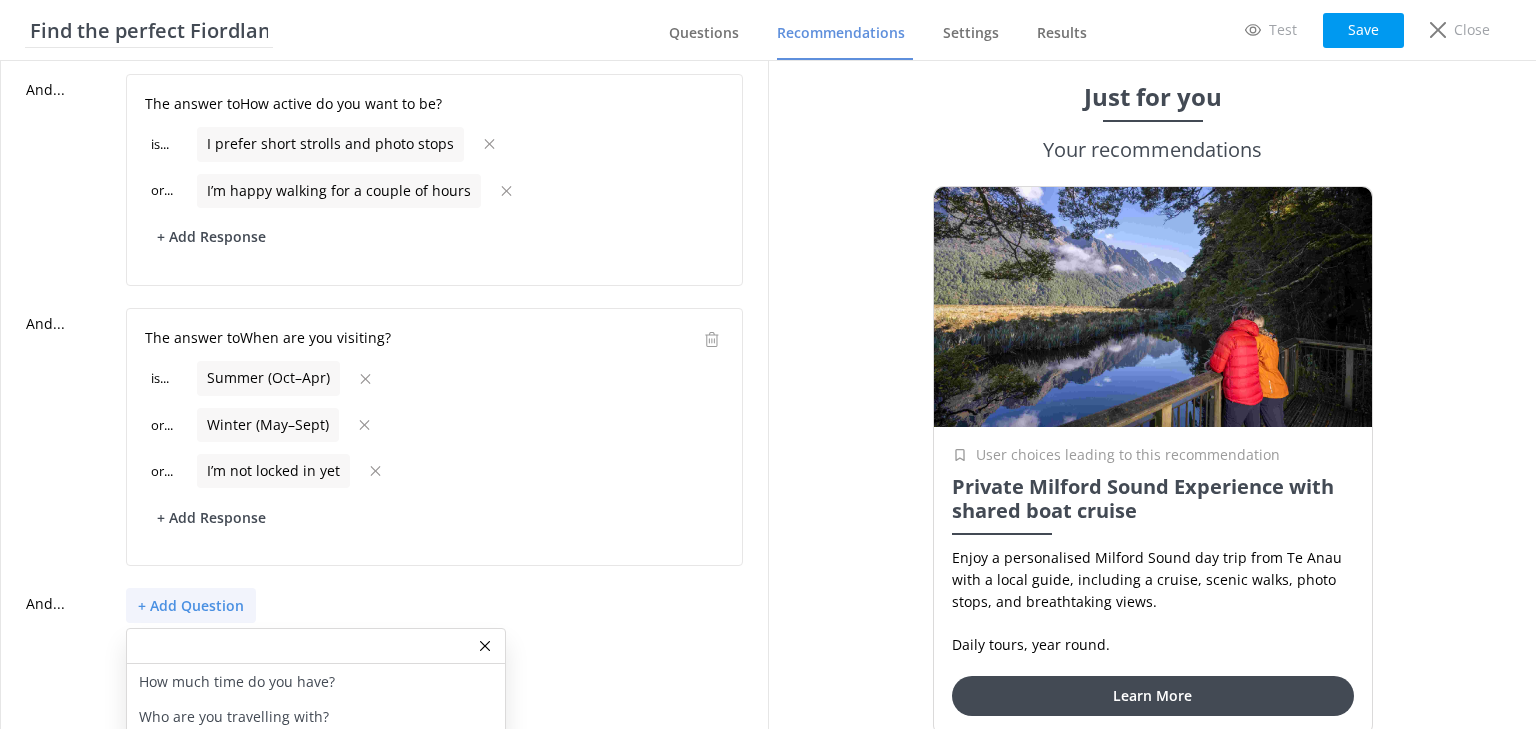 scroll, scrollTop: 508, scrollLeft: 0, axis: vertical 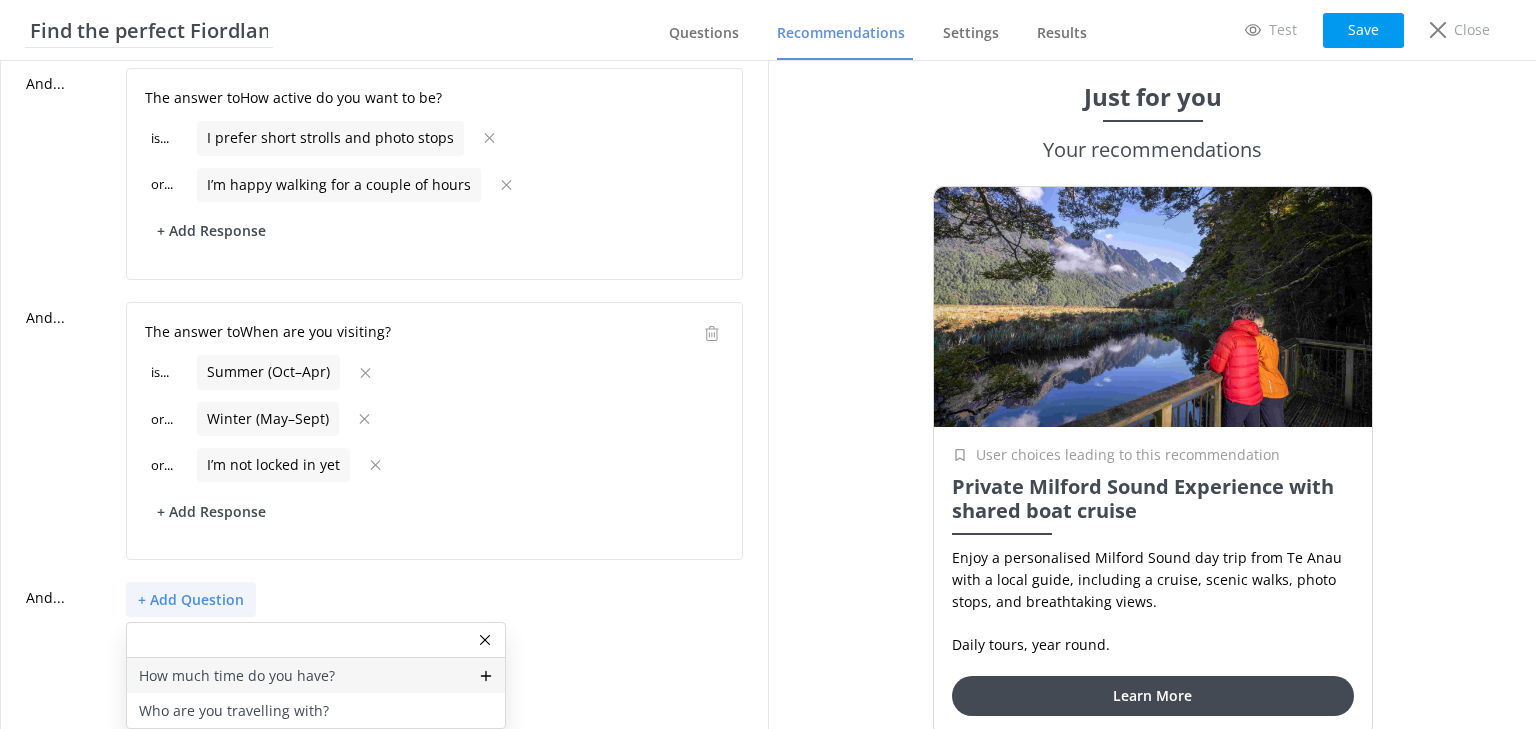 click on "How much time do you have?" at bounding box center [237, 676] 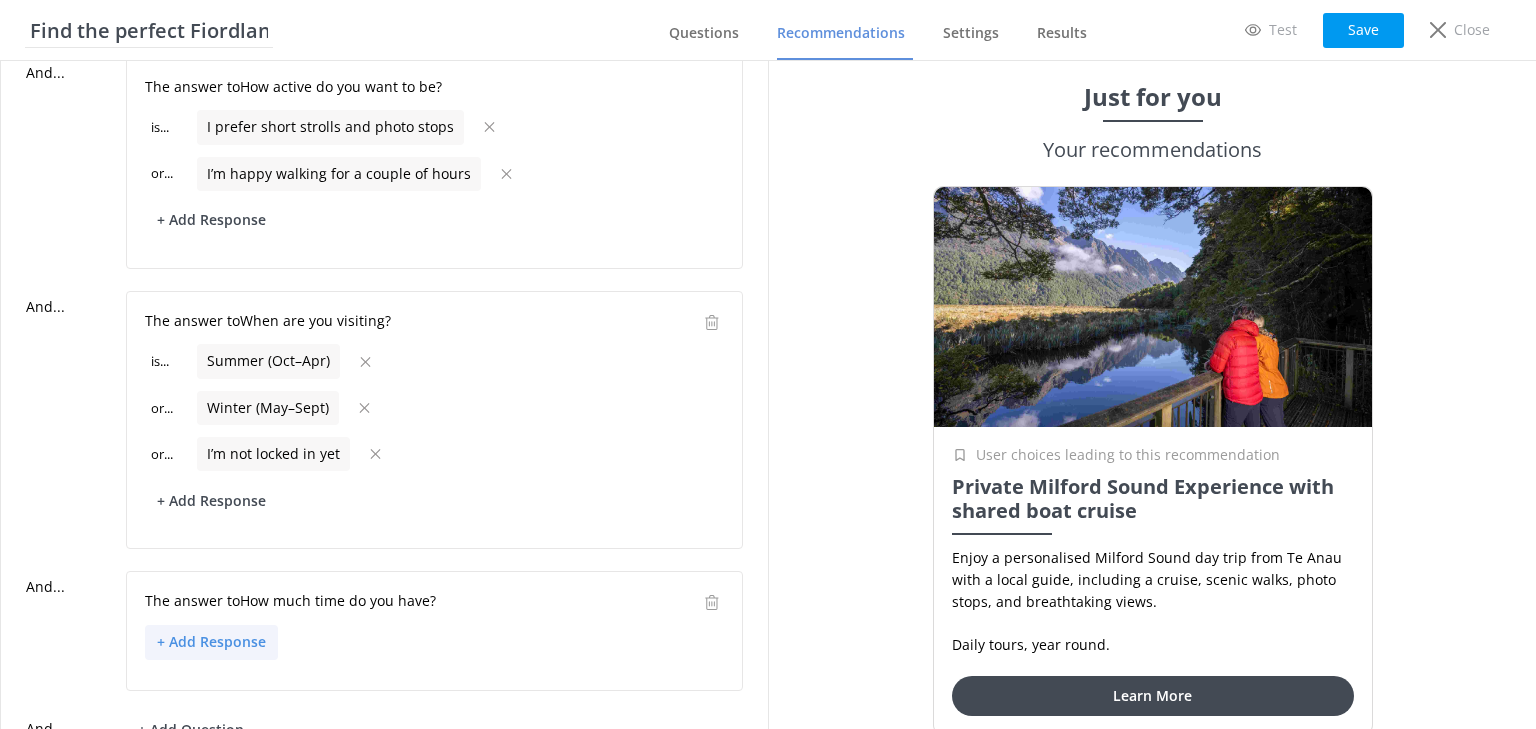 click on "+ Add Response" at bounding box center [211, 642] 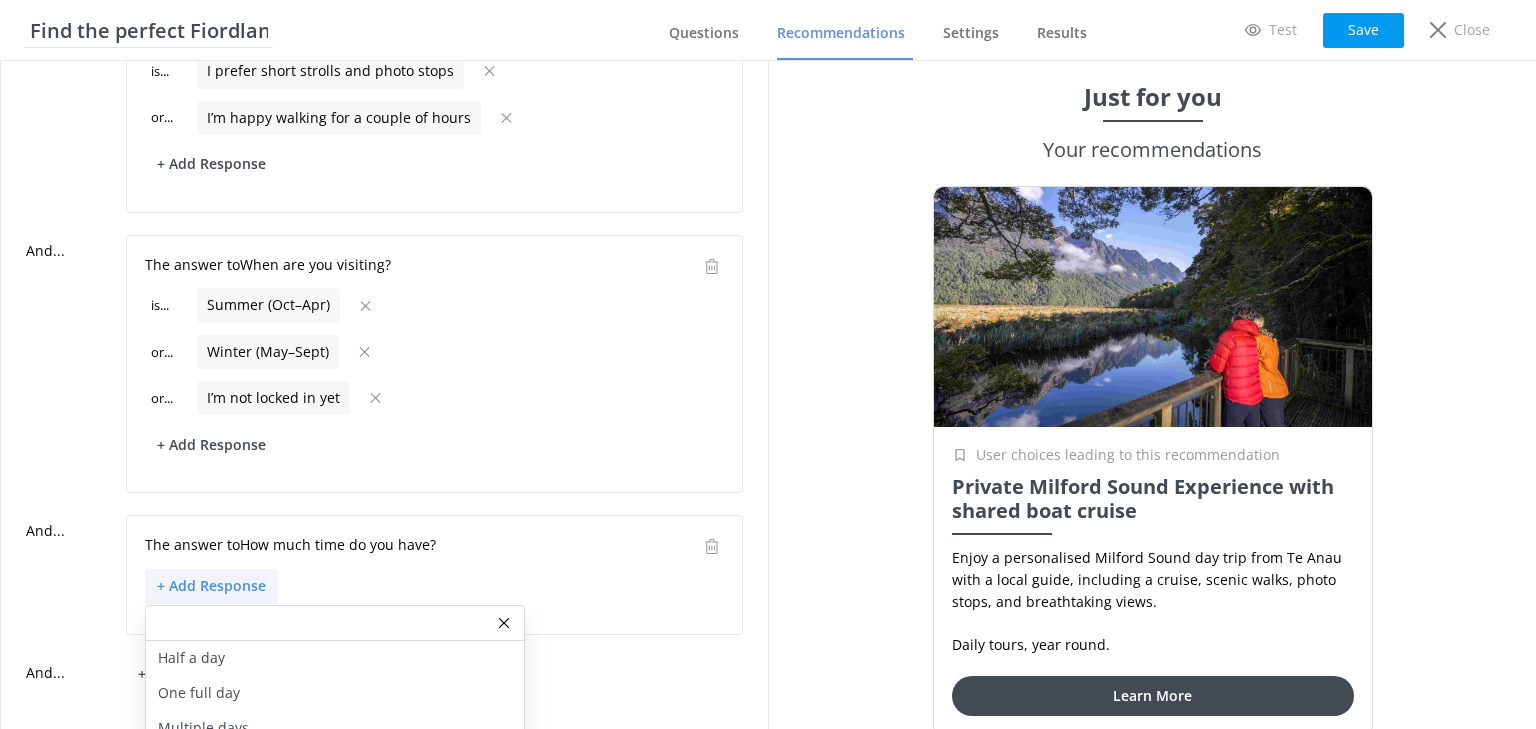 scroll, scrollTop: 627, scrollLeft: 0, axis: vertical 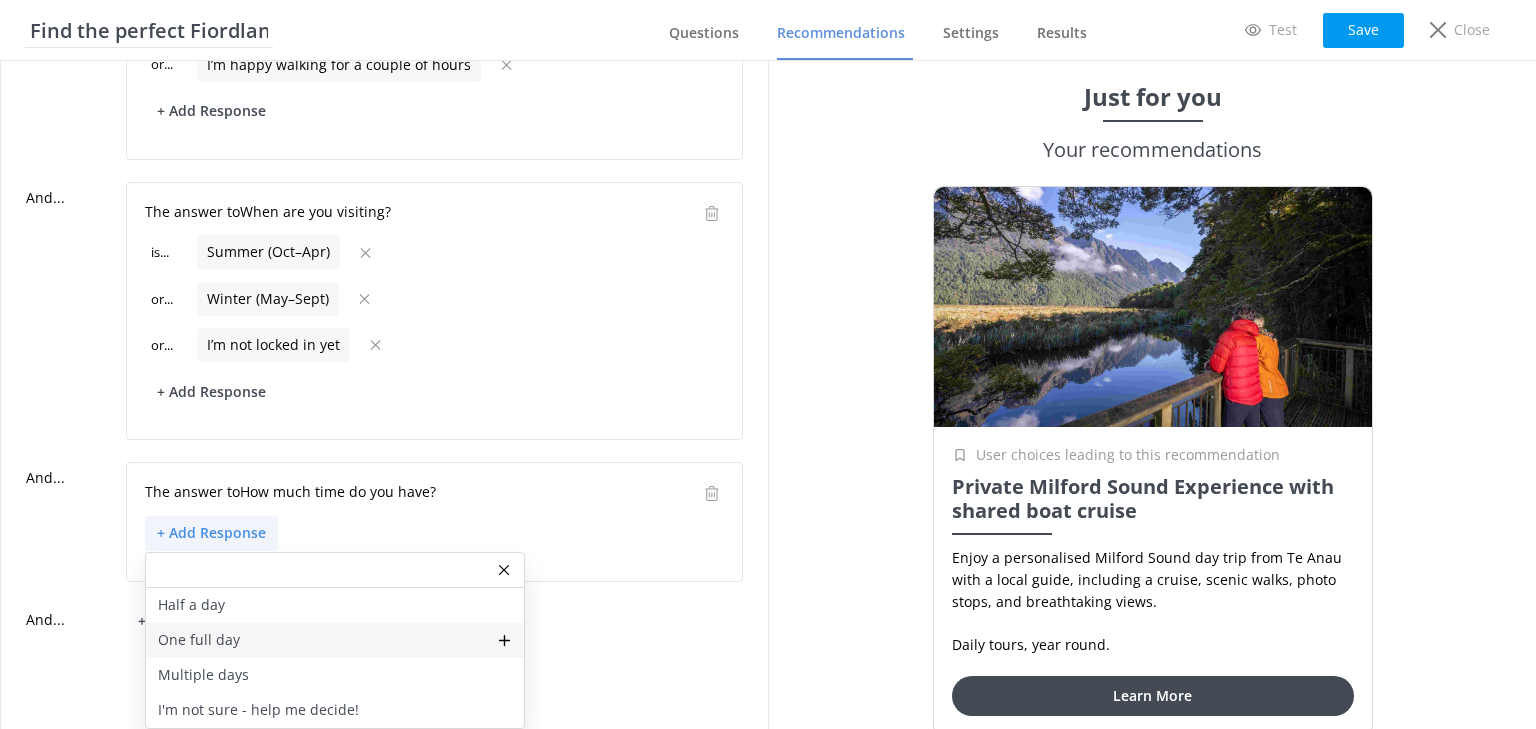 click on "One full day" at bounding box center (199, 640) 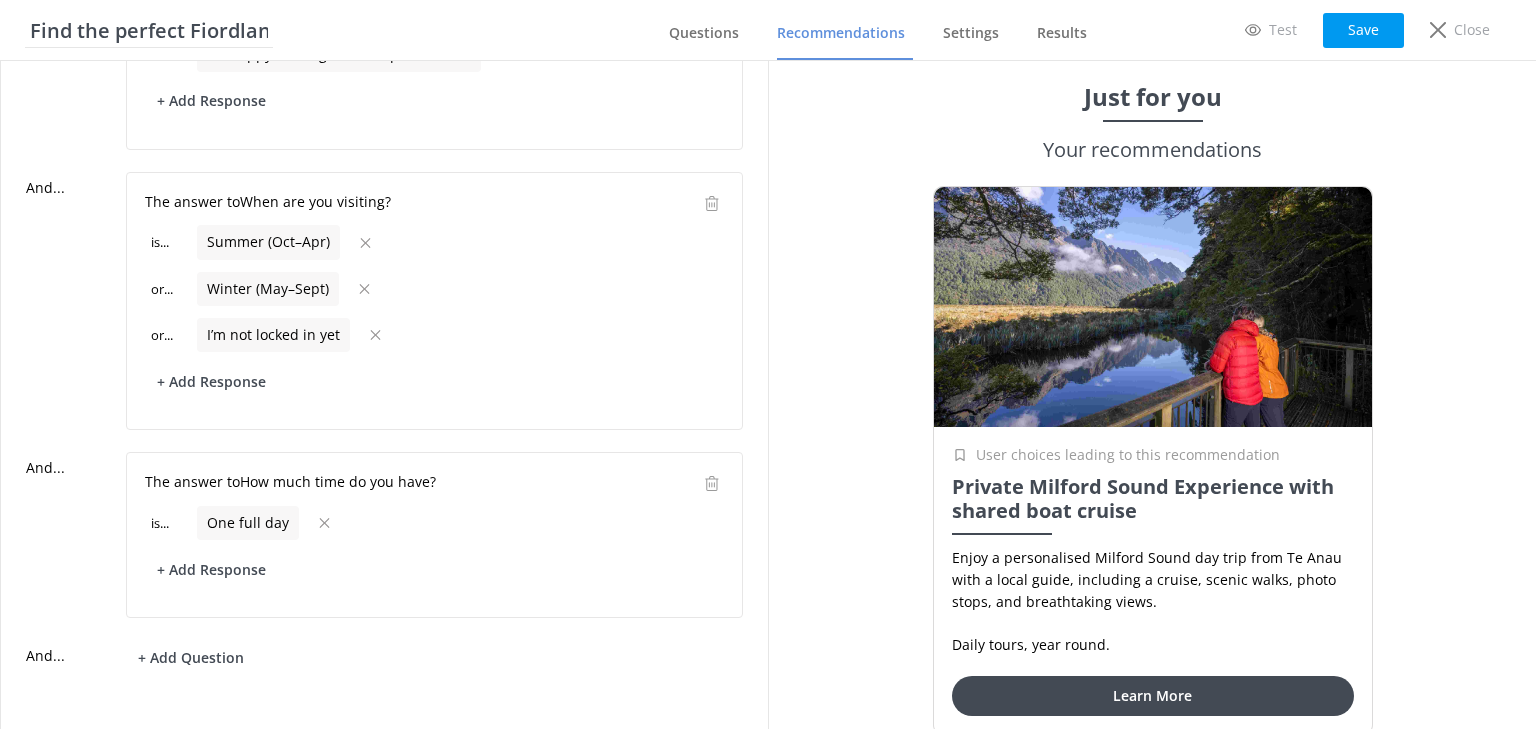 scroll, scrollTop: 645, scrollLeft: 0, axis: vertical 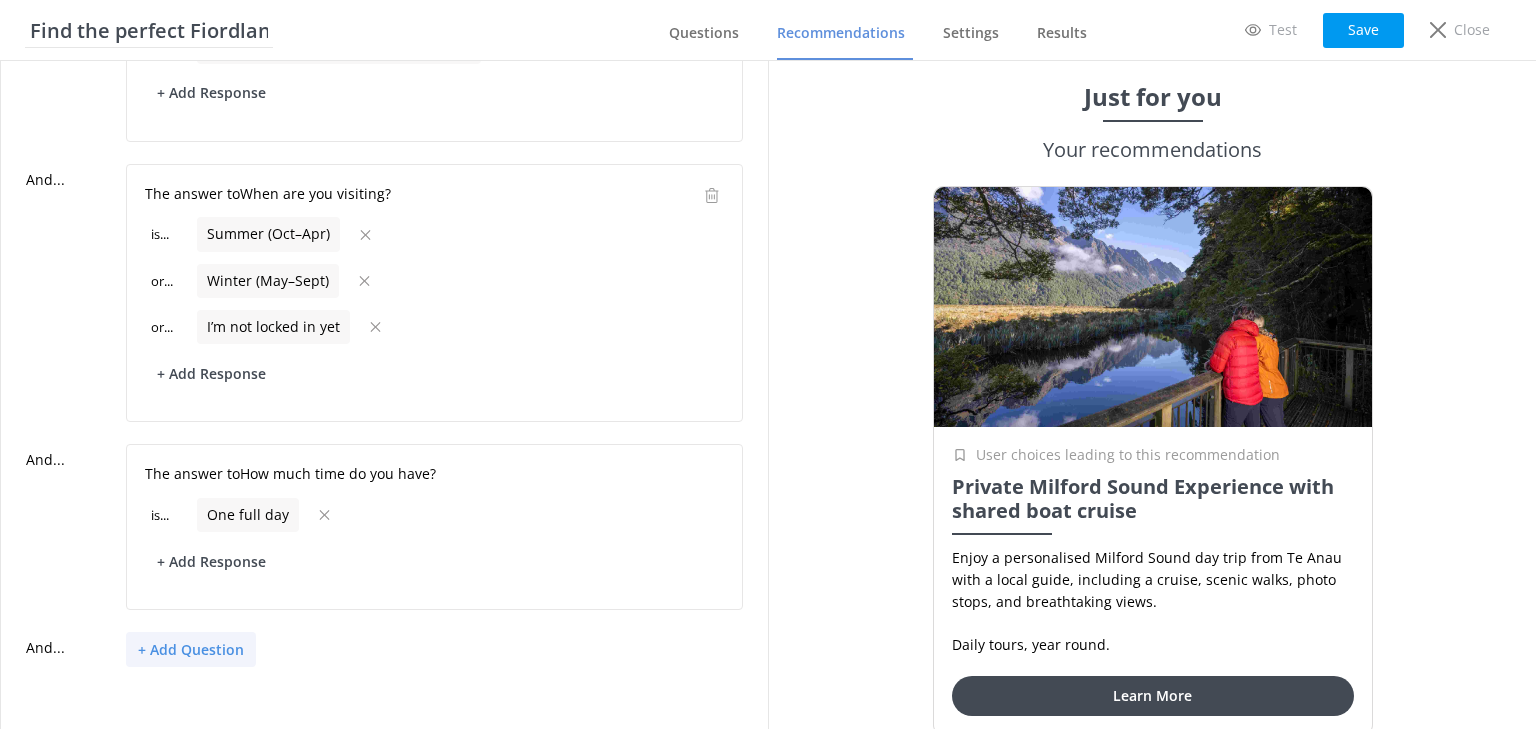 click on "+ Add Question" at bounding box center (191, 649) 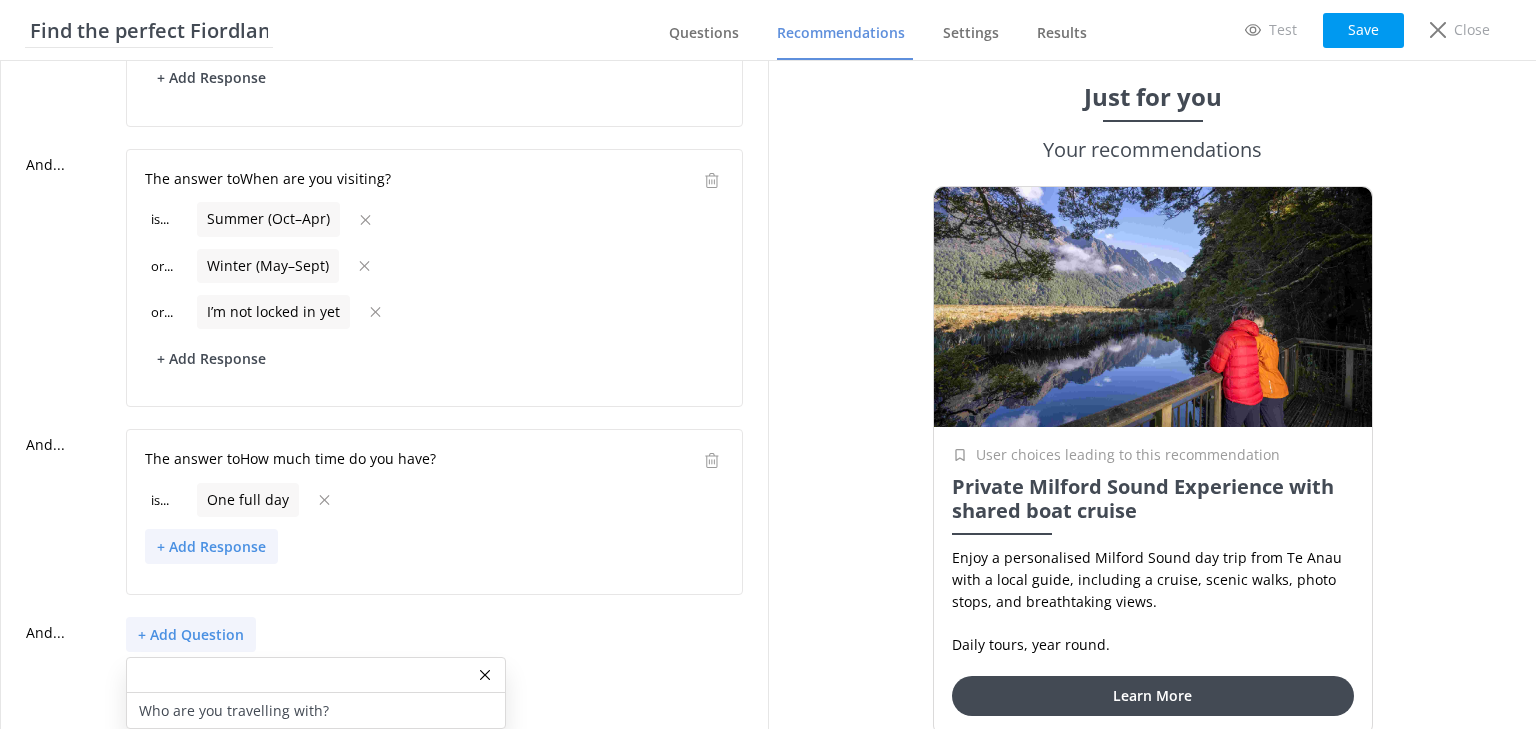 scroll, scrollTop: 660, scrollLeft: 0, axis: vertical 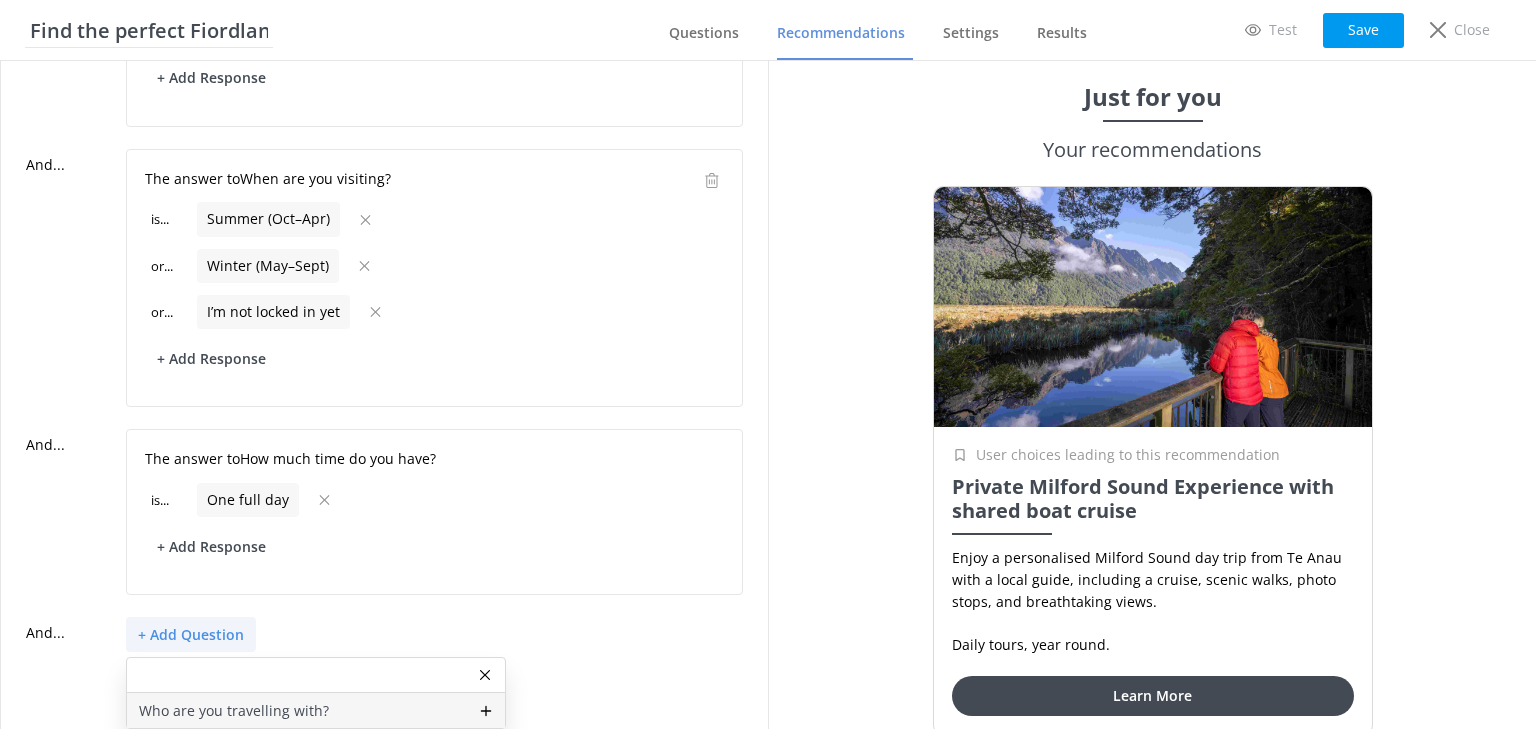 click on "Who are you travelling with?" at bounding box center [234, 711] 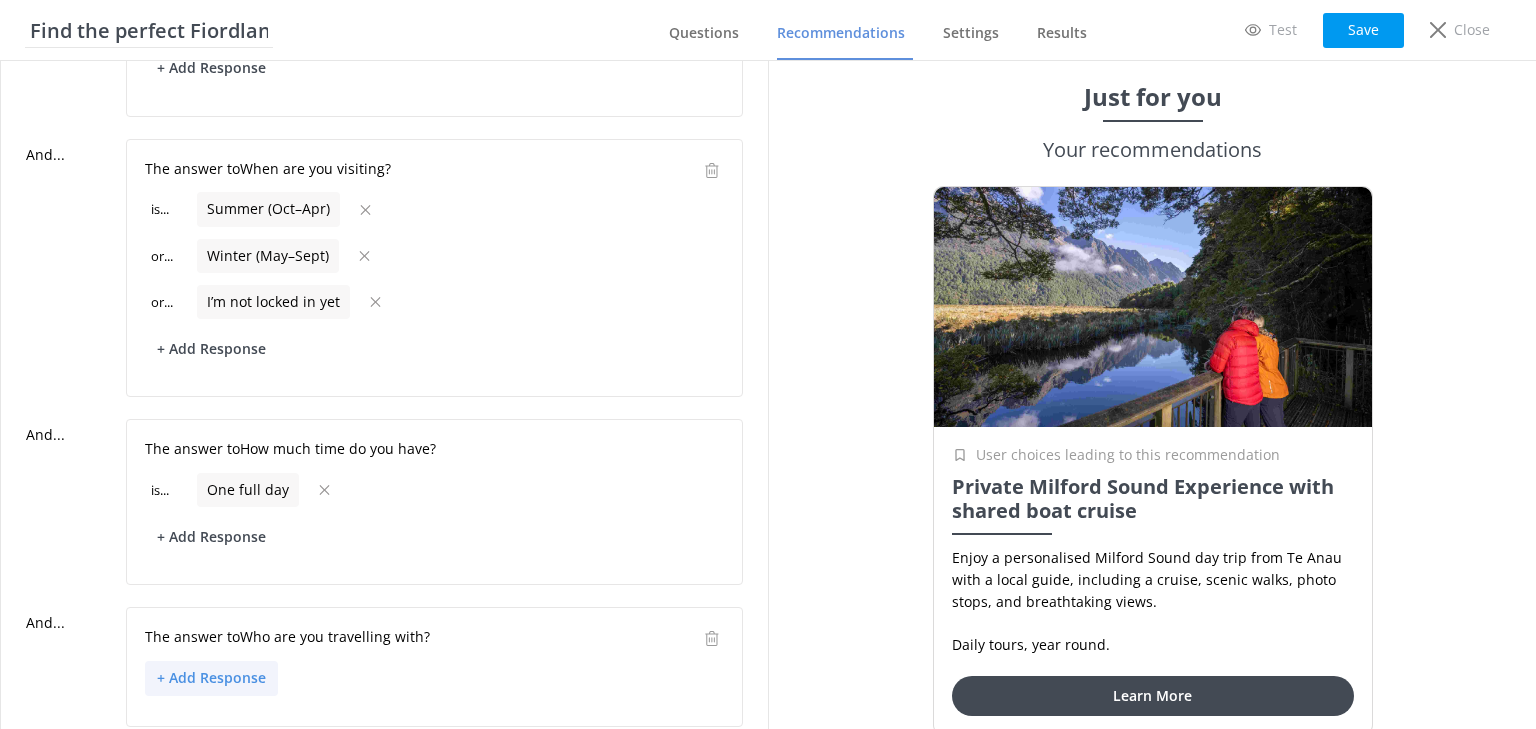 click on "+ Add Response" at bounding box center [211, 678] 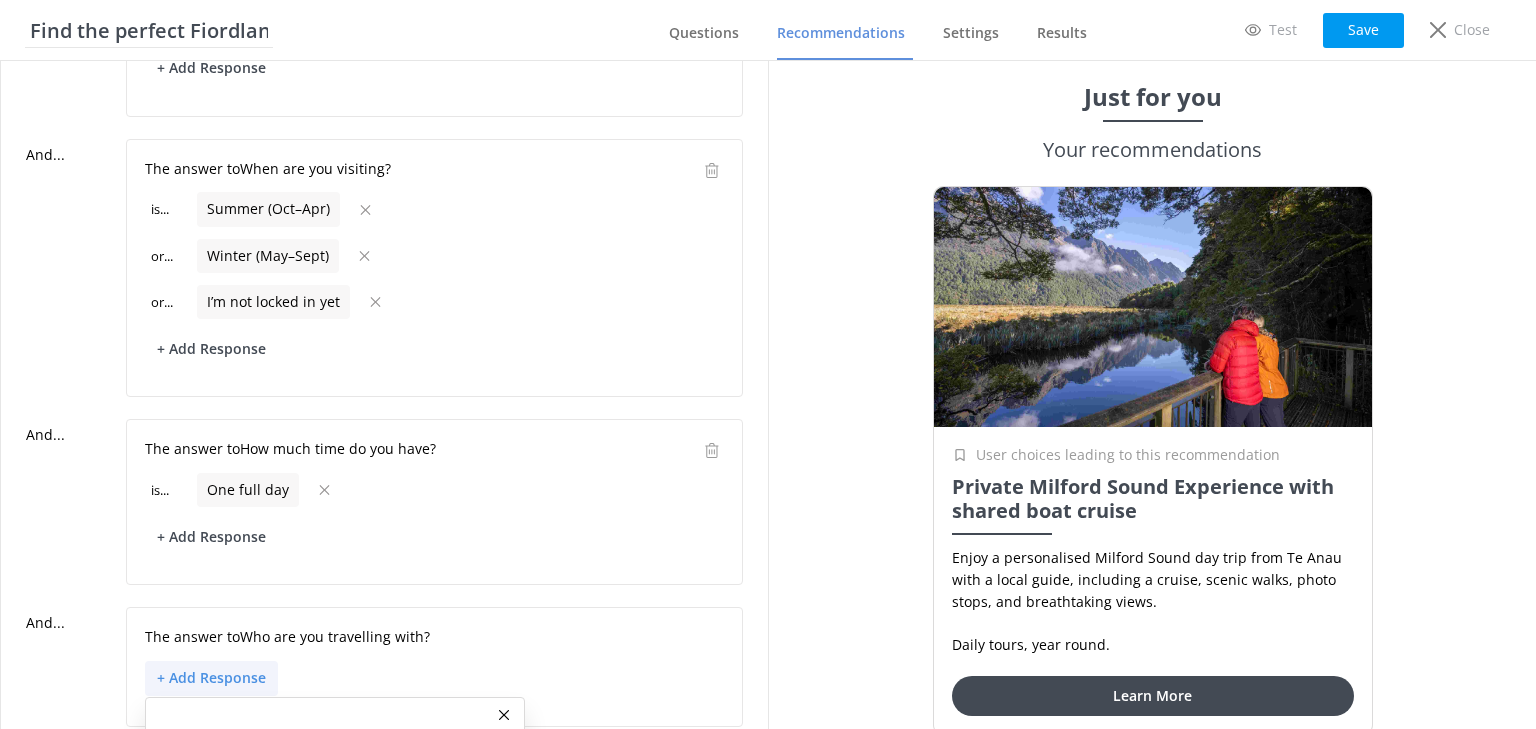 scroll, scrollTop: 814, scrollLeft: 0, axis: vertical 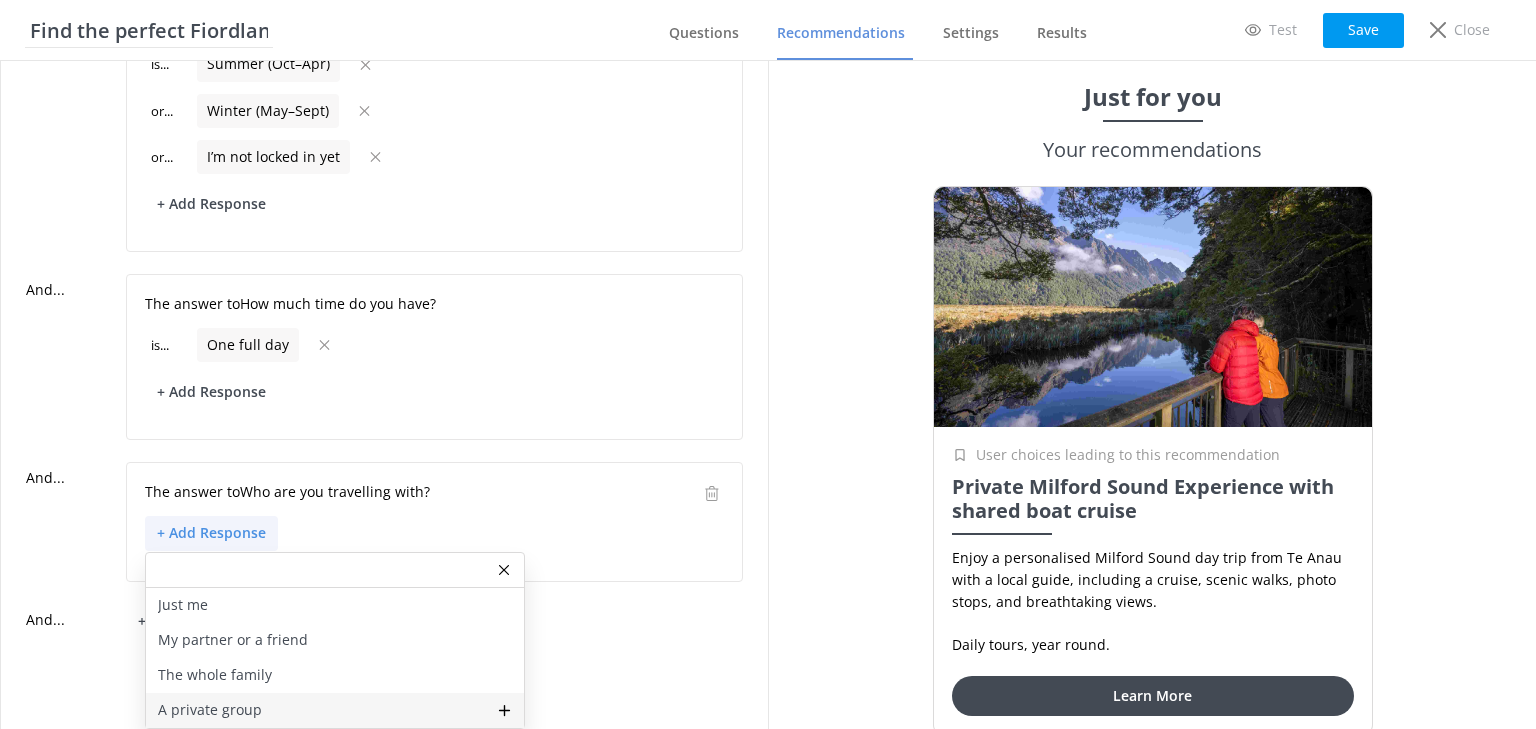 click on "A private group" at bounding box center (210, 710) 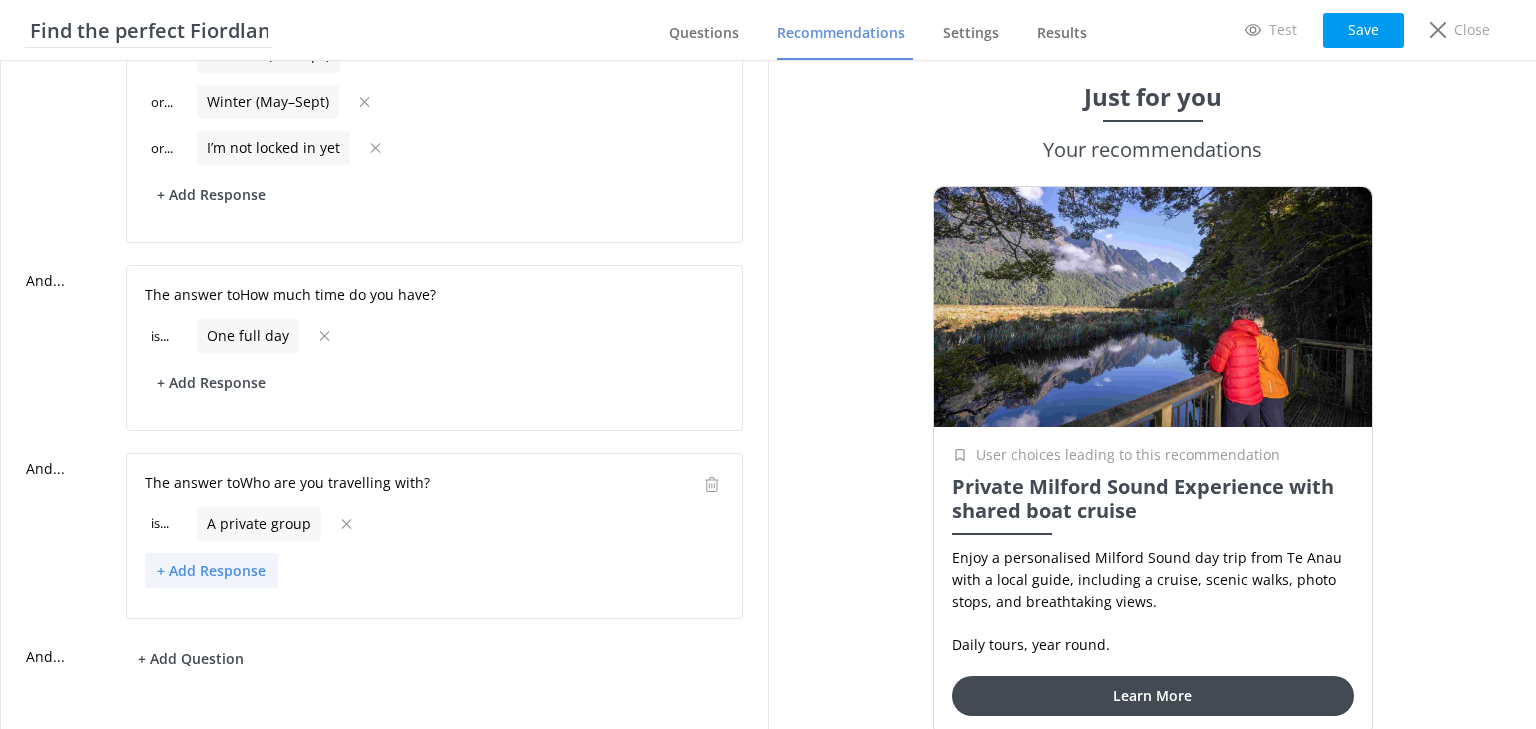 click on "+ Add Response" at bounding box center (211, 570) 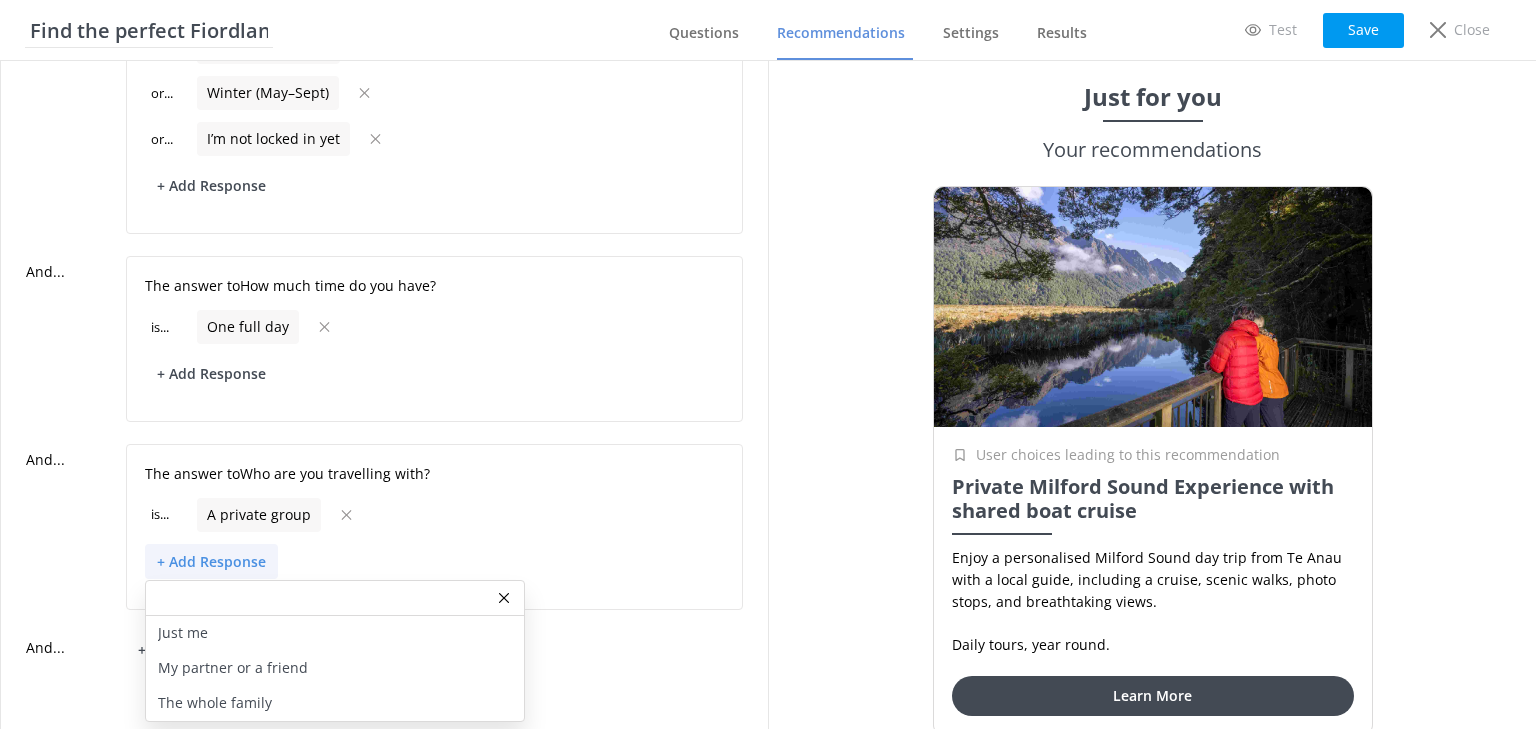 scroll, scrollTop: 833, scrollLeft: 0, axis: vertical 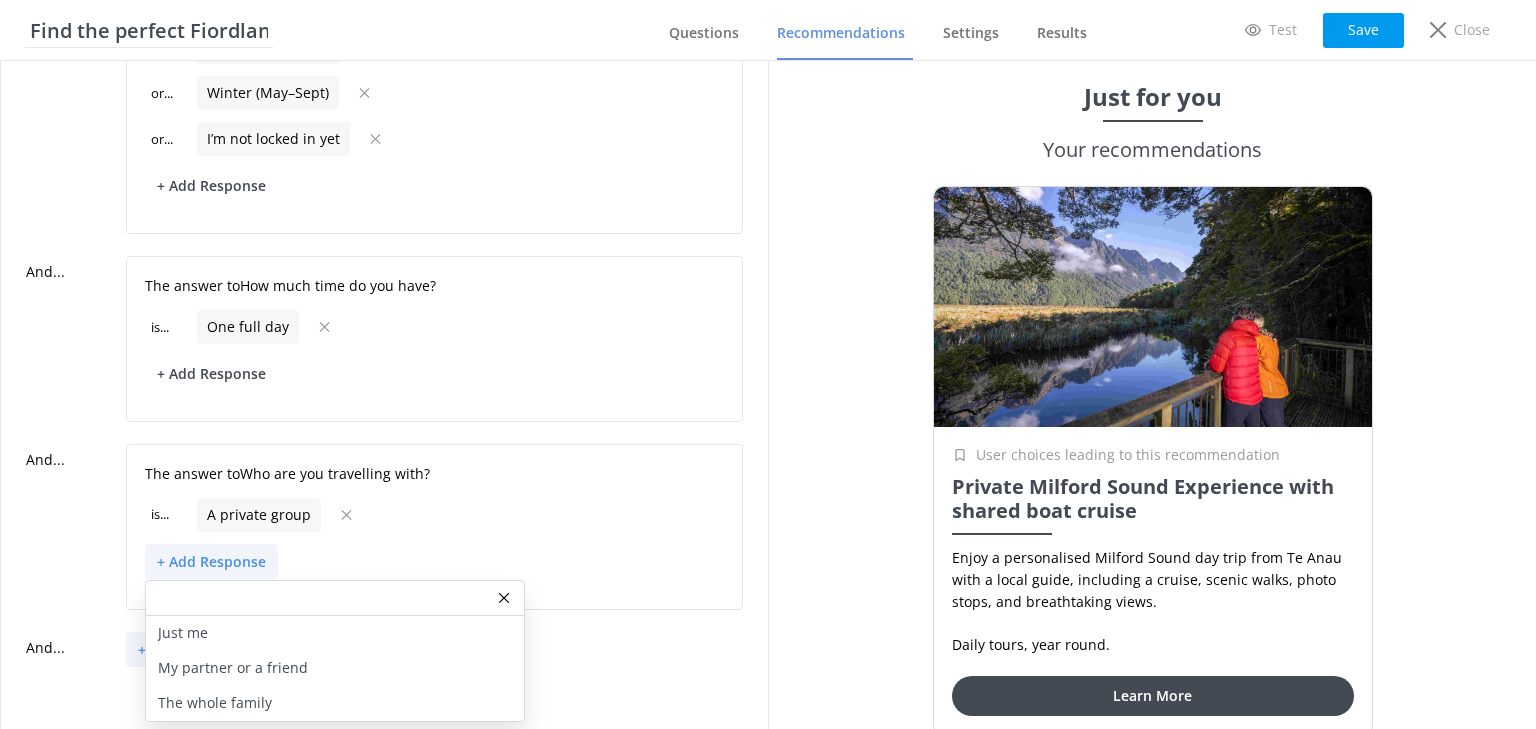 click on "The whole family" at bounding box center (215, 703) 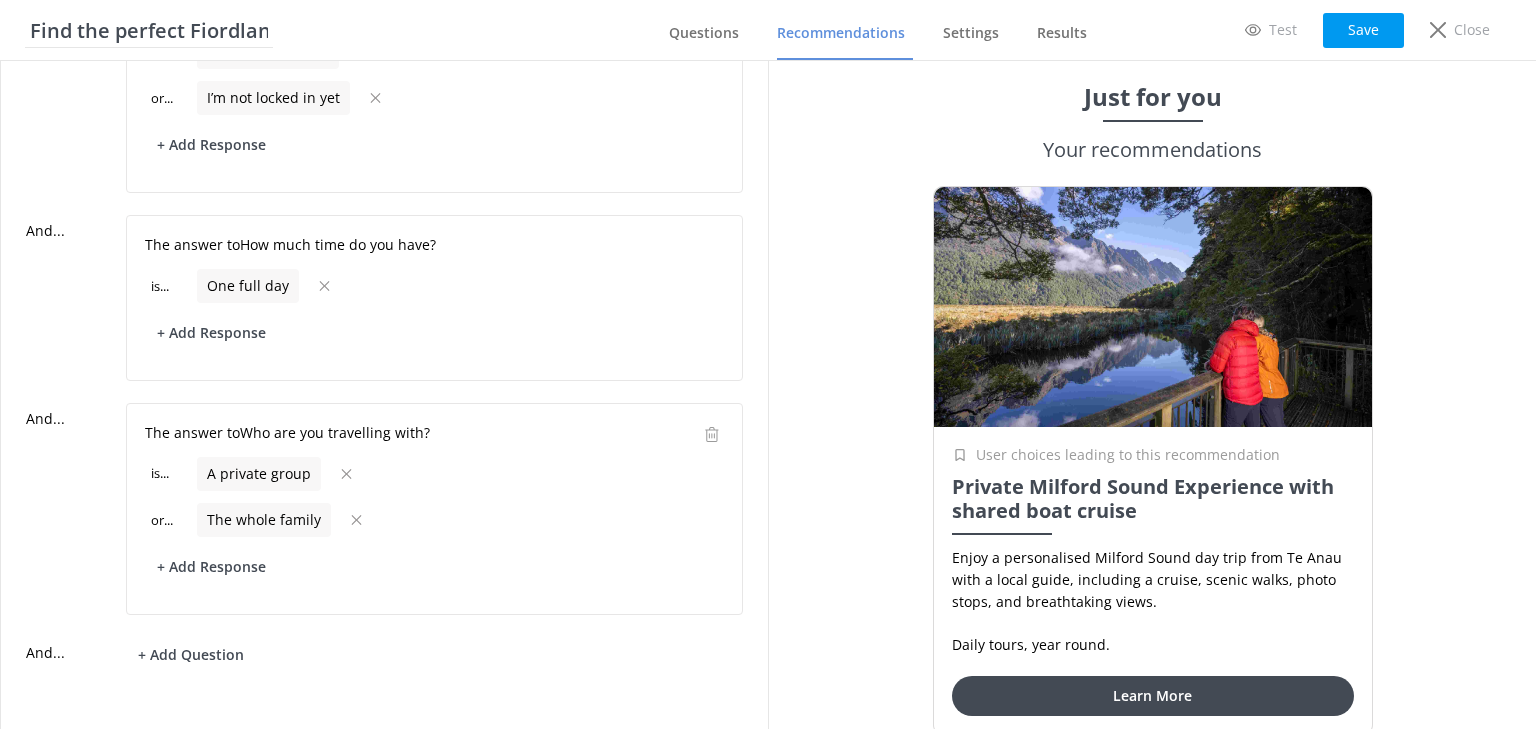 scroll, scrollTop: 880, scrollLeft: 0, axis: vertical 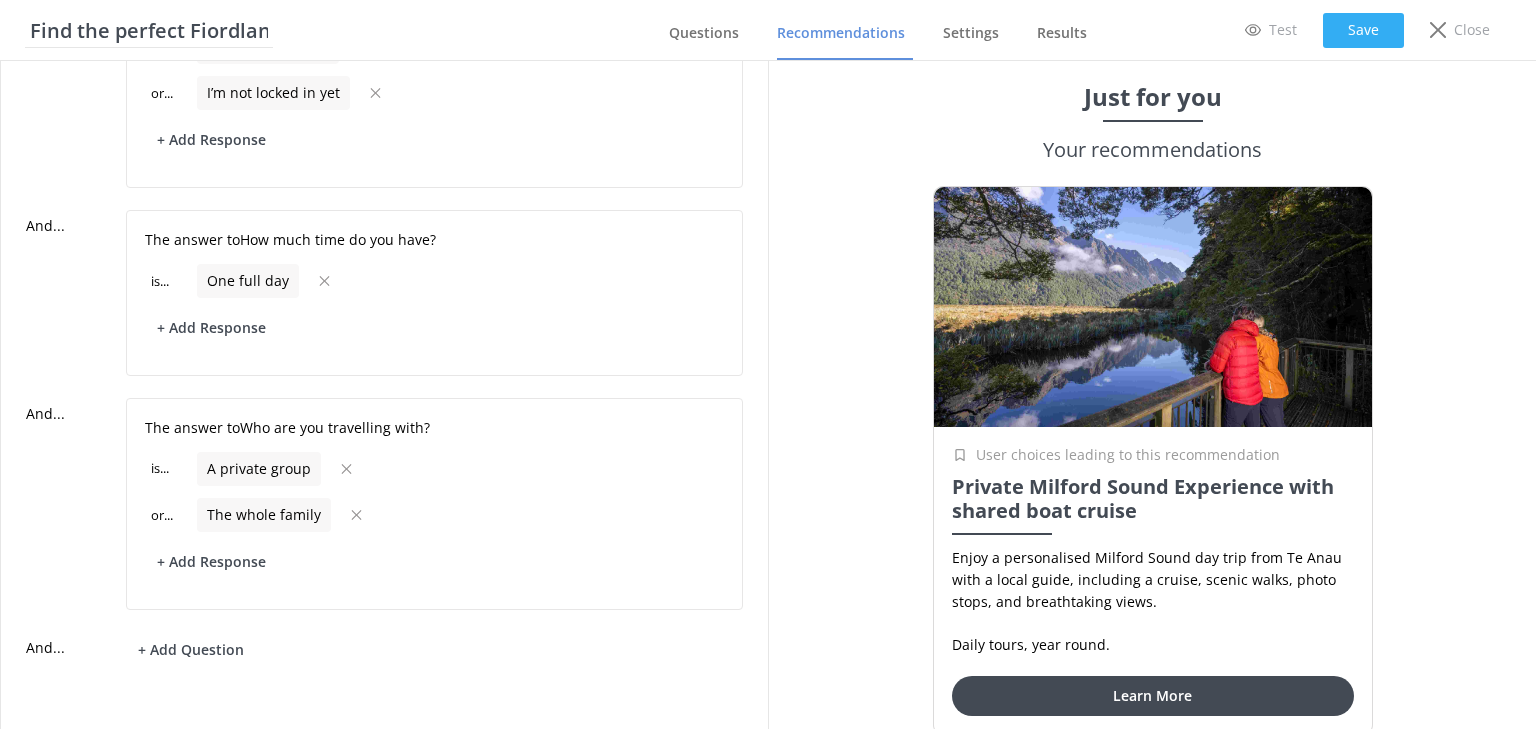 click on "Save" at bounding box center (1363, 30) 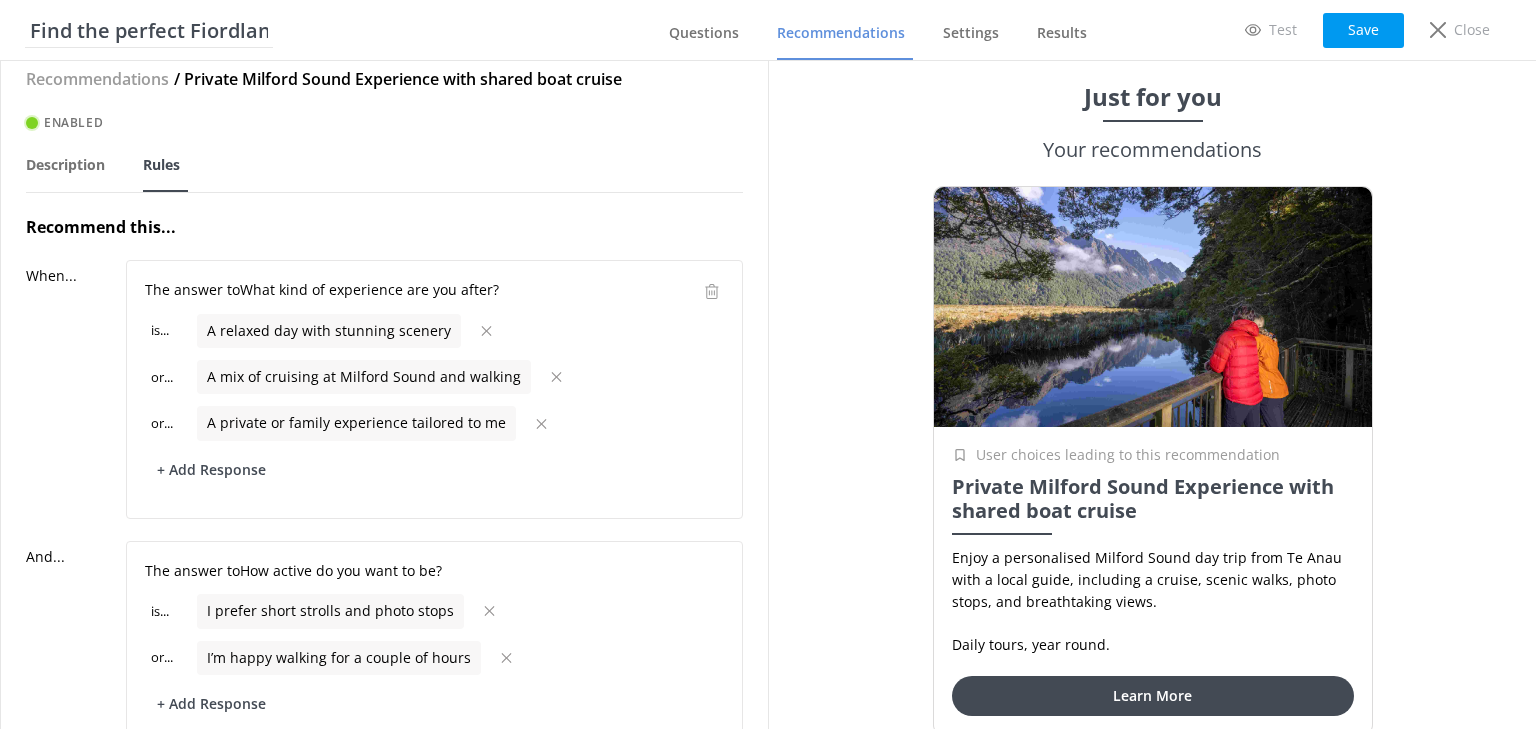 scroll, scrollTop: 0, scrollLeft: 0, axis: both 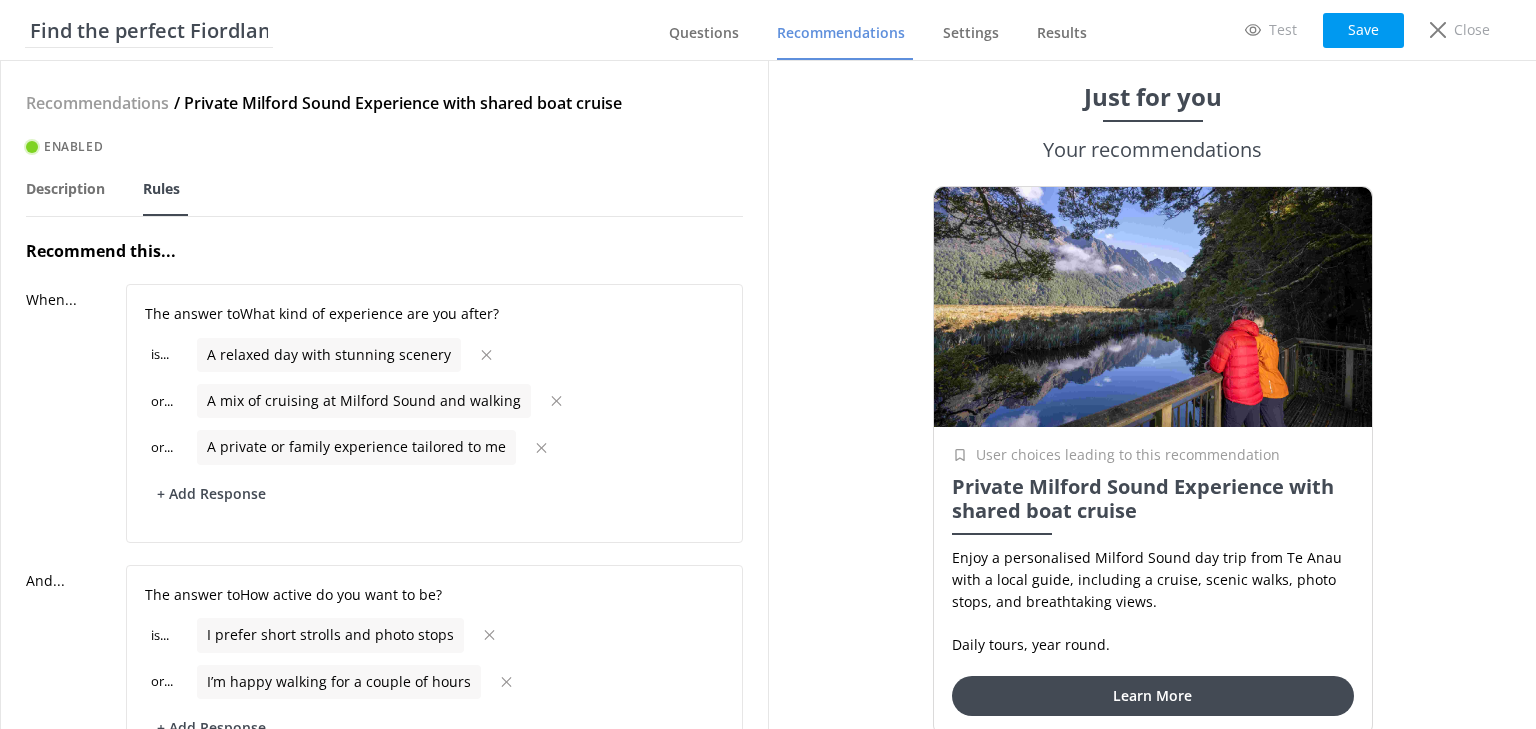 click on "Recommendations" at bounding box center (841, 33) 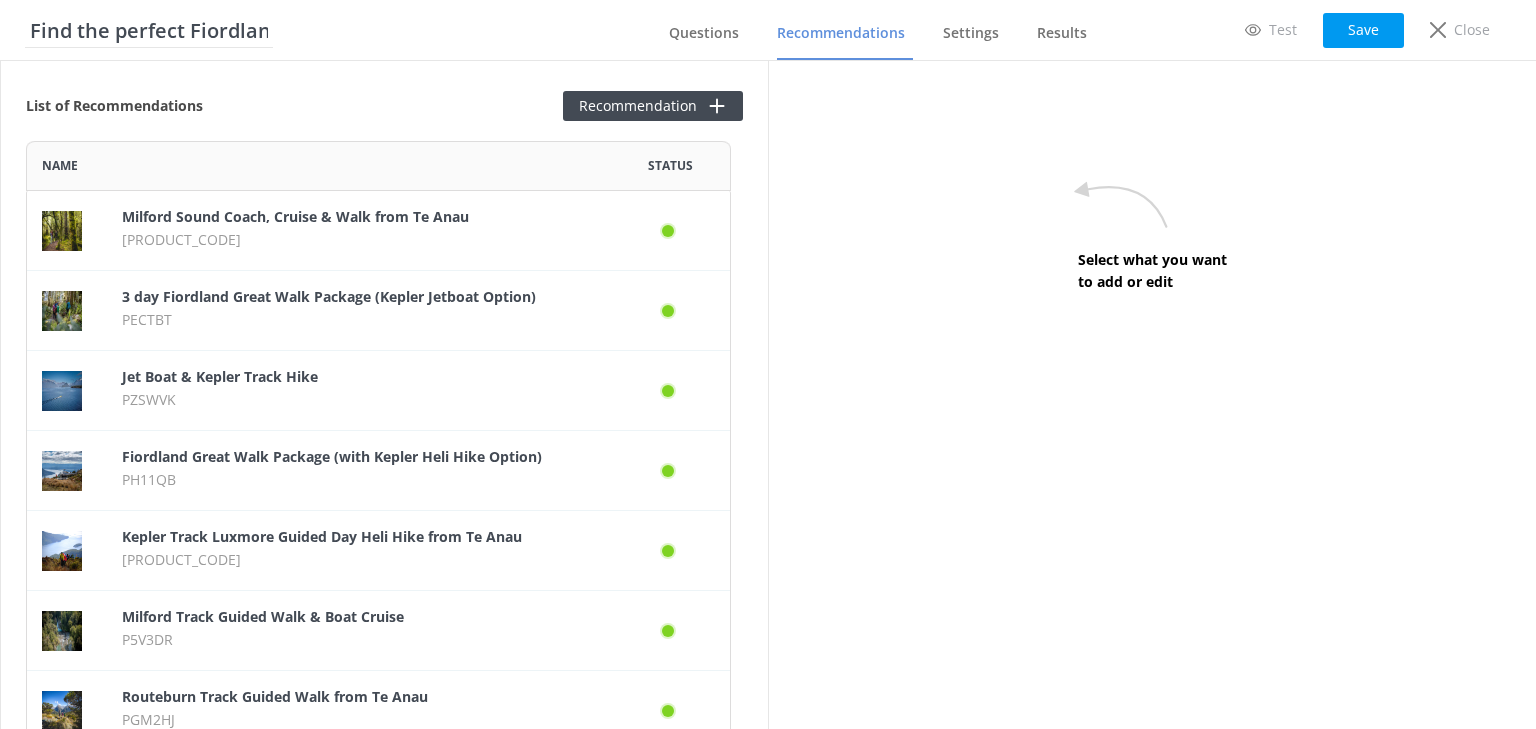scroll, scrollTop: 12, scrollLeft: 12, axis: both 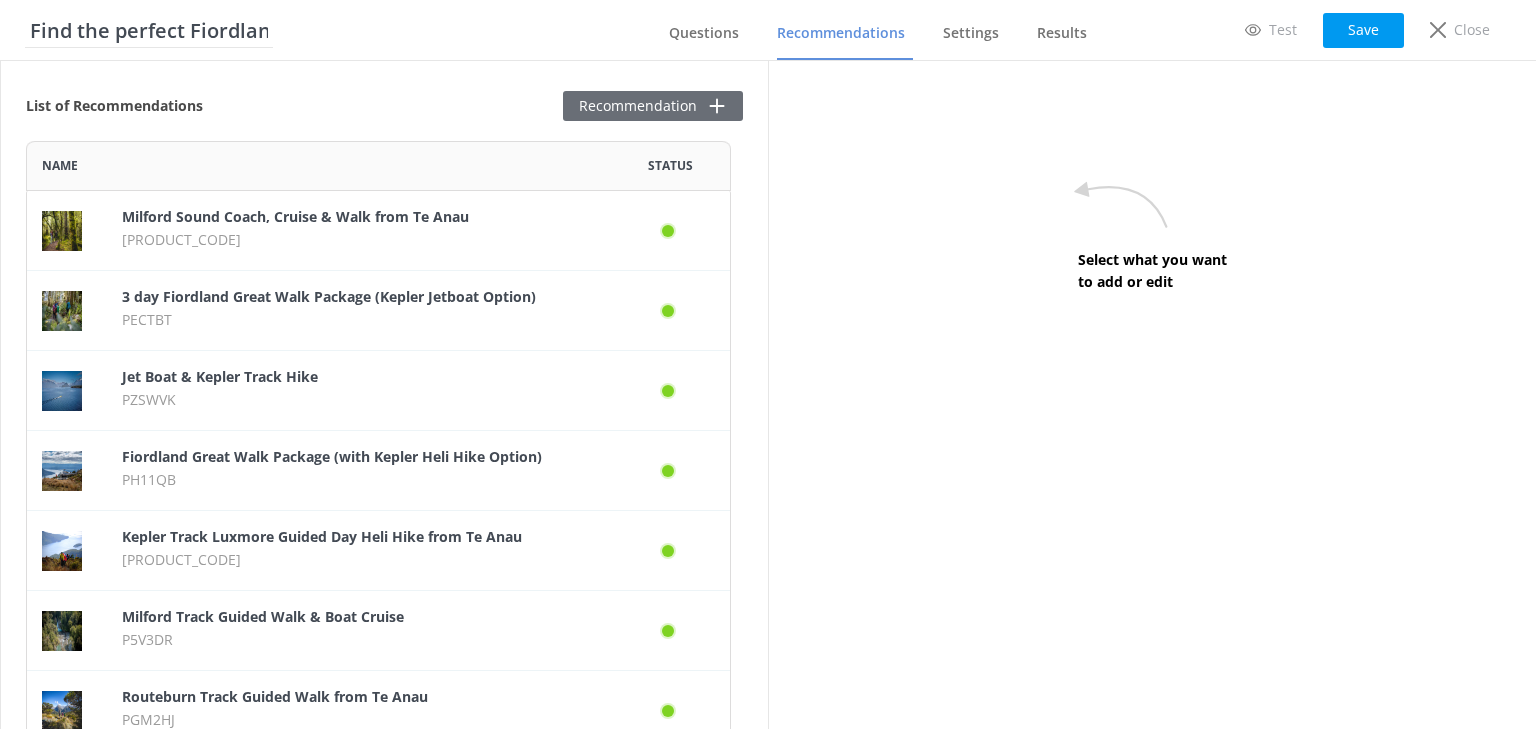 click on "Recommendation" at bounding box center (653, 106) 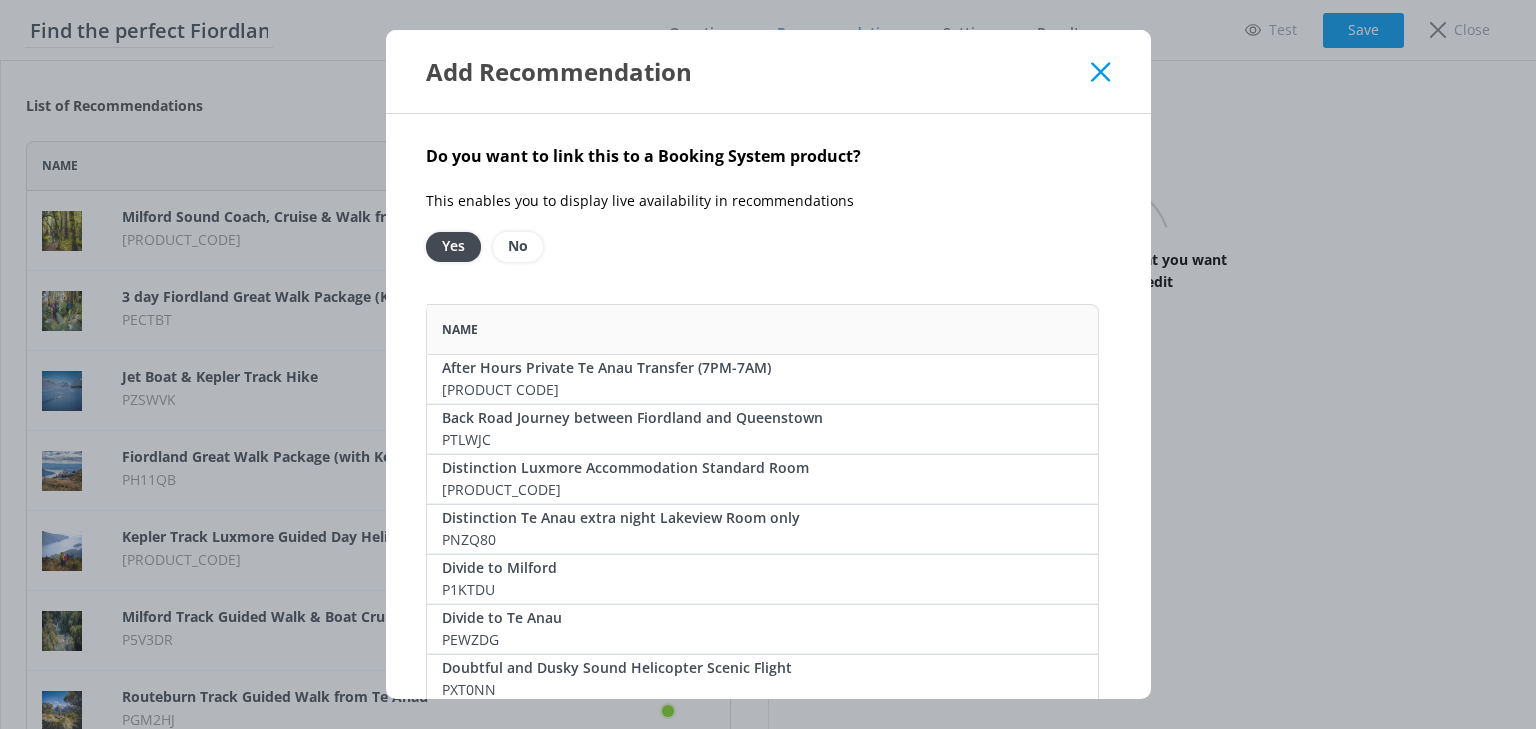 scroll, scrollTop: 12, scrollLeft: 13, axis: both 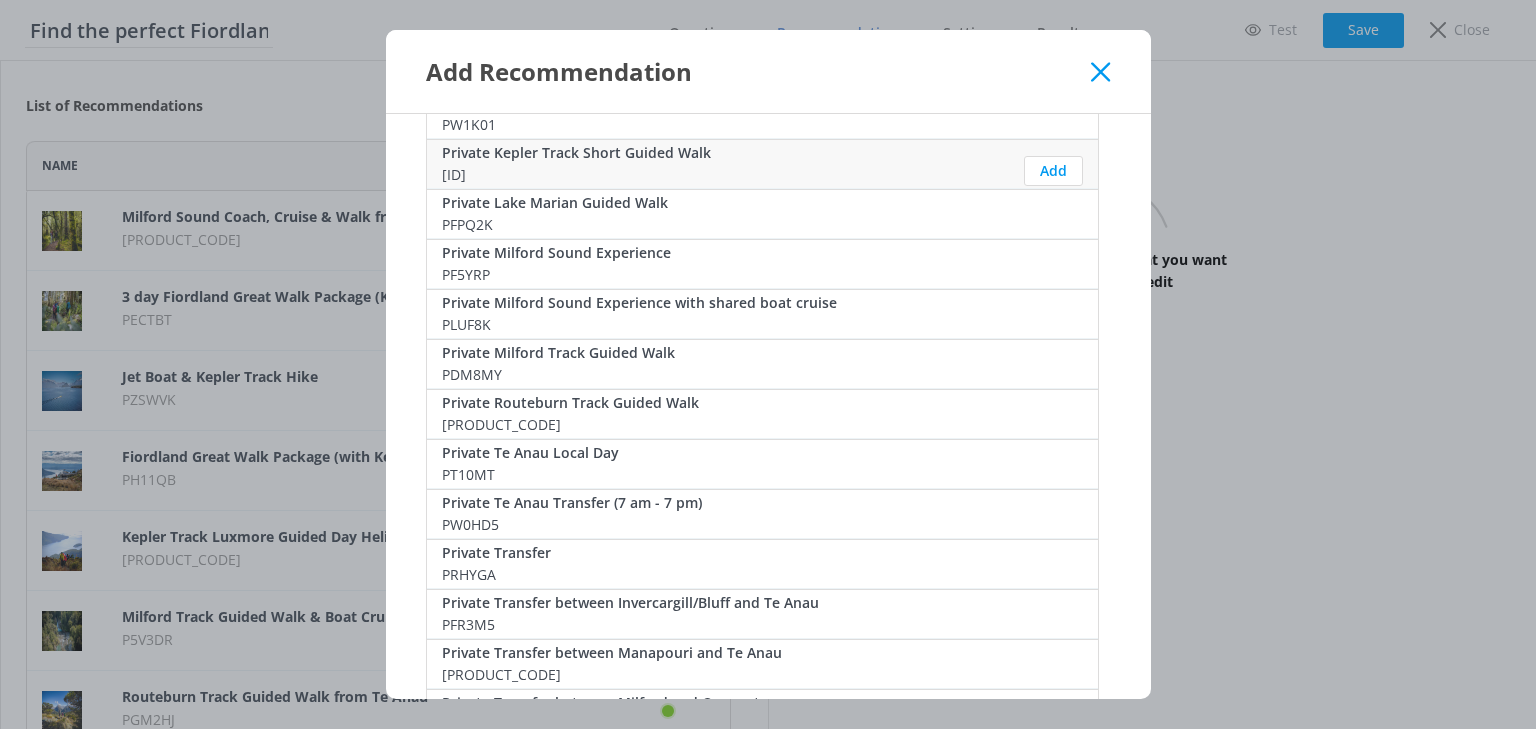 click on "Private Kepler Track Short Guided Walk [ID] Add" at bounding box center (762, 164) 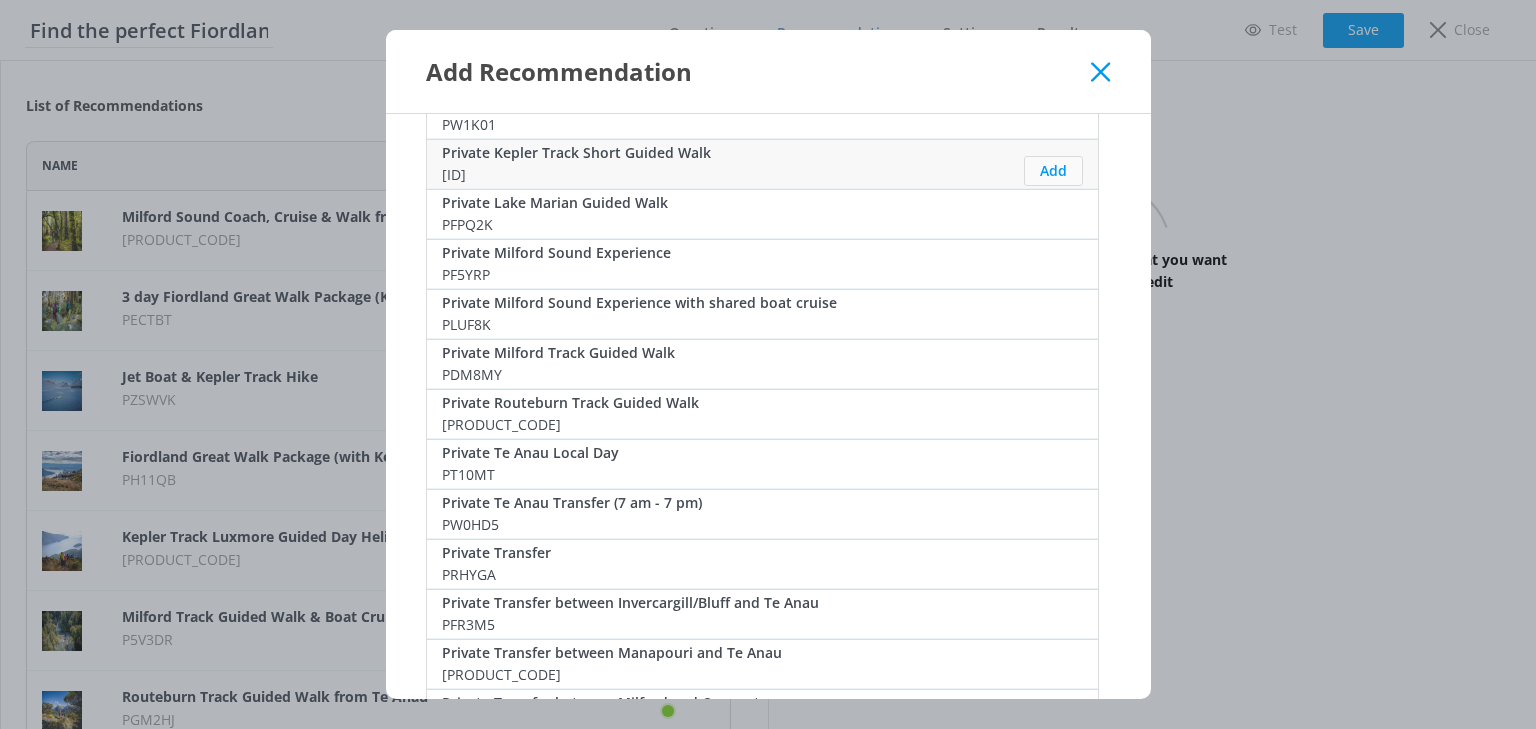 click on "Add" at bounding box center (1053, 171) 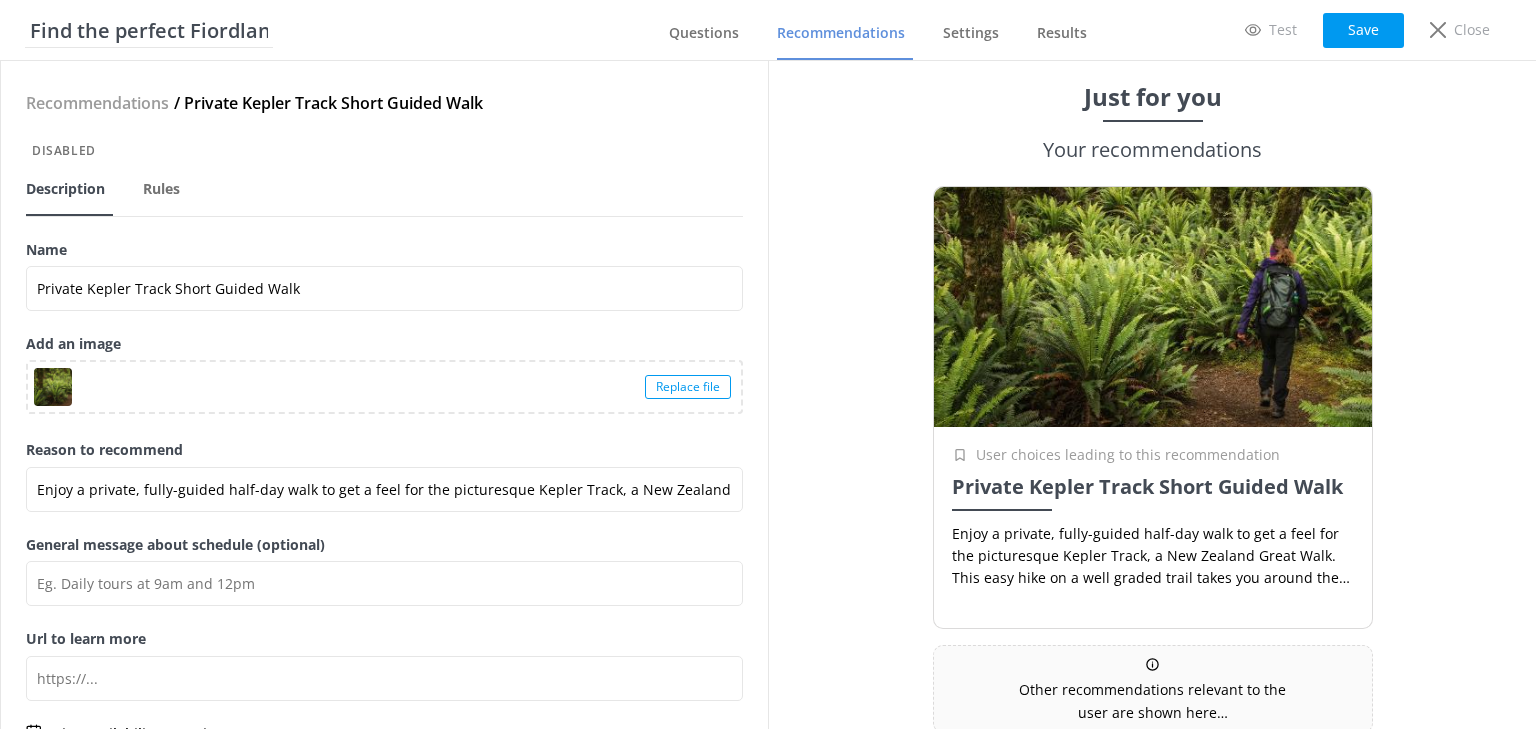 click on "Replace file" at bounding box center (688, 387) 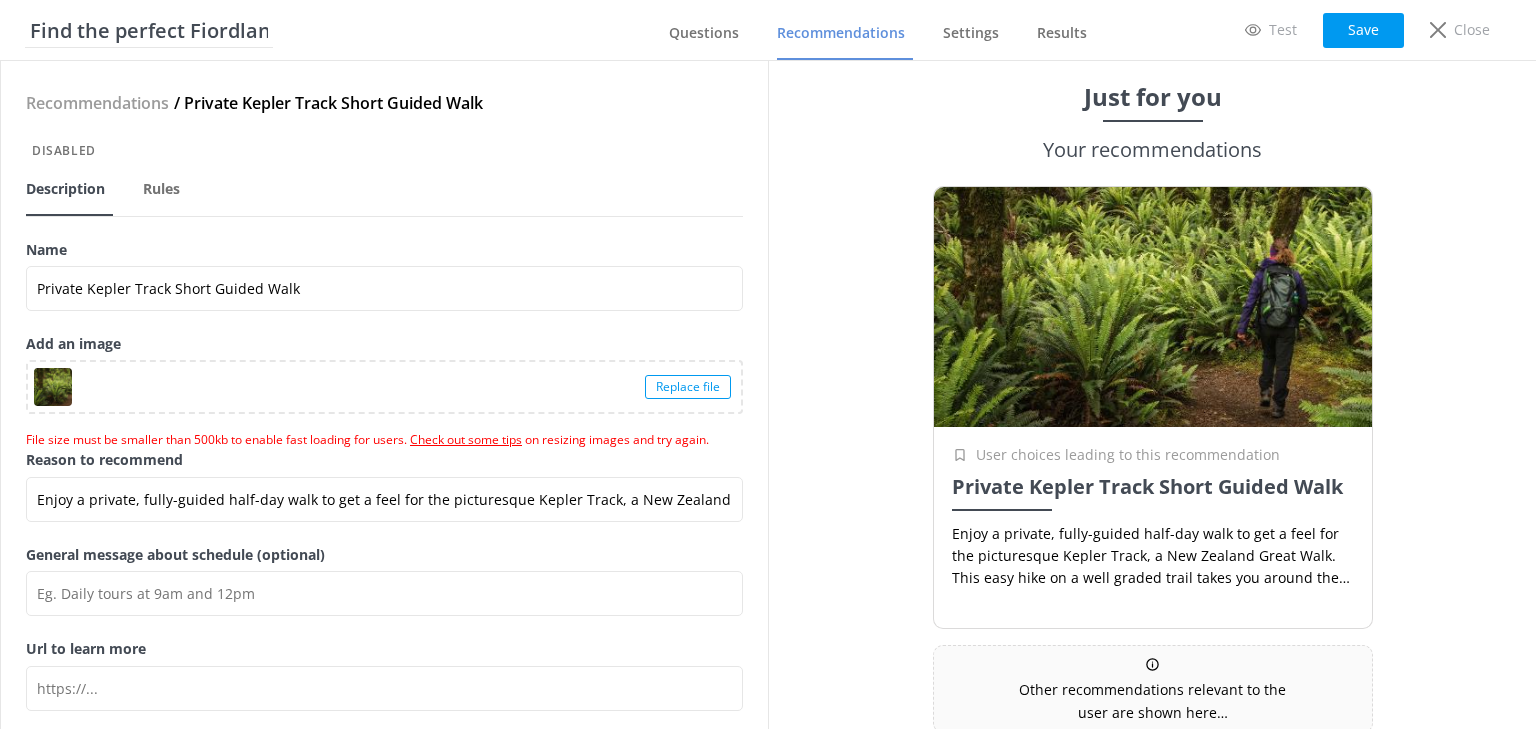 click on "Replace file" at bounding box center (688, 387) 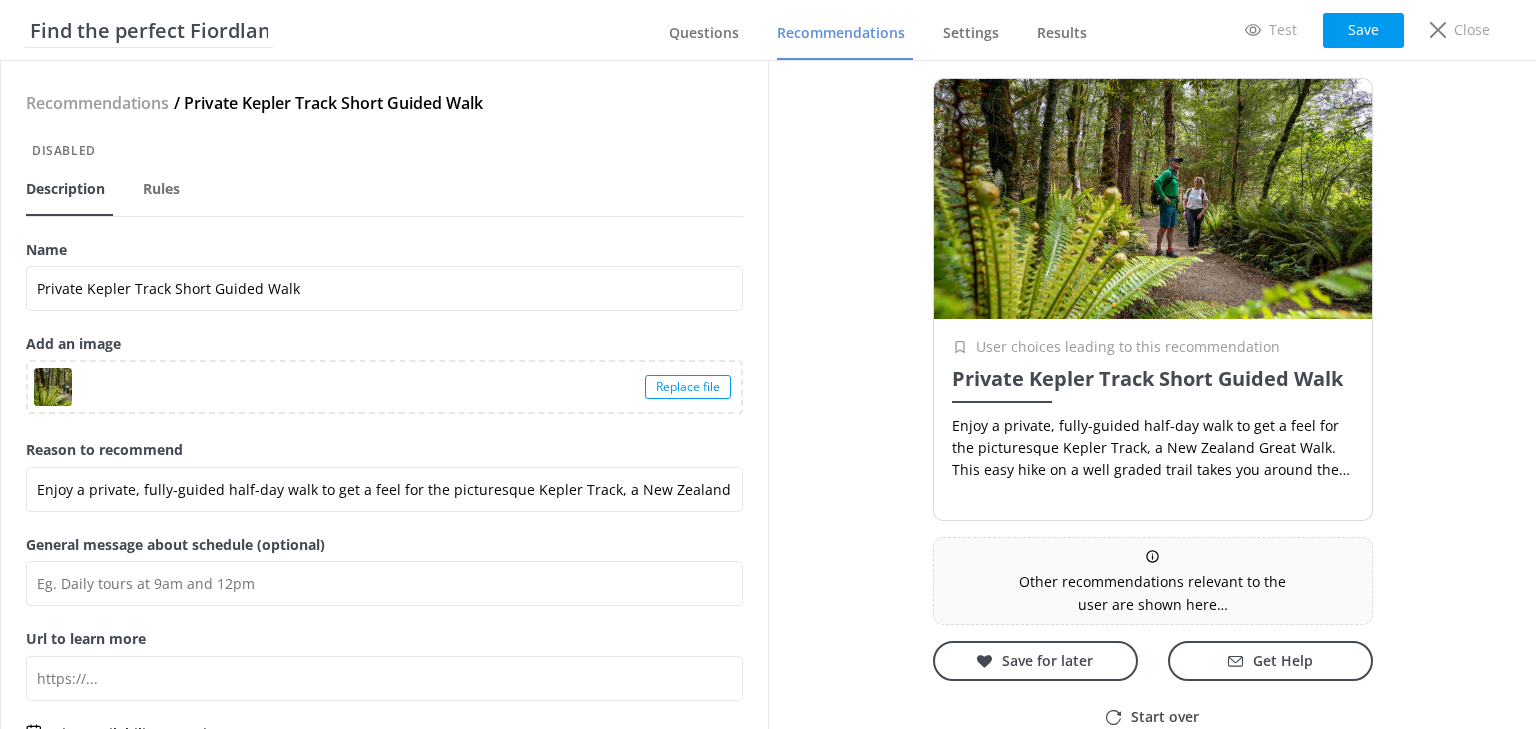 scroll, scrollTop: 115, scrollLeft: 0, axis: vertical 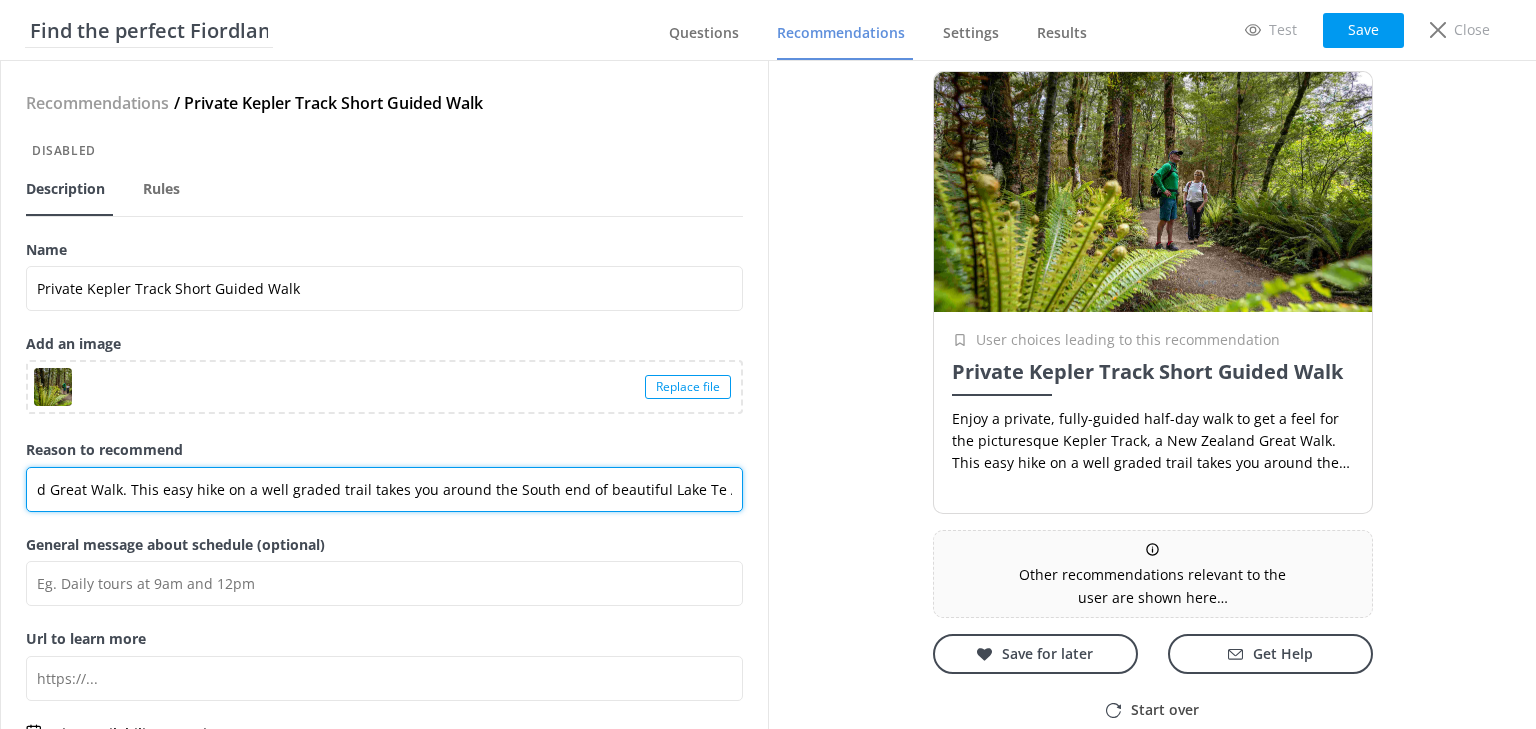 drag, startPoint x: 28, startPoint y: 490, endPoint x: 880, endPoint y: 546, distance: 853.8384 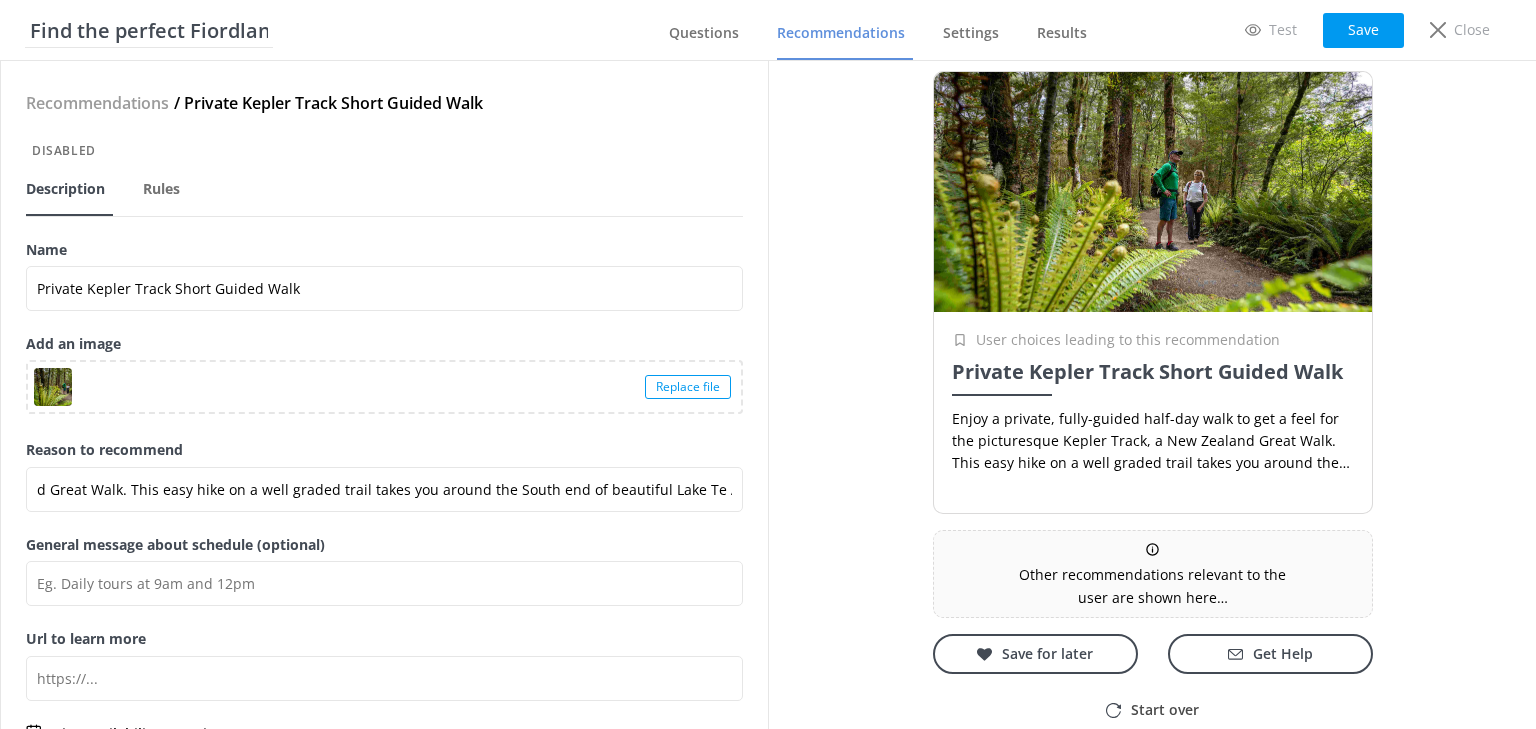 scroll, scrollTop: 0, scrollLeft: 0, axis: both 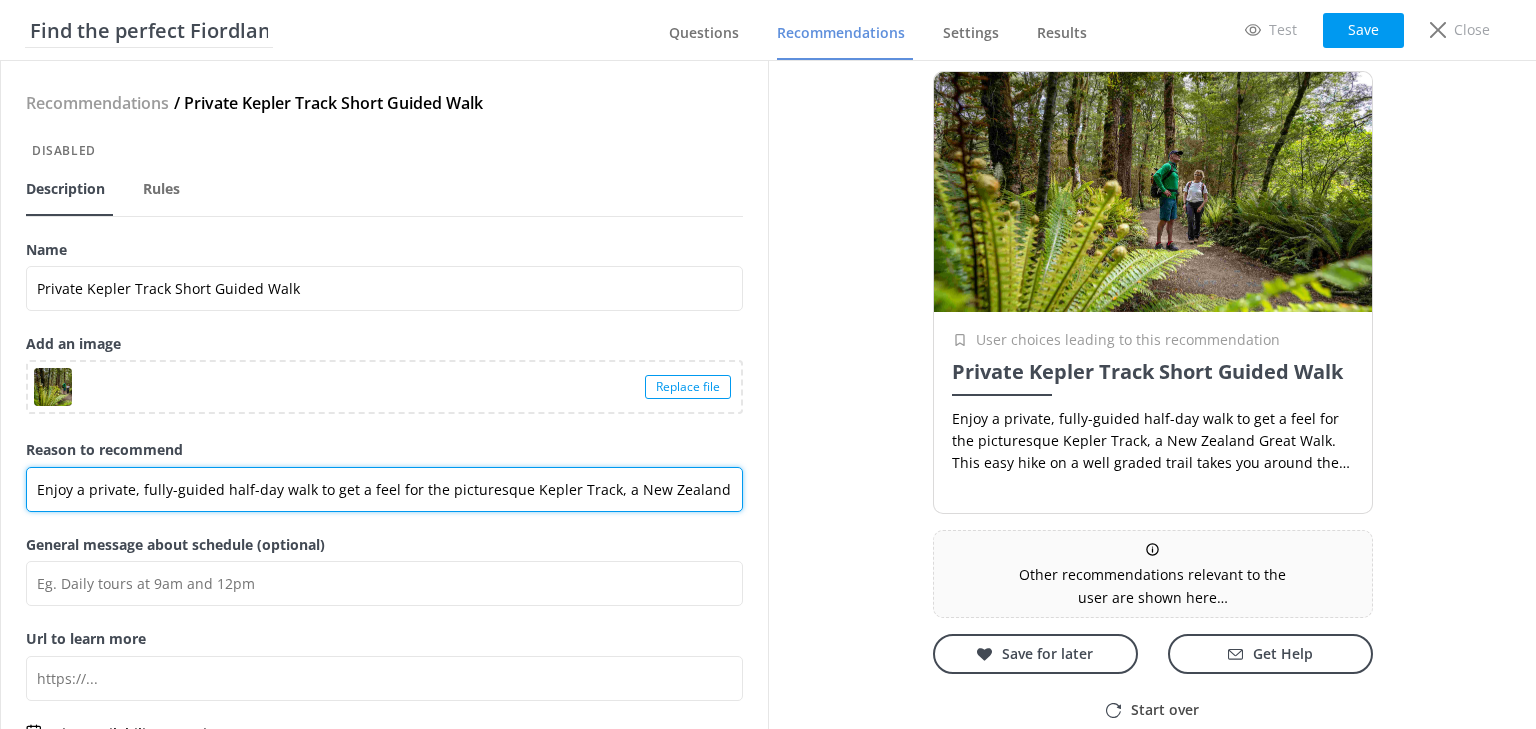 click on "Enjoy a private, fully-guided half-day walk to get a feel for the picturesque Kepler Track, a New Zealand Great Walk. This easy hike on a well graded trail takes you around the South end of beautiful Lake Te Anau." at bounding box center (384, 489) 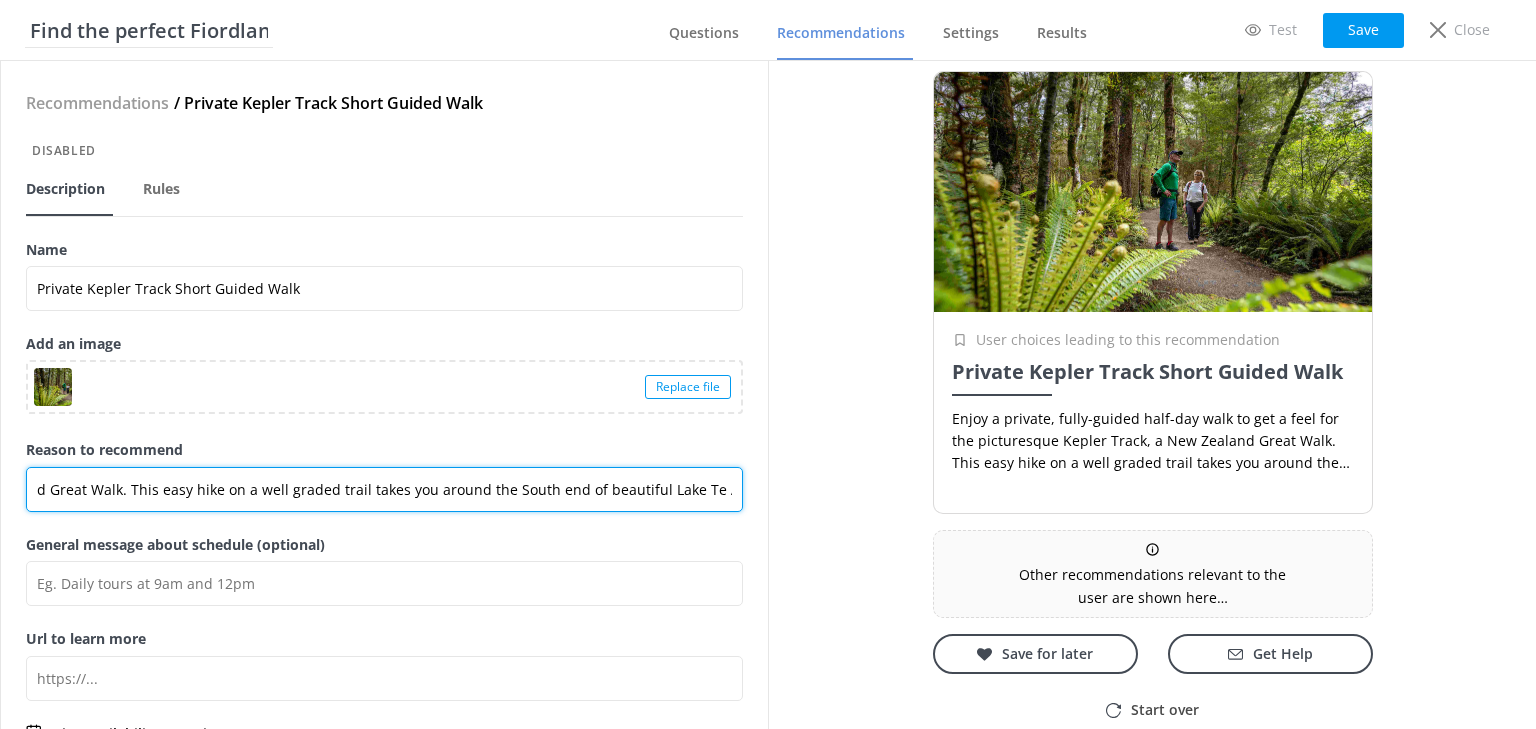 drag, startPoint x: 33, startPoint y: 487, endPoint x: 927, endPoint y: 496, distance: 894.0453 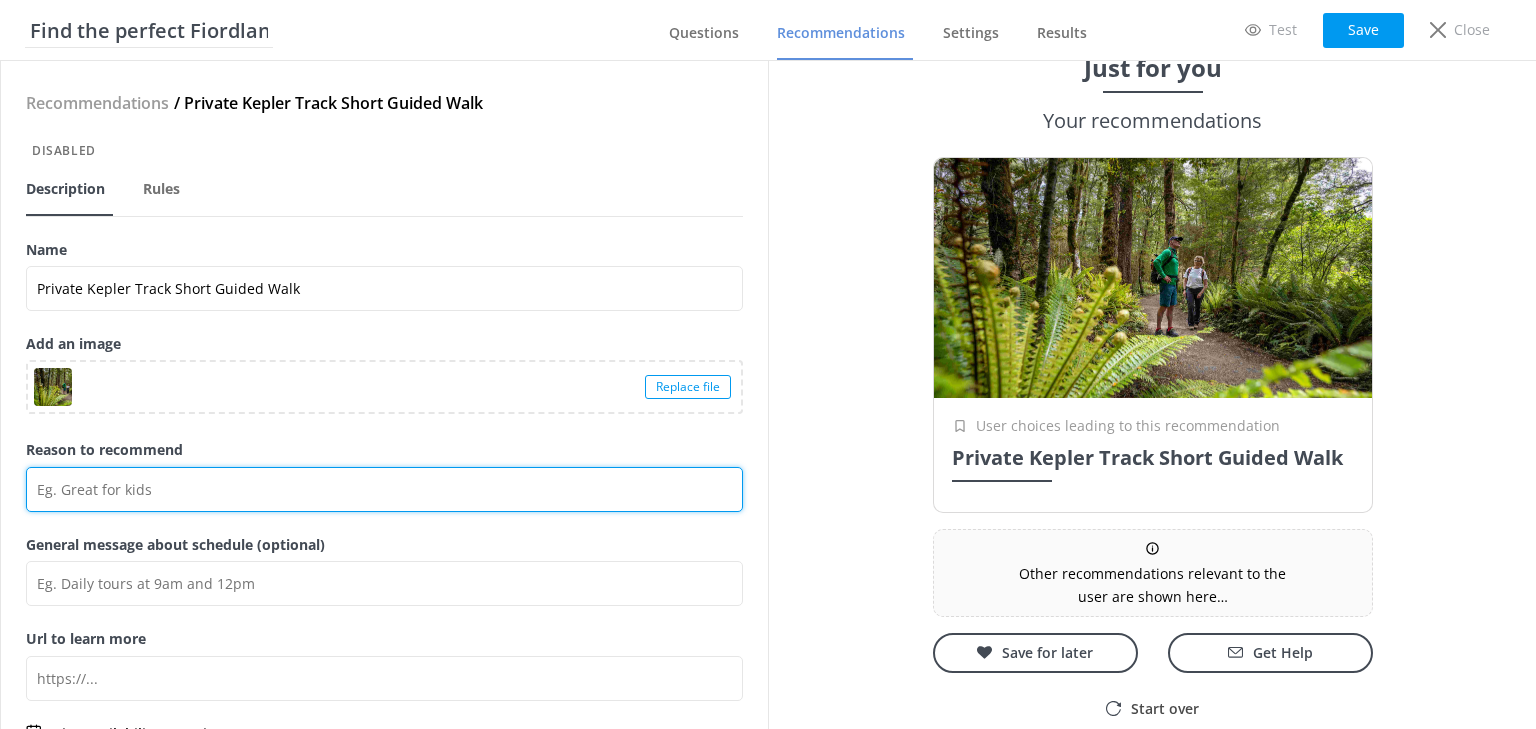 scroll, scrollTop: 0, scrollLeft: 0, axis: both 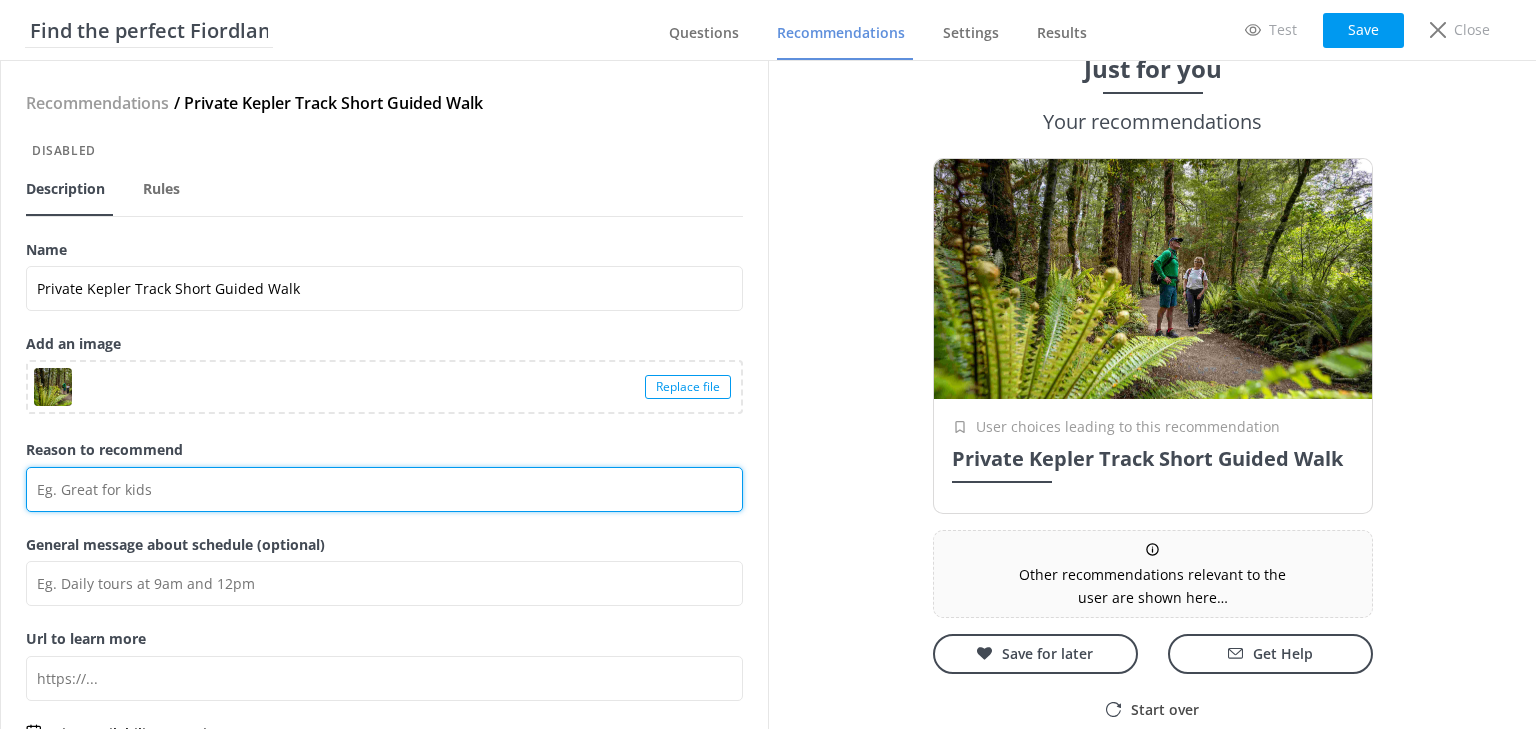 paste on "Enjoy a private, guided half-day walk on the Kepler Track — an easy hike around the scenic south end of Lake Te Anau." 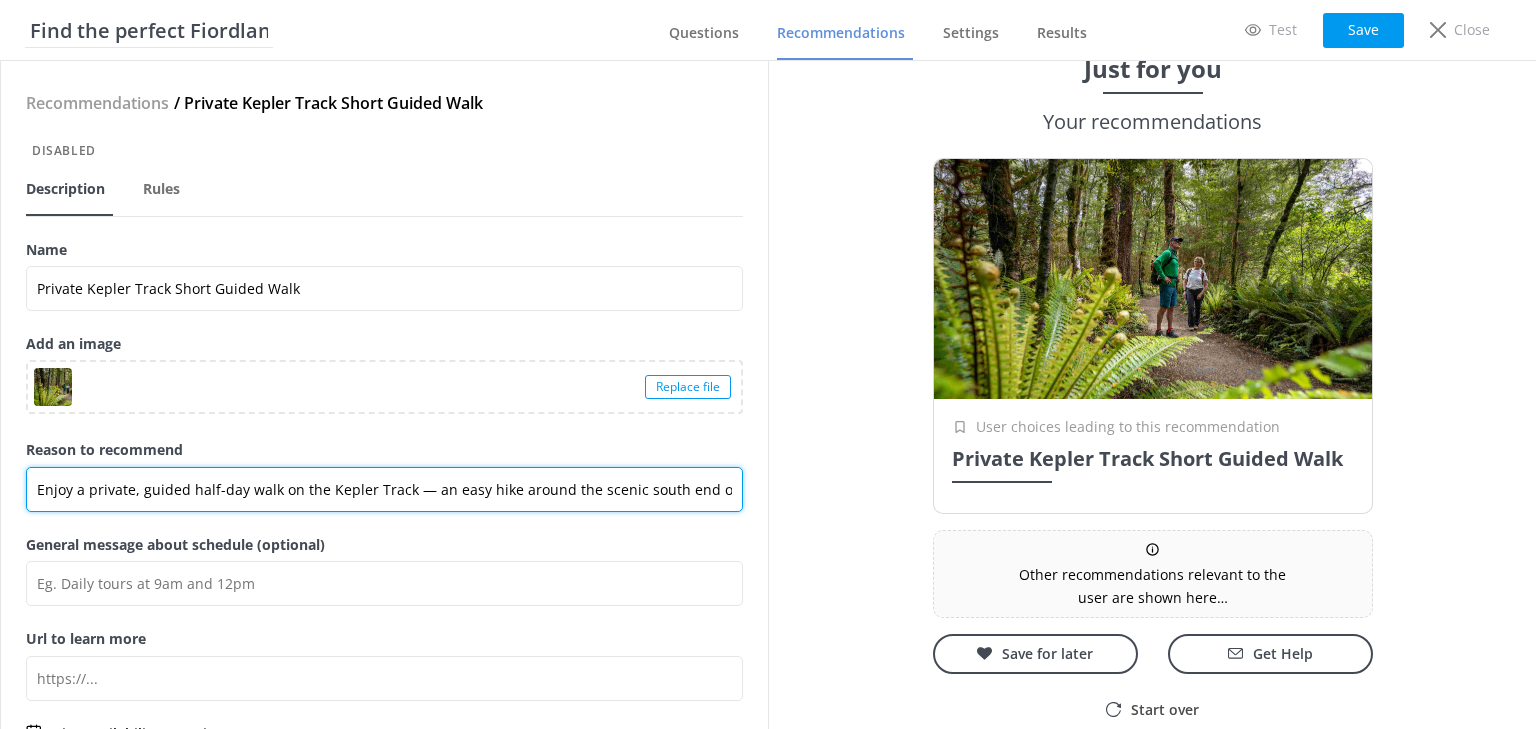 scroll, scrollTop: 0, scrollLeft: 85, axis: horizontal 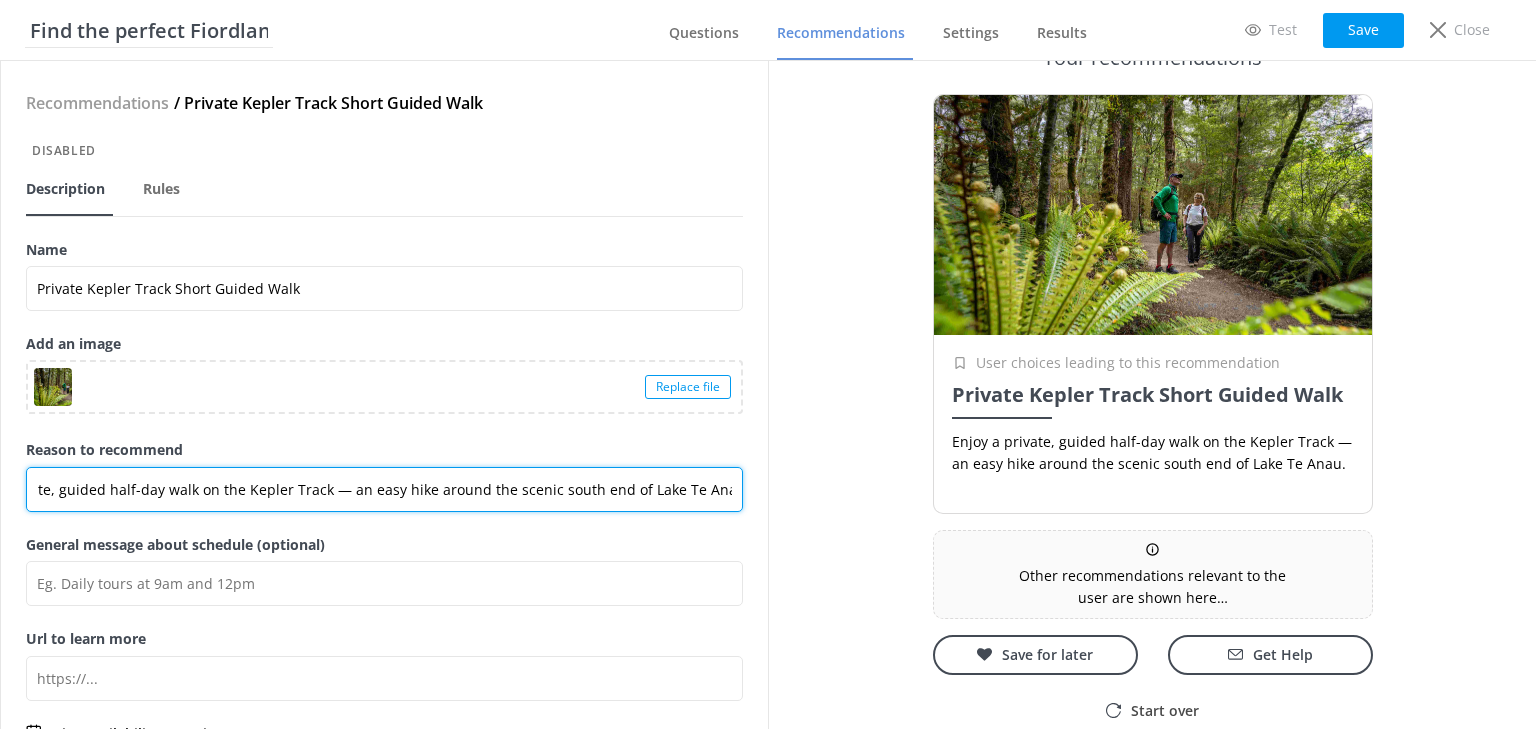 drag, startPoint x: 337, startPoint y: 488, endPoint x: 319, endPoint y: 488, distance: 18 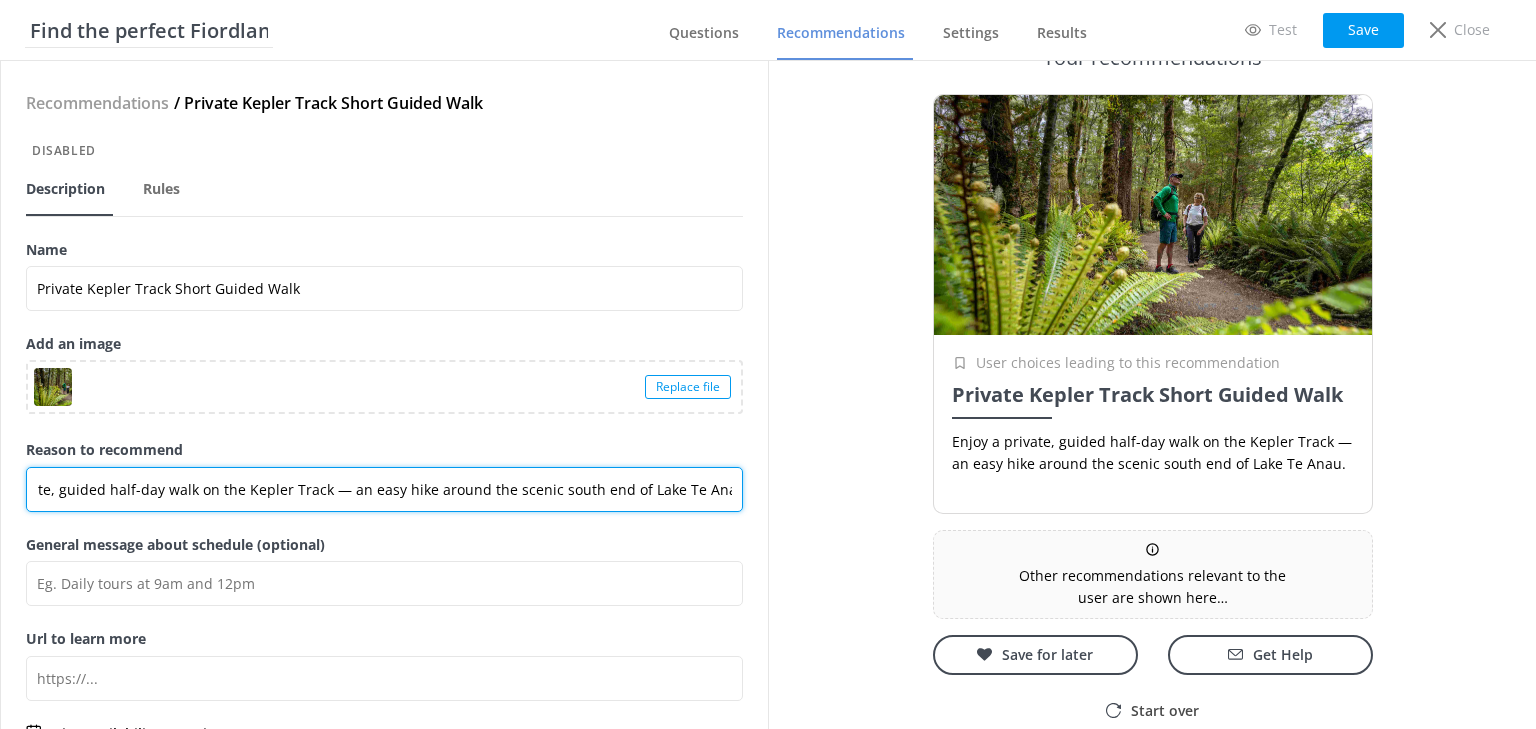 click on "Enjoy a private, guided half-day walk on the Kepler Track — an easy hike around the scenic south end of Lake Te Anau." at bounding box center [384, 489] 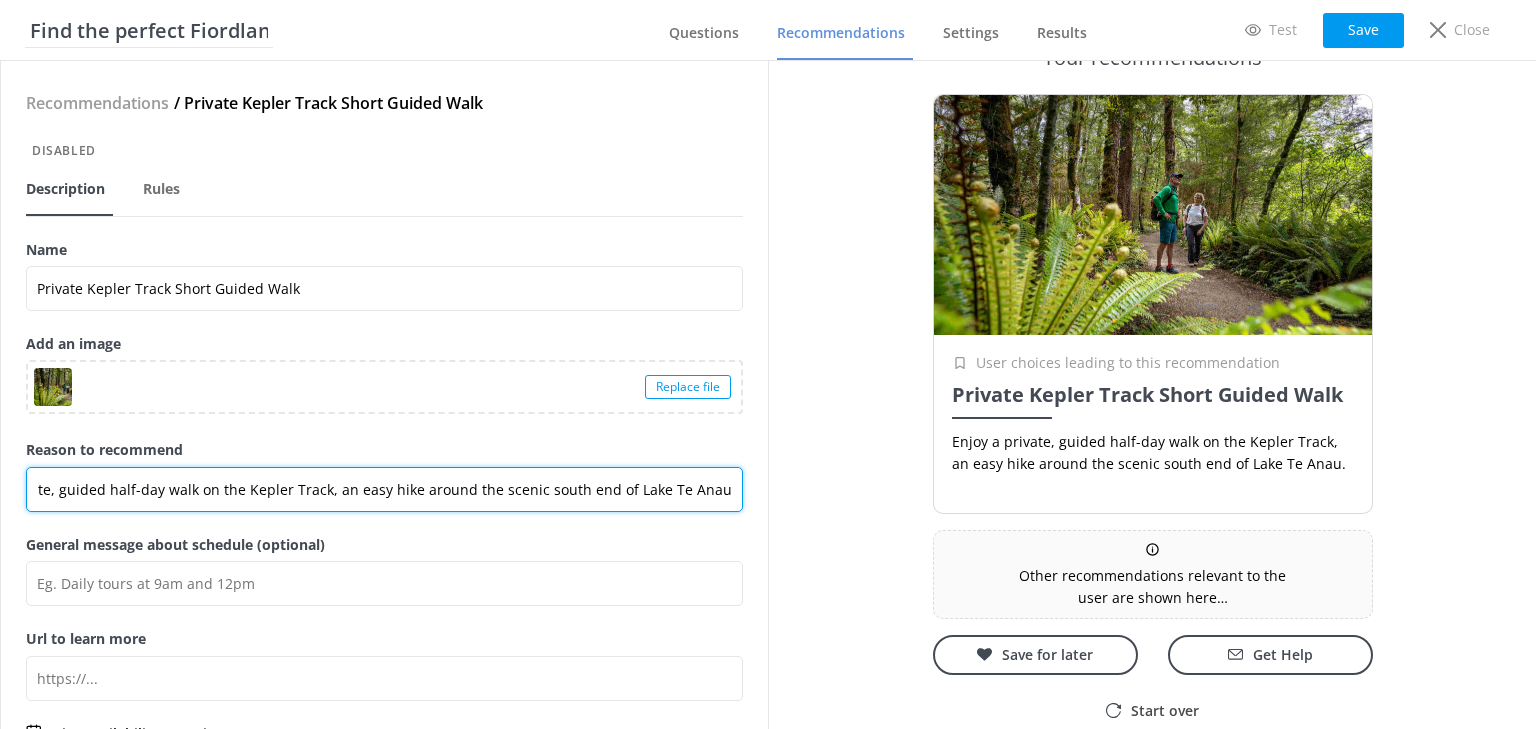 scroll, scrollTop: 0, scrollLeft: 72, axis: horizontal 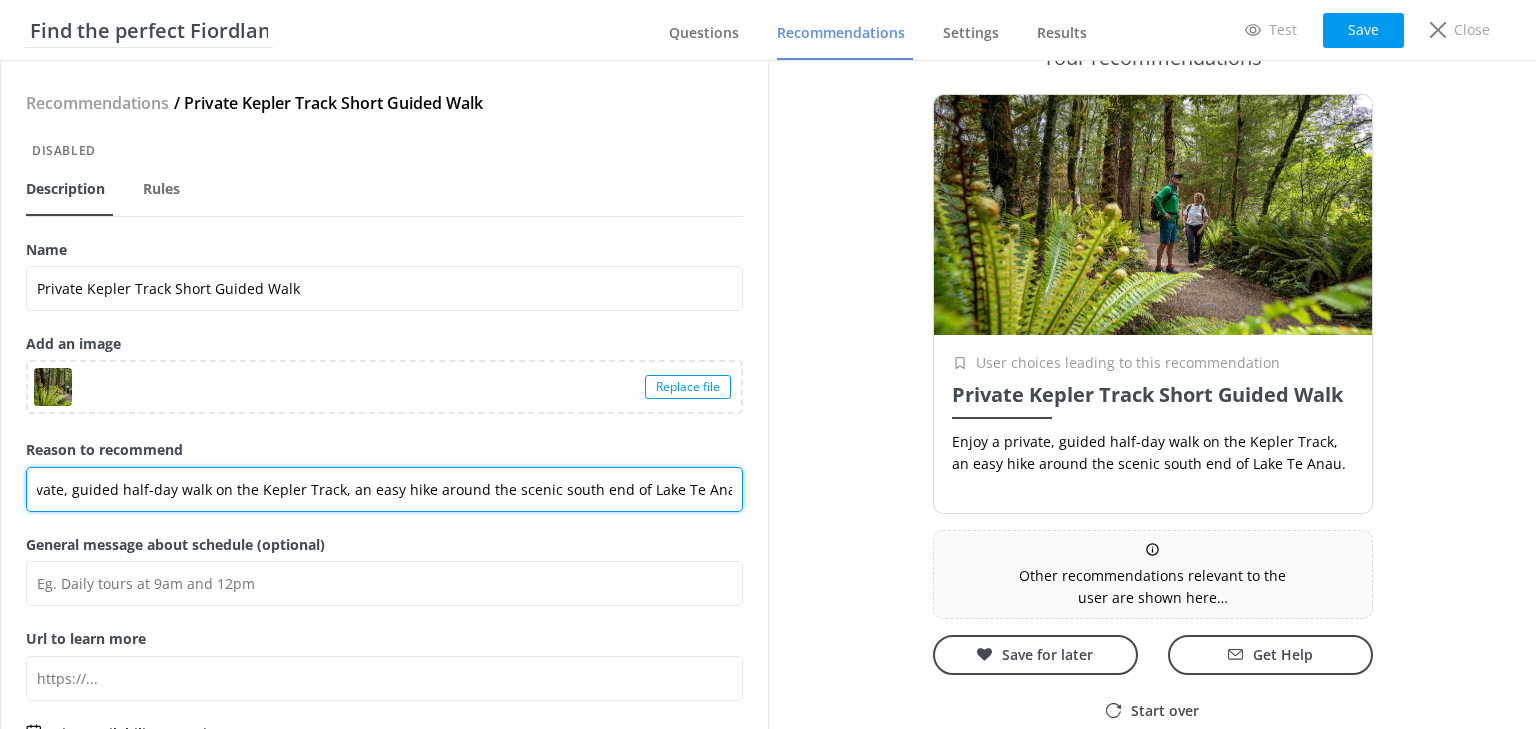 type on "Enjoy a private, guided half-day walk on the Kepler Track, an easy hike around the scenic south end of Lake Te Anau." 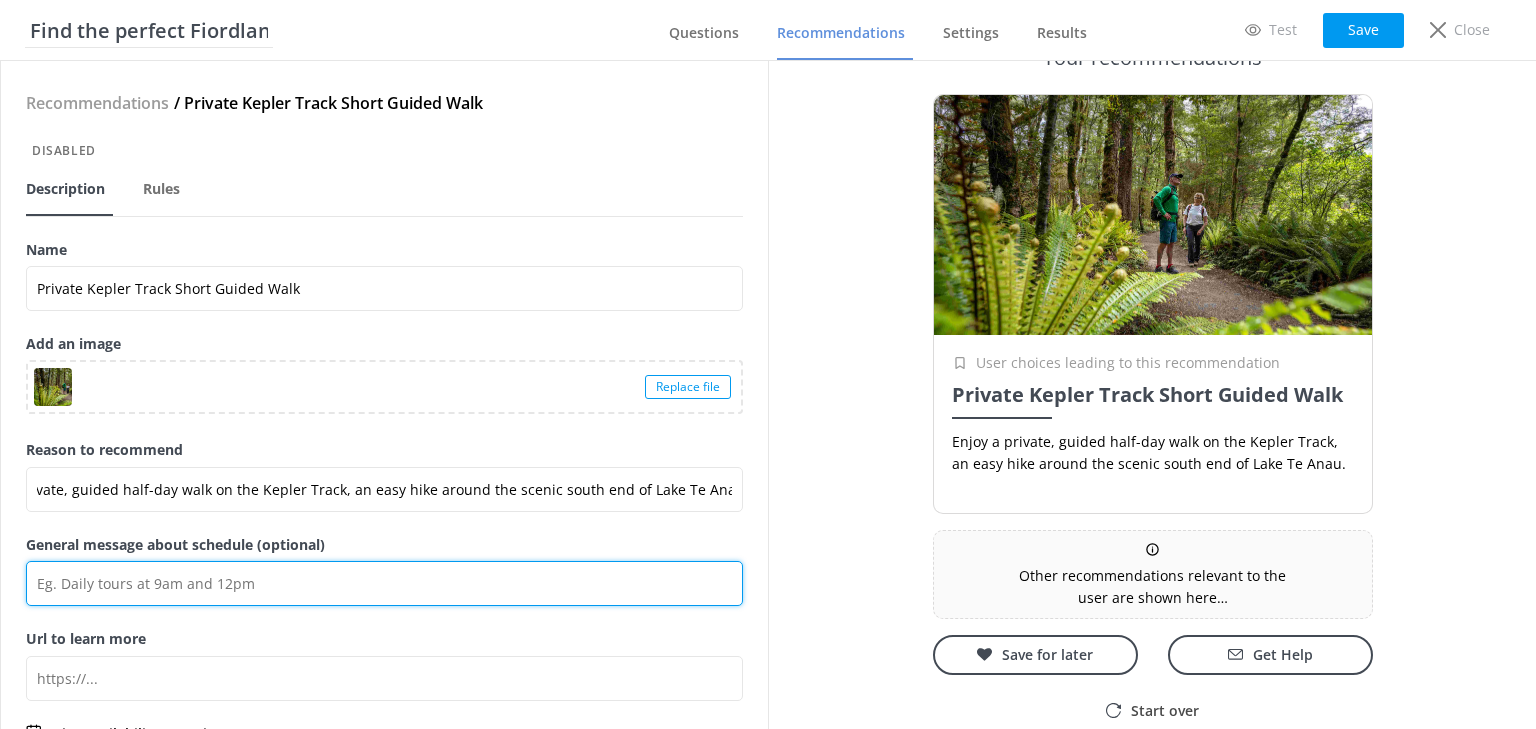 scroll, scrollTop: 0, scrollLeft: 0, axis: both 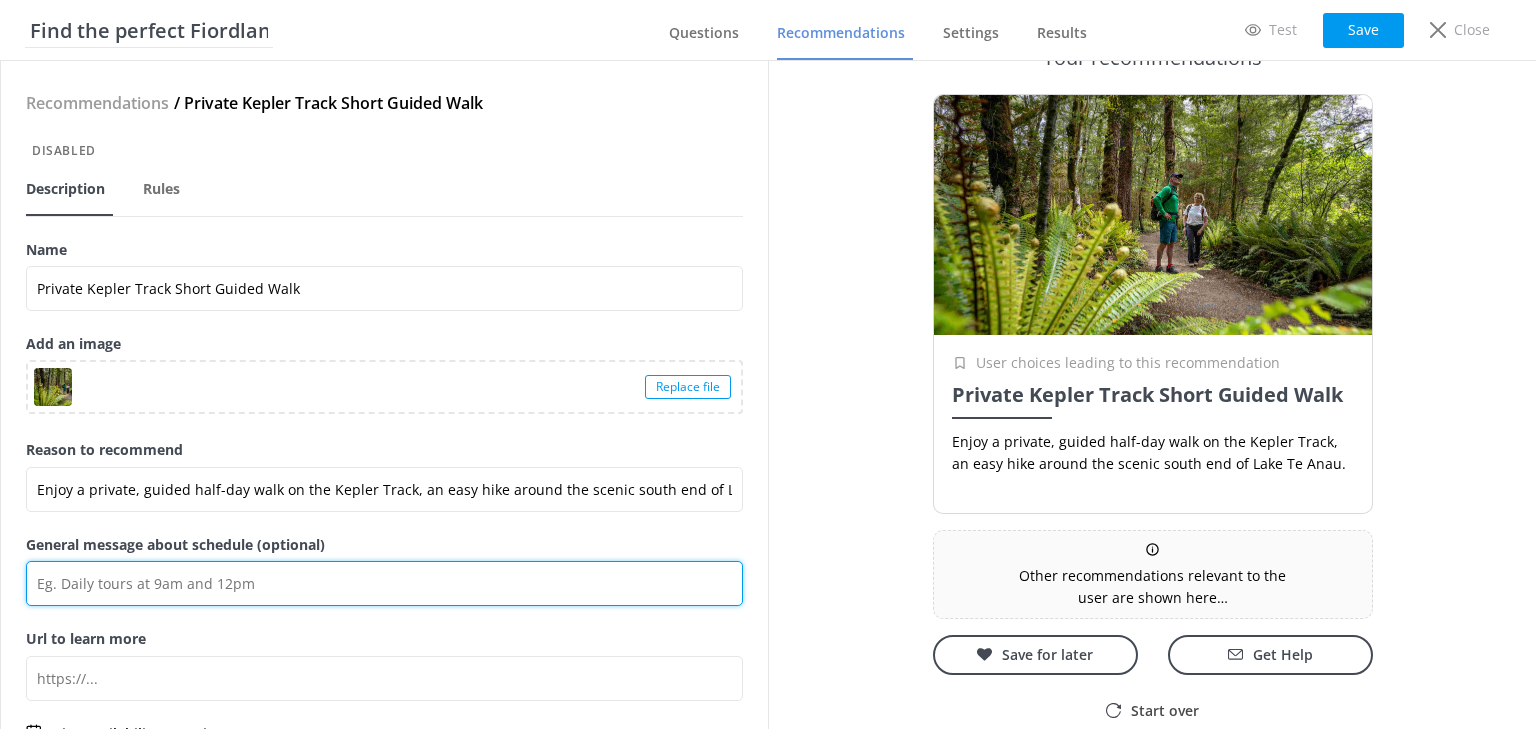 click on "General message about schedule (optional)" at bounding box center [384, 583] 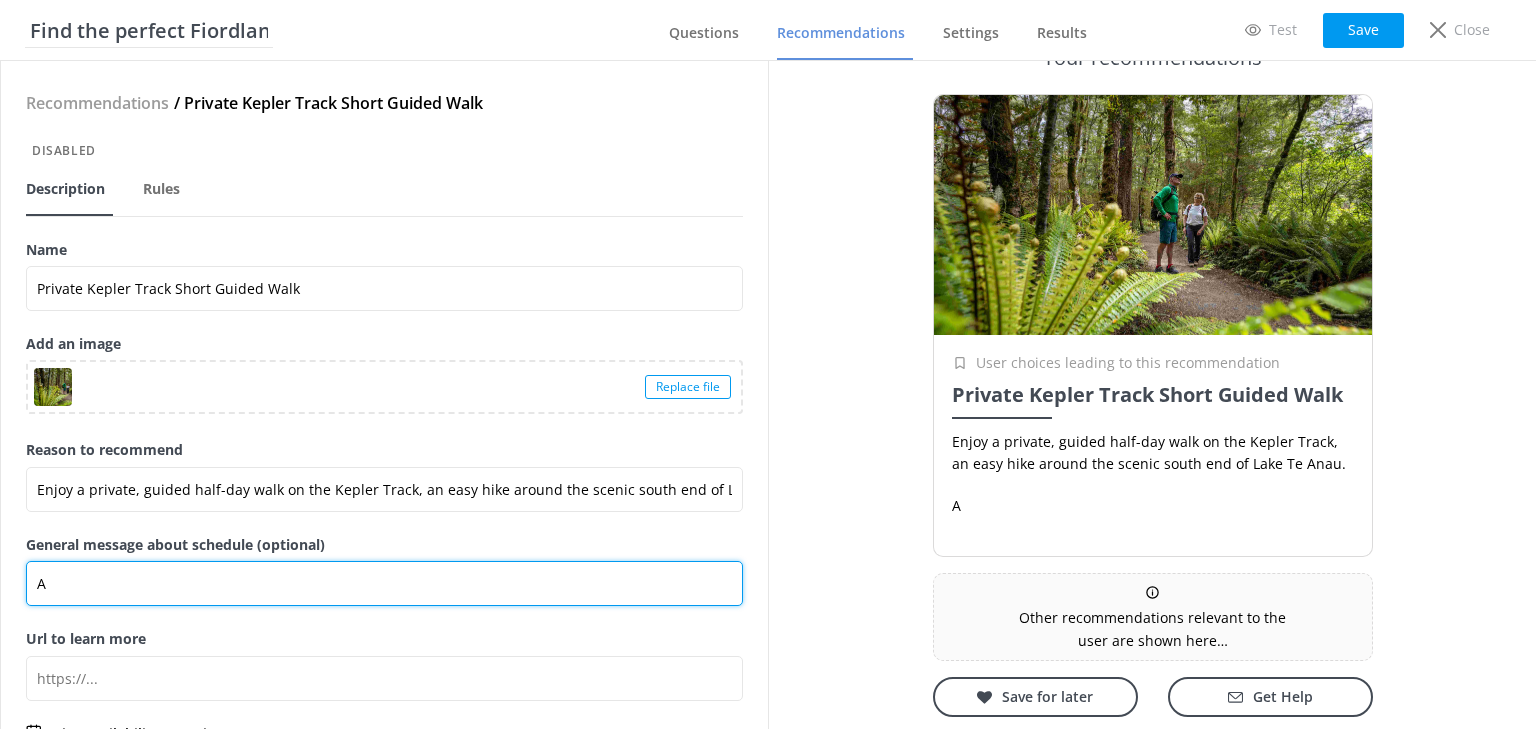 scroll, scrollTop: 115, scrollLeft: 0, axis: vertical 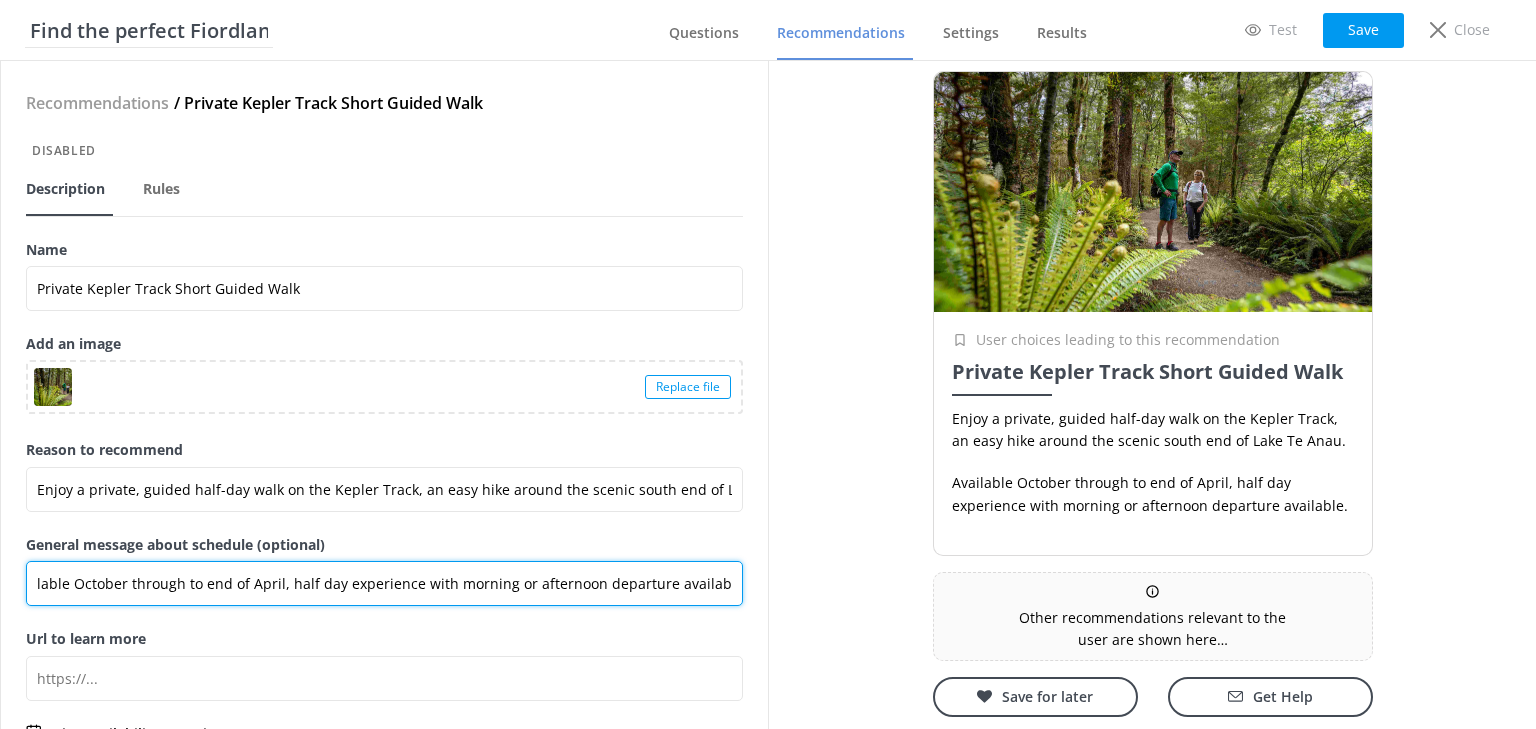 type on "Available October through to end of April, half day experience with morning or afternoon departure available." 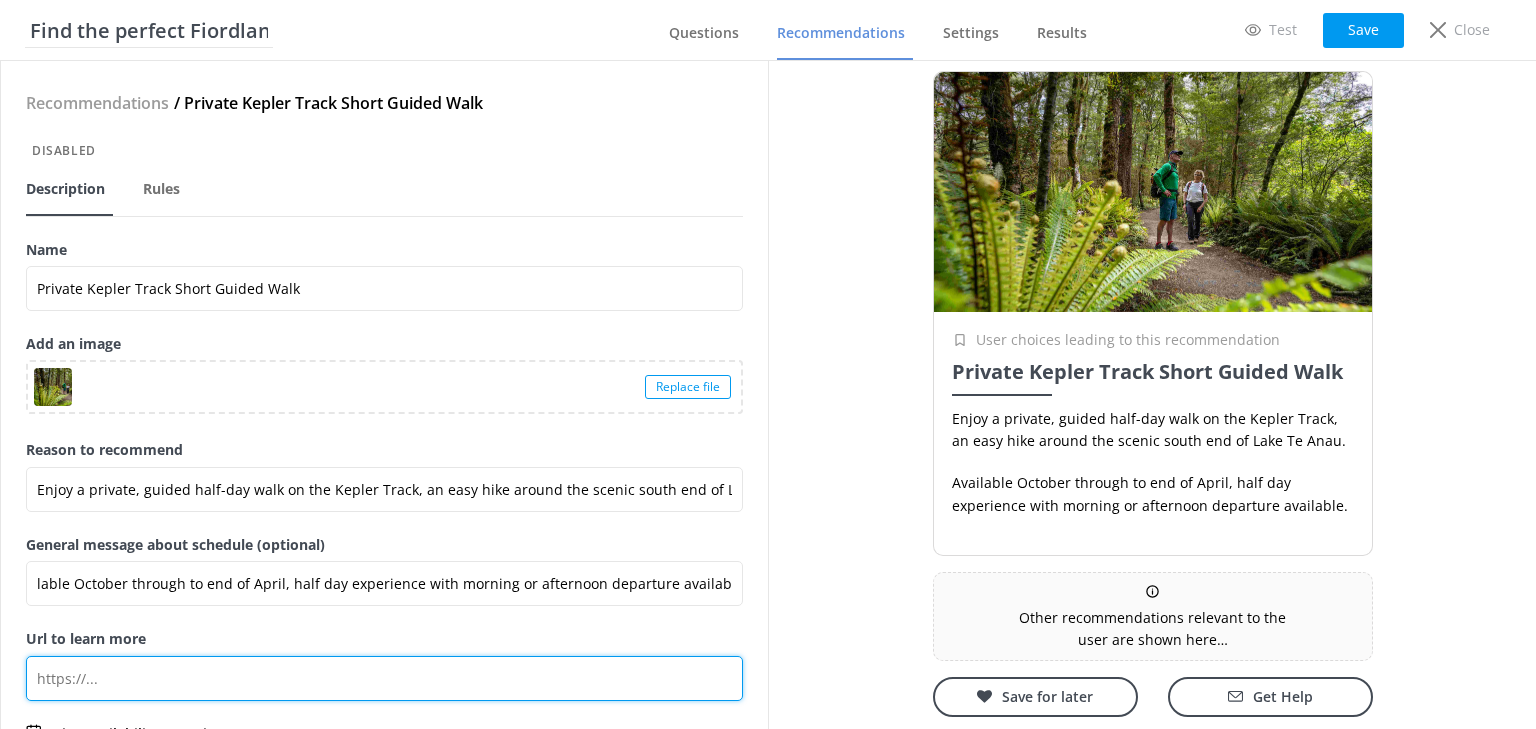 click on "Url to learn more" at bounding box center (384, 678) 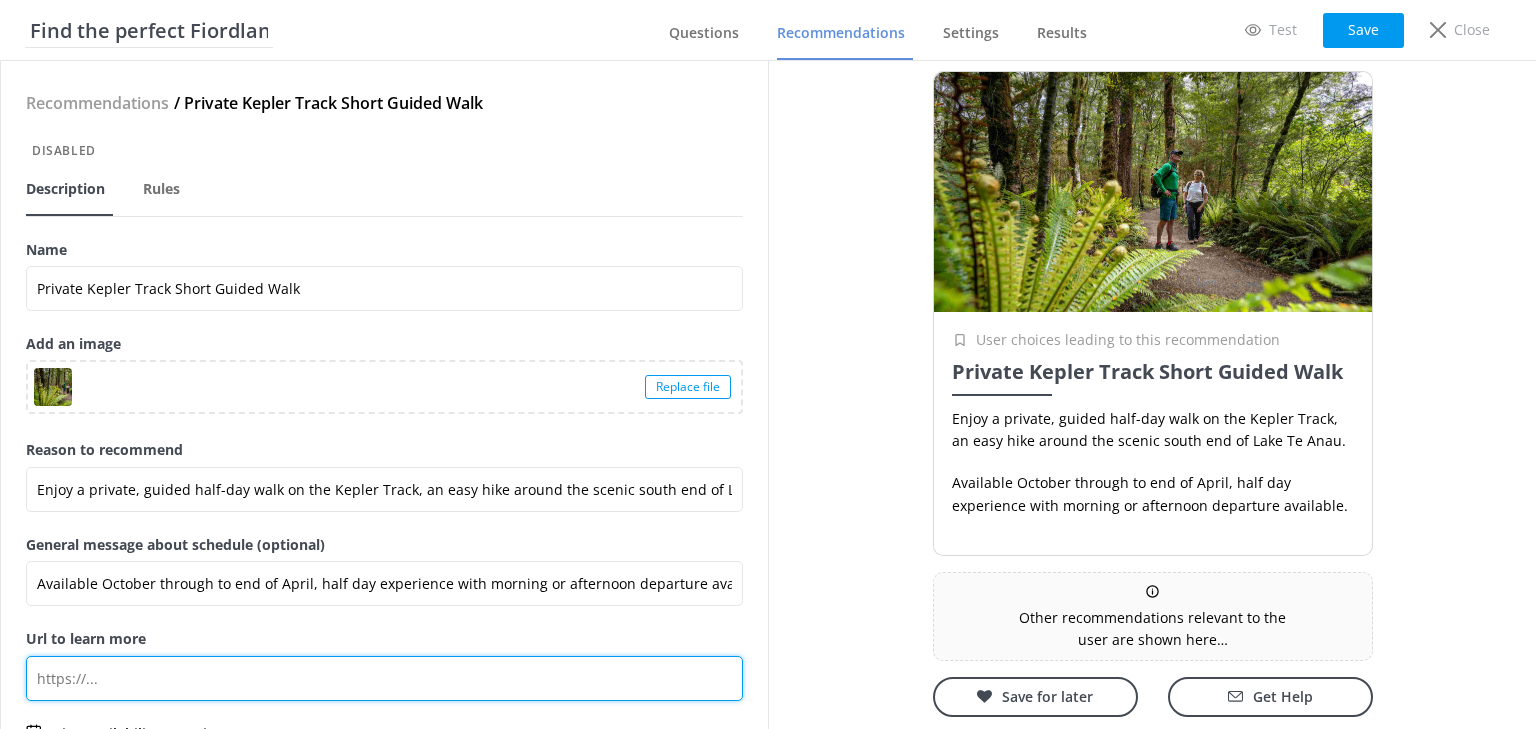 click on "Url to learn more" at bounding box center (384, 678) 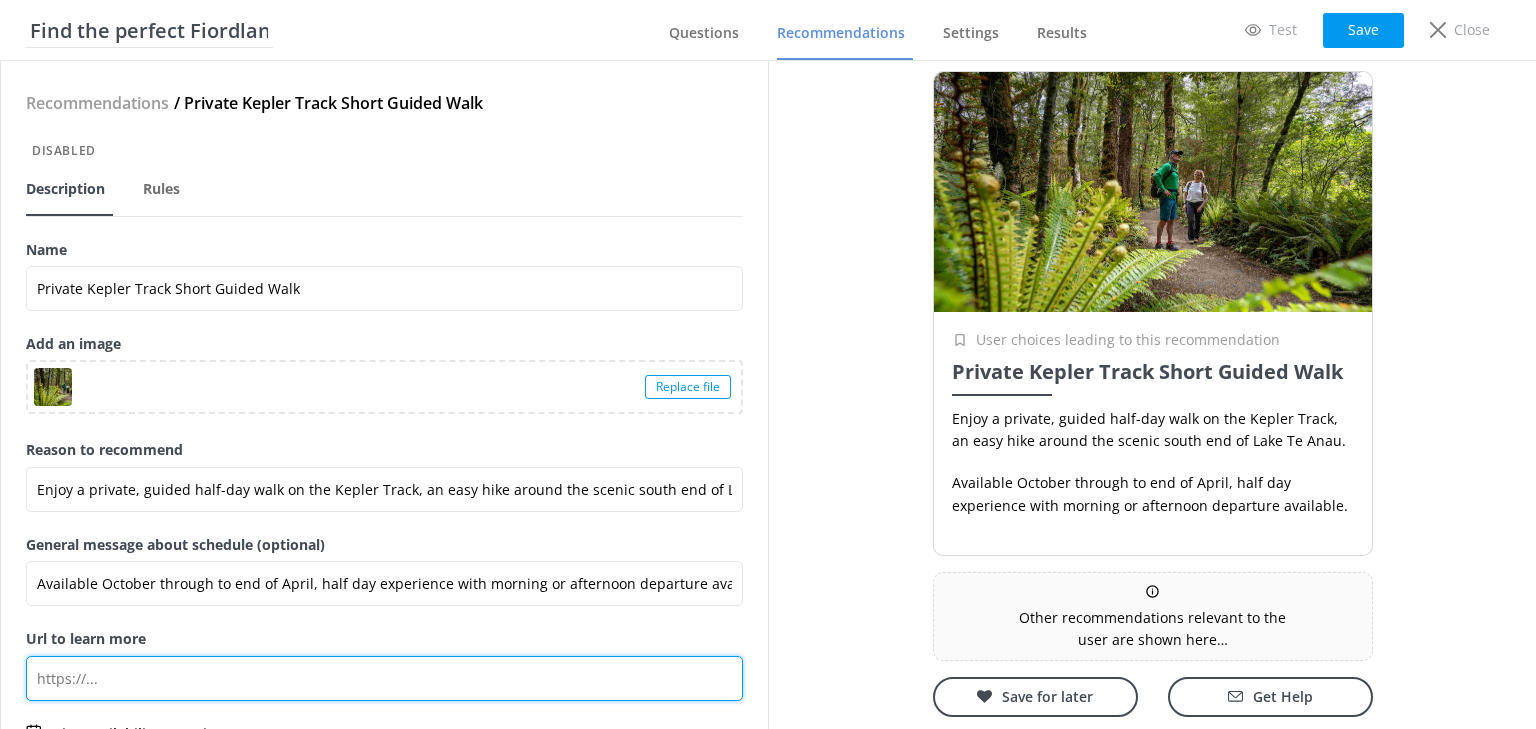 paste on "https://tripsandtramps.com/experiences/other-fiordland-experiences" 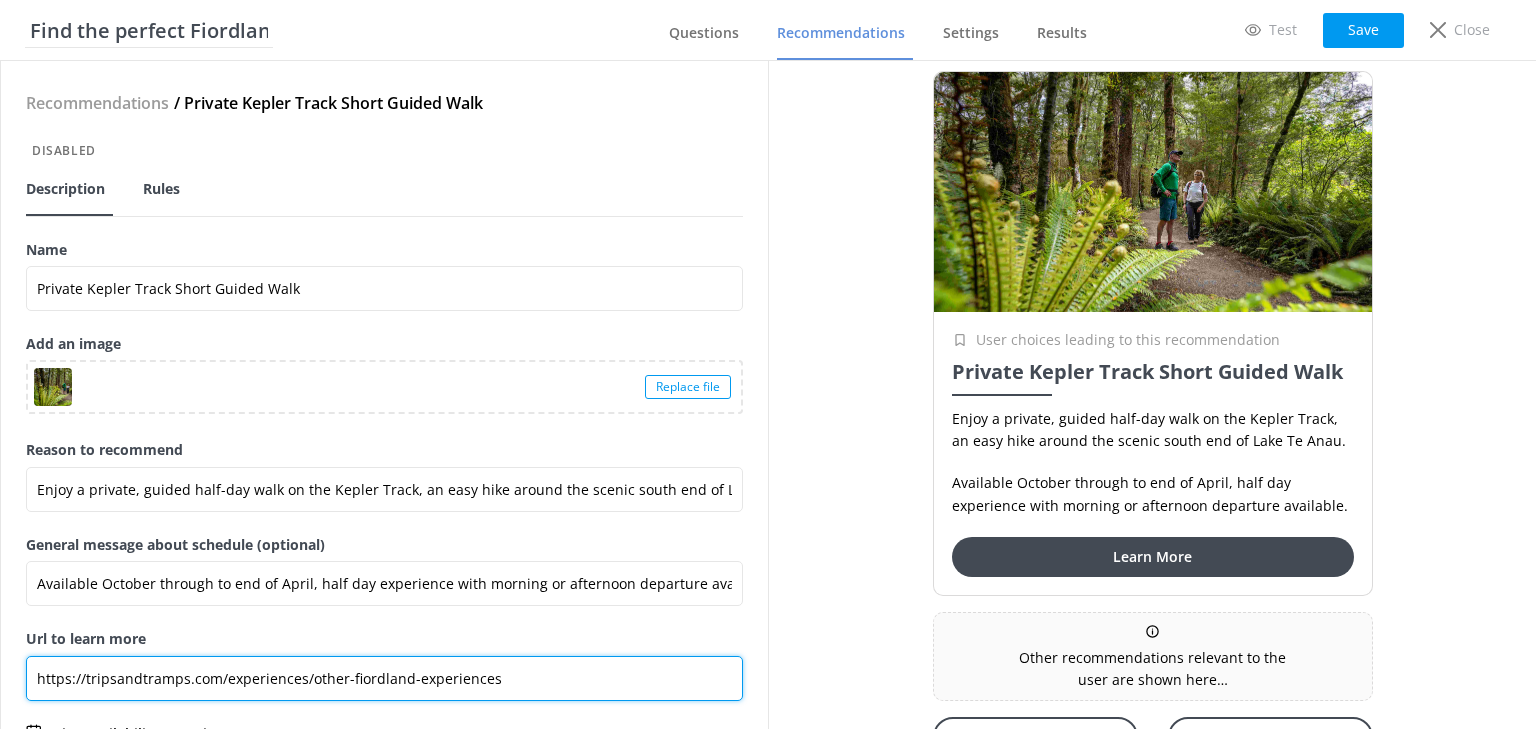 type on "https://tripsandtramps.com/experiences/other-fiordland-experiences" 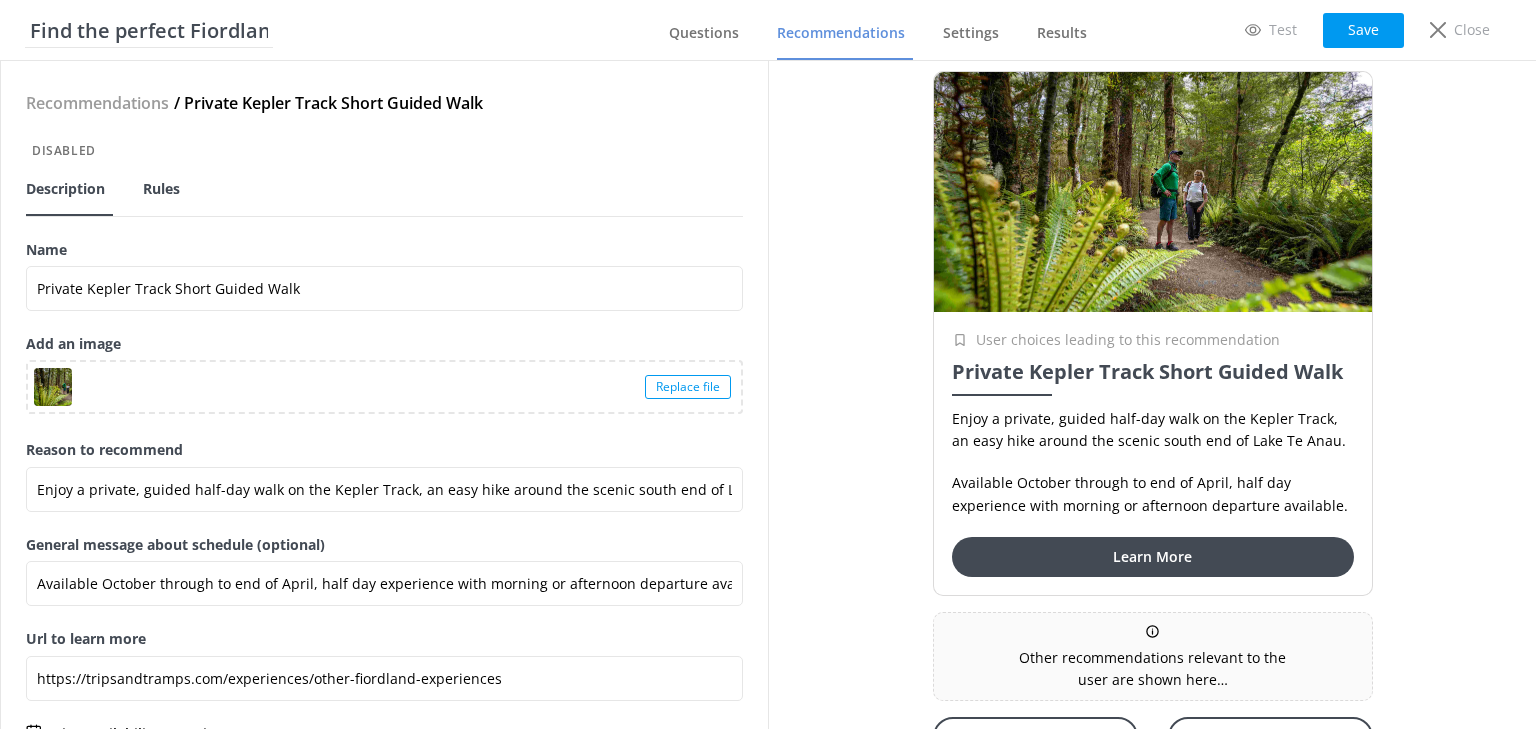 click on "Rules" at bounding box center [161, 189] 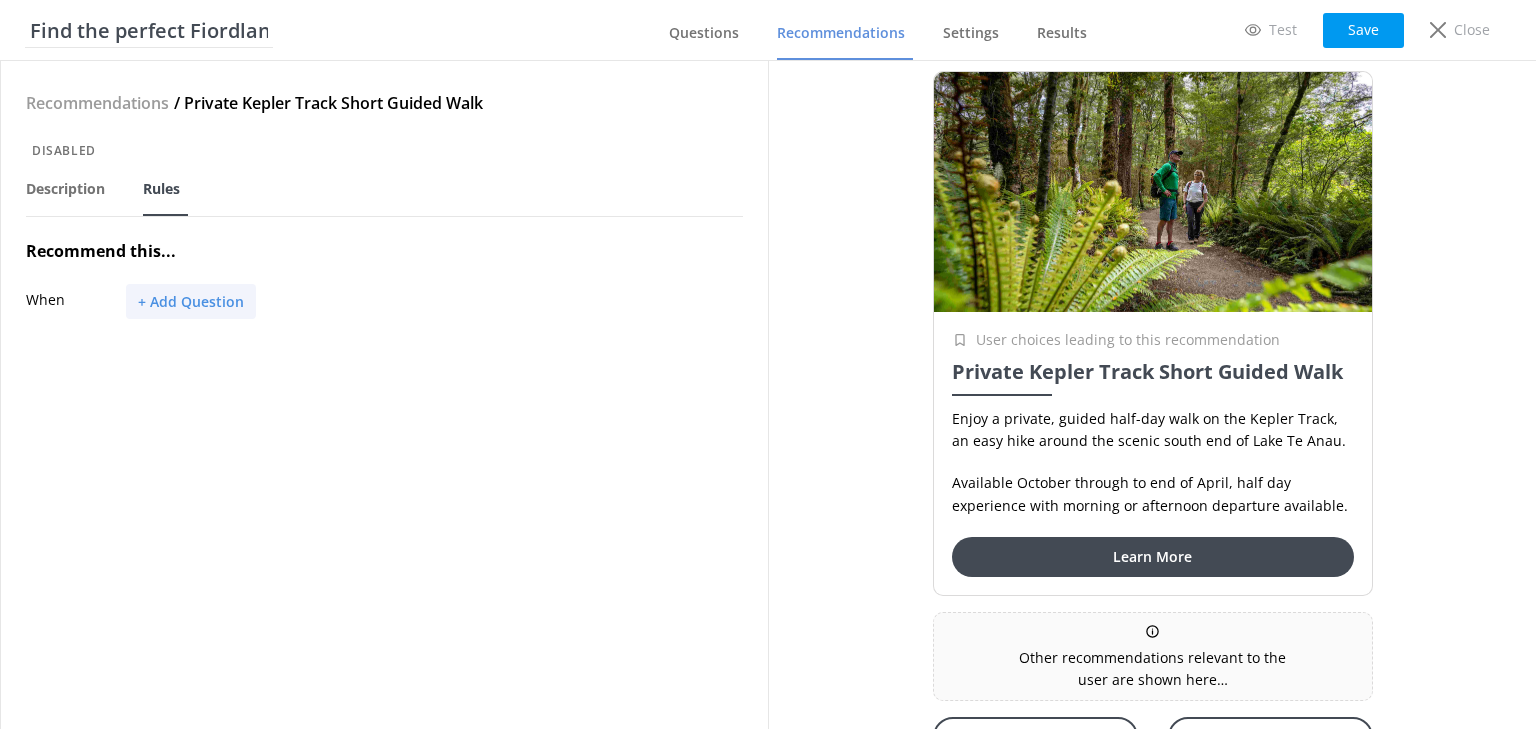 click on "+ Add Question" at bounding box center [191, 301] 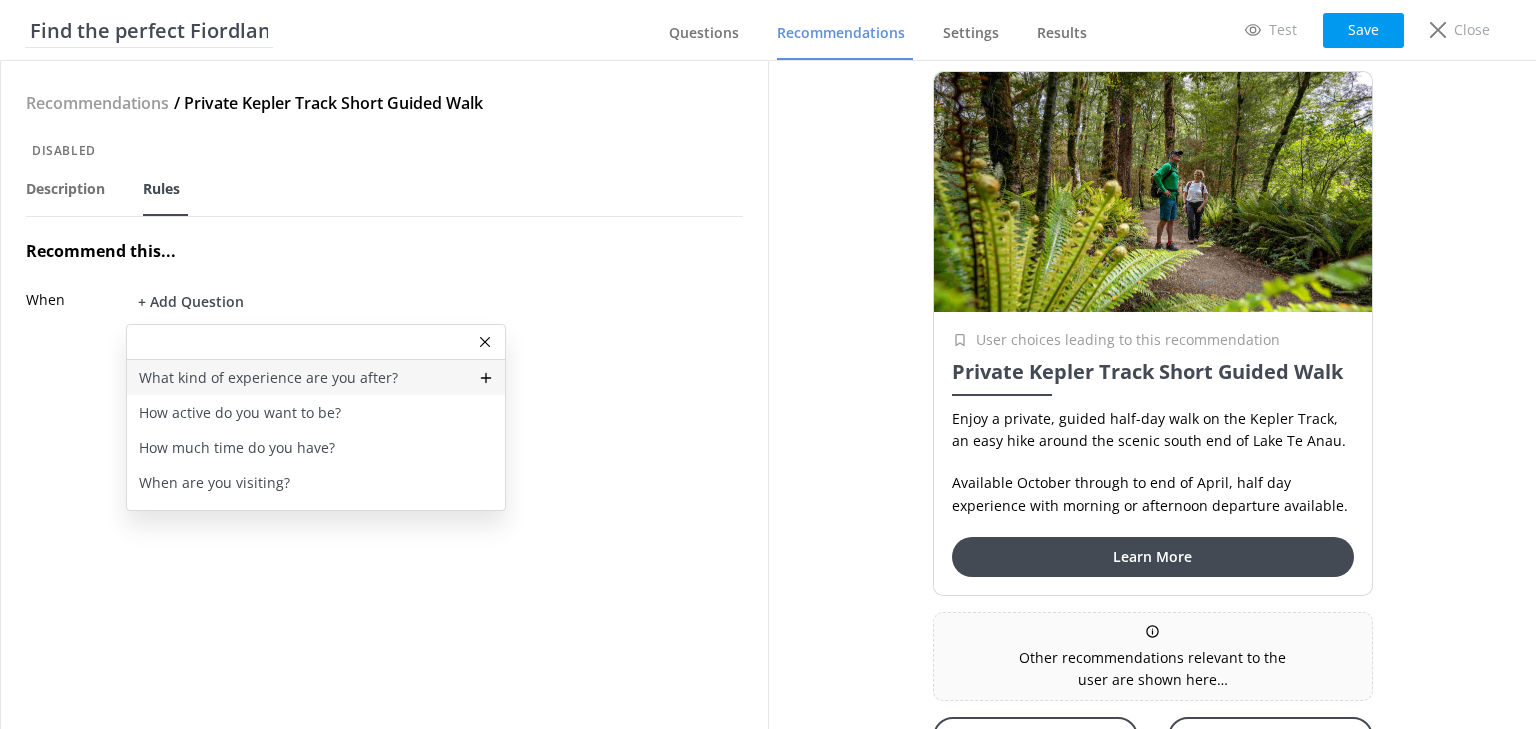 click on "What kind of experience are you after?" at bounding box center (268, 378) 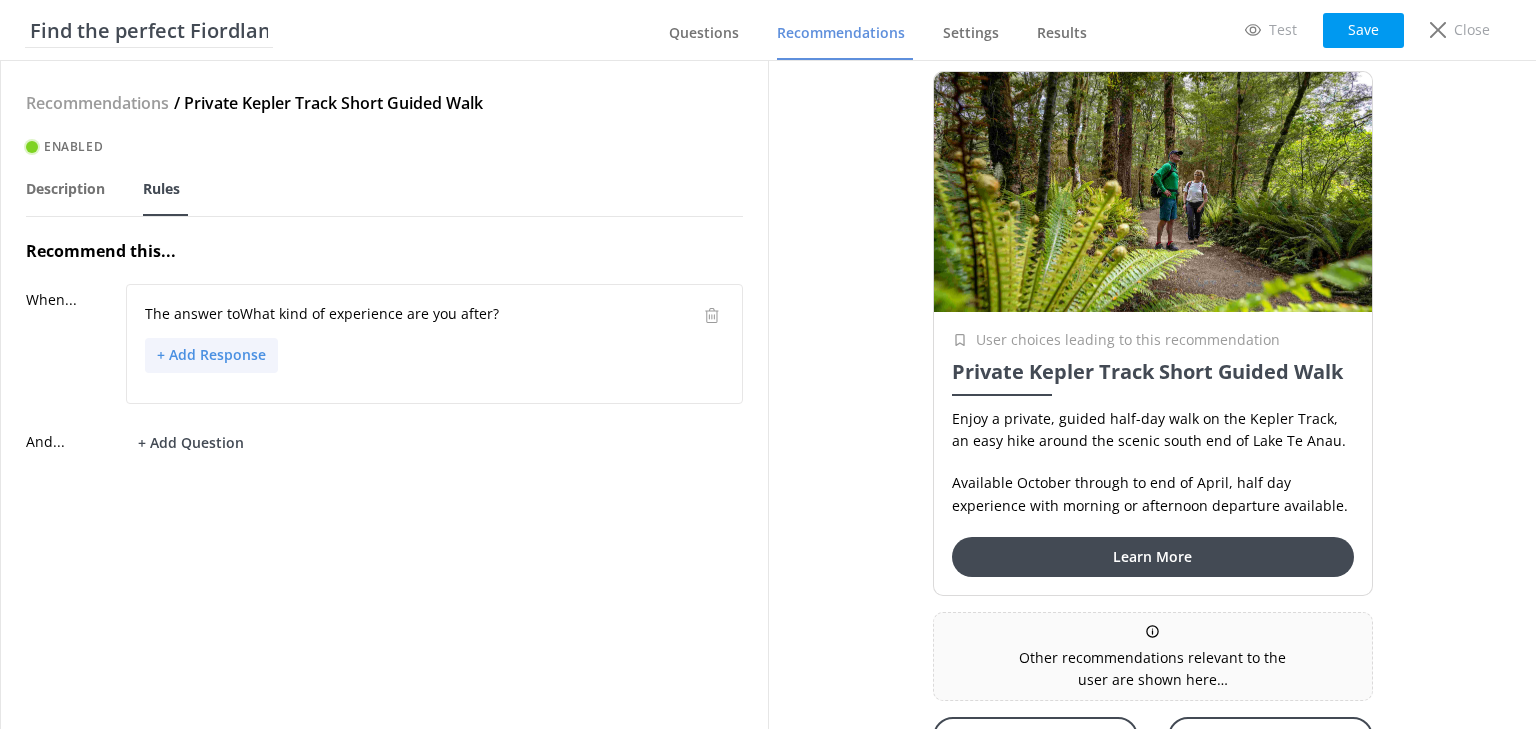 click on "+ Add Response" at bounding box center (211, 355) 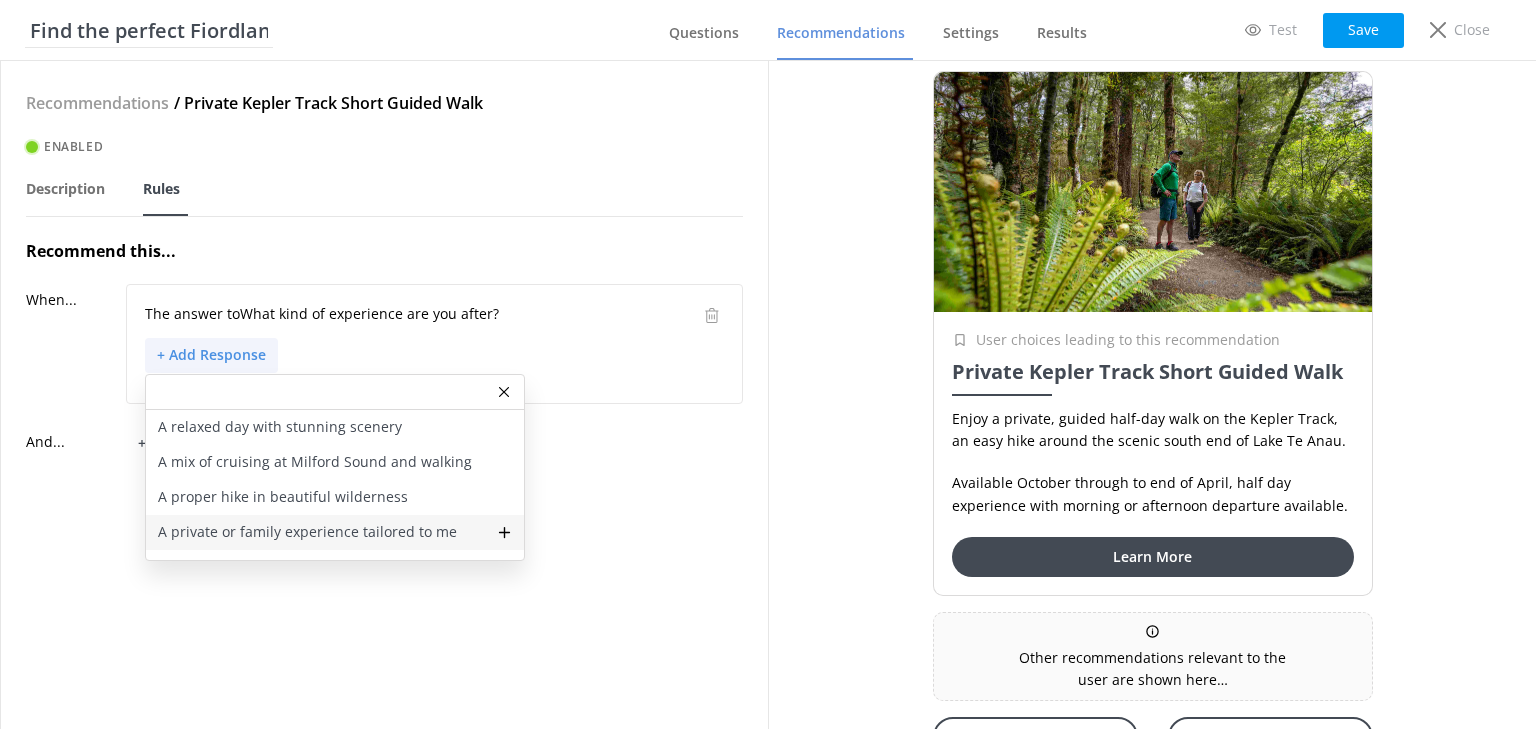 click on "A private or family experience tailored to me" at bounding box center (307, 532) 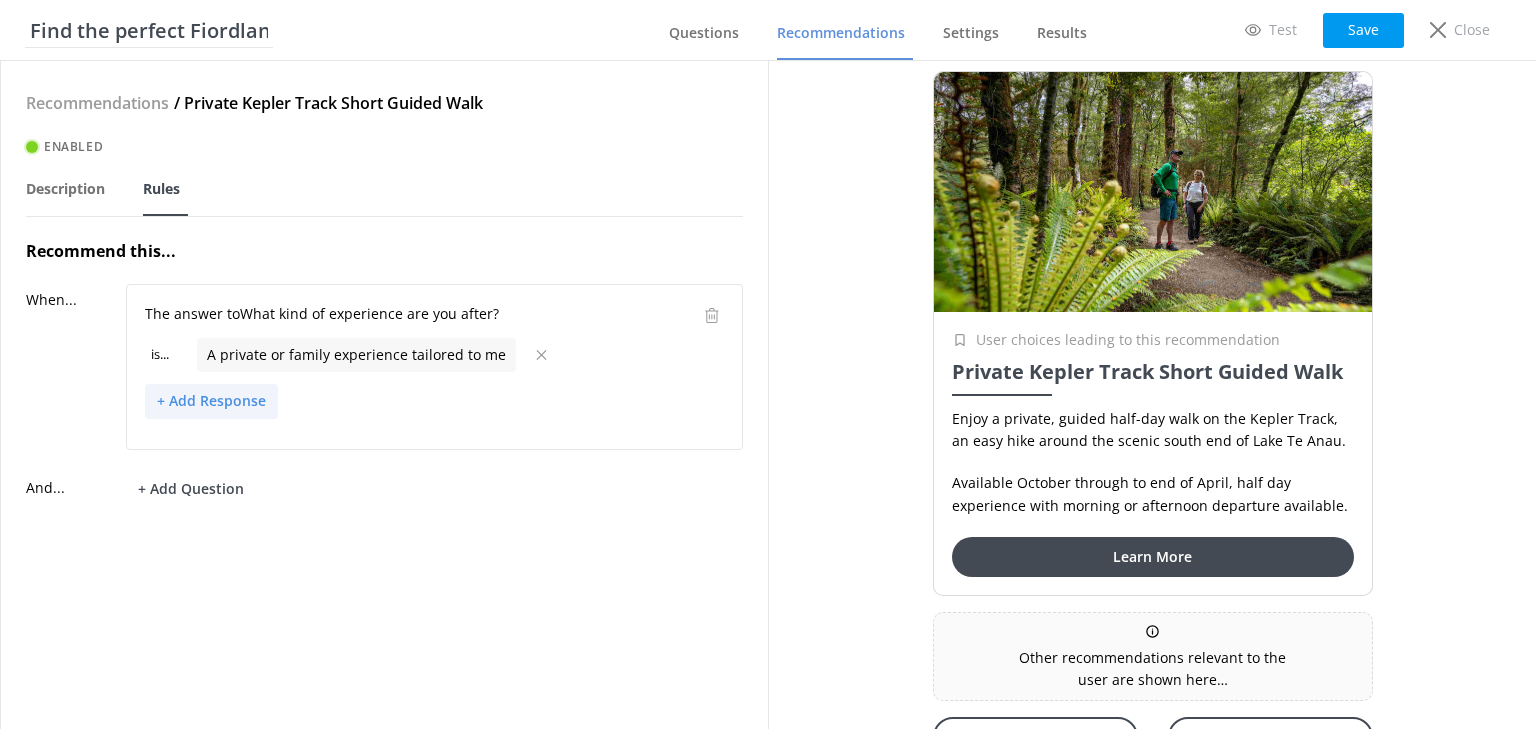 click on "+ Add Response" at bounding box center (211, 401) 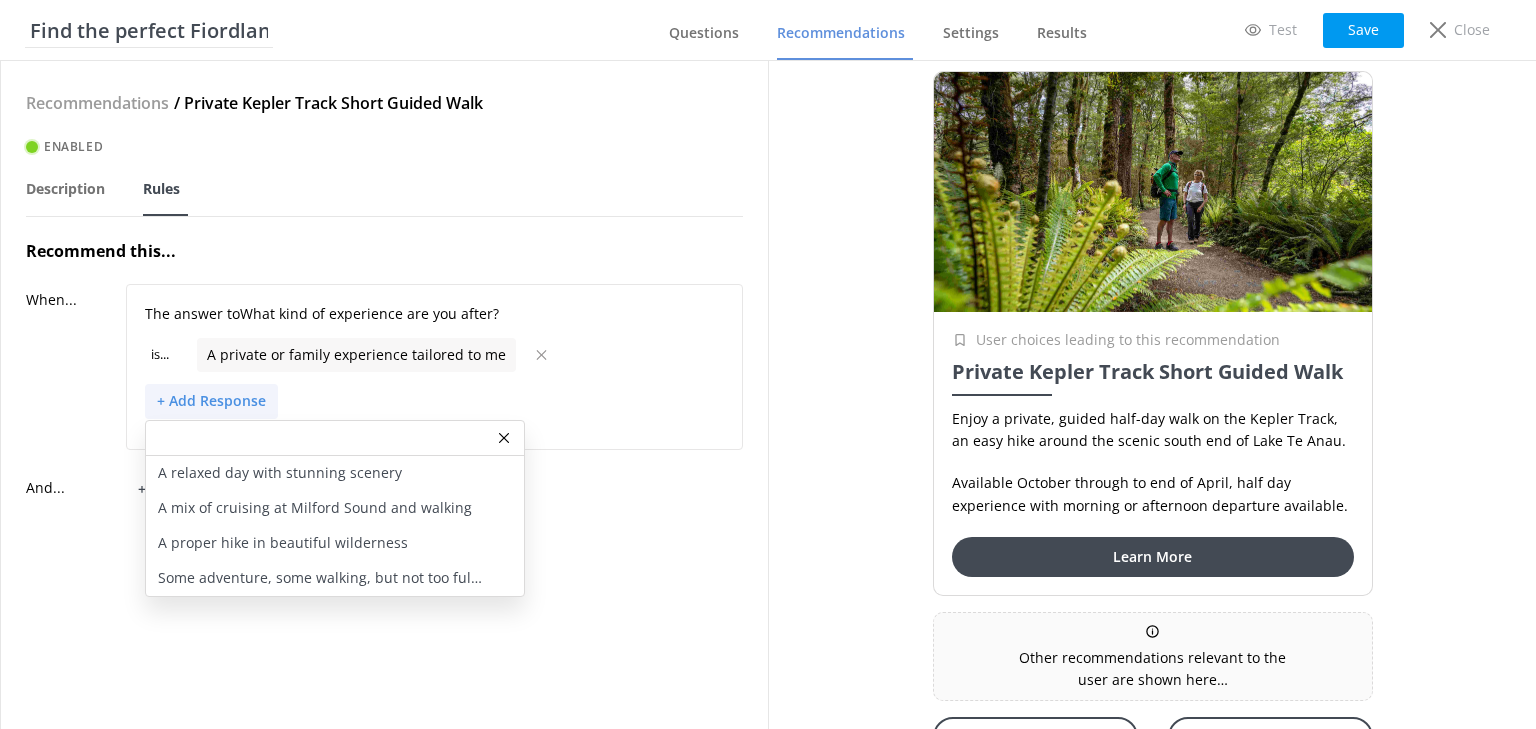 click on "When..." at bounding box center [76, 367] 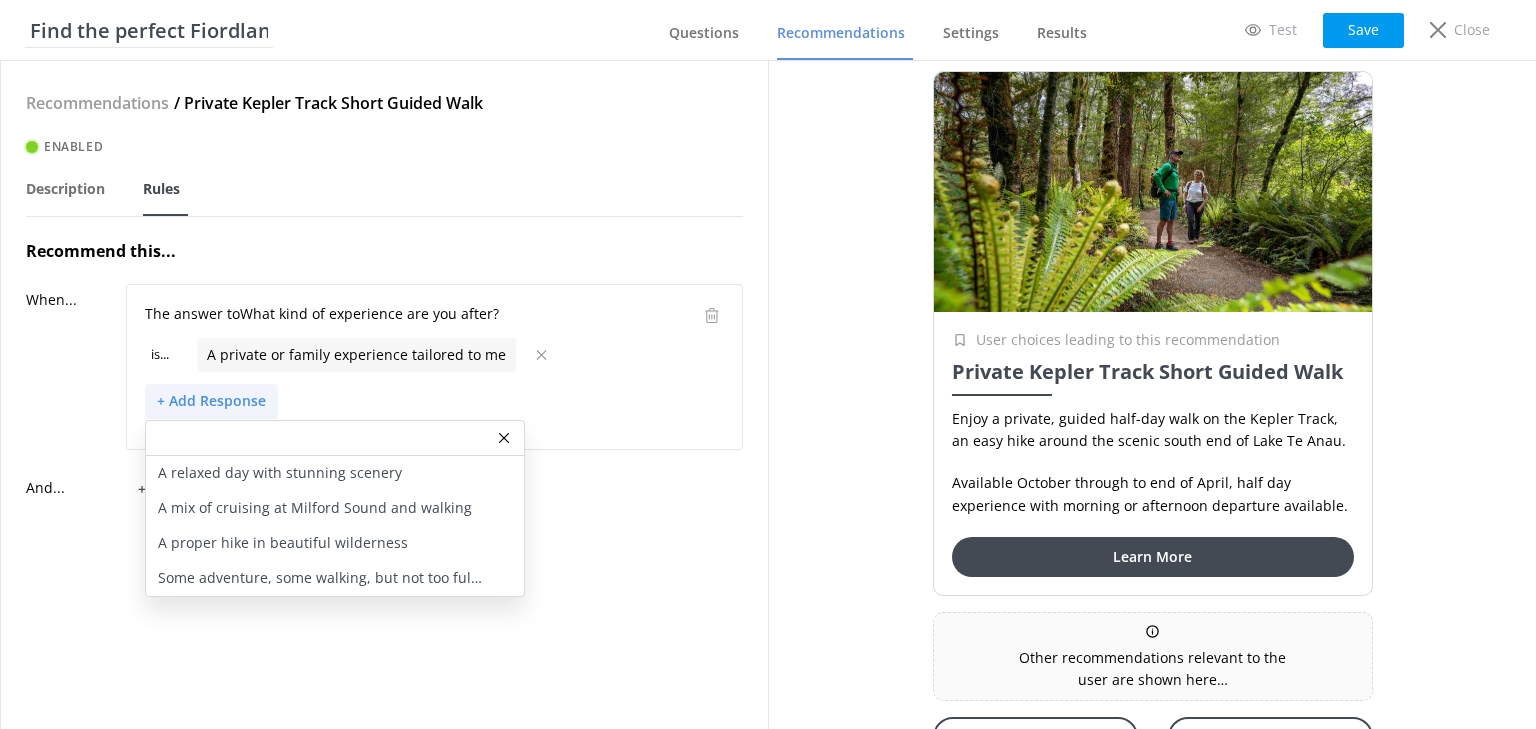 click 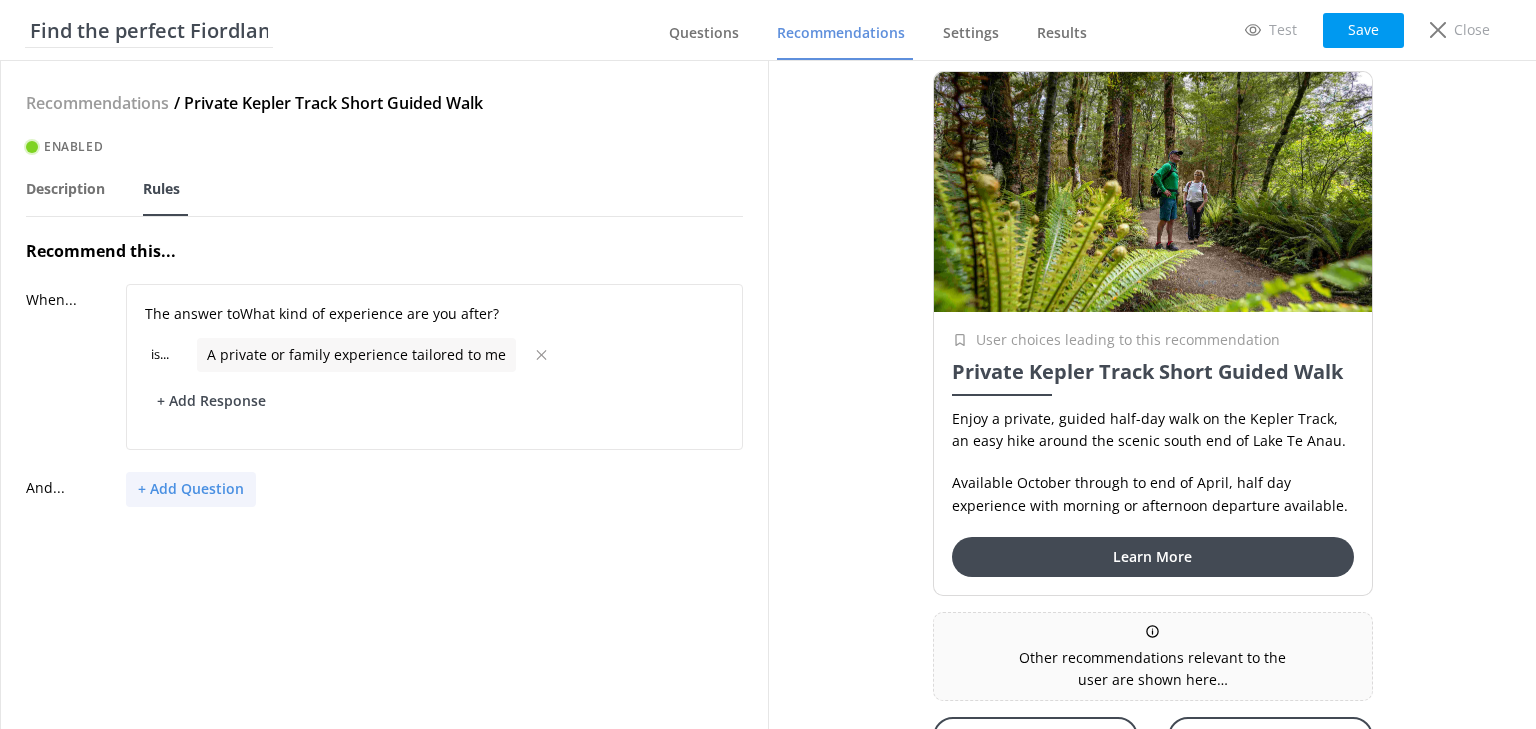 click on "+ Add Question" at bounding box center (191, 489) 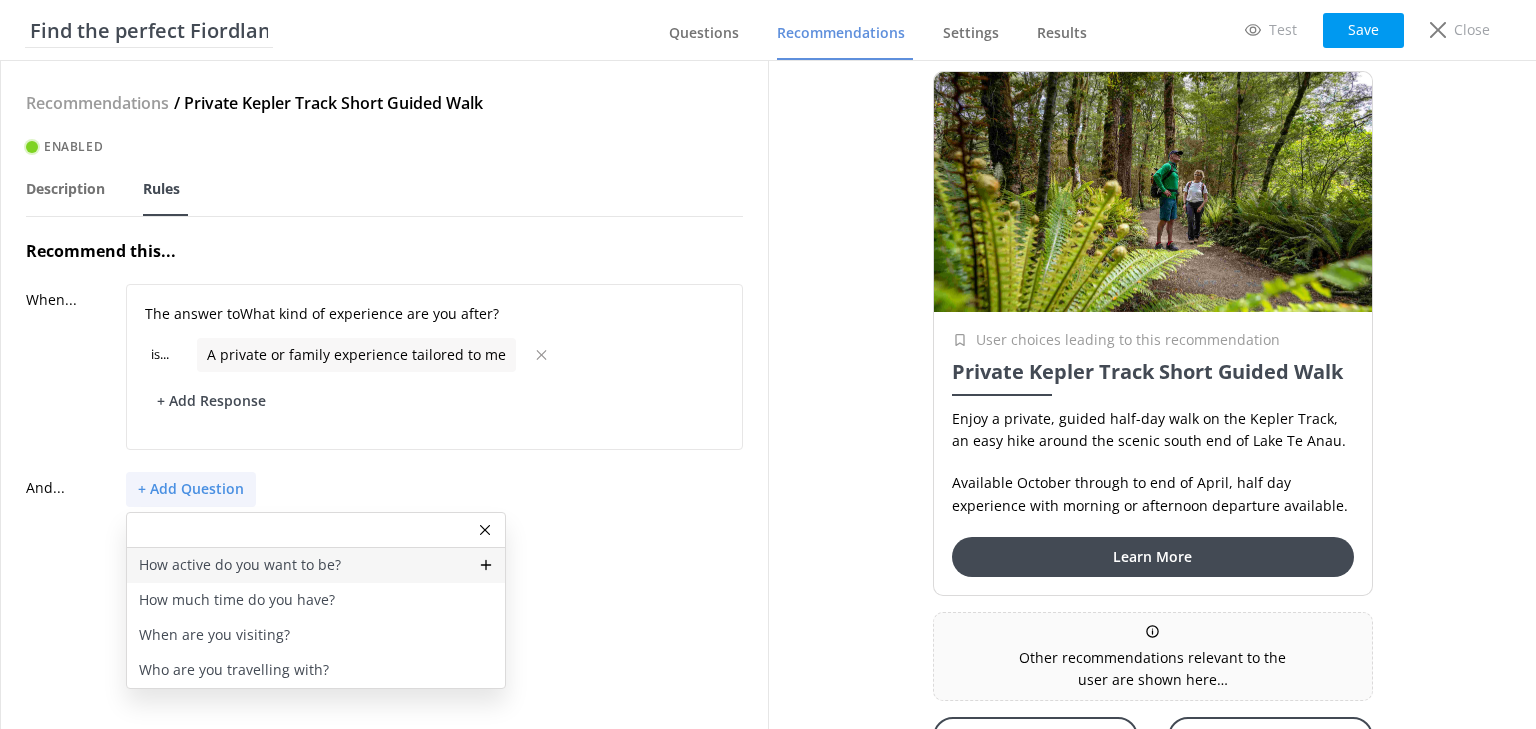 click on "How active do you want to be?" at bounding box center (240, 565) 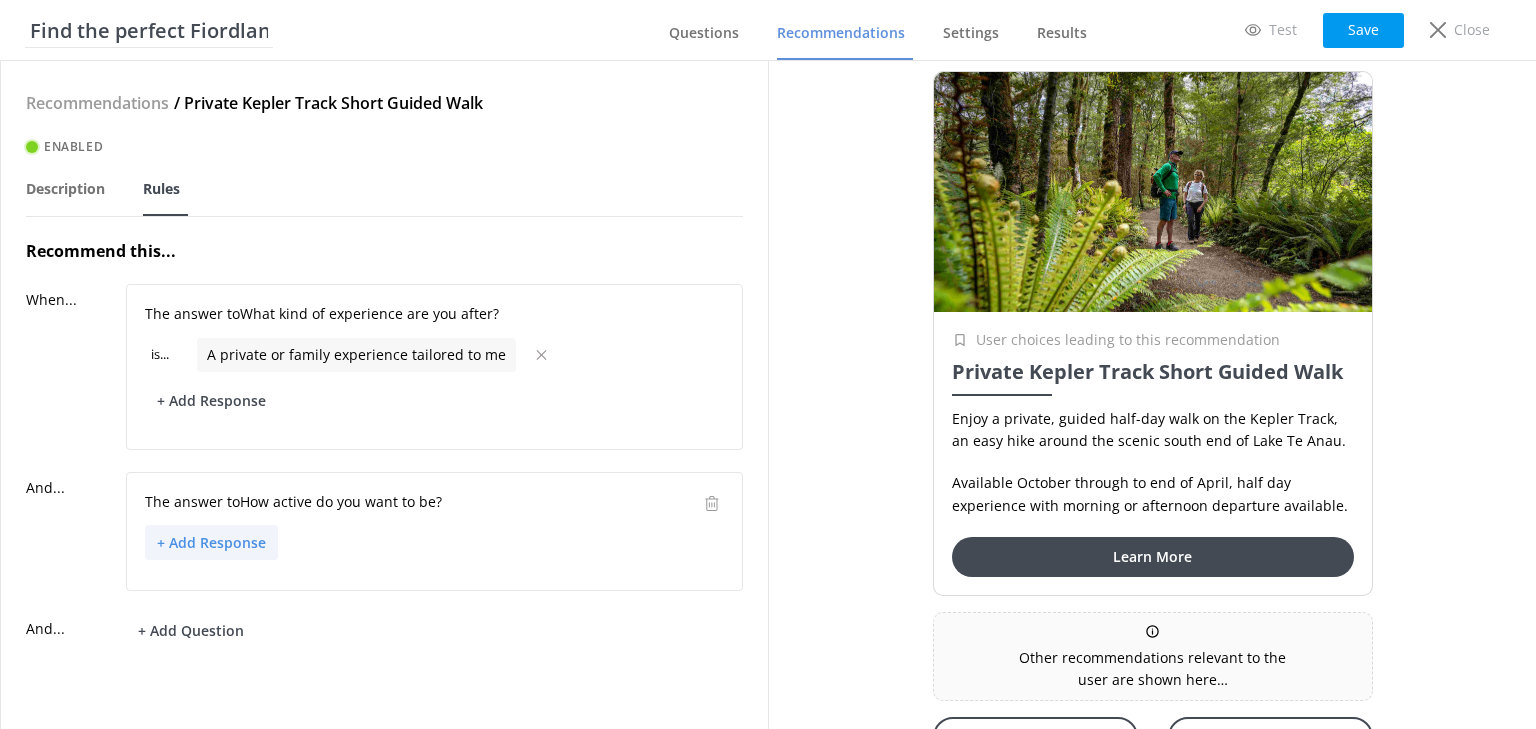 click on "+ Add Response" at bounding box center (211, 542) 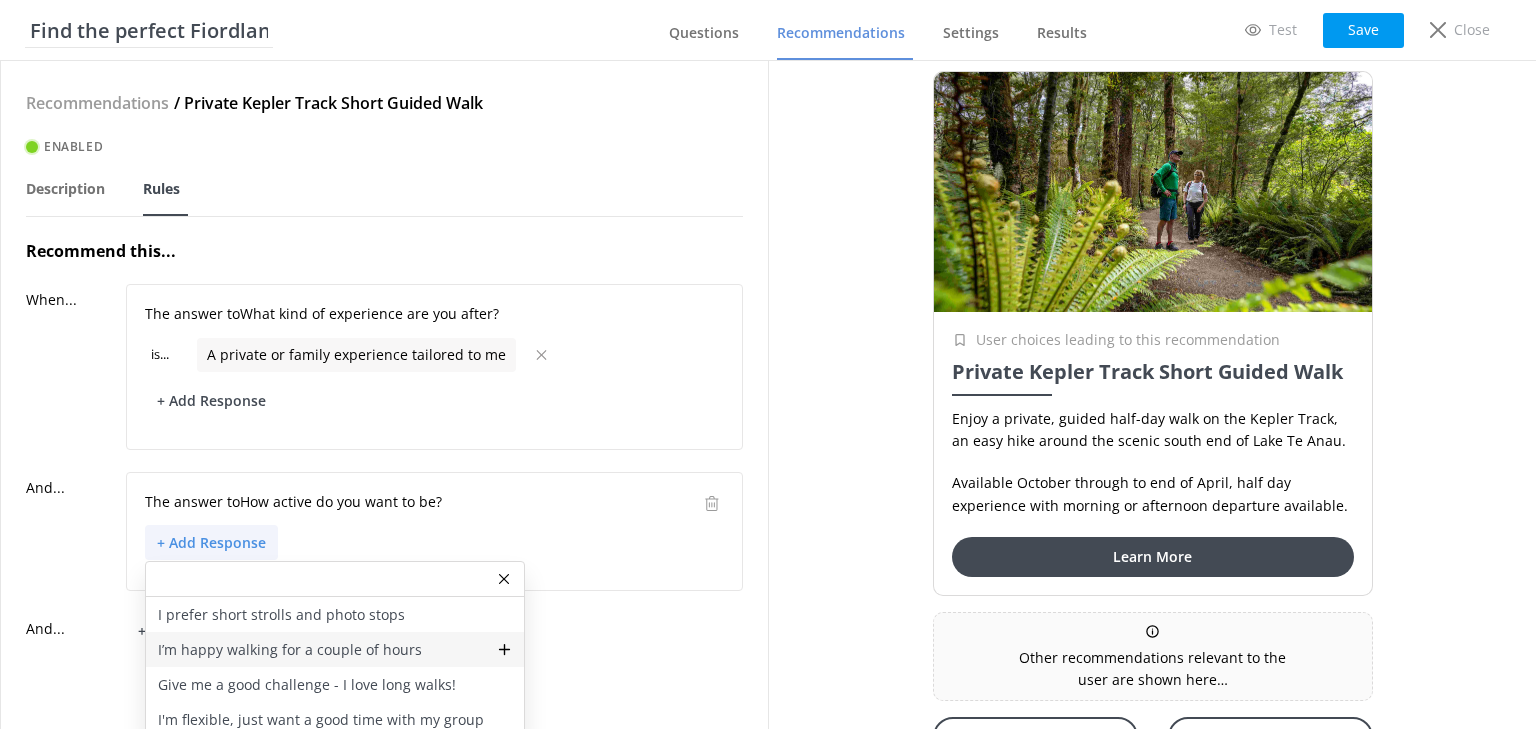 click on "I’m happy walking for a couple of hours" at bounding box center [335, 649] 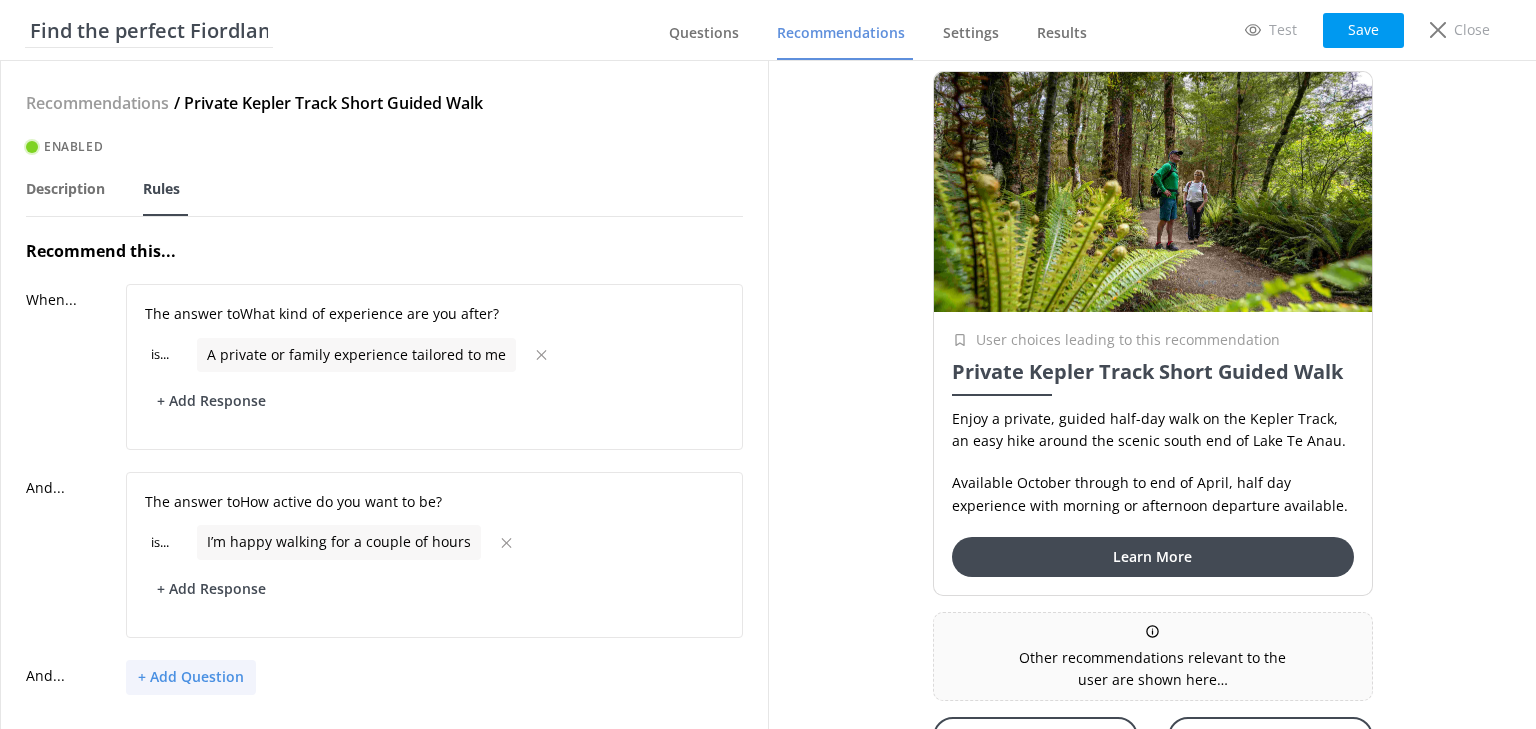 click on "+ Add Question" at bounding box center [191, 677] 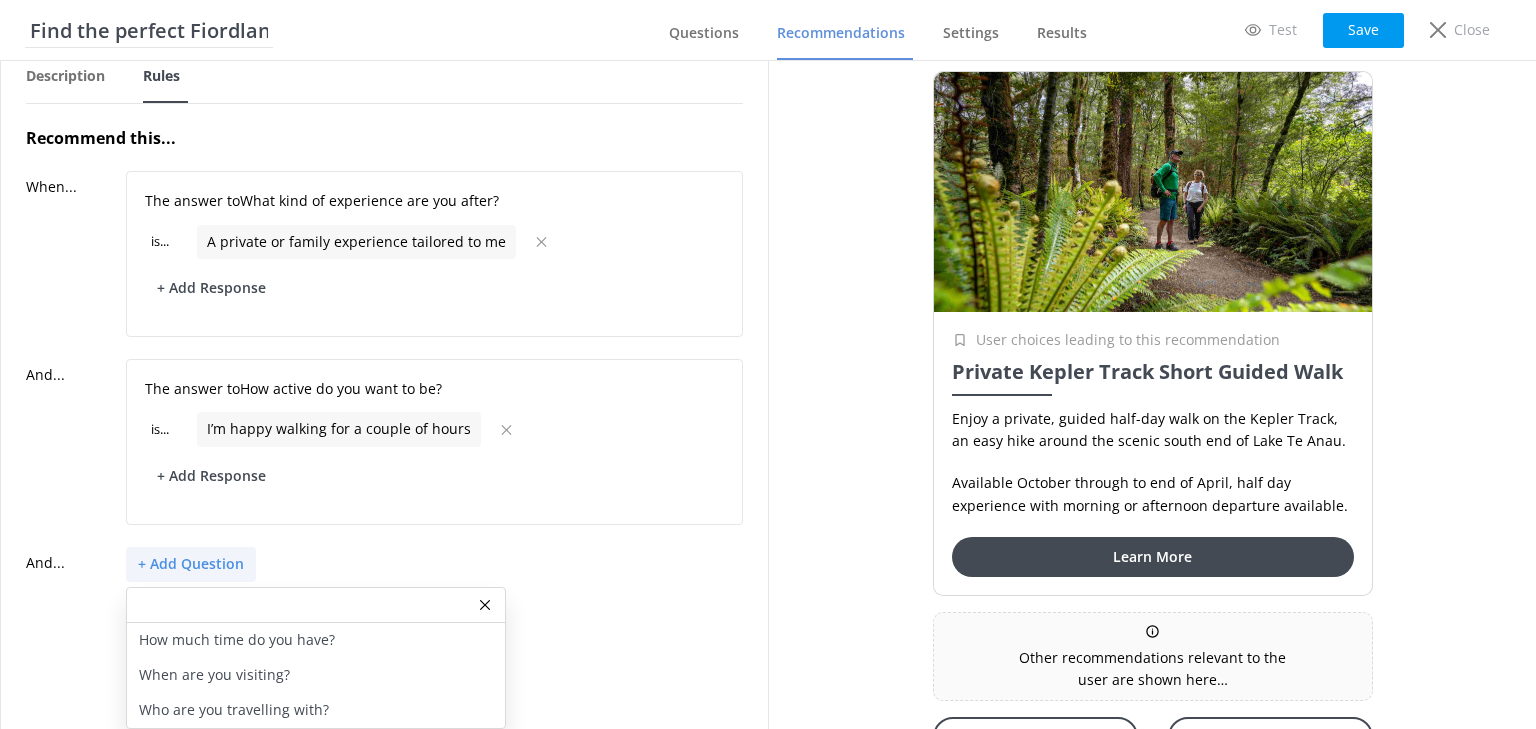 scroll, scrollTop: 124, scrollLeft: 0, axis: vertical 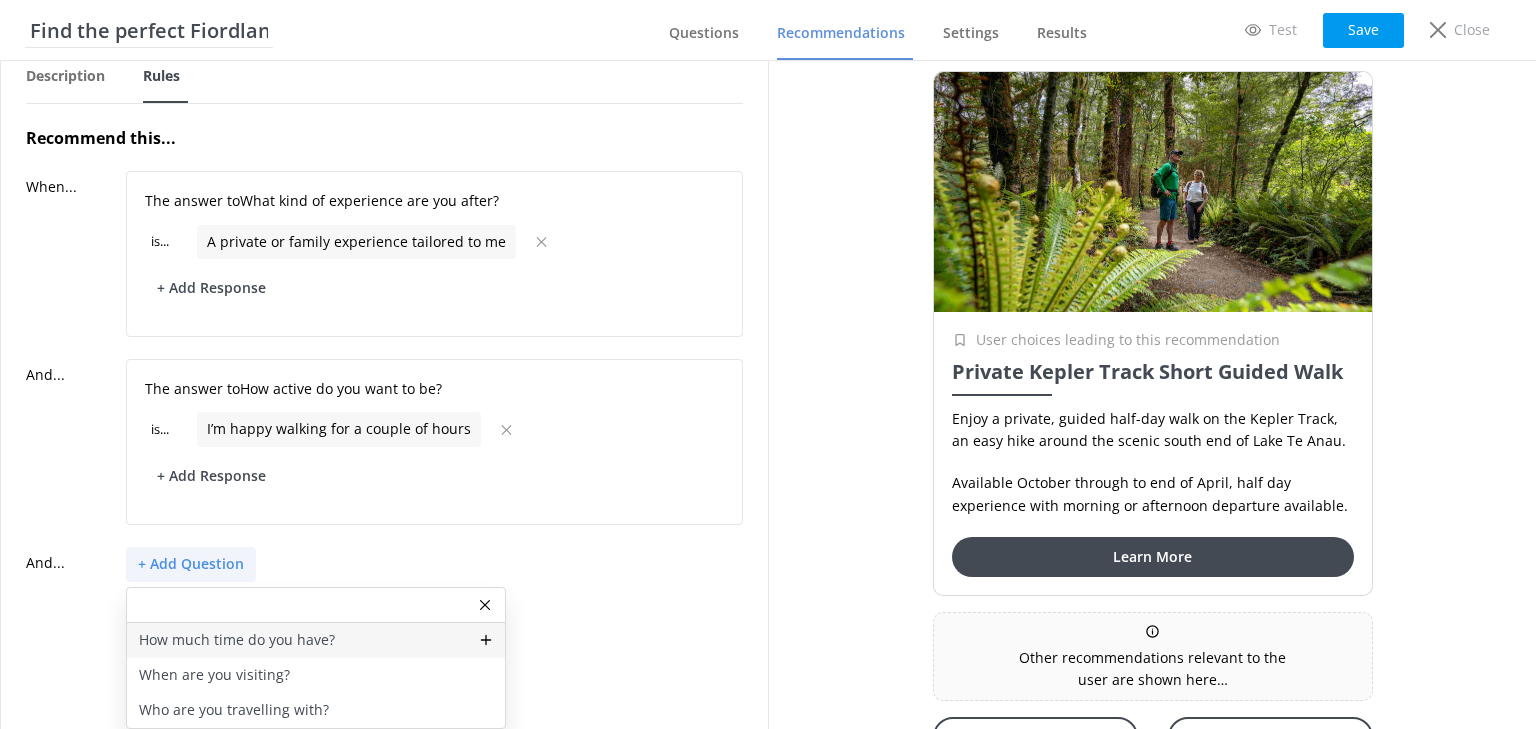 click on "How much time do you have?" at bounding box center [237, 640] 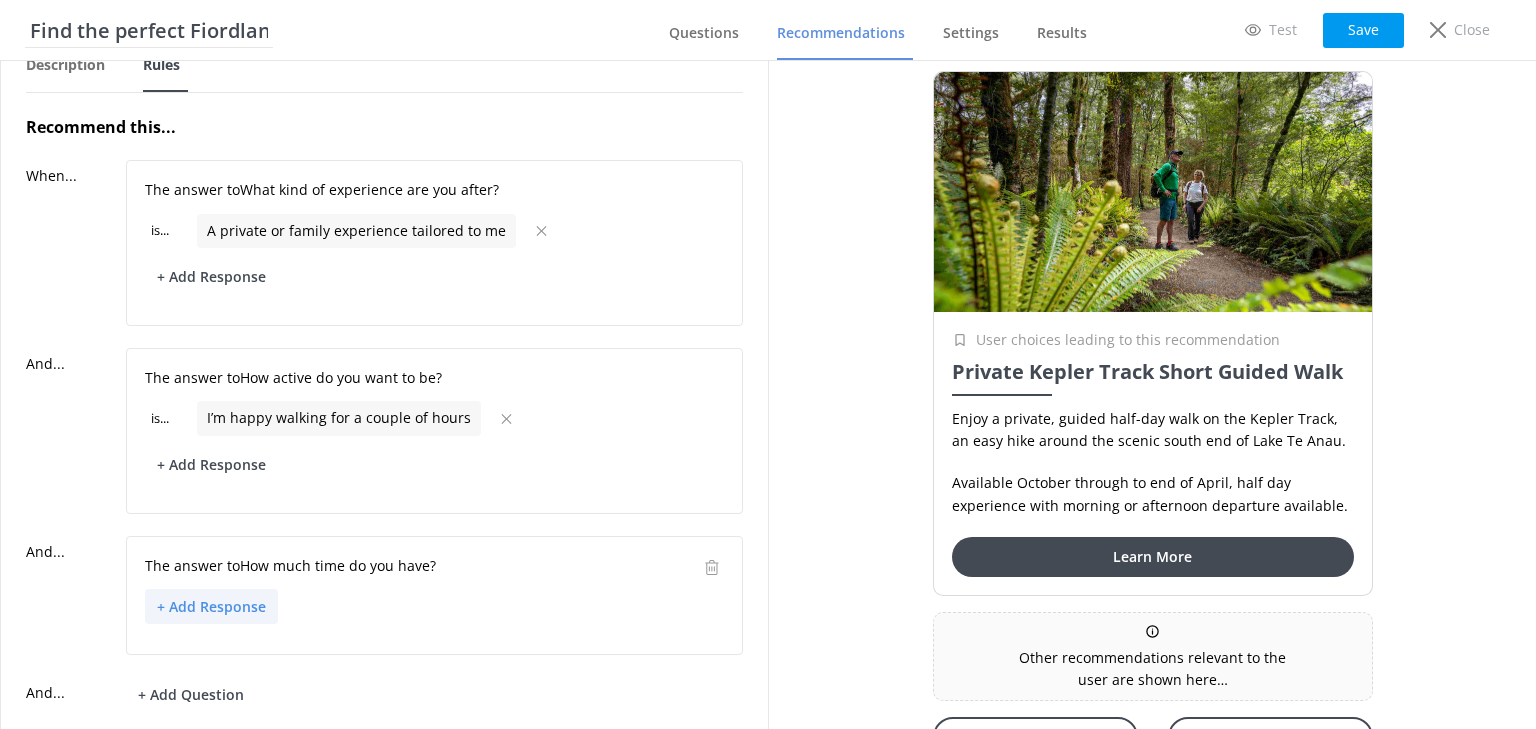 click on "+ Add Response" at bounding box center (211, 606) 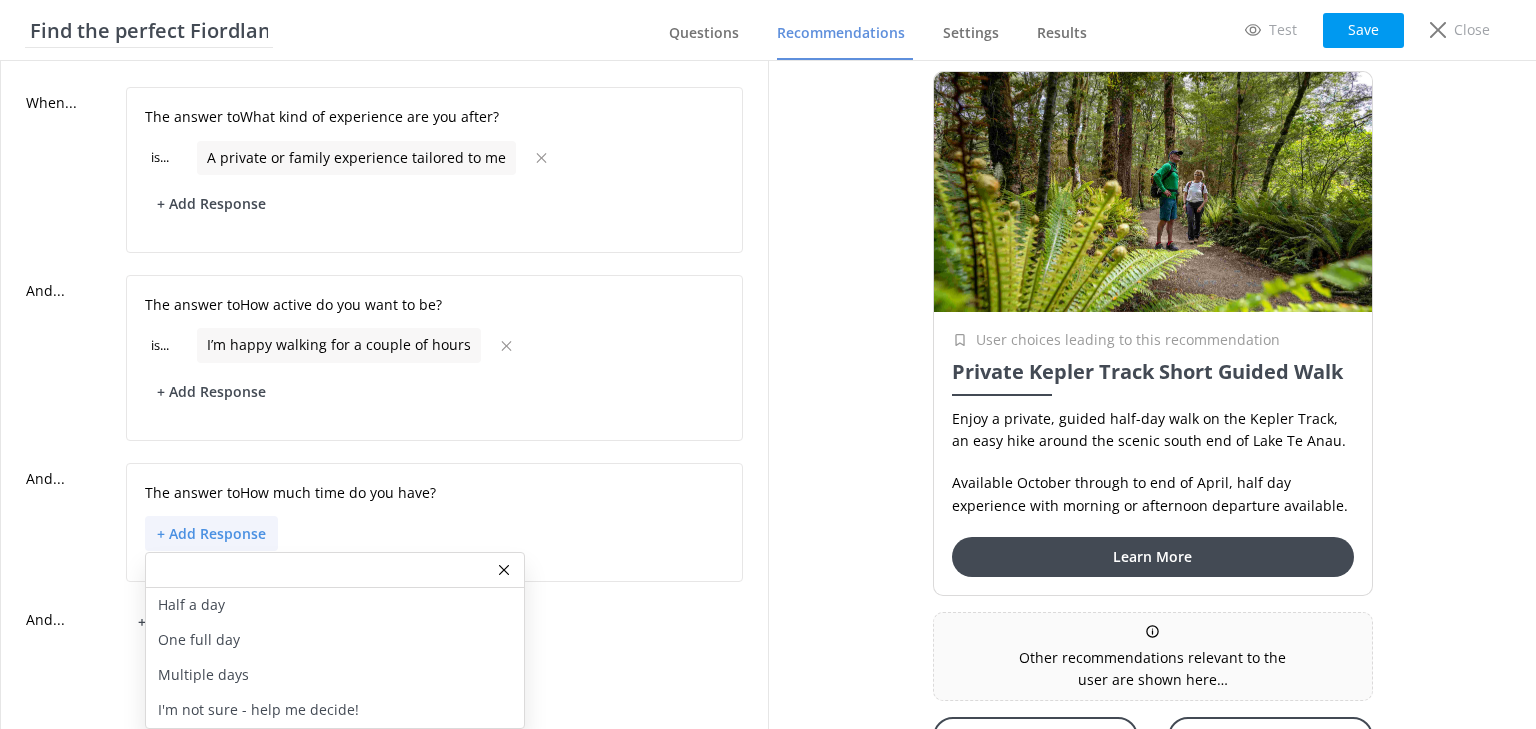 scroll, scrollTop: 208, scrollLeft: 0, axis: vertical 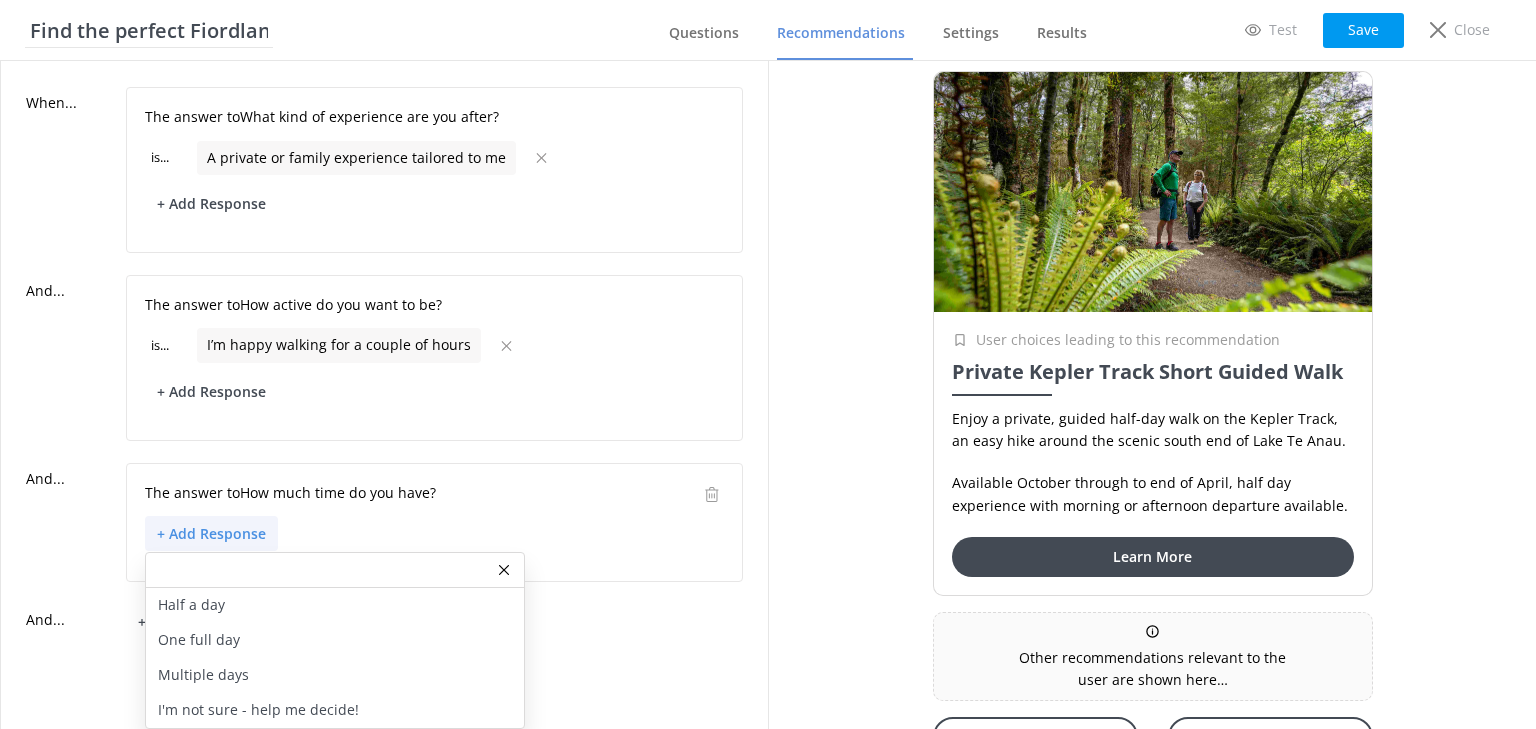 click on "Half a day" at bounding box center (191, 605) 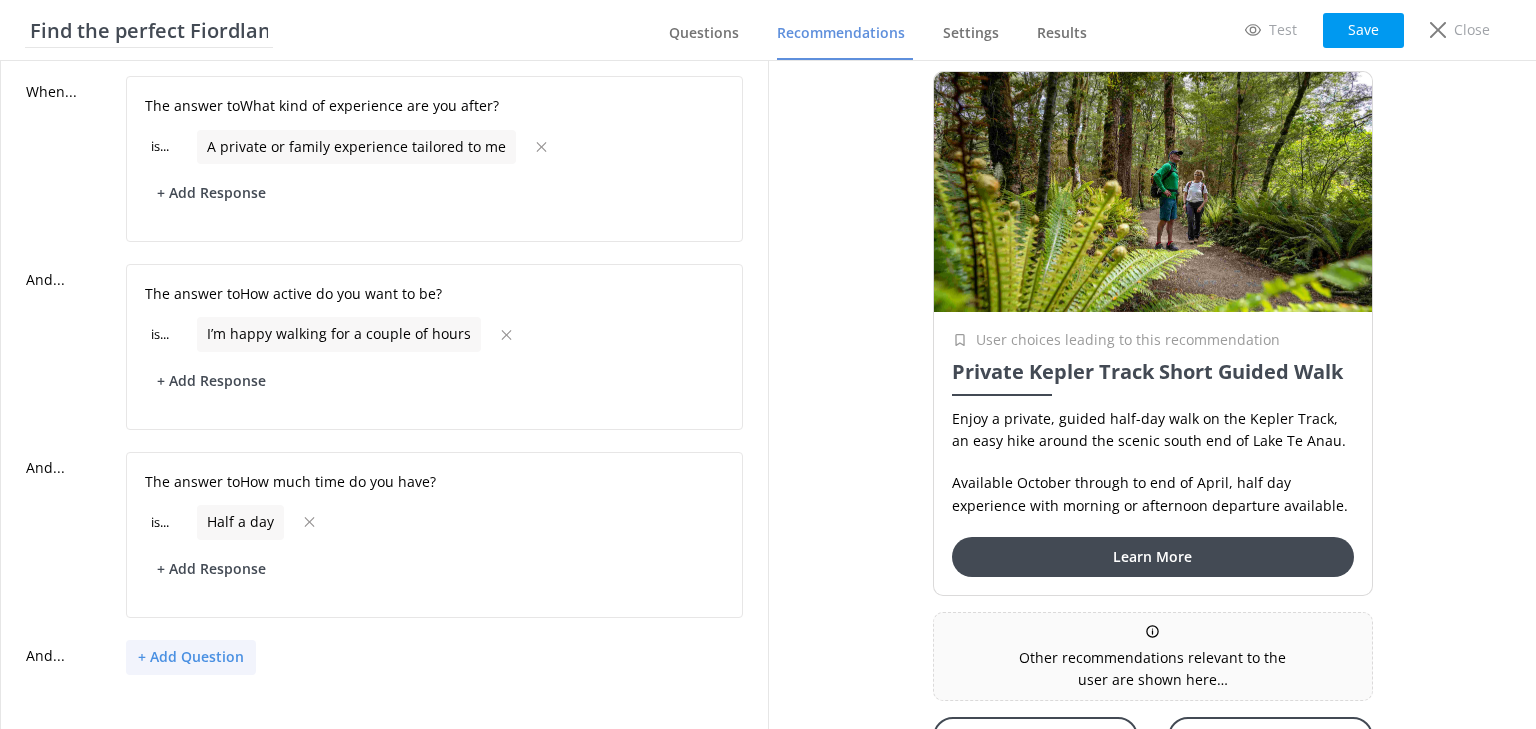click on "+ Add Question" at bounding box center (191, 657) 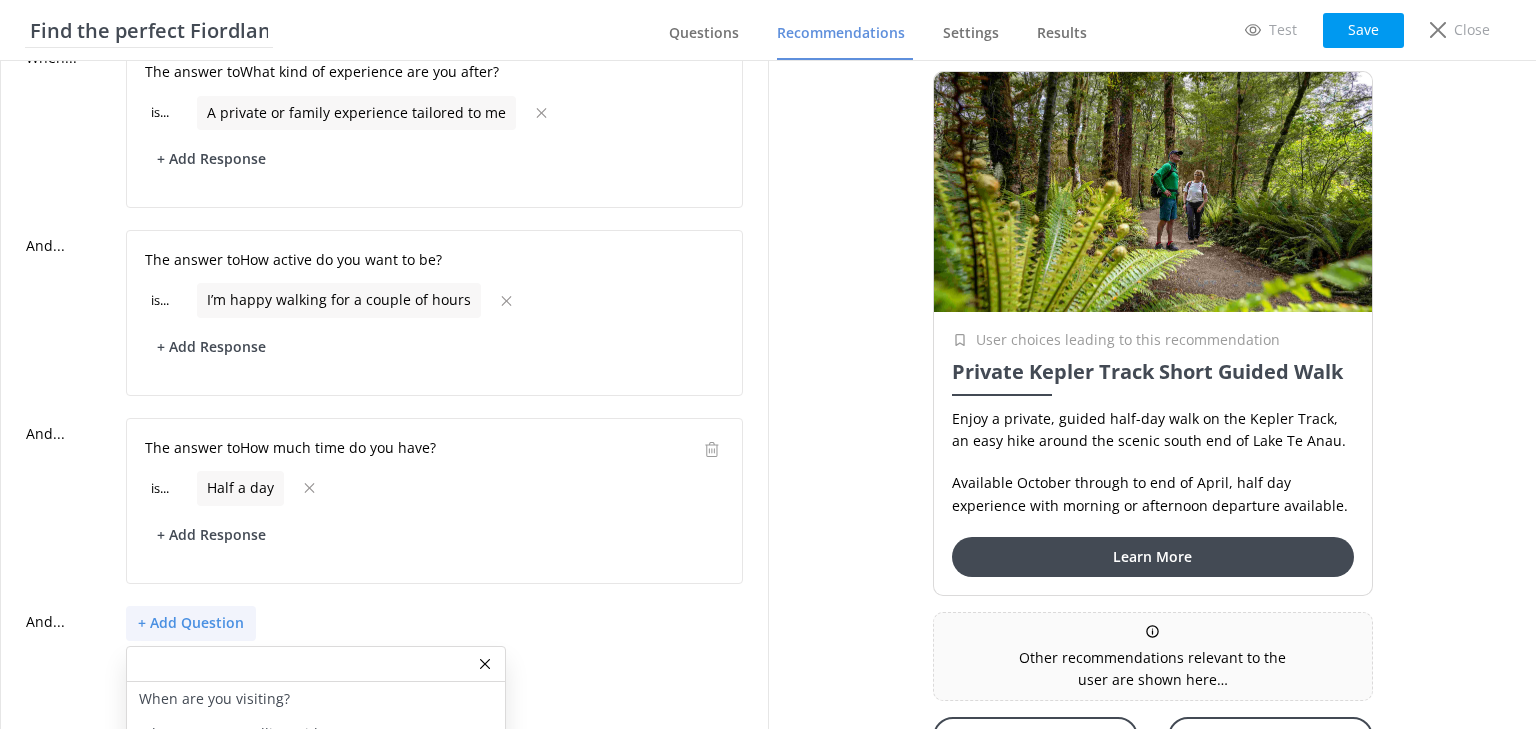 scroll, scrollTop: 276, scrollLeft: 0, axis: vertical 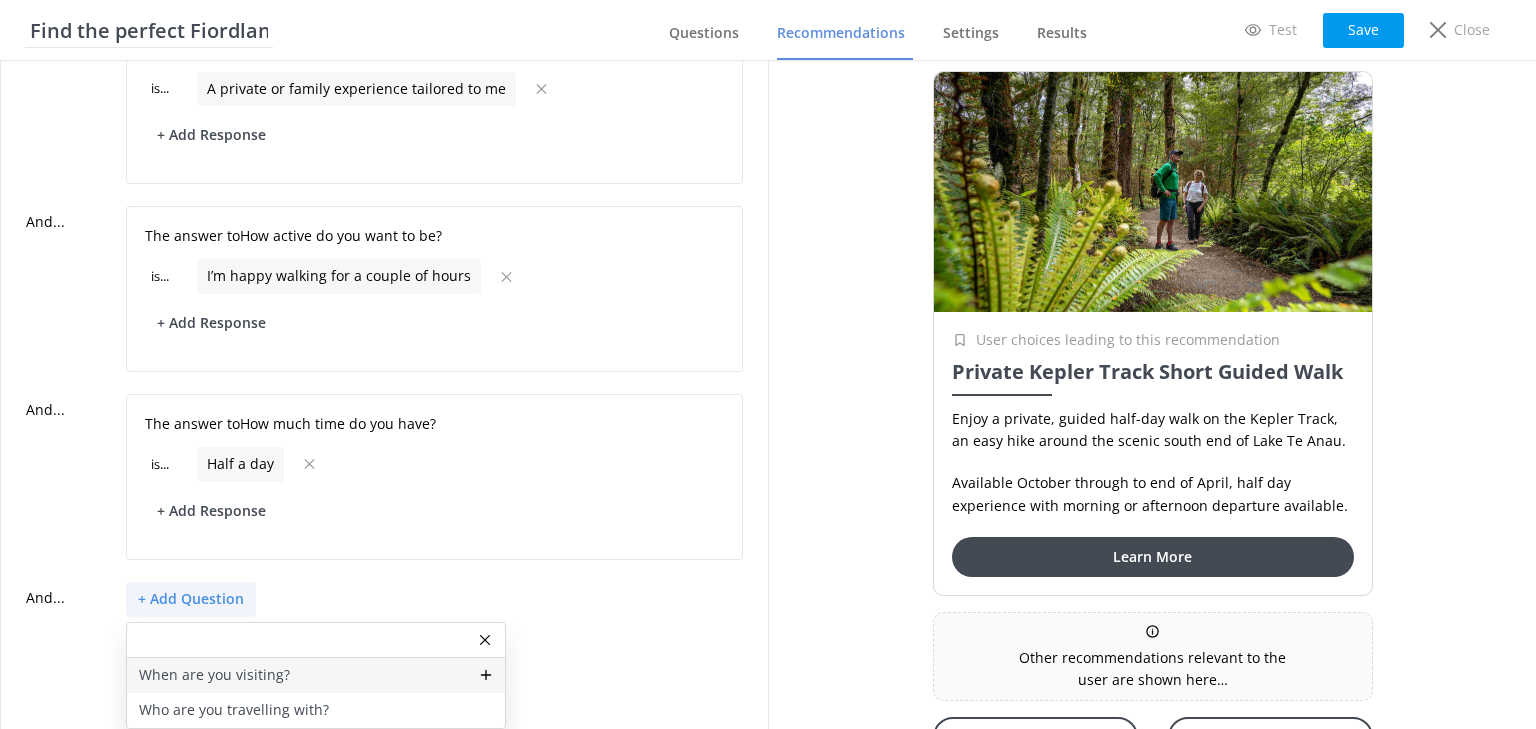 click on "When are you visiting?" at bounding box center (214, 675) 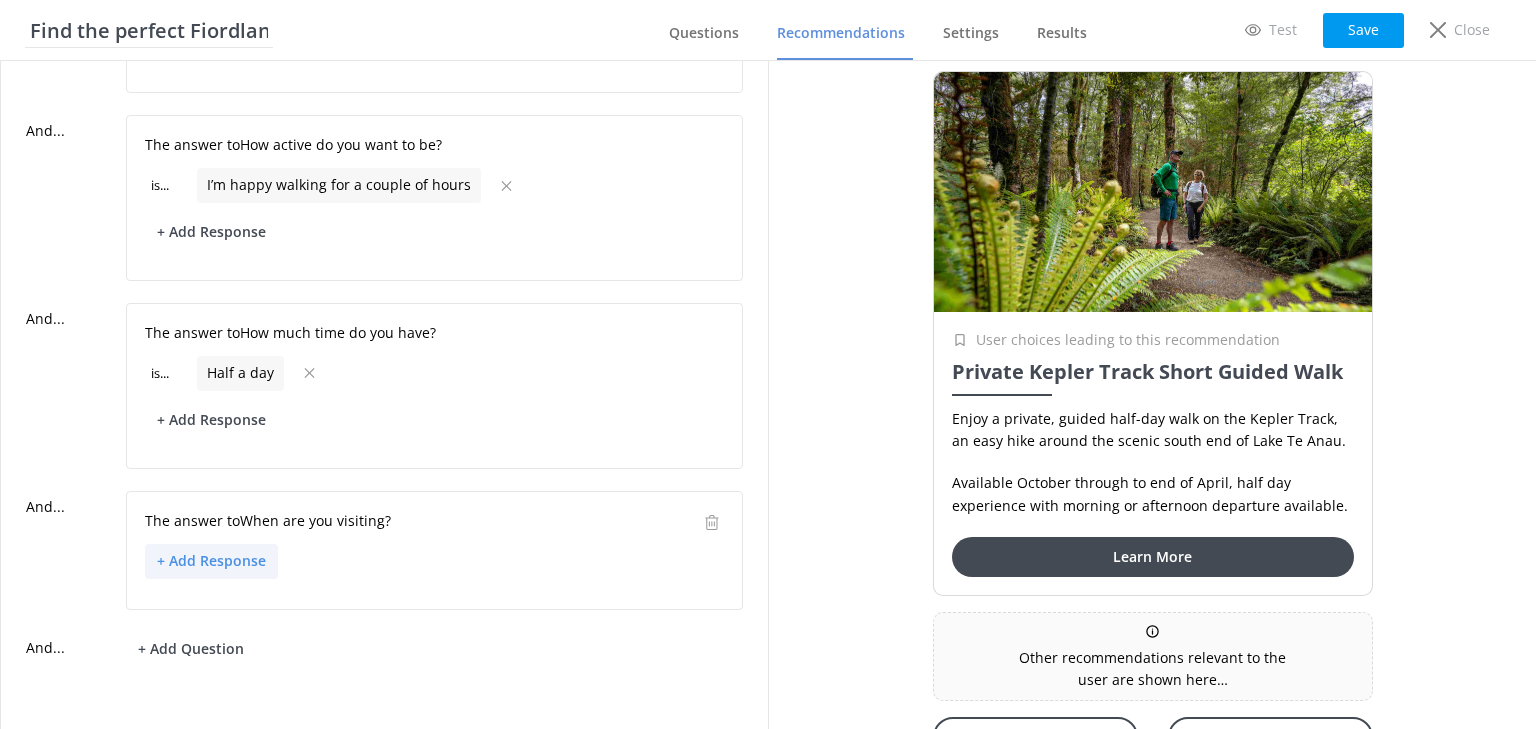 scroll, scrollTop: 367, scrollLeft: 0, axis: vertical 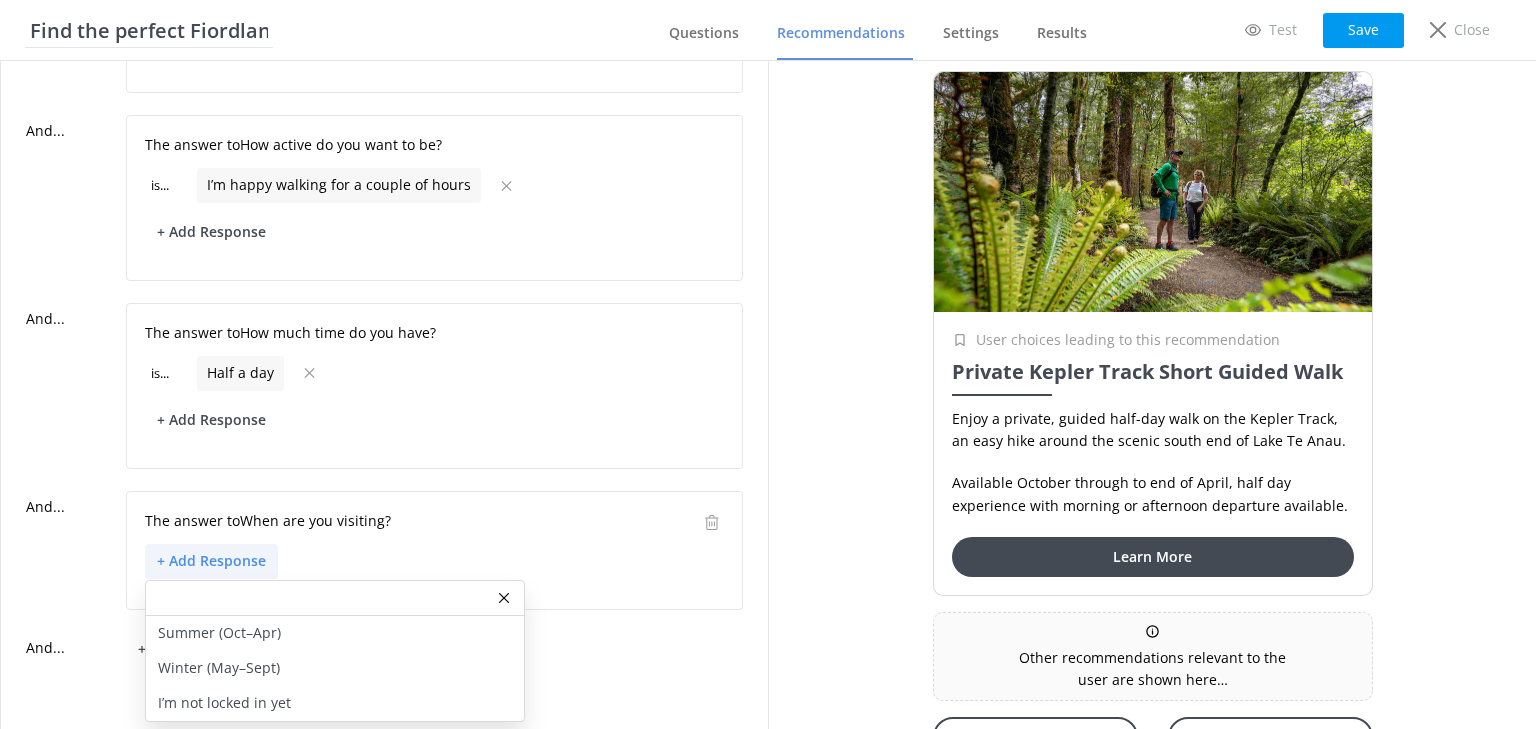 click on "Summer (Oct–Apr)" at bounding box center [219, 633] 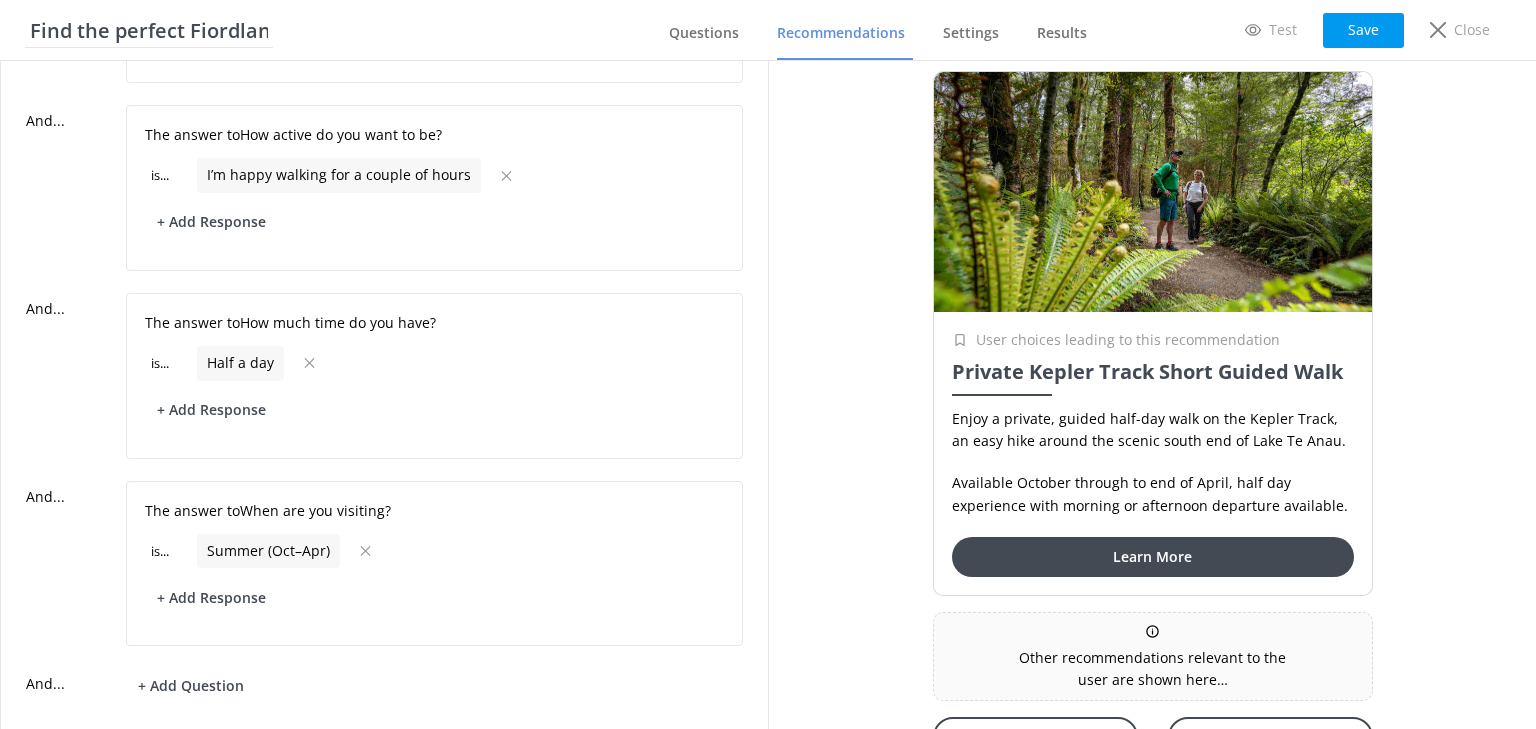 scroll, scrollTop: 413, scrollLeft: 0, axis: vertical 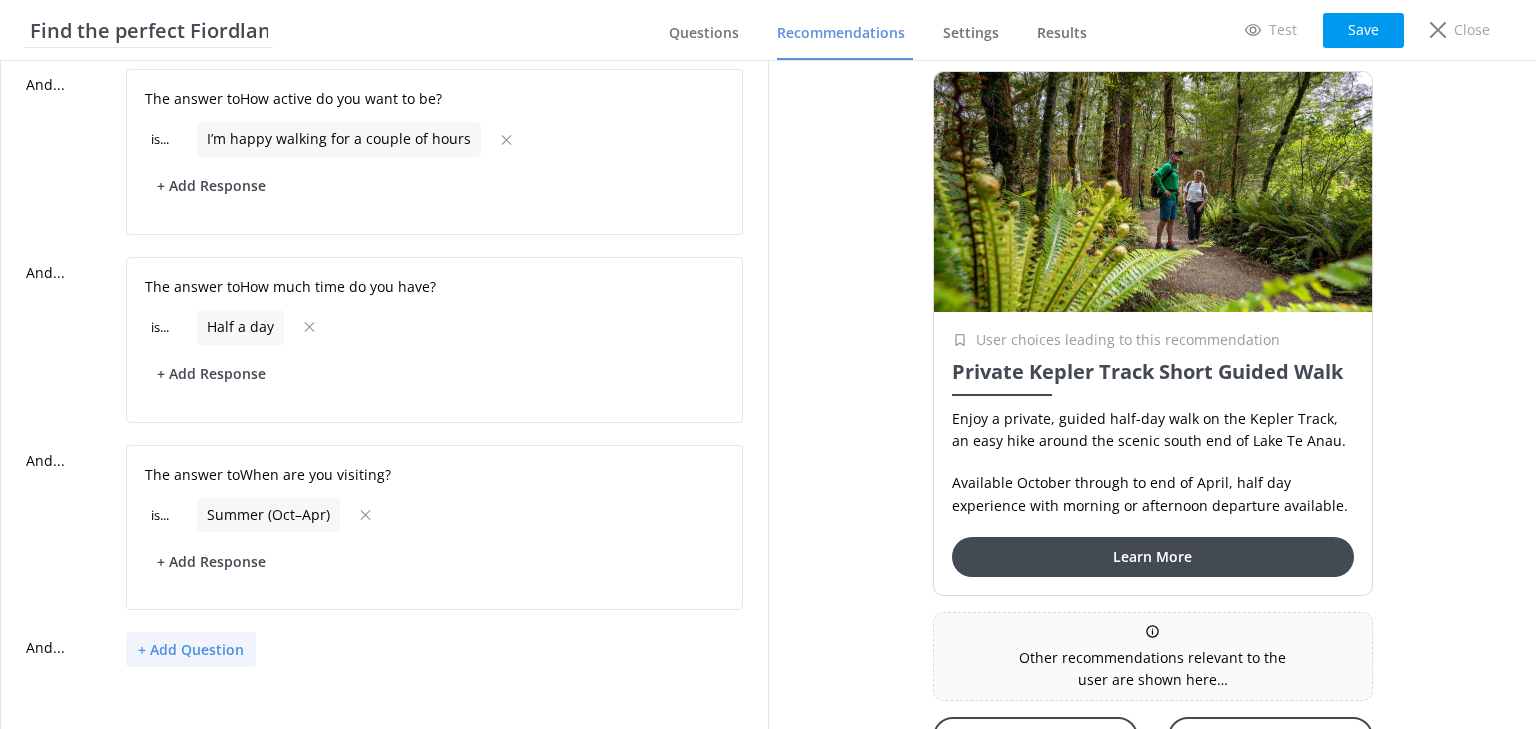 click on "+ Add Question" at bounding box center [191, 649] 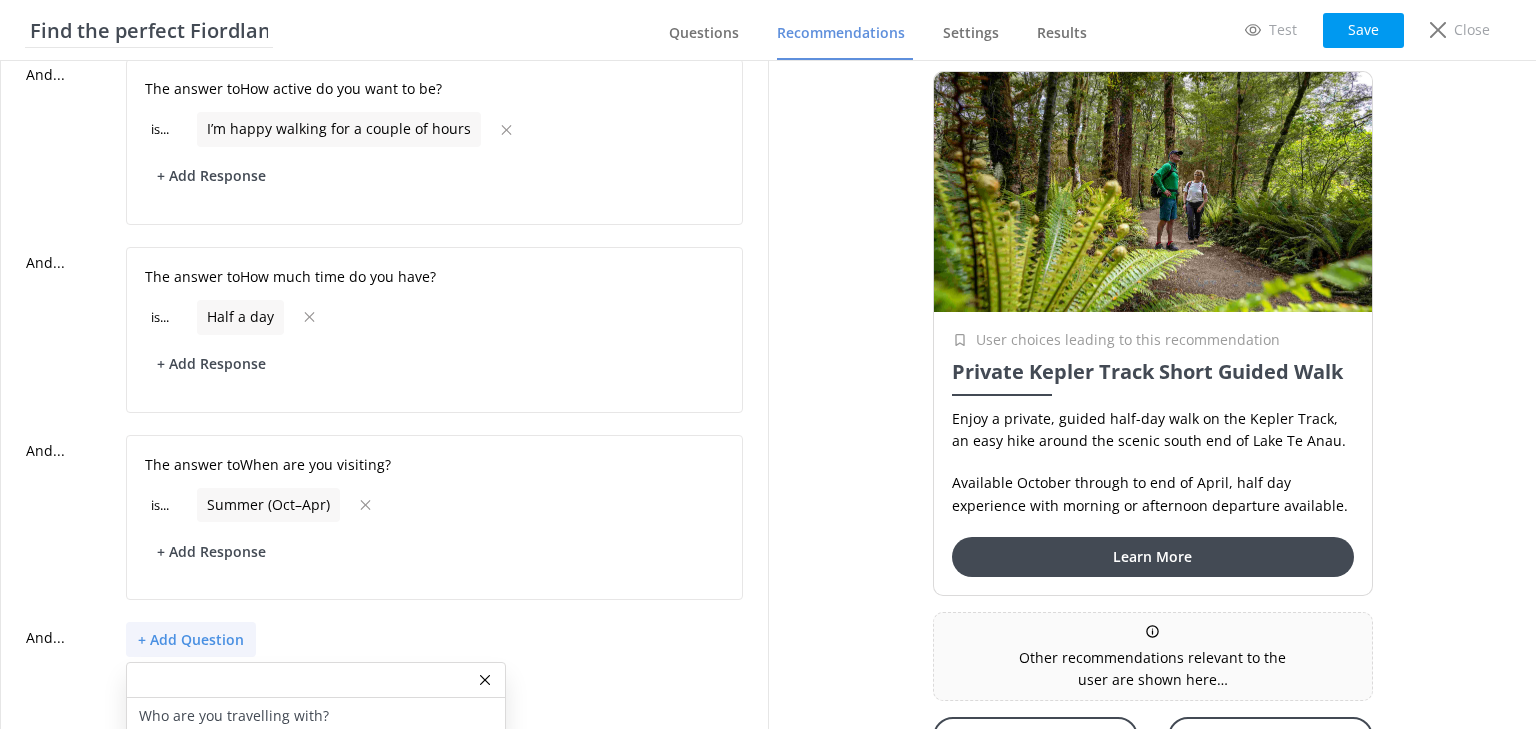 scroll, scrollTop: 428, scrollLeft: 0, axis: vertical 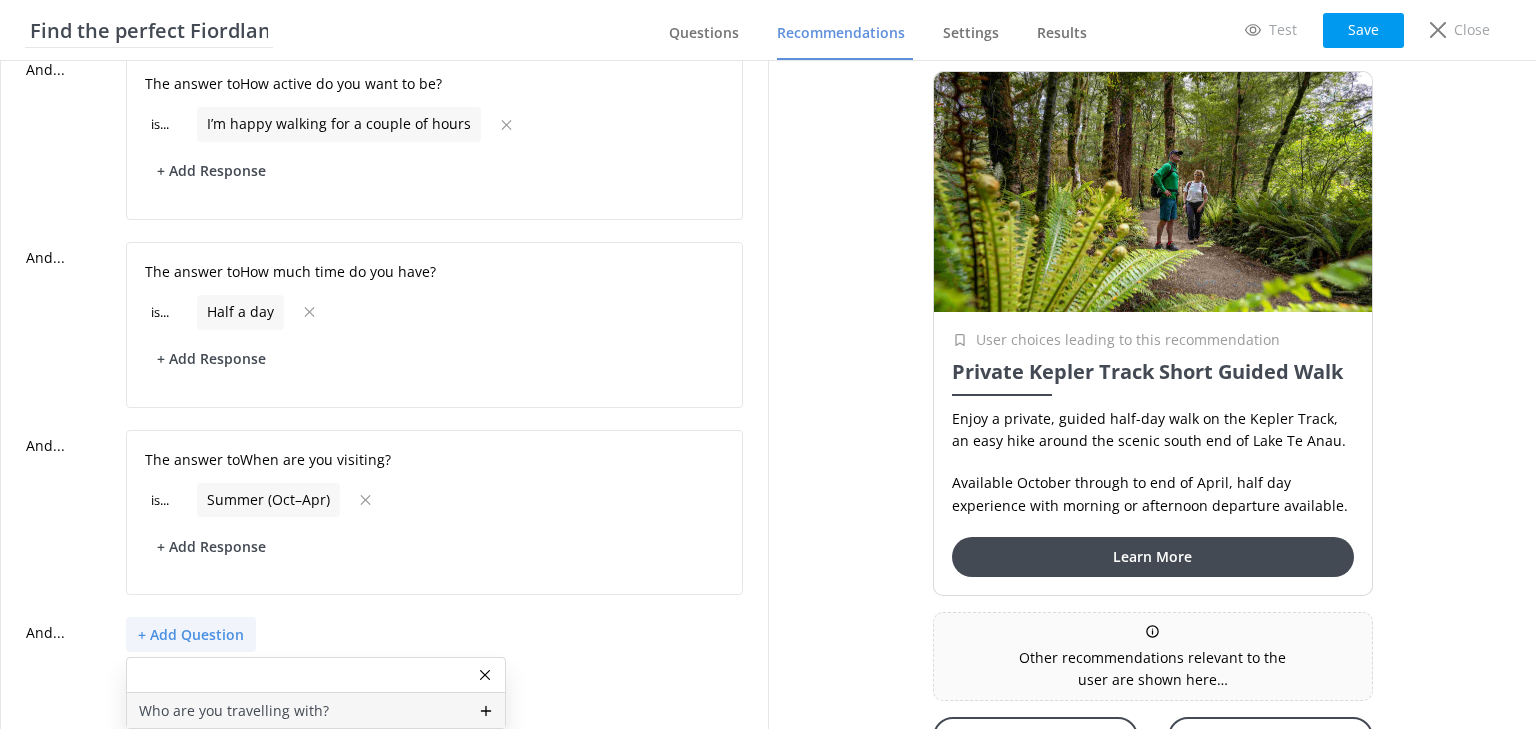 click on "Who are you travelling with?" at bounding box center [234, 711] 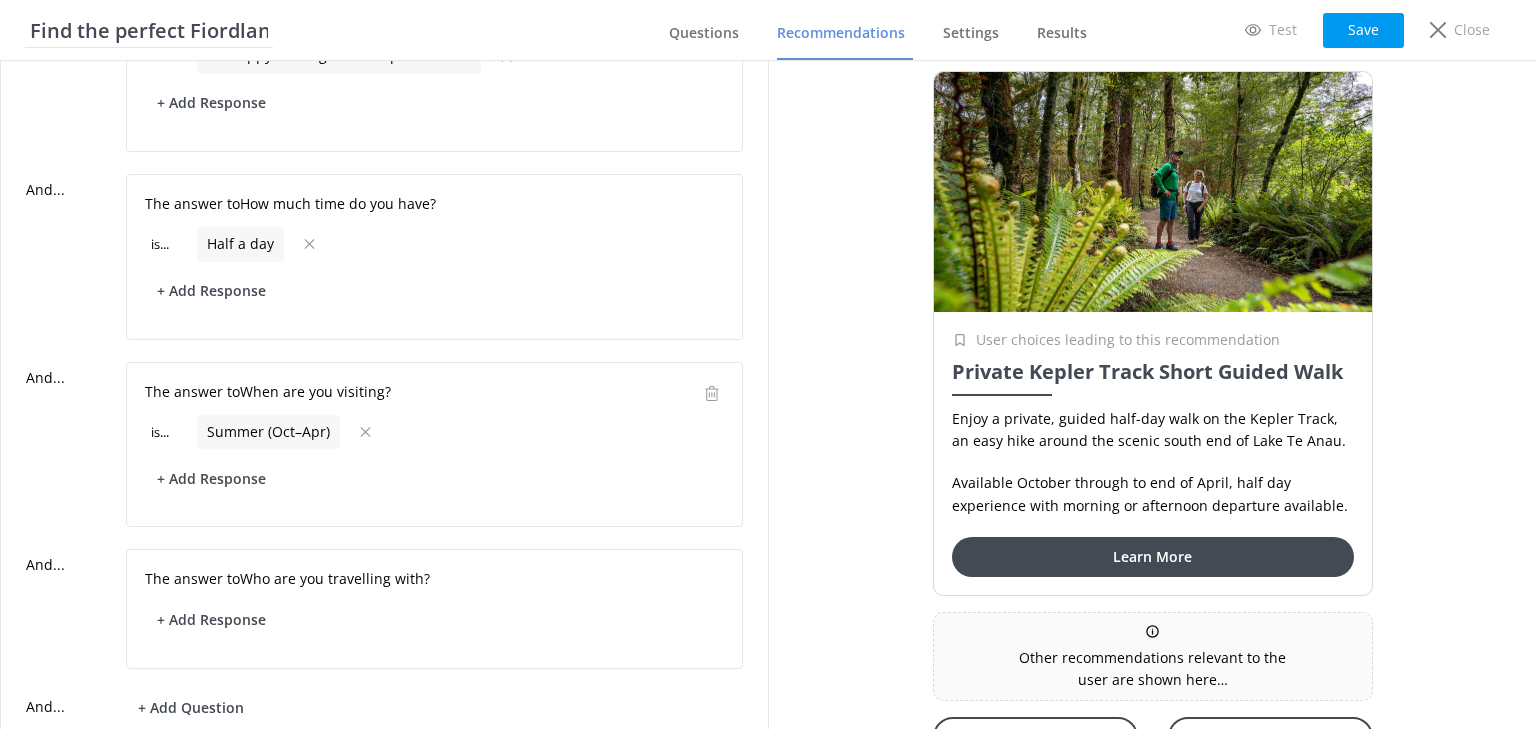 scroll, scrollTop: 555, scrollLeft: 0, axis: vertical 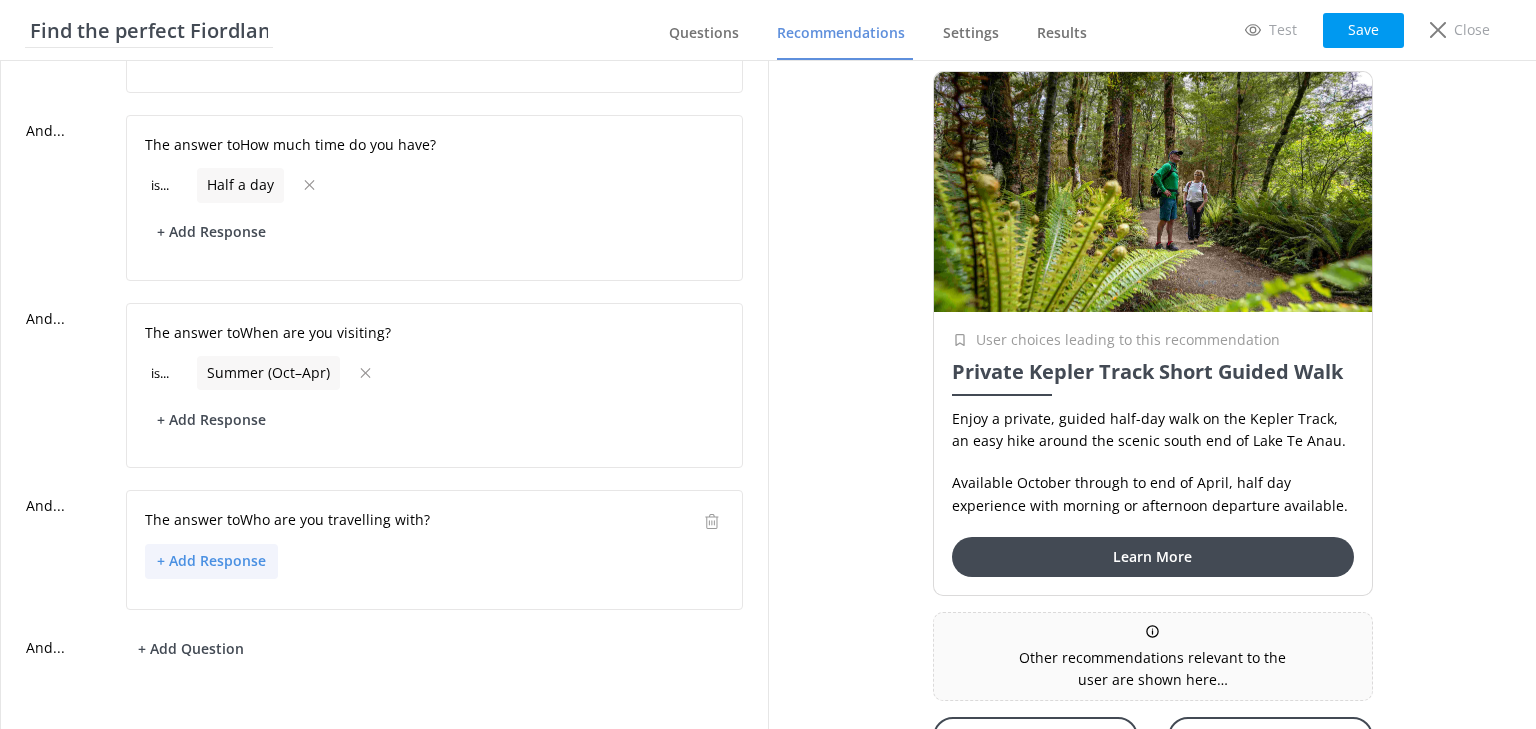 click on "+ Add Response" at bounding box center (211, 561) 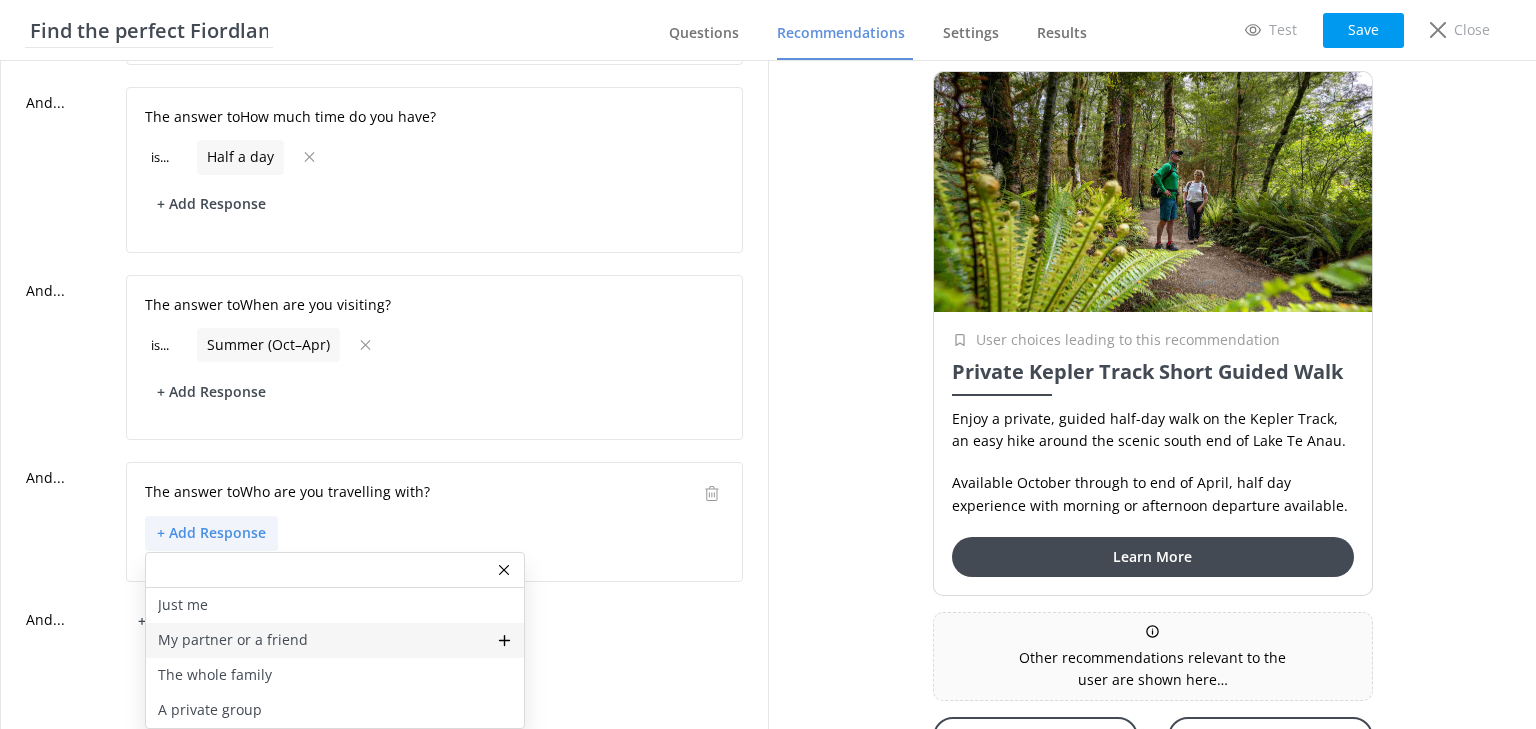 scroll, scrollTop: 582, scrollLeft: 0, axis: vertical 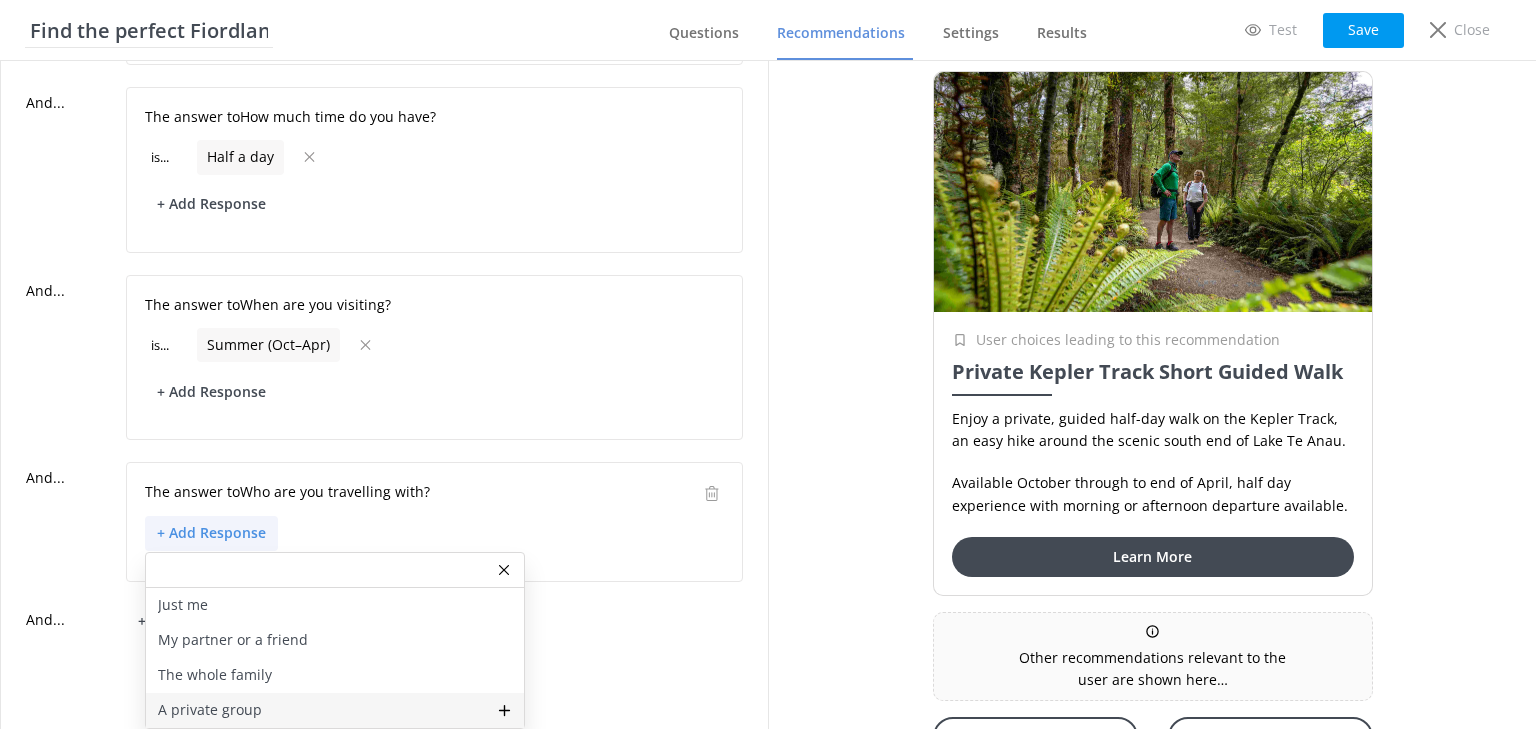 click on "A private group" at bounding box center (335, 710) 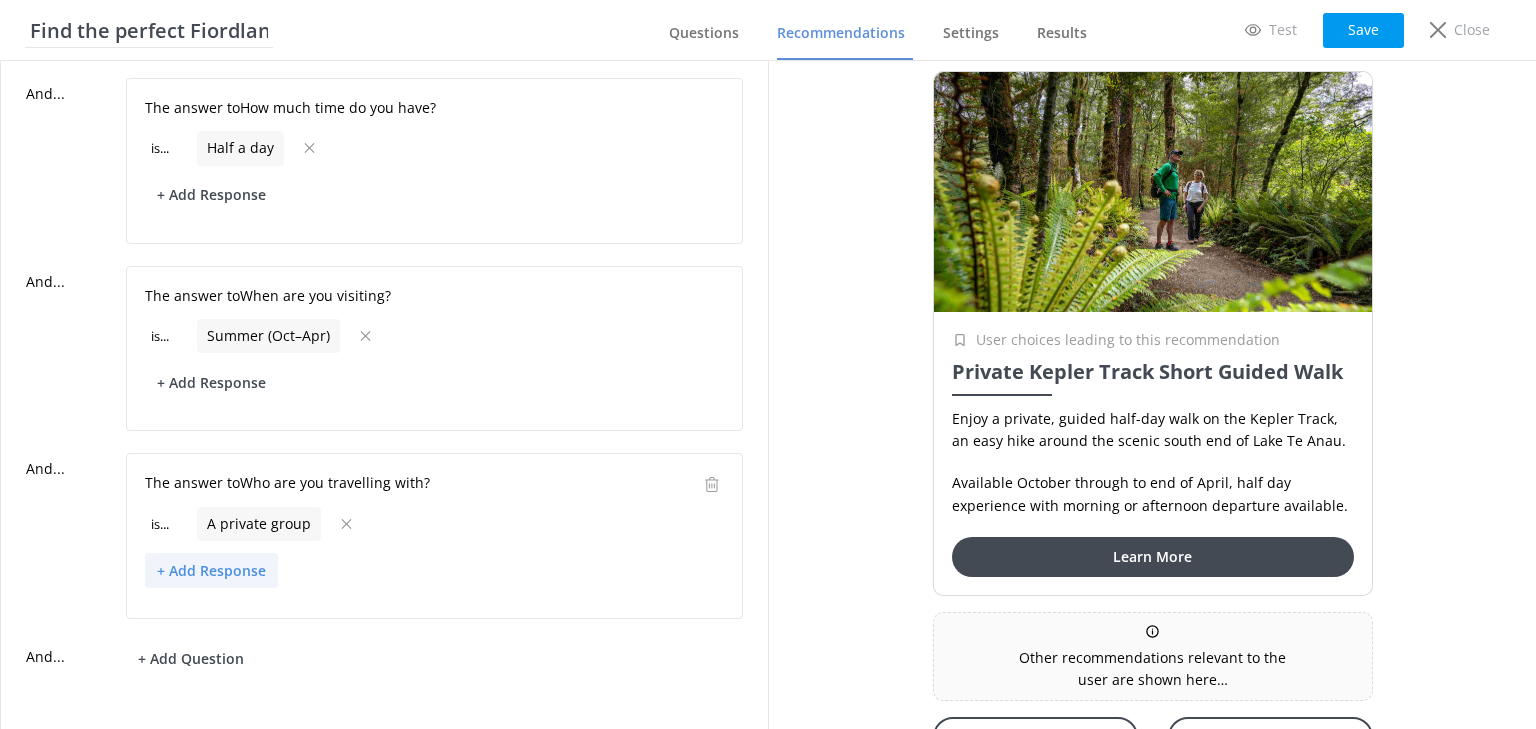 click on "+ Add Response" at bounding box center [211, 570] 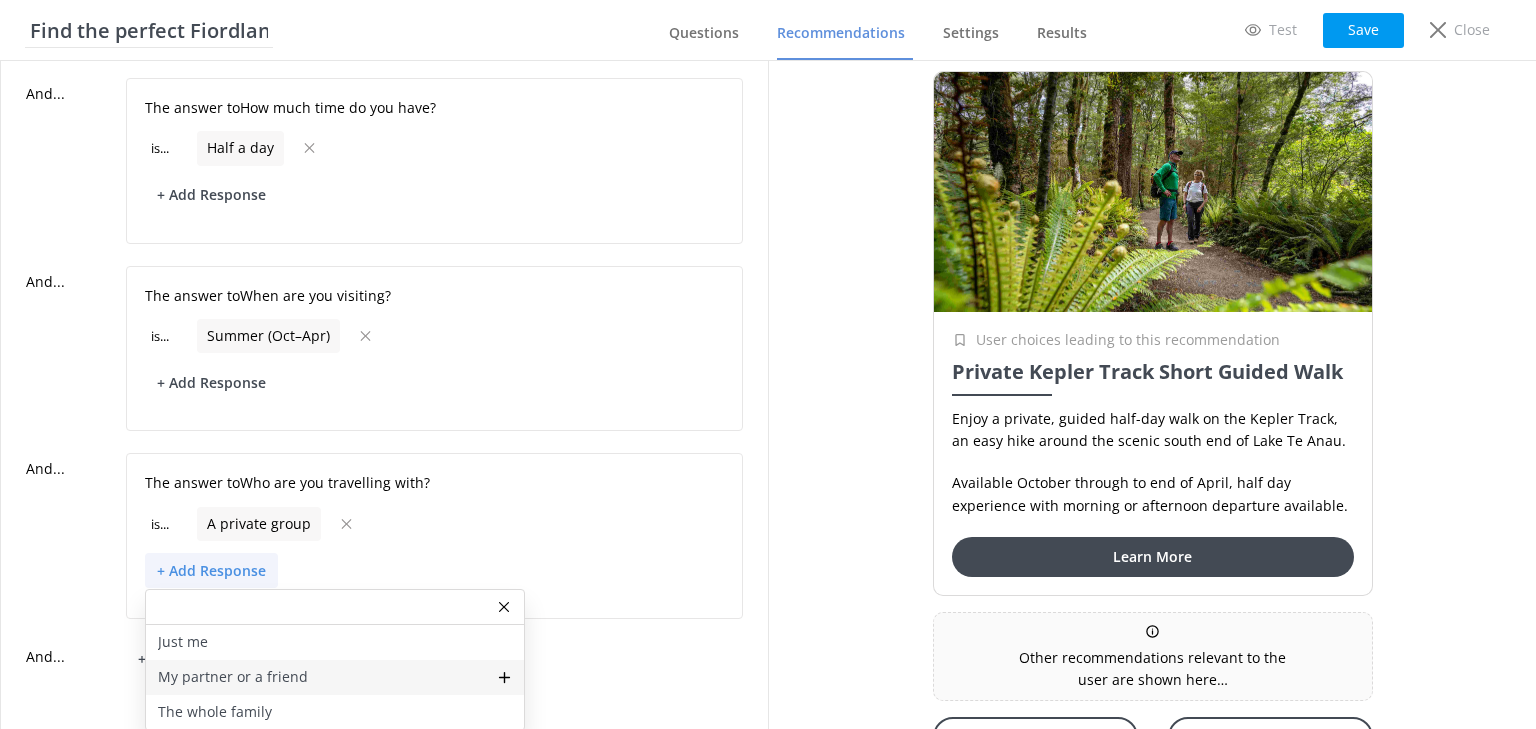 click on "My partner or a friend" at bounding box center (233, 677) 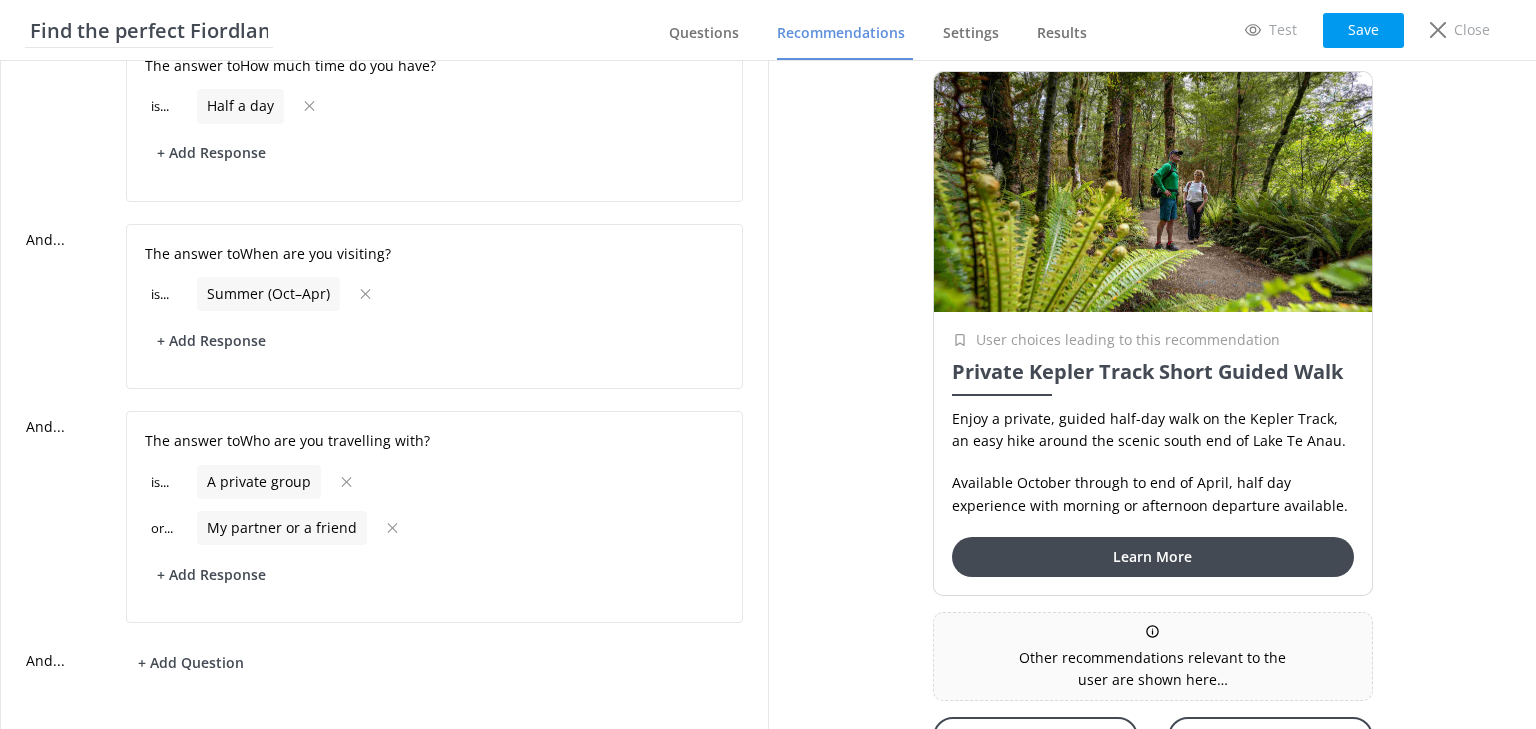 scroll, scrollTop: 648, scrollLeft: 0, axis: vertical 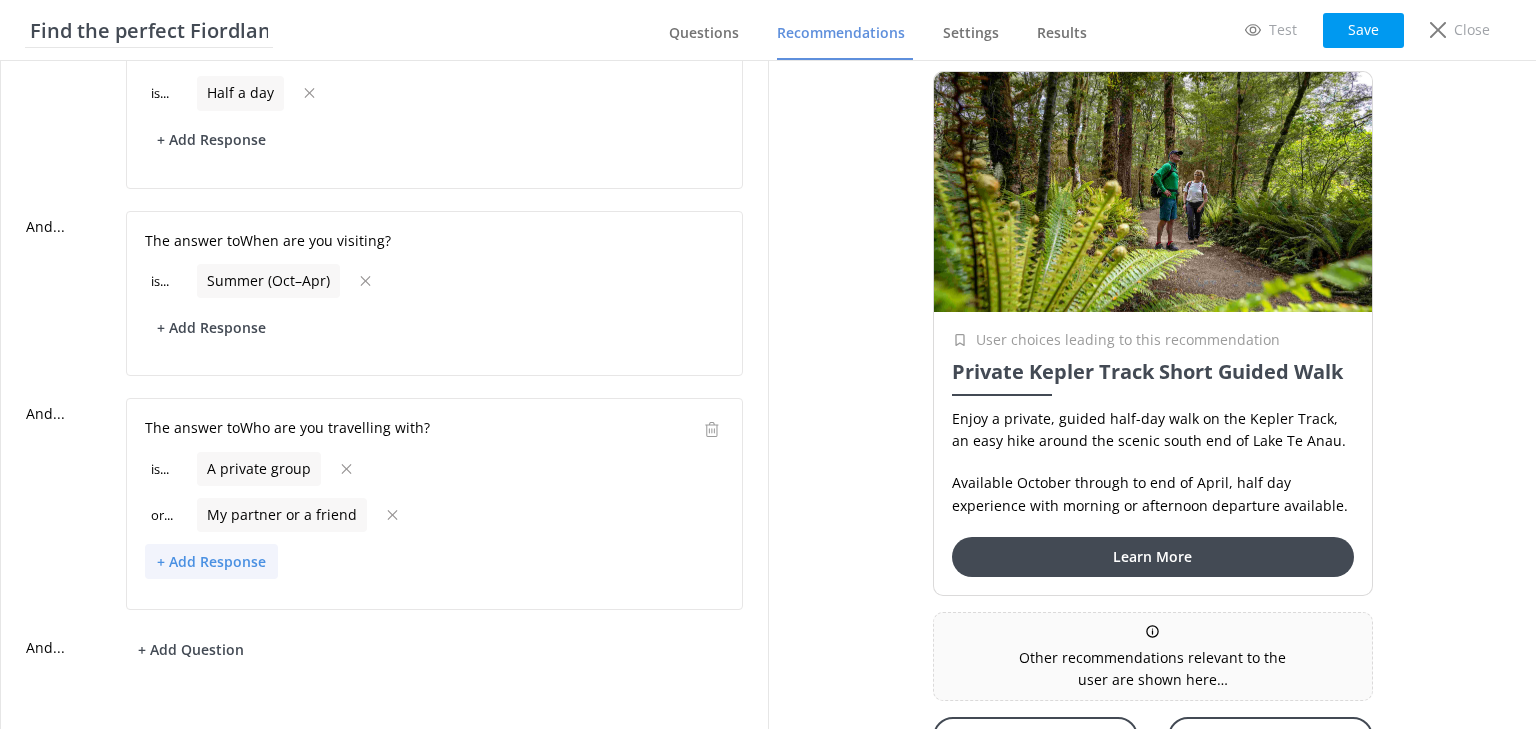click on "+ Add Response" at bounding box center (211, 561) 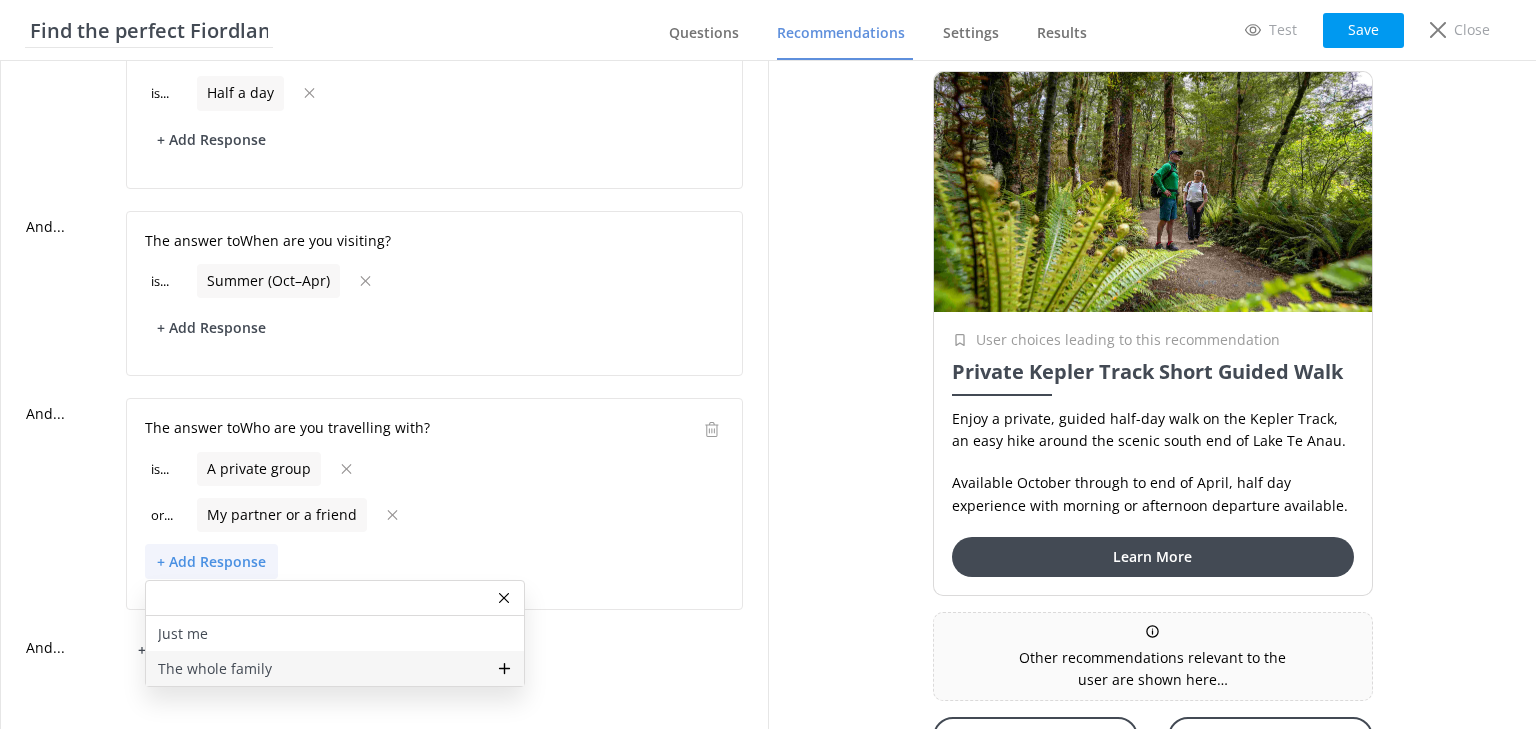 click on "The whole family" at bounding box center [215, 669] 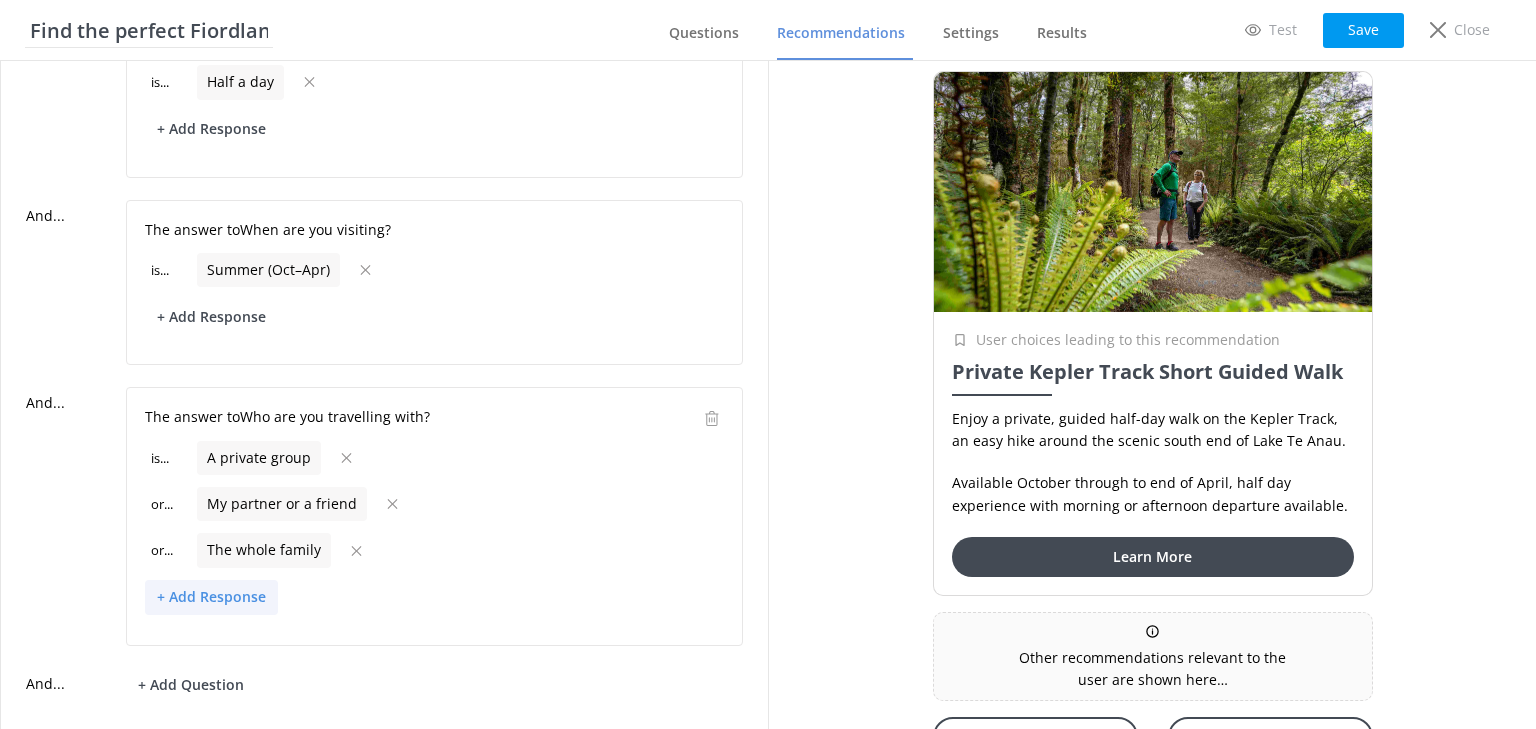 click on "+ Add Response" at bounding box center [211, 597] 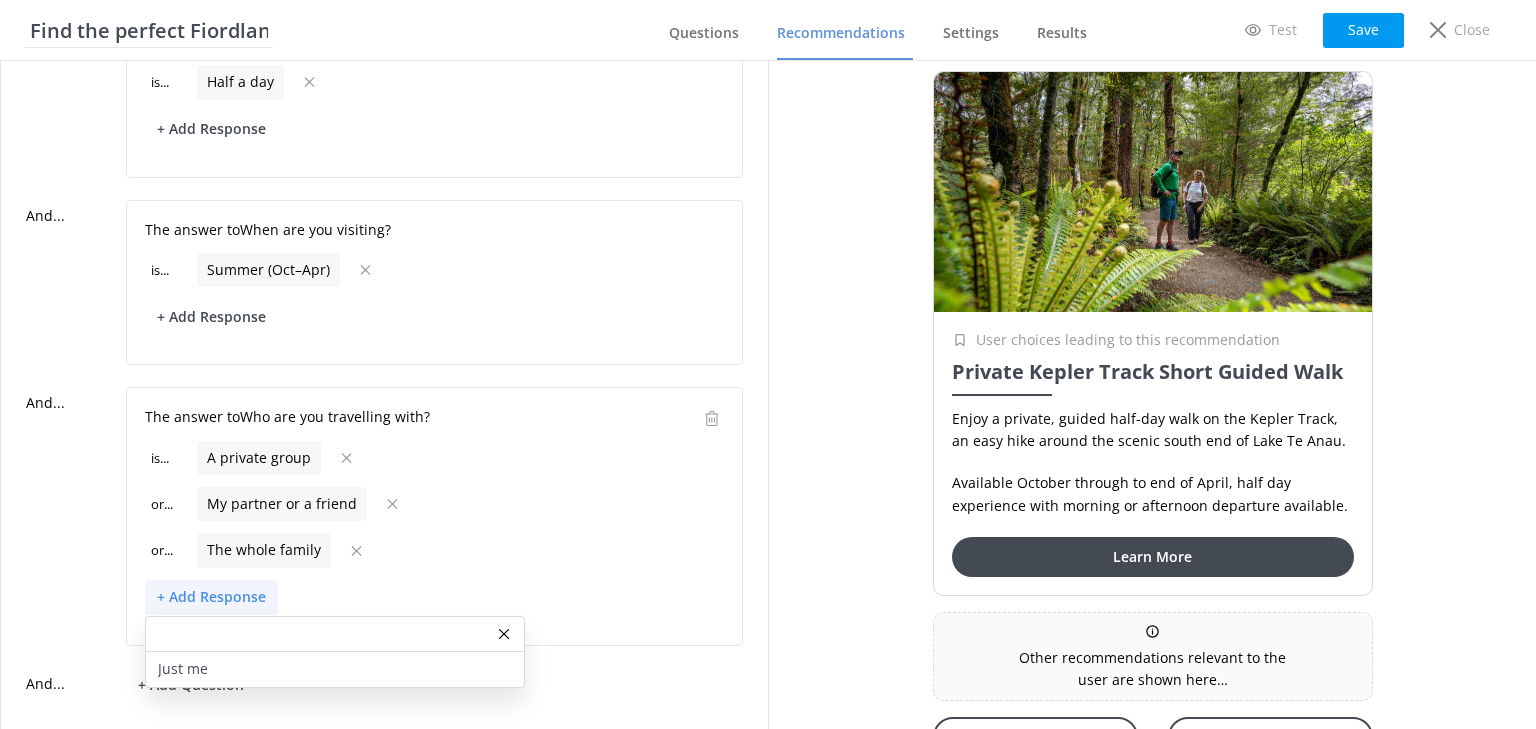 drag, startPoint x: 235, startPoint y: 658, endPoint x: 258, endPoint y: 645, distance: 26.41969 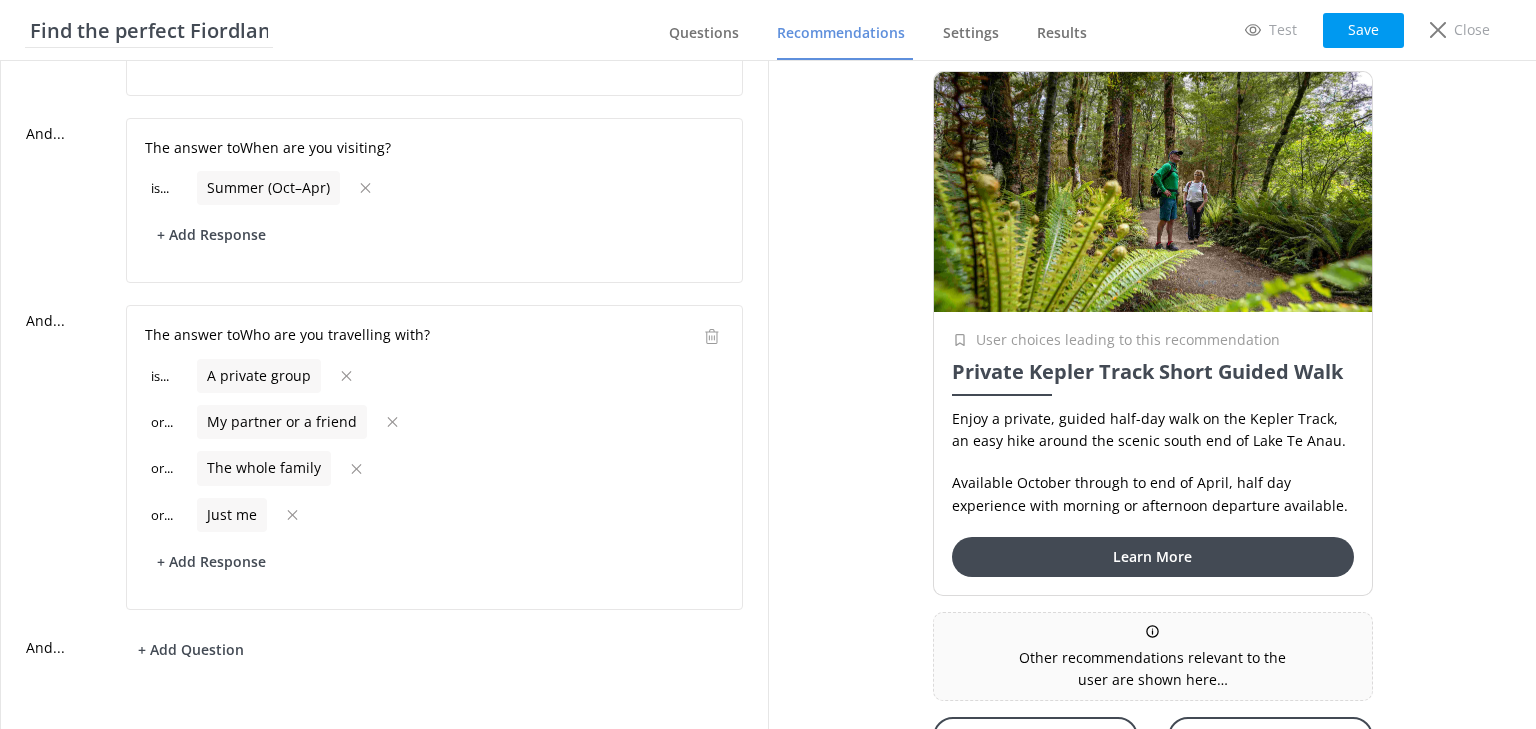 scroll, scrollTop: 740, scrollLeft: 0, axis: vertical 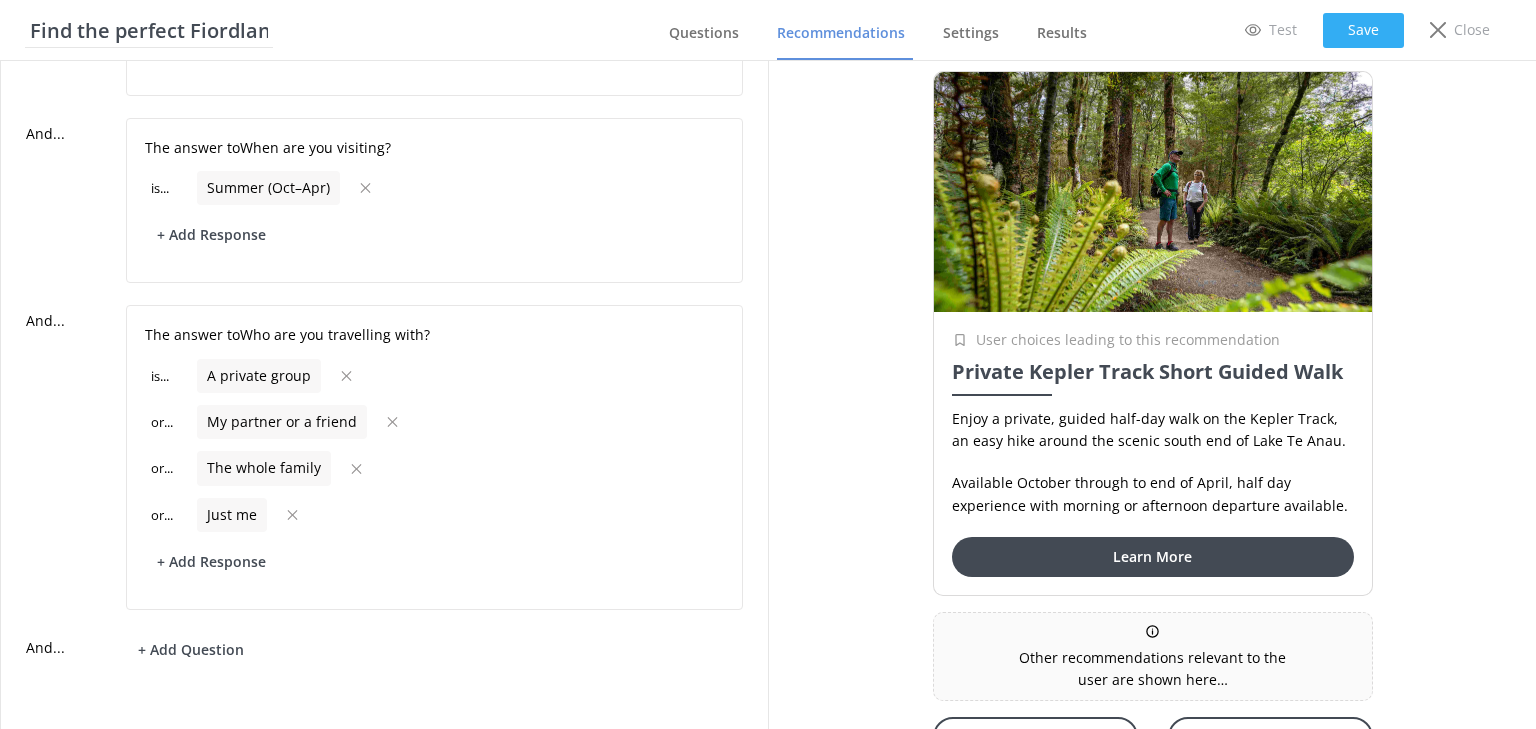 click on "Save" at bounding box center (1363, 30) 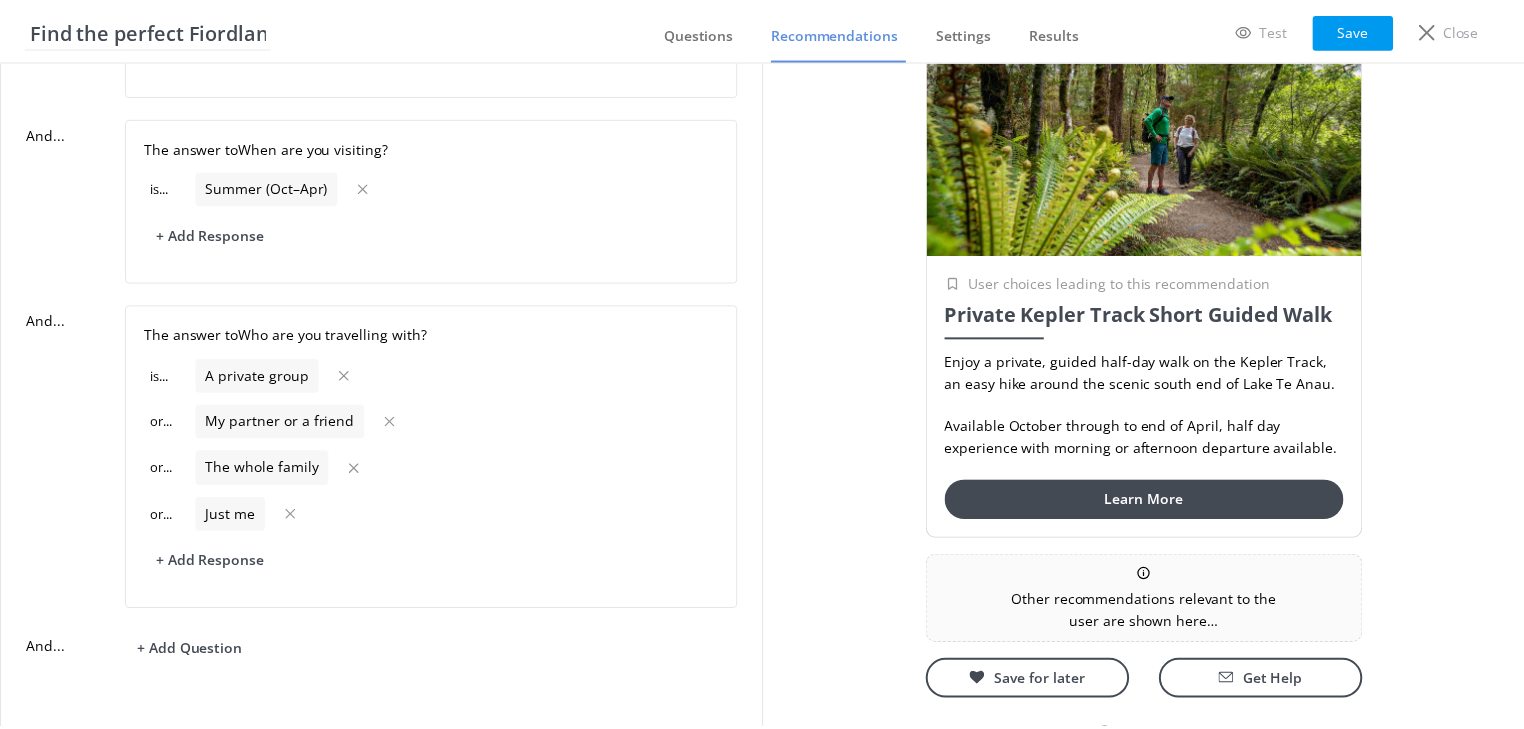 scroll, scrollTop: 197, scrollLeft: 0, axis: vertical 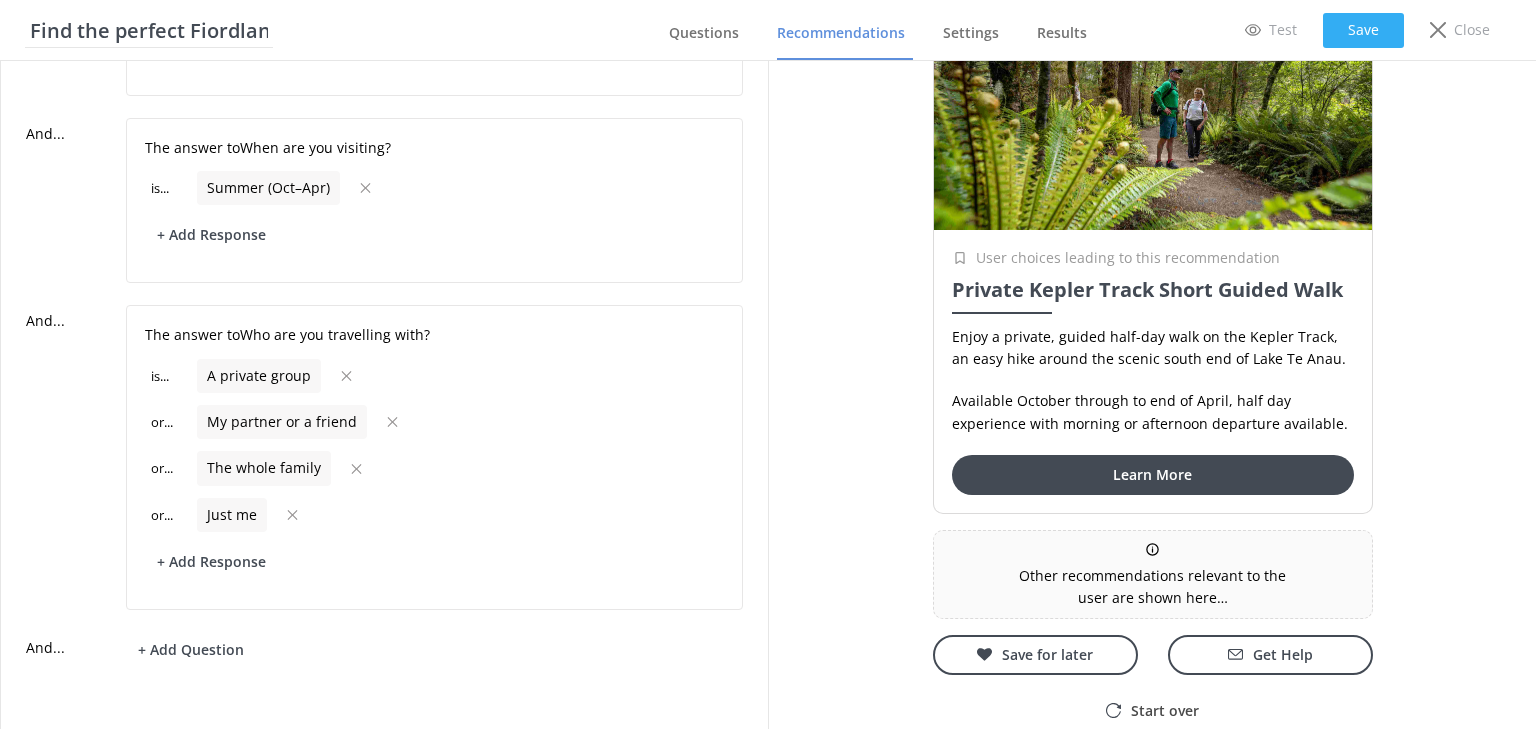 click on "Save" at bounding box center [1363, 30] 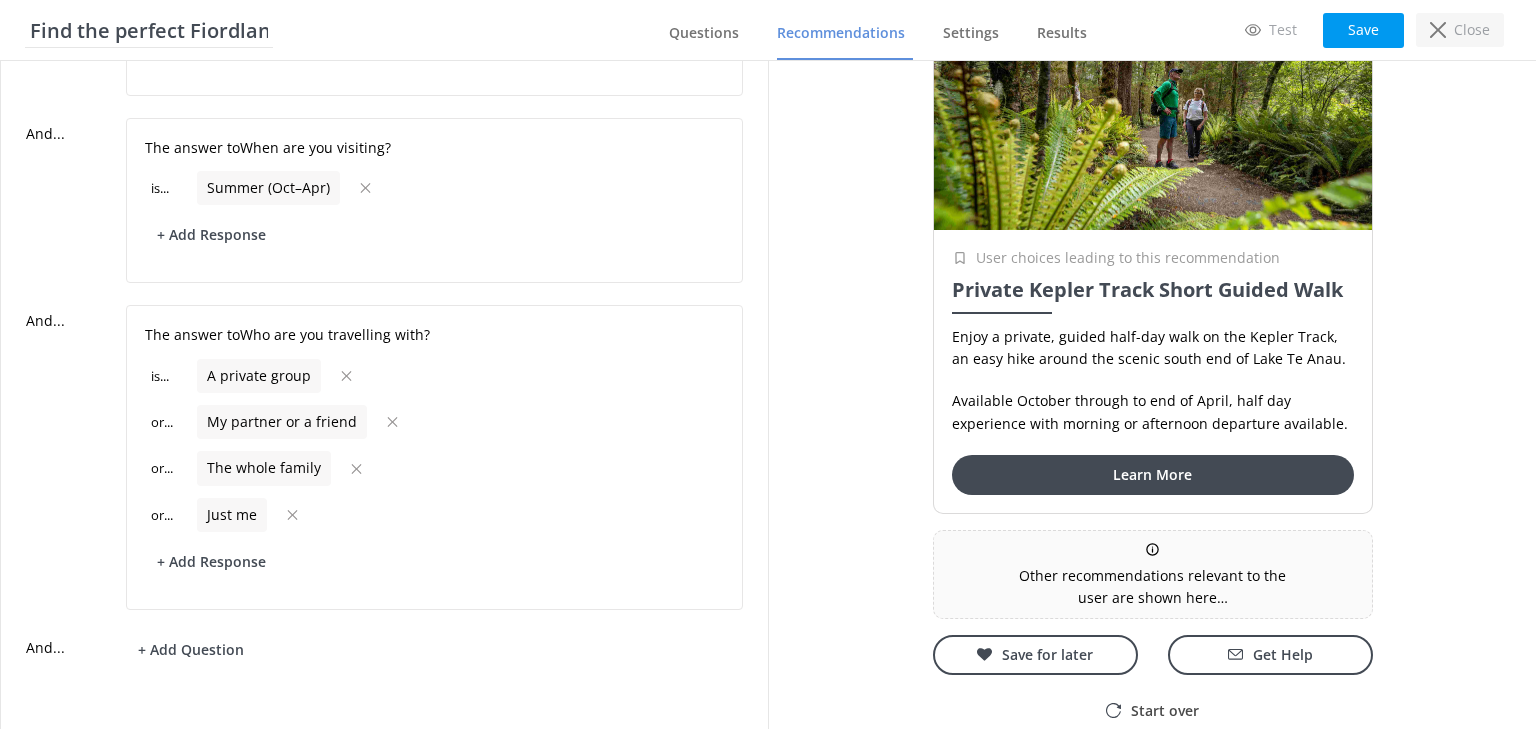 click 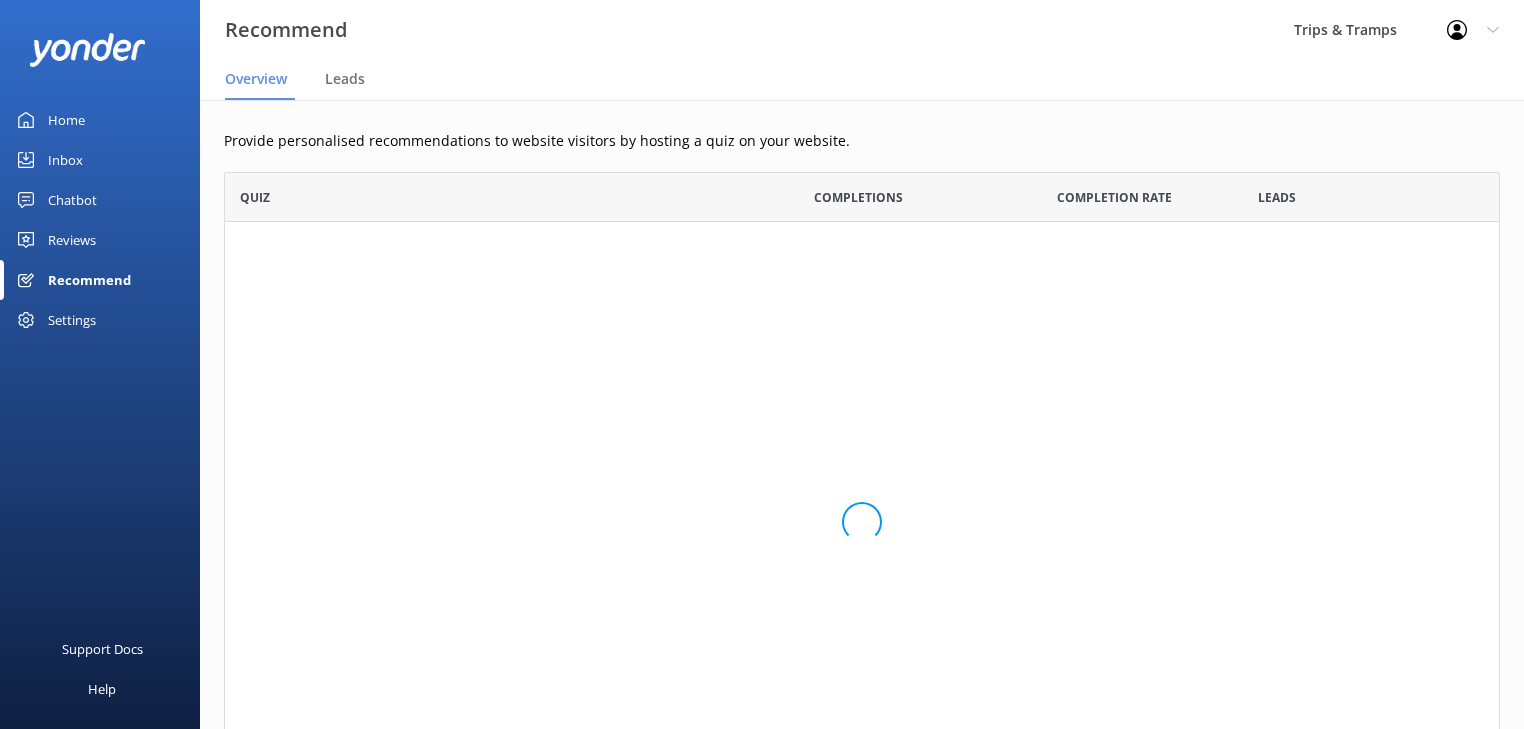 scroll, scrollTop: 12, scrollLeft: 12, axis: both 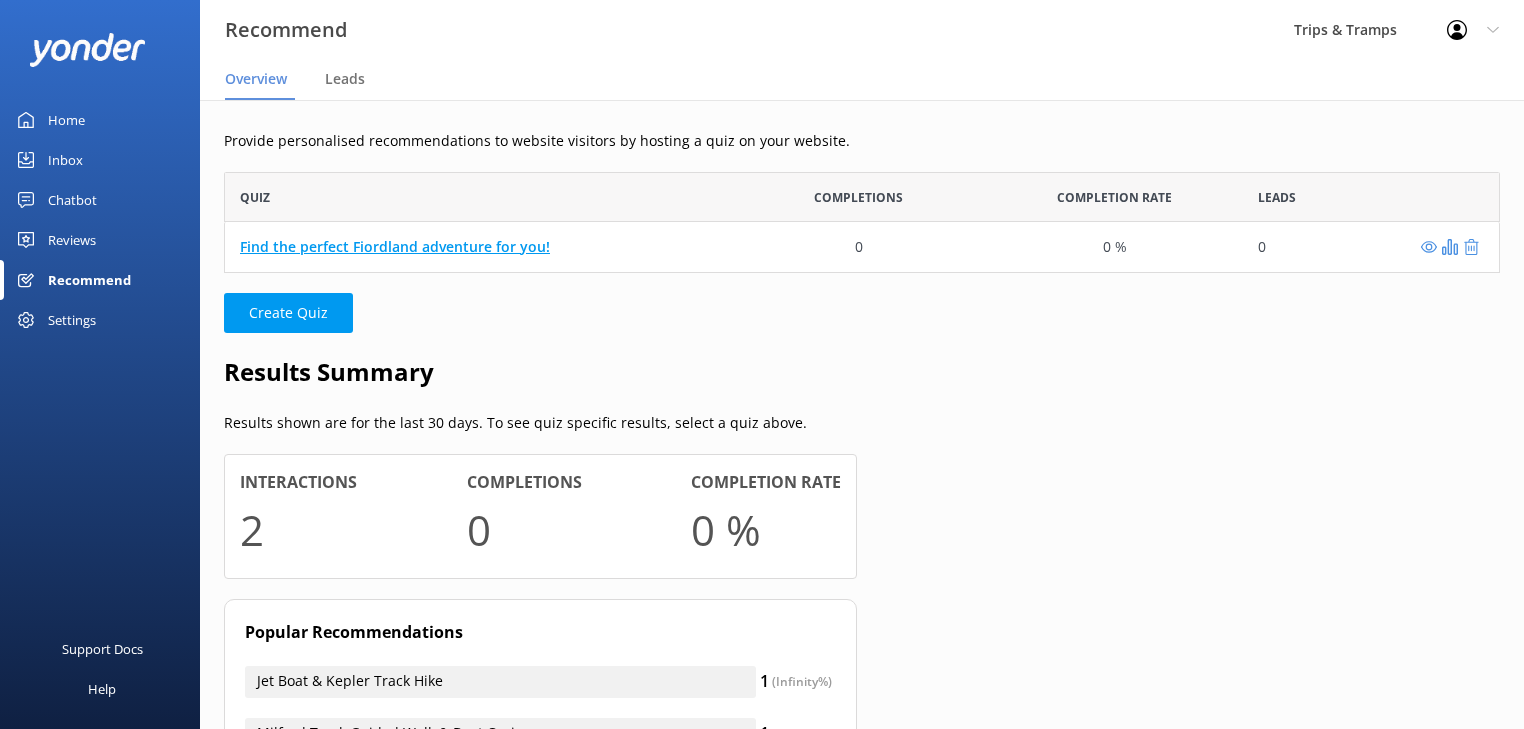 click on "Find the perfect Fiordland adventure for you!" at bounding box center [395, 246] 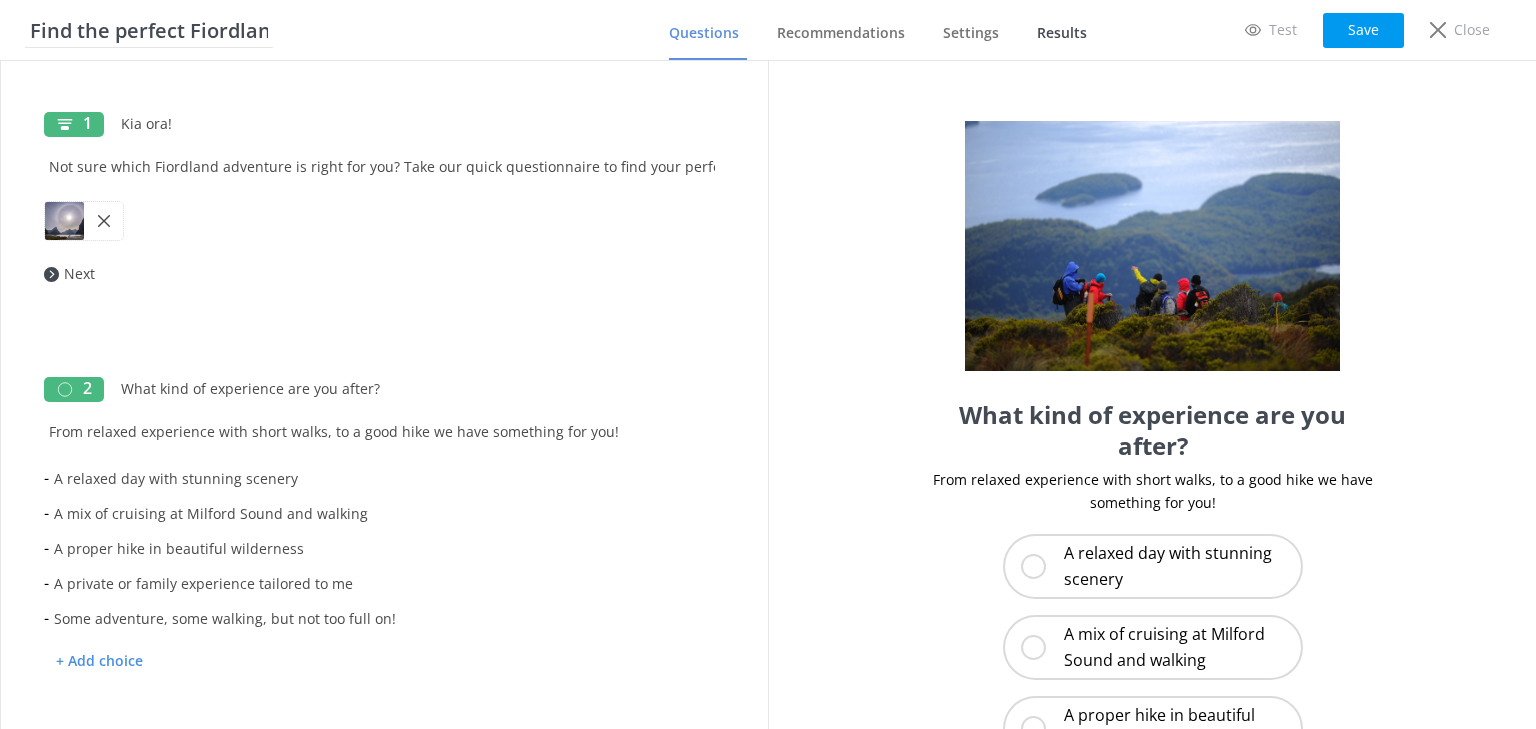 click on "Results" at bounding box center (1062, 33) 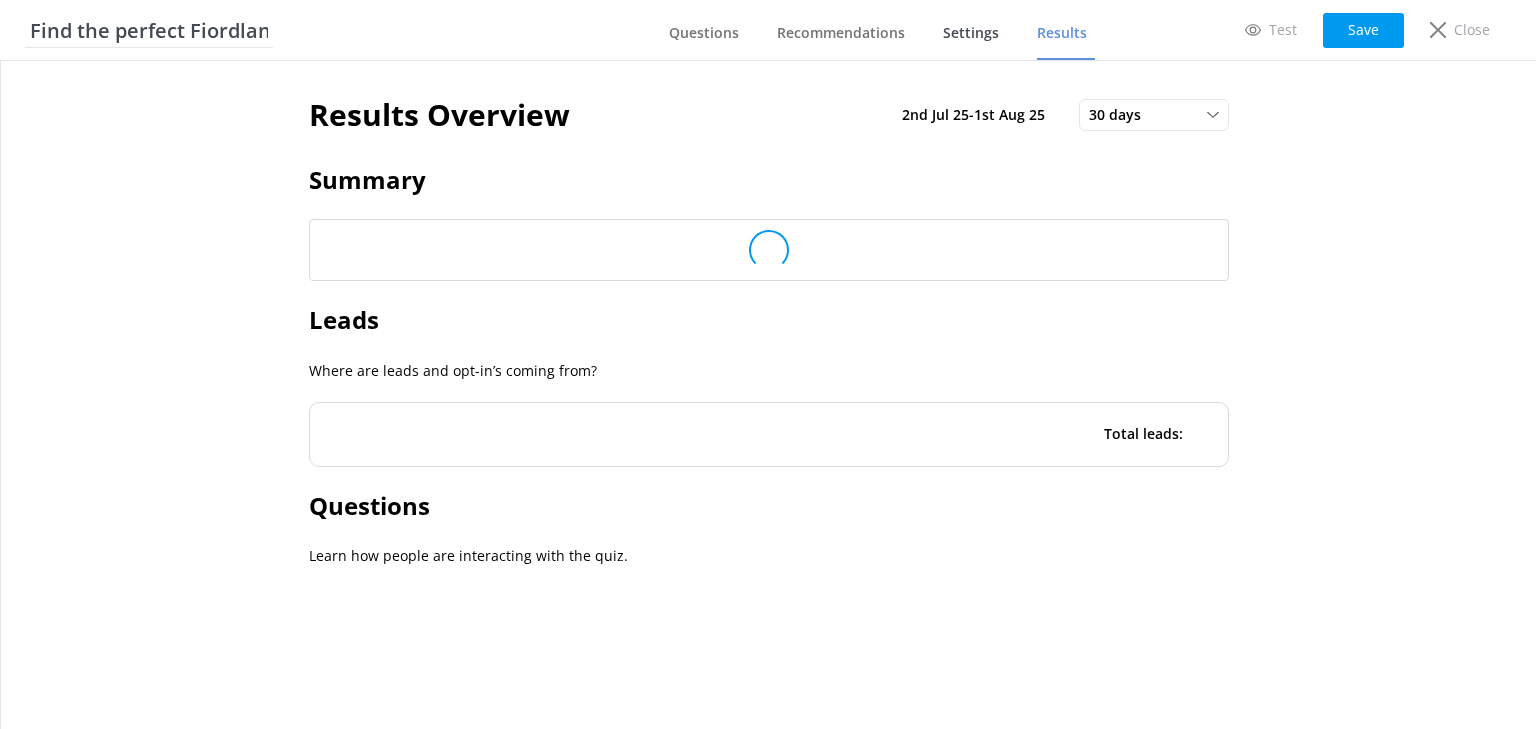 click on "Settings" at bounding box center (971, 33) 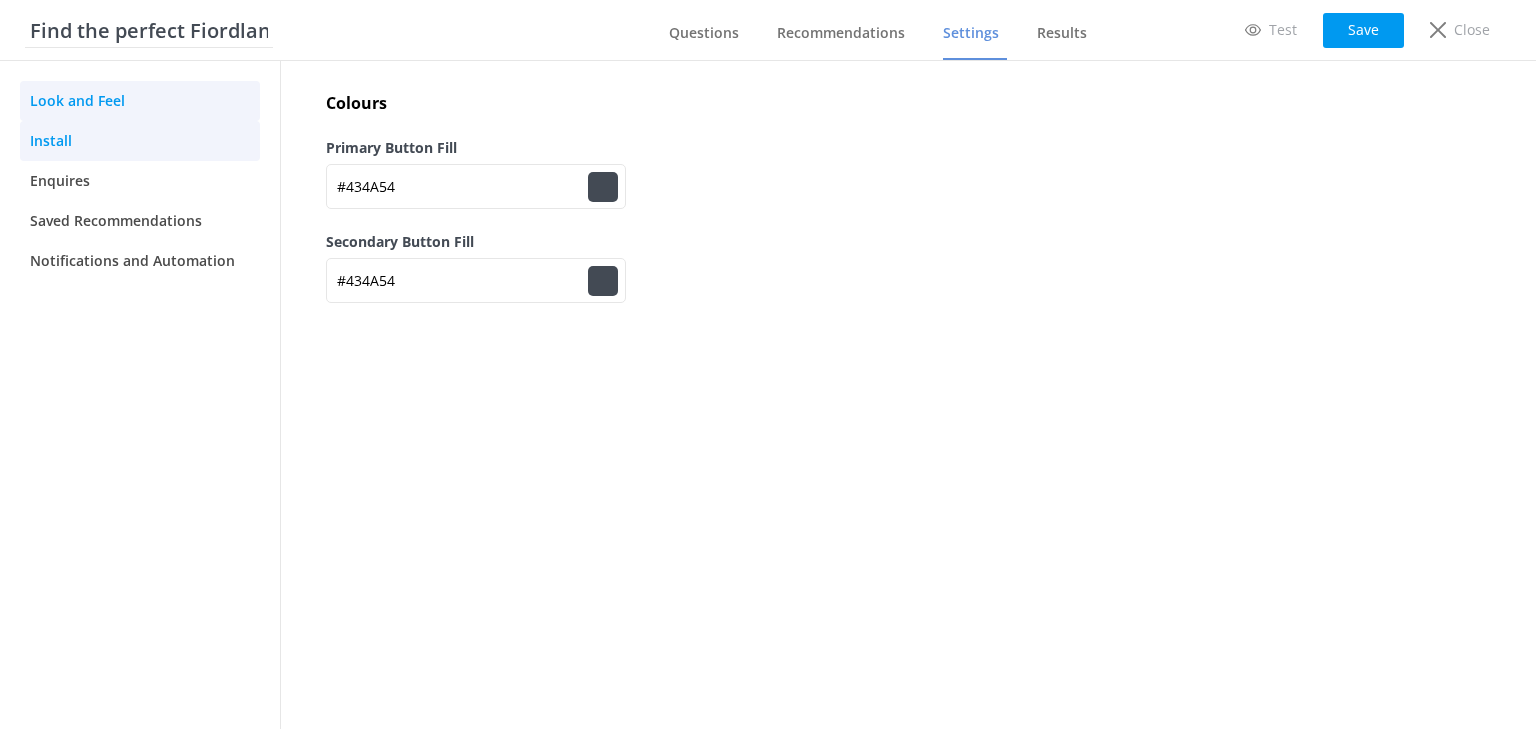click on "Install" at bounding box center [140, 141] 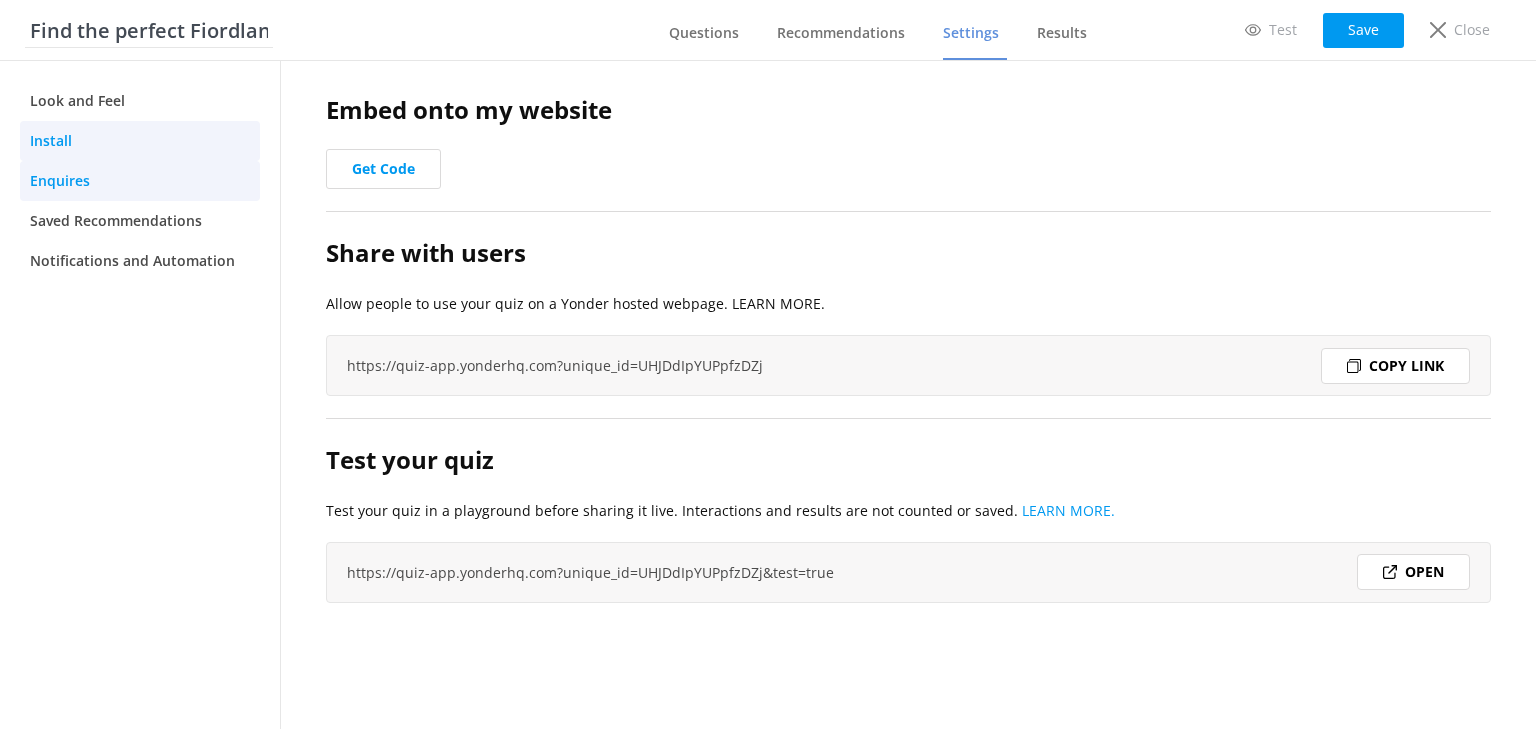 click on "Enquires" at bounding box center (60, 181) 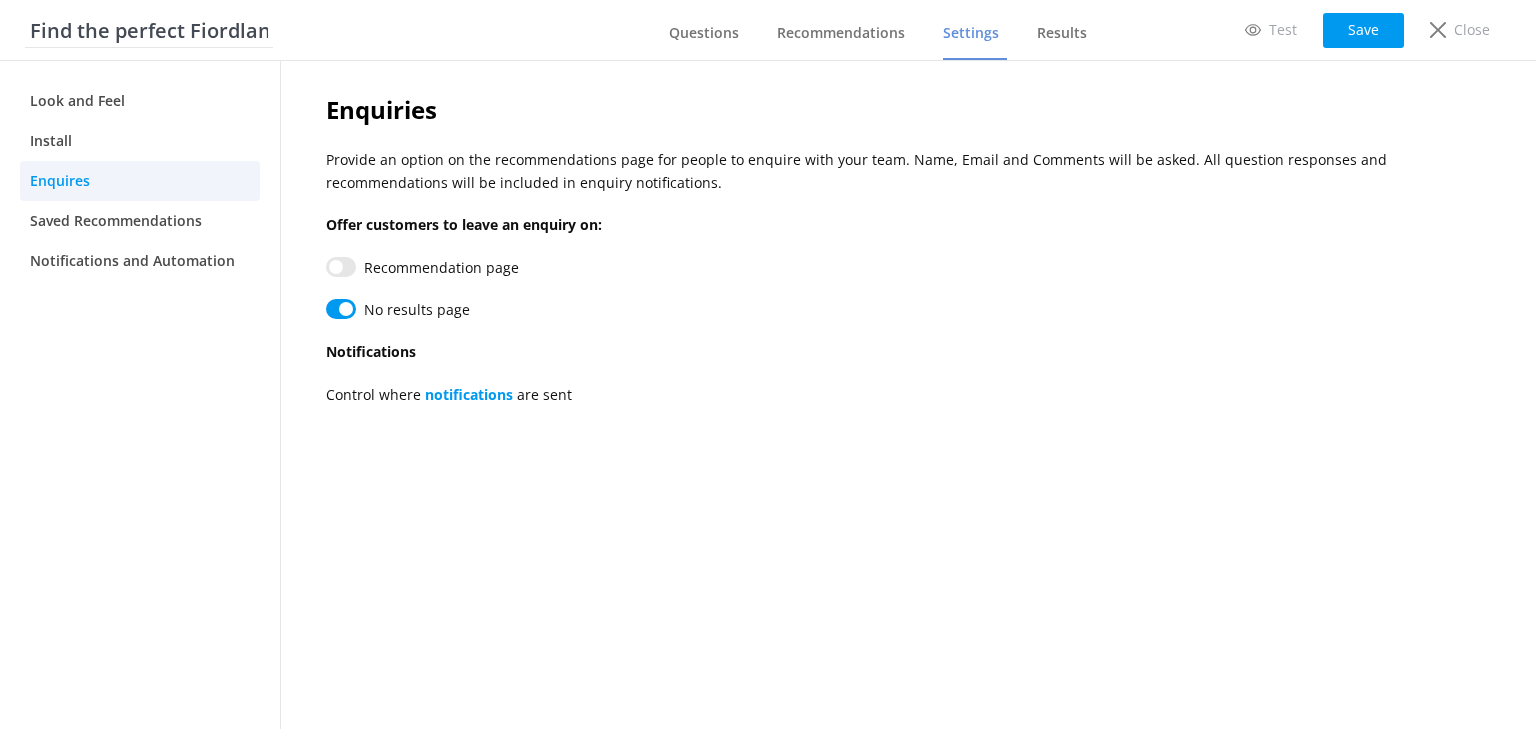 click on "Recommendation page" at bounding box center (341, 267) 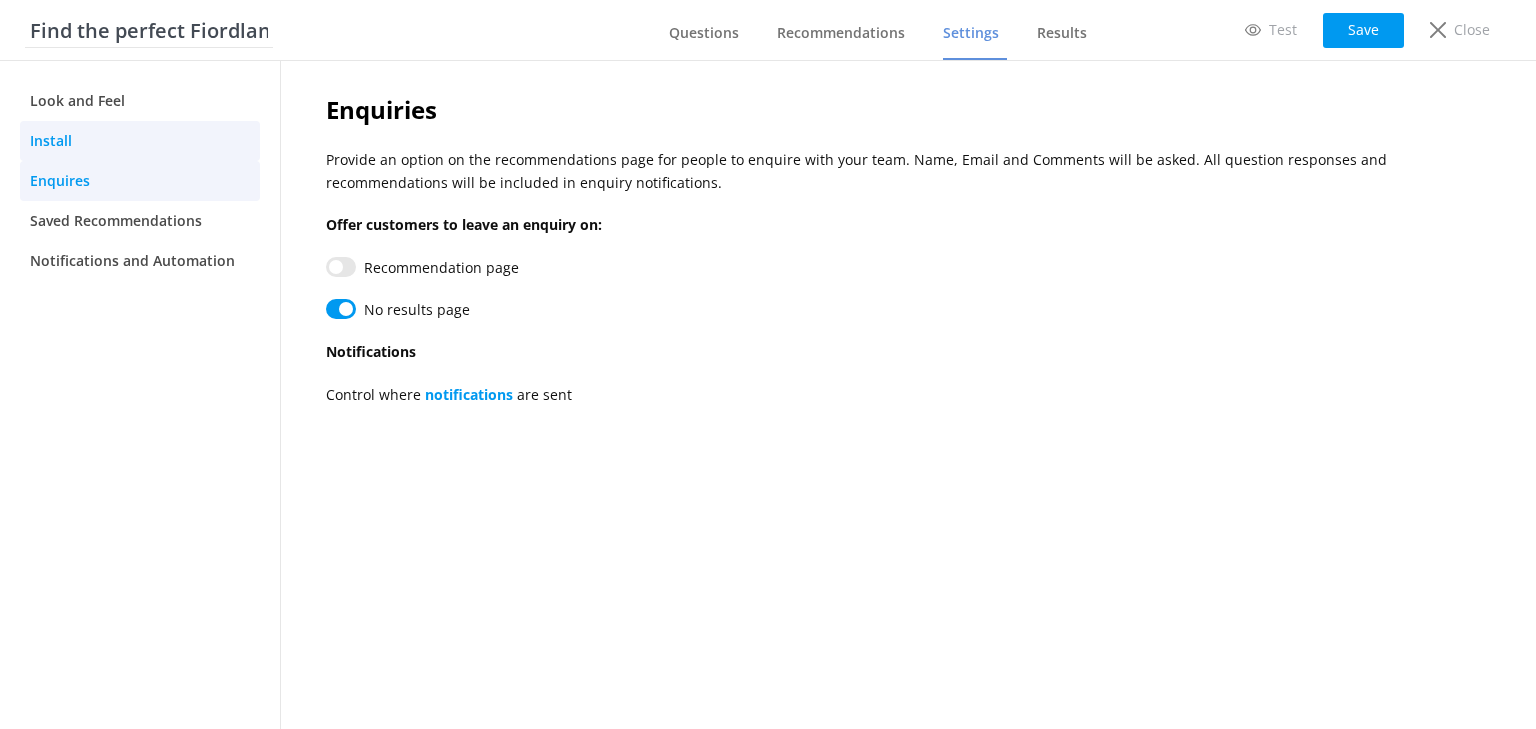click on "Install" at bounding box center (140, 141) 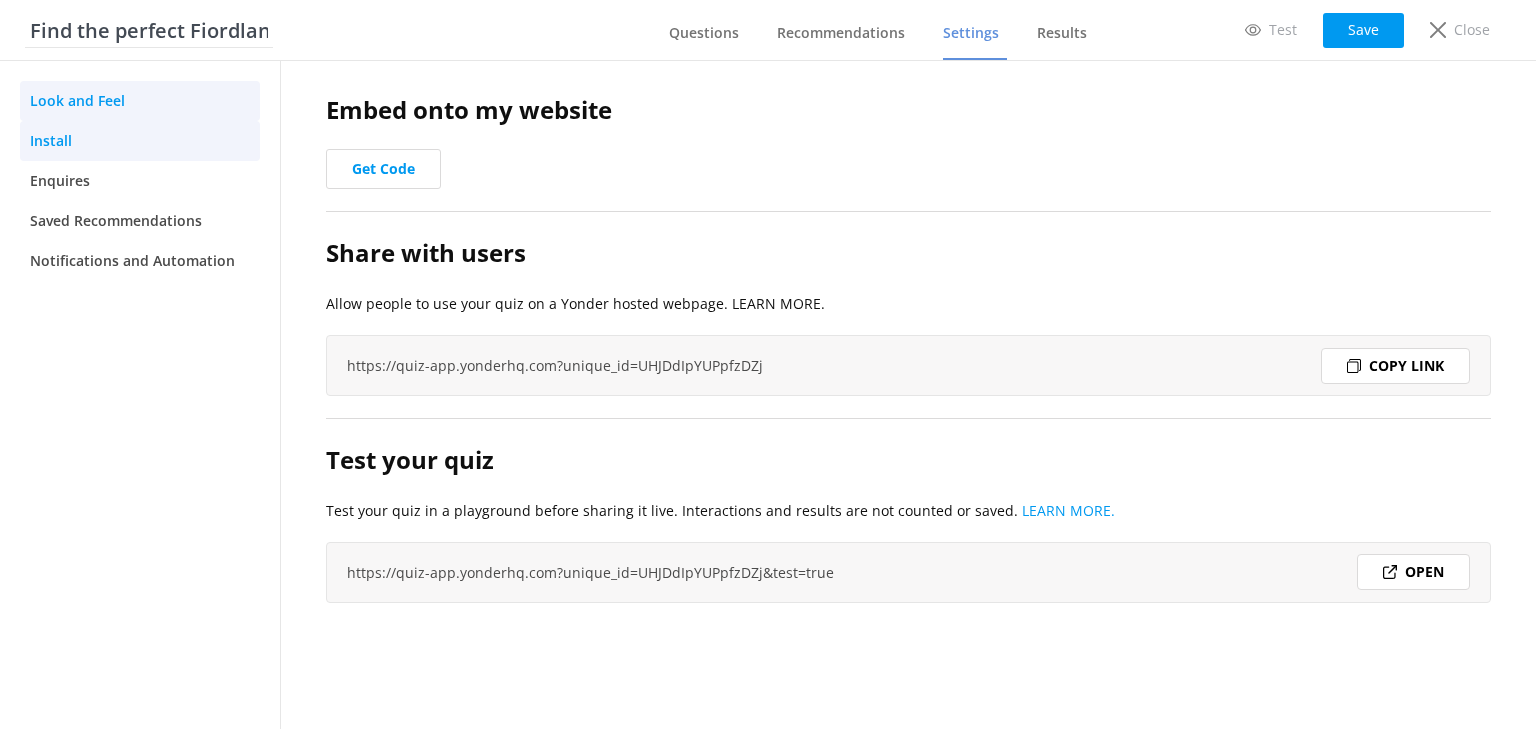 click on "Look and Feel" at bounding box center [77, 101] 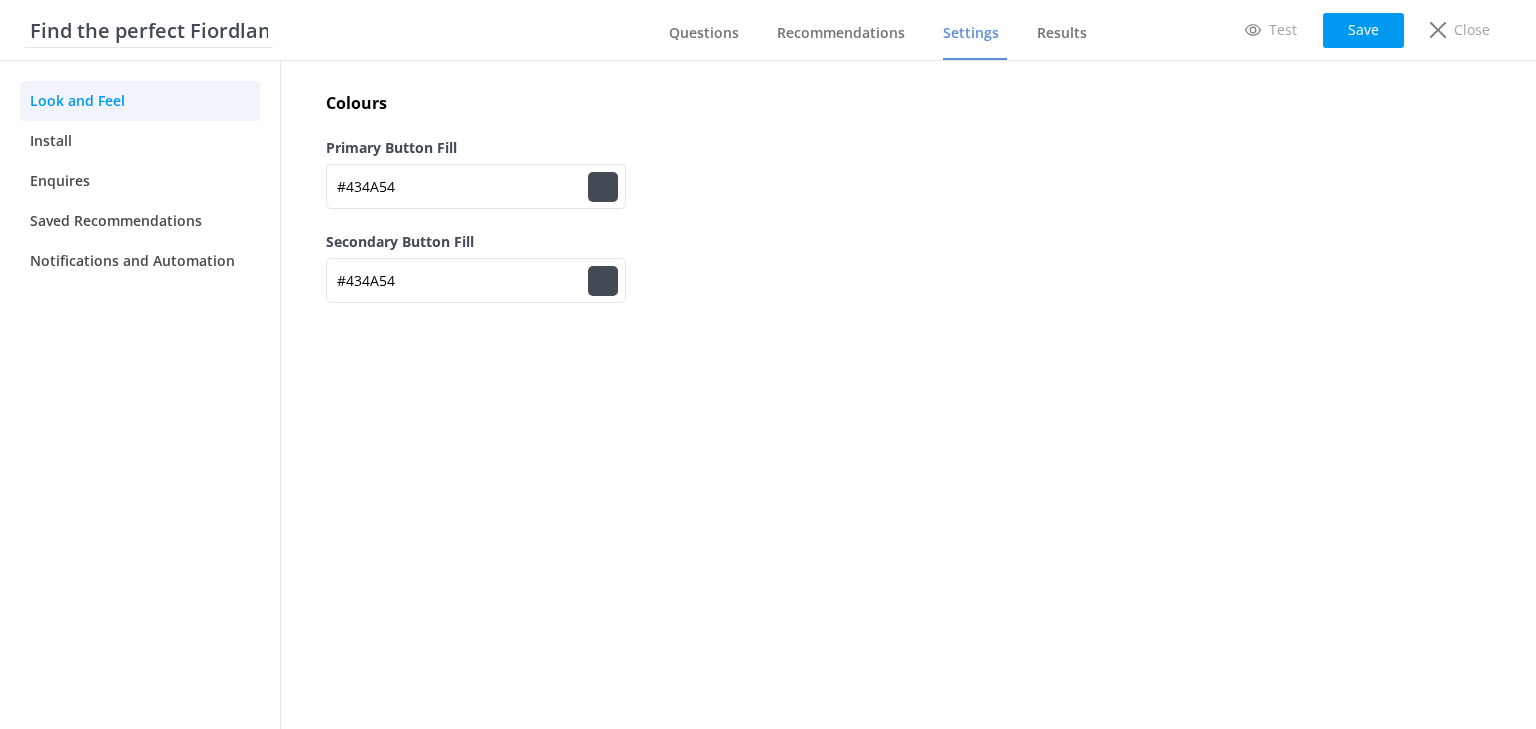 click on "#434a54" at bounding box center (603, 187) 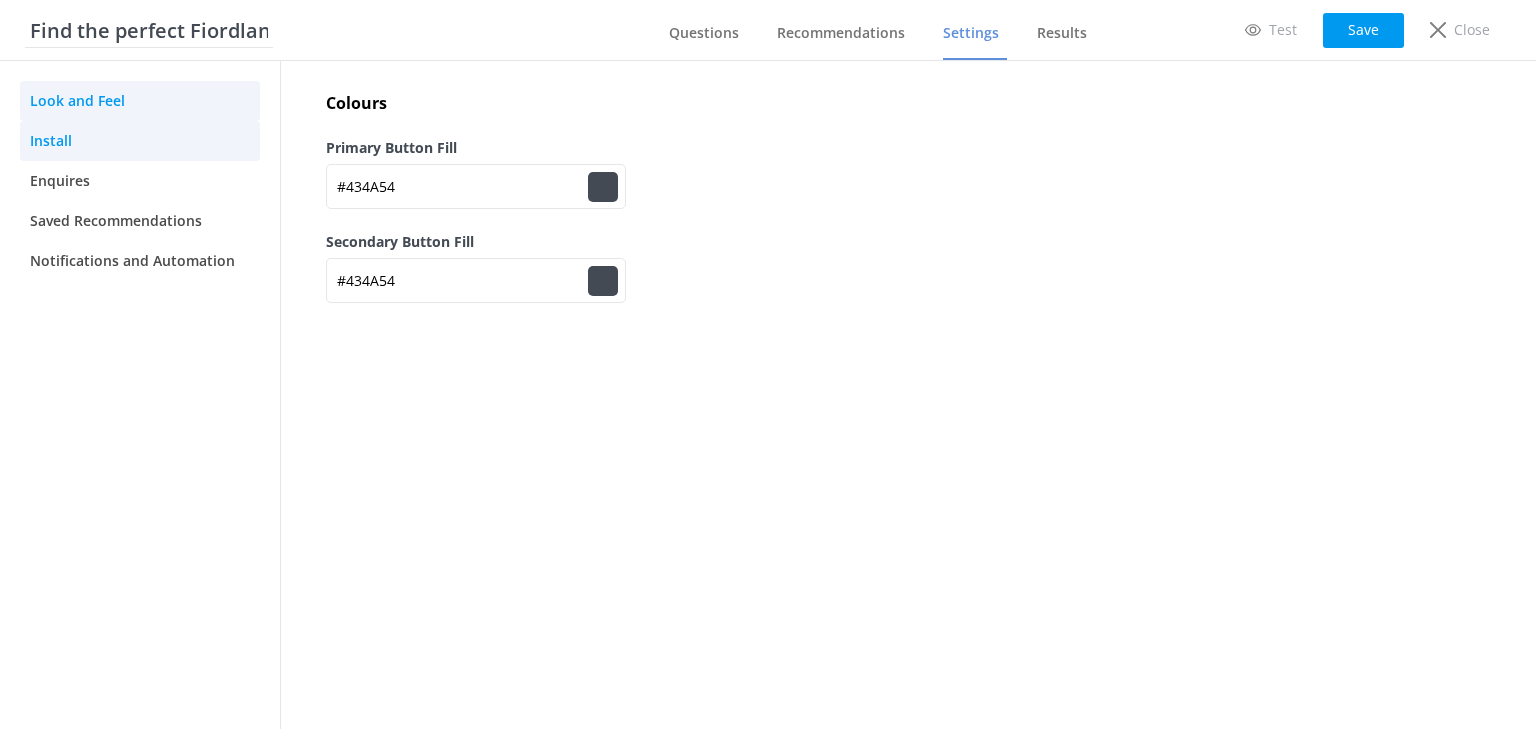click on "Install" at bounding box center (51, 141) 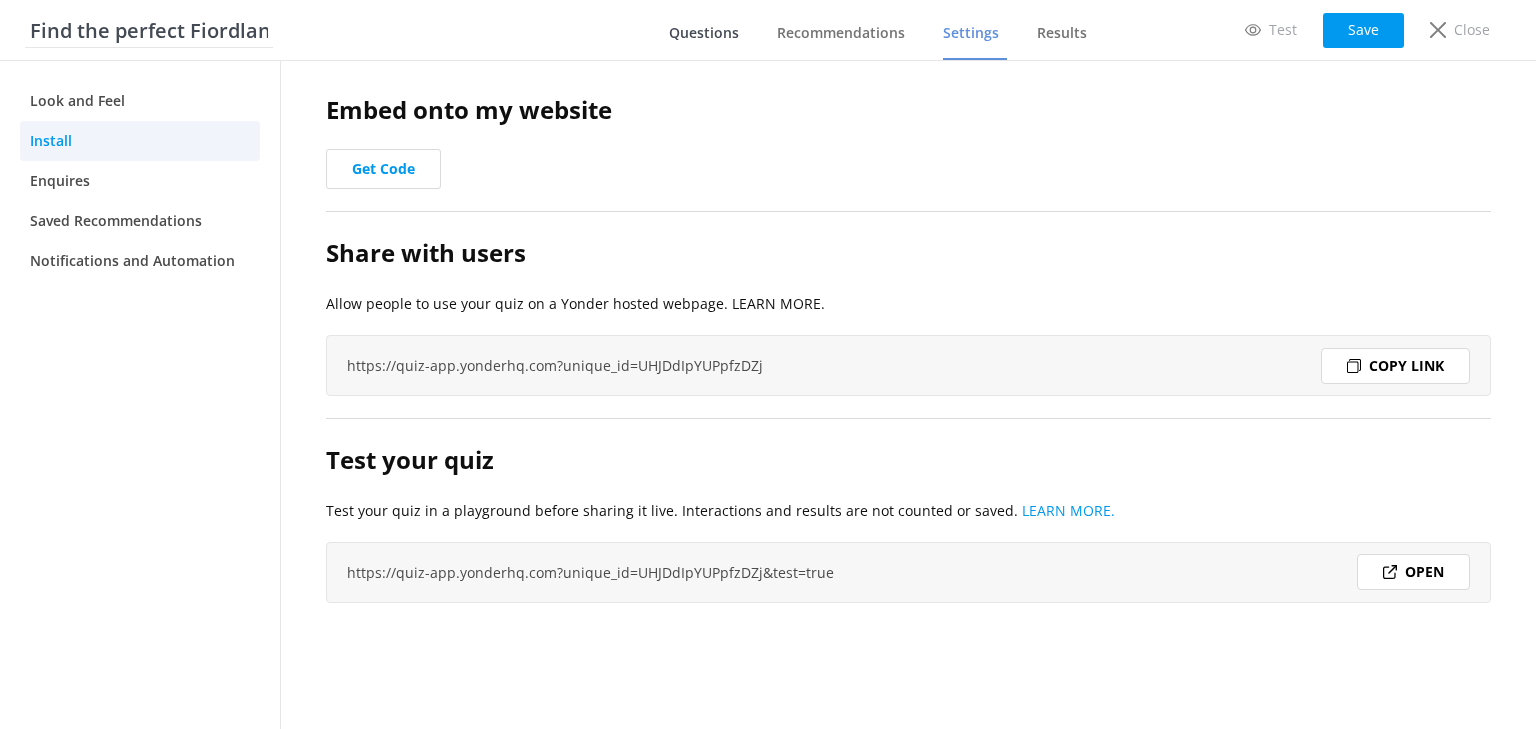 click on "Questions" at bounding box center (704, 33) 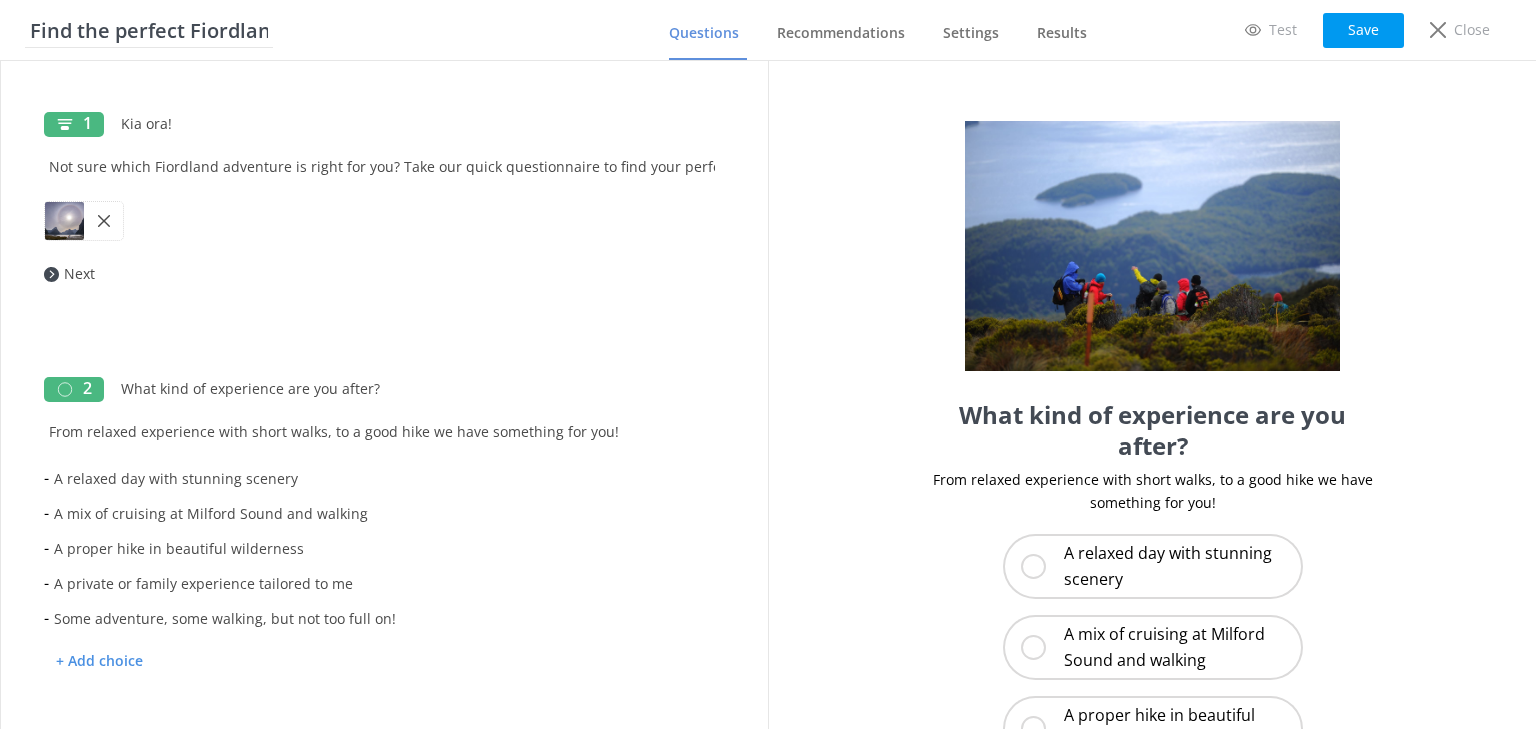 click on "Find the perfect Fiordland adventure for you!" at bounding box center [149, 25] 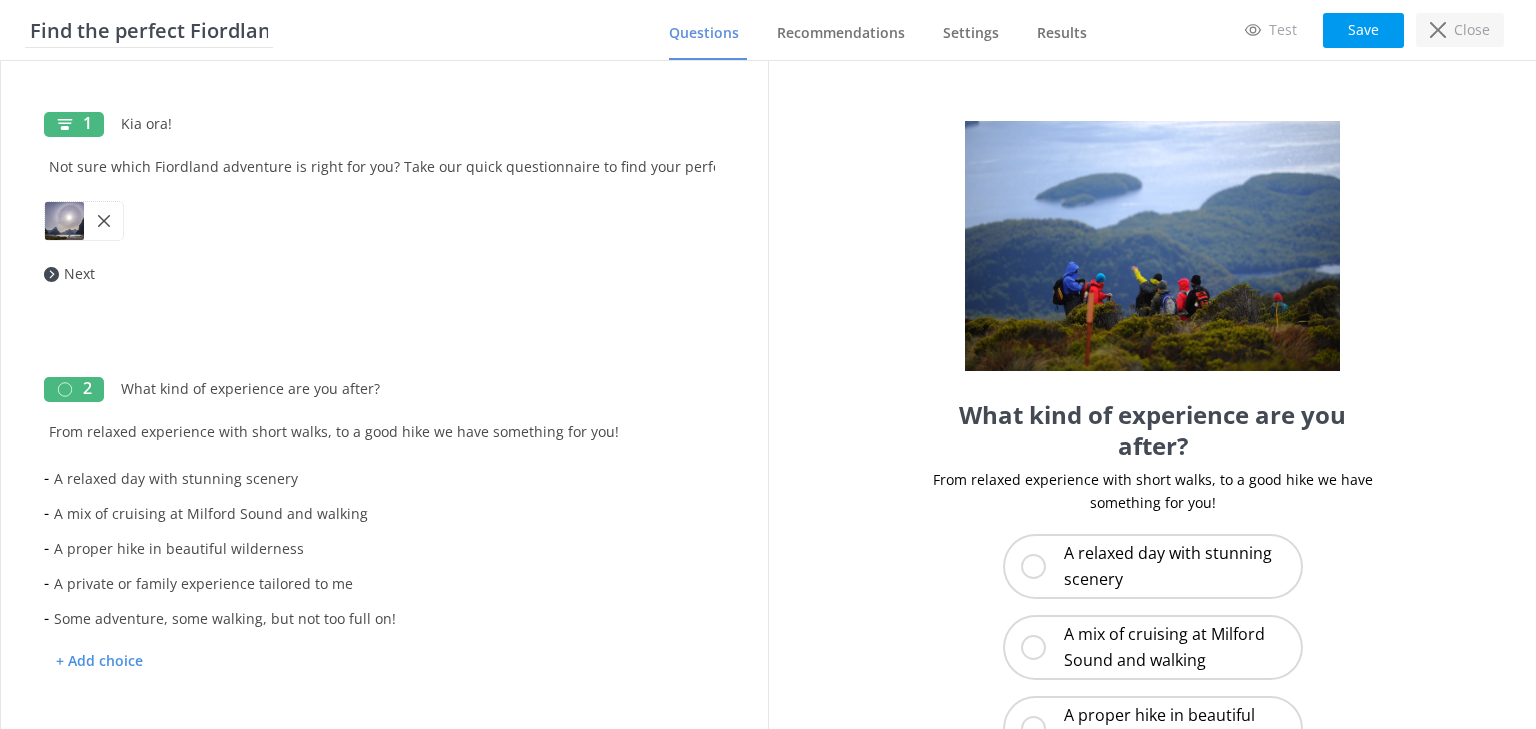 click on "Close" at bounding box center (1472, 30) 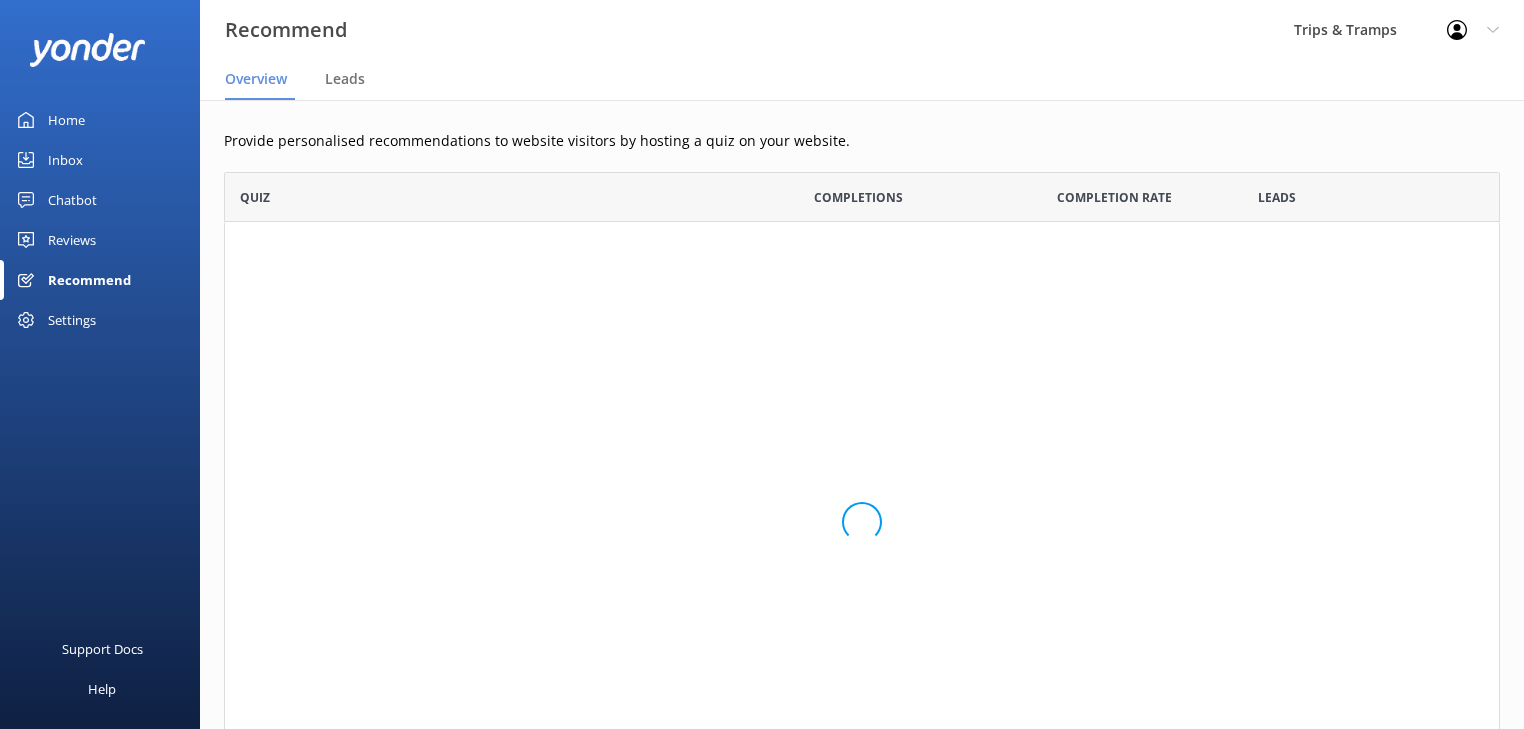 scroll, scrollTop: 12, scrollLeft: 12, axis: both 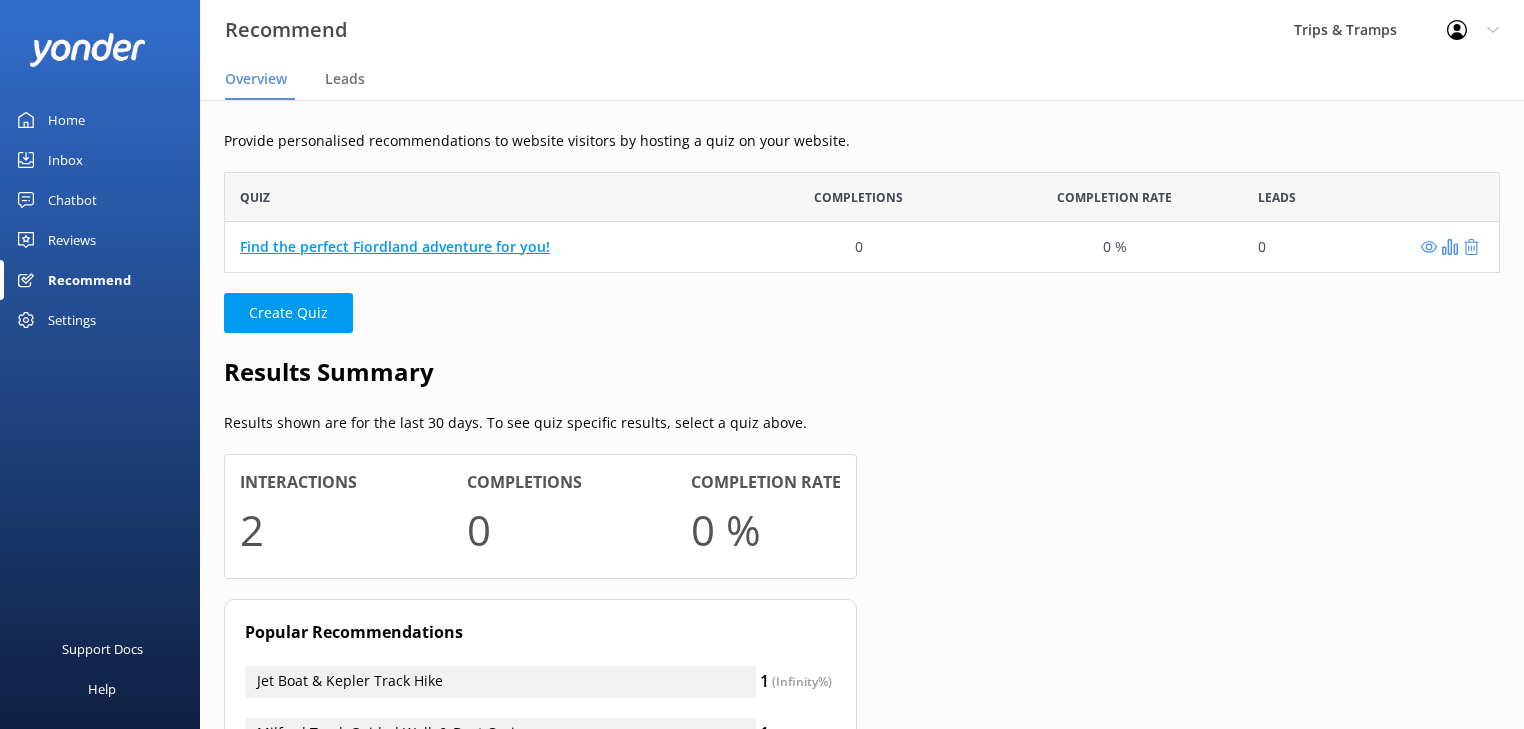 click on "Find the perfect Fiordland adventure for you!" at bounding box center [395, 246] 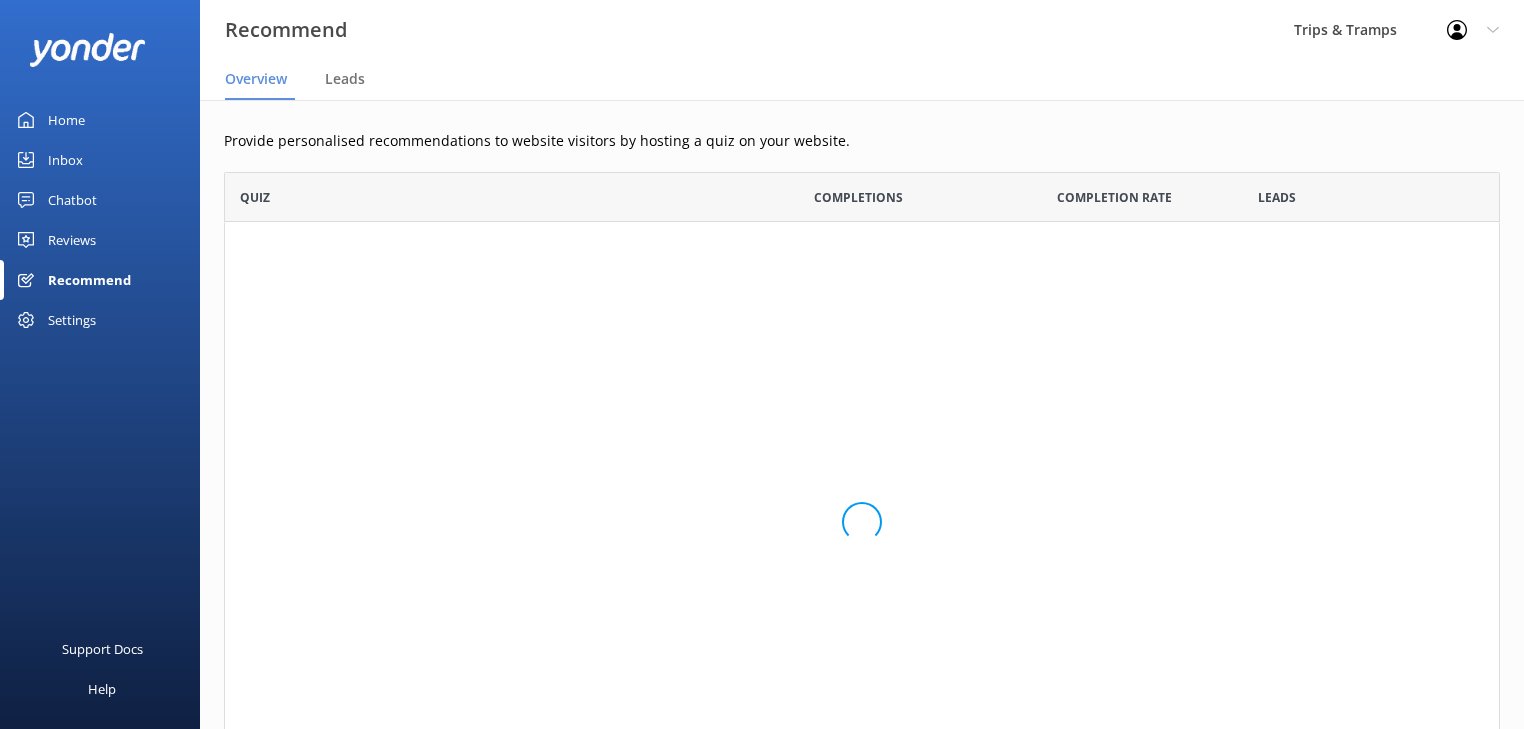 scroll, scrollTop: 13, scrollLeft: 12, axis: both 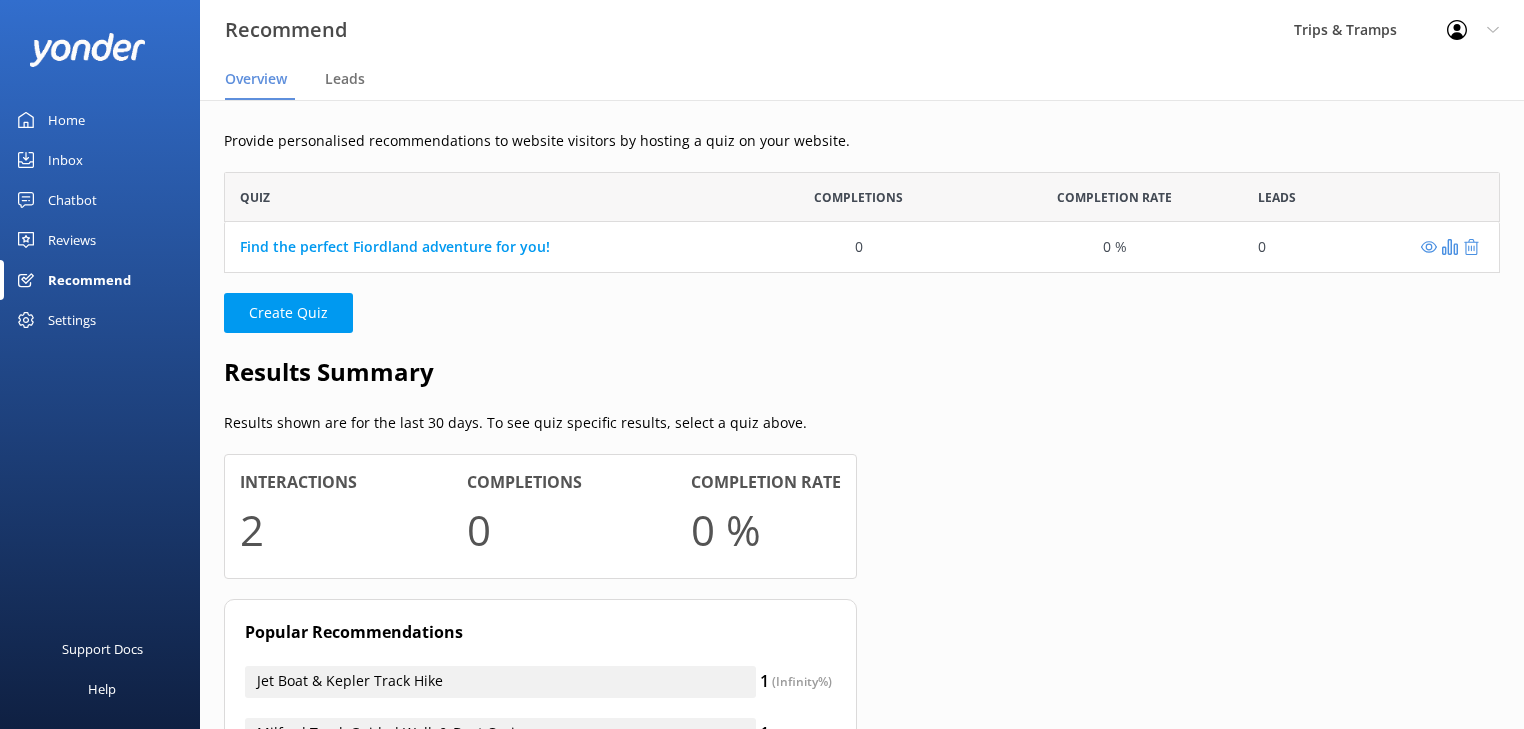 click on "Recommend" at bounding box center [89, 280] 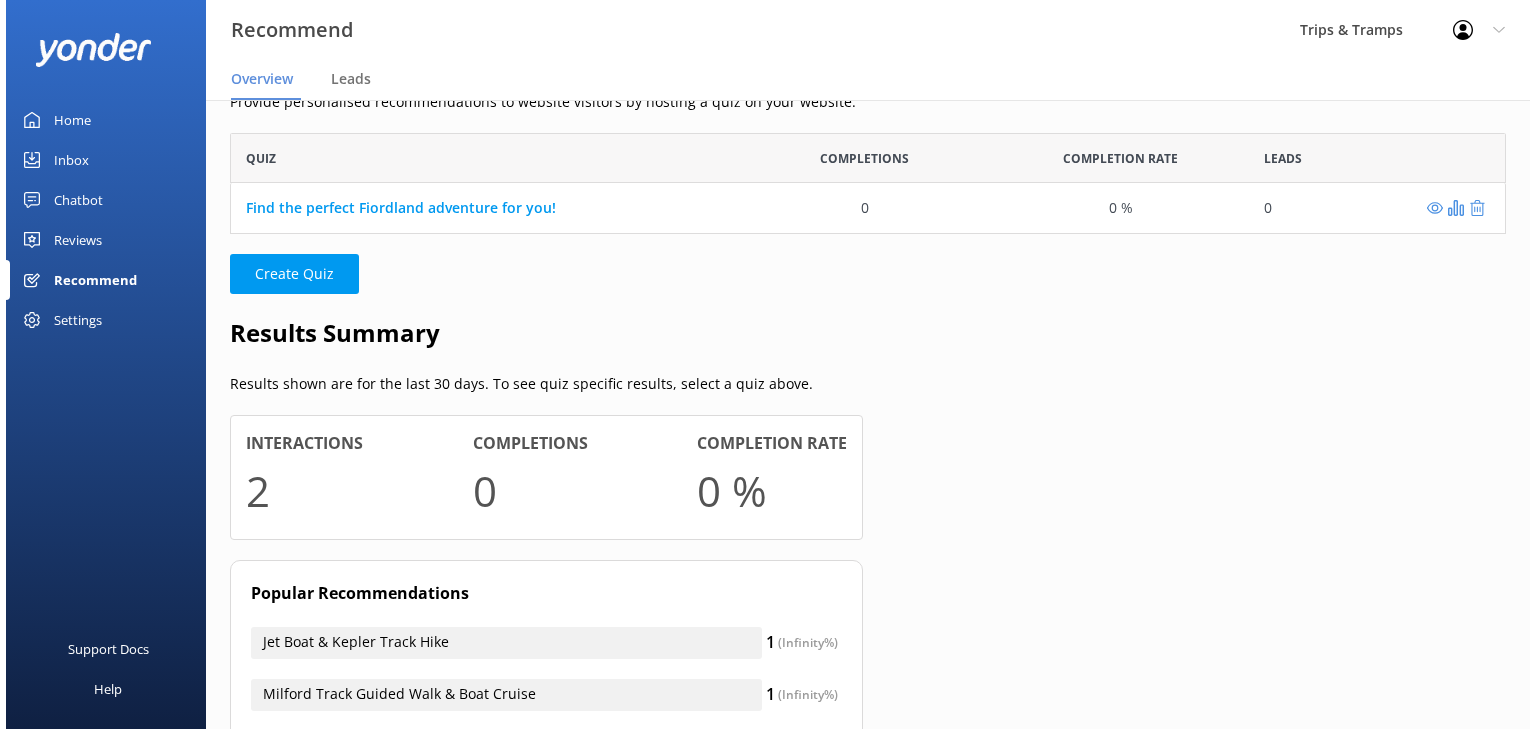 scroll, scrollTop: 0, scrollLeft: 0, axis: both 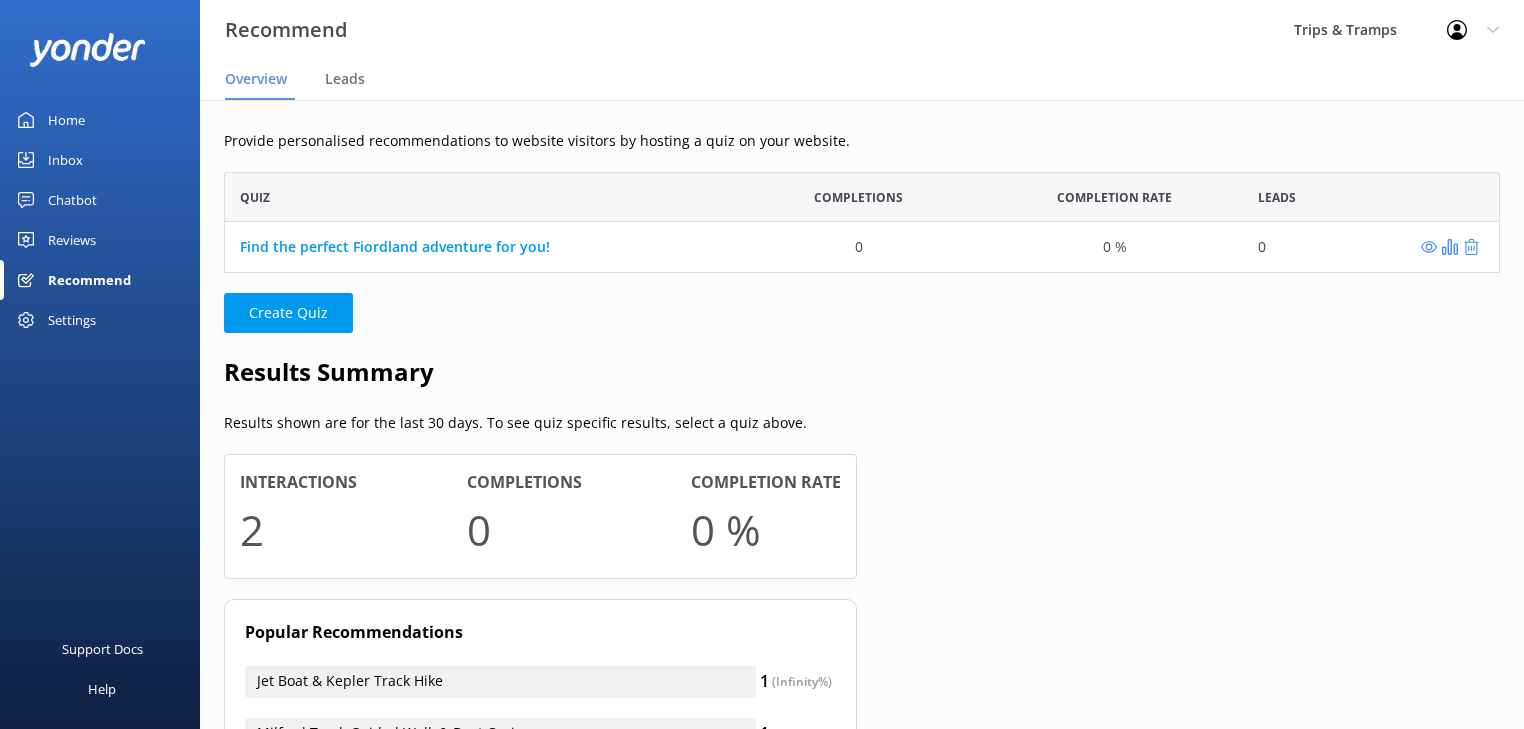 click on "Recommend" at bounding box center (89, 280) 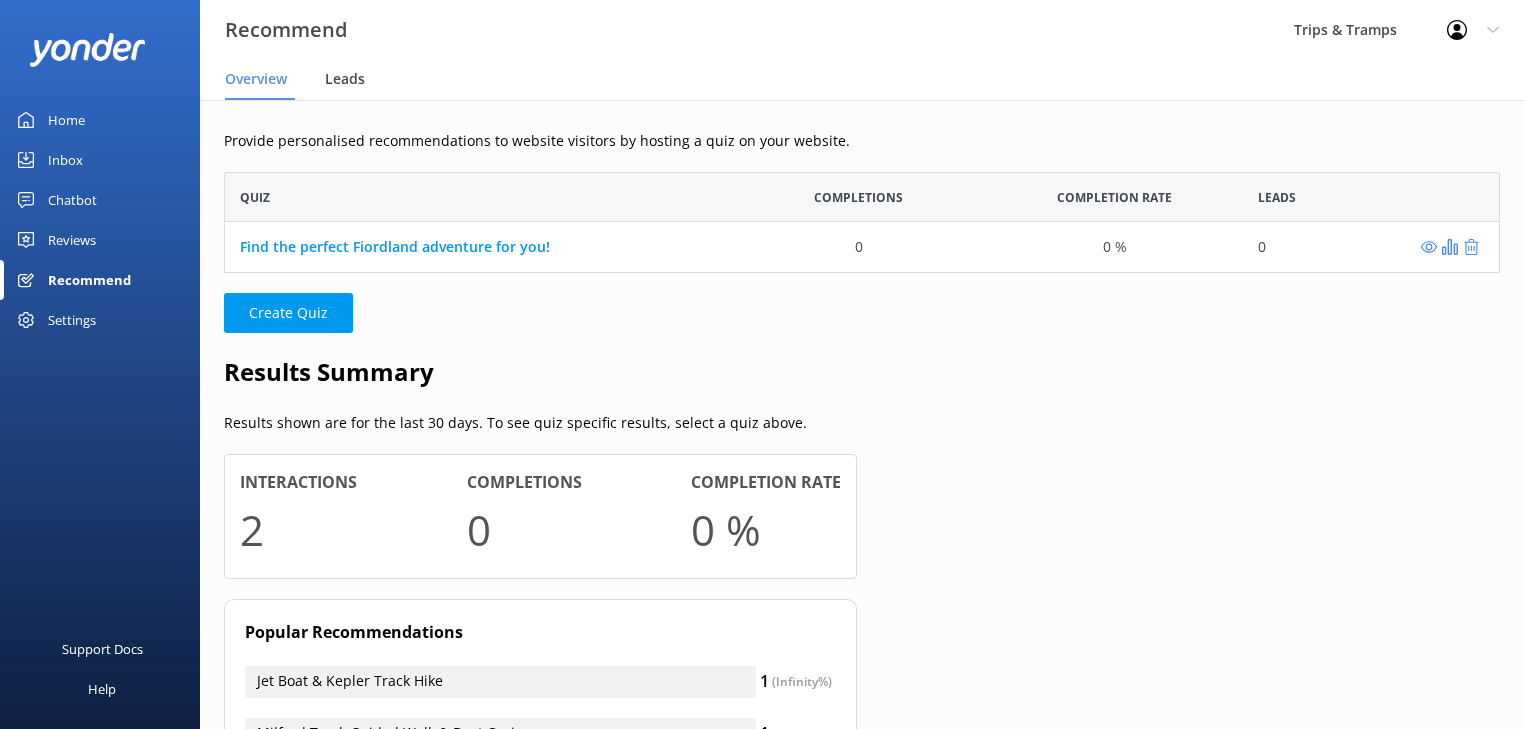 click on "Leads" at bounding box center (345, 79) 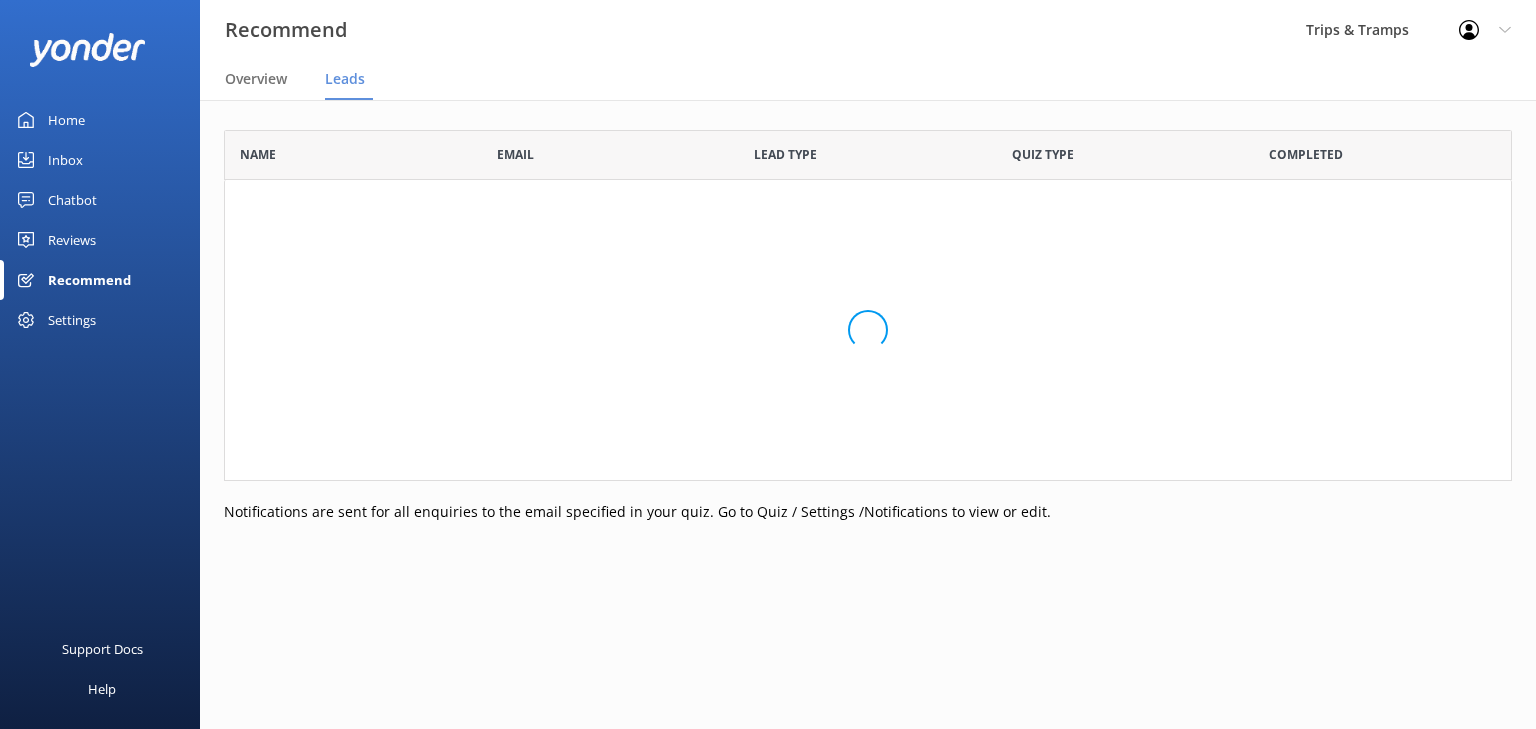 scroll, scrollTop: 12, scrollLeft: 12, axis: both 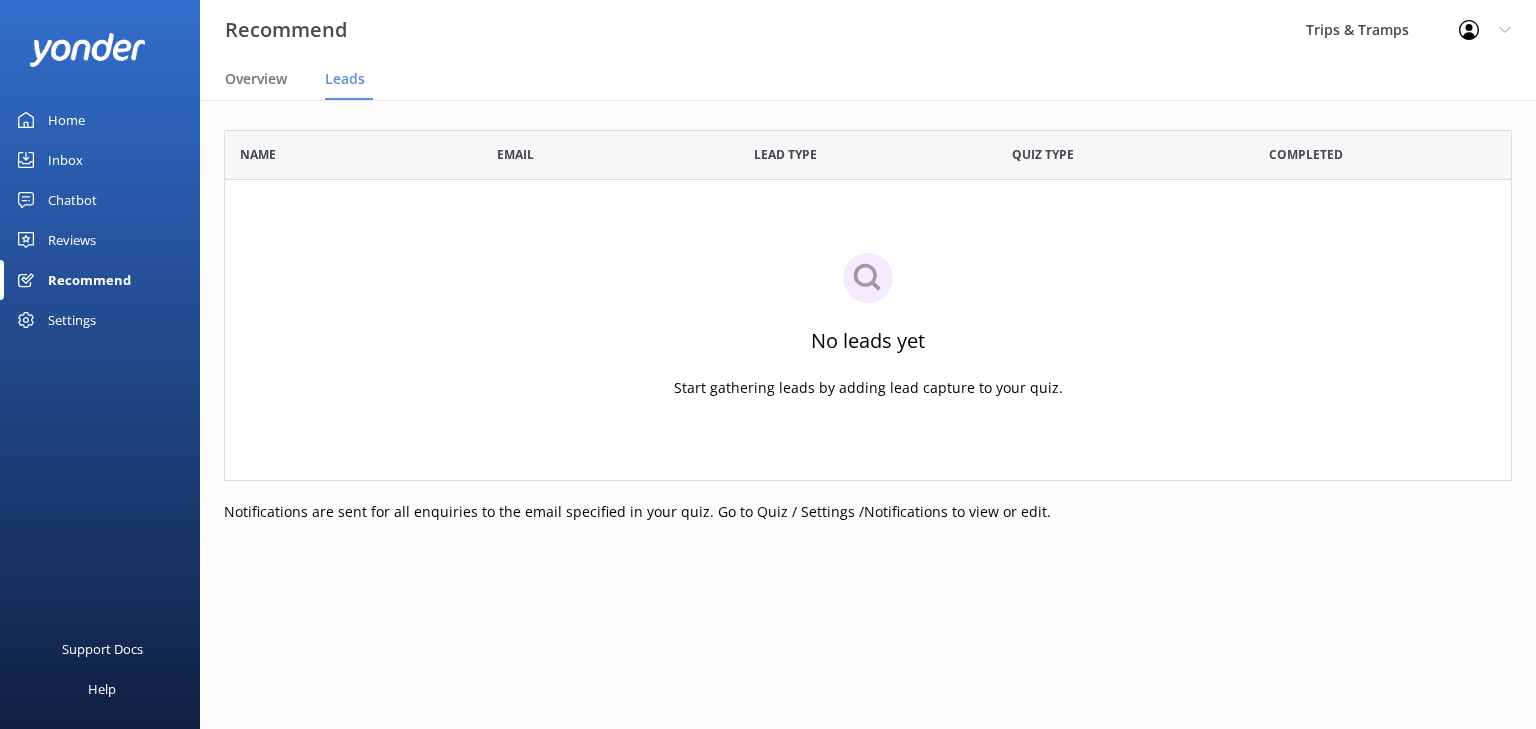 drag, startPoint x: 60, startPoint y: 125, endPoint x: 148, endPoint y: 114, distance: 88.68484 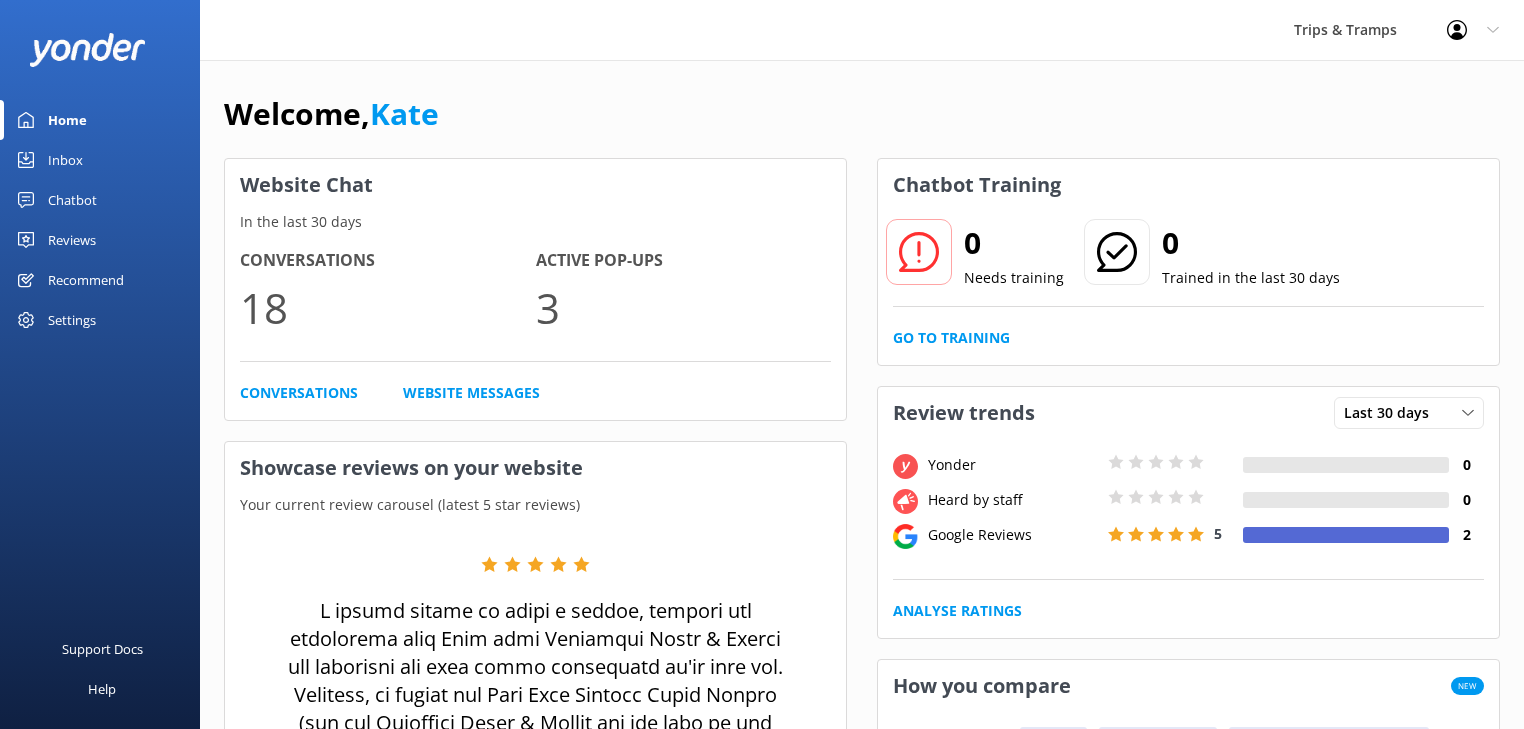 click on "Recommend" at bounding box center (86, 280) 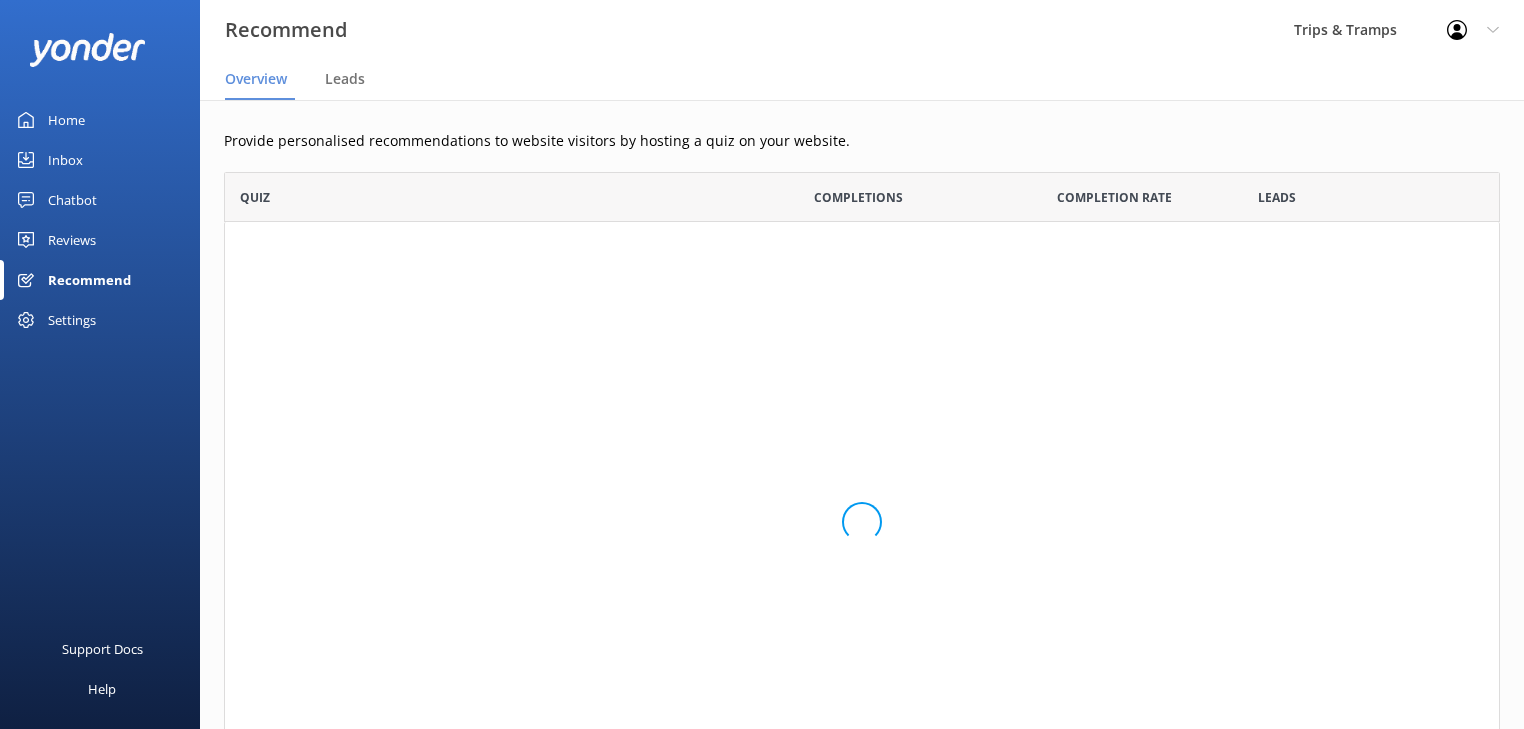scroll, scrollTop: 12, scrollLeft: 12, axis: both 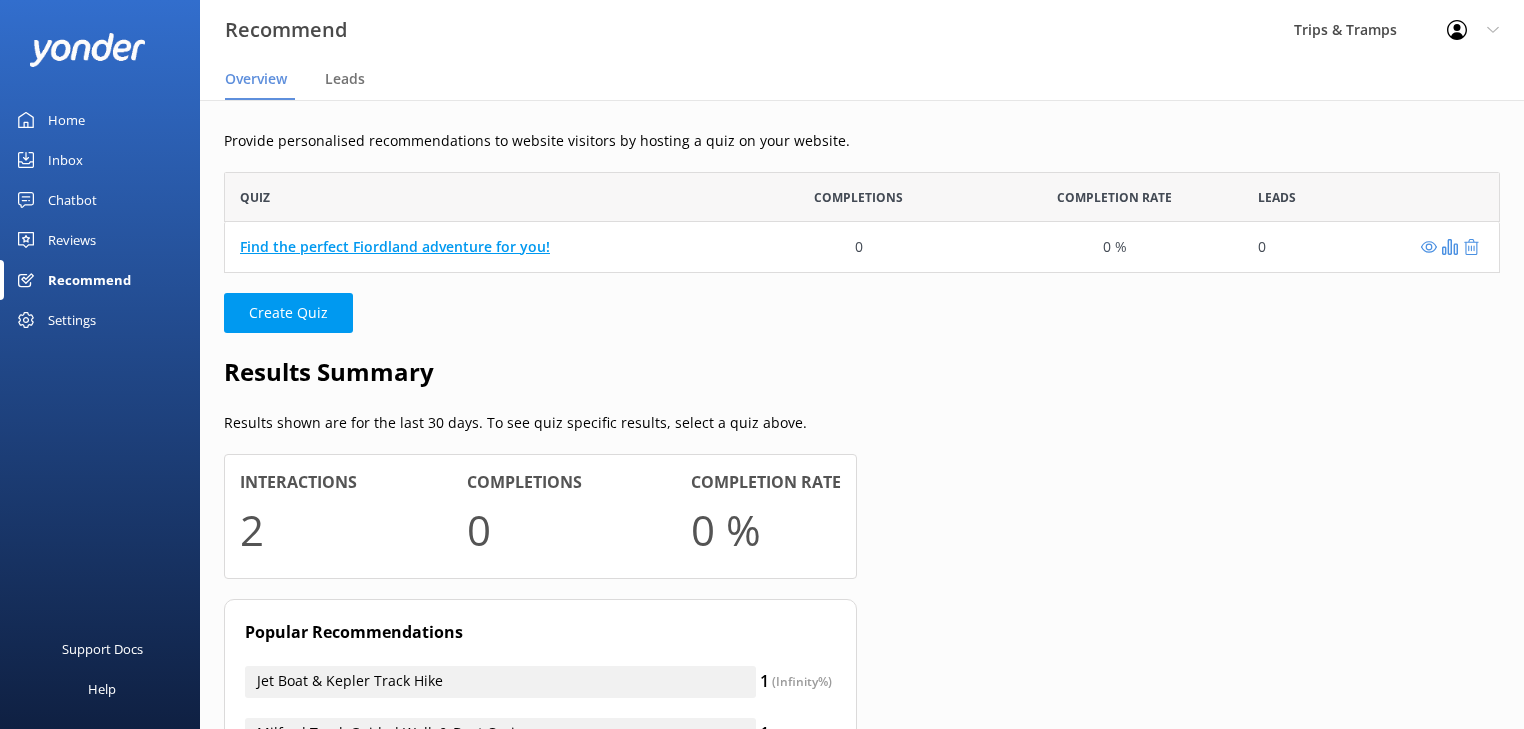 click on "Find the perfect Fiordland adventure for you!" at bounding box center (395, 246) 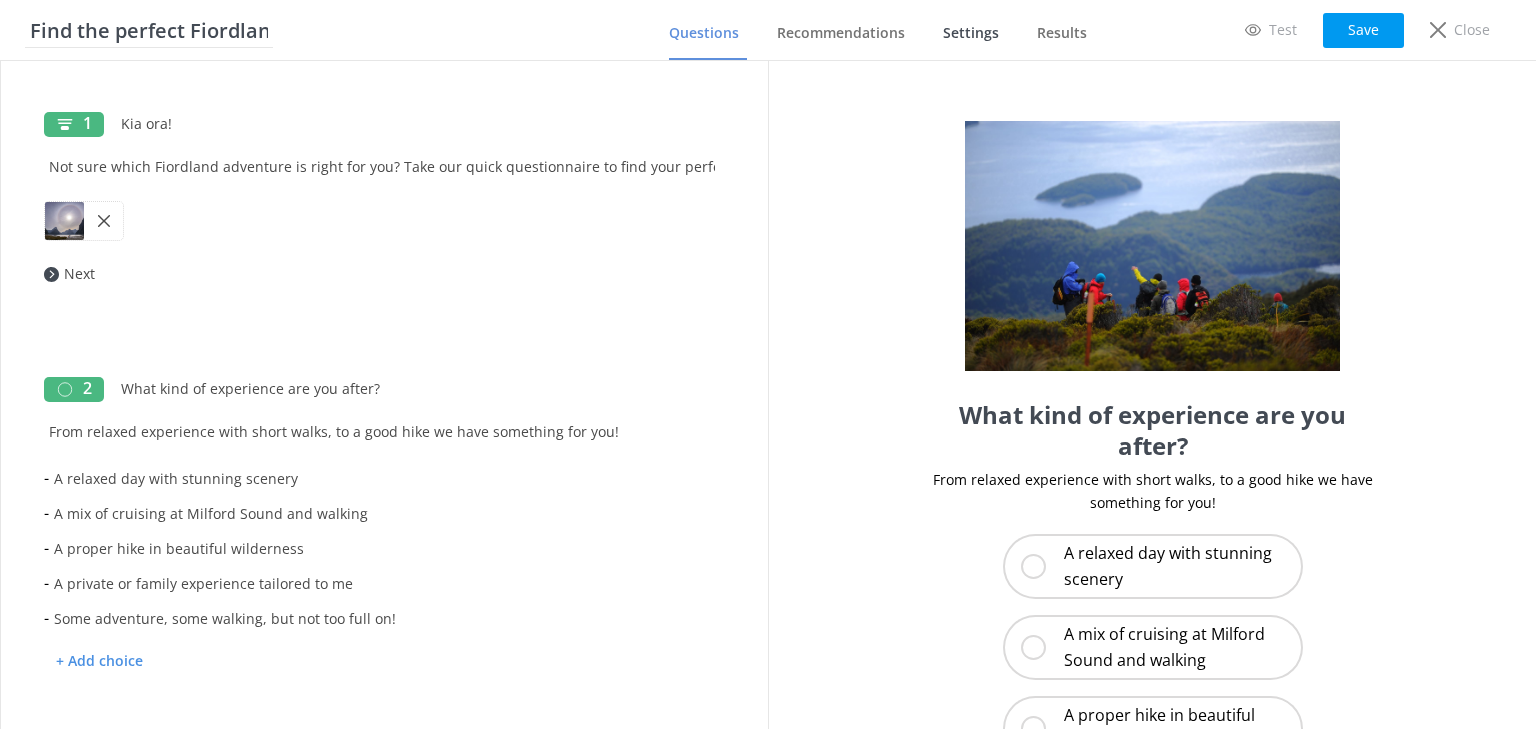 click on "Settings" at bounding box center (971, 33) 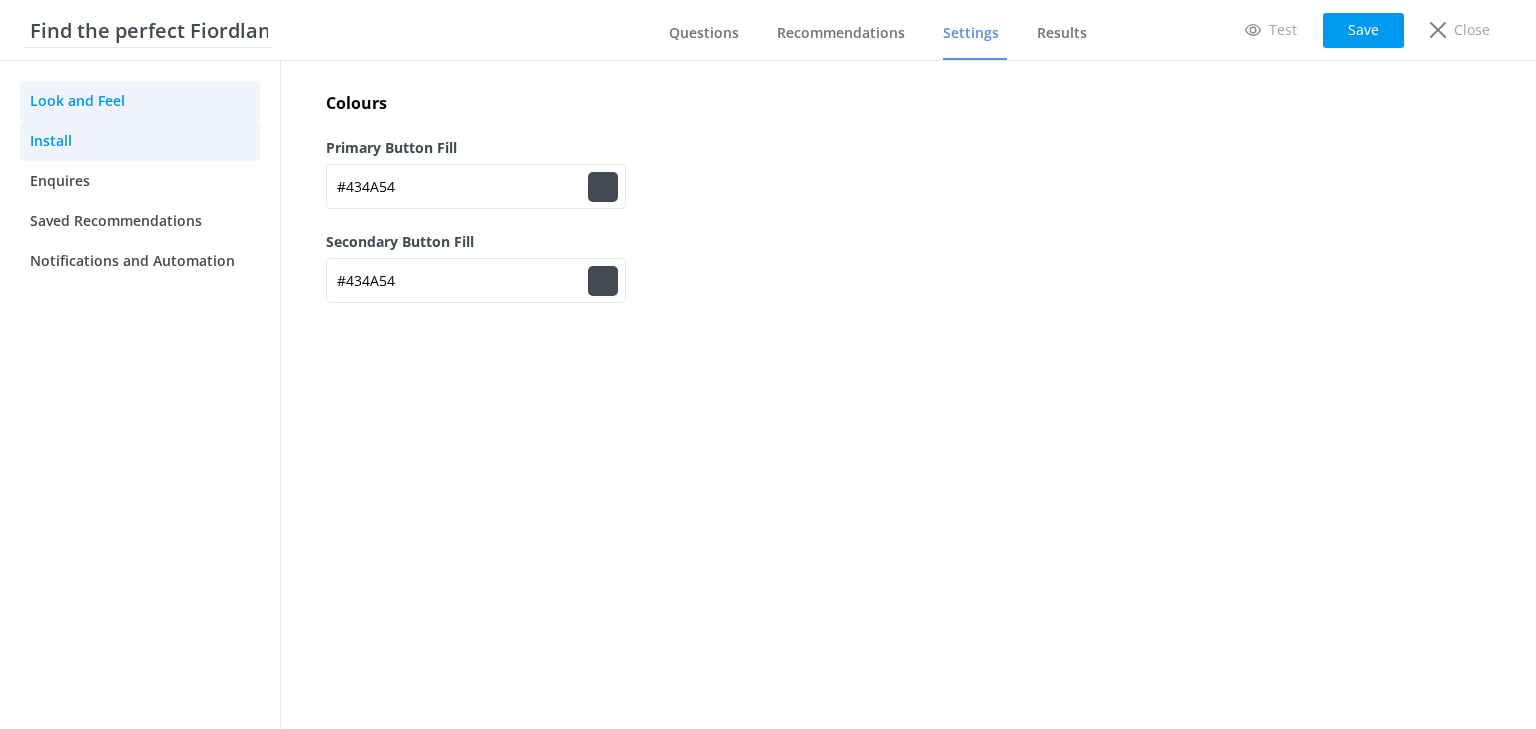 click on "Install" at bounding box center [140, 141] 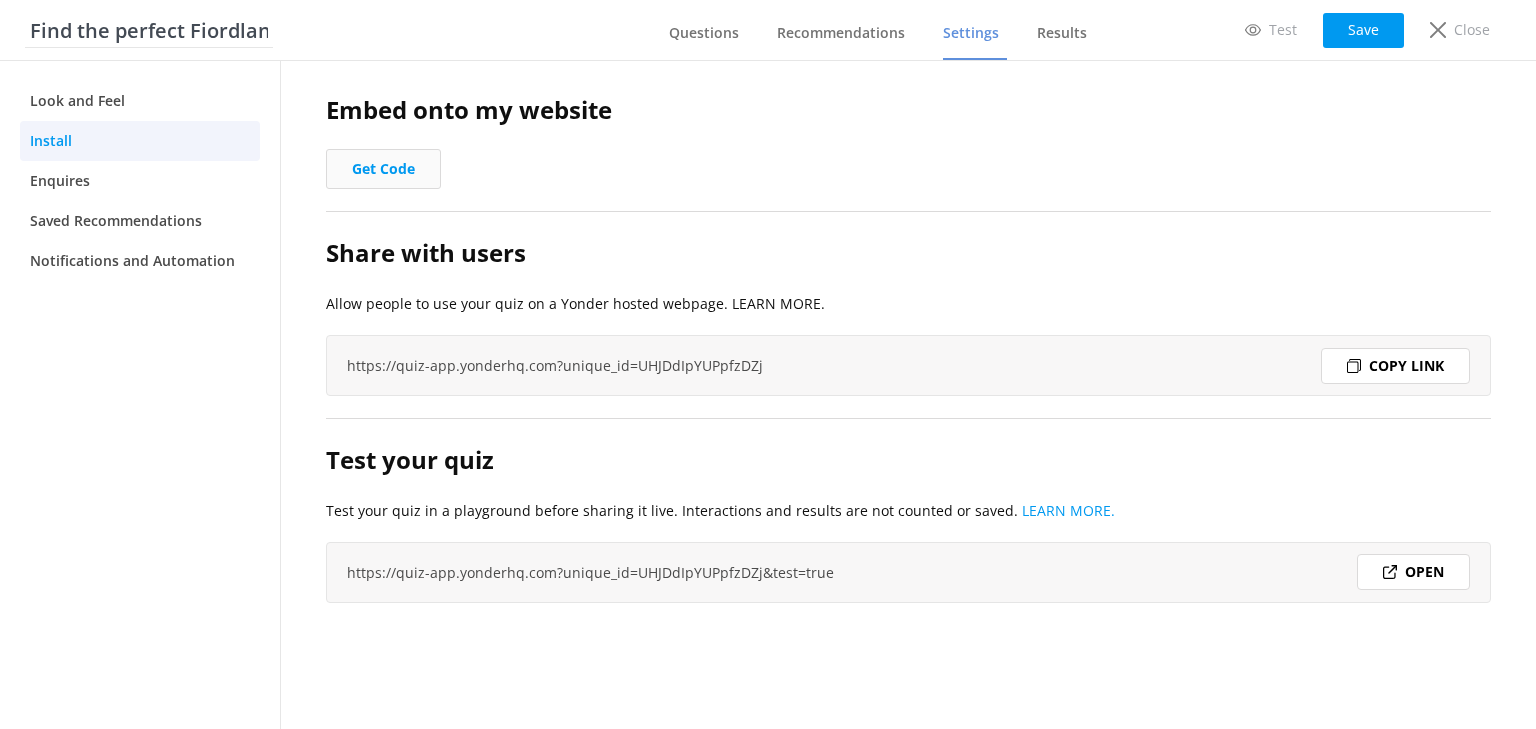 click on "Get Code" at bounding box center (383, 169) 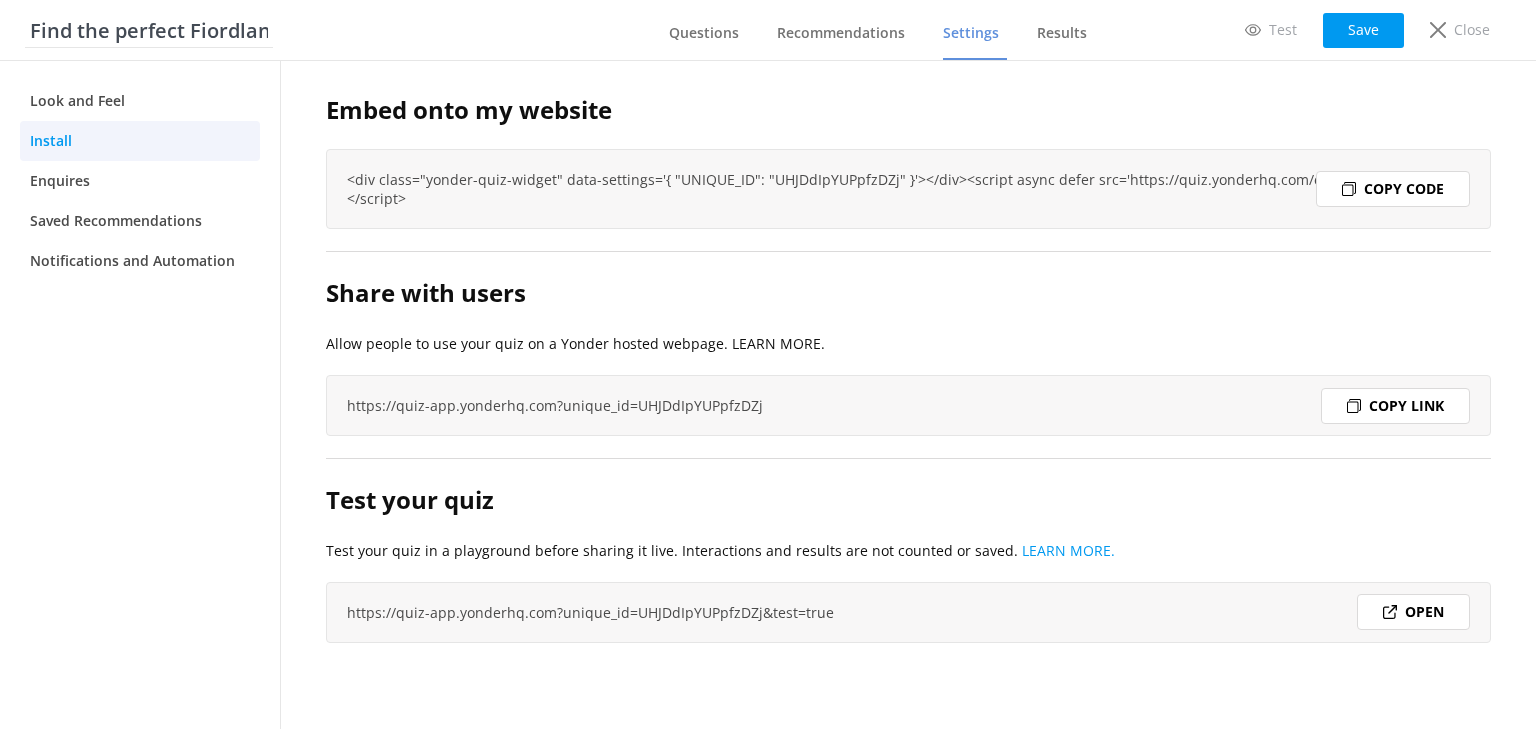 click on "Copy code" at bounding box center [1393, 189] 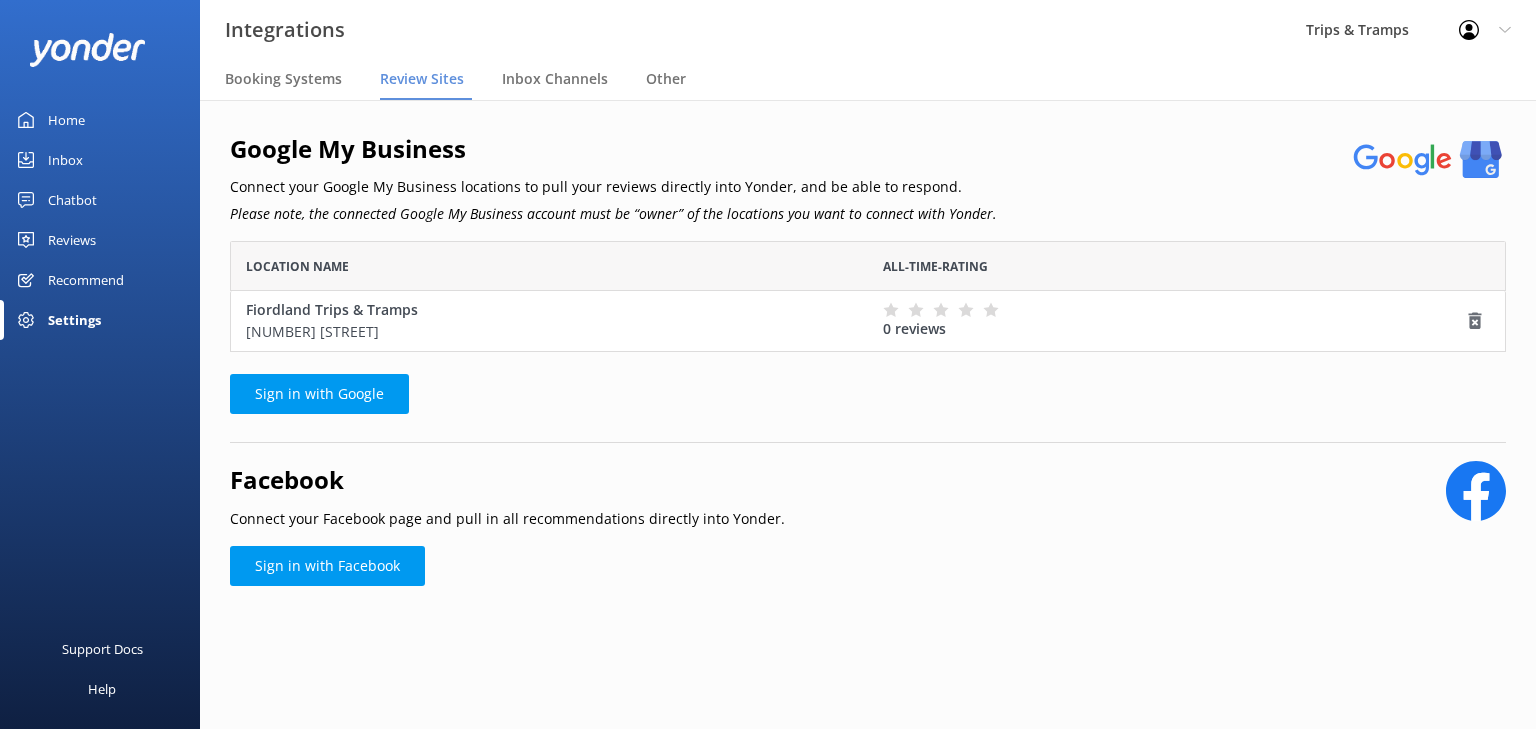 scroll, scrollTop: 0, scrollLeft: 0, axis: both 